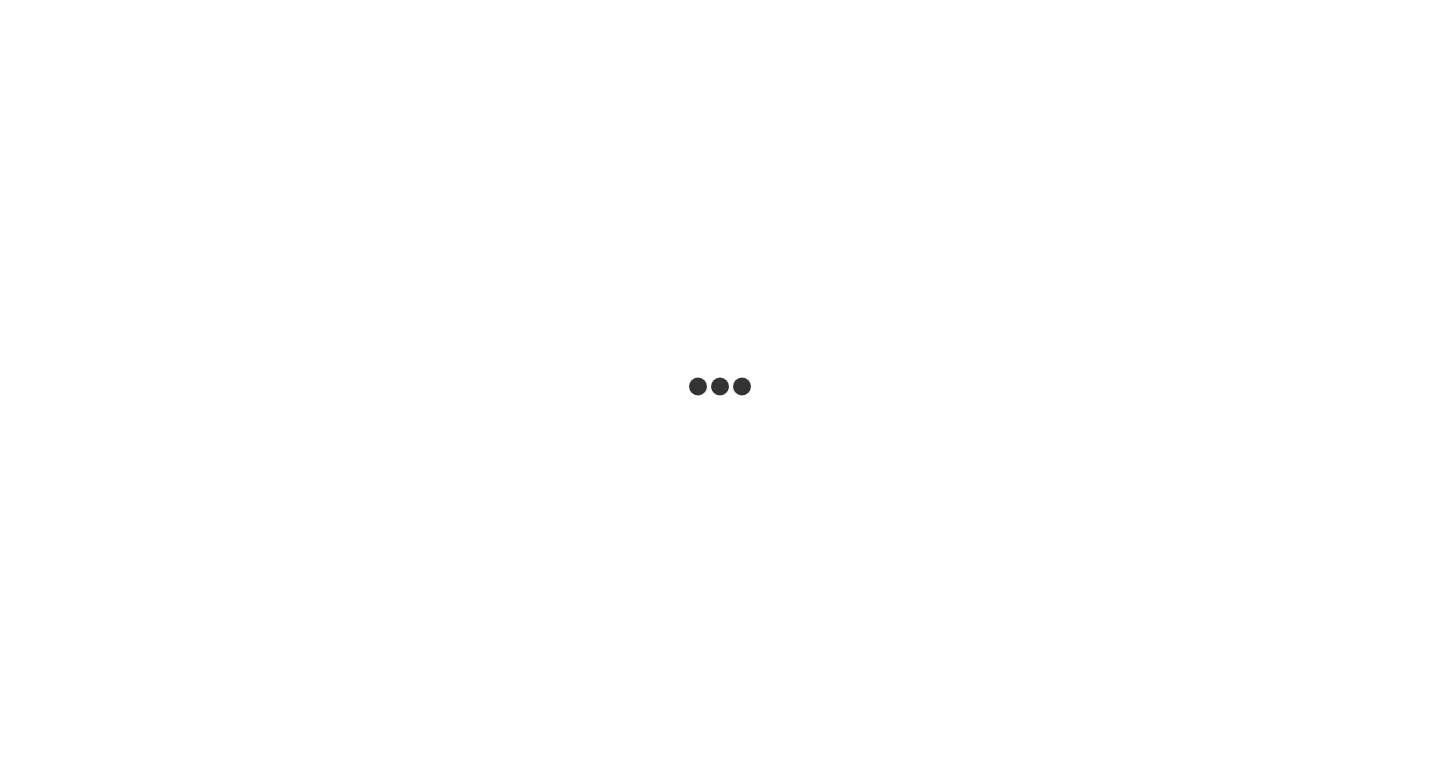 scroll, scrollTop: 0, scrollLeft: 0, axis: both 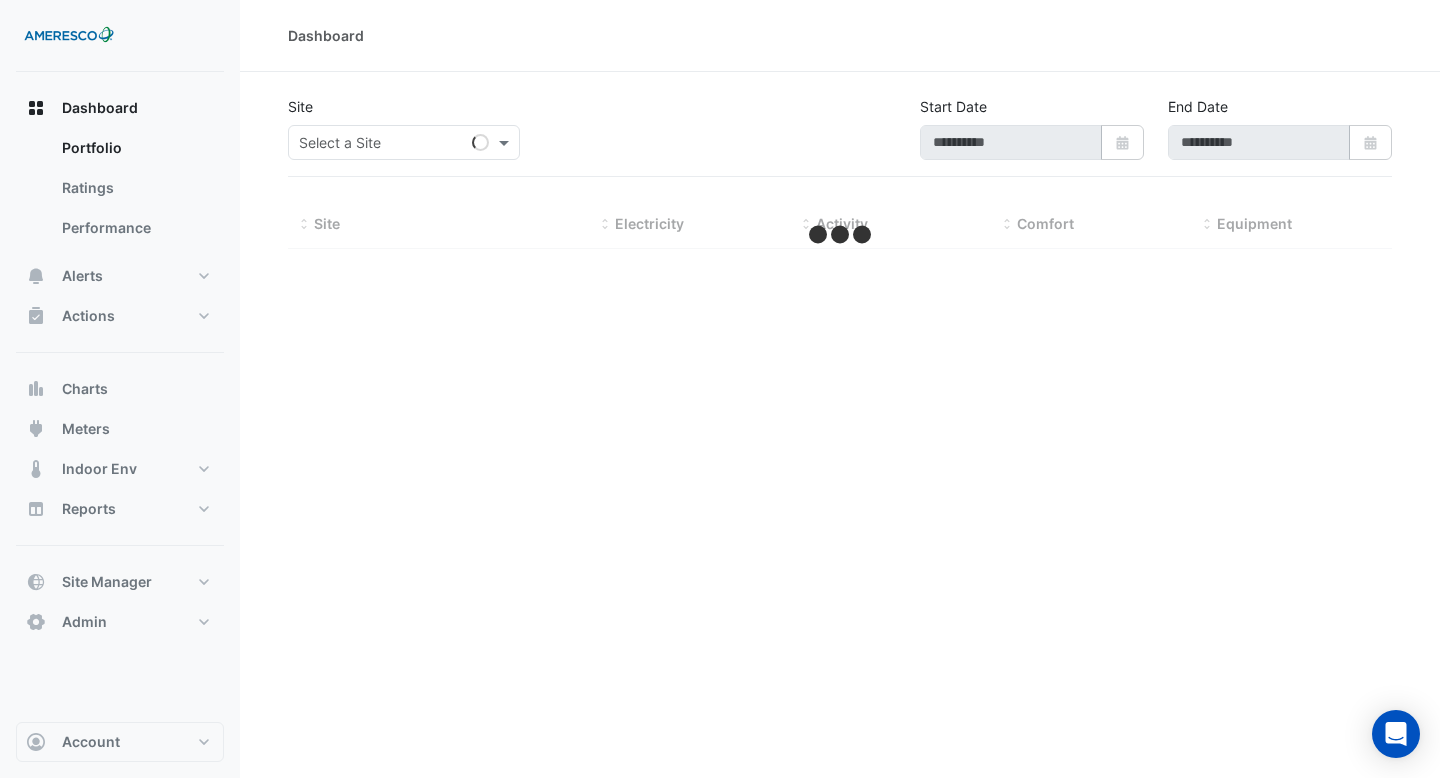 type on "**********" 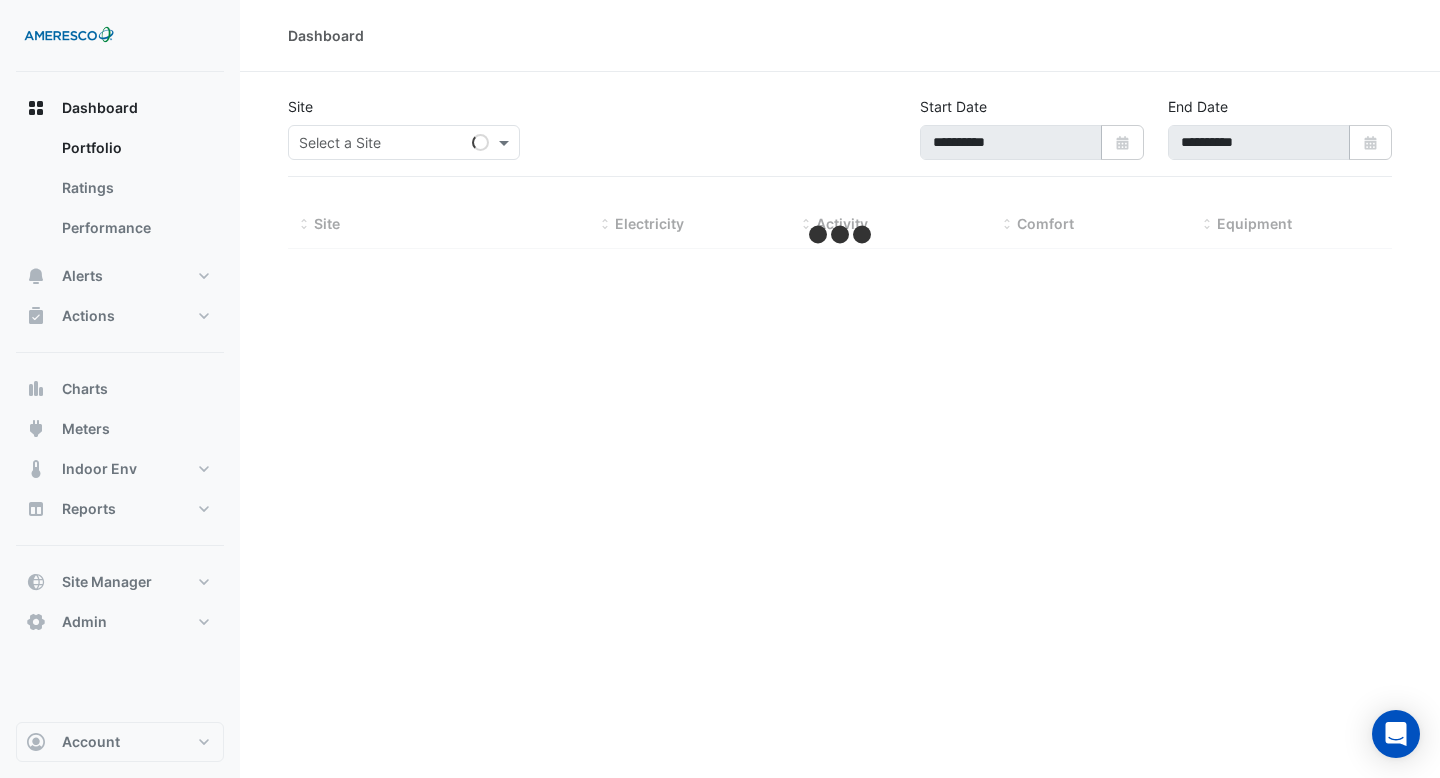 select on "***" 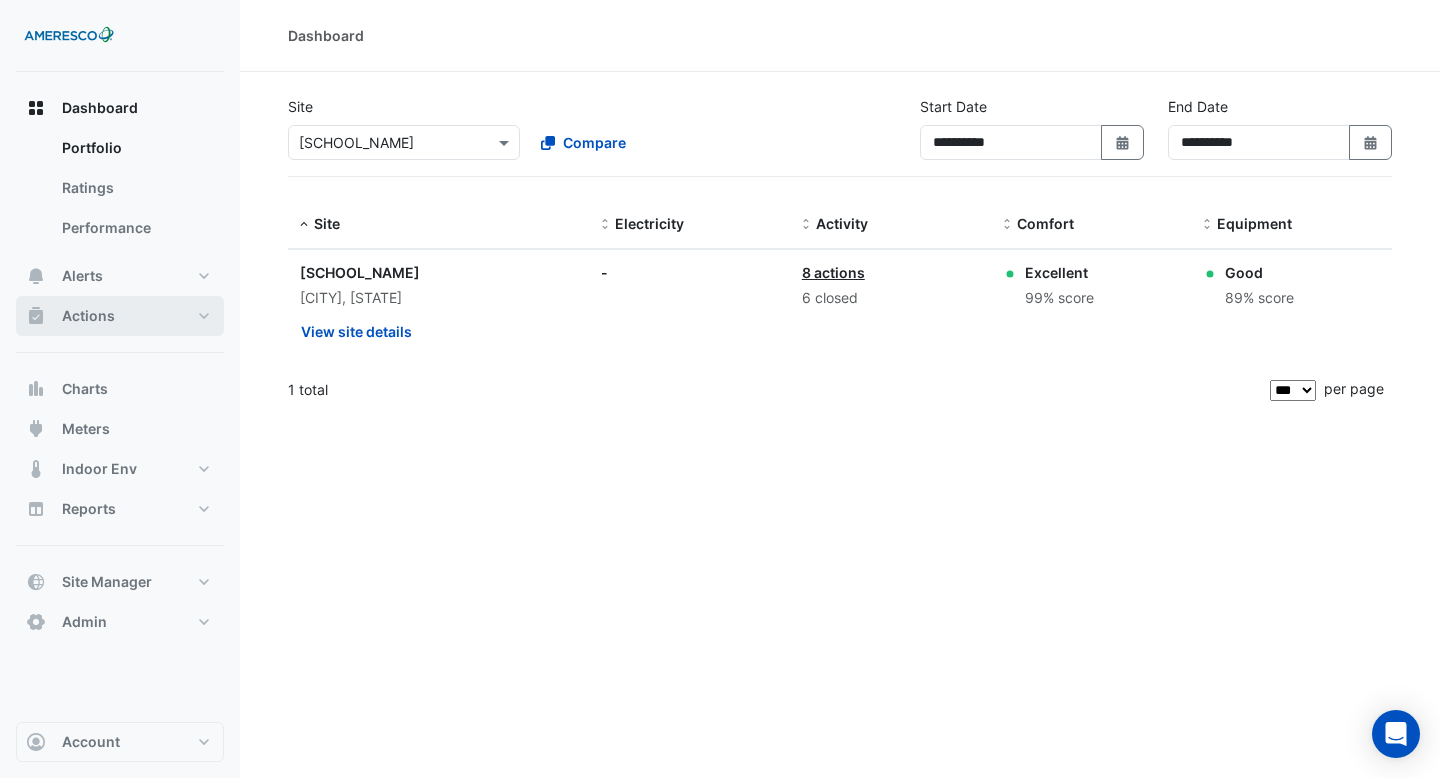click on "Actions" at bounding box center [120, 316] 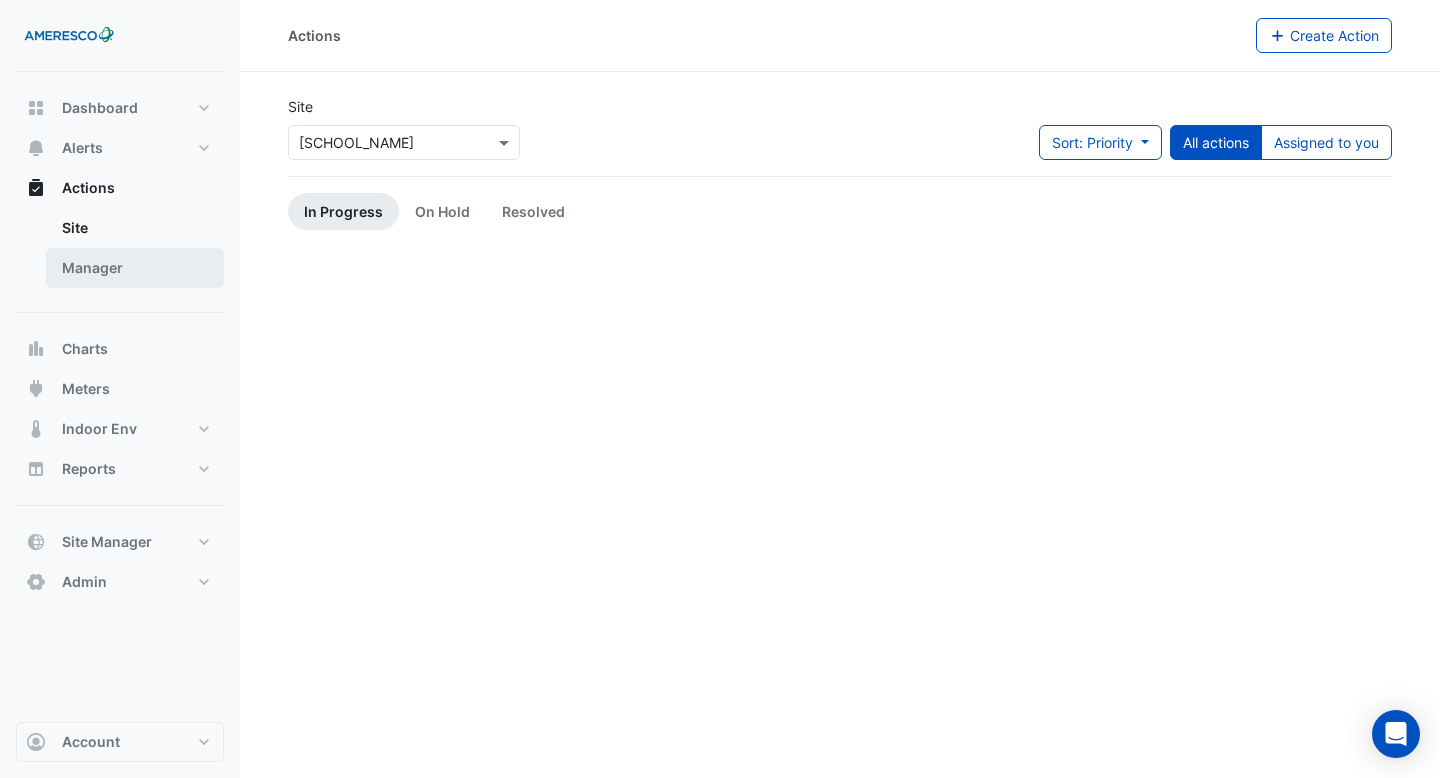 click on "Manager" at bounding box center (135, 268) 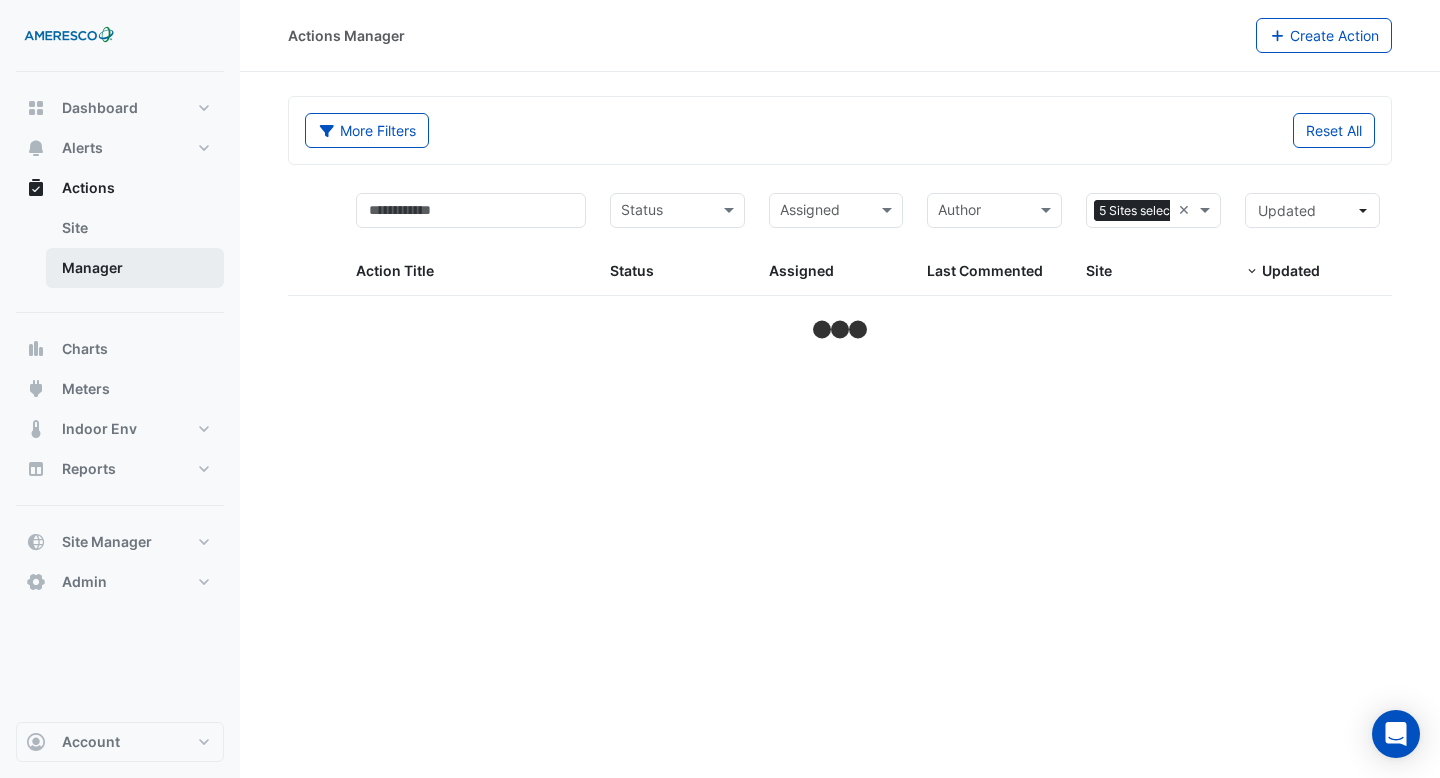 select on "***" 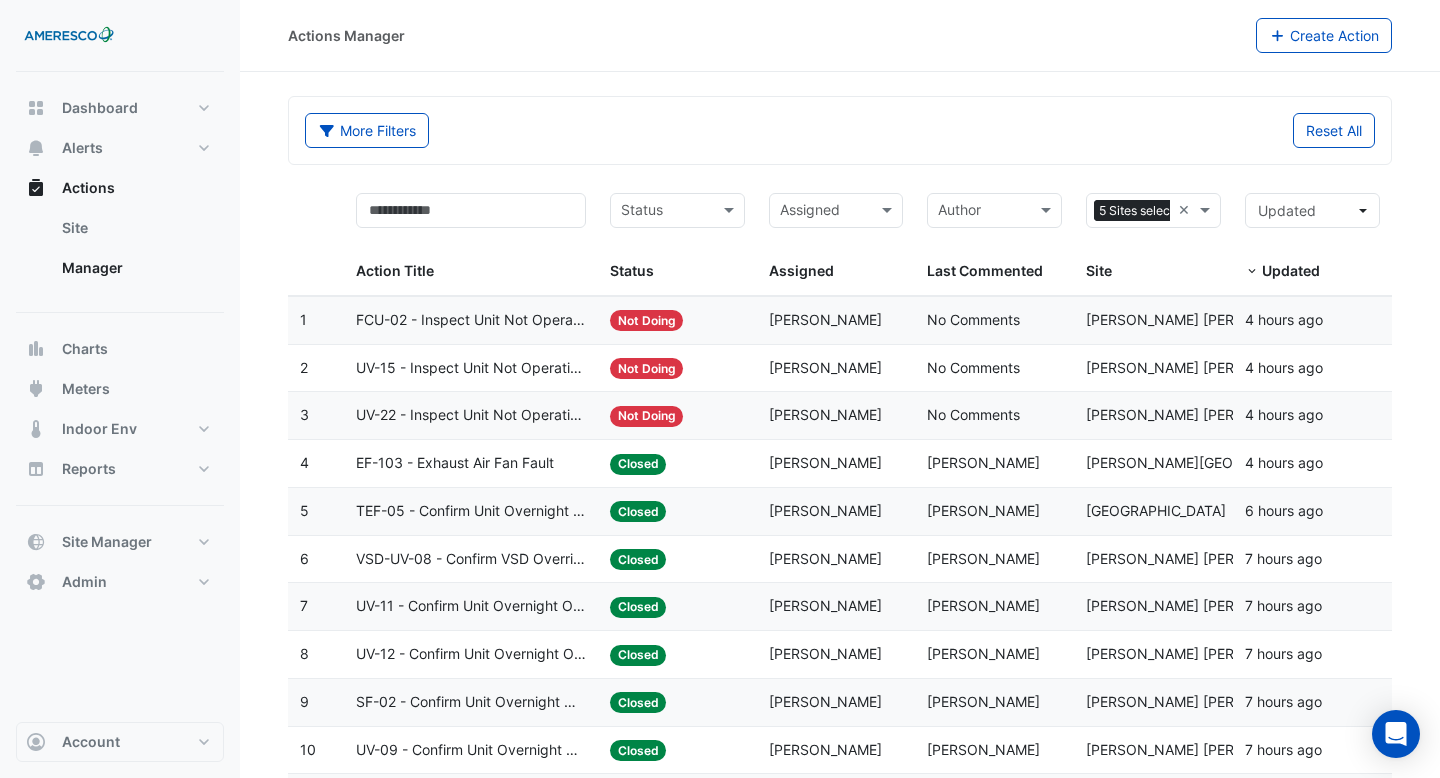 click on "FCU-02 - Inspect Unit Not Operating" 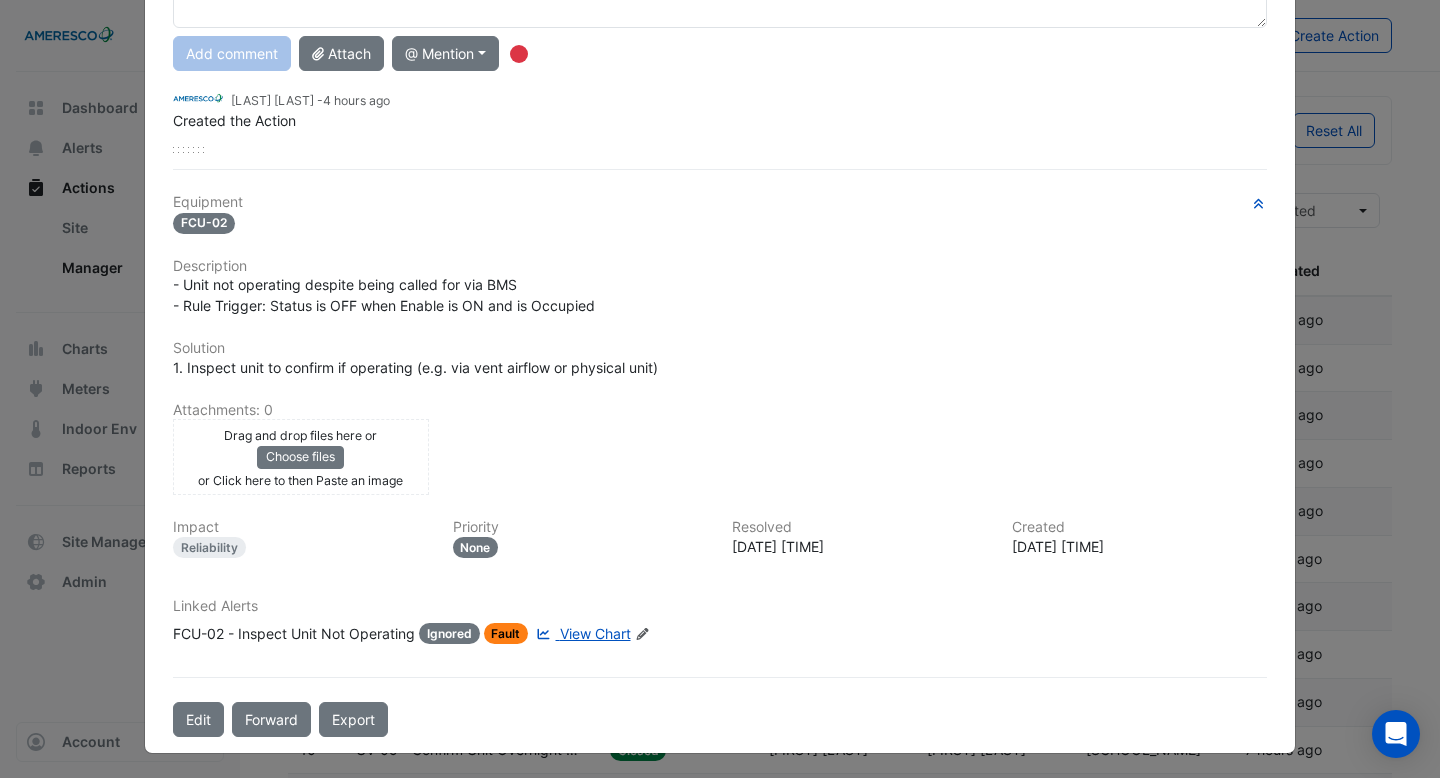 scroll, scrollTop: 0, scrollLeft: 0, axis: both 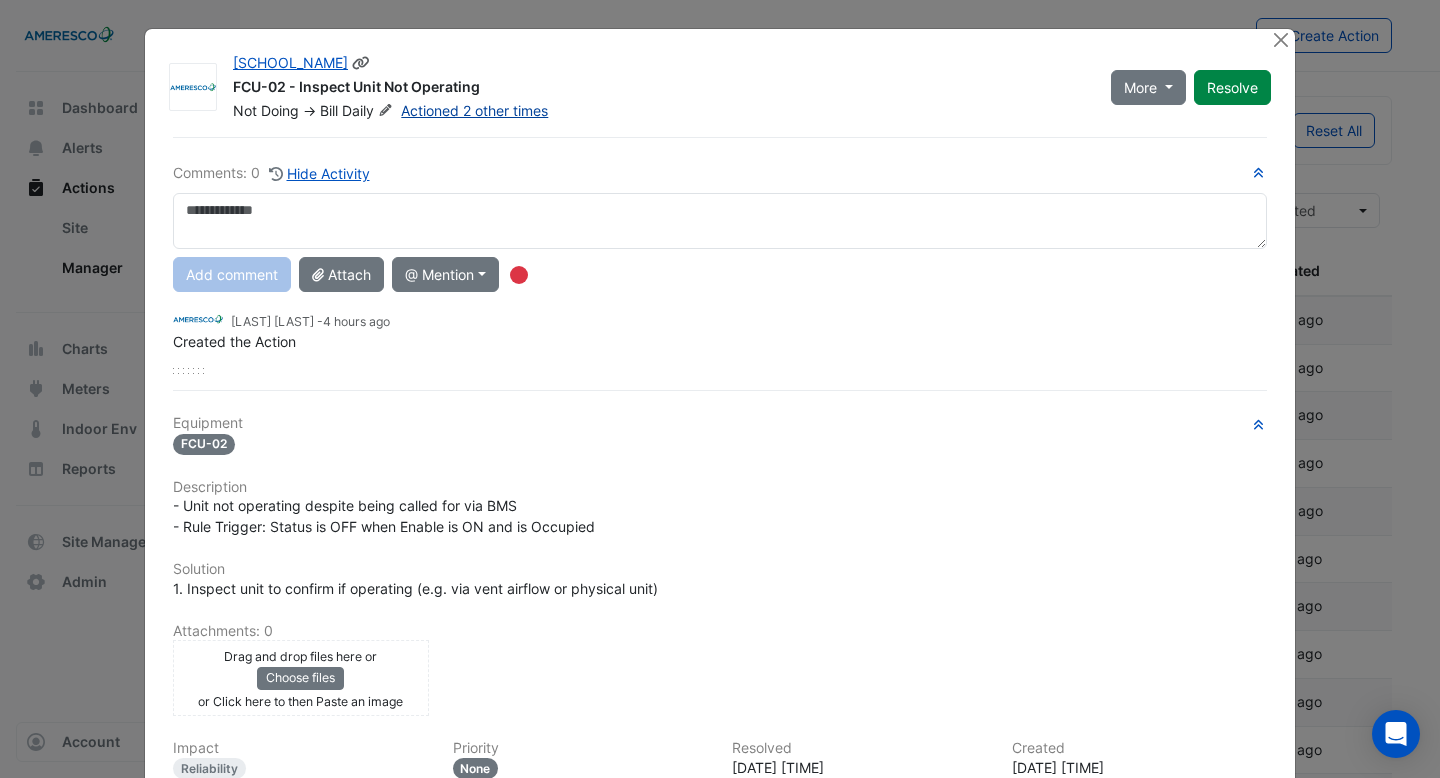 click on "Actioned 2 other times" 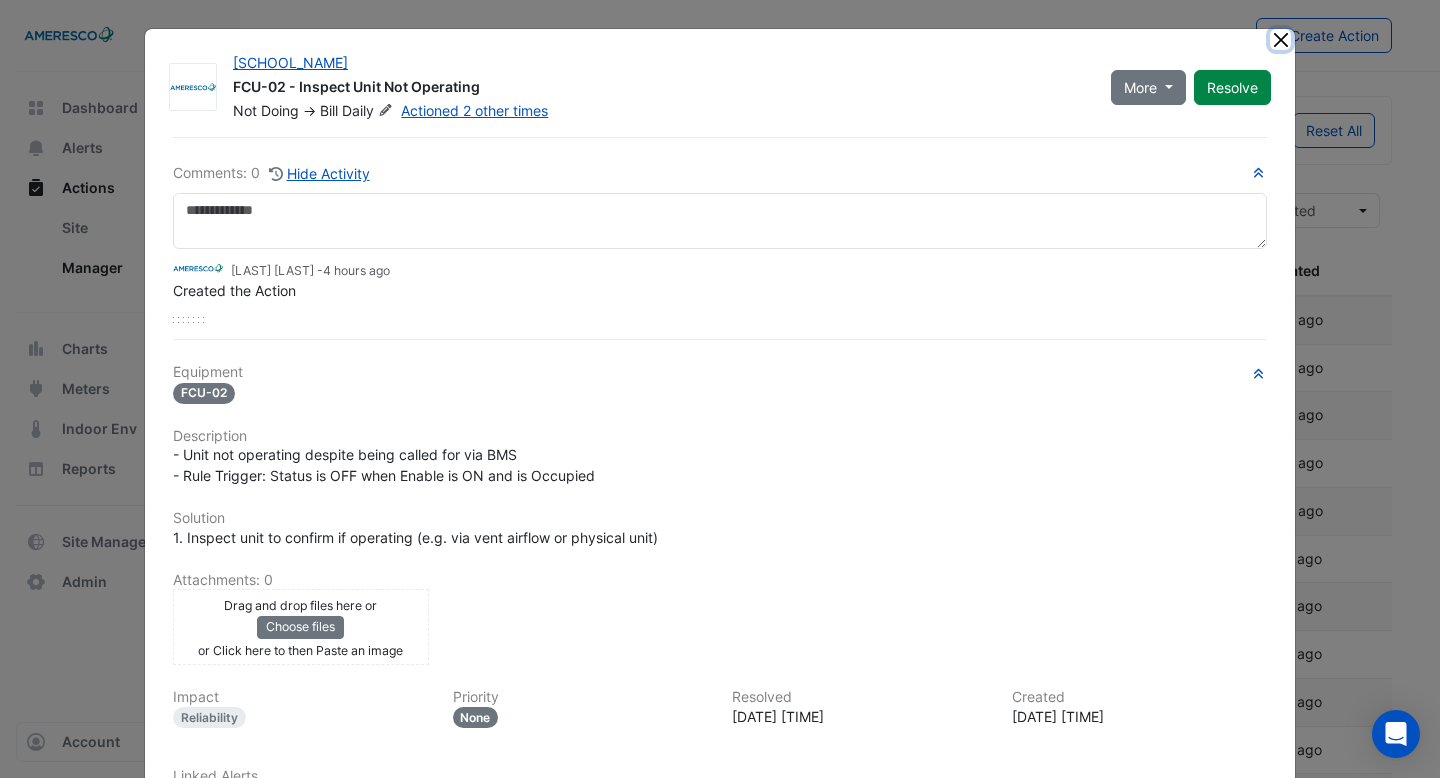 click 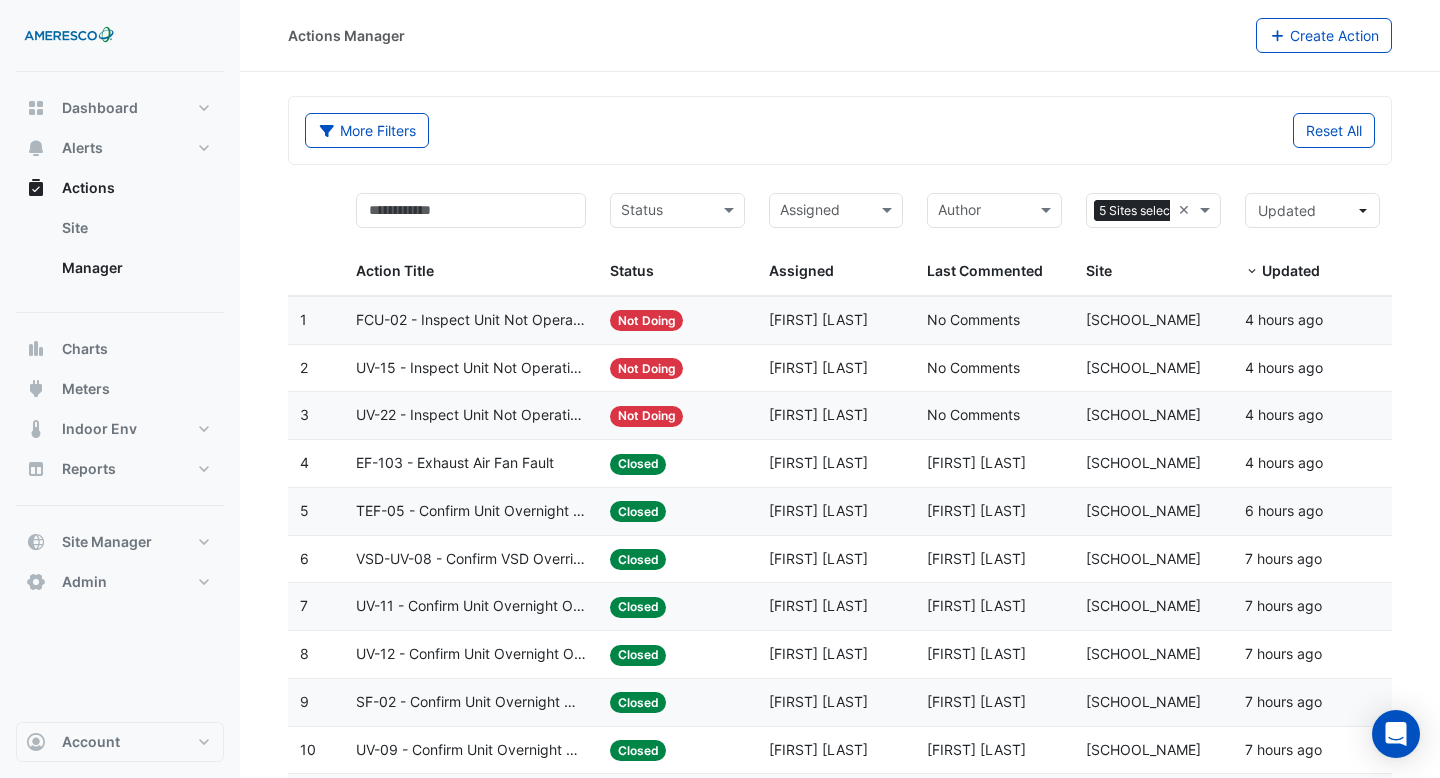 click on "UV-15 - Inspect Unit Not Operating" 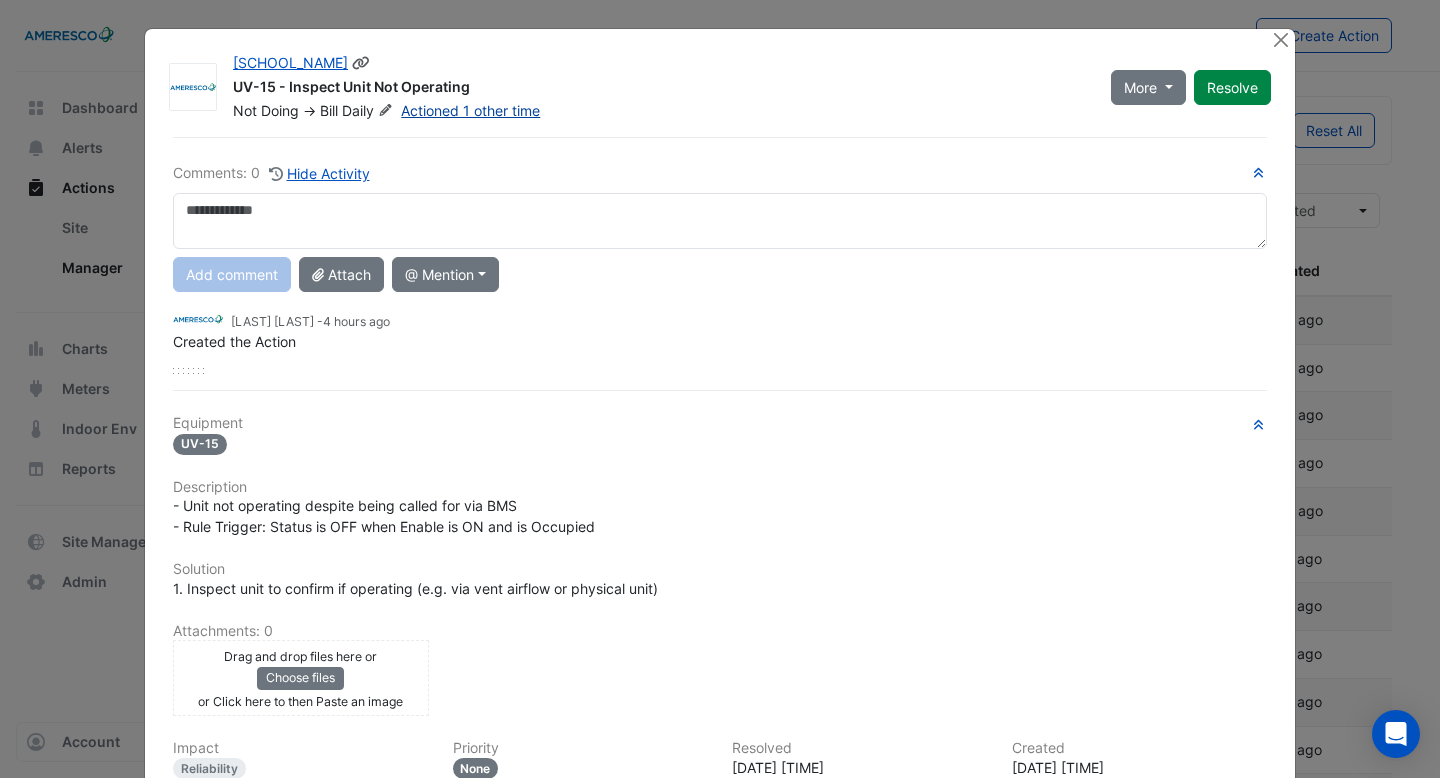 click on "Actioned 1 other time" 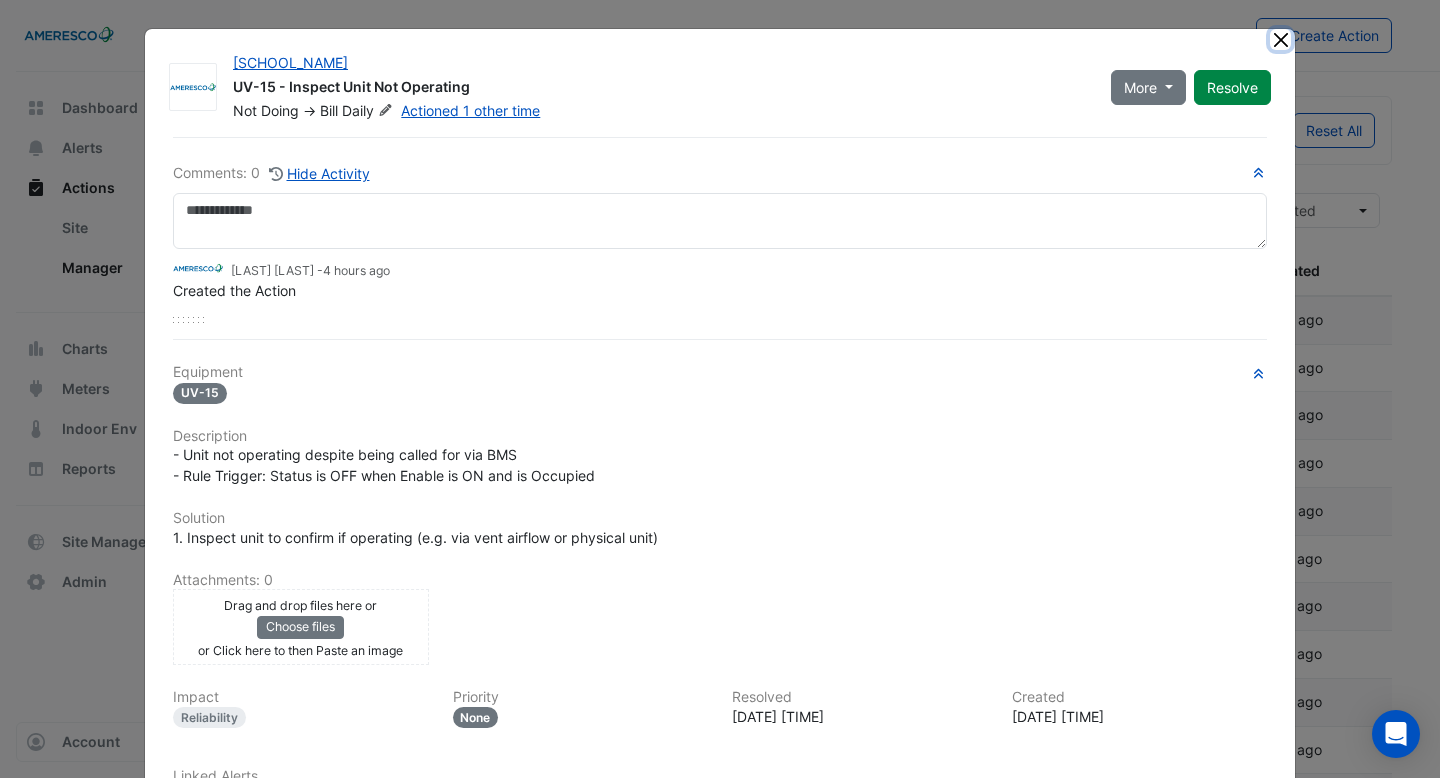 click 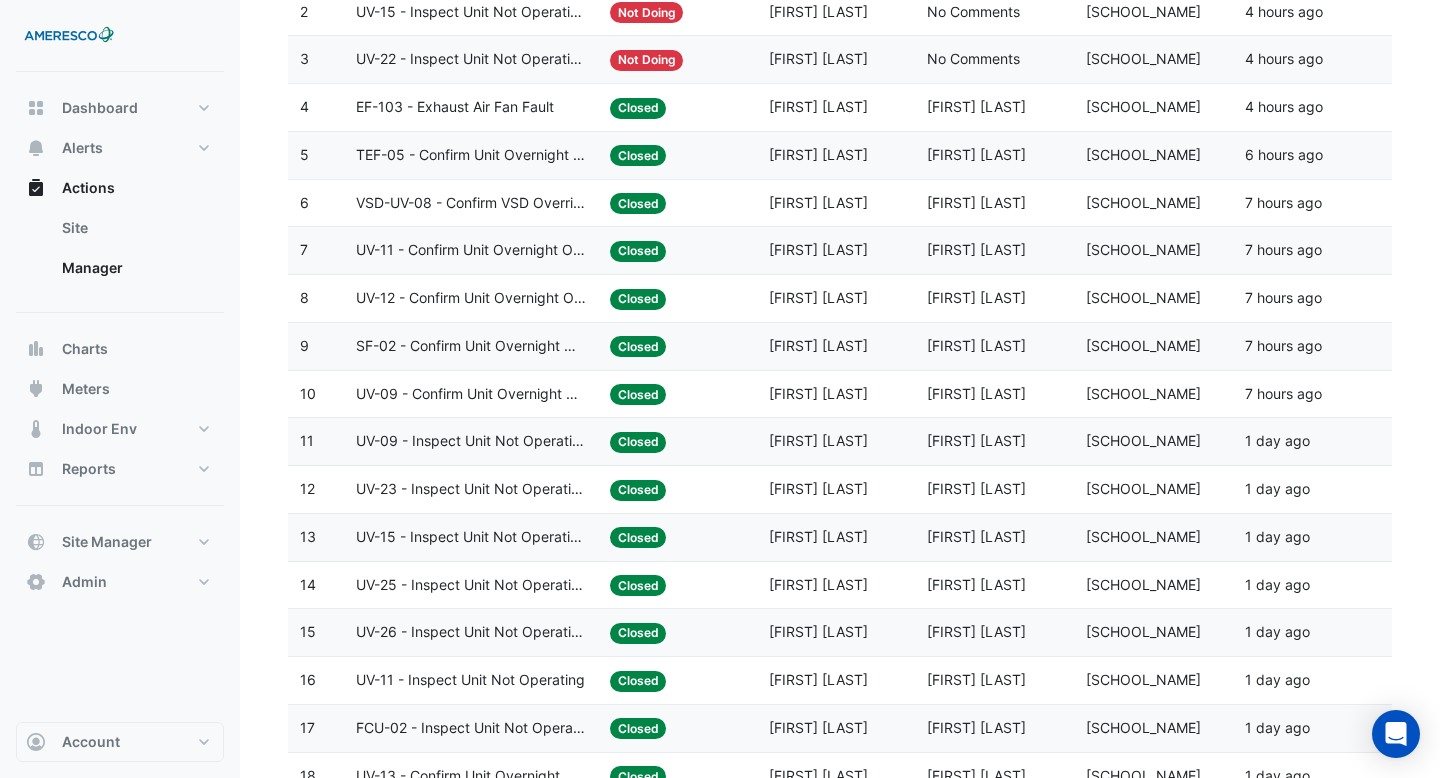 scroll, scrollTop: 352, scrollLeft: 0, axis: vertical 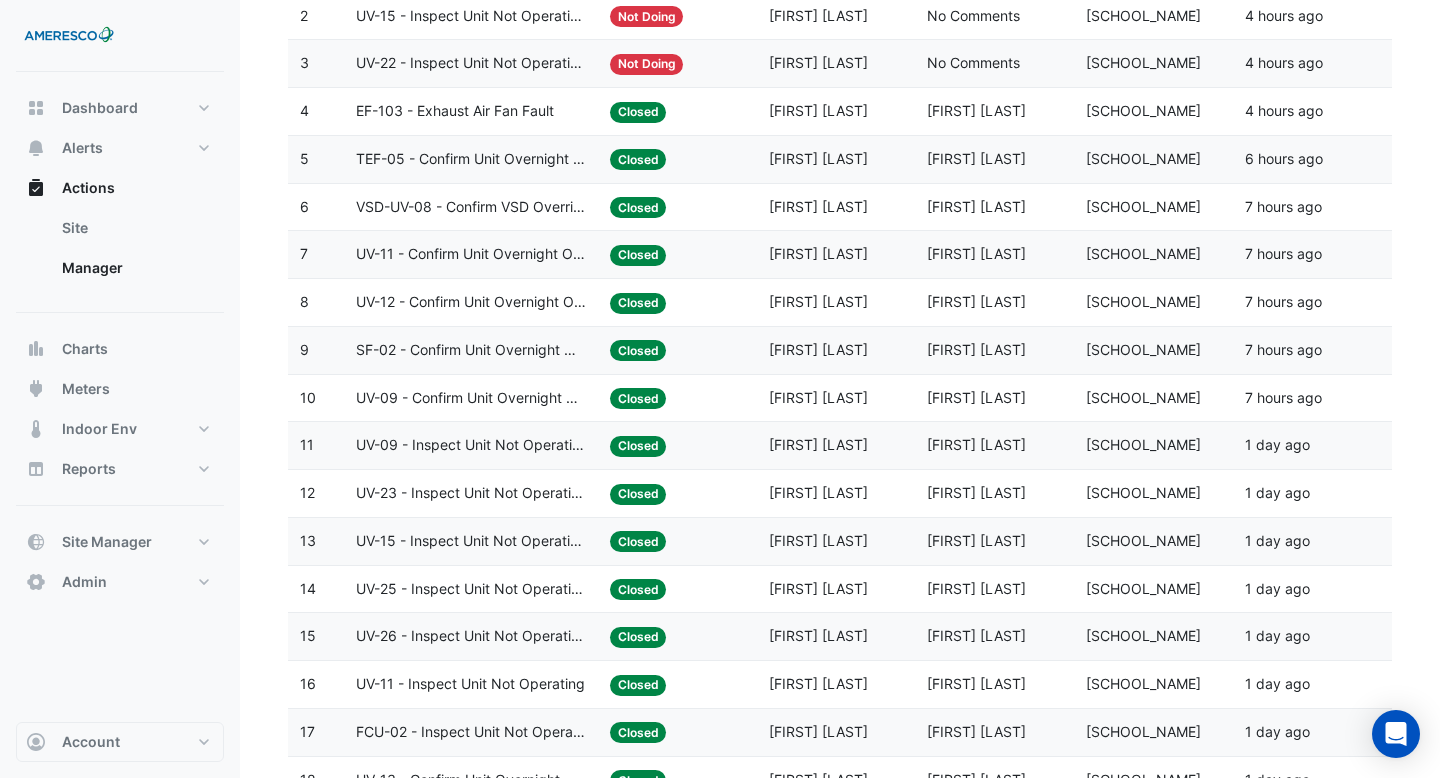 click on "Action Title:
UV-11 - Confirm Unit Overnight Operation (Energy Waste)" 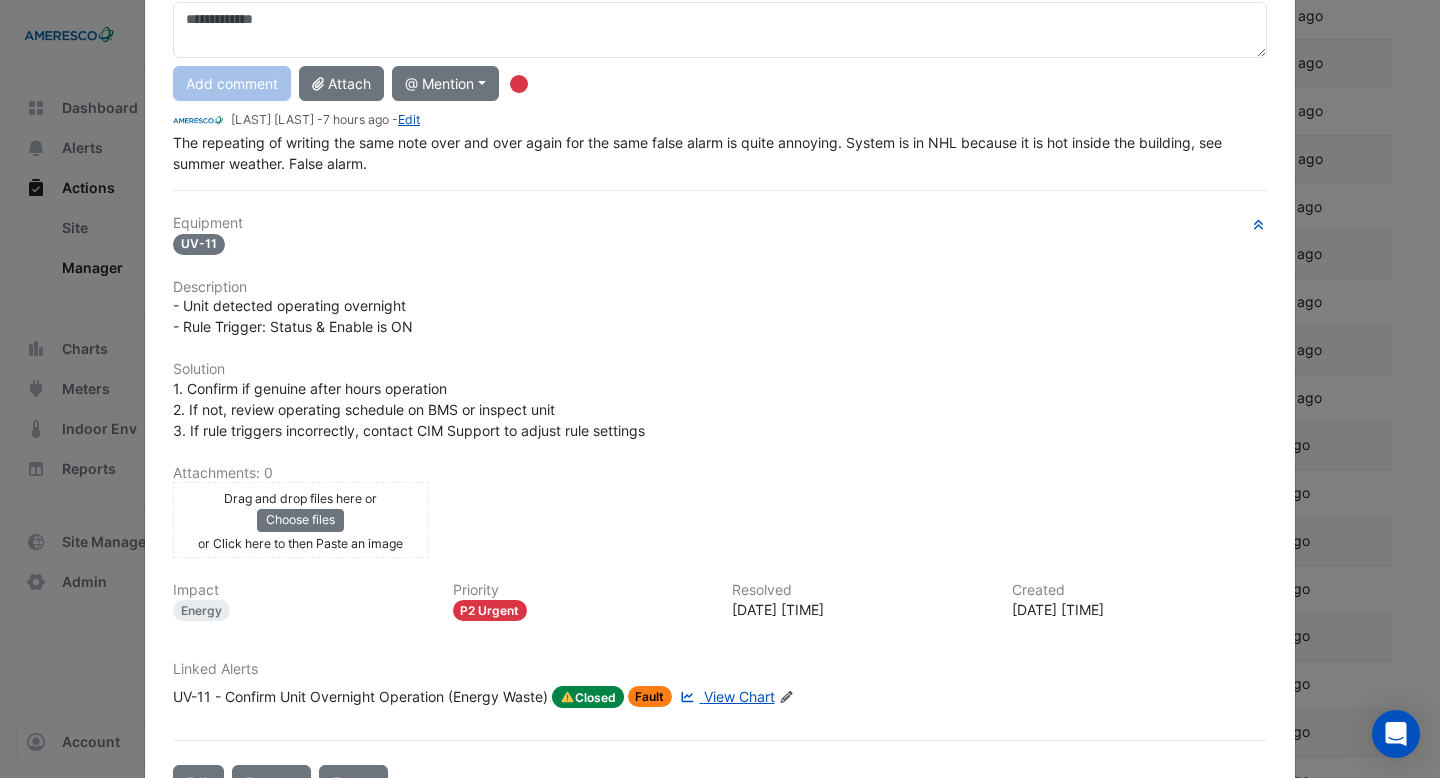 scroll, scrollTop: 0, scrollLeft: 0, axis: both 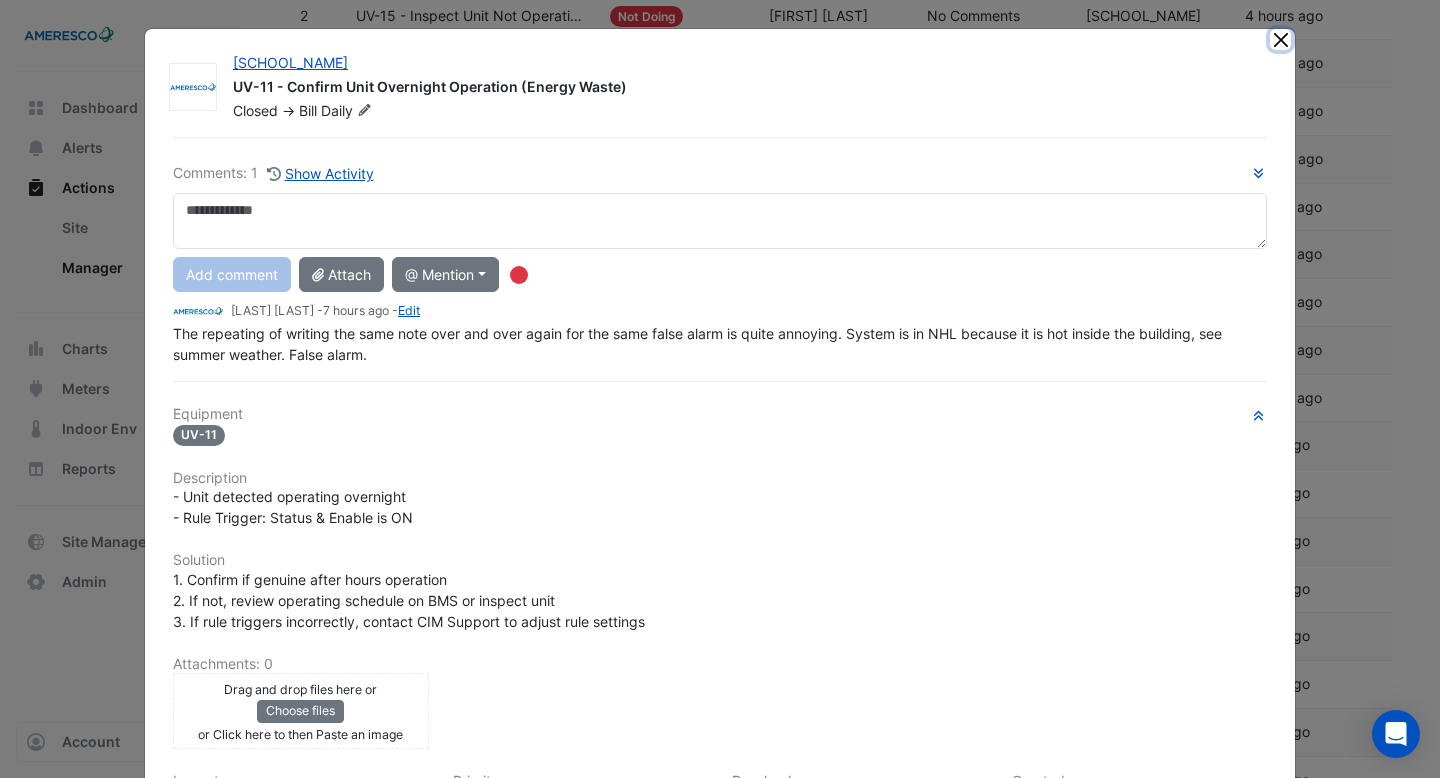 click 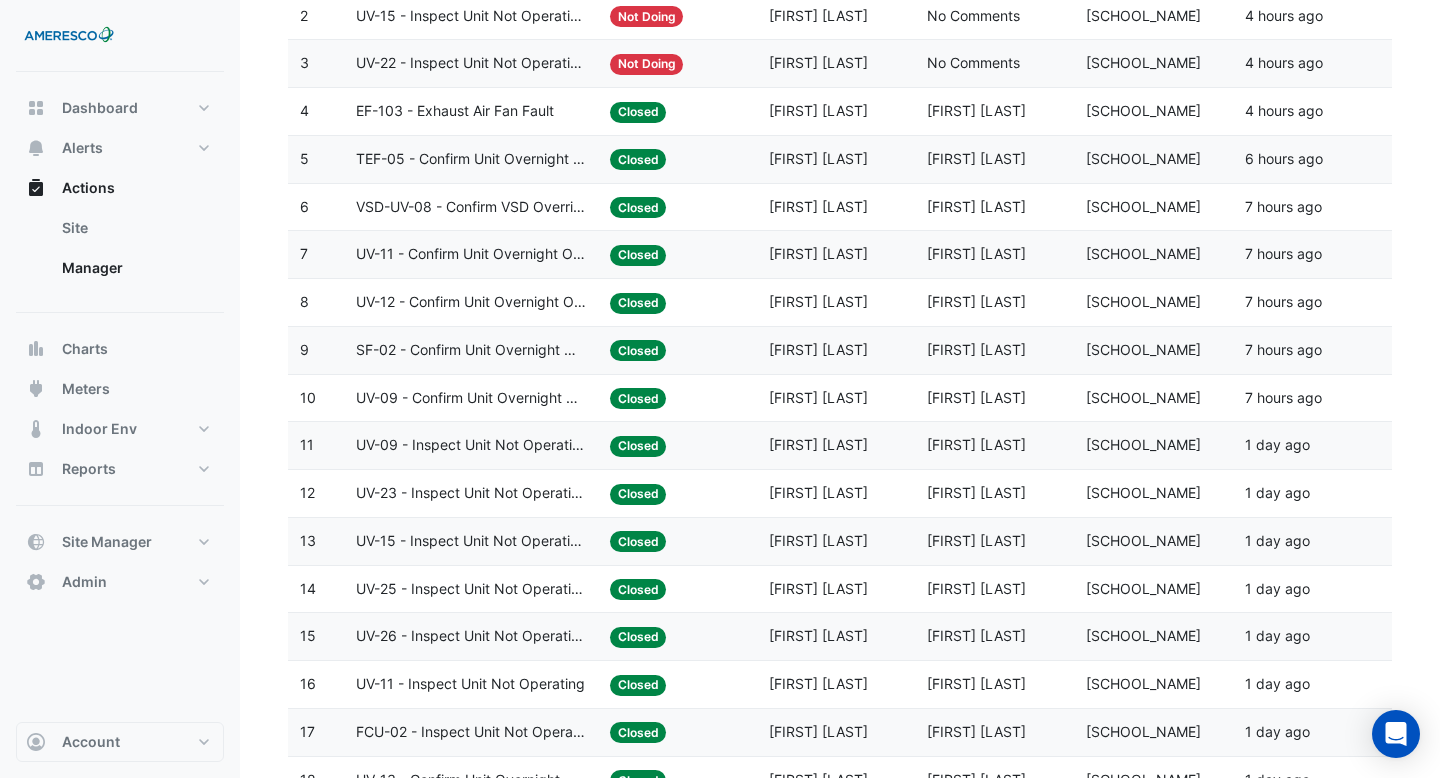 click on "UV-11 - Confirm Unit Overnight Operation (Energy Waste)" 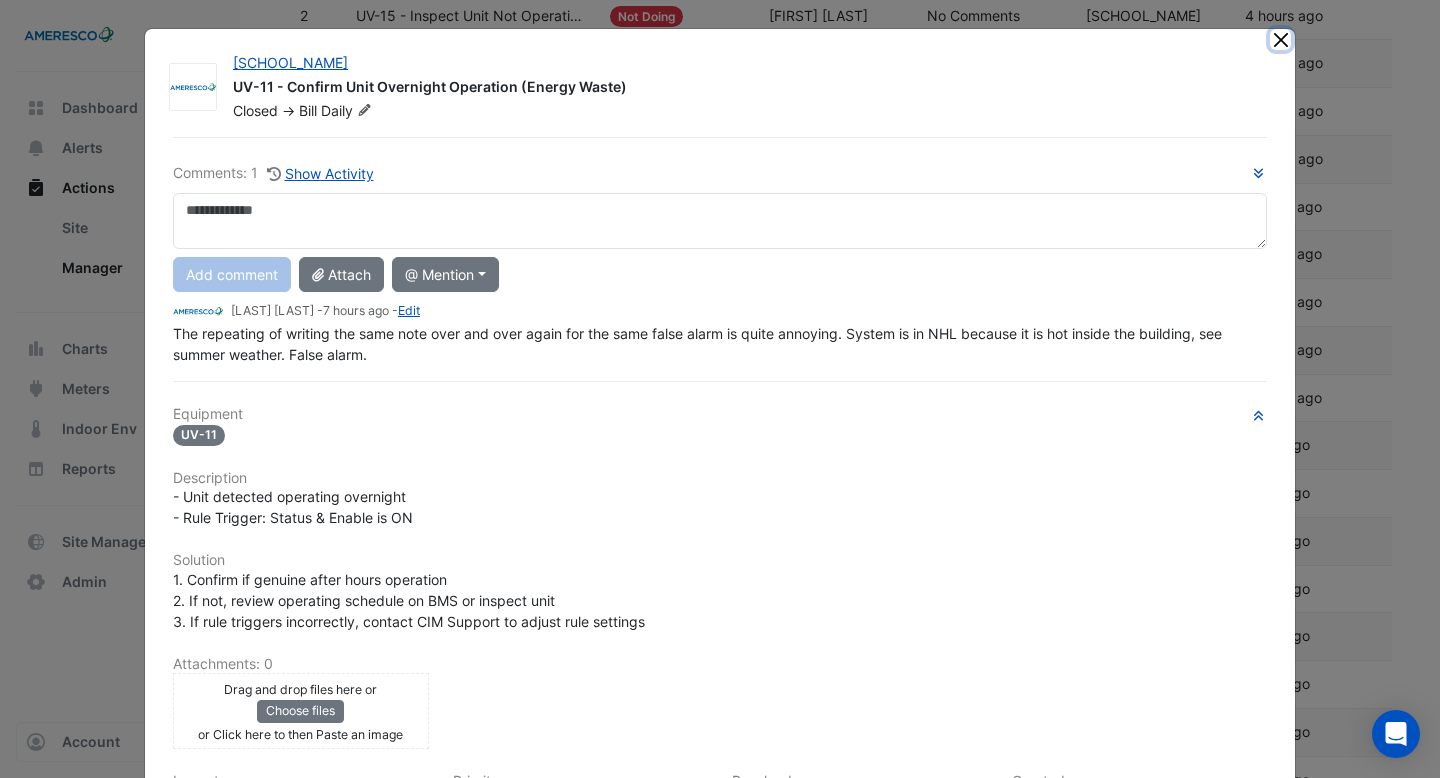click 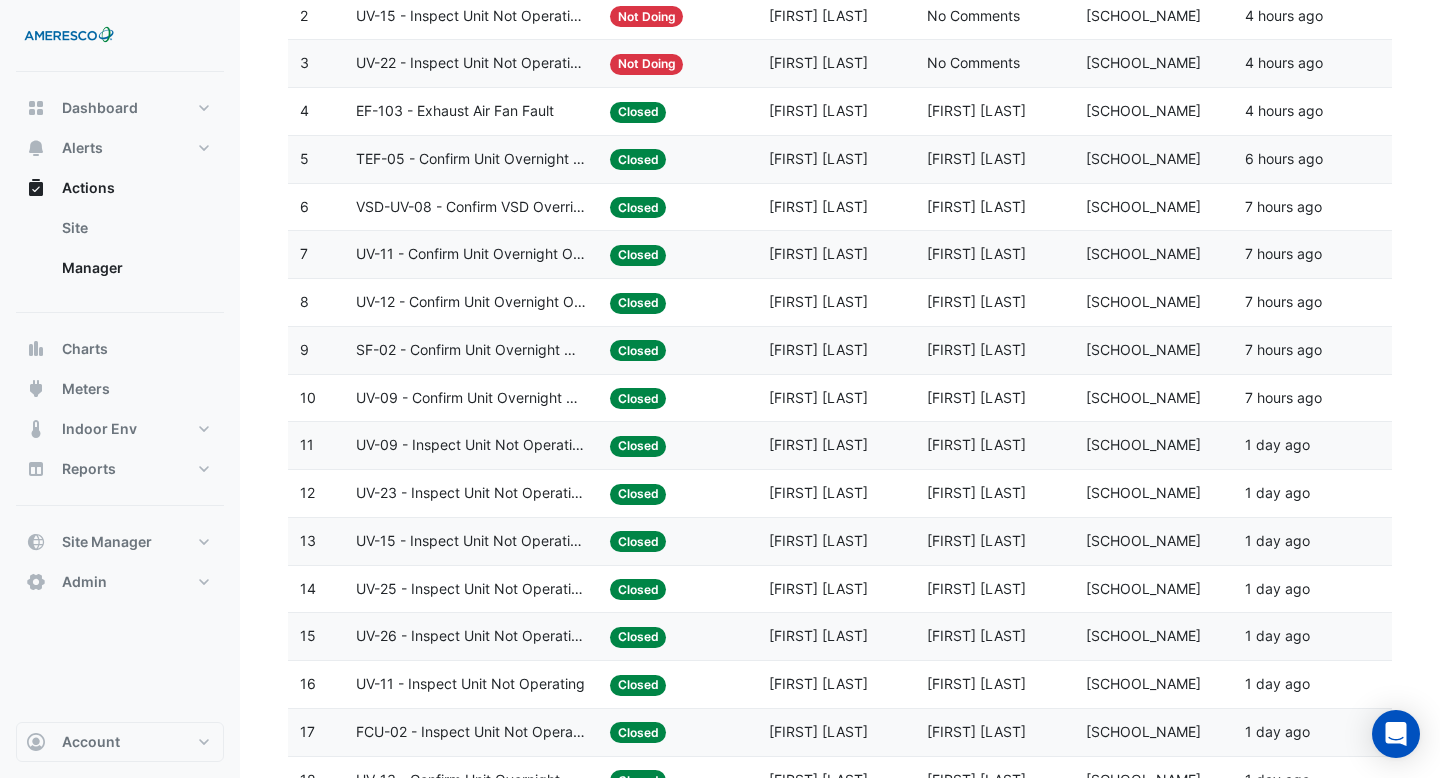 click on "SF-02 - Confirm Unit Overnight Operation (Energy Waste)" 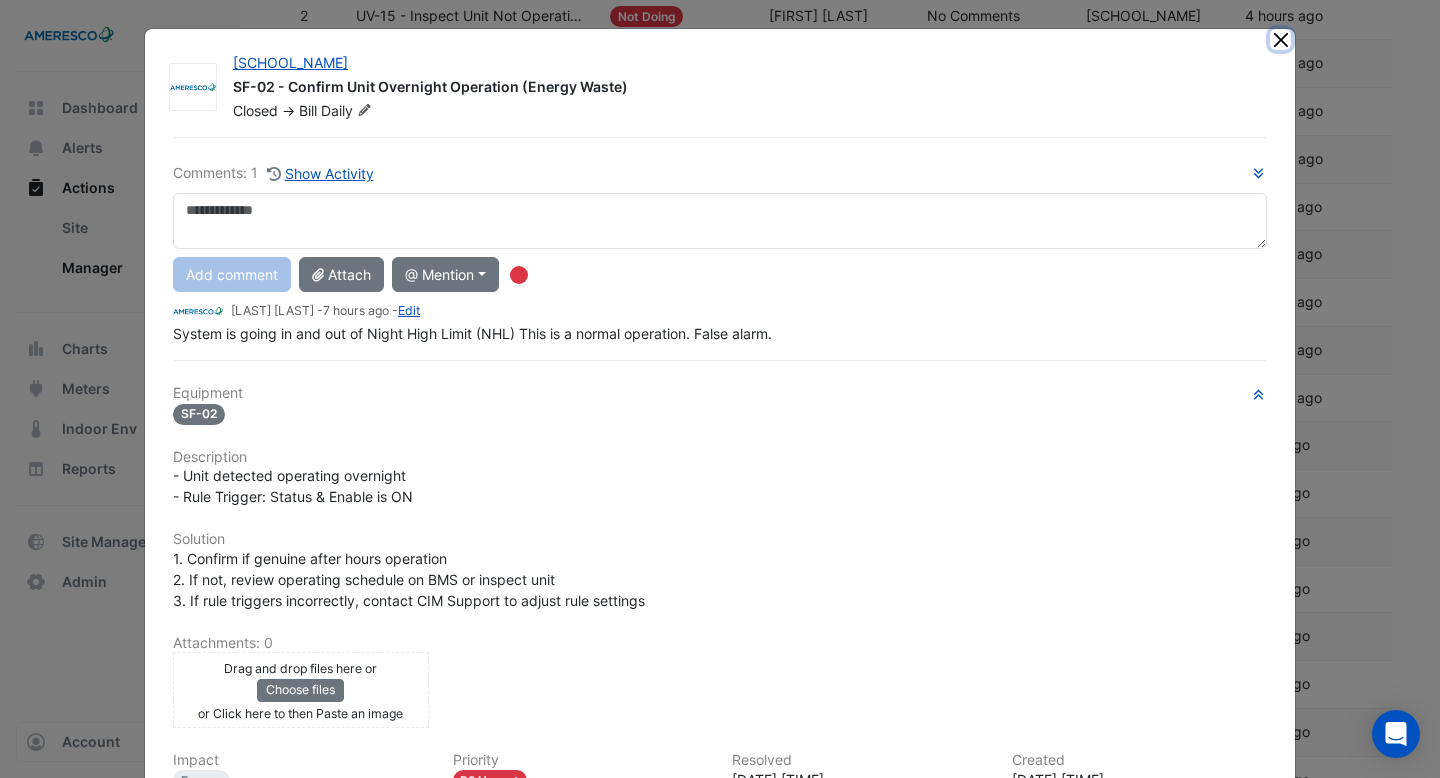 click 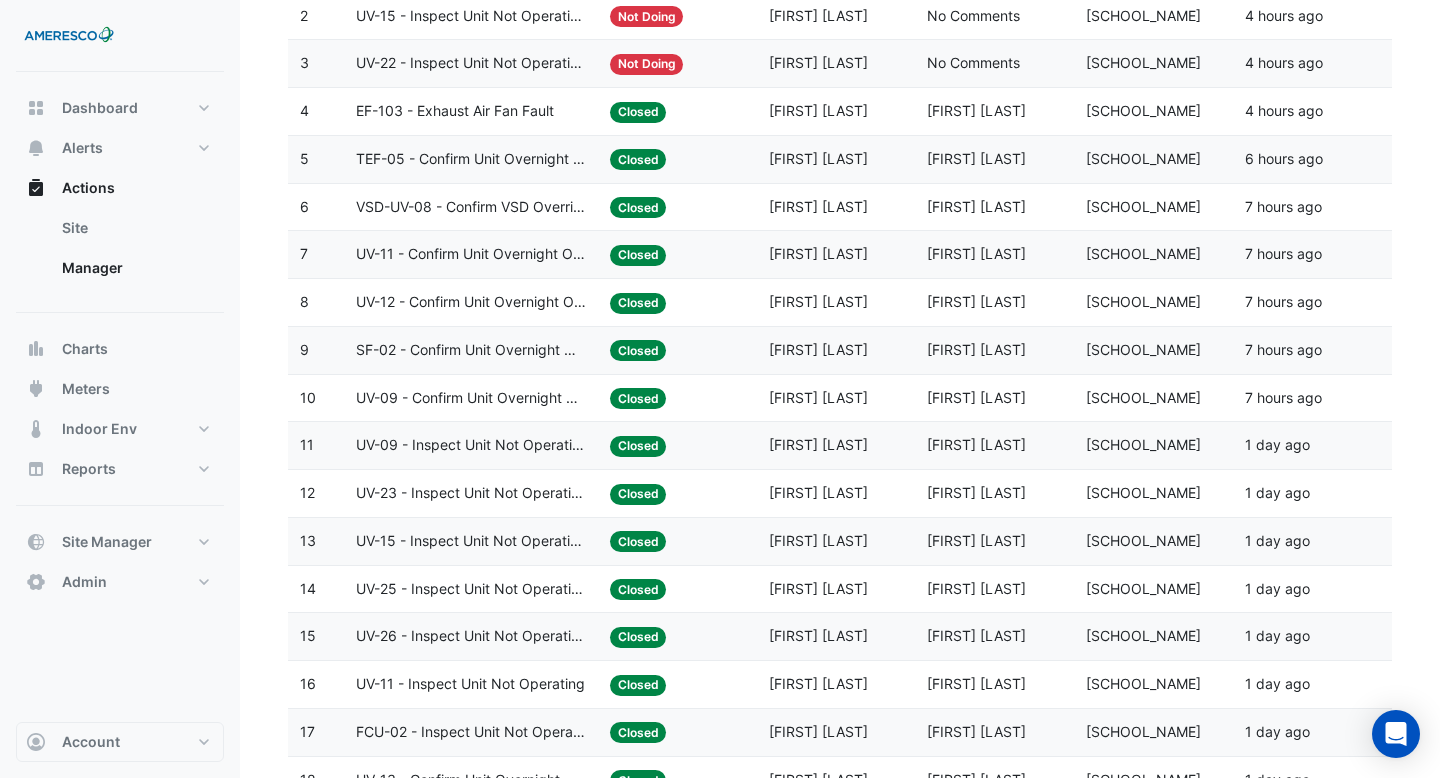 click on "UV-09 - Confirm Unit Overnight Operation (Energy Waste)" 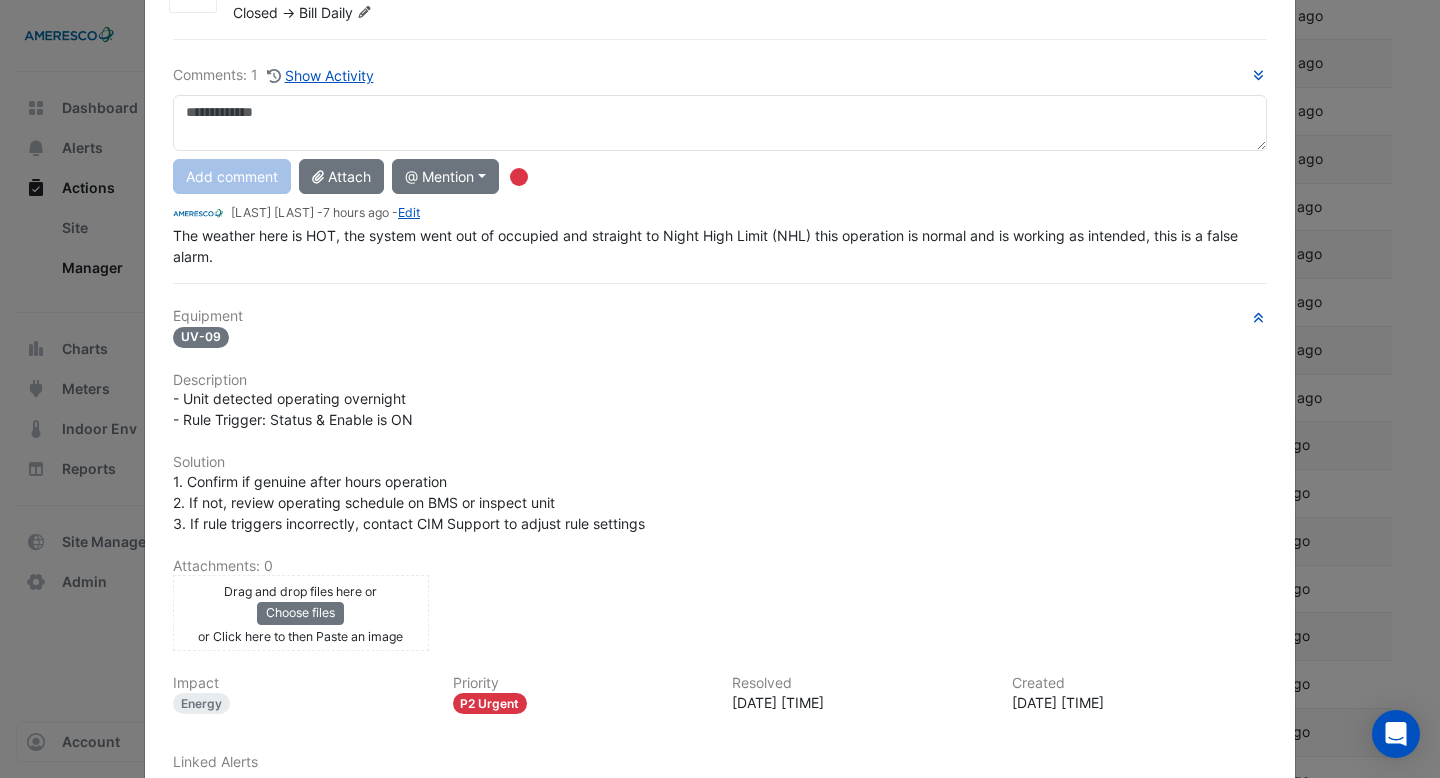 scroll, scrollTop: 255, scrollLeft: 0, axis: vertical 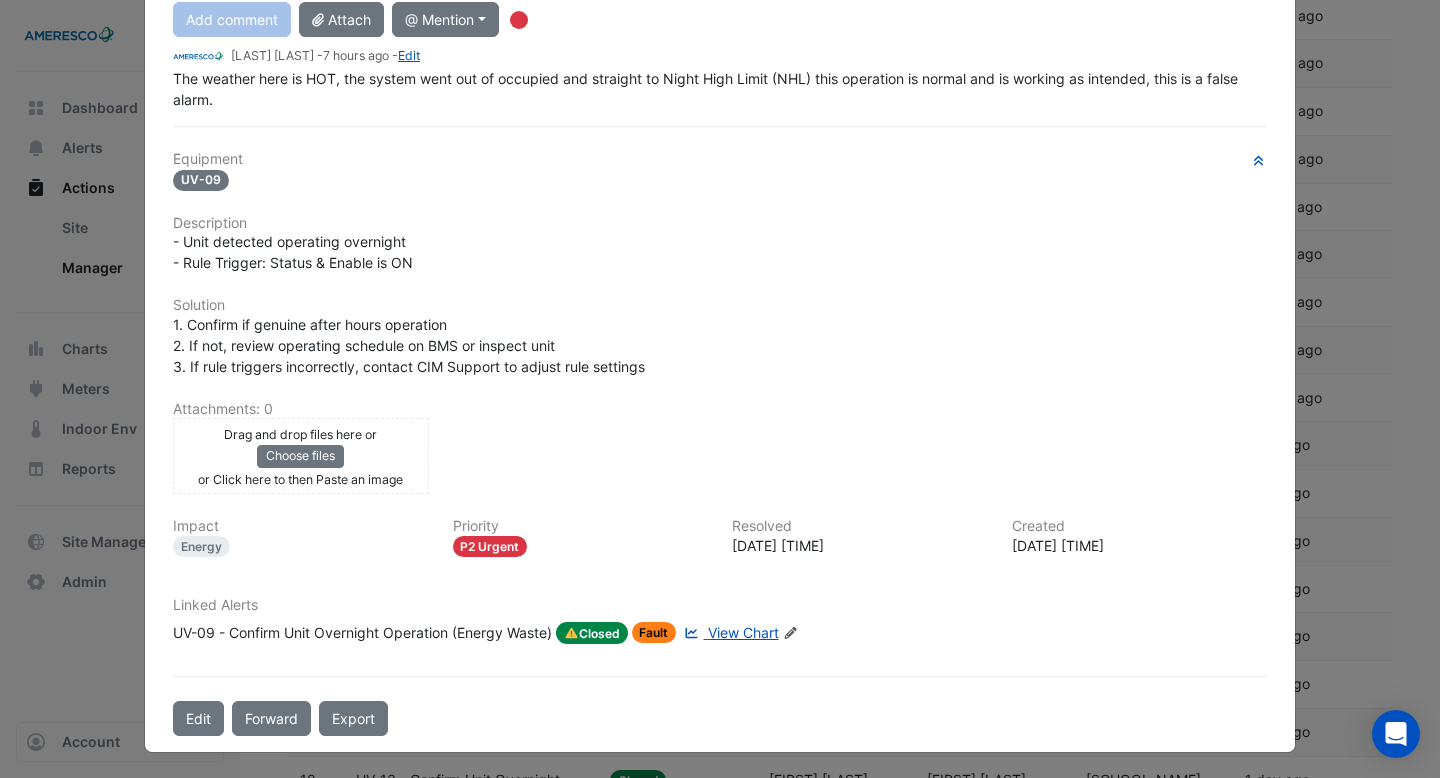 click on "View Chart" 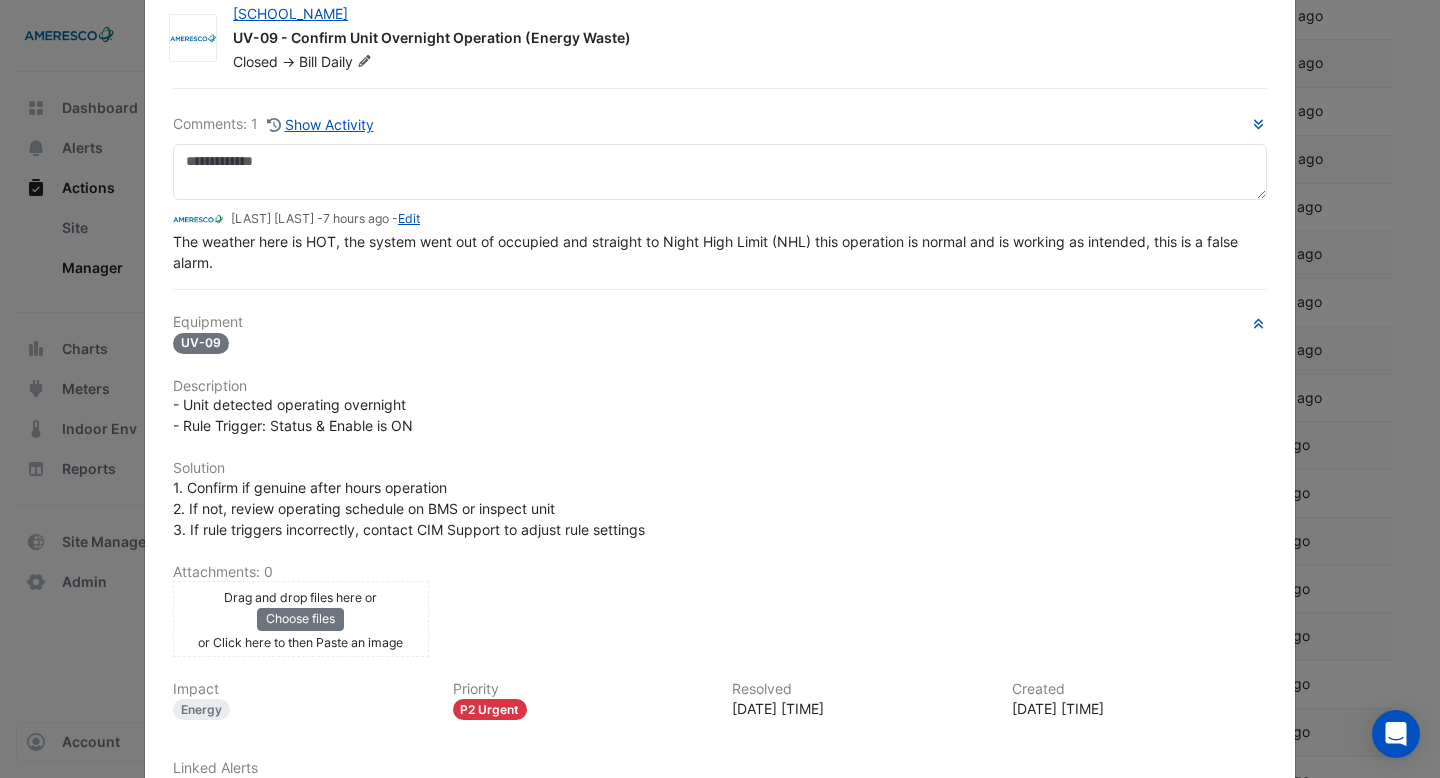scroll, scrollTop: 0, scrollLeft: 0, axis: both 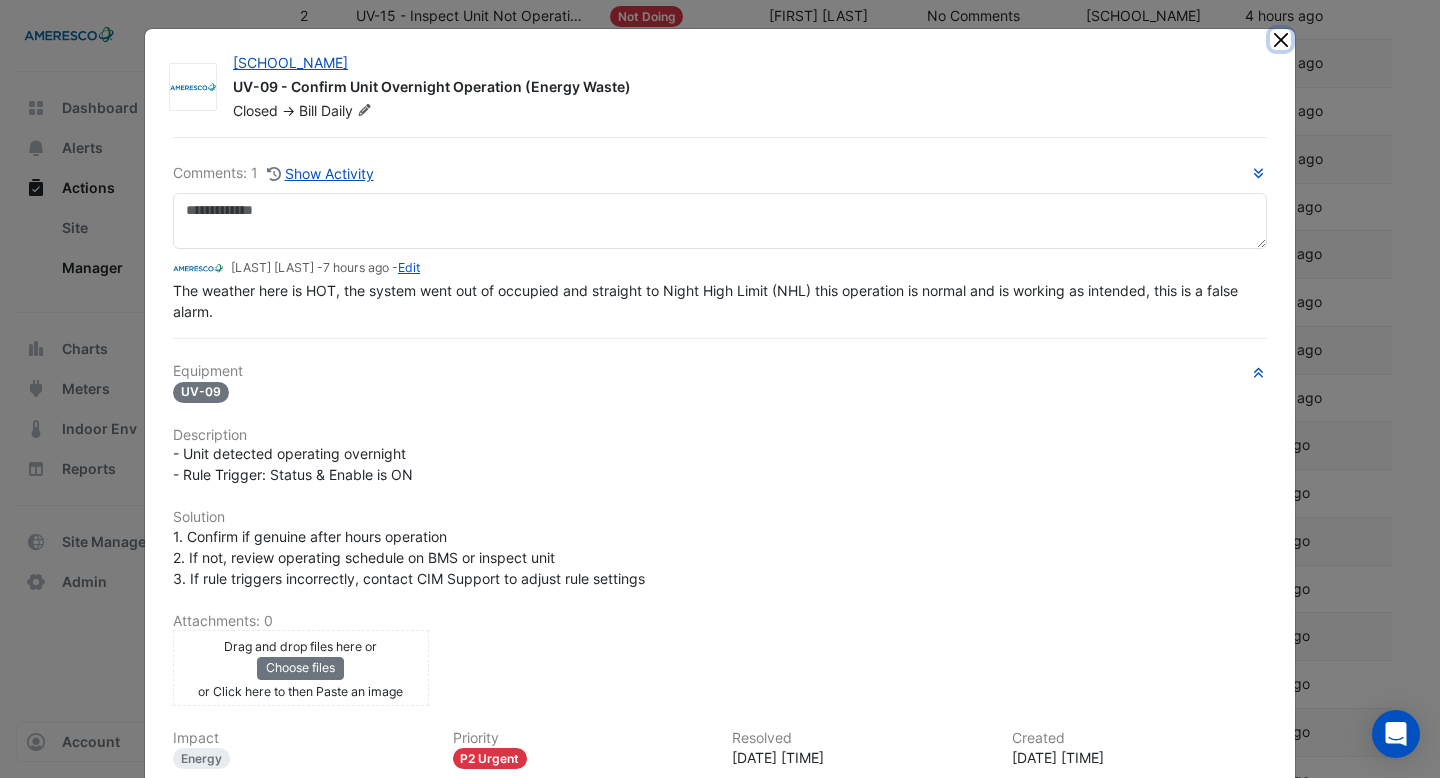click 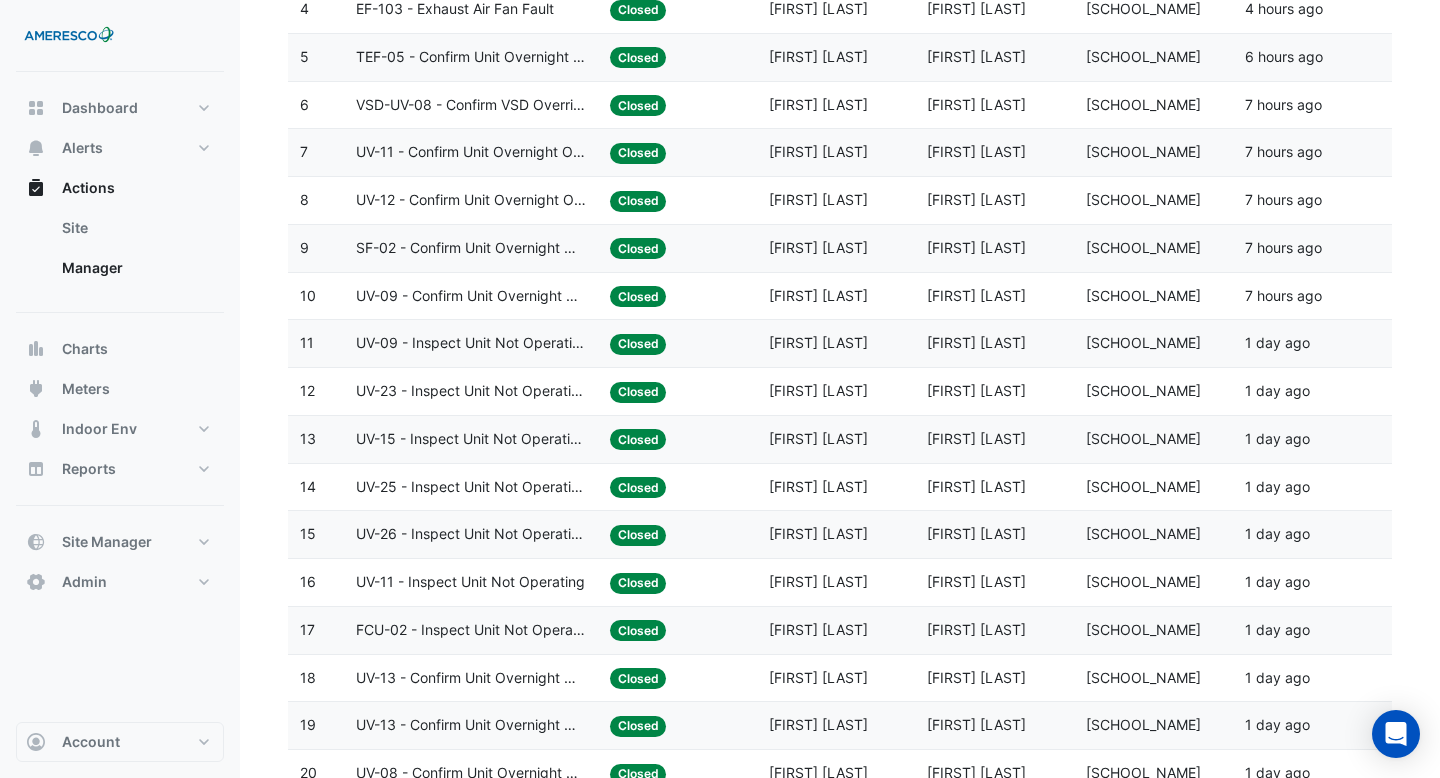 scroll, scrollTop: 581, scrollLeft: 0, axis: vertical 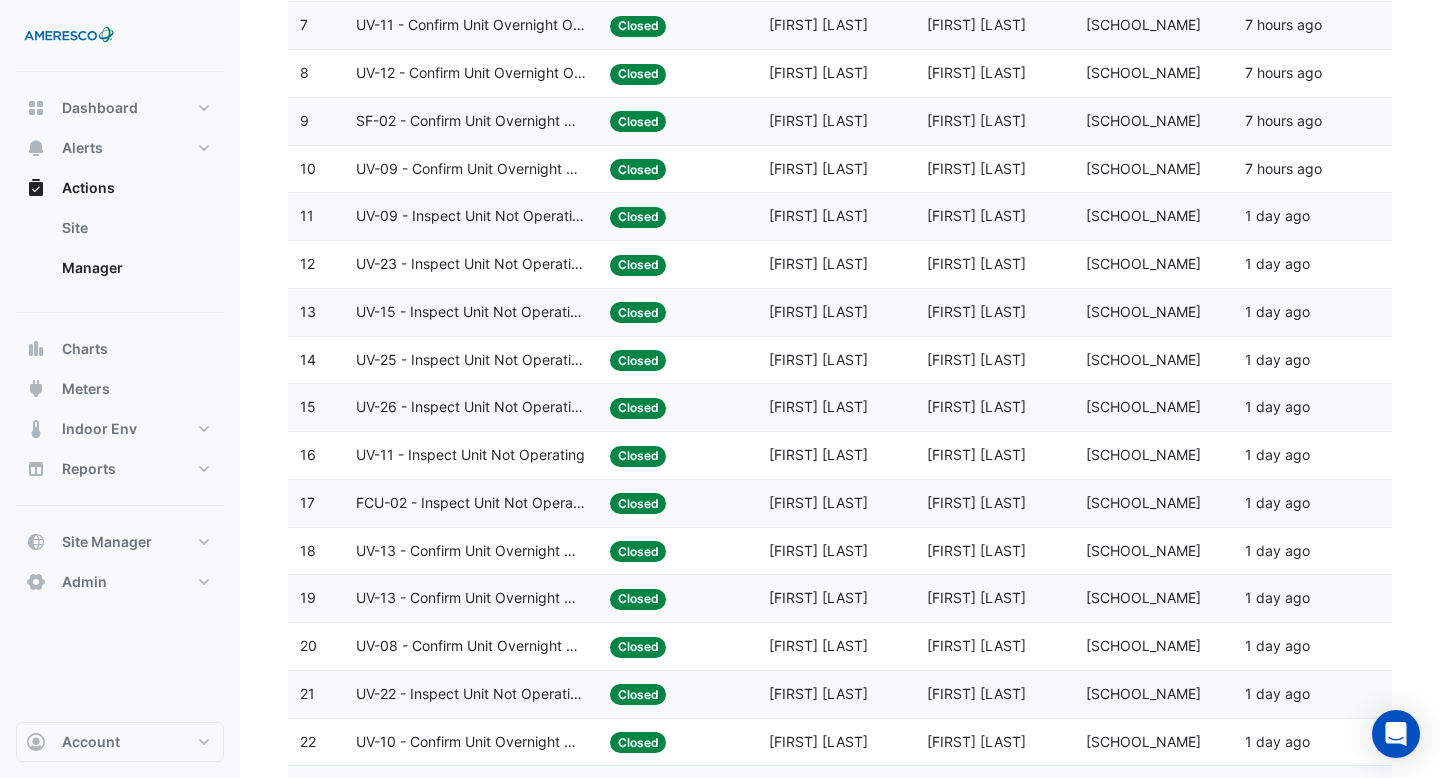 click on "UV-25 - Inspect Unit Not Operating" 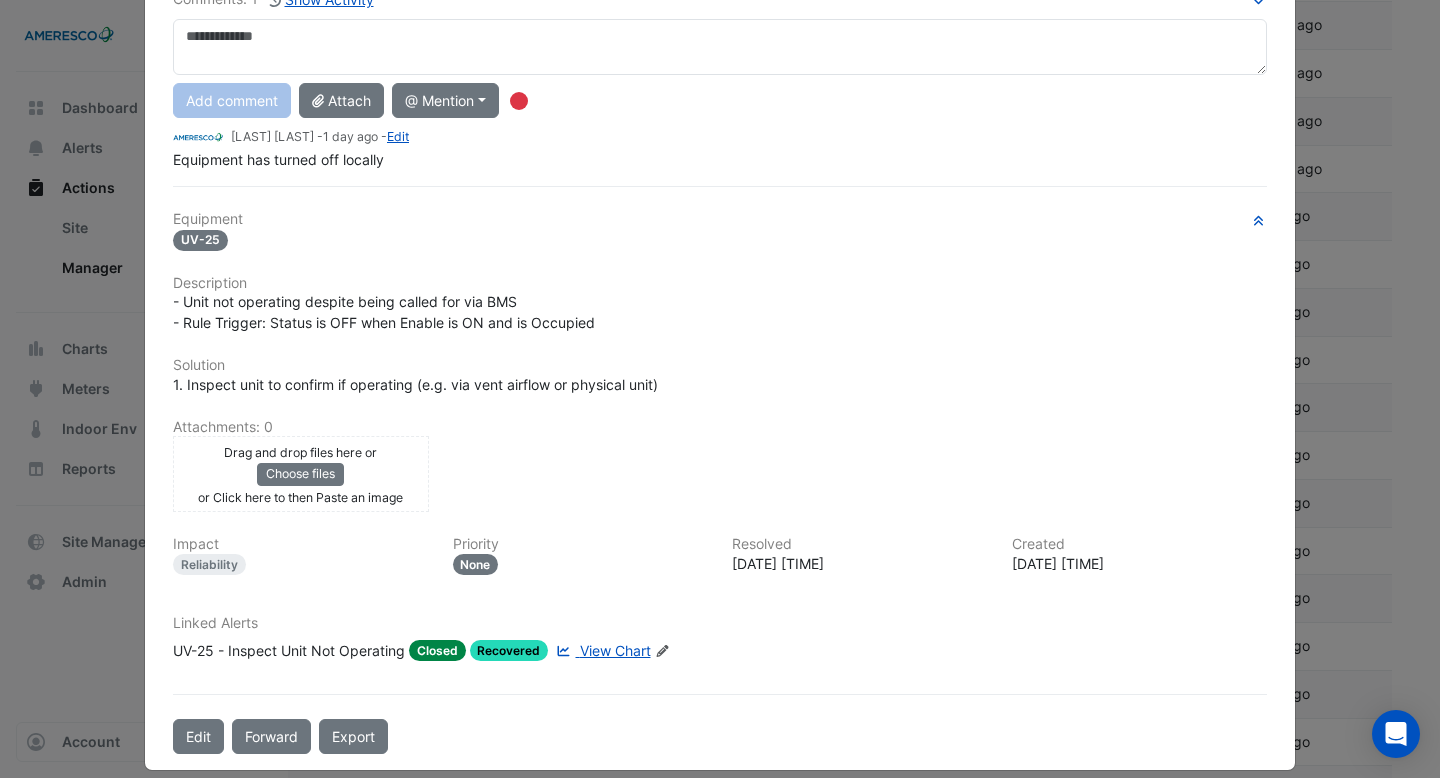 scroll, scrollTop: 175, scrollLeft: 0, axis: vertical 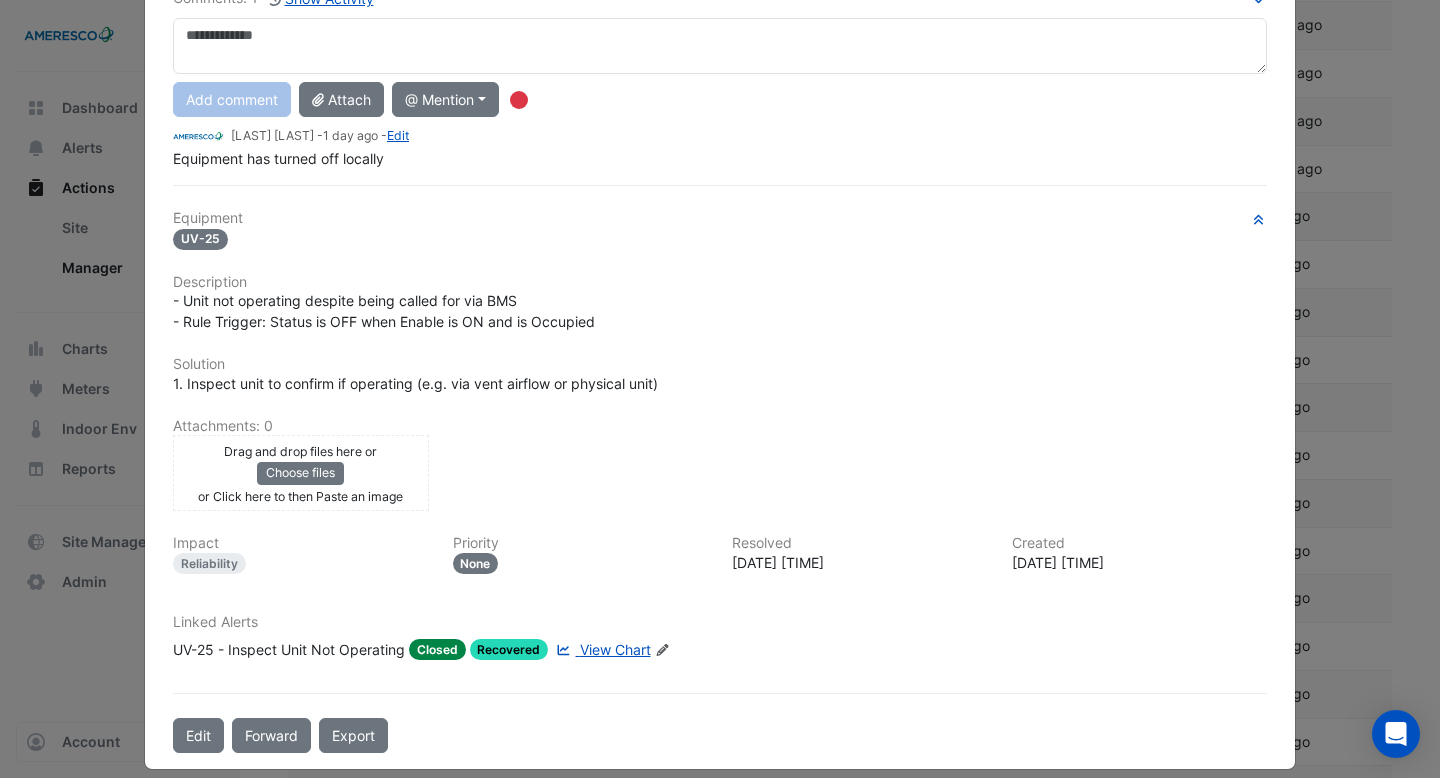 click on "View Chart" 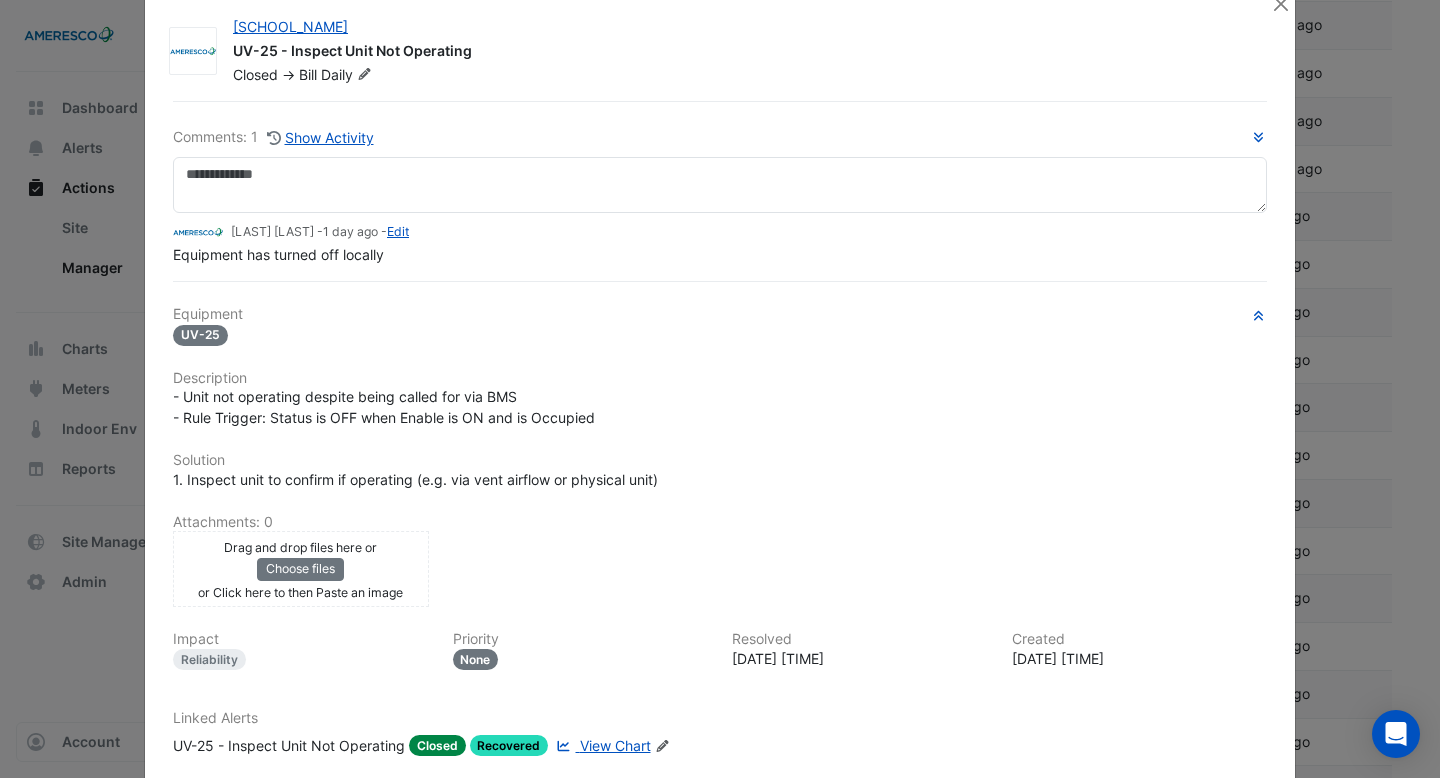scroll, scrollTop: 0, scrollLeft: 0, axis: both 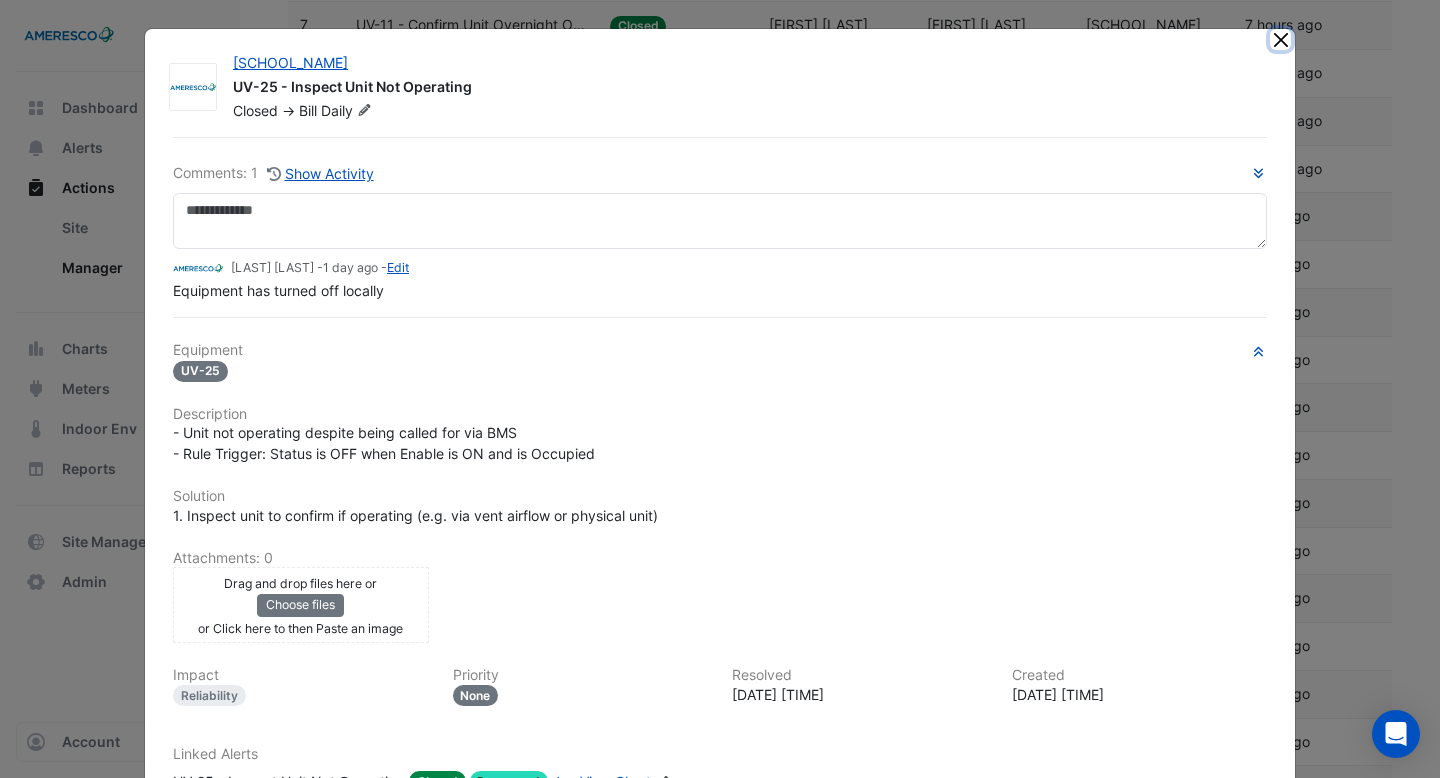 click 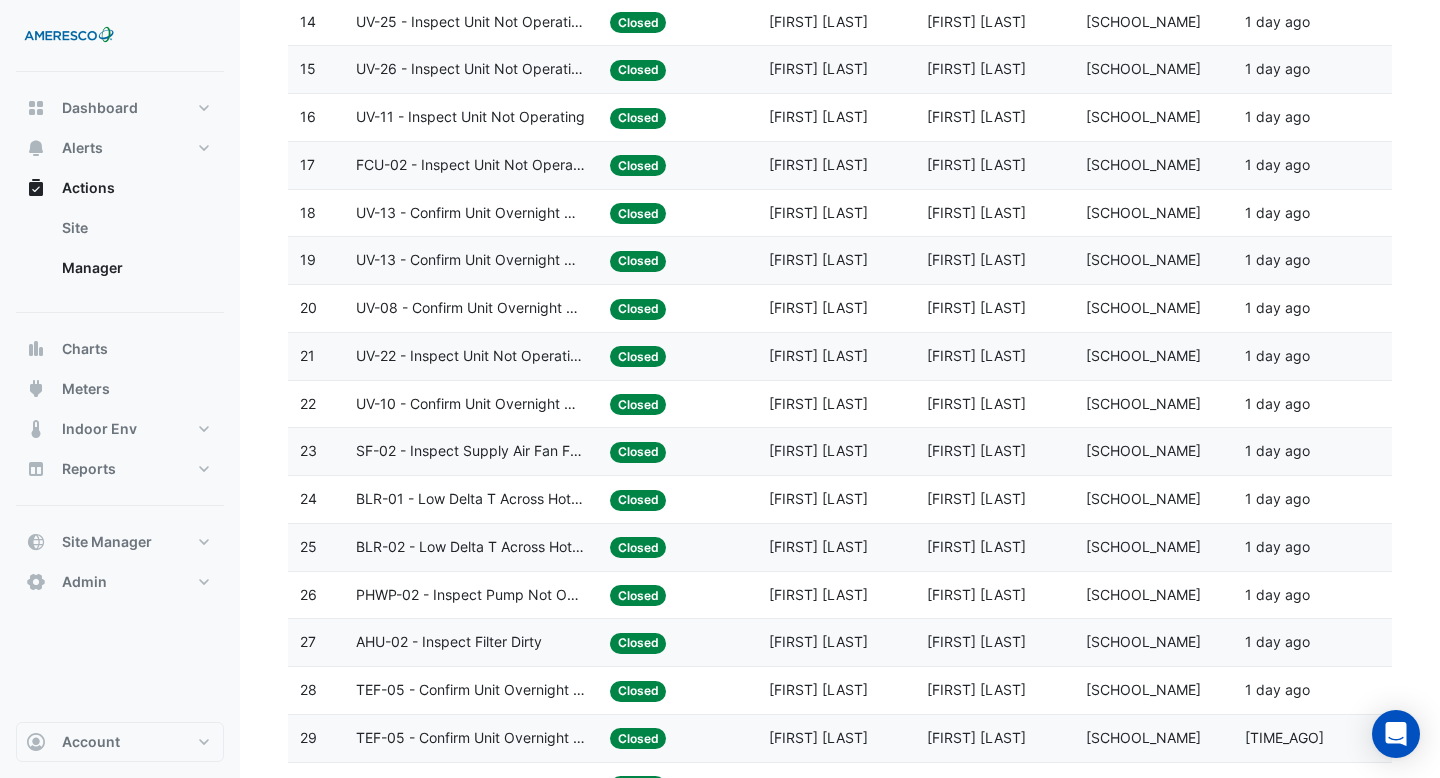 scroll, scrollTop: 920, scrollLeft: 0, axis: vertical 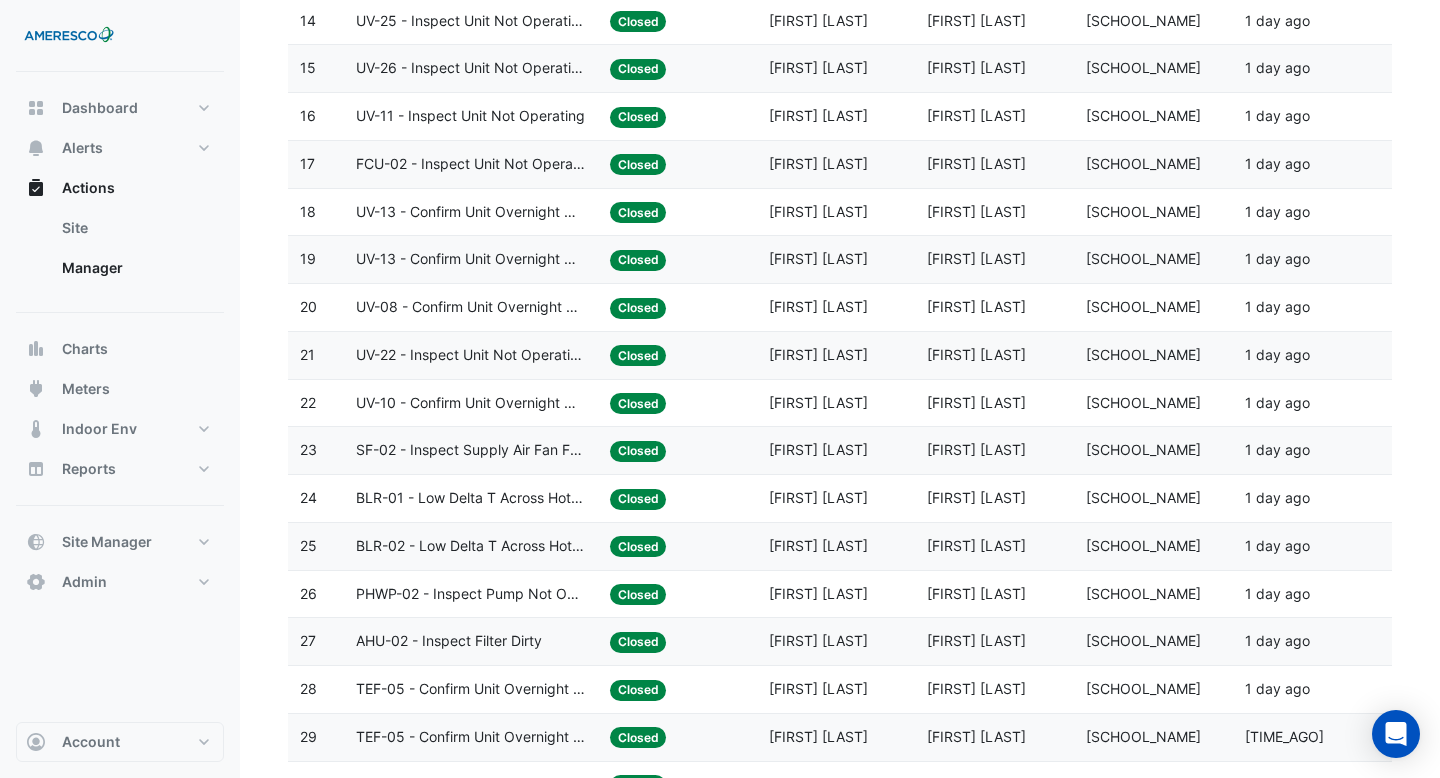 click on "SF-02 - Inspect Supply Air Fan Fault" 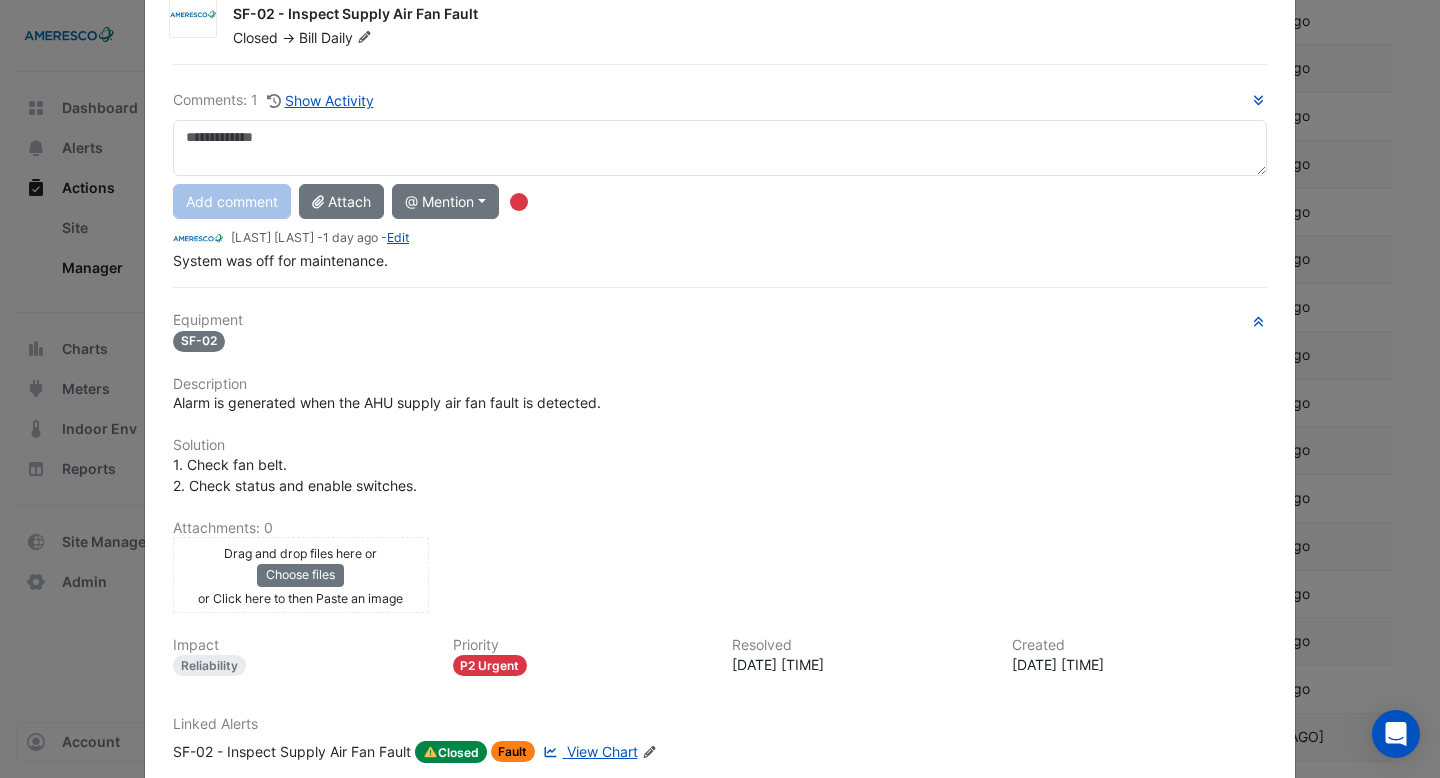 scroll, scrollTop: 0, scrollLeft: 0, axis: both 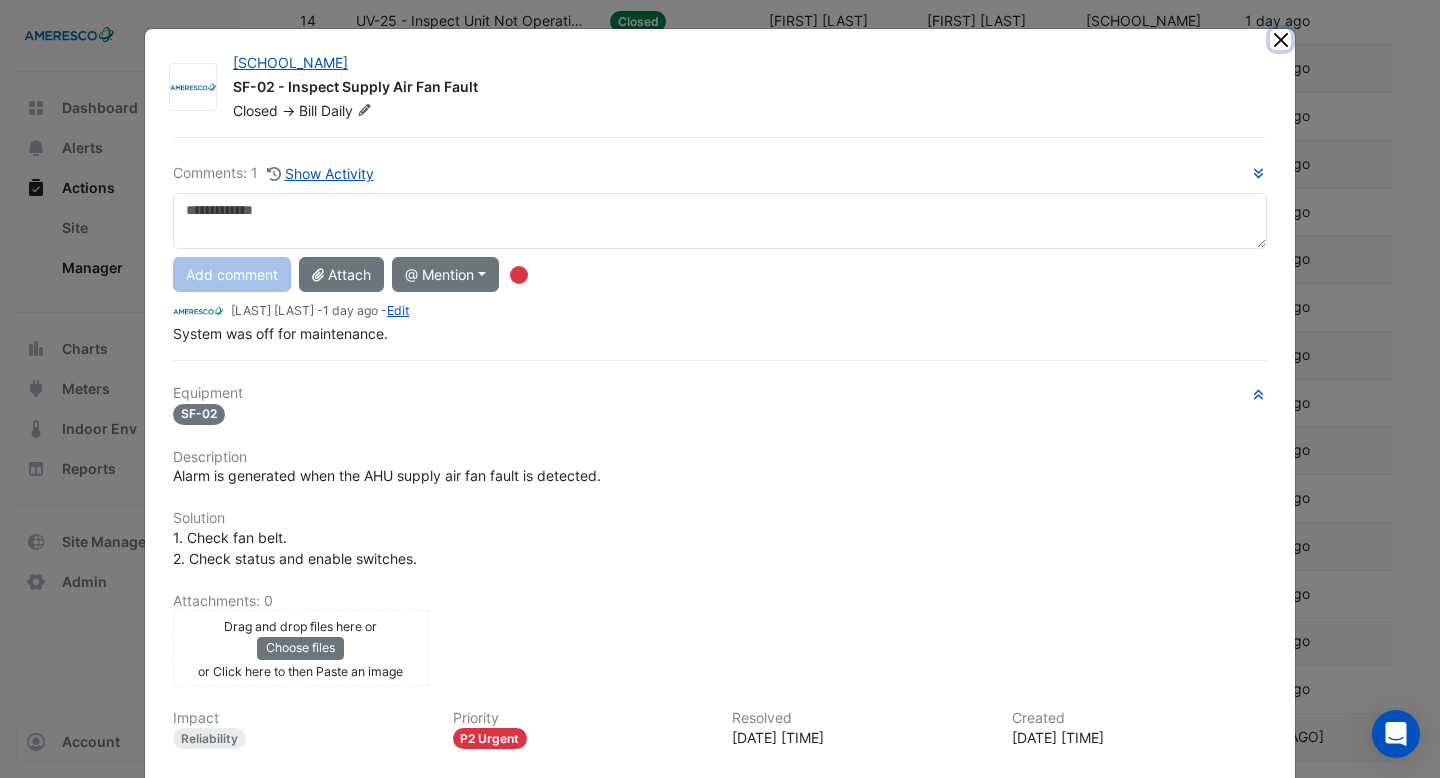 click 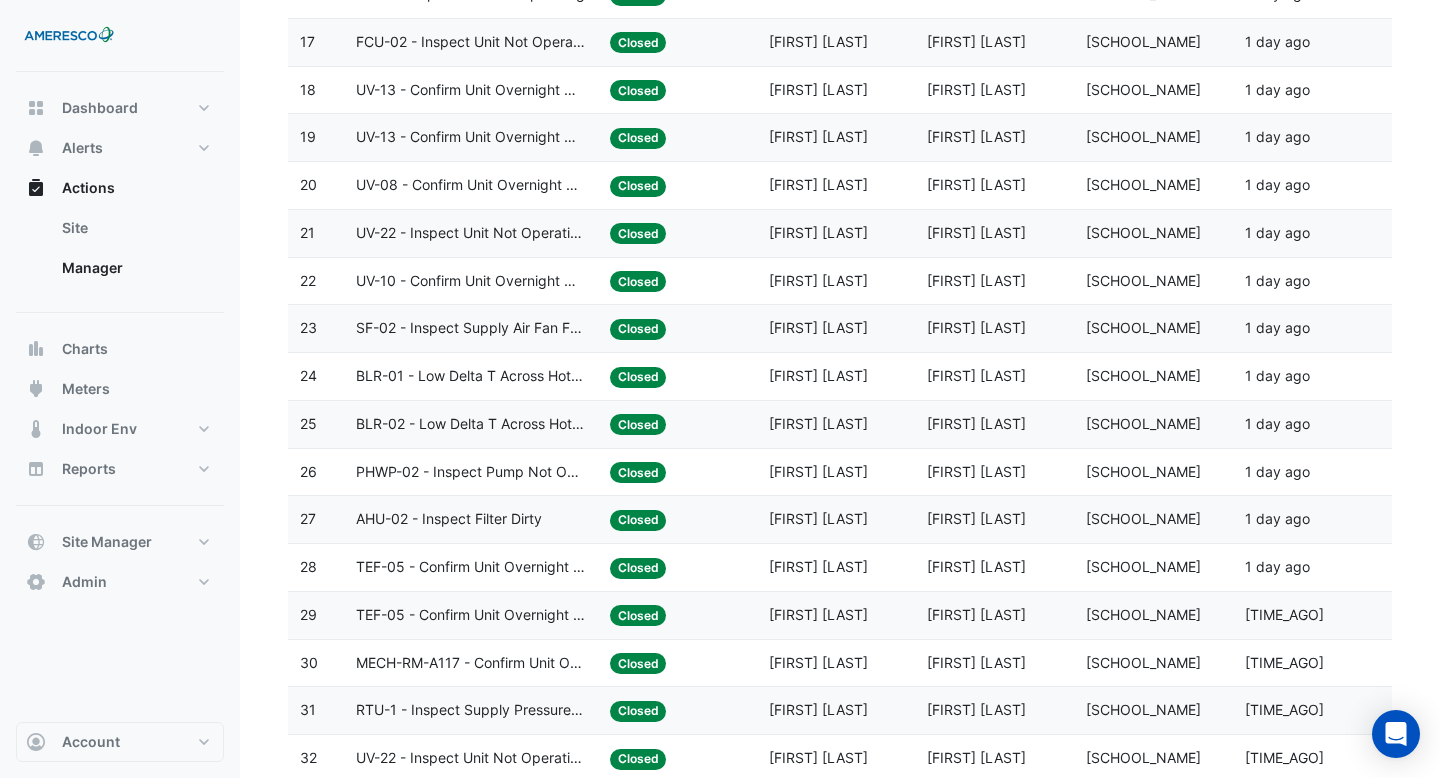 scroll, scrollTop: 1052, scrollLeft: 0, axis: vertical 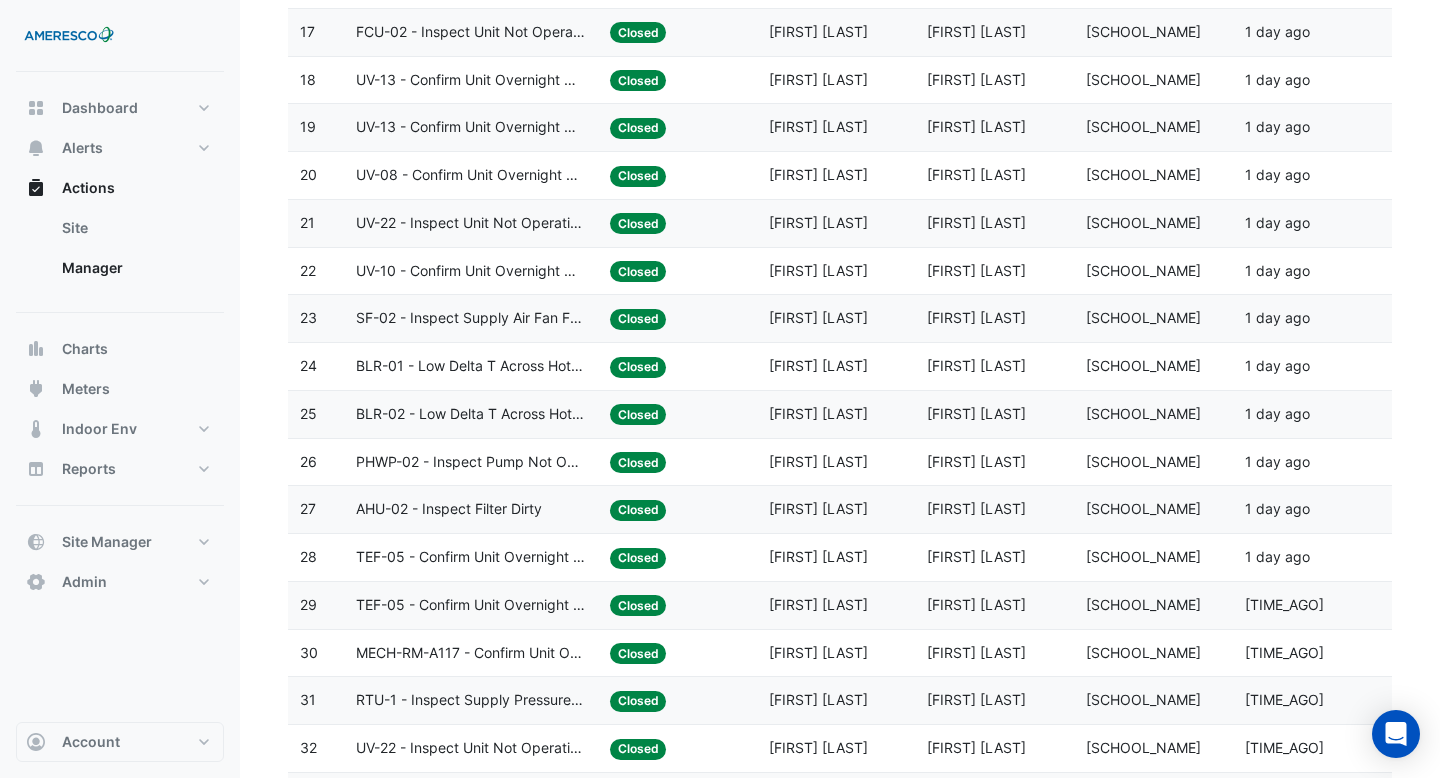 click on "PHWP-02 - Inspect Pump Not Operating" 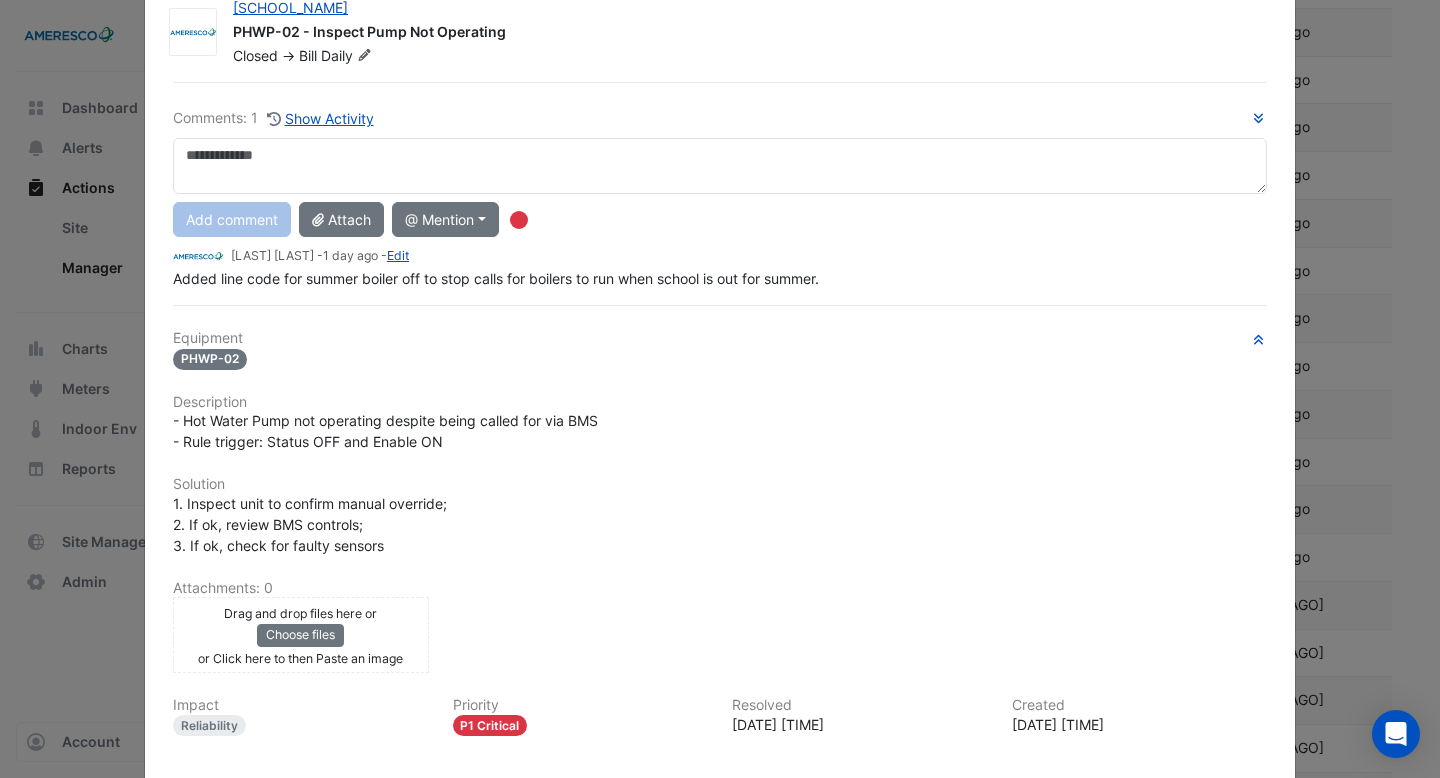 scroll, scrollTop: 0, scrollLeft: 0, axis: both 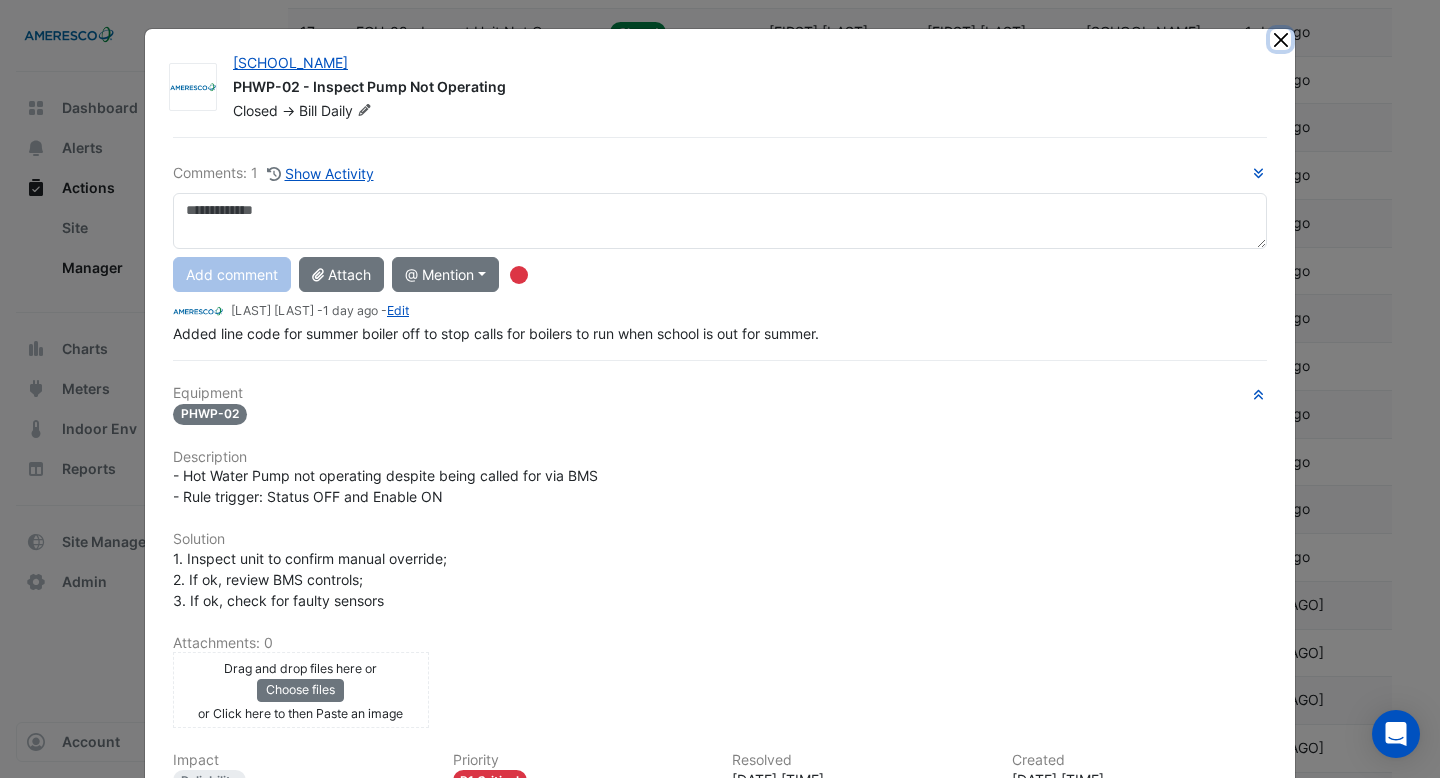 click 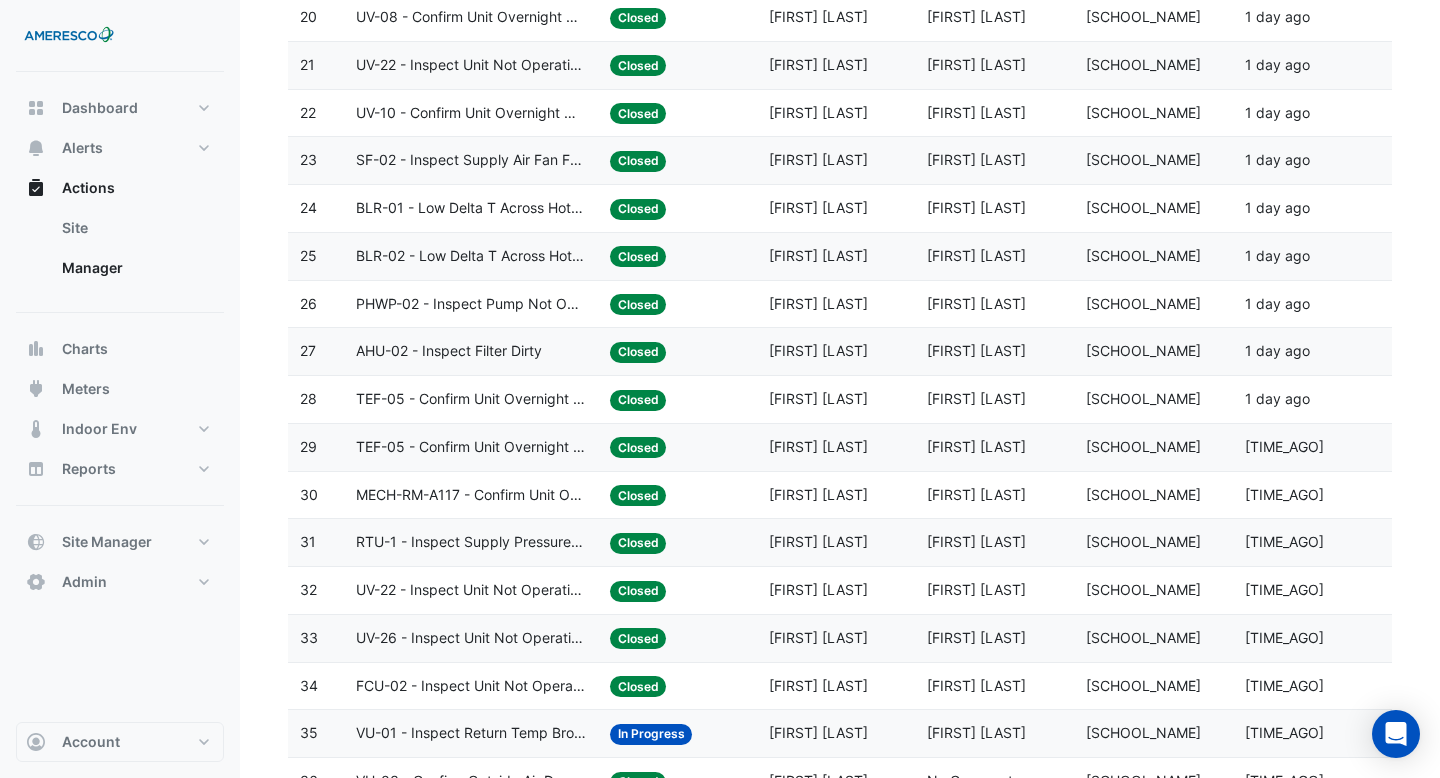 scroll, scrollTop: 1228, scrollLeft: 0, axis: vertical 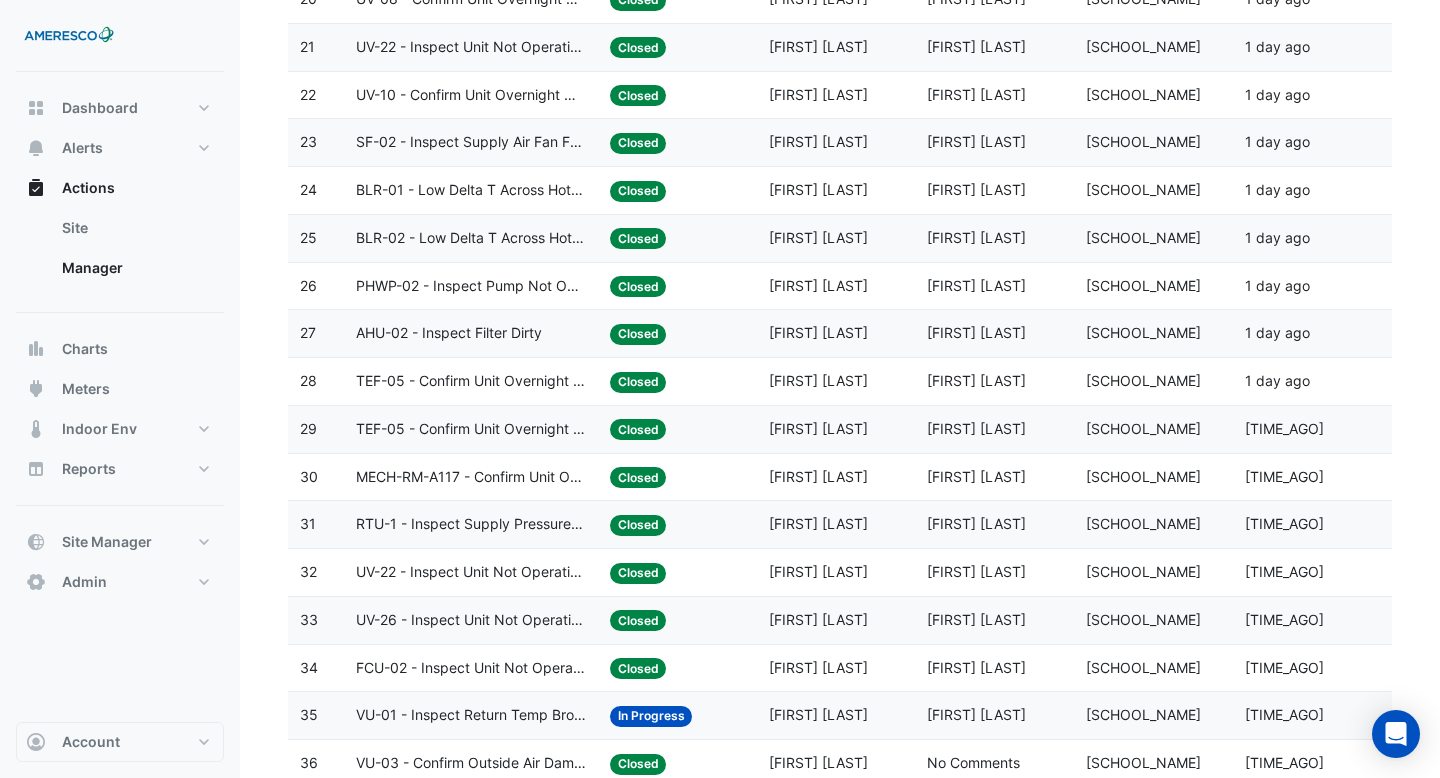 click on "MECH-RM-A117 - Confirm Unit Overnight Operation (Energy Waste)" 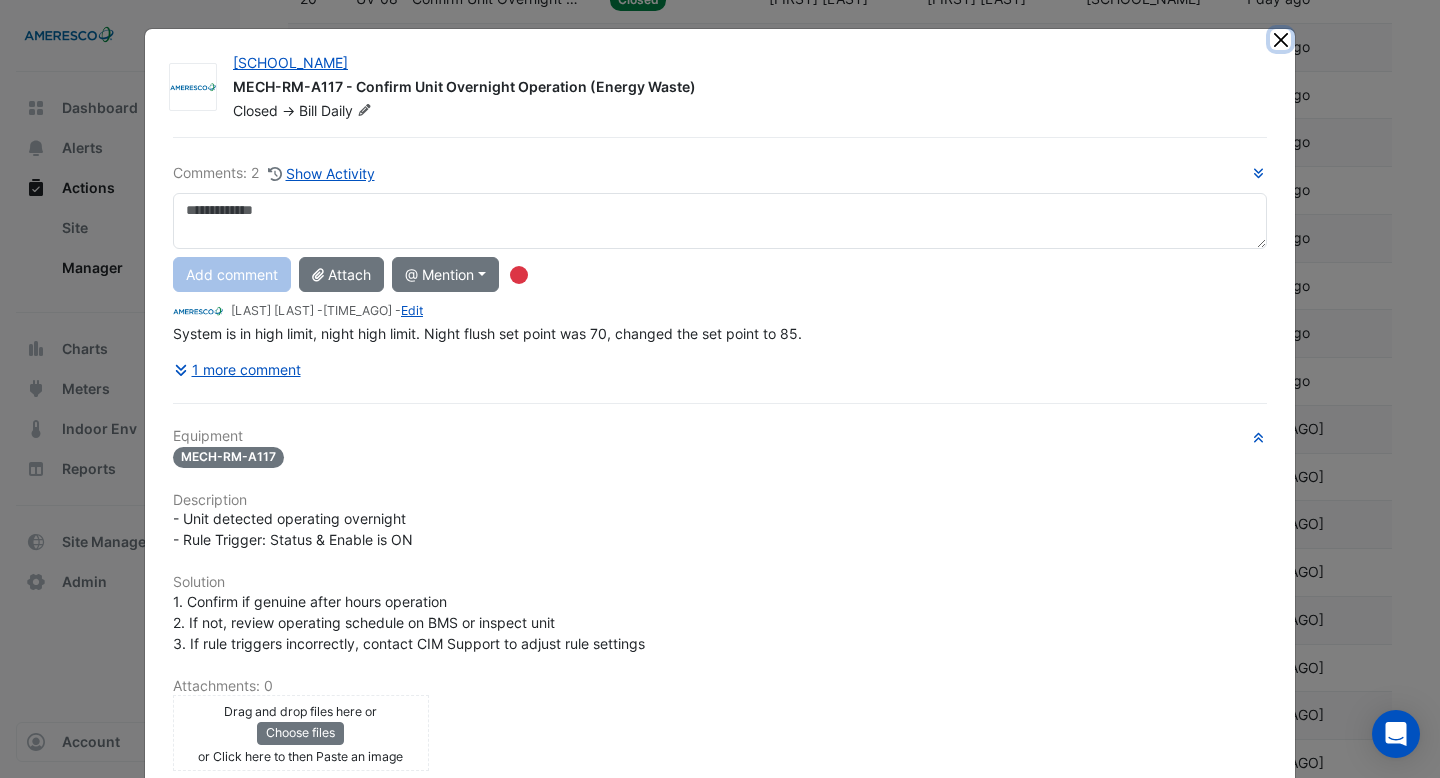 click 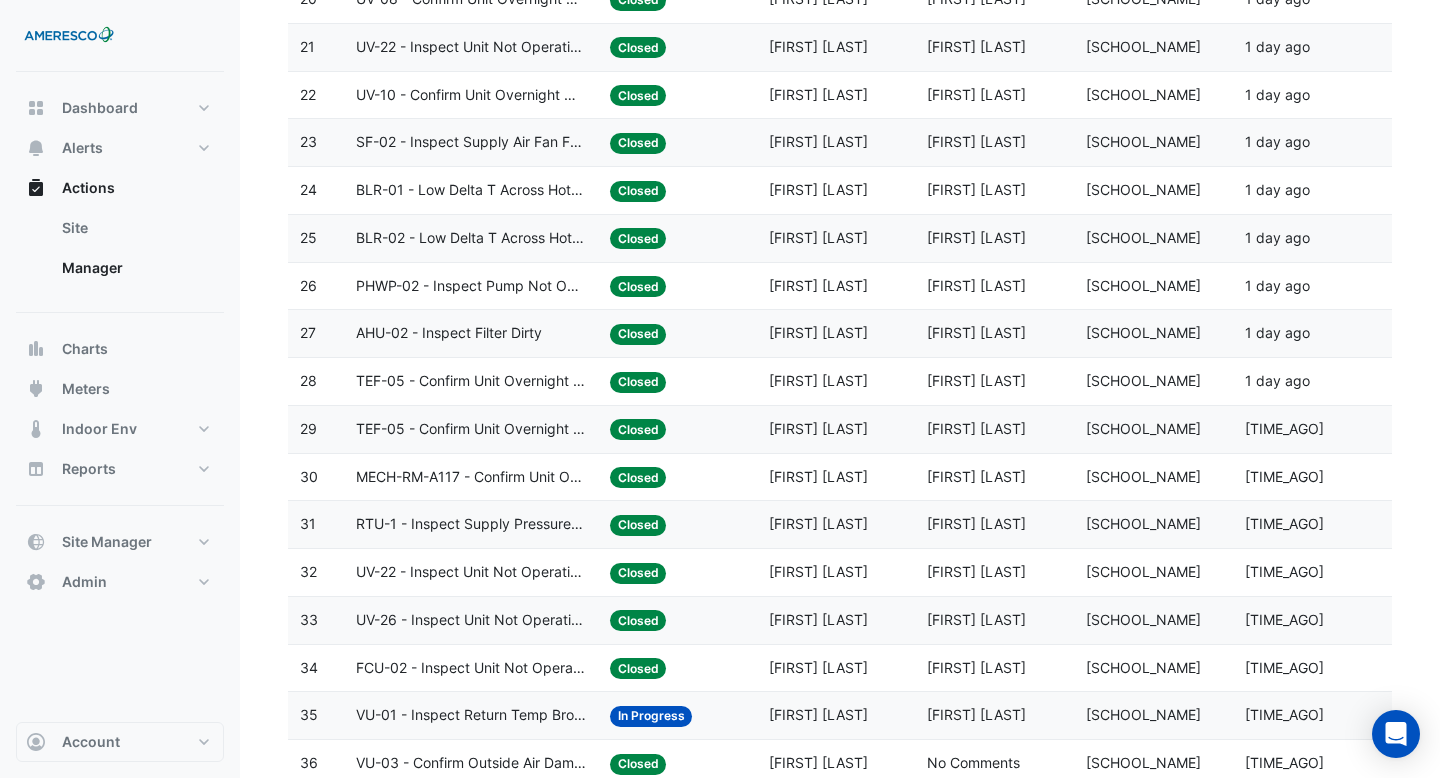 click on "UV-22 - Inspect Unit Not Operating" 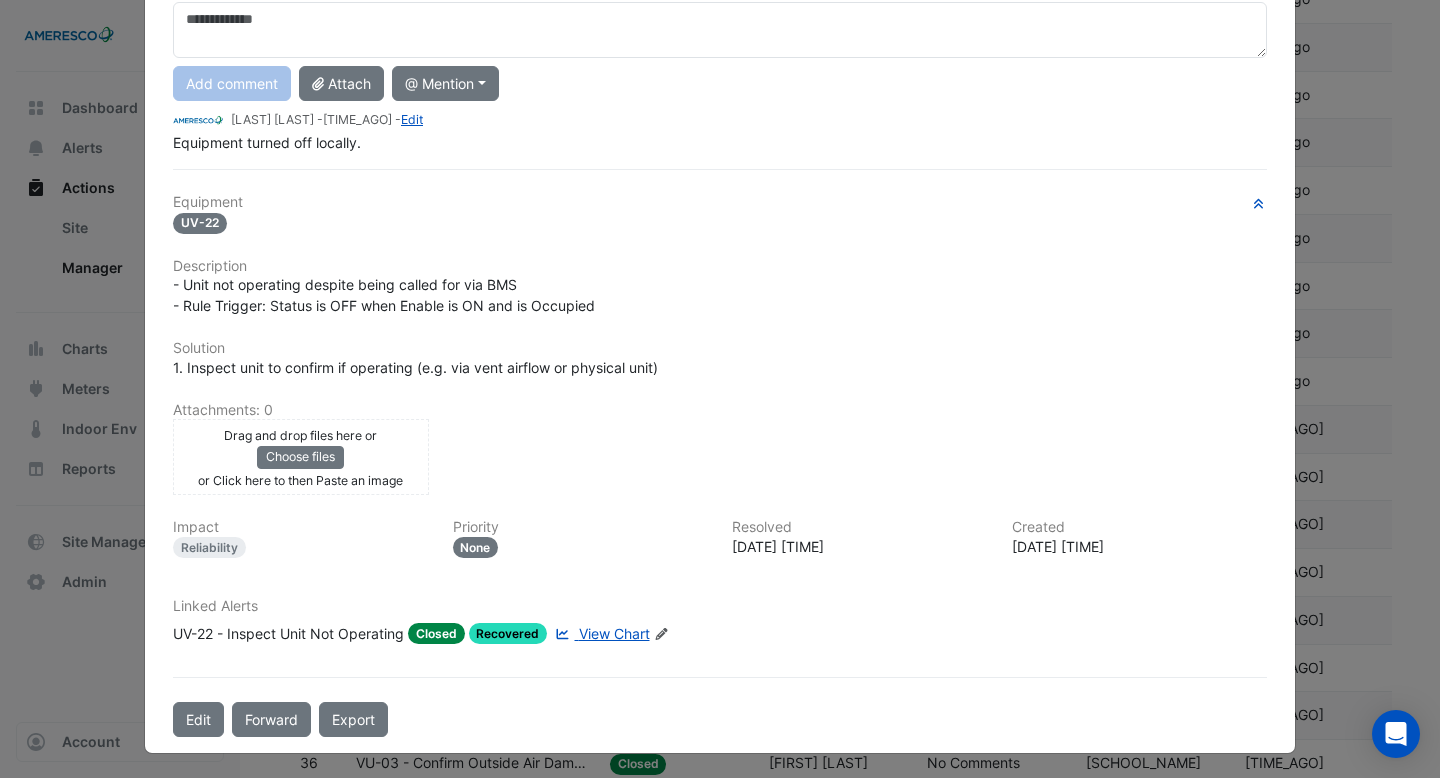 scroll, scrollTop: 0, scrollLeft: 0, axis: both 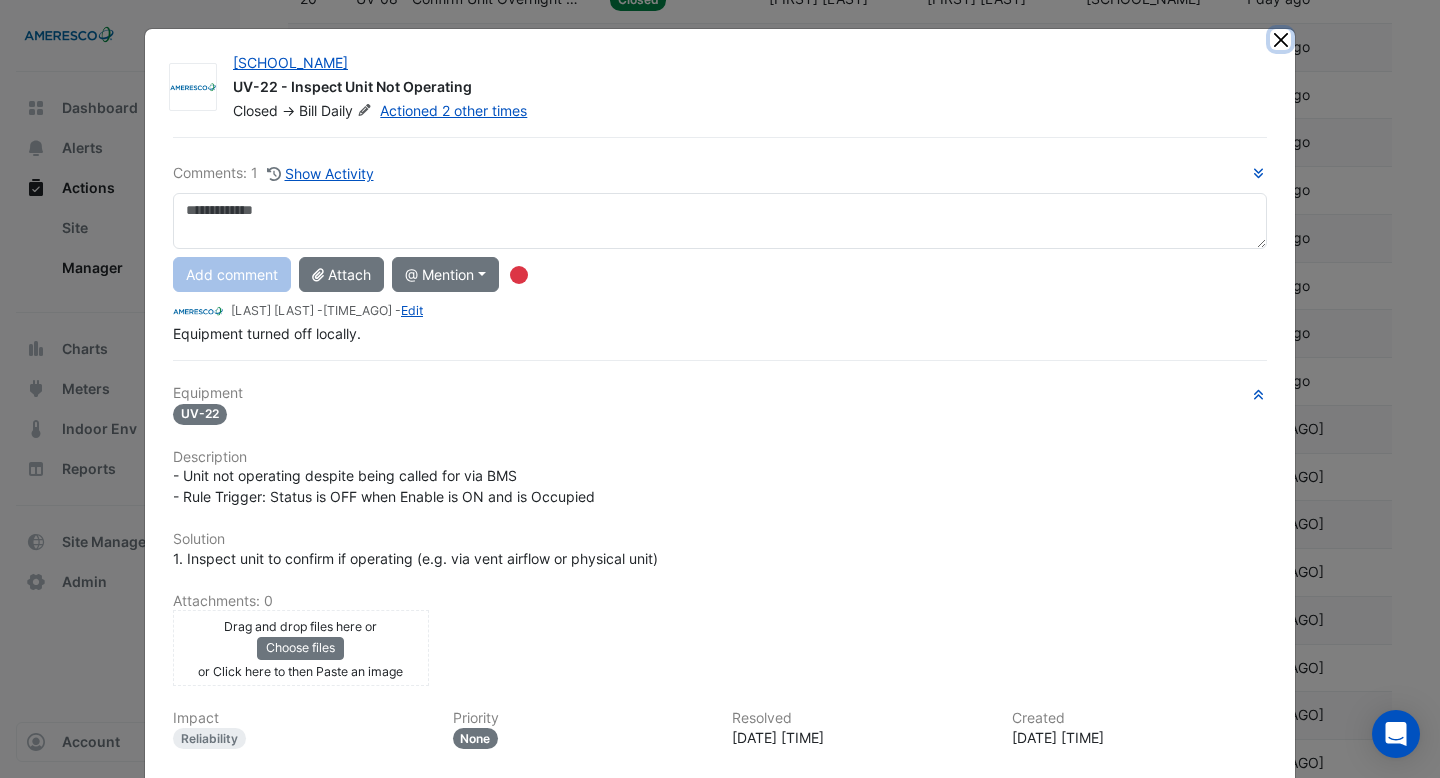 click 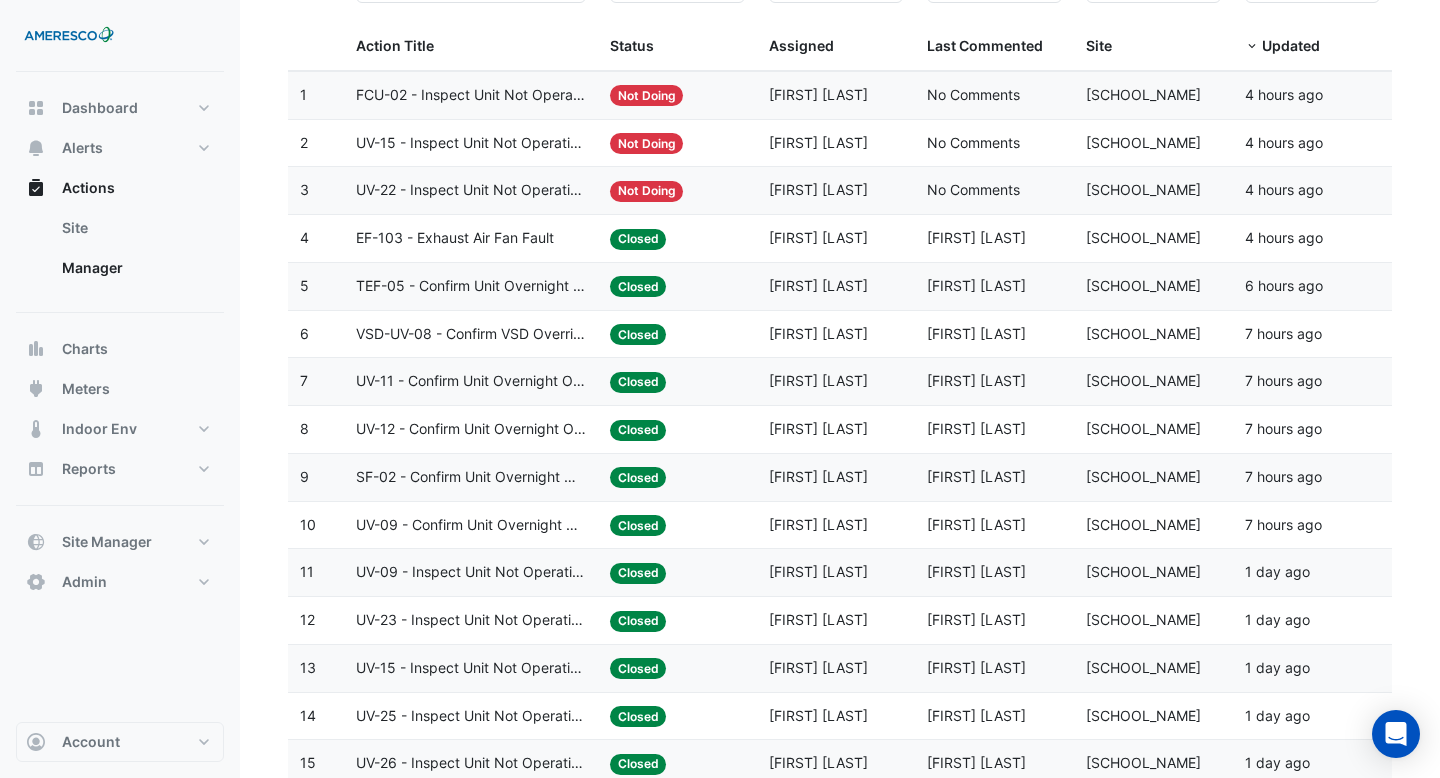 scroll, scrollTop: 224, scrollLeft: 0, axis: vertical 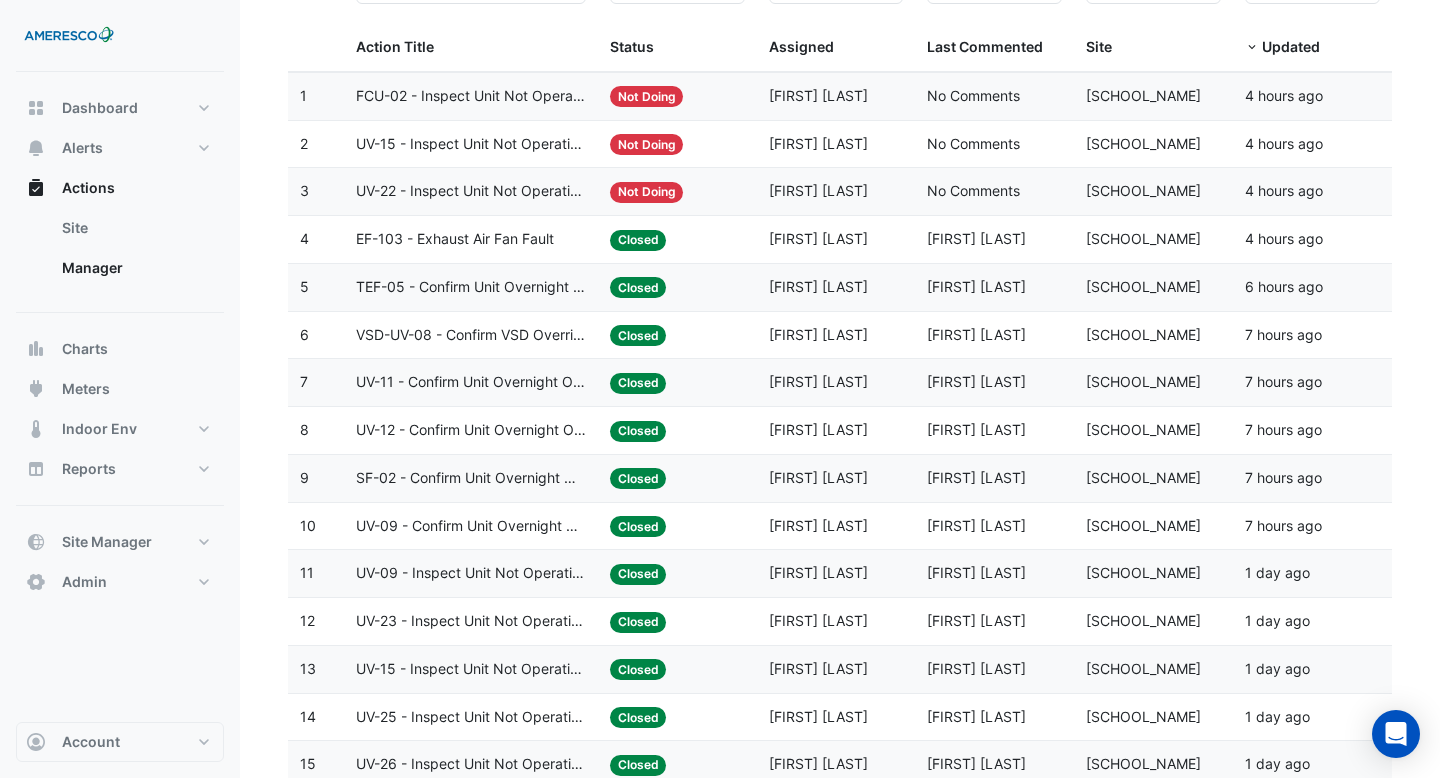 click on "TEF-05 - Confirm Unit Overnight Operation (Energy Waste)" 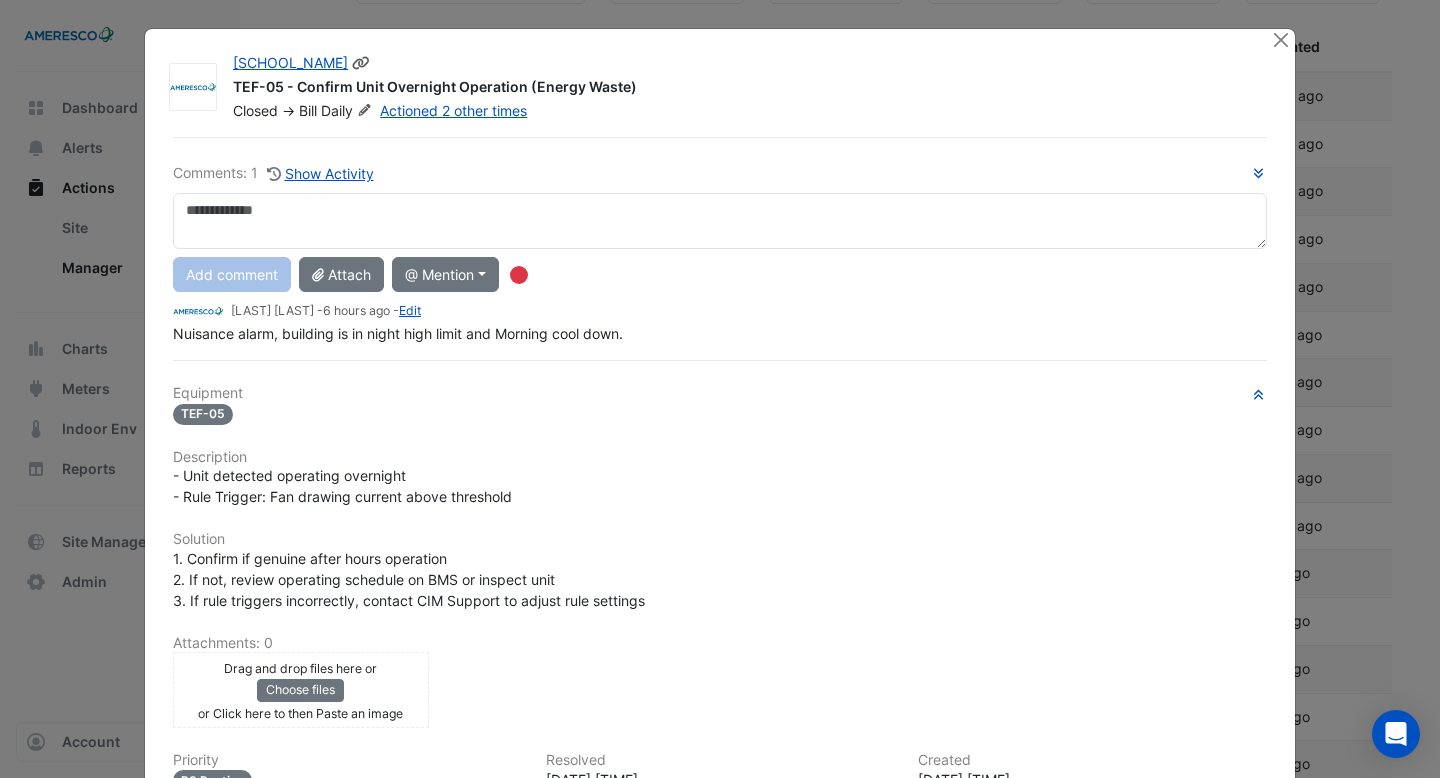click on "TEF-05 - Confirm Unit Overnight Operation (Energy Waste)" 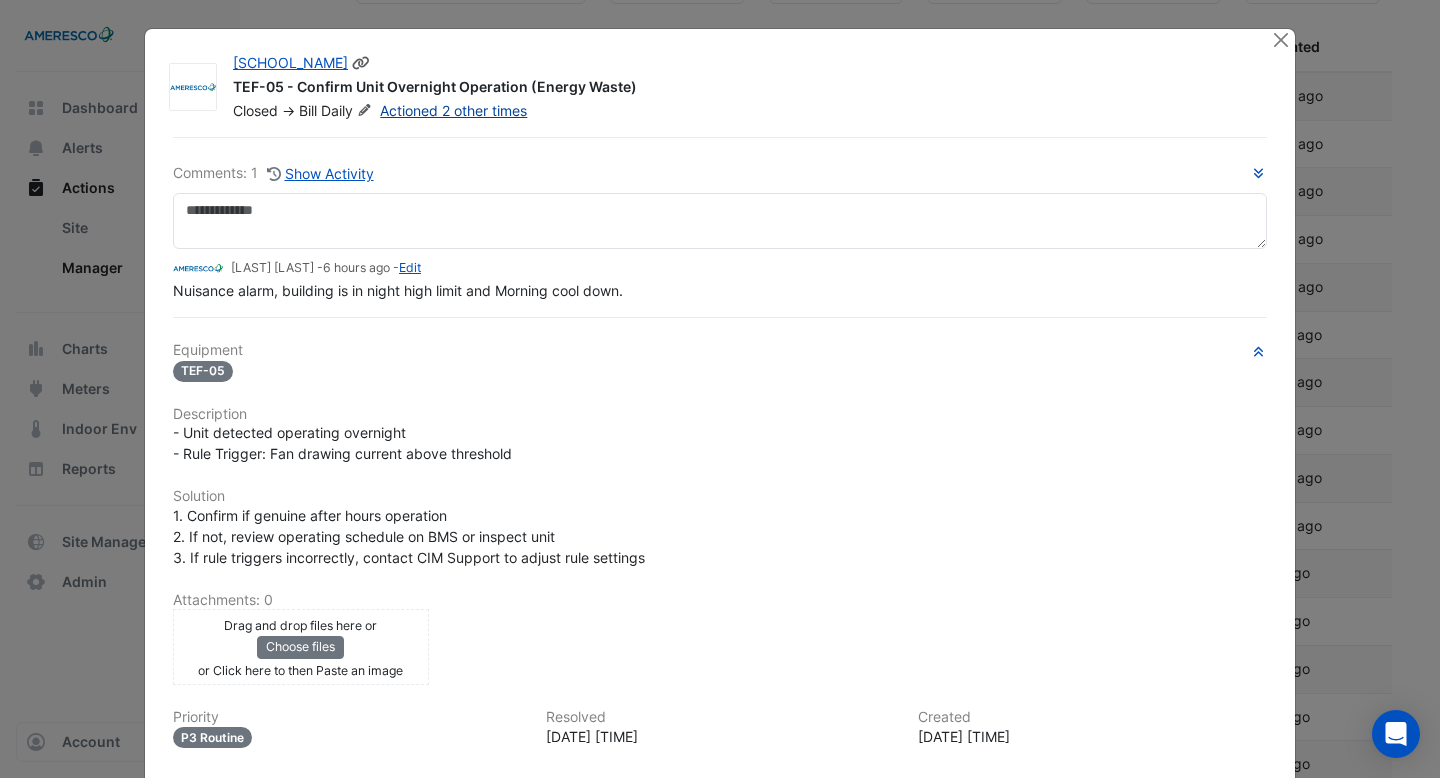 click on "Actioned 2 other times" 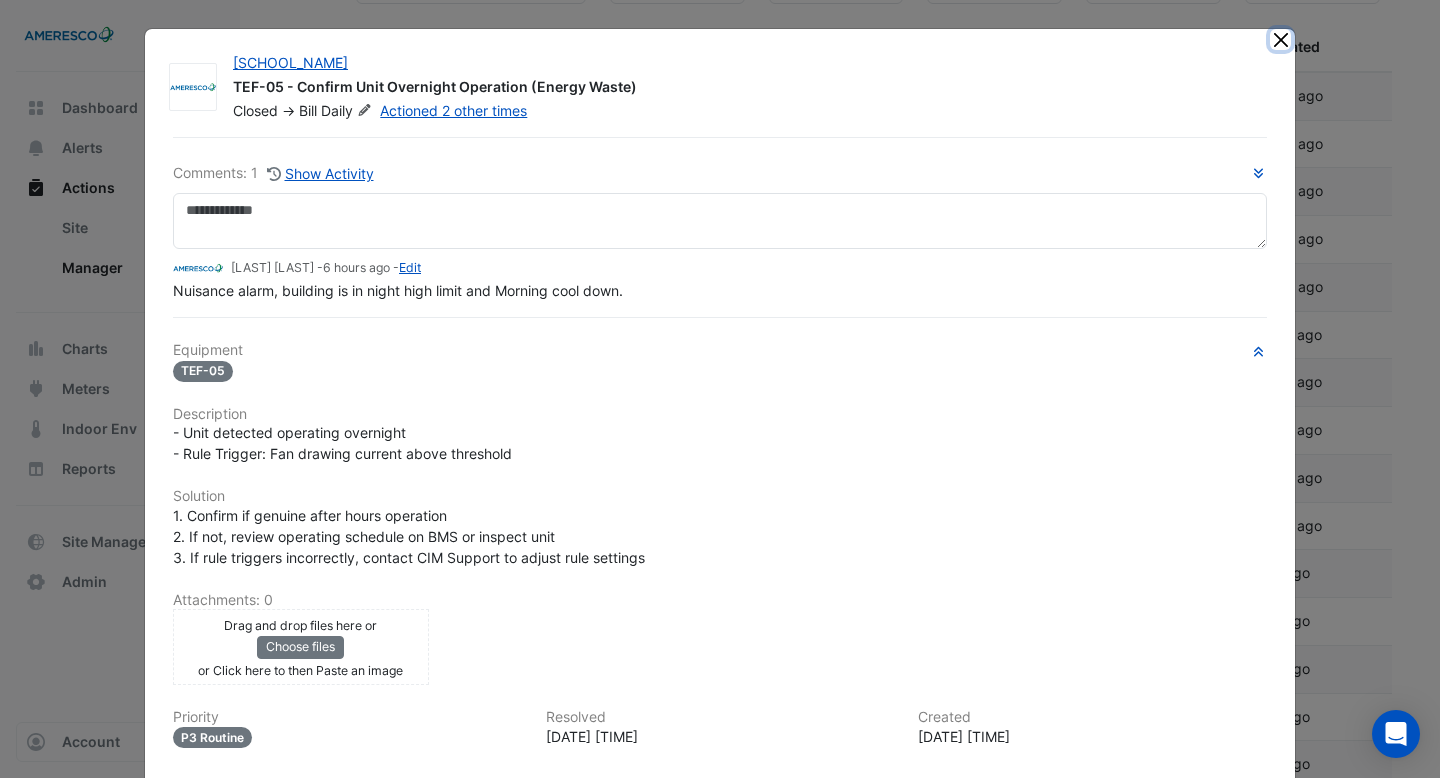 click 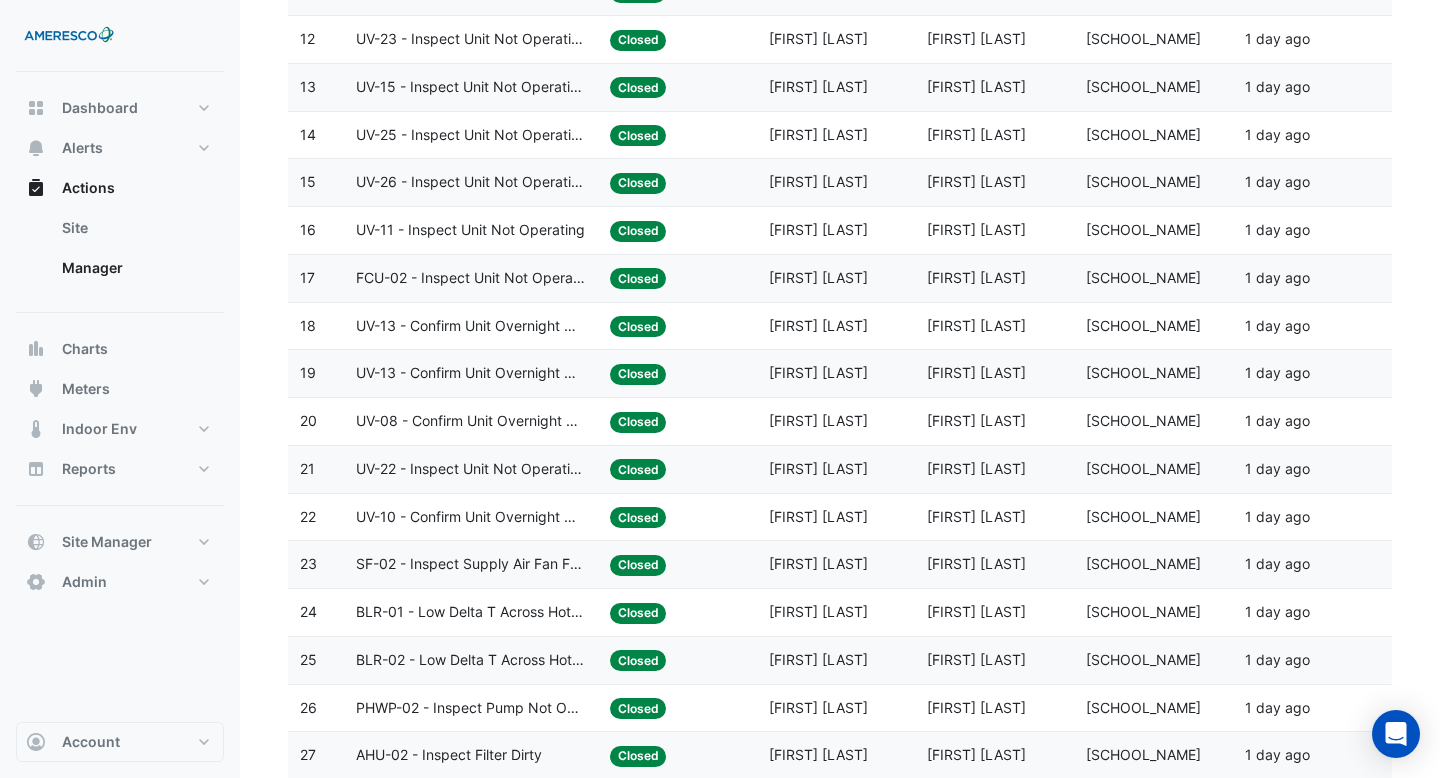 scroll, scrollTop: 845, scrollLeft: 0, axis: vertical 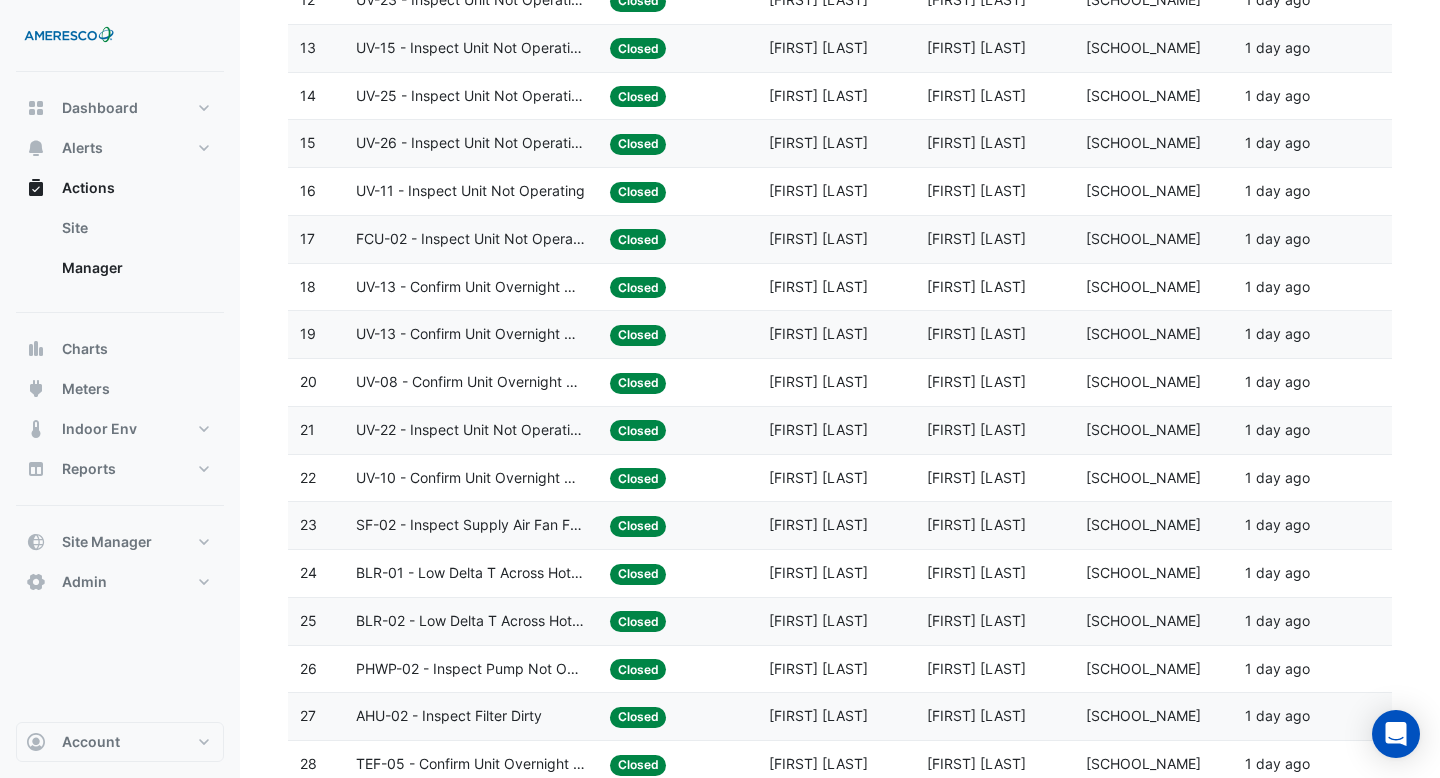 click on "BLR-01 - Low Delta T Across Hot Water System - Enable Point" 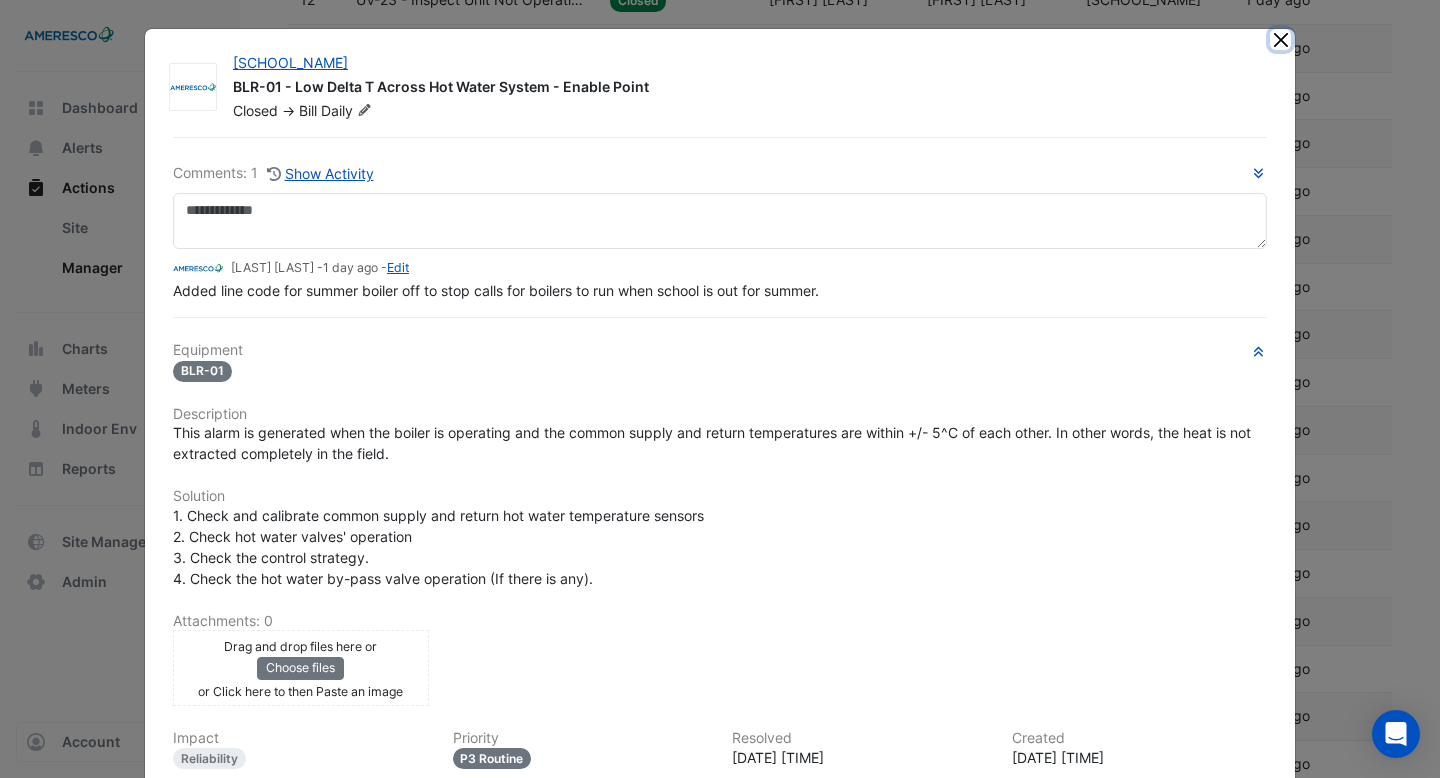 click 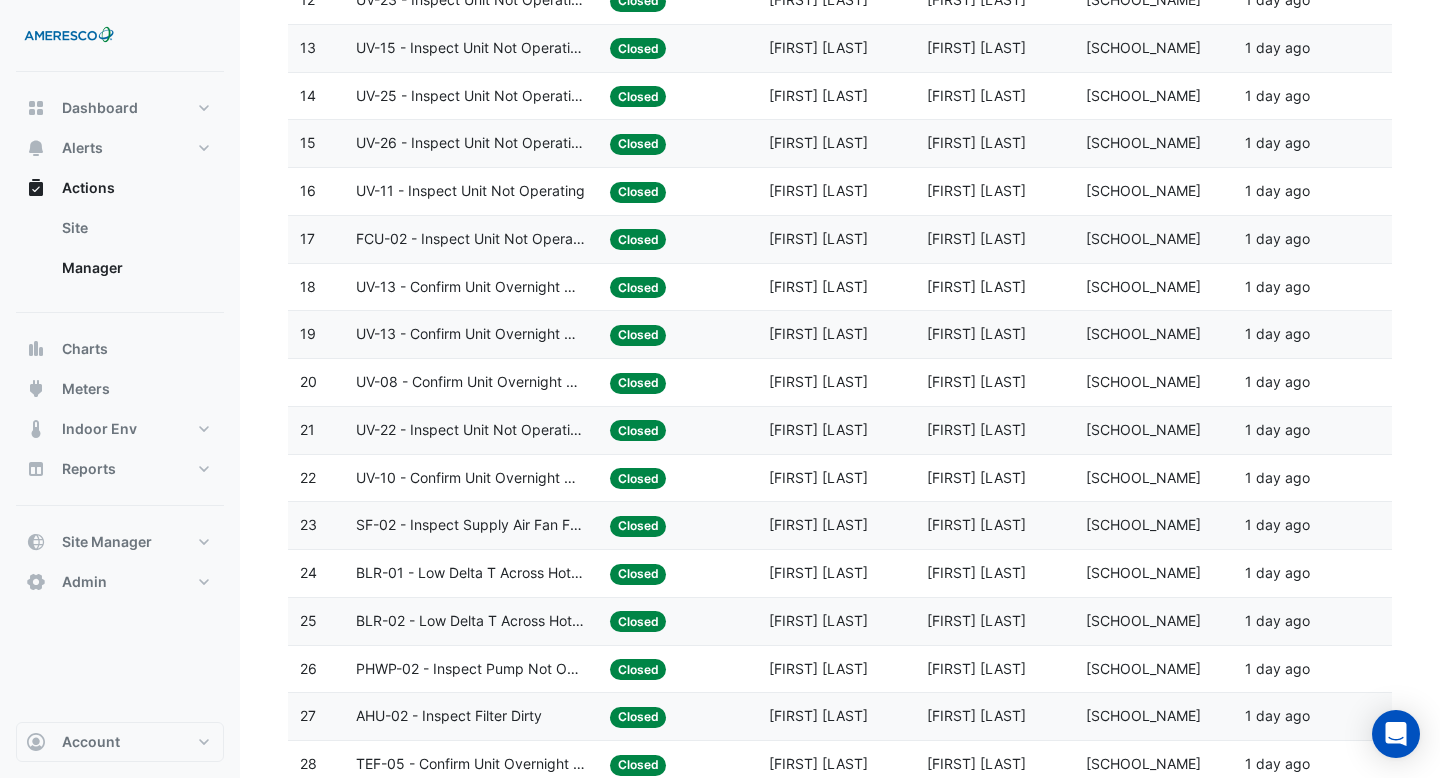 click on "BLR-02 - Low Delta T Across Hot Water System - Enable Point" 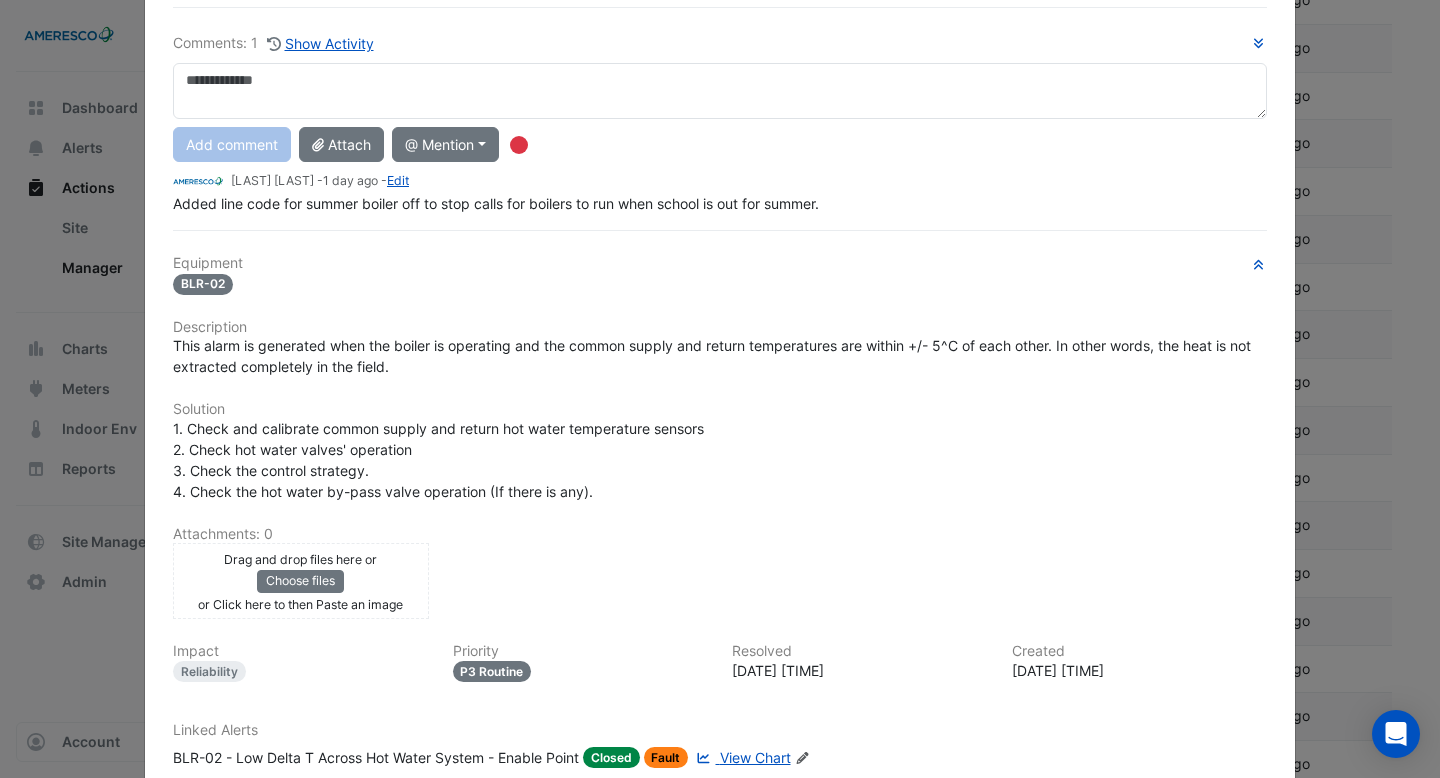 scroll, scrollTop: 0, scrollLeft: 0, axis: both 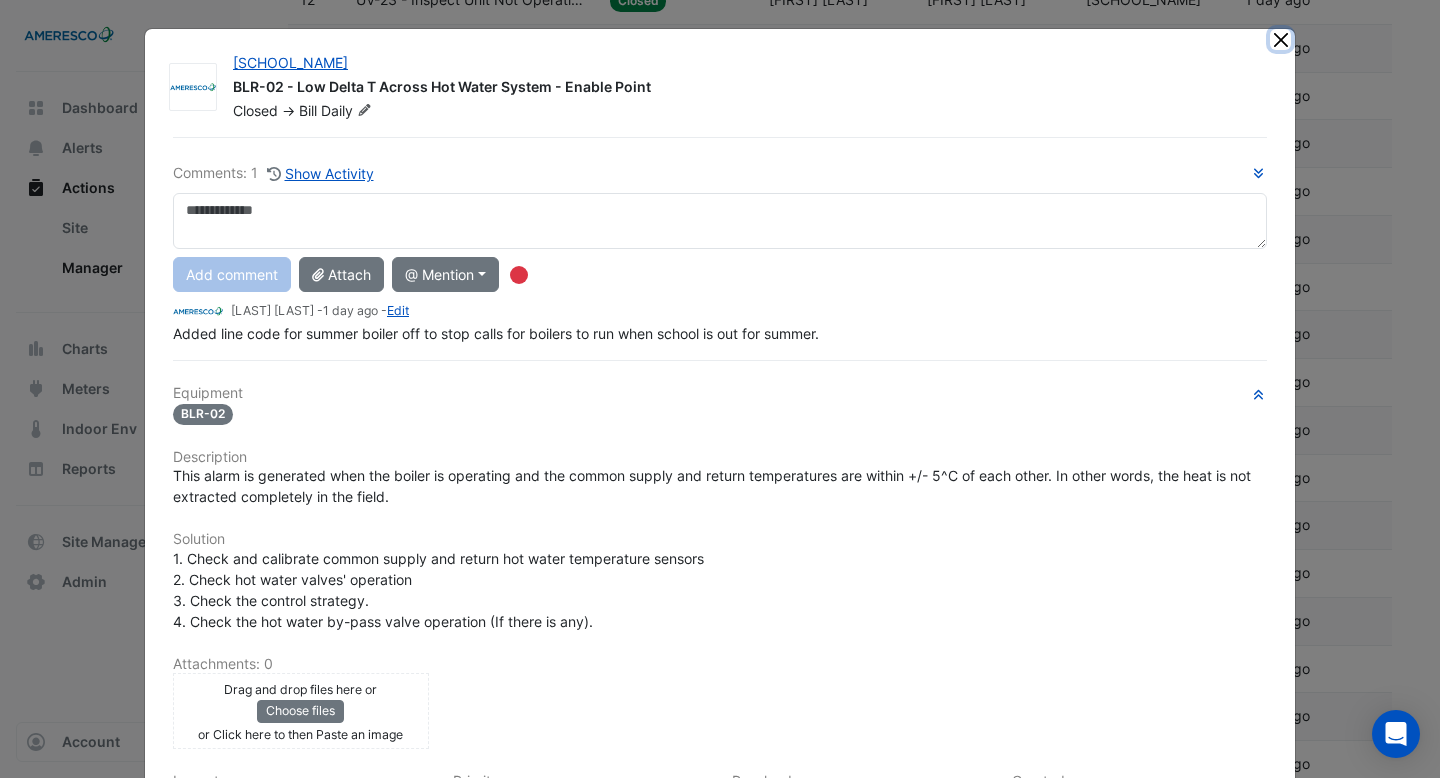 click 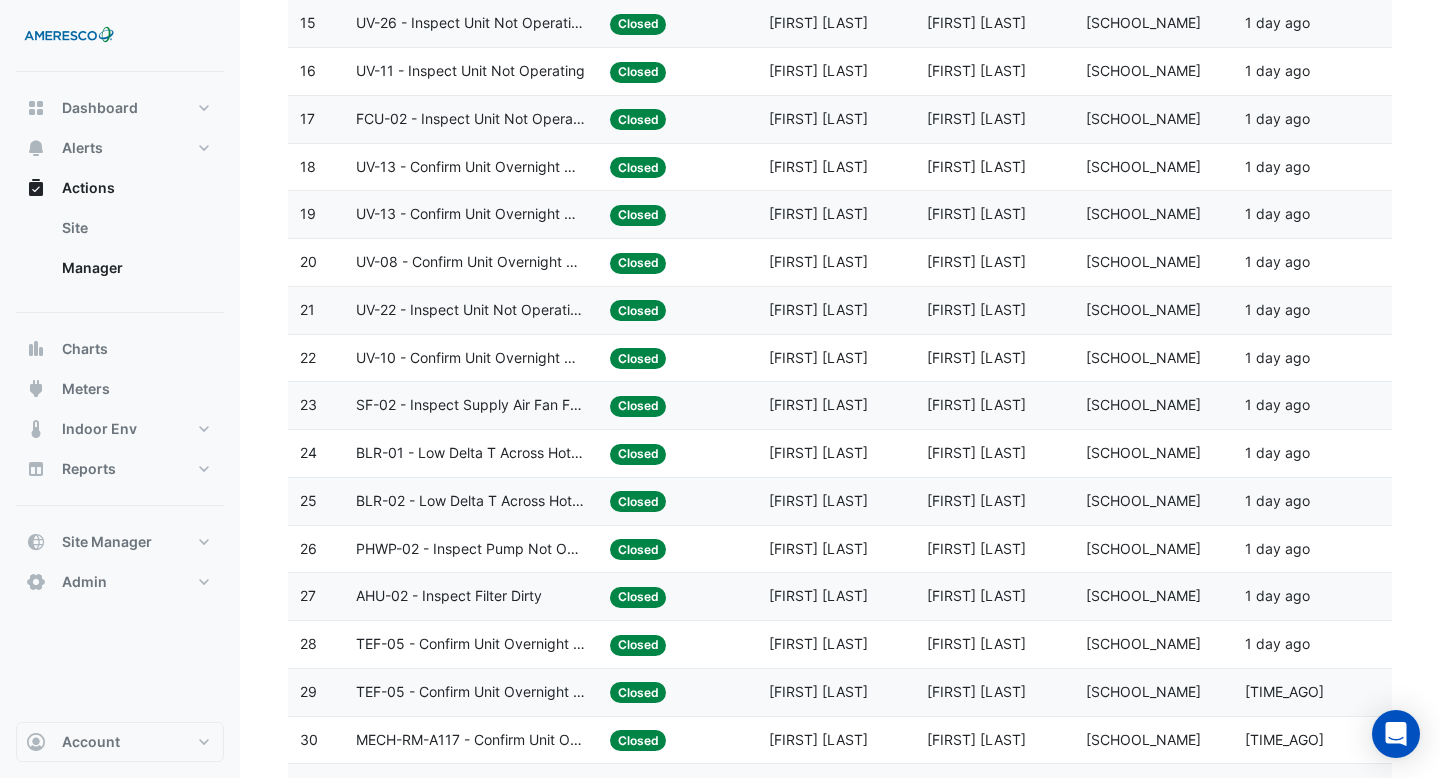 scroll, scrollTop: 976, scrollLeft: 0, axis: vertical 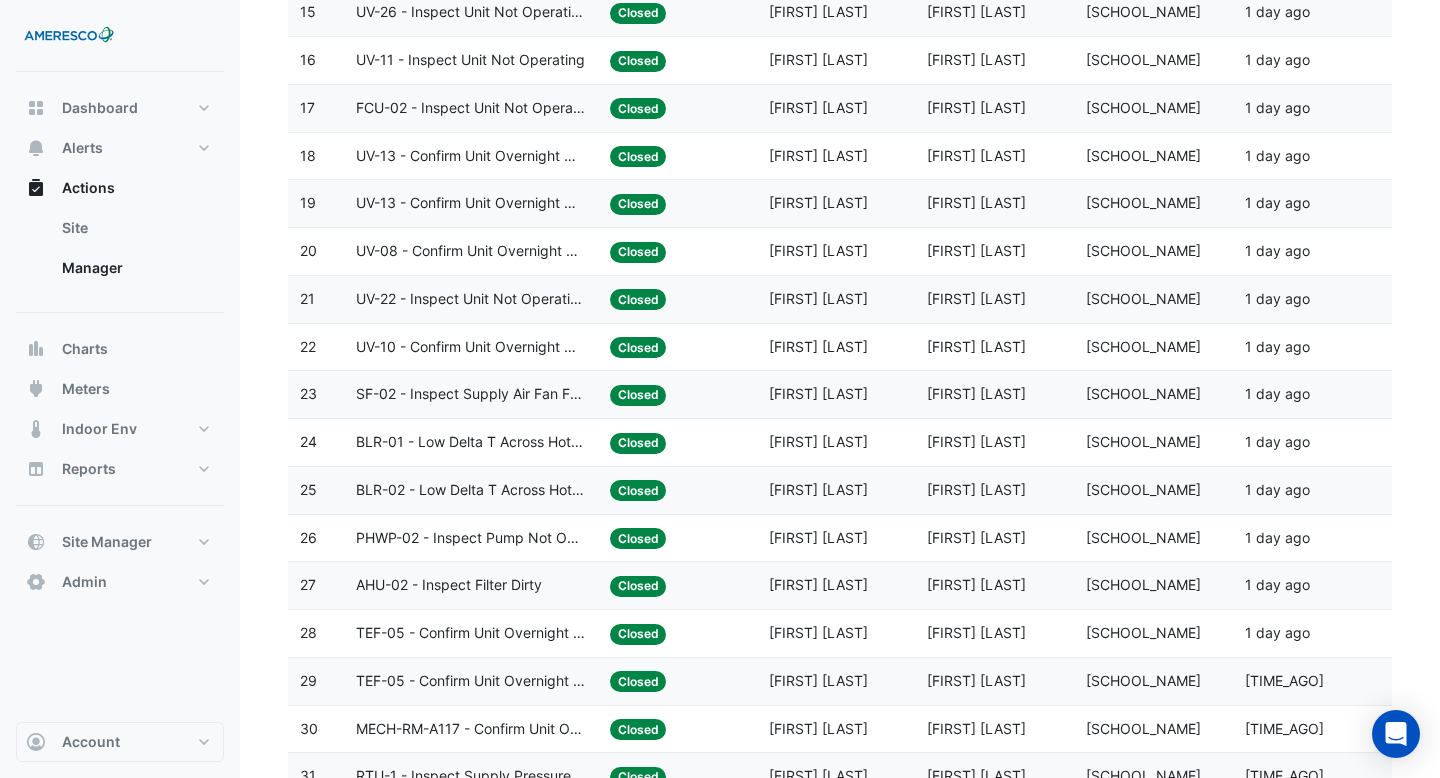 click on "AHU-02 - Inspect Filter Dirty" 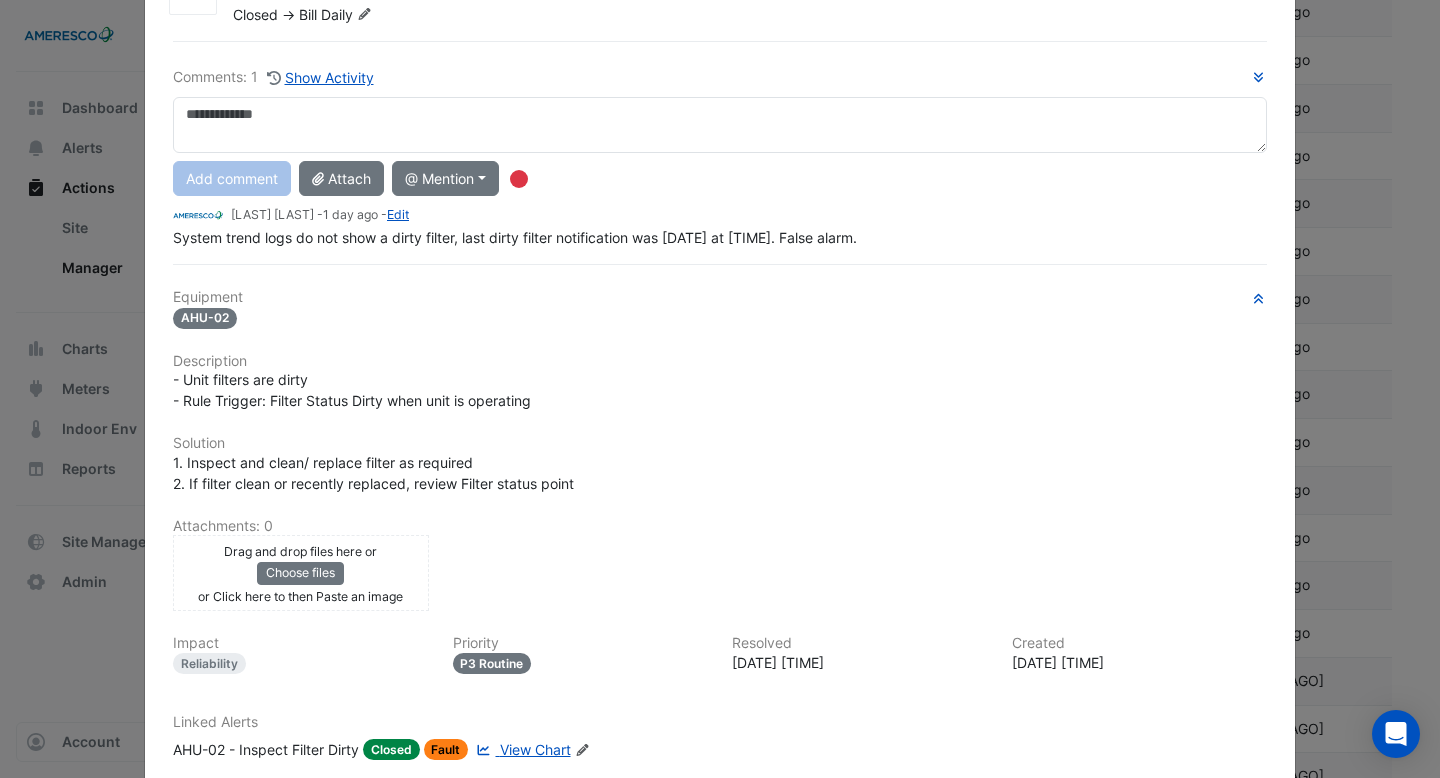 scroll, scrollTop: 135, scrollLeft: 0, axis: vertical 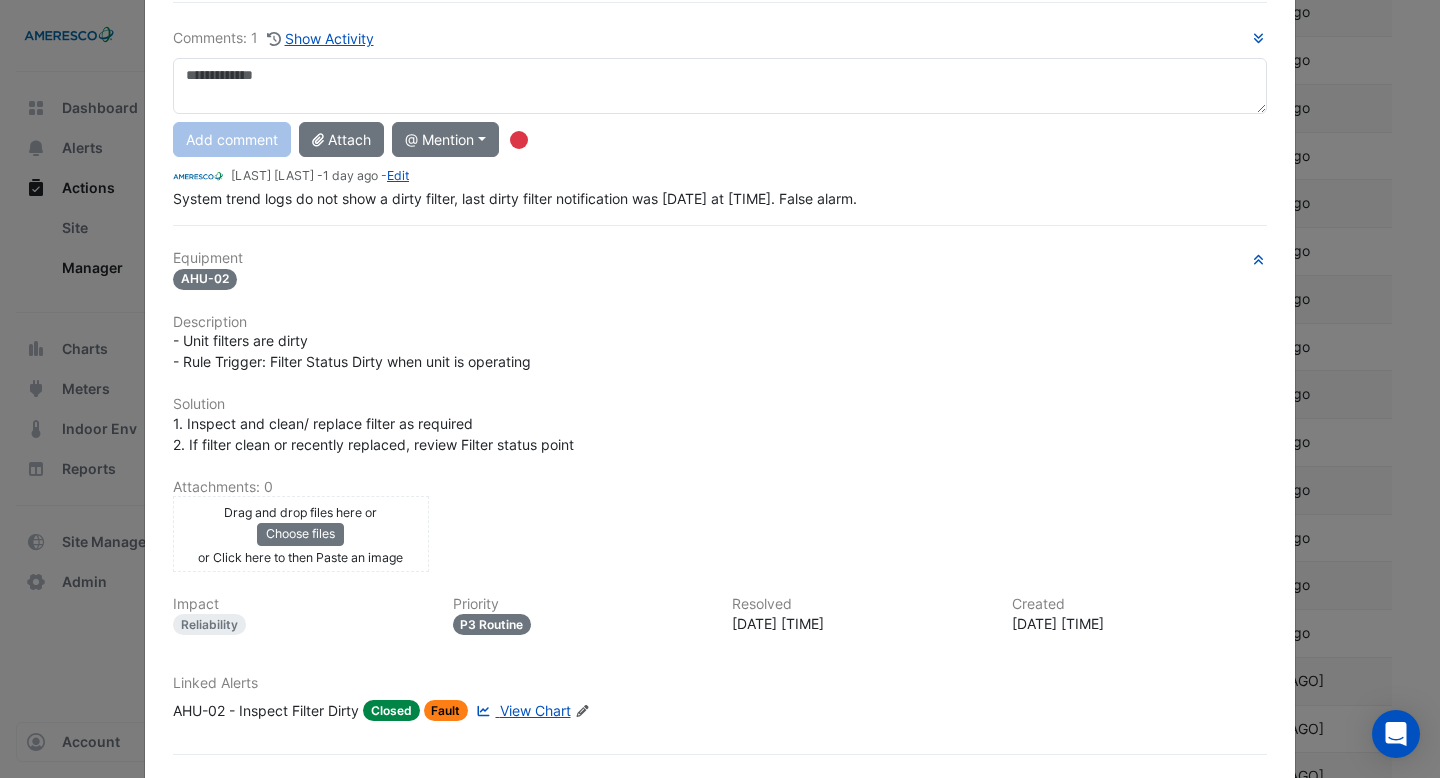 click on "View Chart" 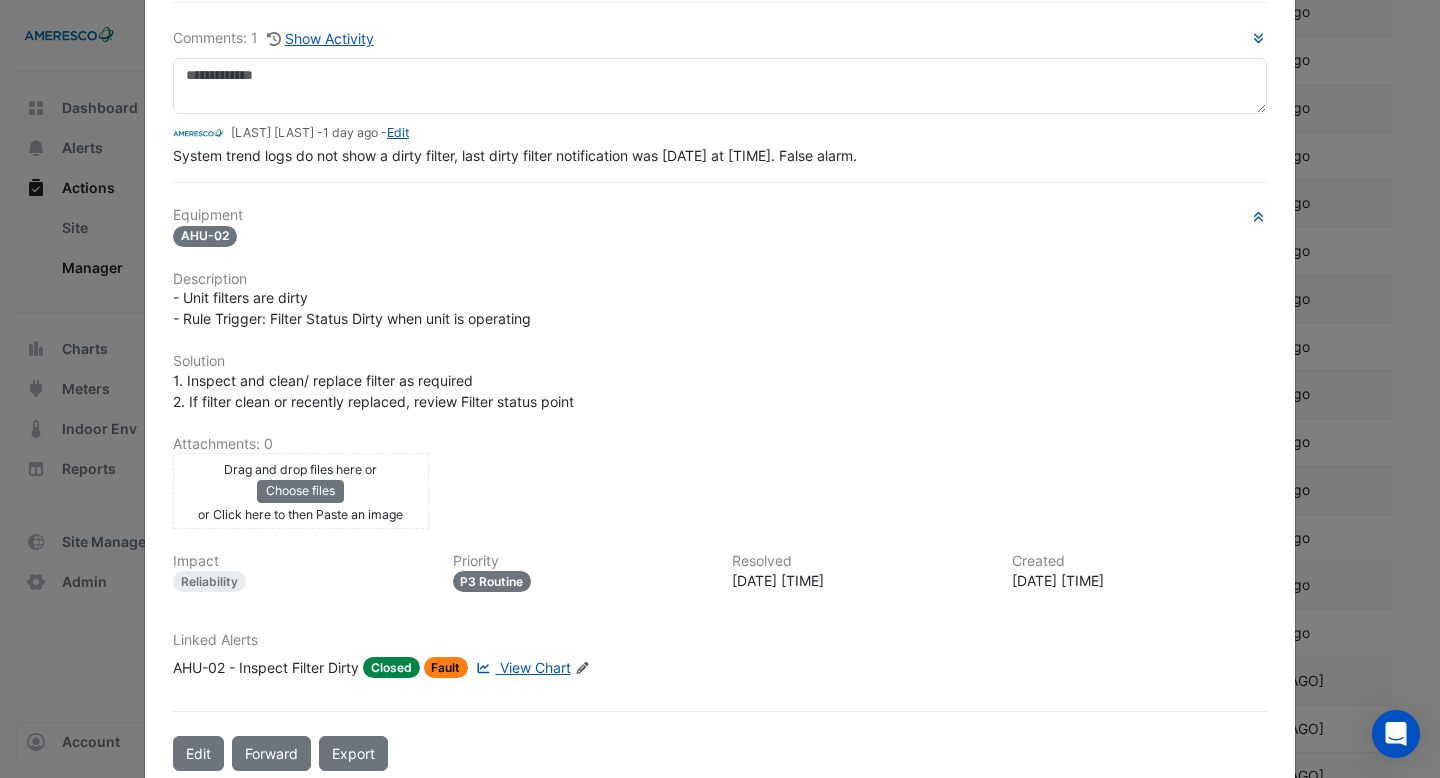 scroll, scrollTop: 0, scrollLeft: 0, axis: both 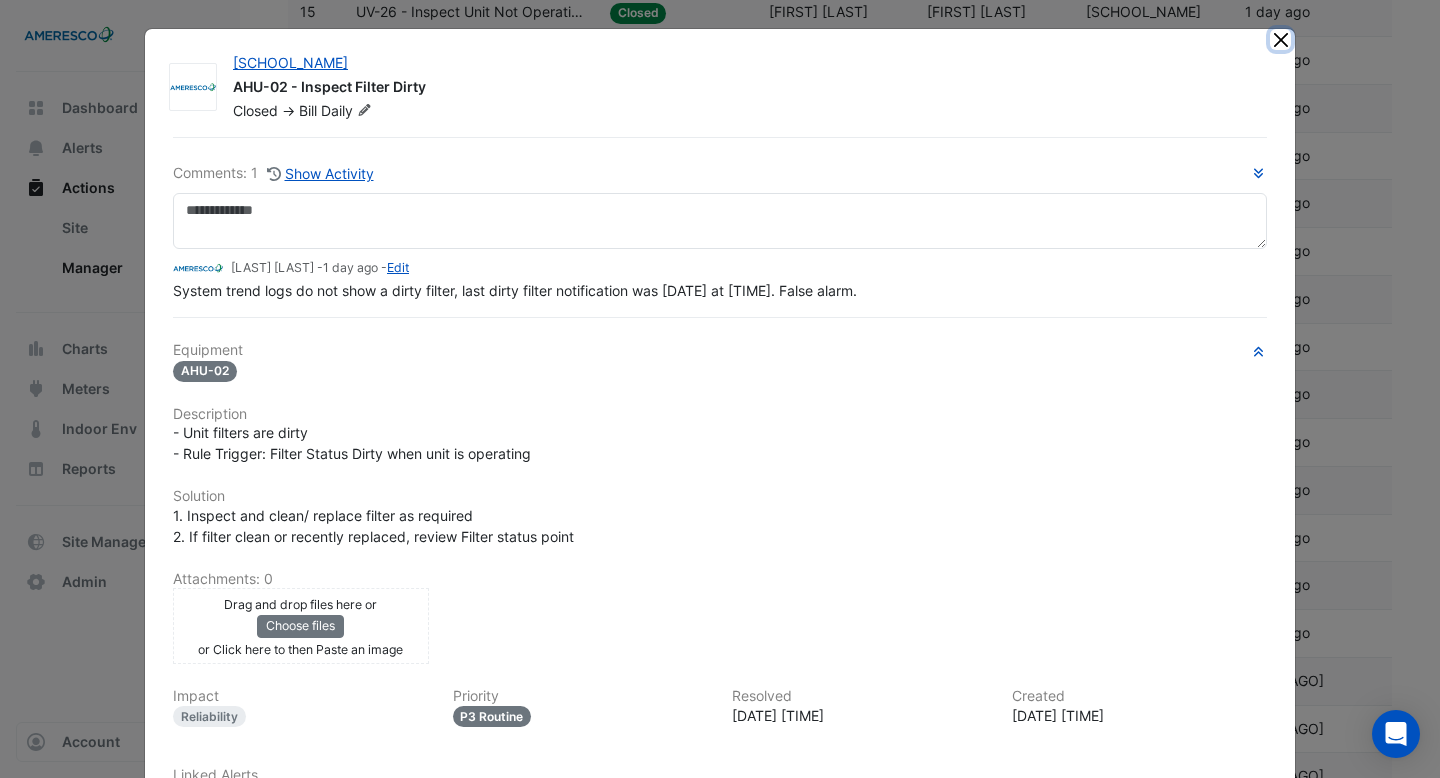 click 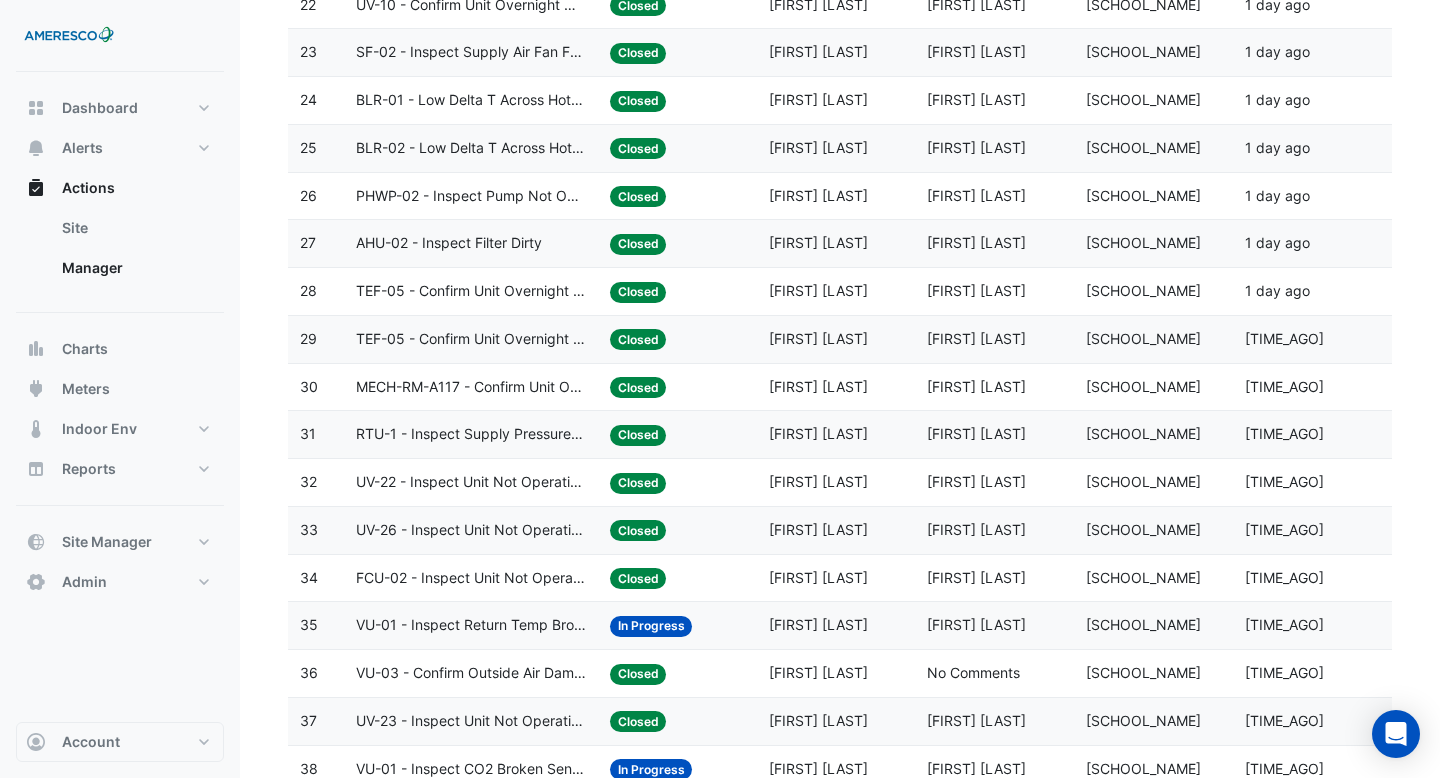 scroll, scrollTop: 1482, scrollLeft: 0, axis: vertical 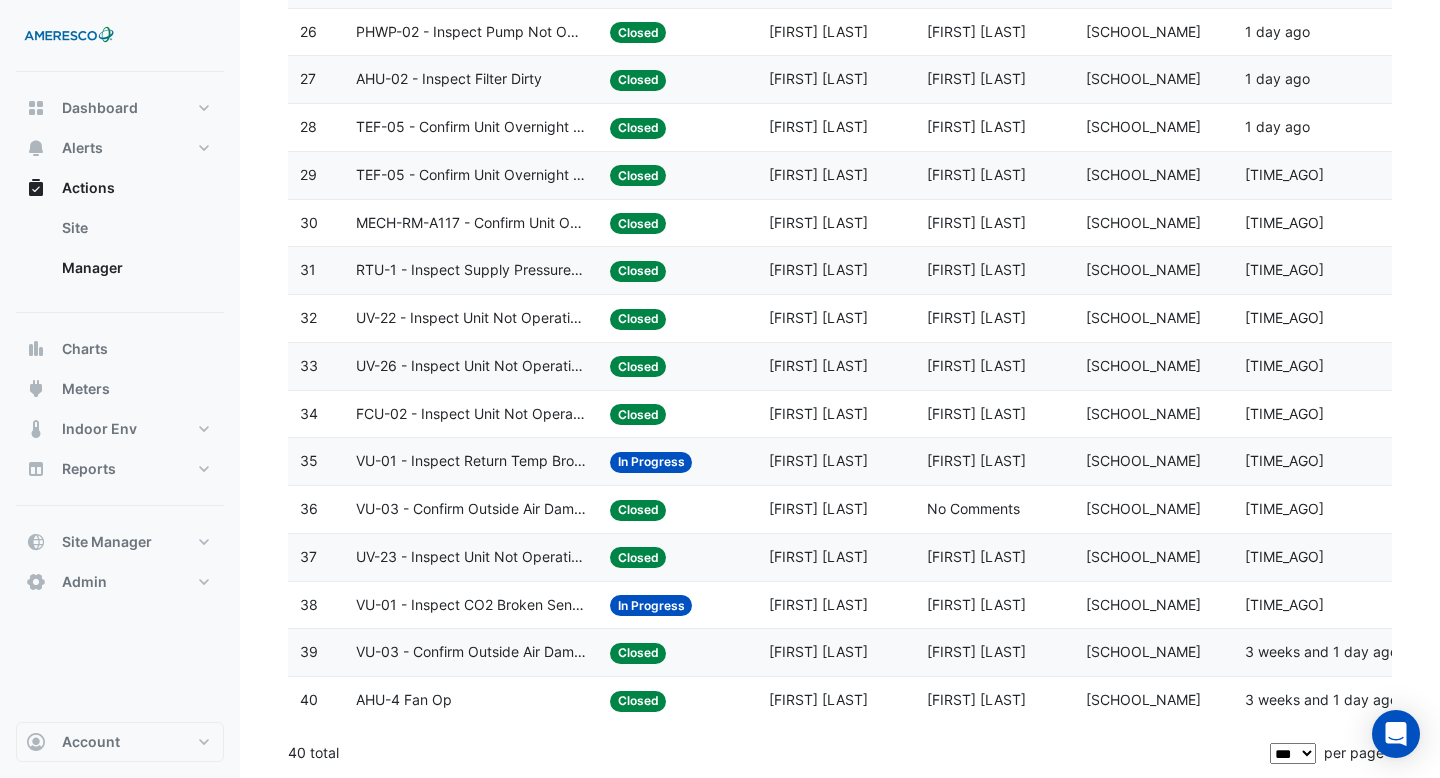 click on "VU-01 - Inspect Return Temp Broken Sensor" 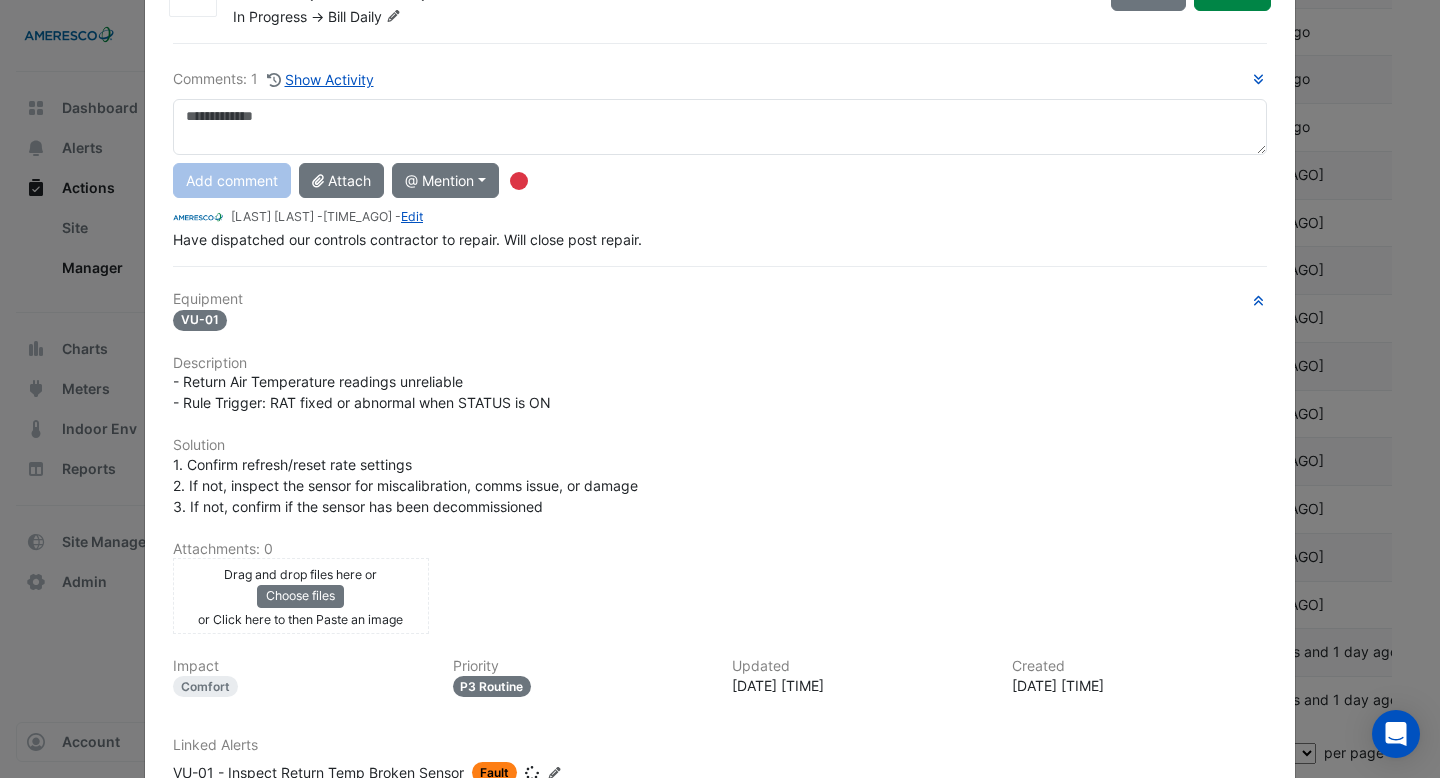 scroll, scrollTop: 0, scrollLeft: 0, axis: both 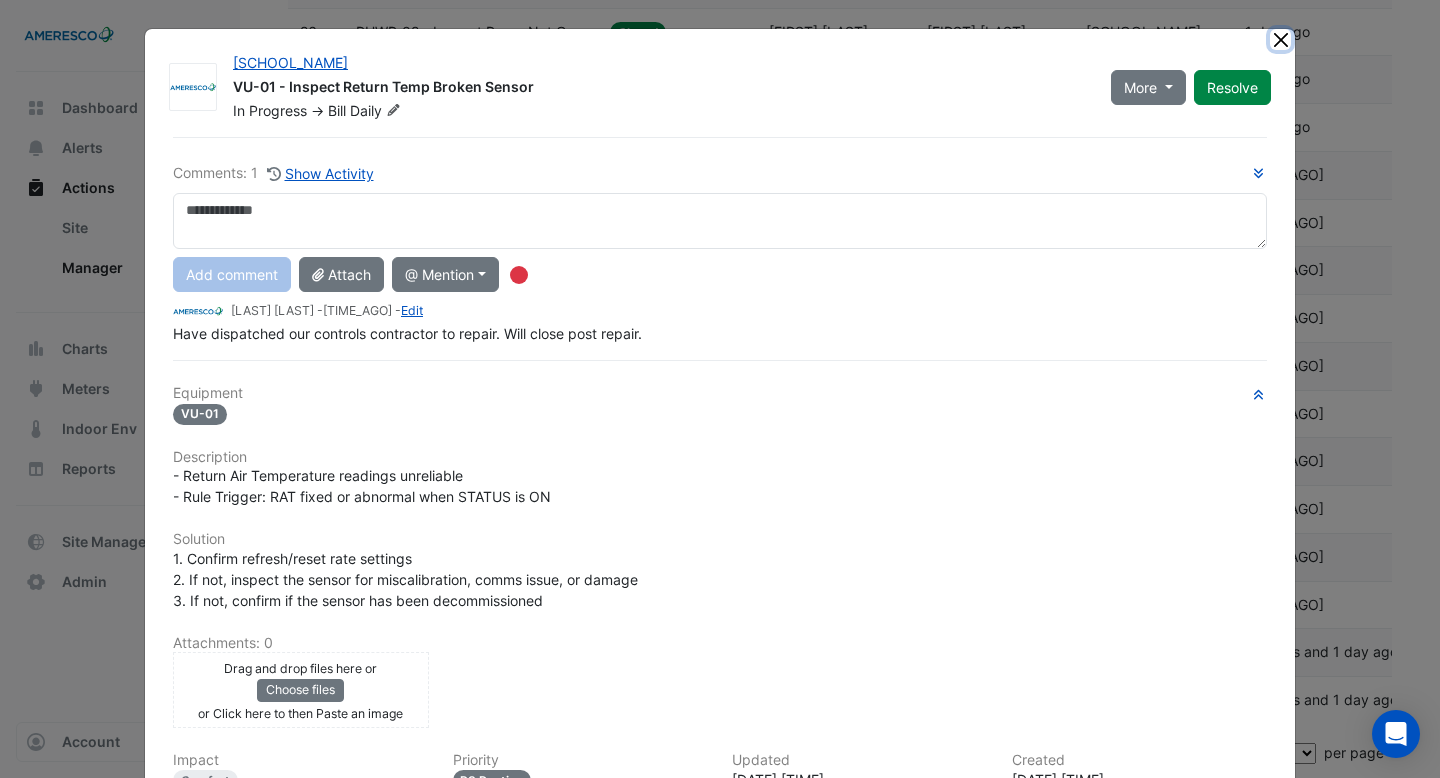 click 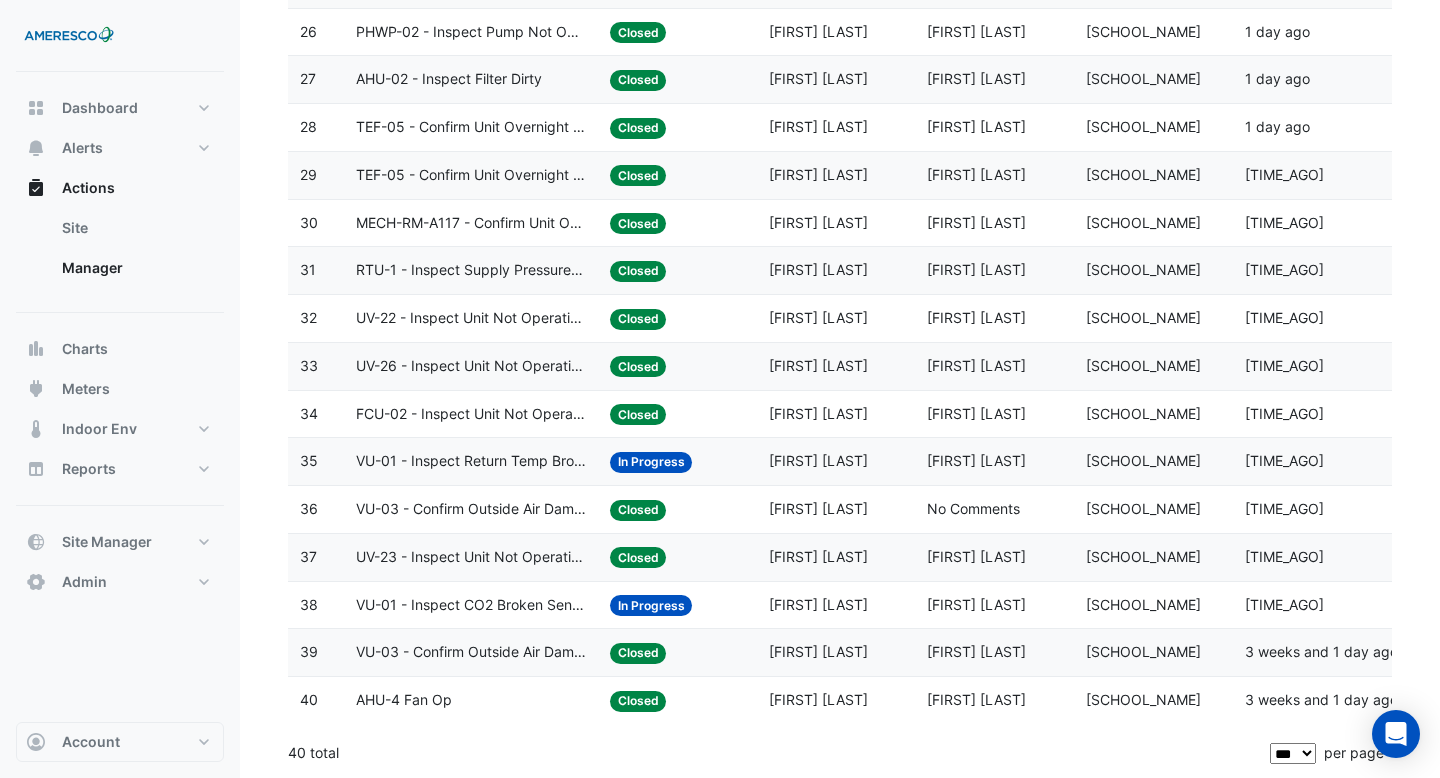 click on "Action Title:
RTU-1 - Inspect Supply Pressure Broken Sensor" 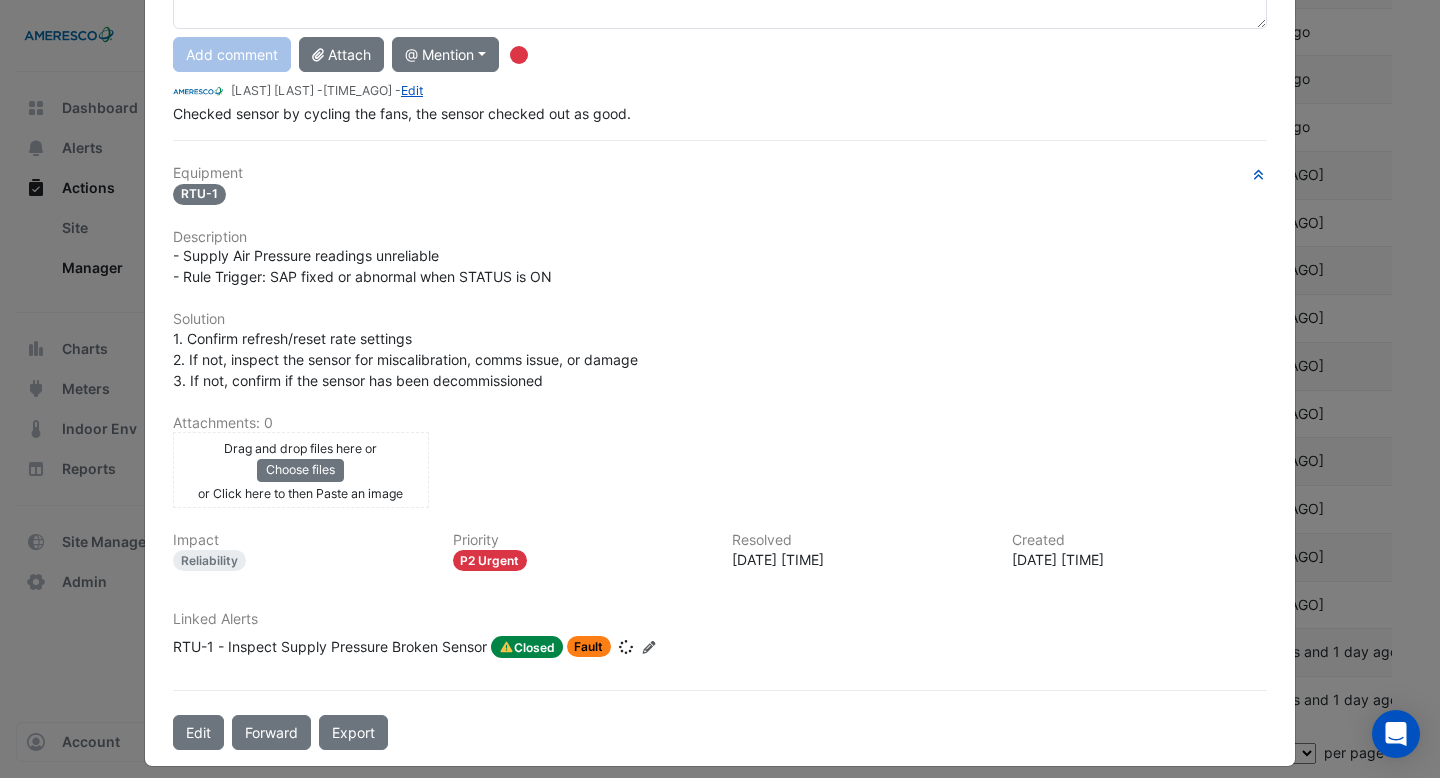 scroll, scrollTop: 234, scrollLeft: 0, axis: vertical 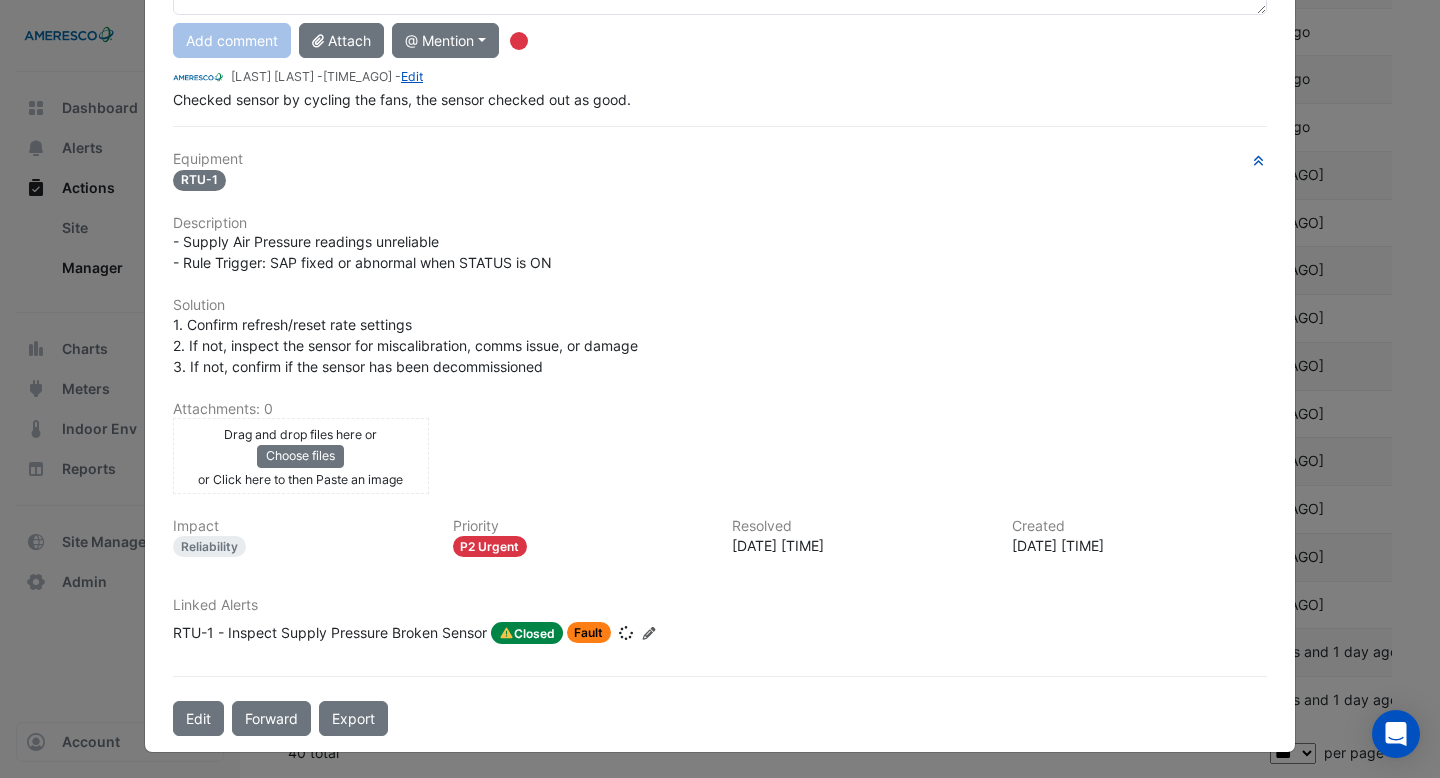 click on "RTU-1 - Inspect Supply Pressure Broken Sensor" 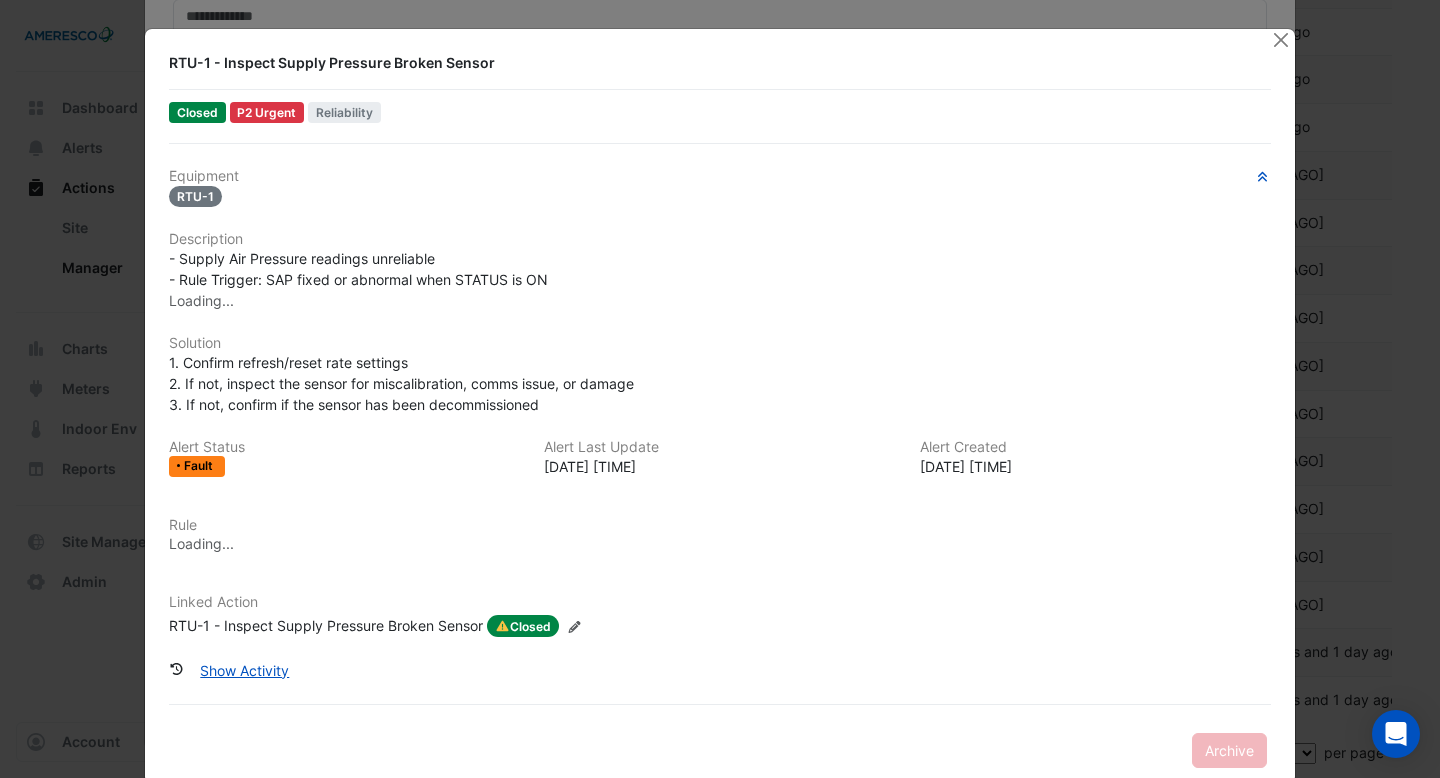 scroll, scrollTop: 191, scrollLeft: 0, axis: vertical 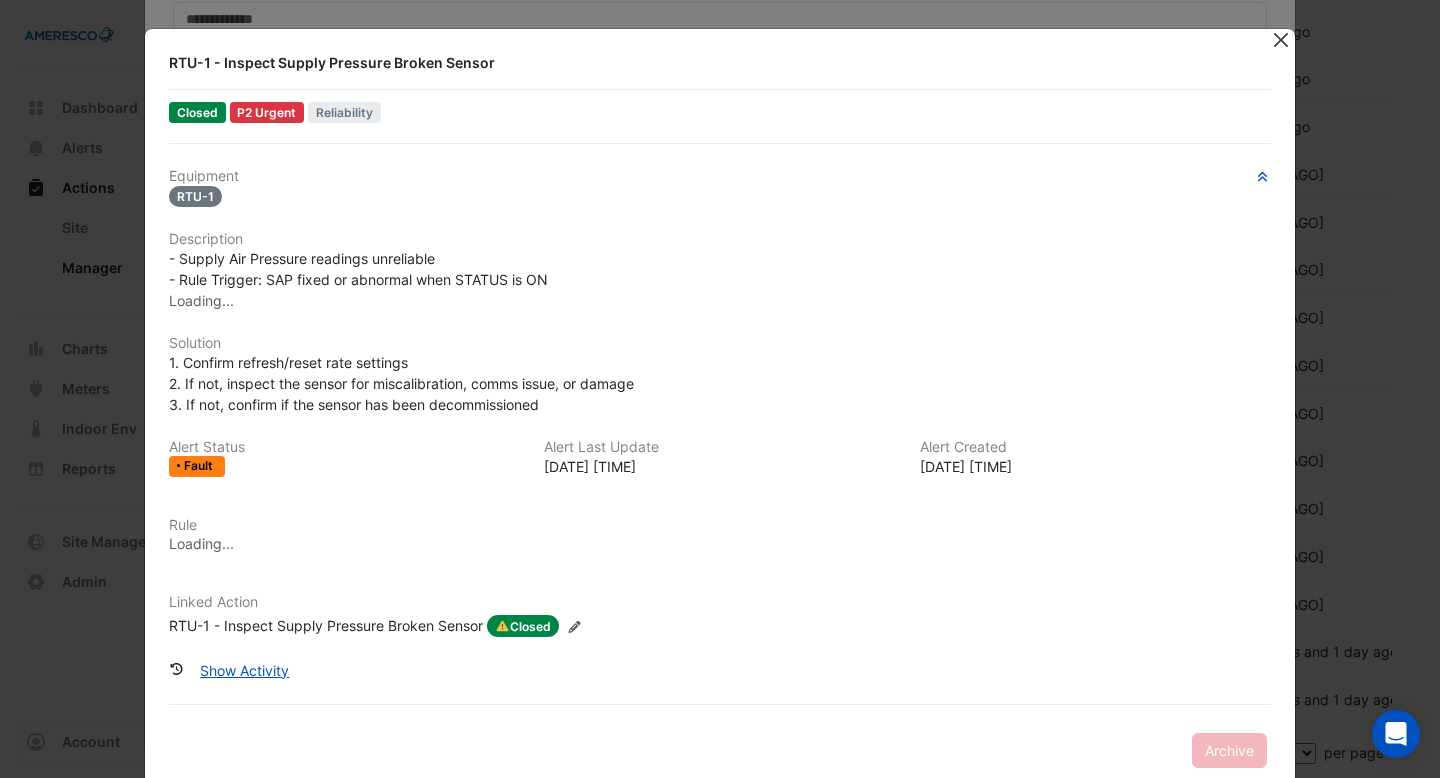 click 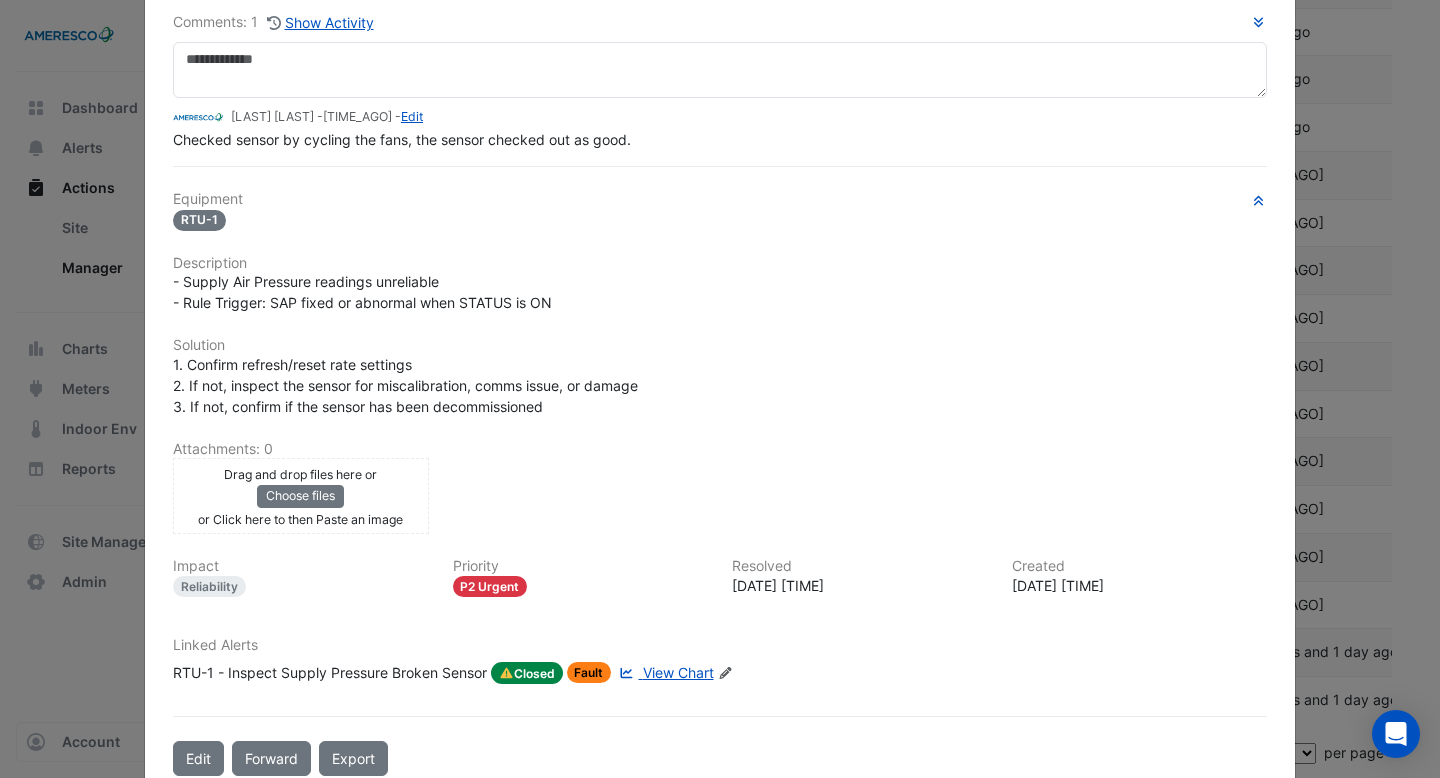 scroll, scrollTop: 143, scrollLeft: 0, axis: vertical 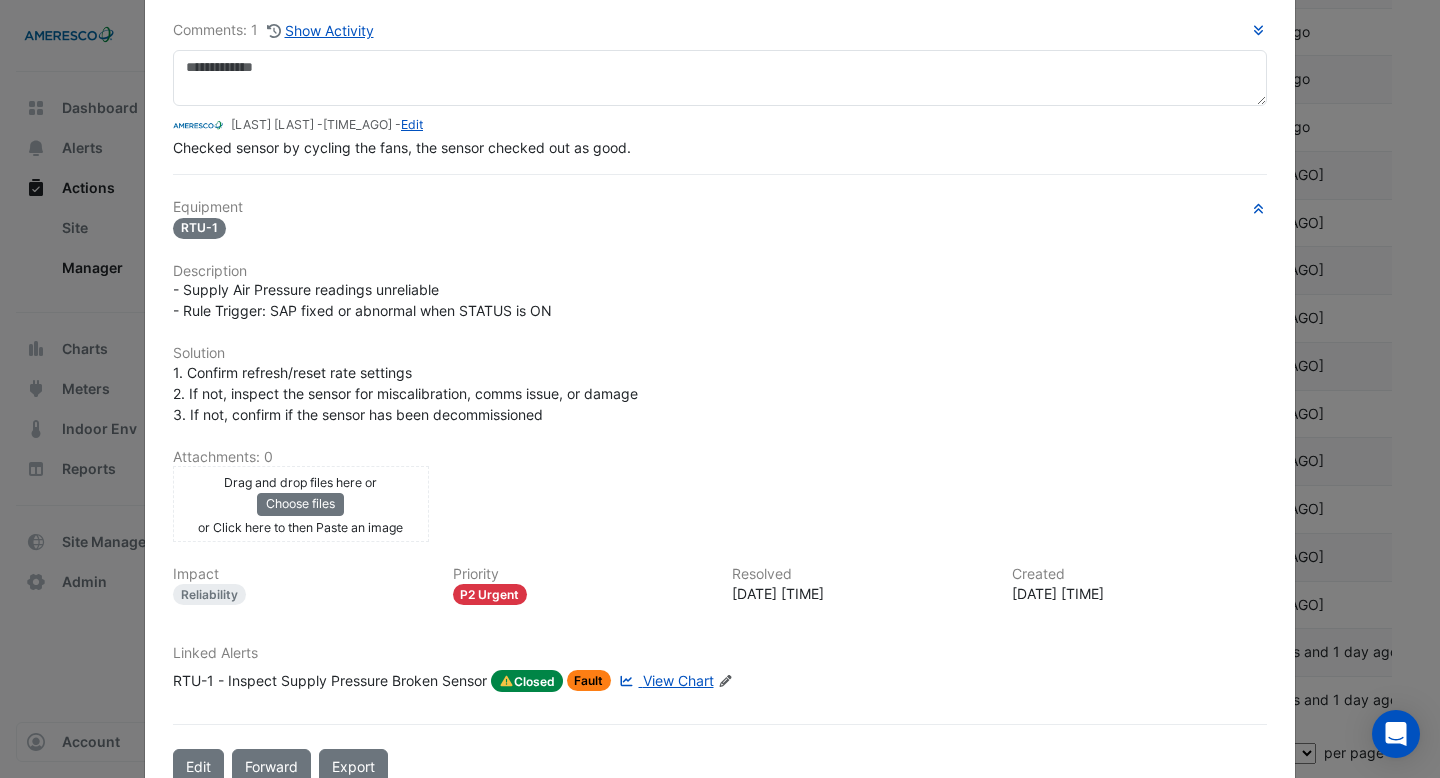 click on "View Chart" 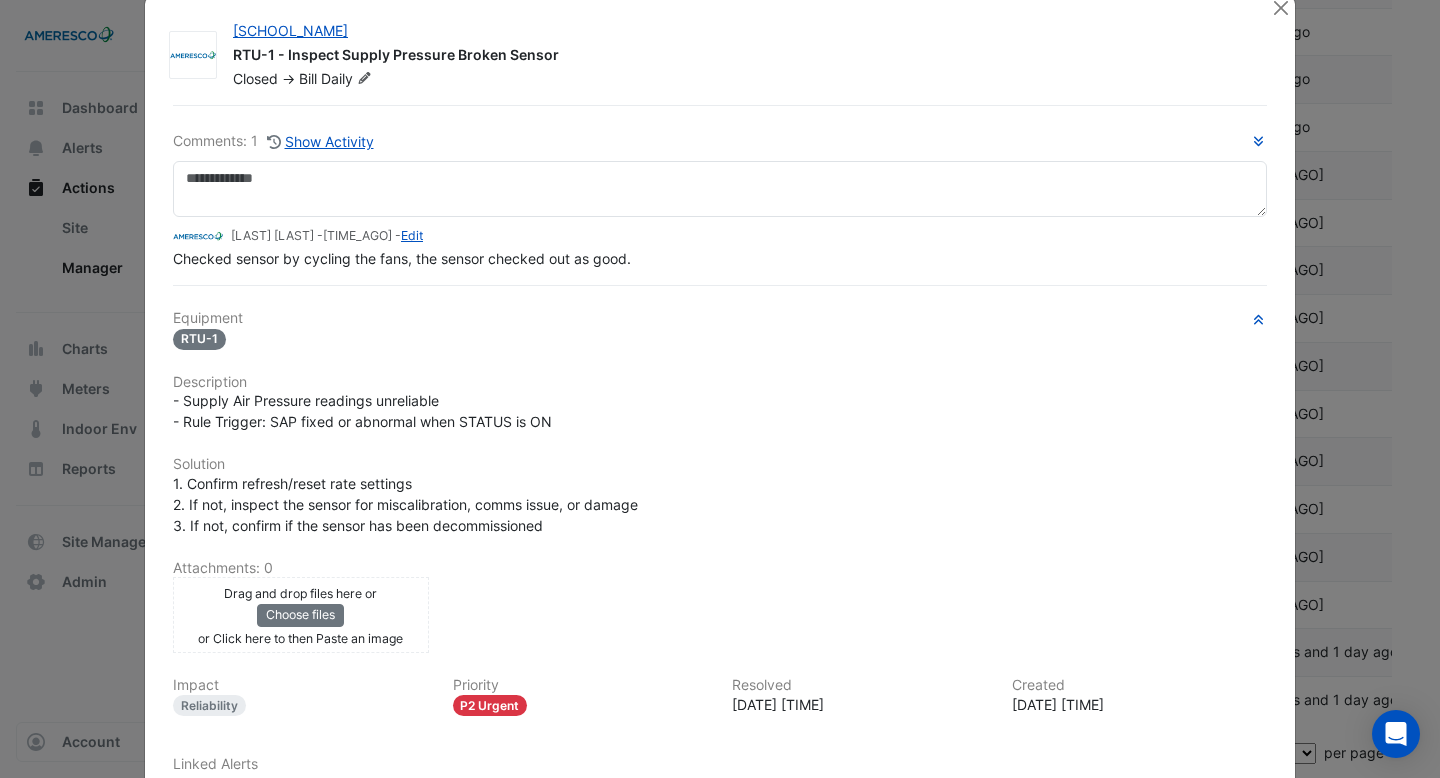 scroll, scrollTop: 0, scrollLeft: 0, axis: both 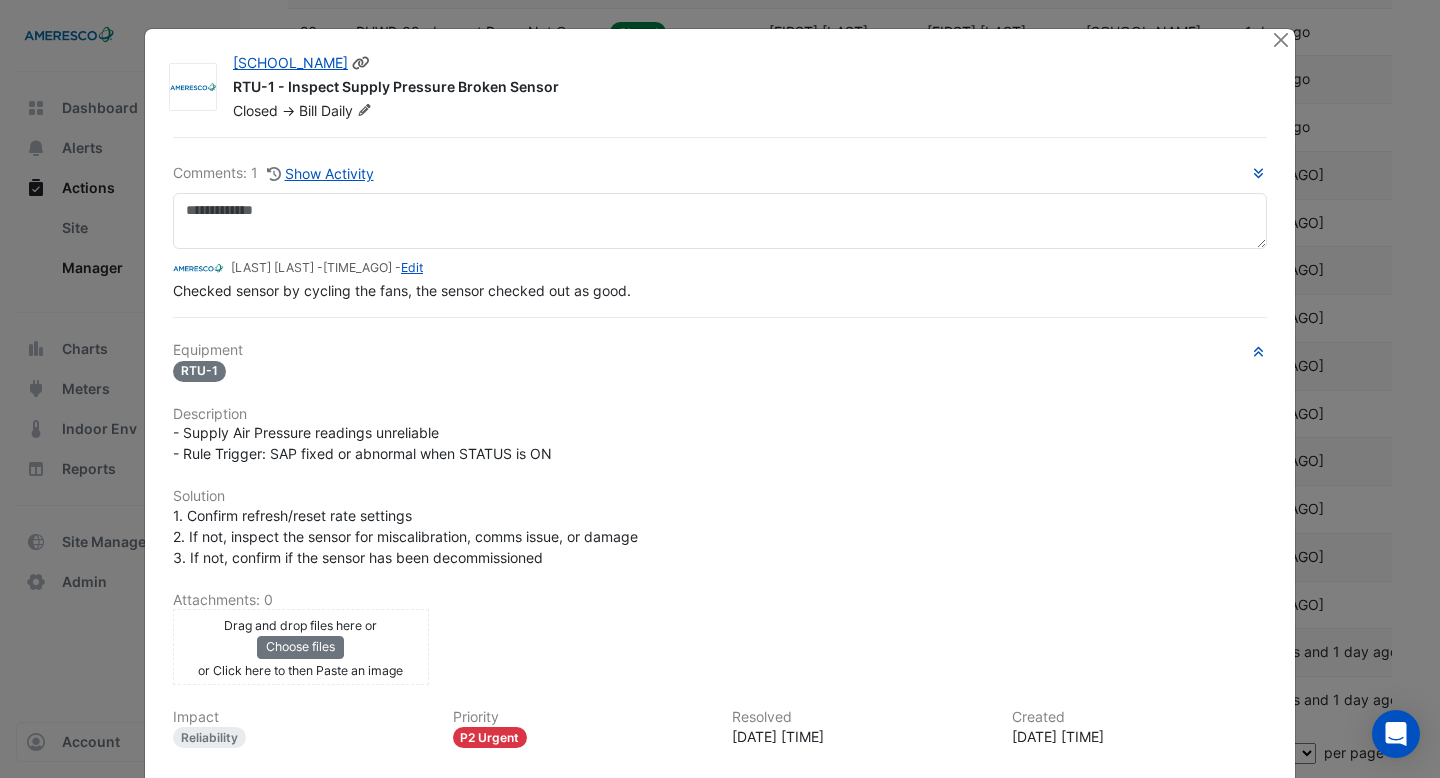 click 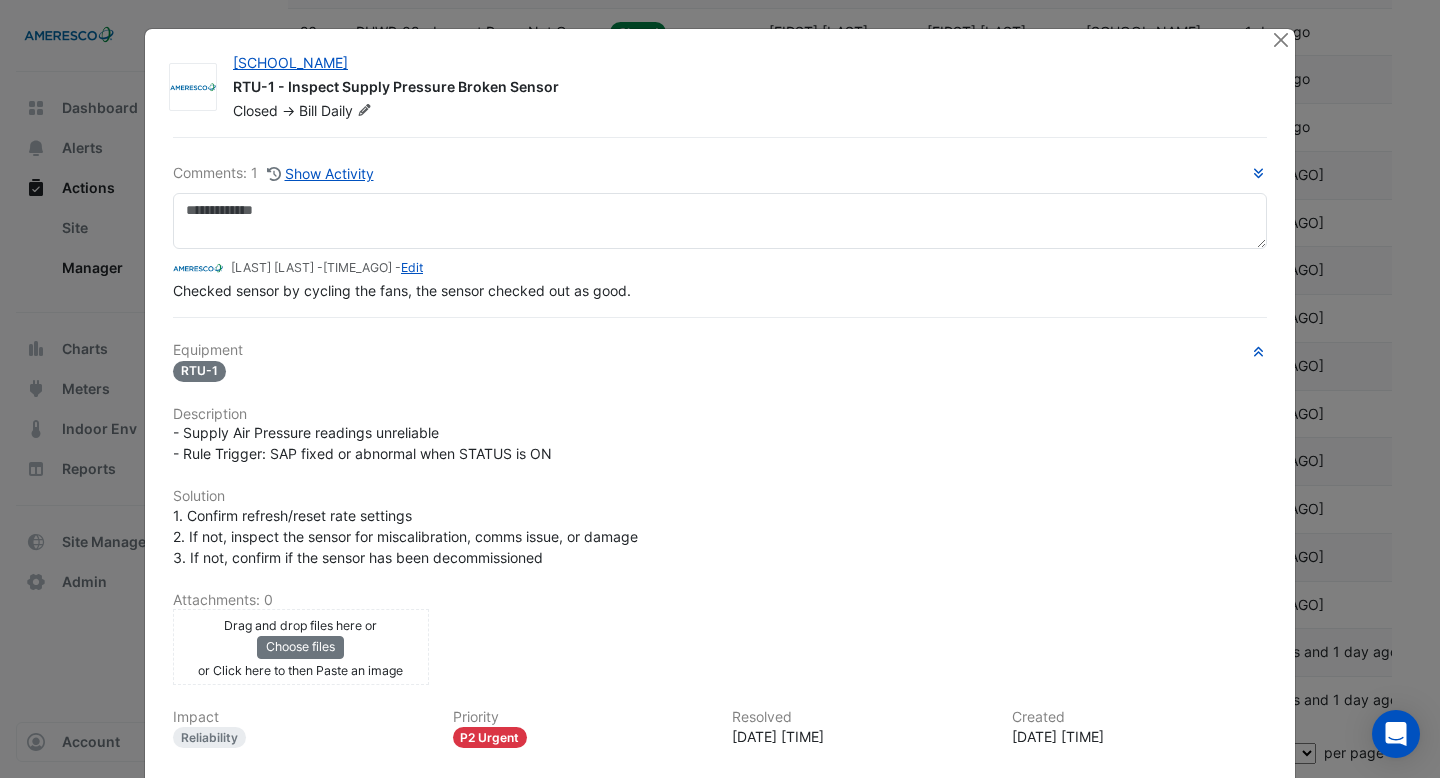 click on "Rosa Parks Elementary
RTU-1 - Inspect Supply Pressure Broken Sensor
Closed
->
Bill
Daily
Comments: 1
Show Activity" 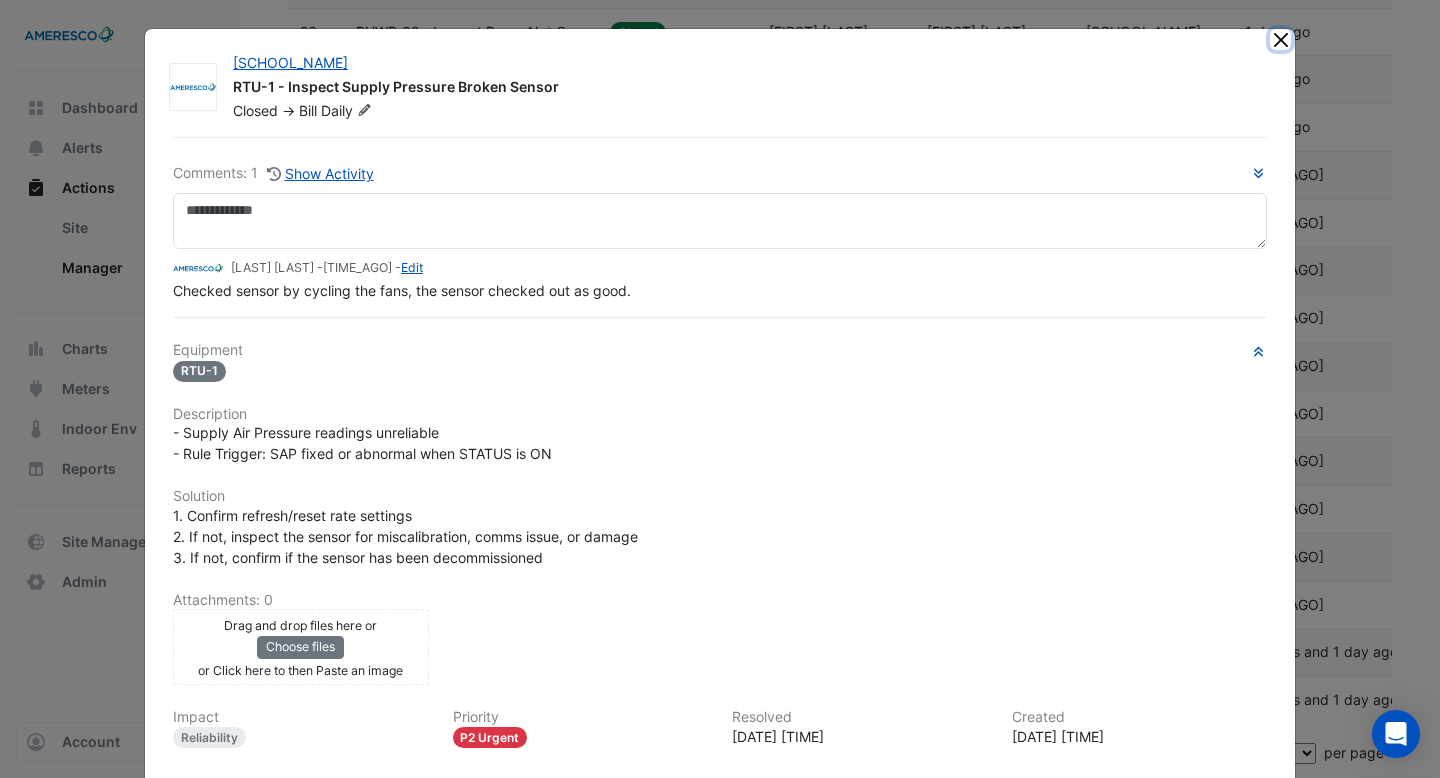 click 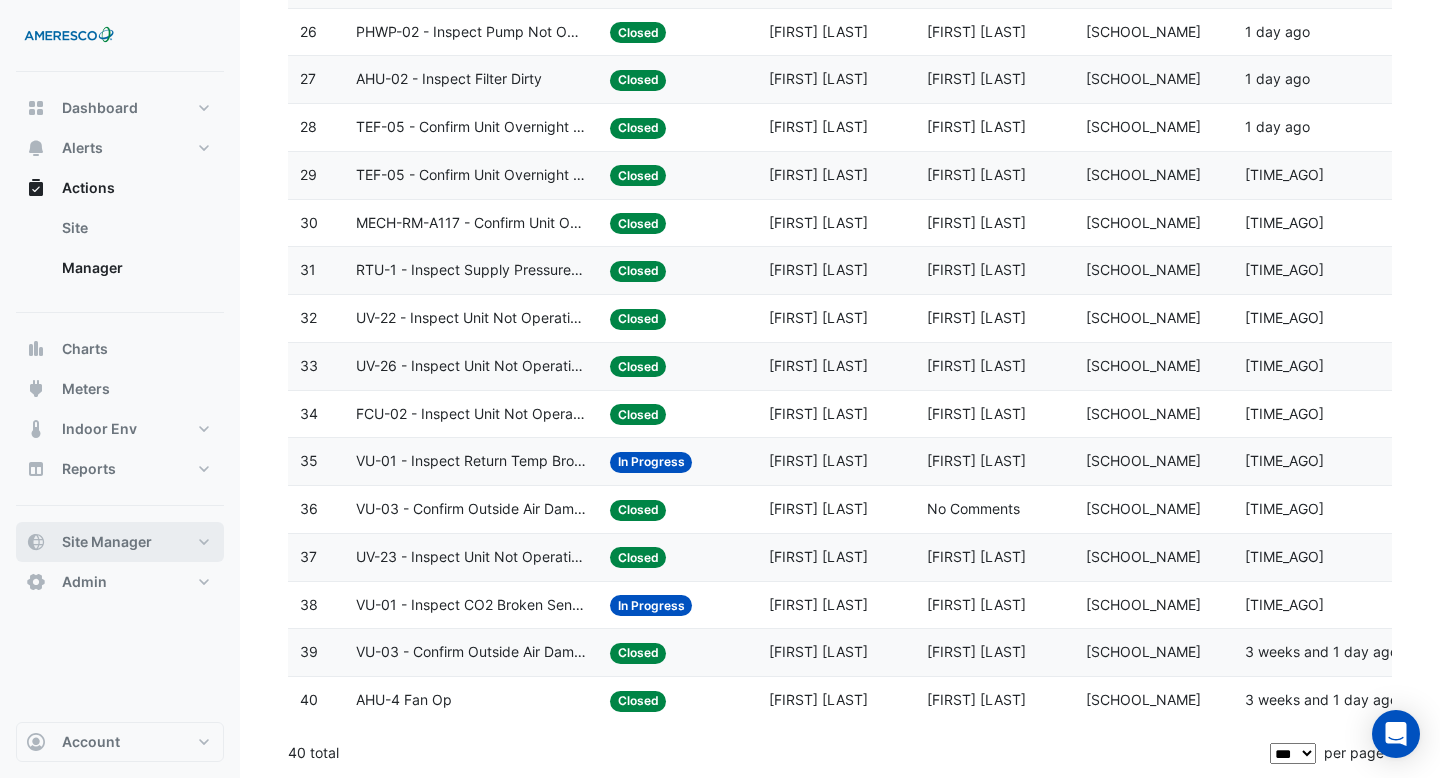 click on "Site Manager" at bounding box center (120, 542) 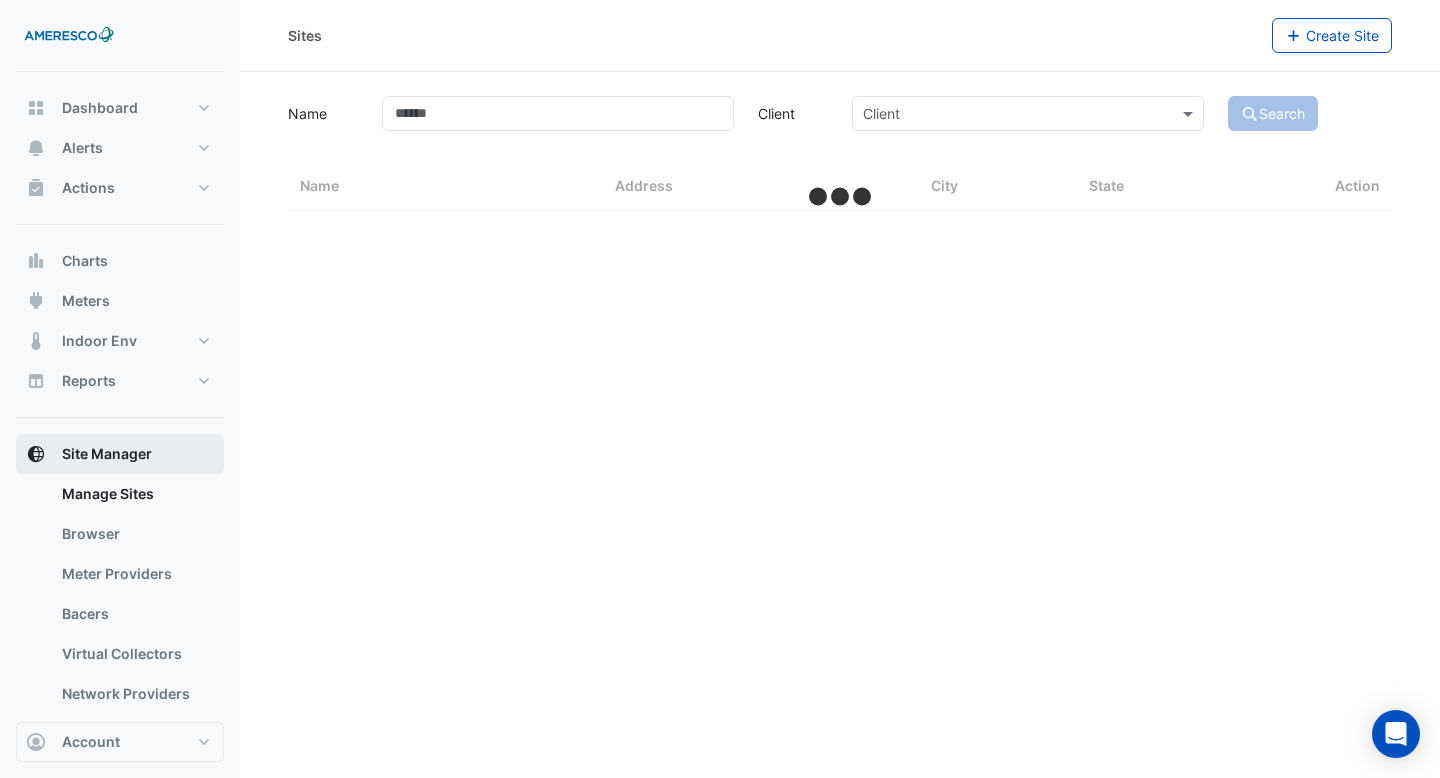 scroll, scrollTop: 0, scrollLeft: 0, axis: both 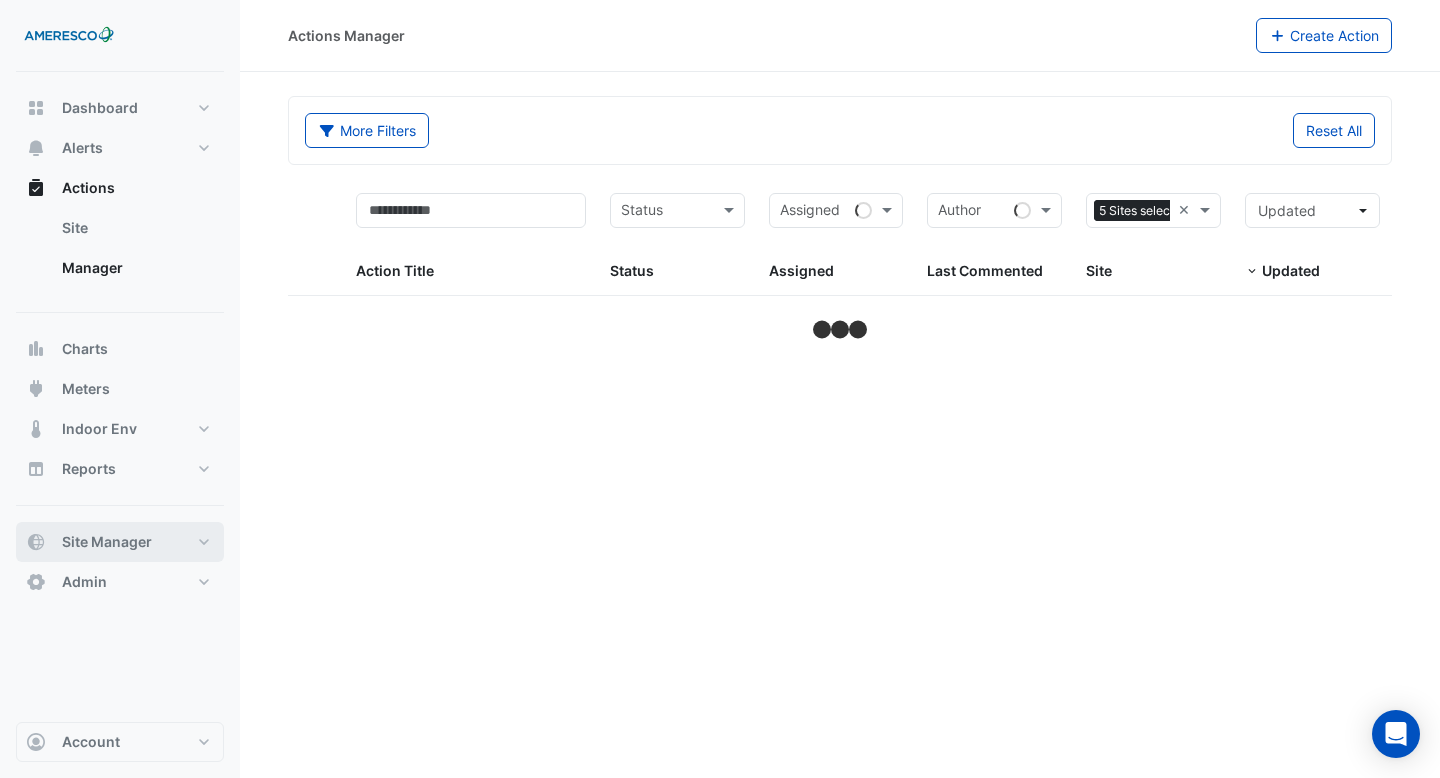 select on "***" 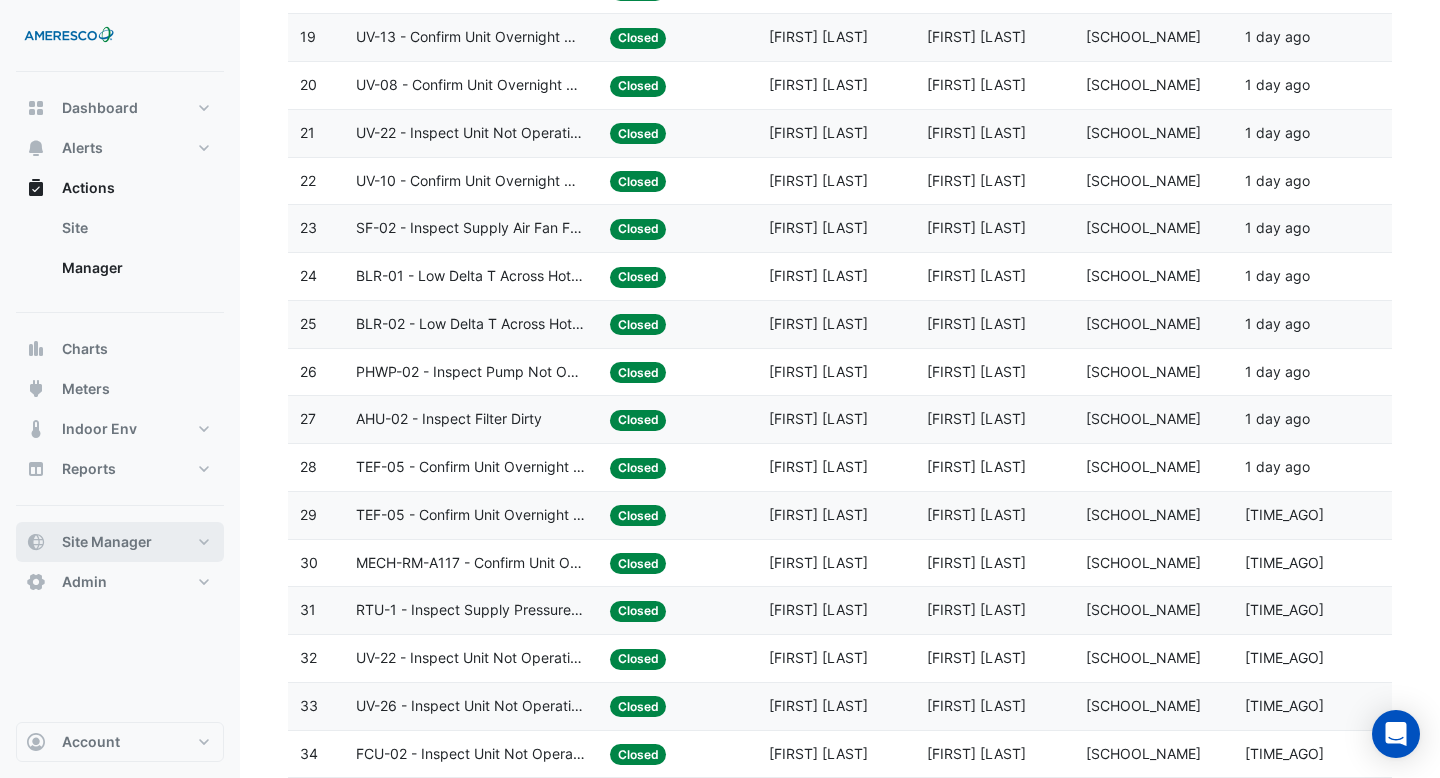 scroll, scrollTop: 1482, scrollLeft: 0, axis: vertical 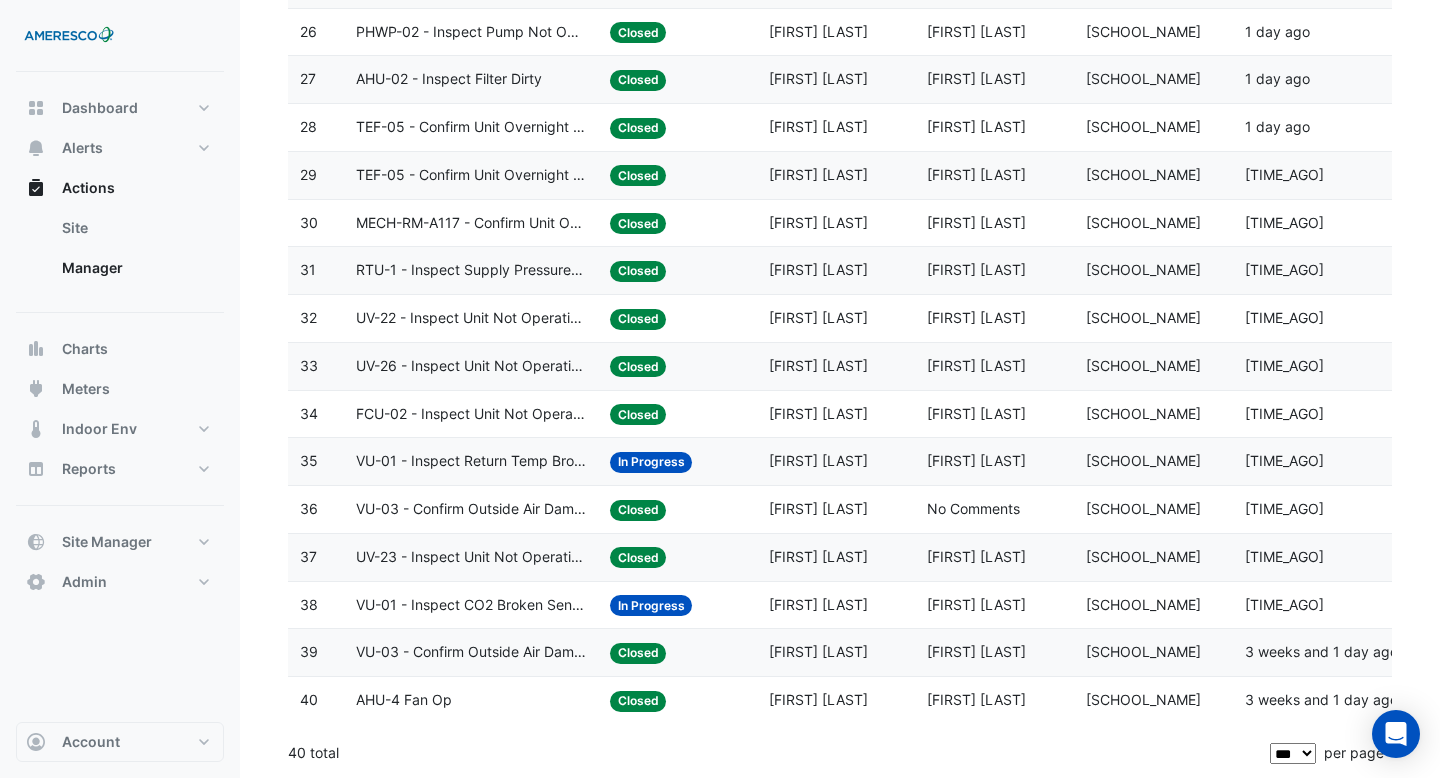 click on "VU-01 - Inspect CO2 Broken Sensor" 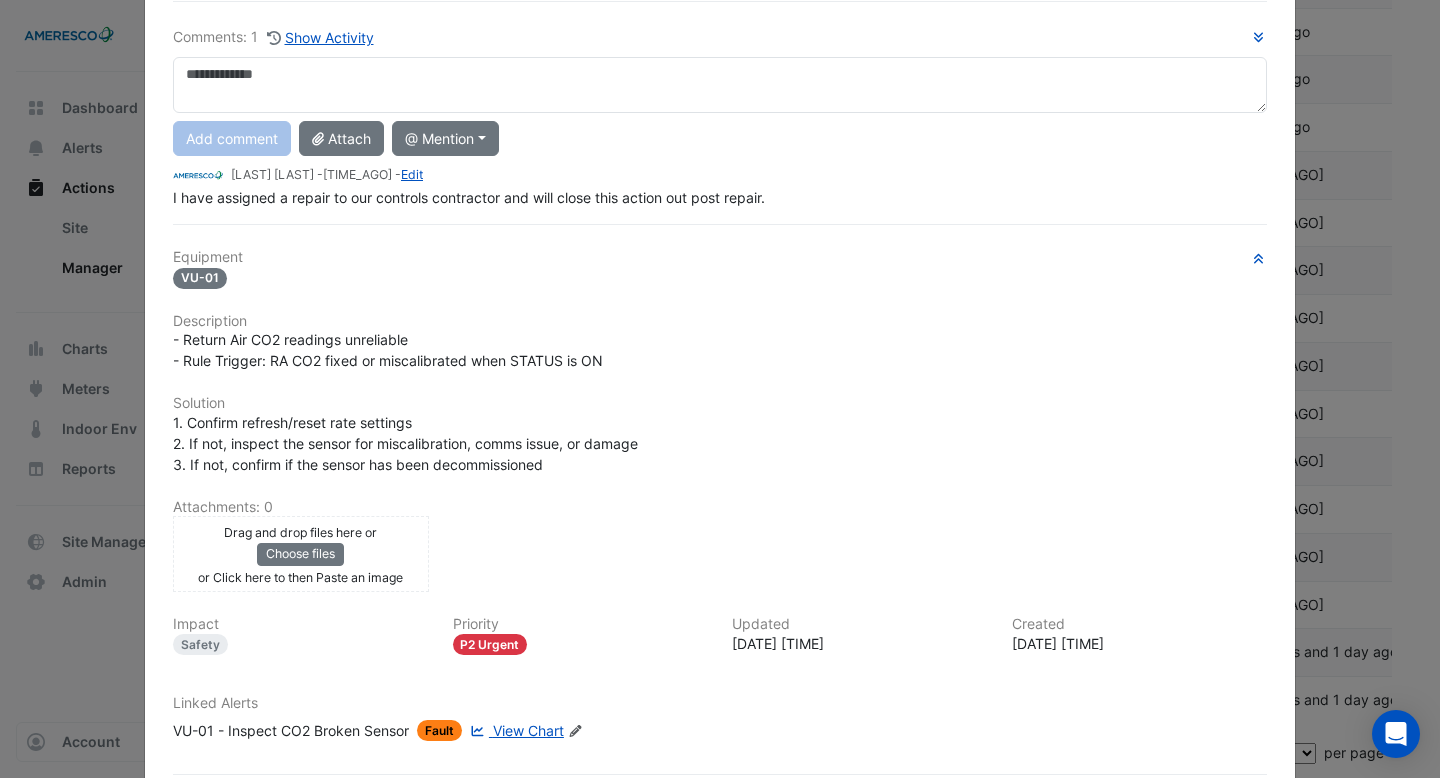 scroll, scrollTop: 0, scrollLeft: 0, axis: both 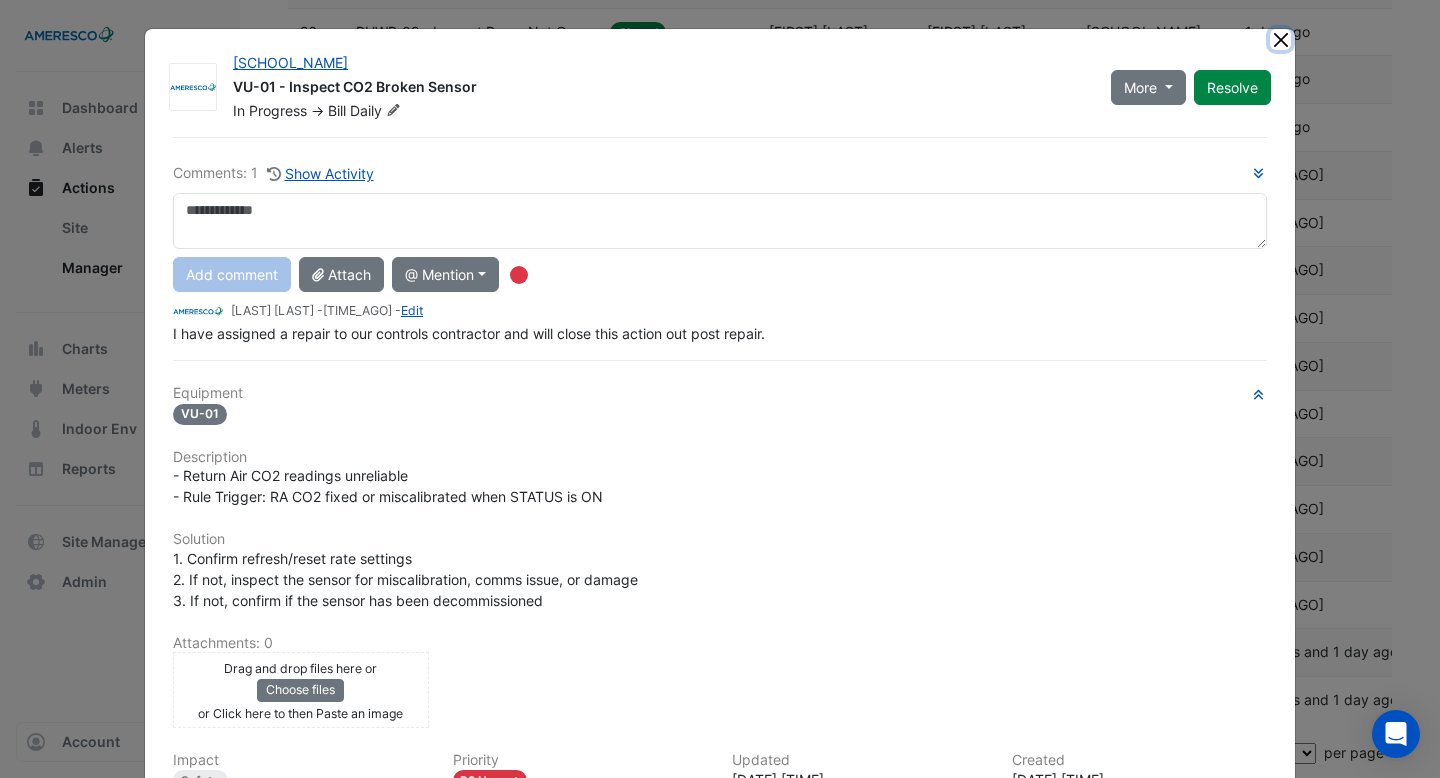 click 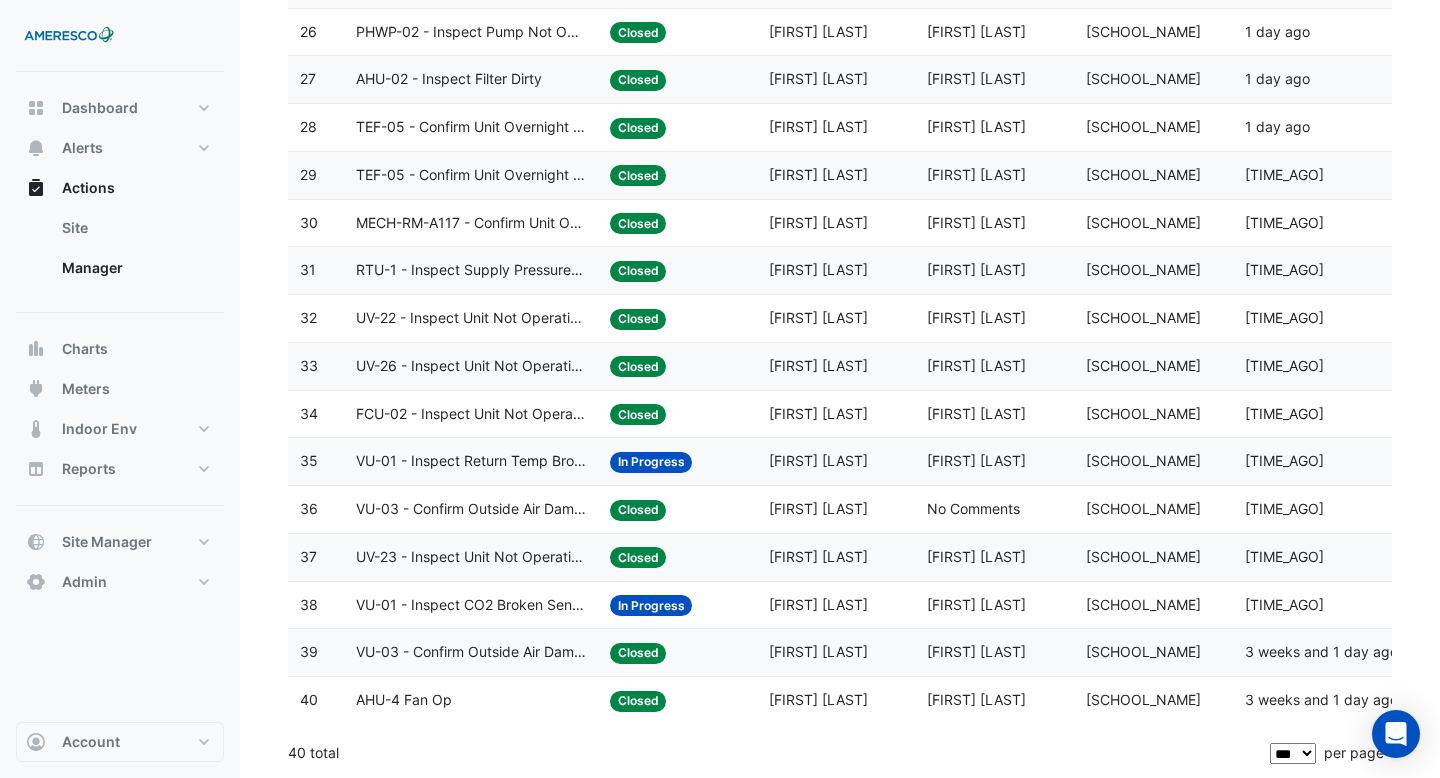 click on "RTU-1 - Inspect Supply Pressure Broken Sensor" 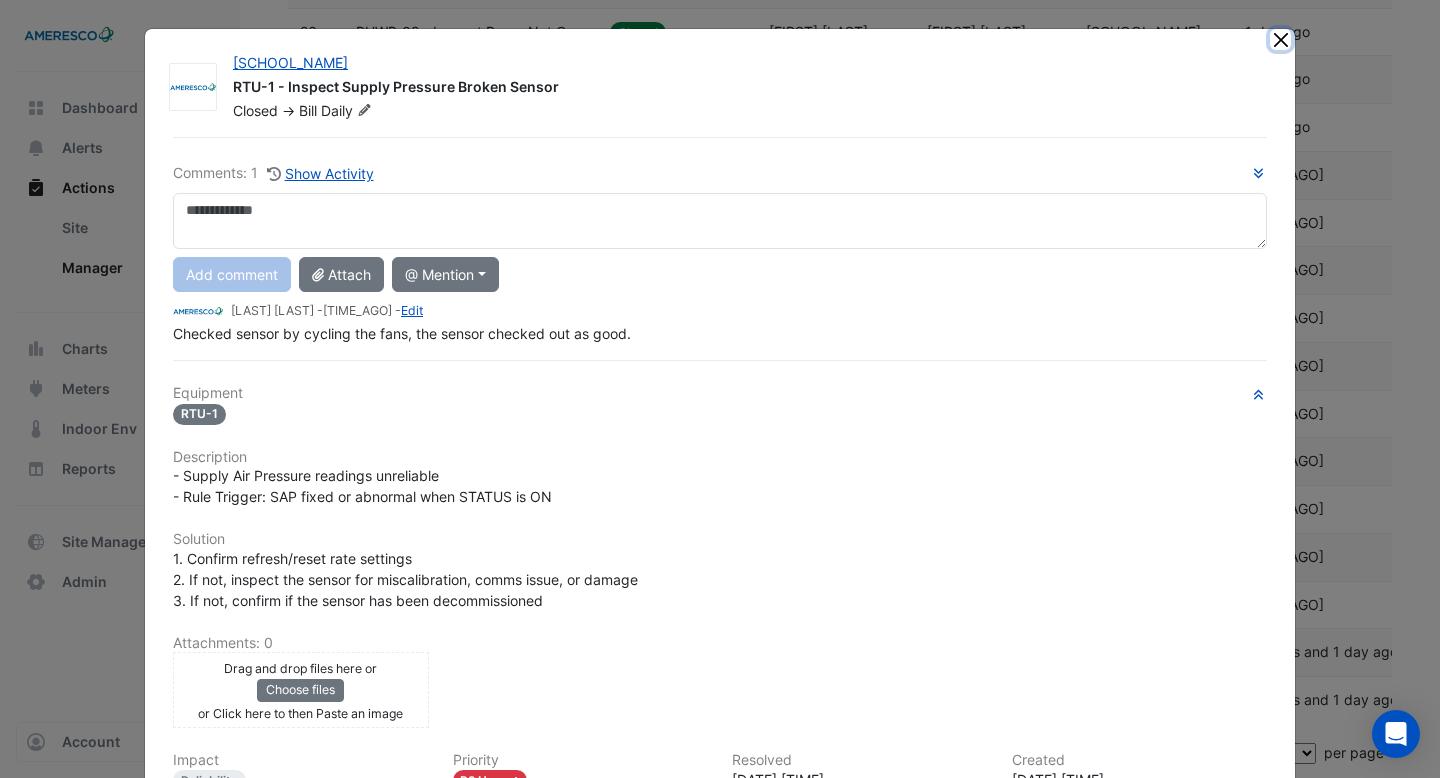 click 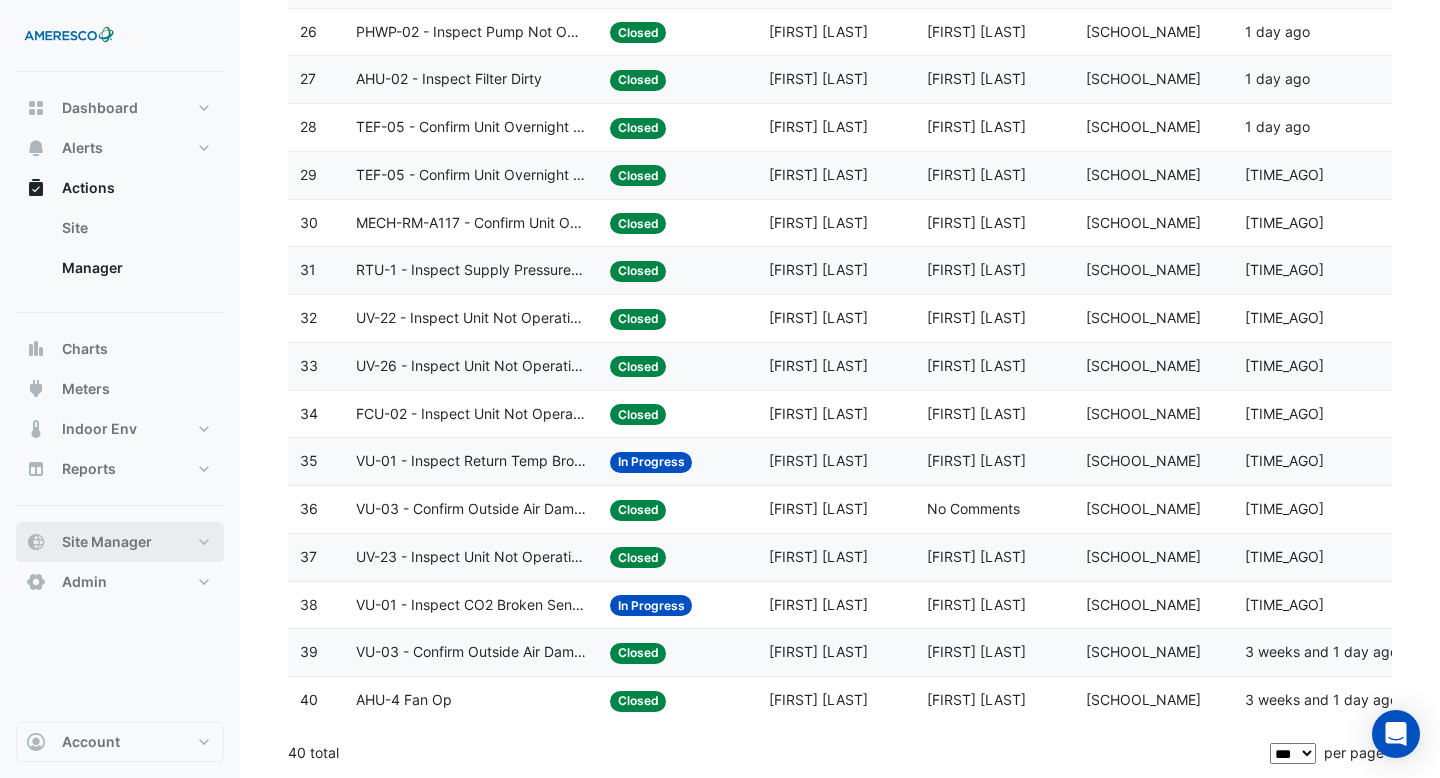 click on "Site Manager" at bounding box center [120, 542] 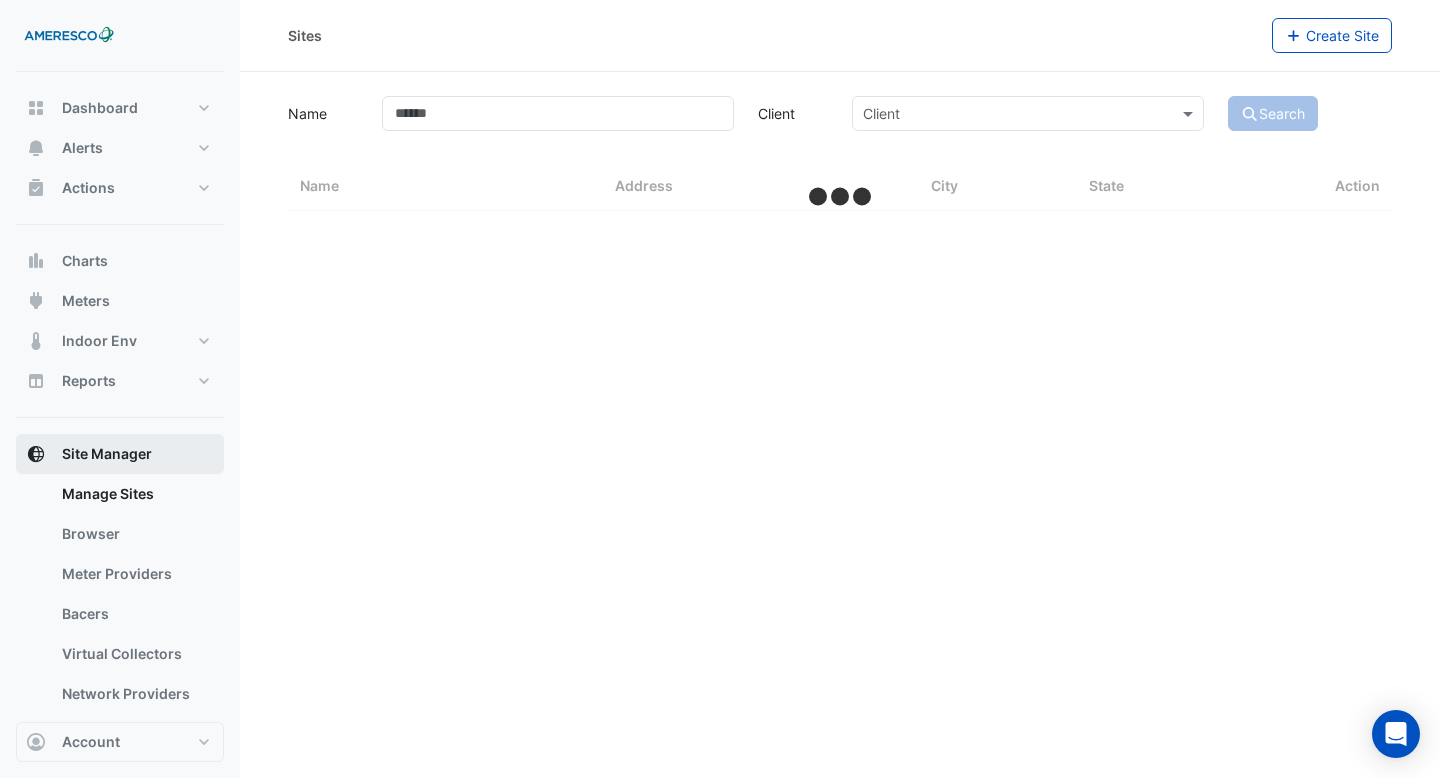 scroll, scrollTop: 0, scrollLeft: 0, axis: both 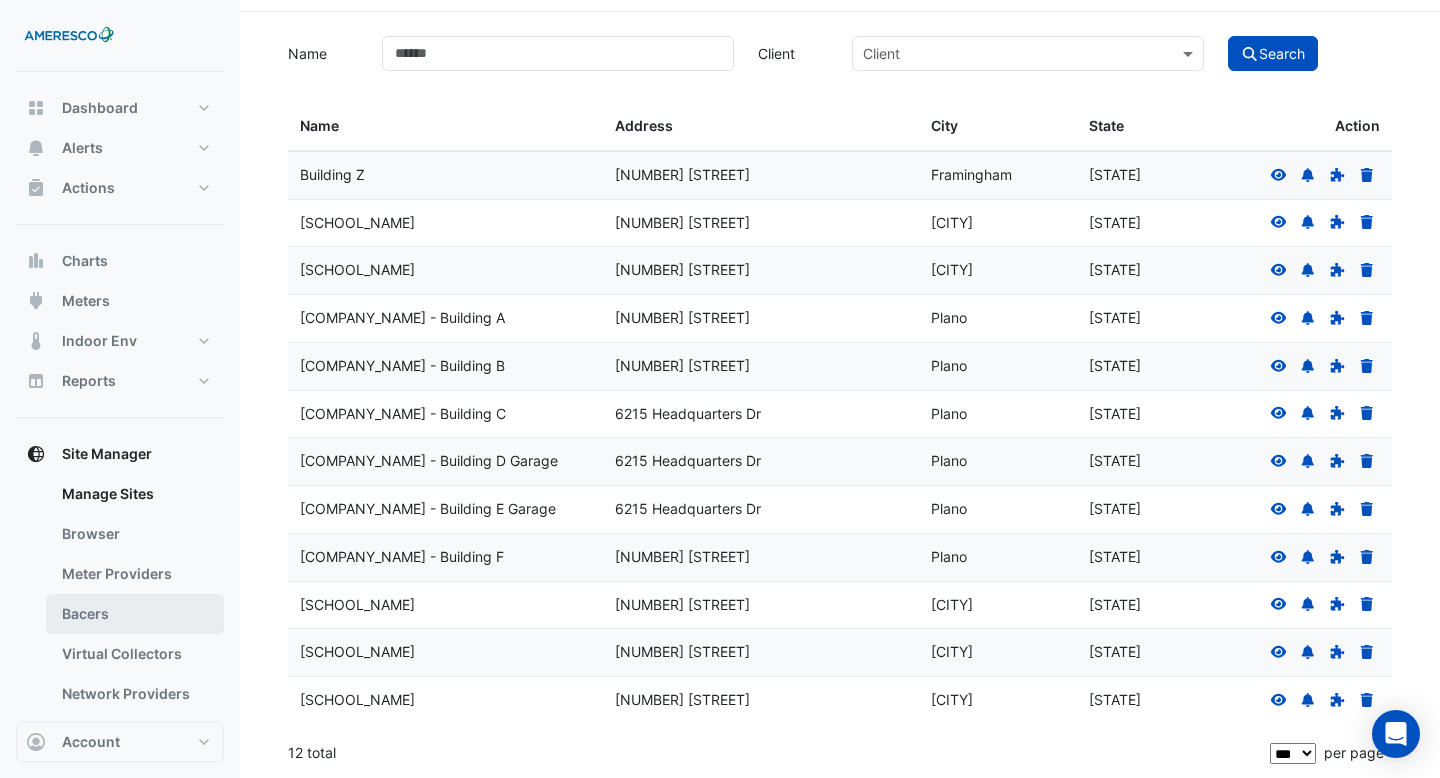 click on "Bacers" at bounding box center [135, 614] 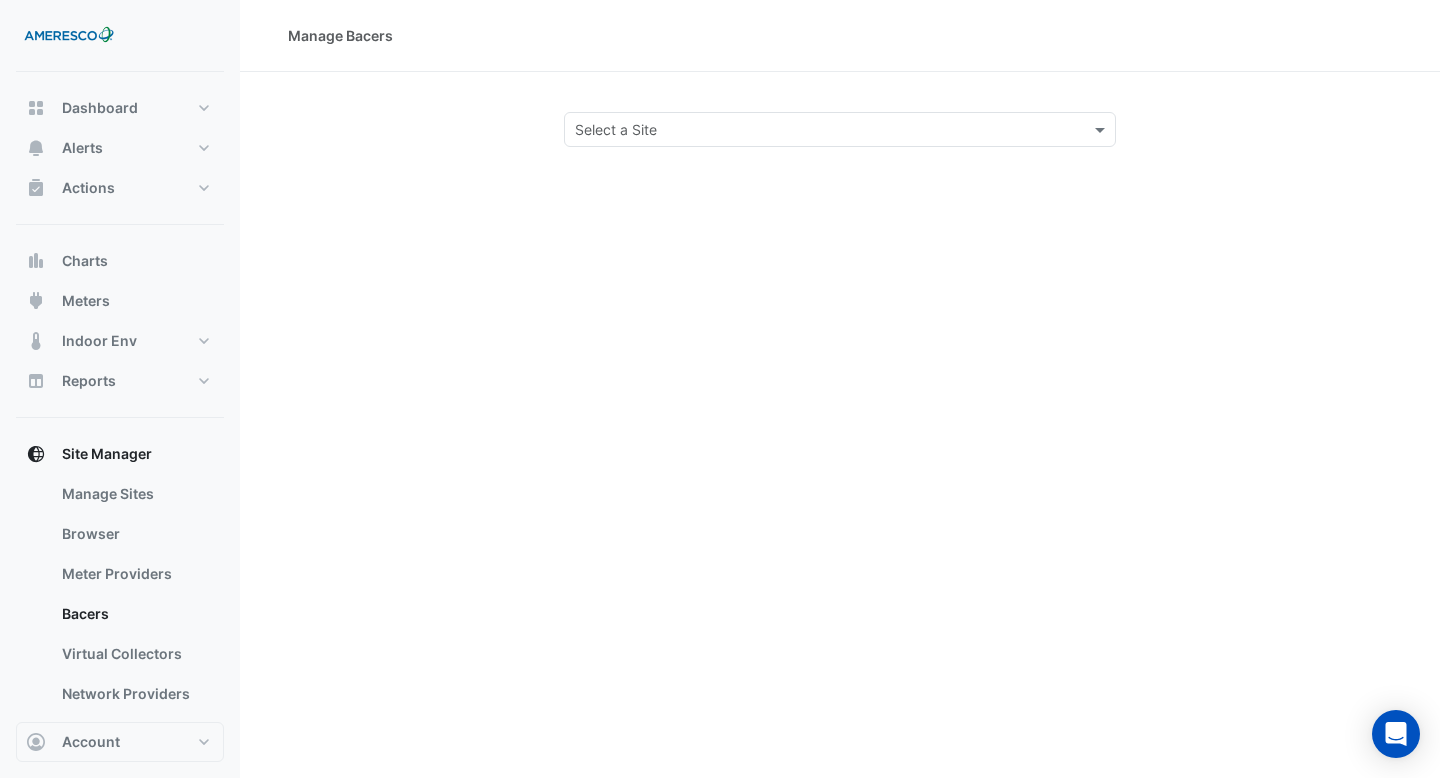 click 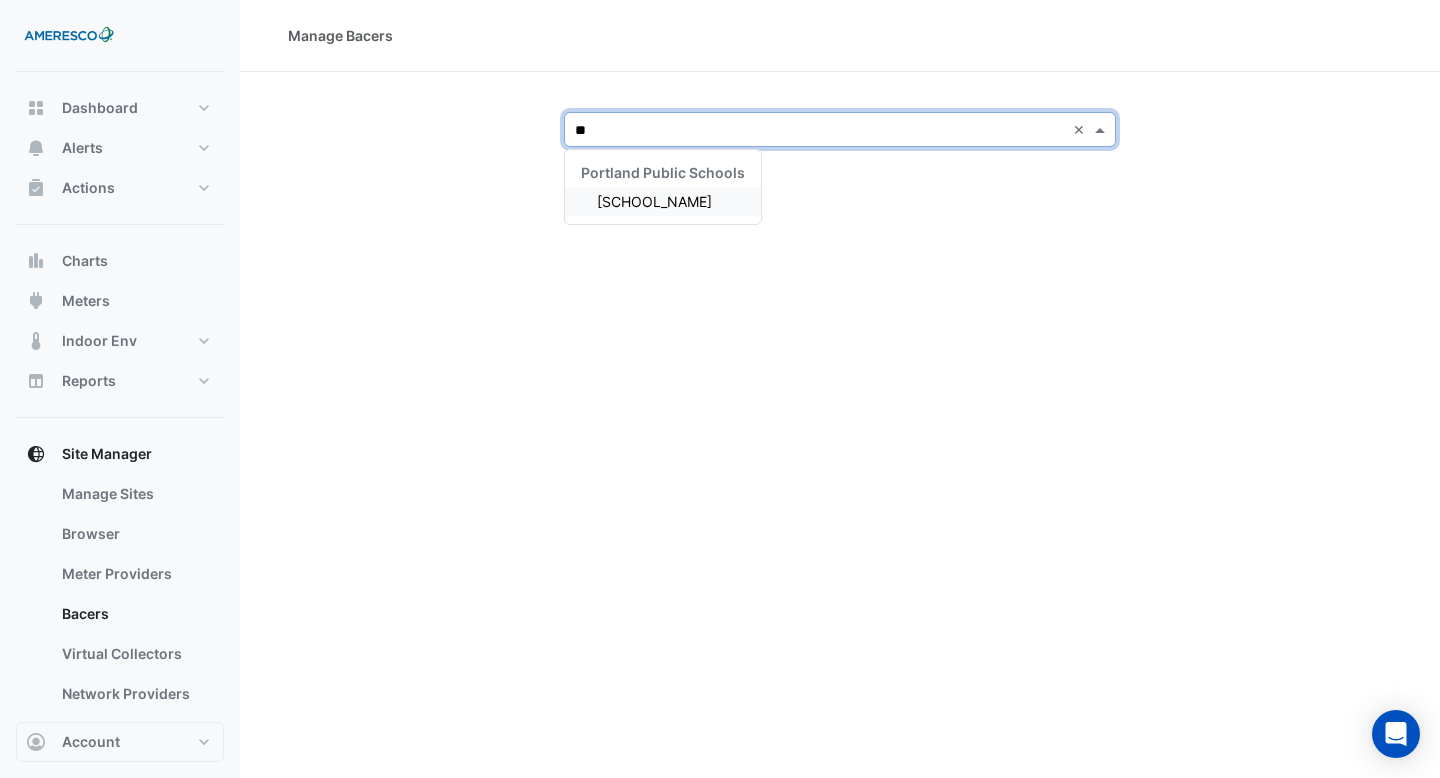 type on "***" 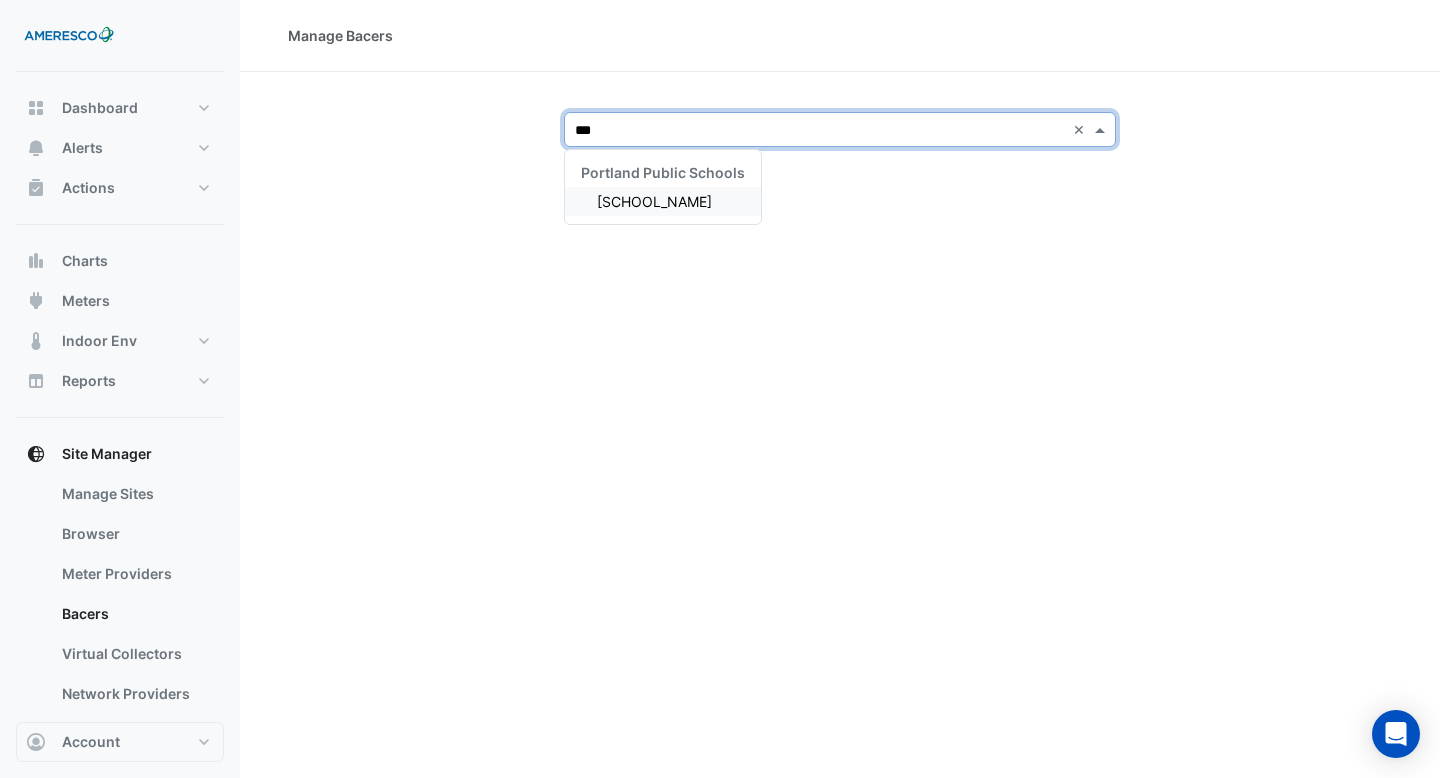 click on "Rosa Parks Elementary" at bounding box center (663, 201) 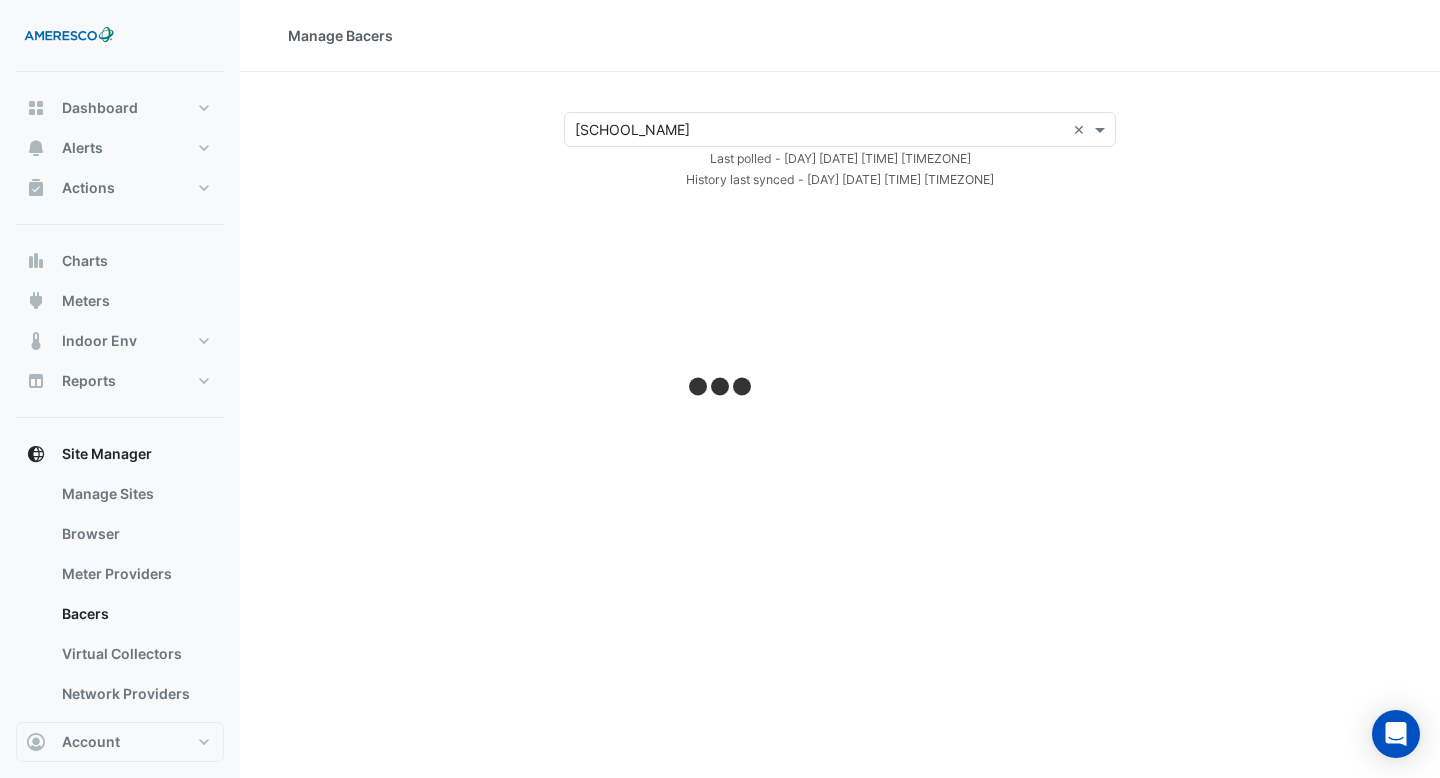 select on "***" 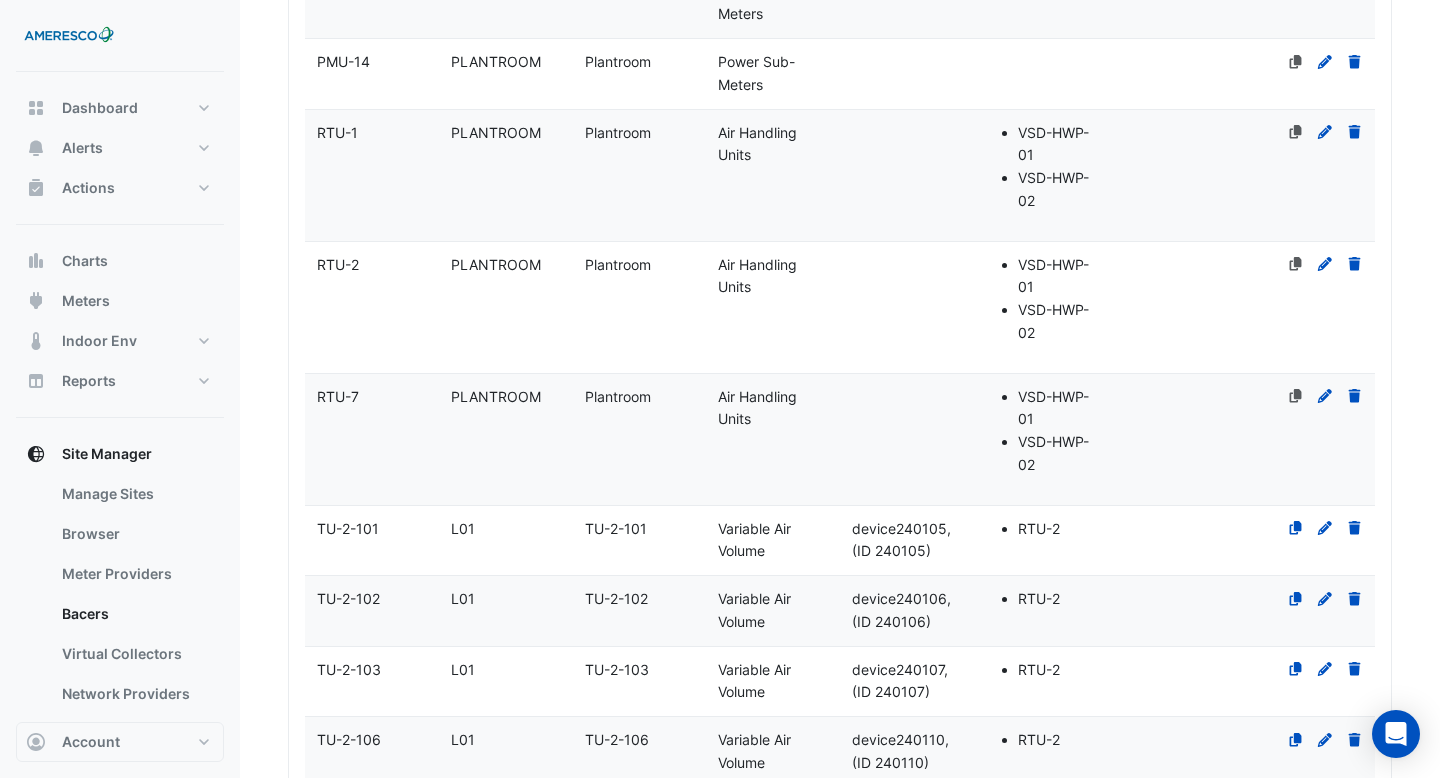 scroll, scrollTop: 4111, scrollLeft: 0, axis: vertical 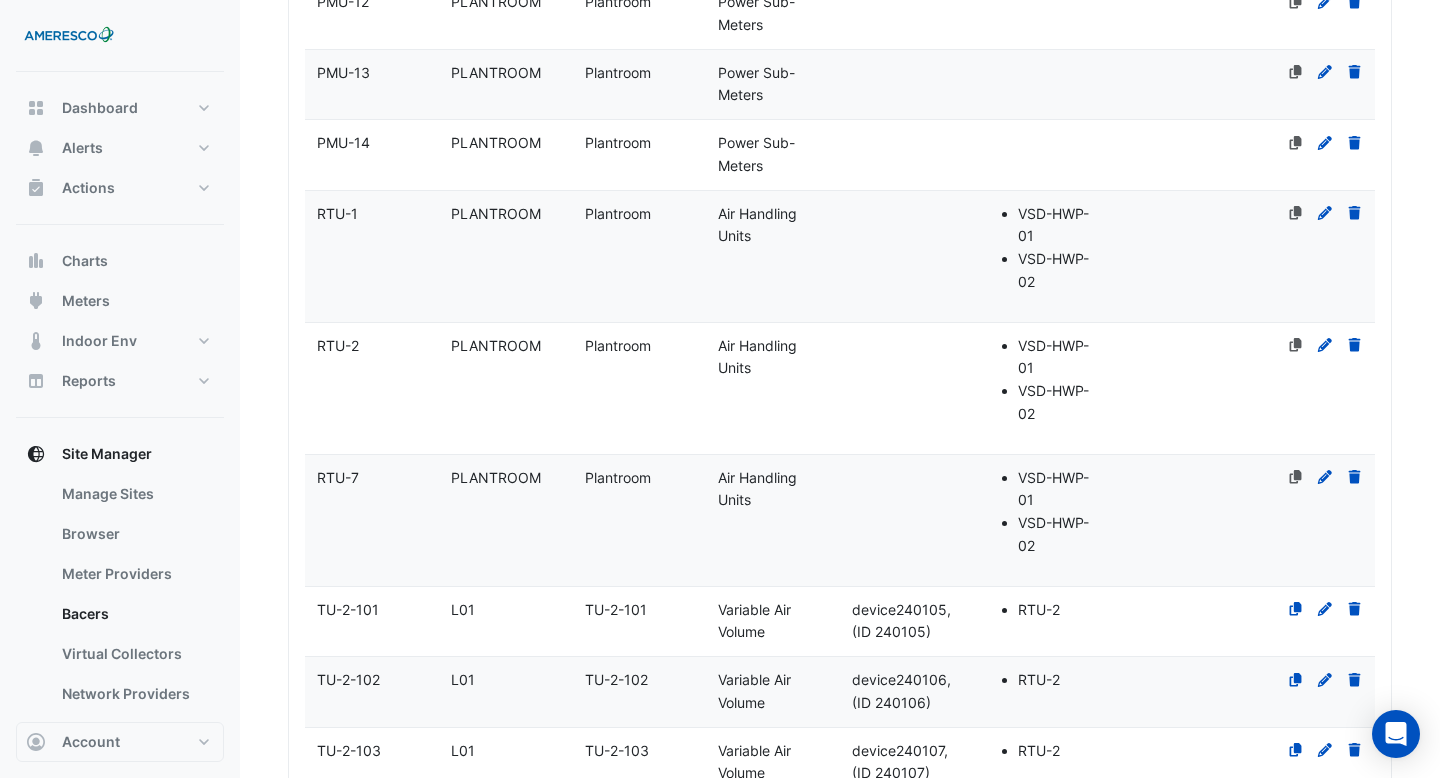 click on "Air Handling Units" 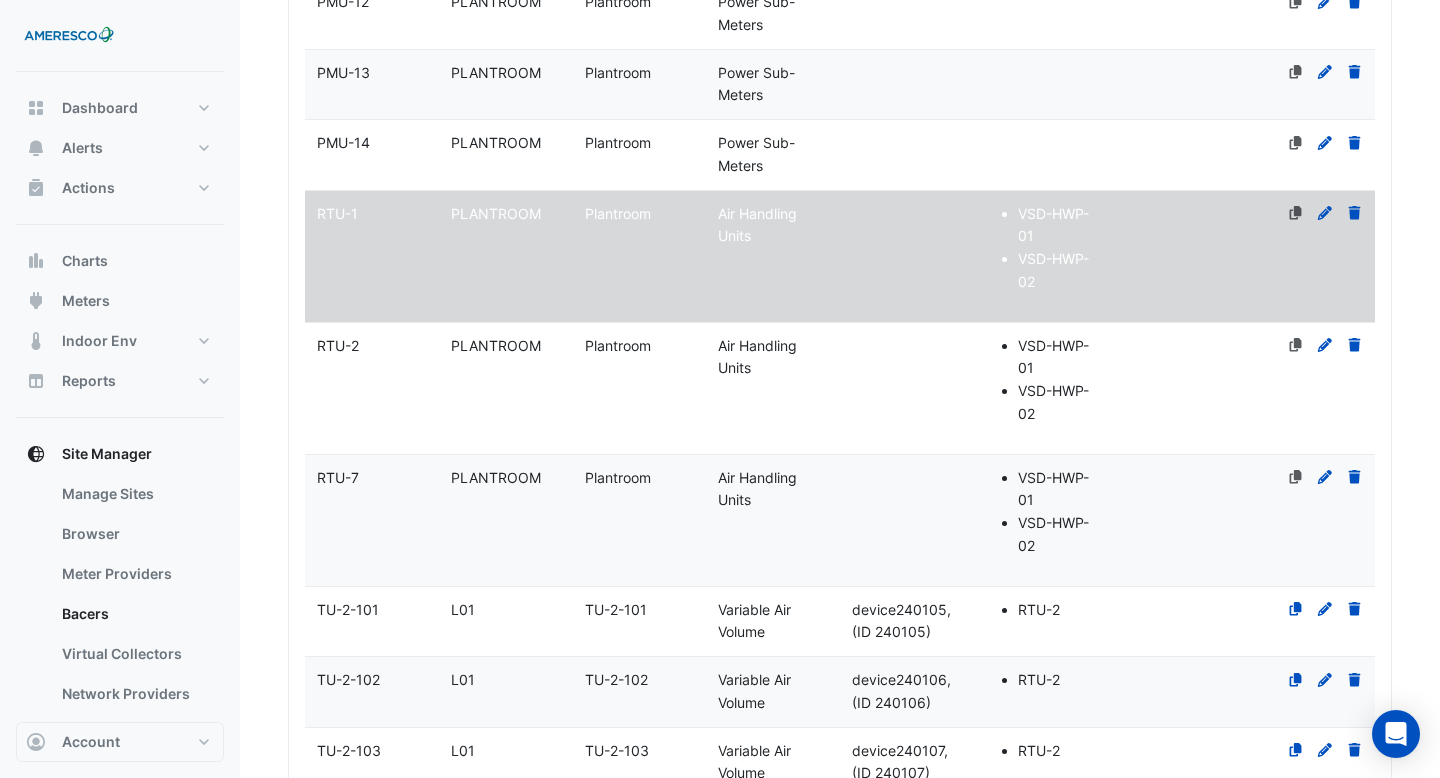 select on "***" 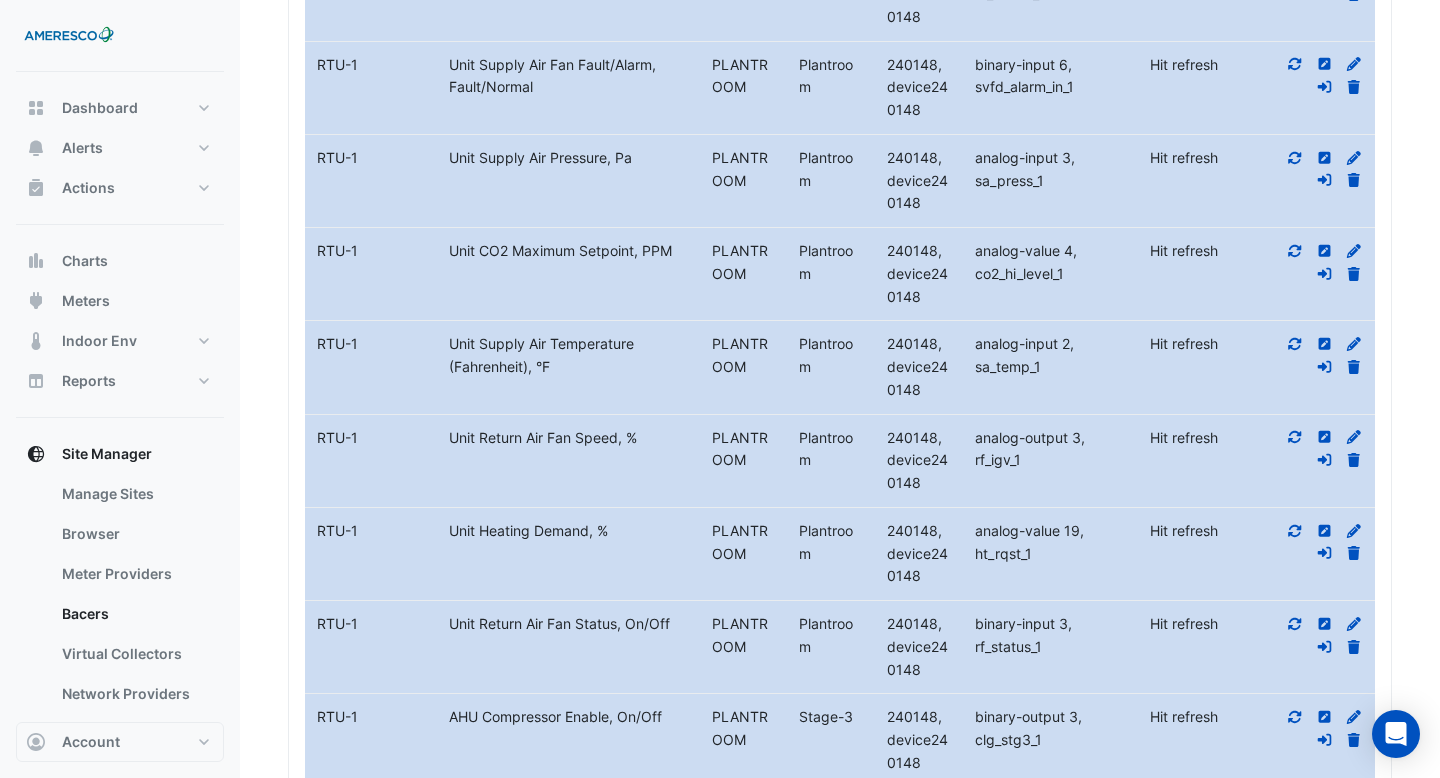 scroll, scrollTop: 7105, scrollLeft: 0, axis: vertical 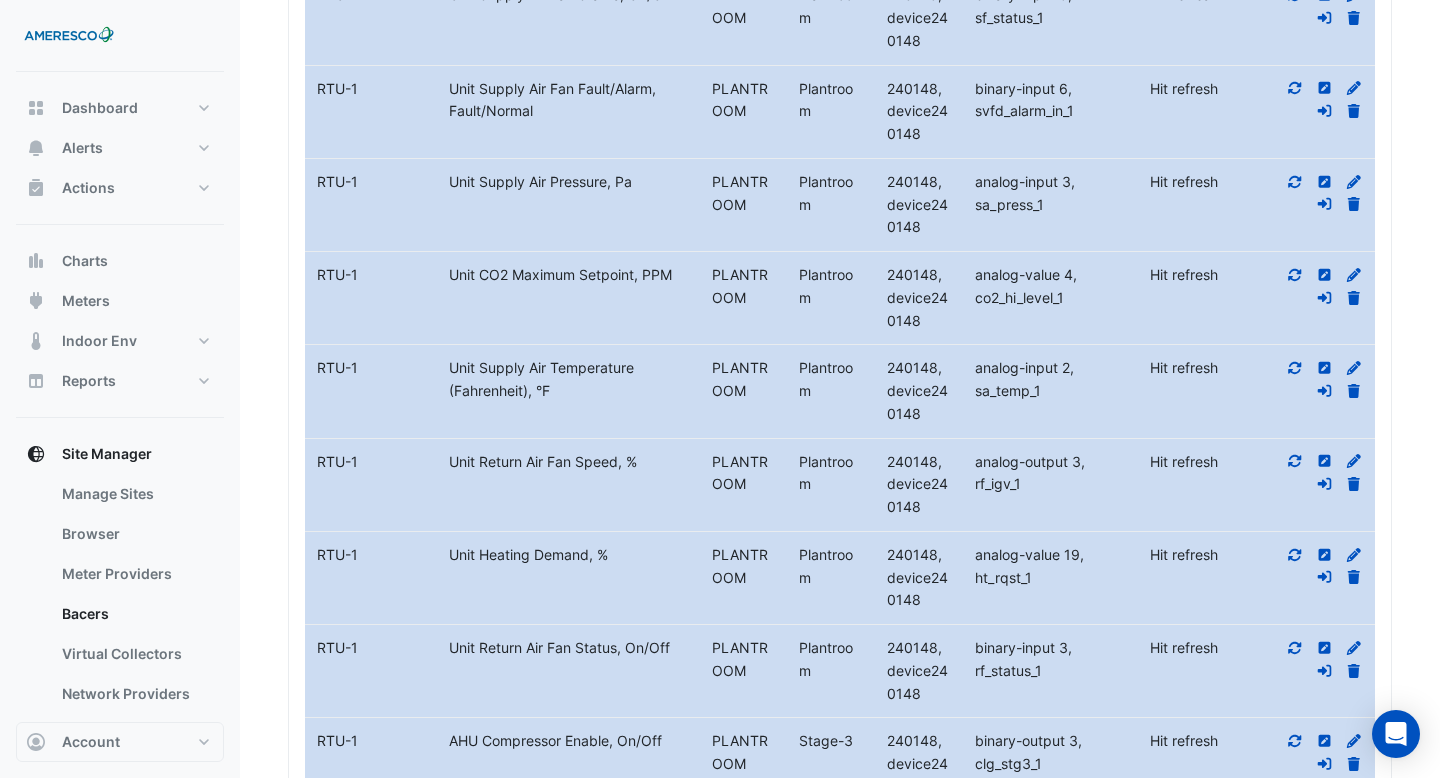 click 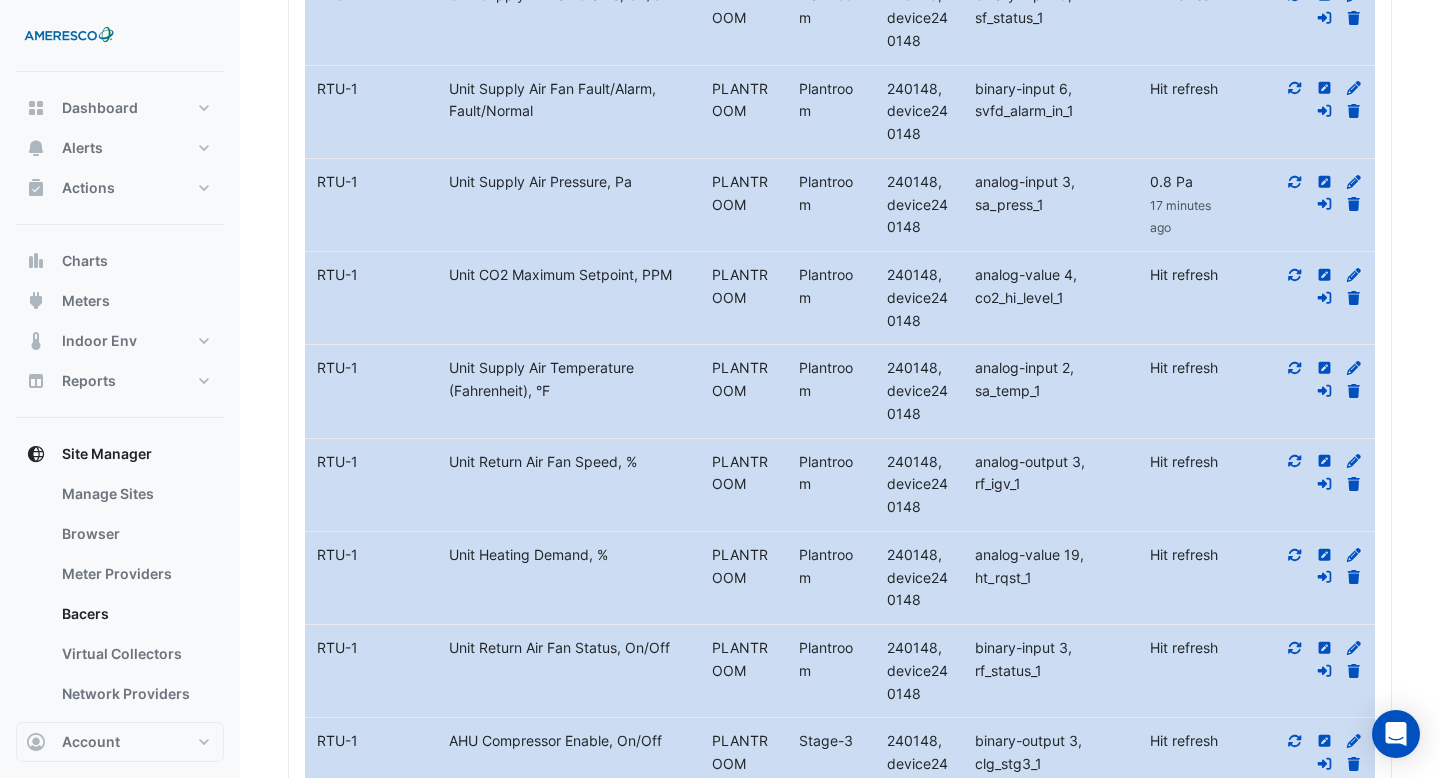 click 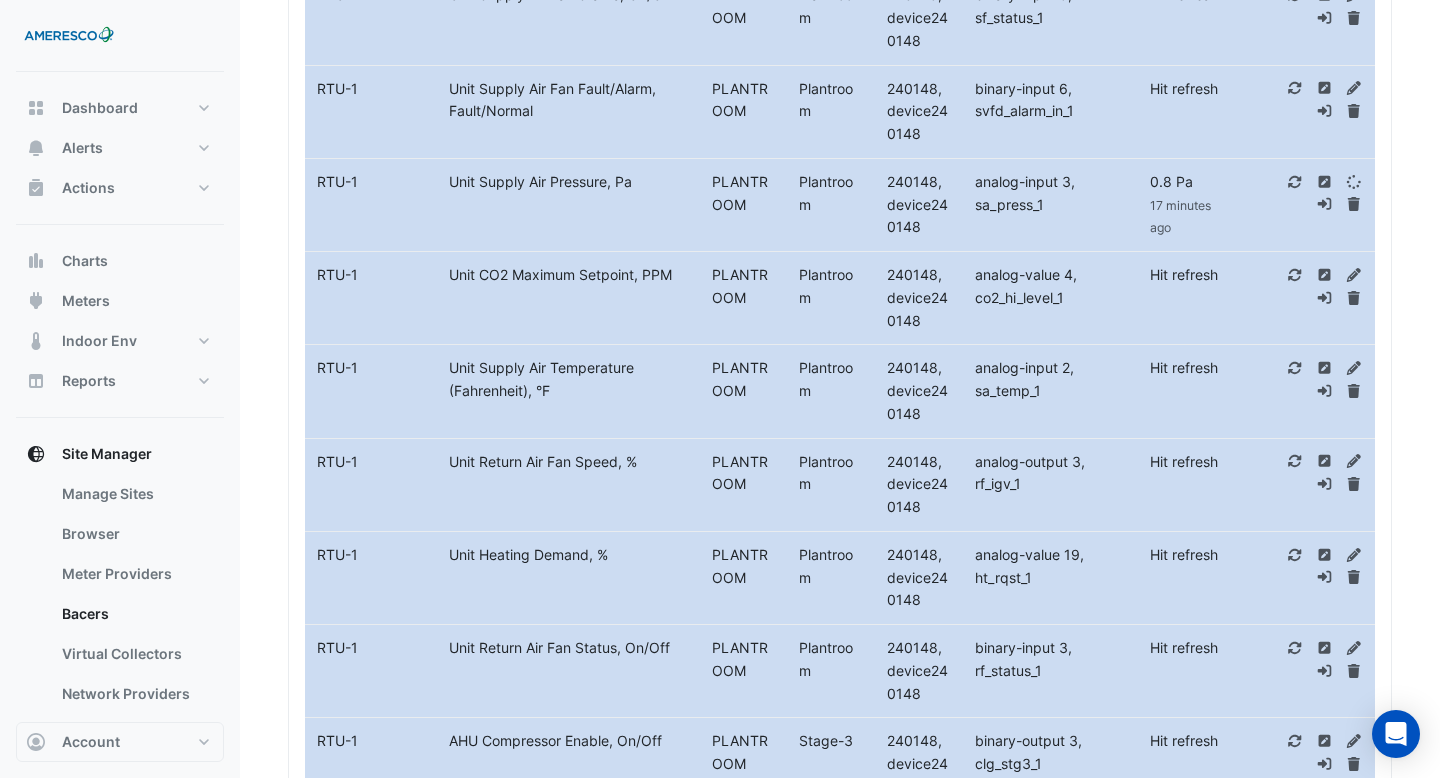 scroll, scrollTop: 0, scrollLeft: 0, axis: both 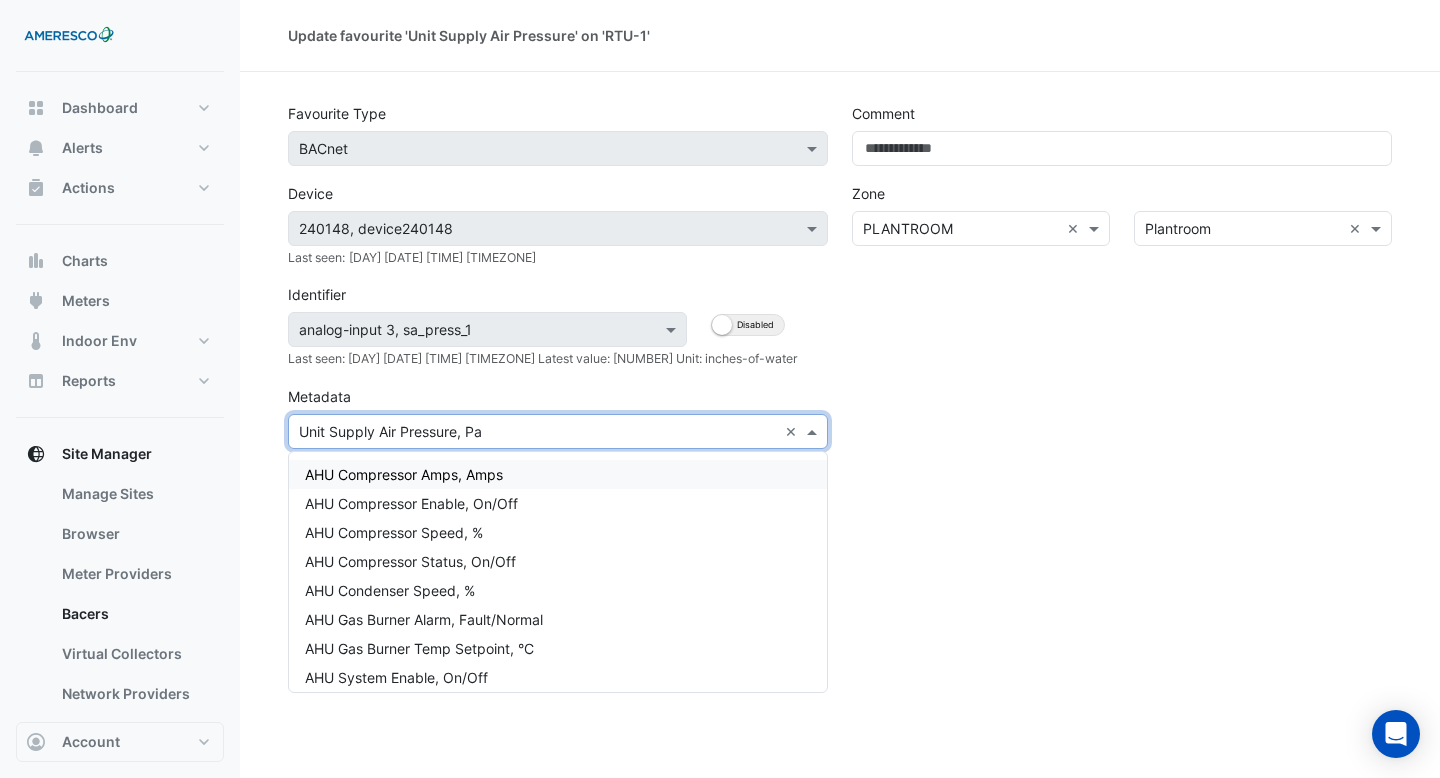 click 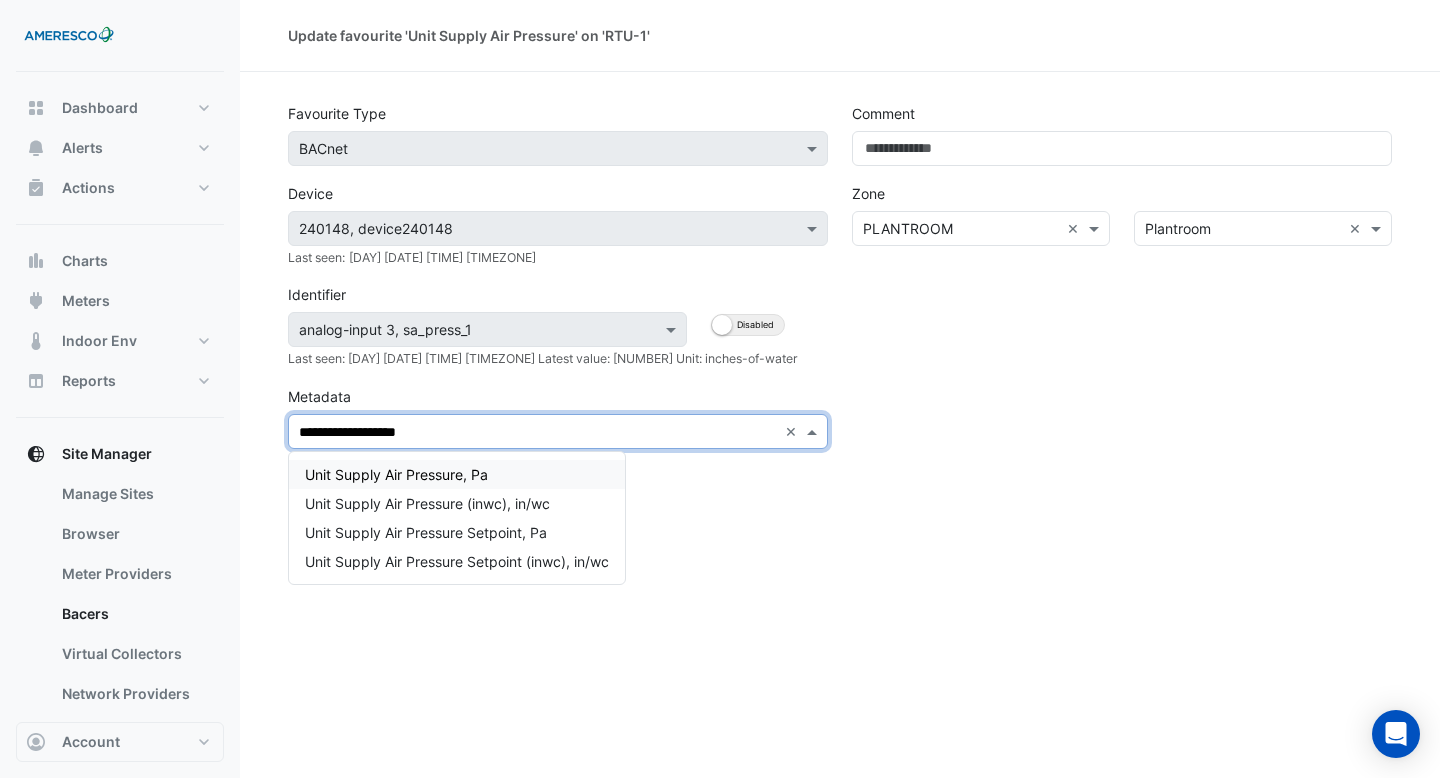 type on "**********" 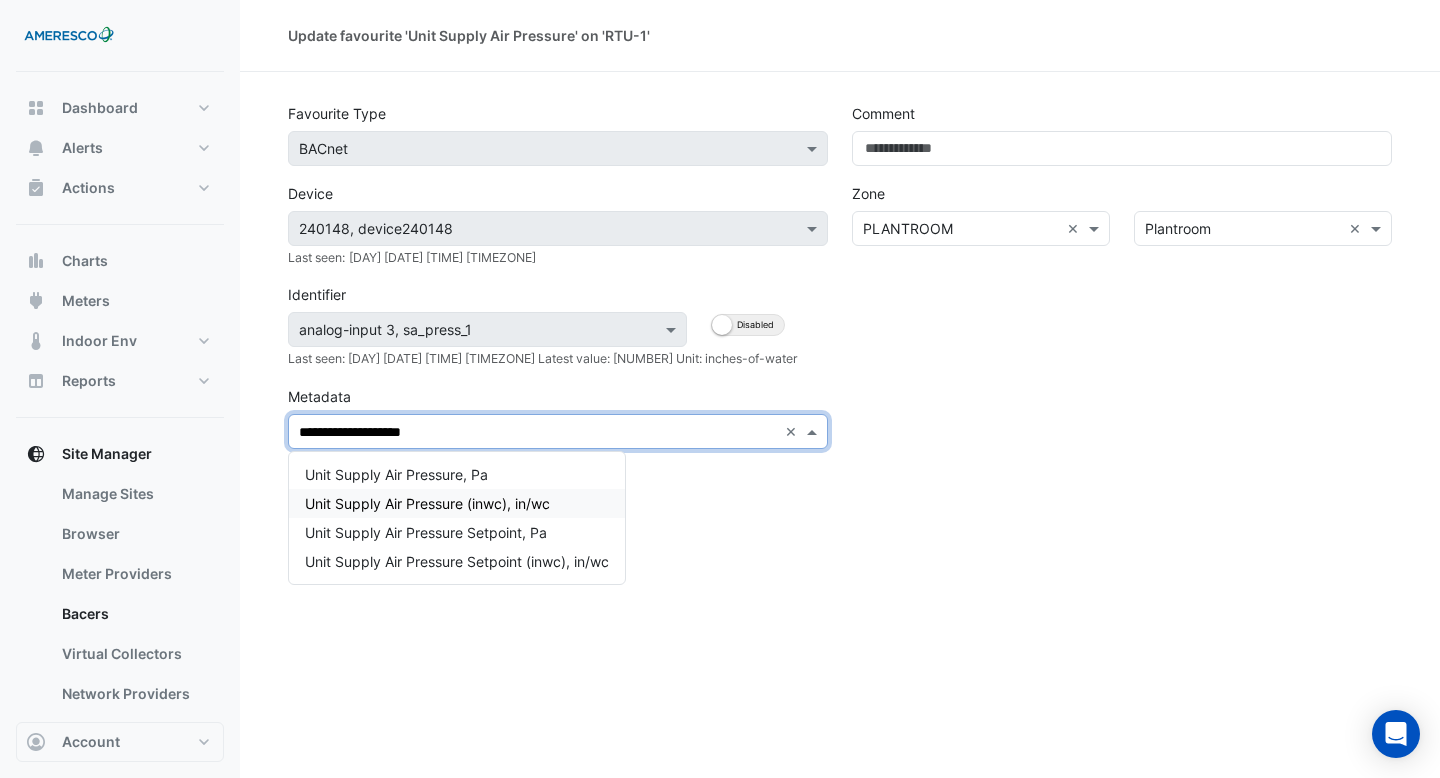 click on "Unit Supply Air Pressure (inwc), in/wc" at bounding box center (457, 503) 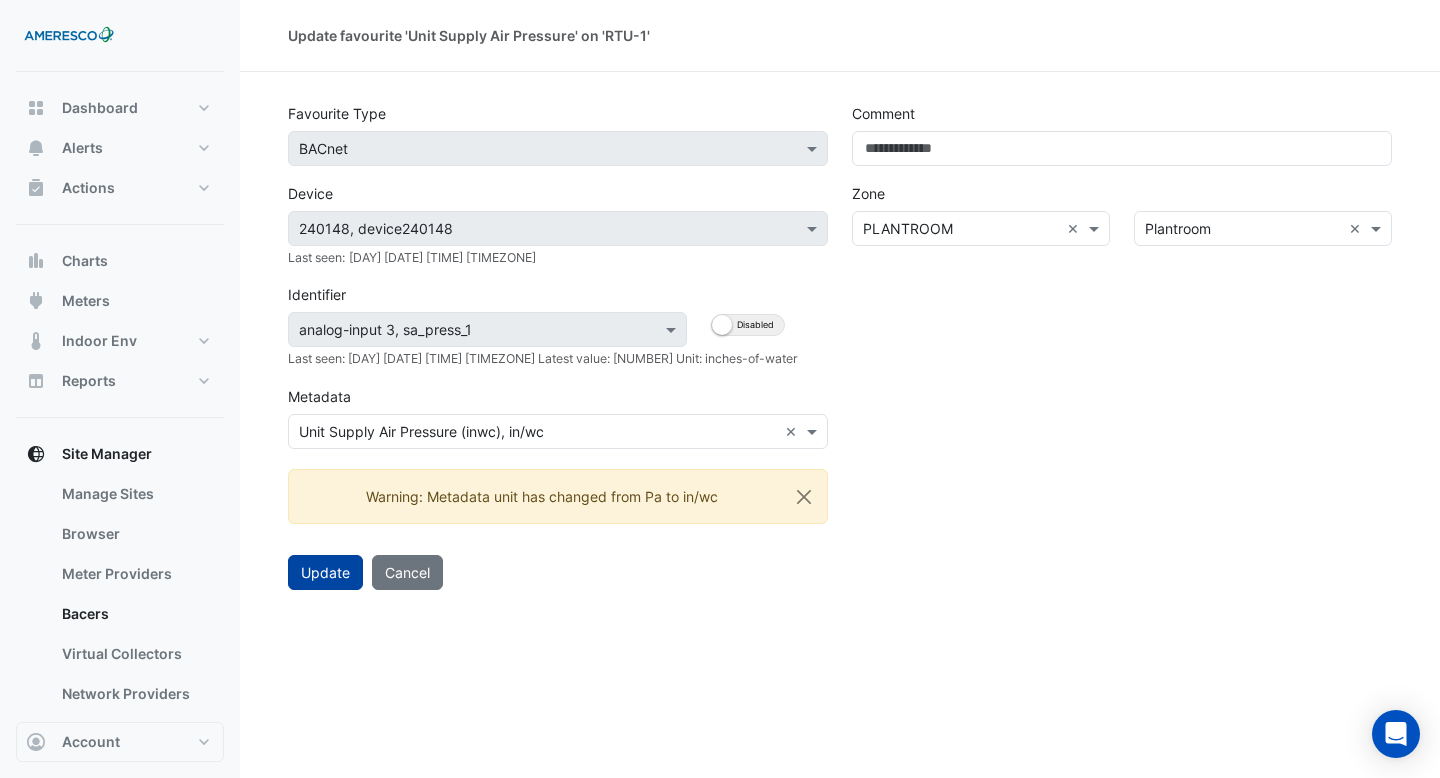 click on "Update" 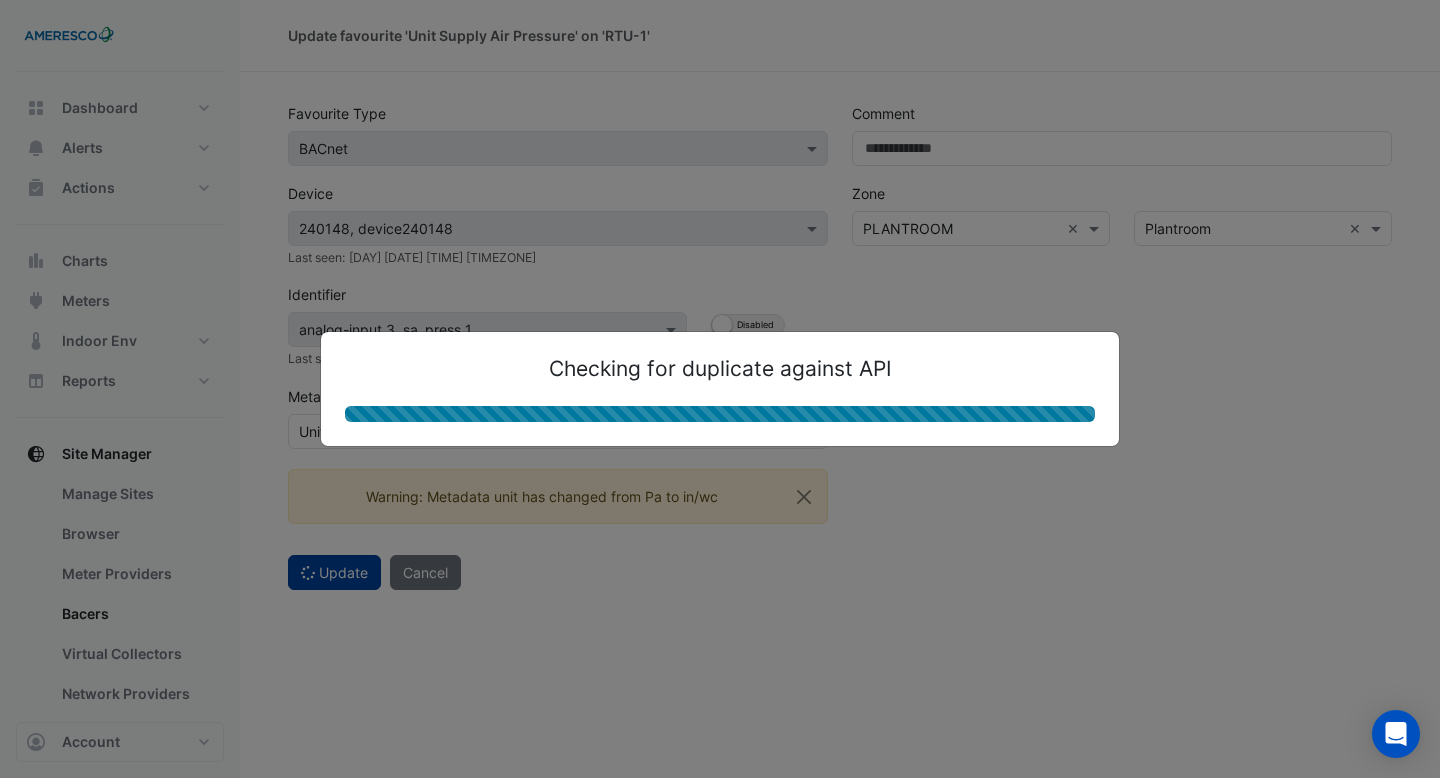 select on "***" 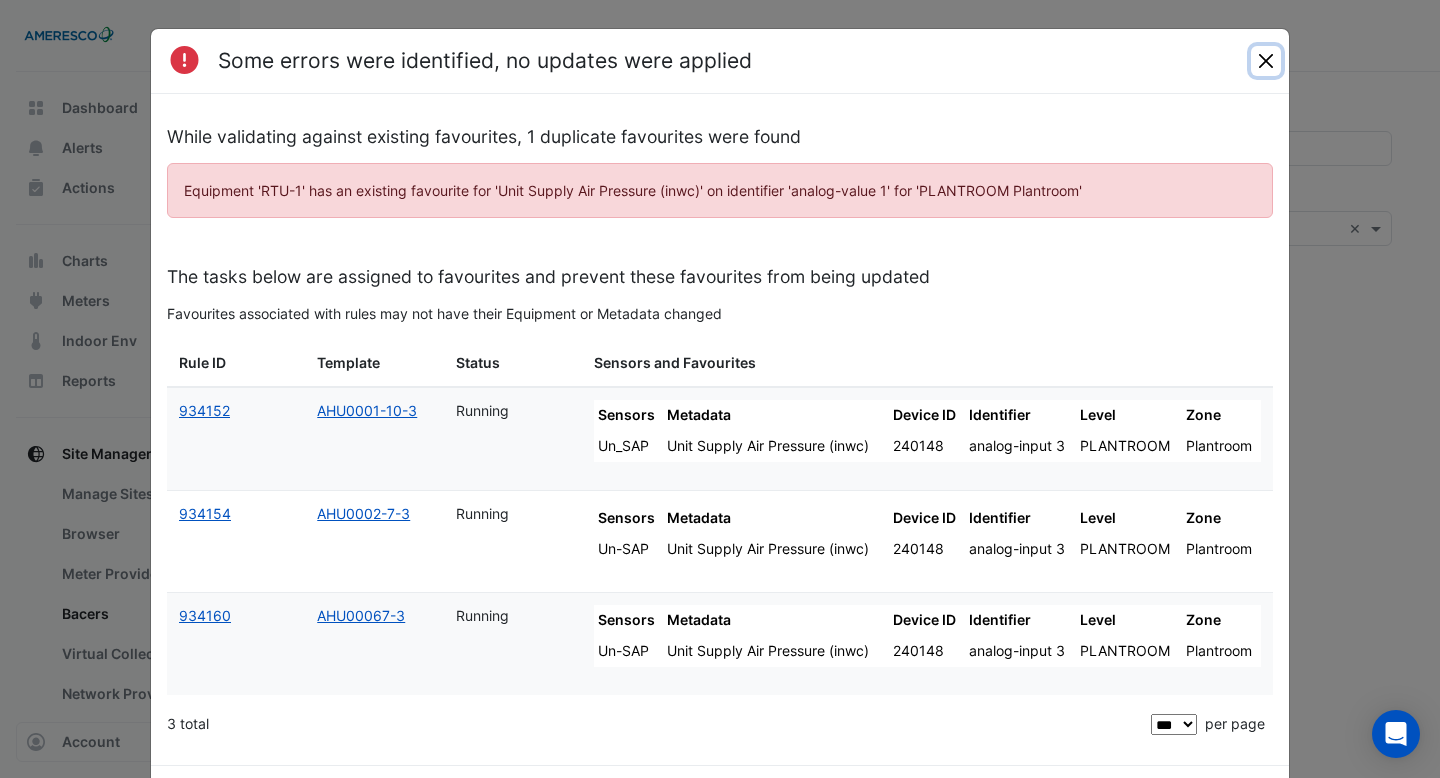 click 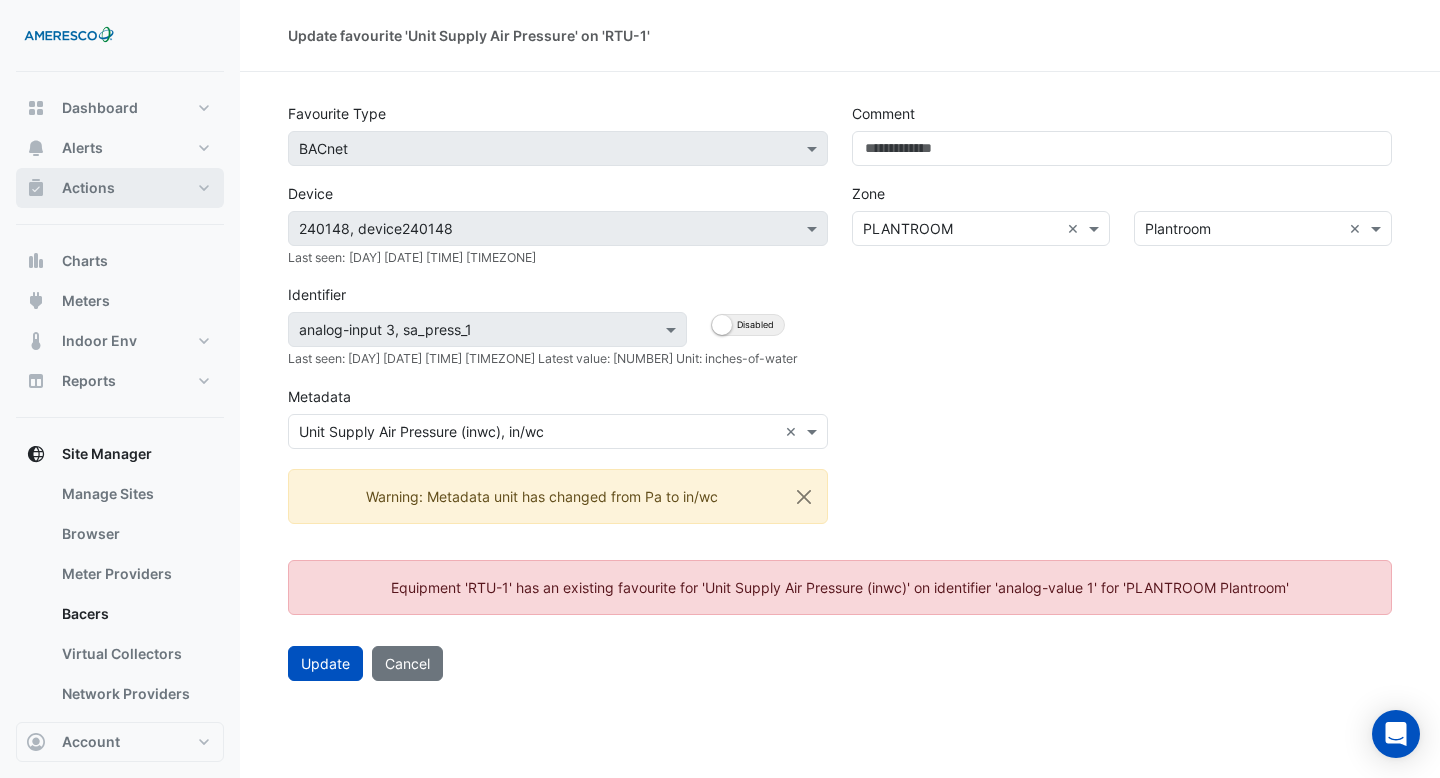 click on "Actions
Site
Manager" at bounding box center (120, 196) 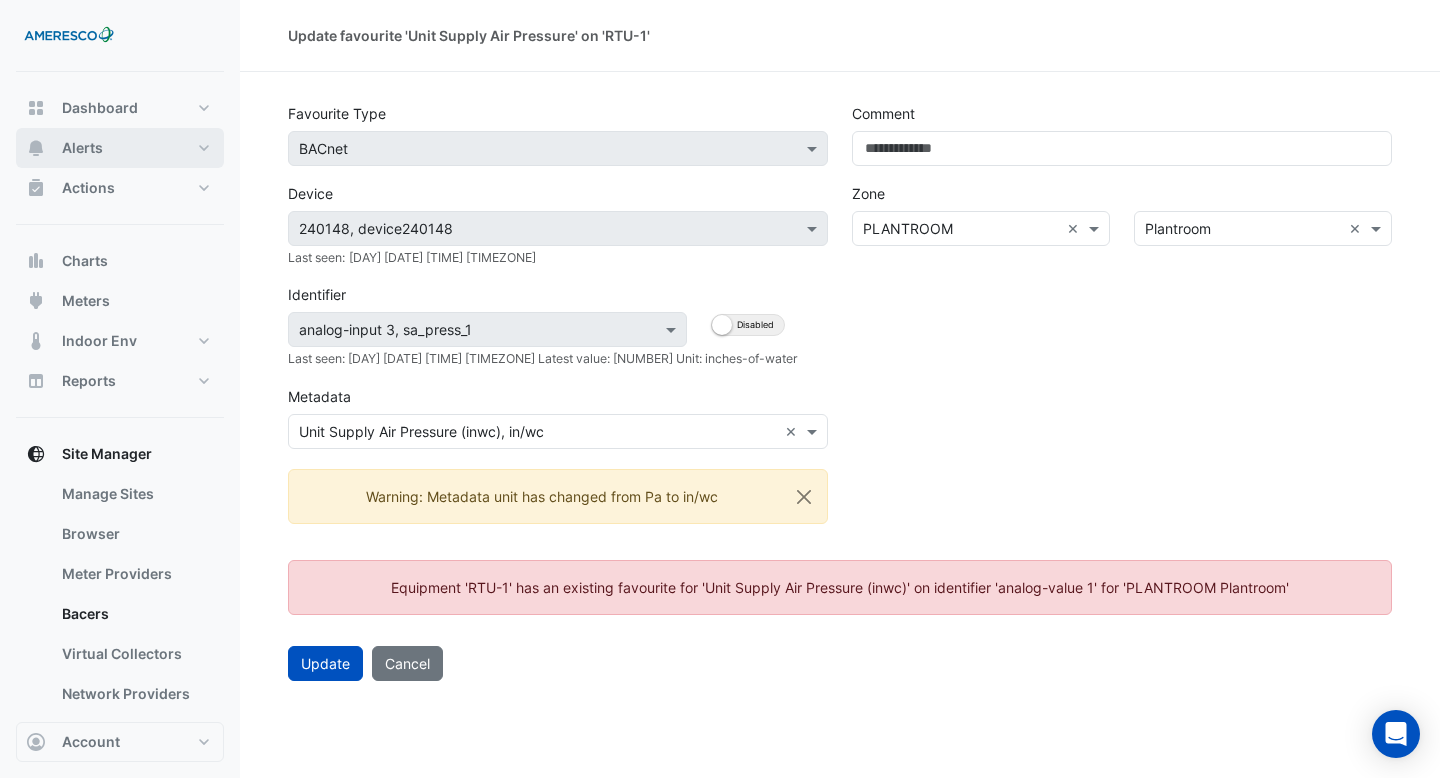 click on "Alerts" at bounding box center (120, 148) 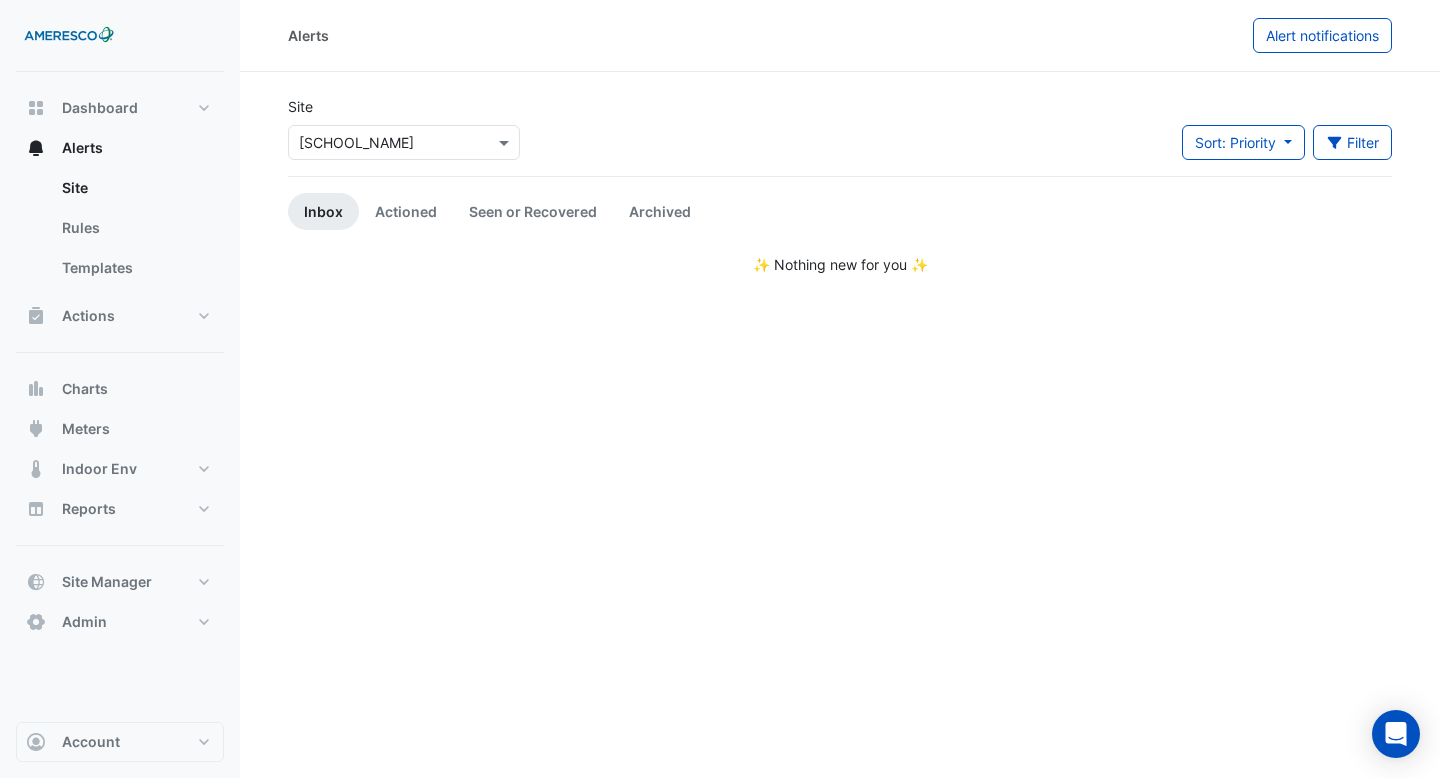 click at bounding box center [384, 143] 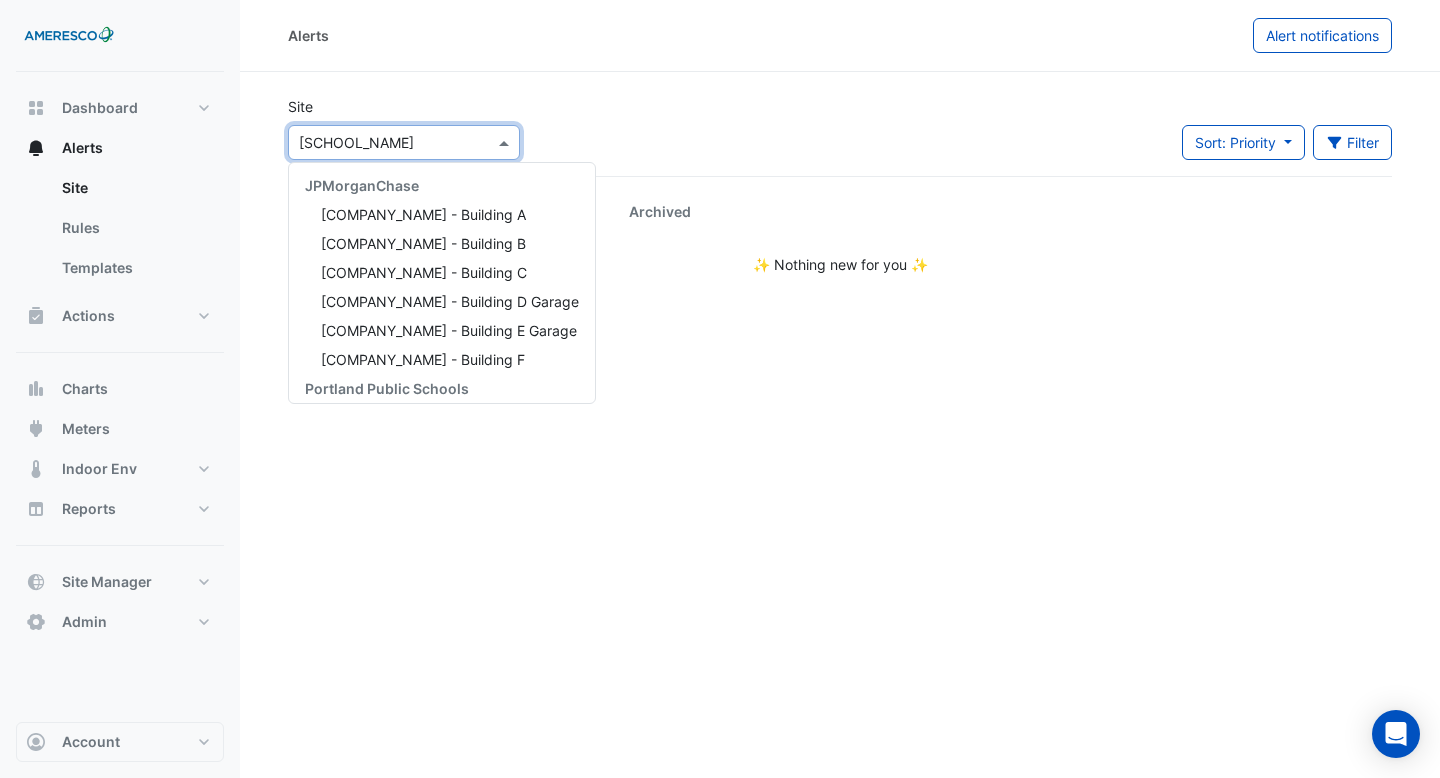 scroll, scrollTop: 240, scrollLeft: 0, axis: vertical 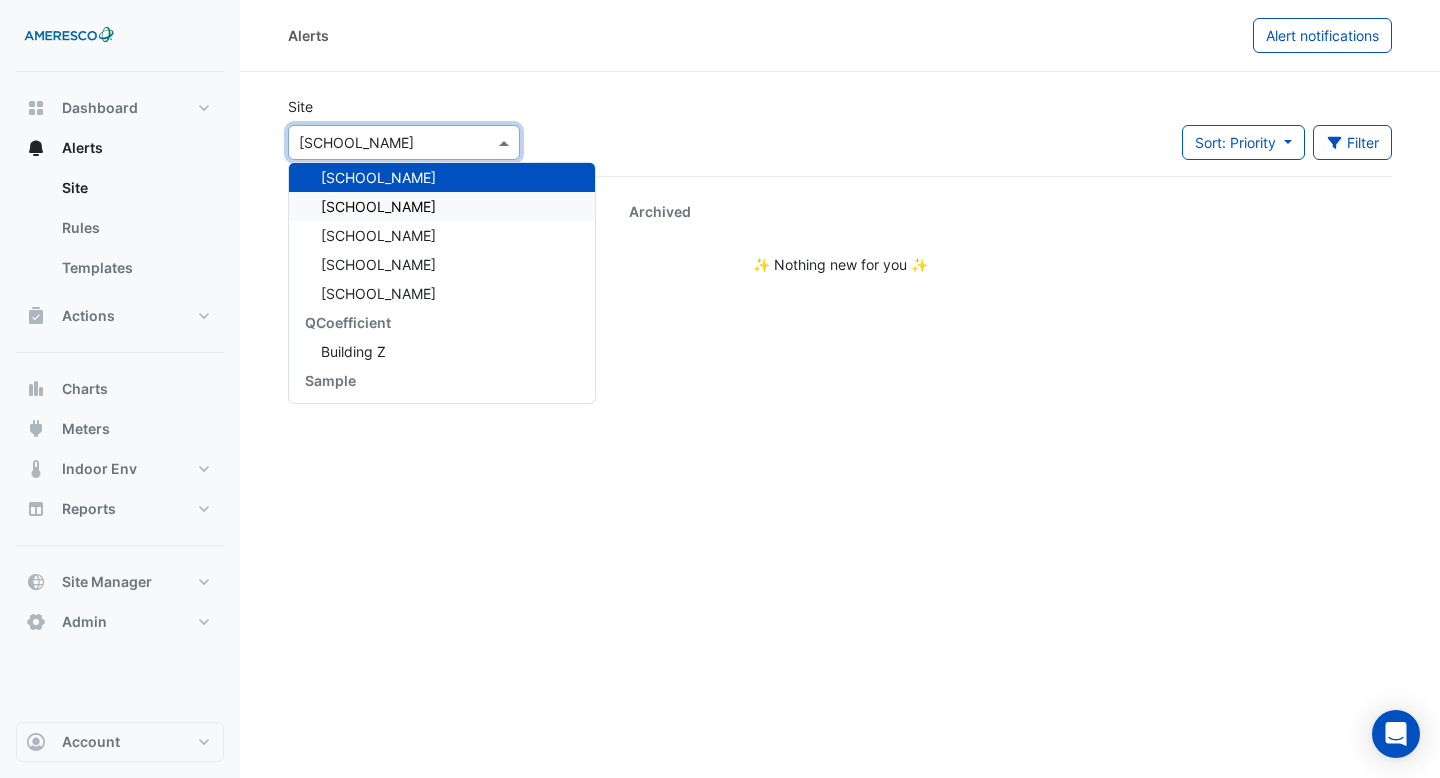 click on "Forest Park Elementary" at bounding box center (378, 206) 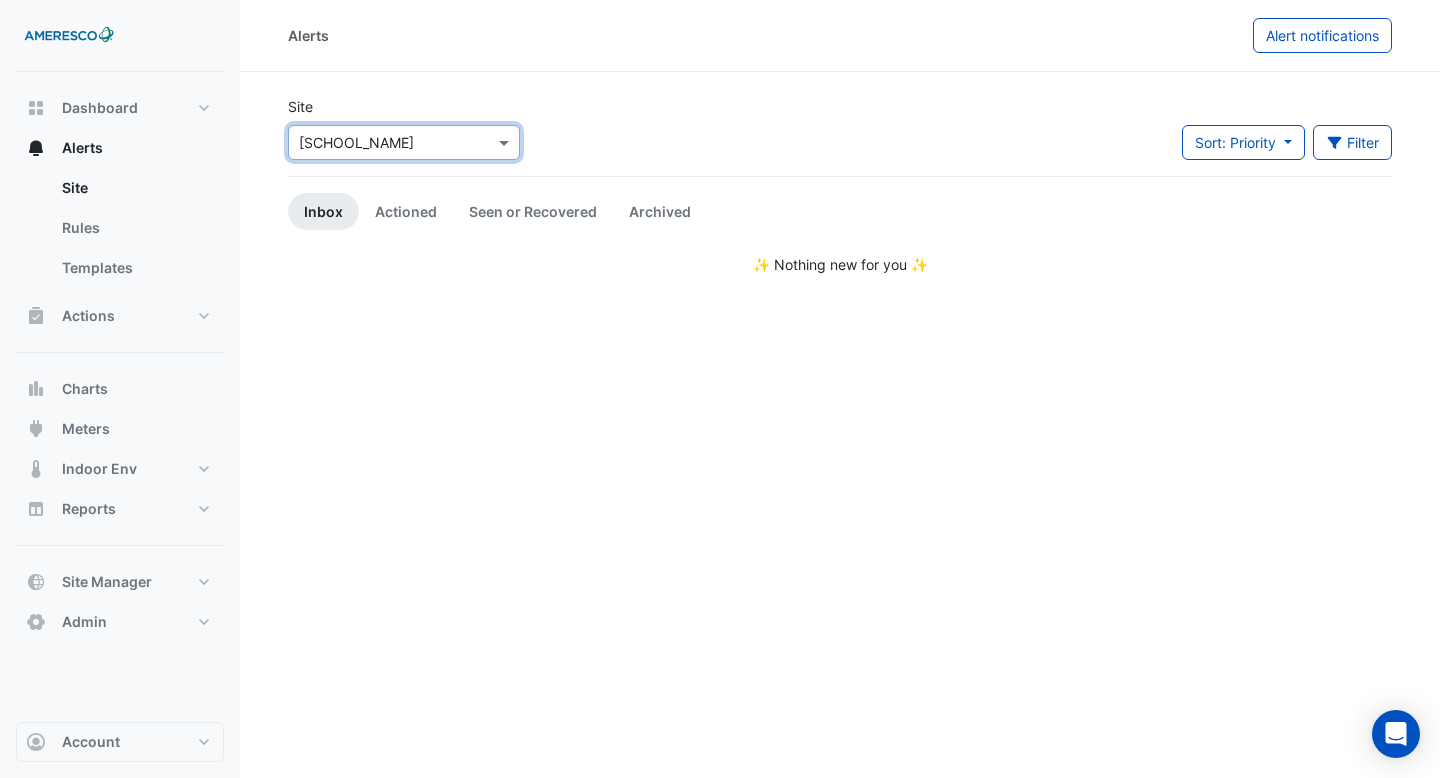 click at bounding box center (384, 143) 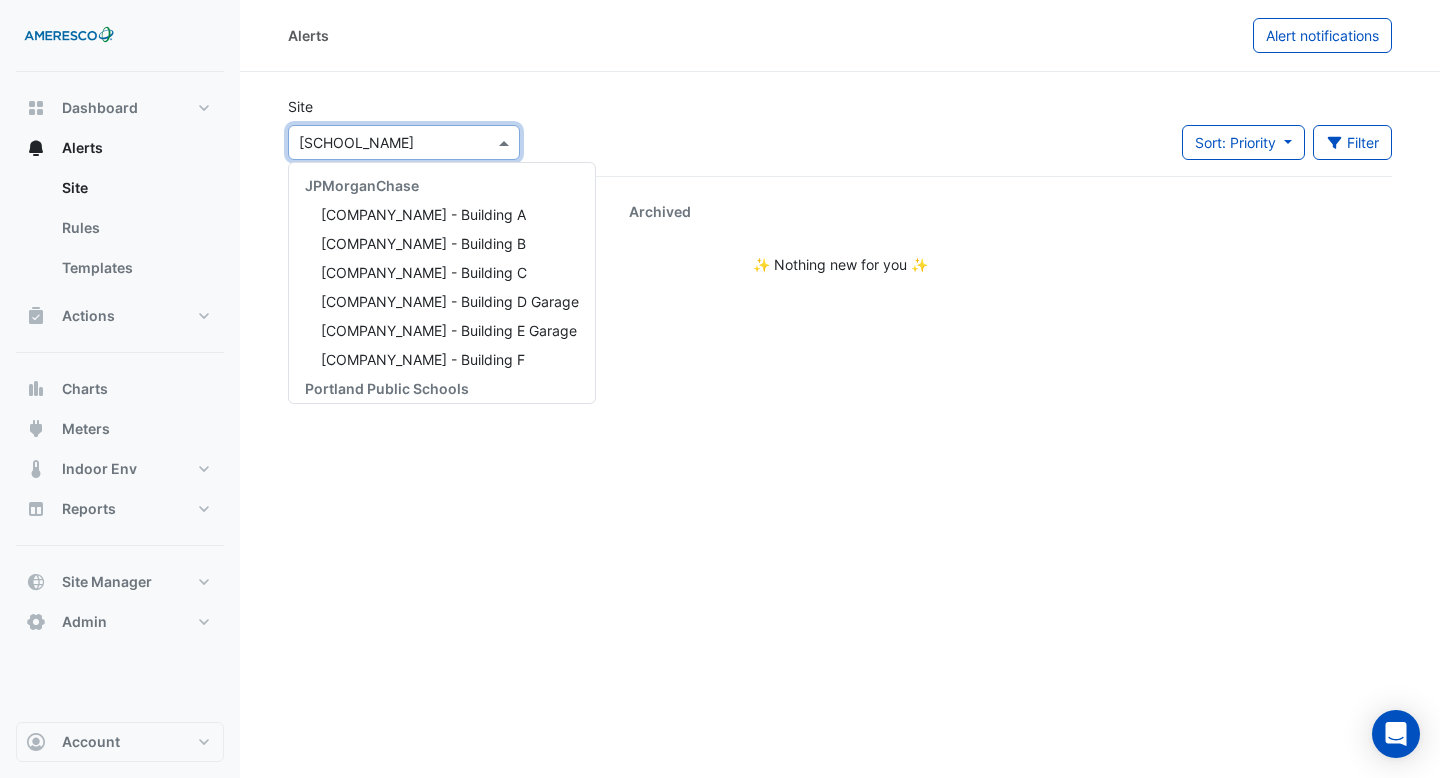 scroll, scrollTop: 269, scrollLeft: 0, axis: vertical 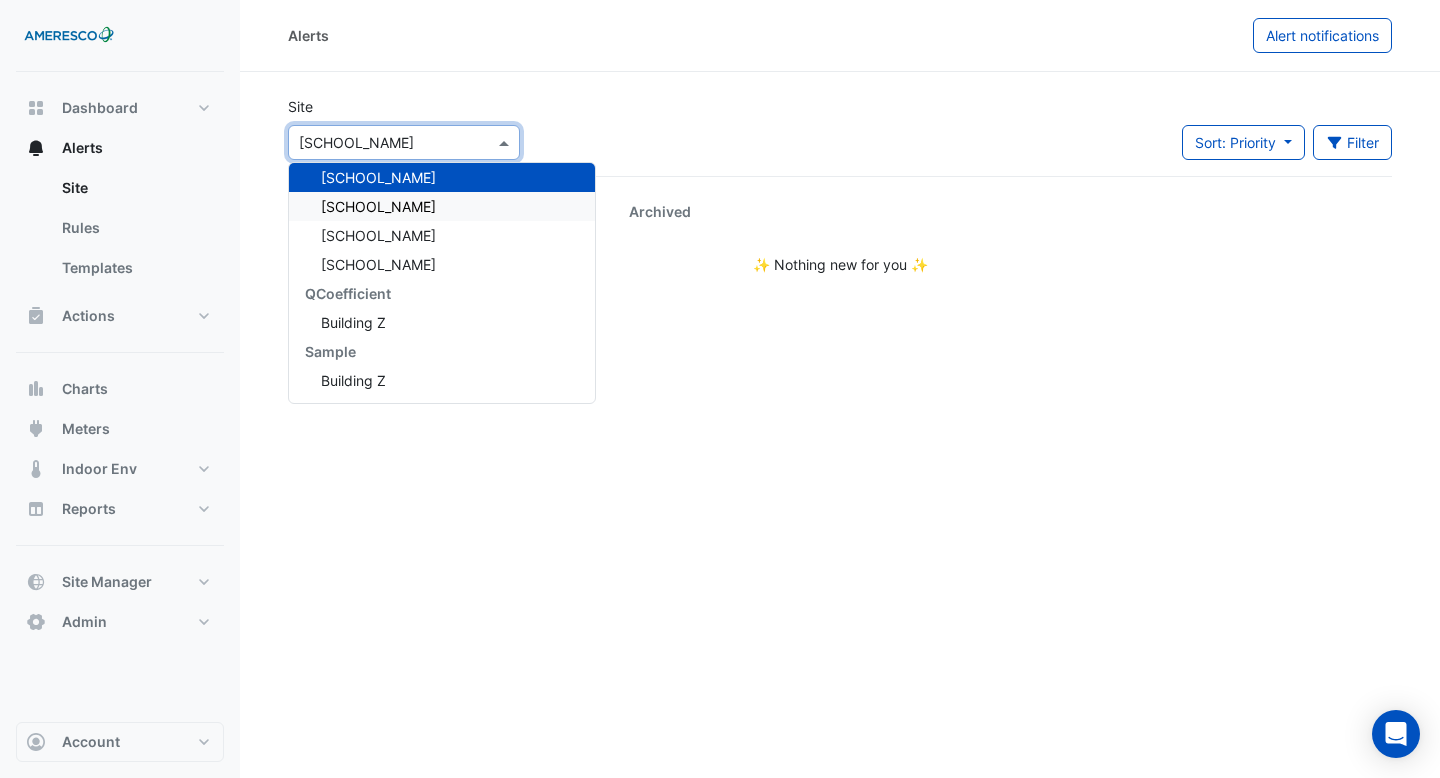click on "Kelly Elementary" at bounding box center [378, 206] 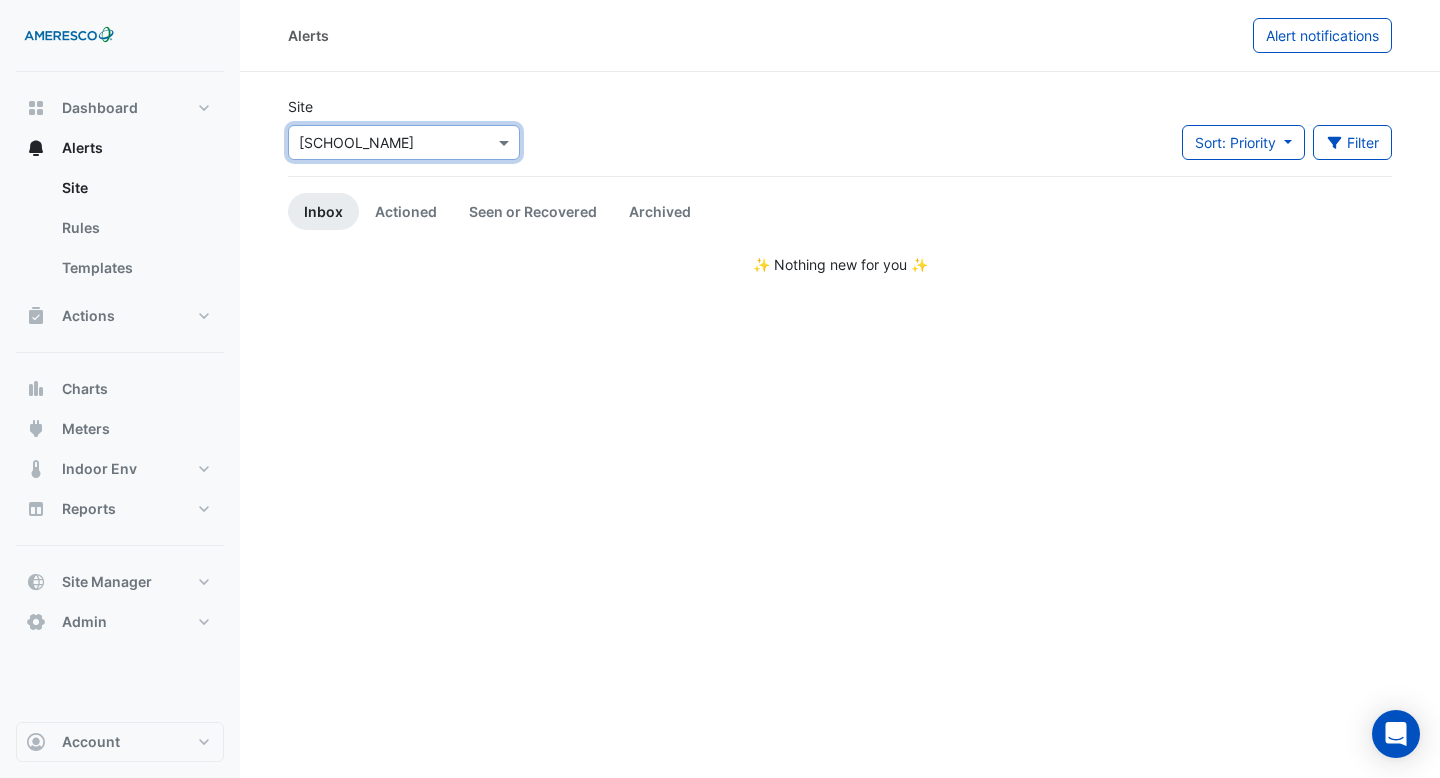 click at bounding box center [384, 143] 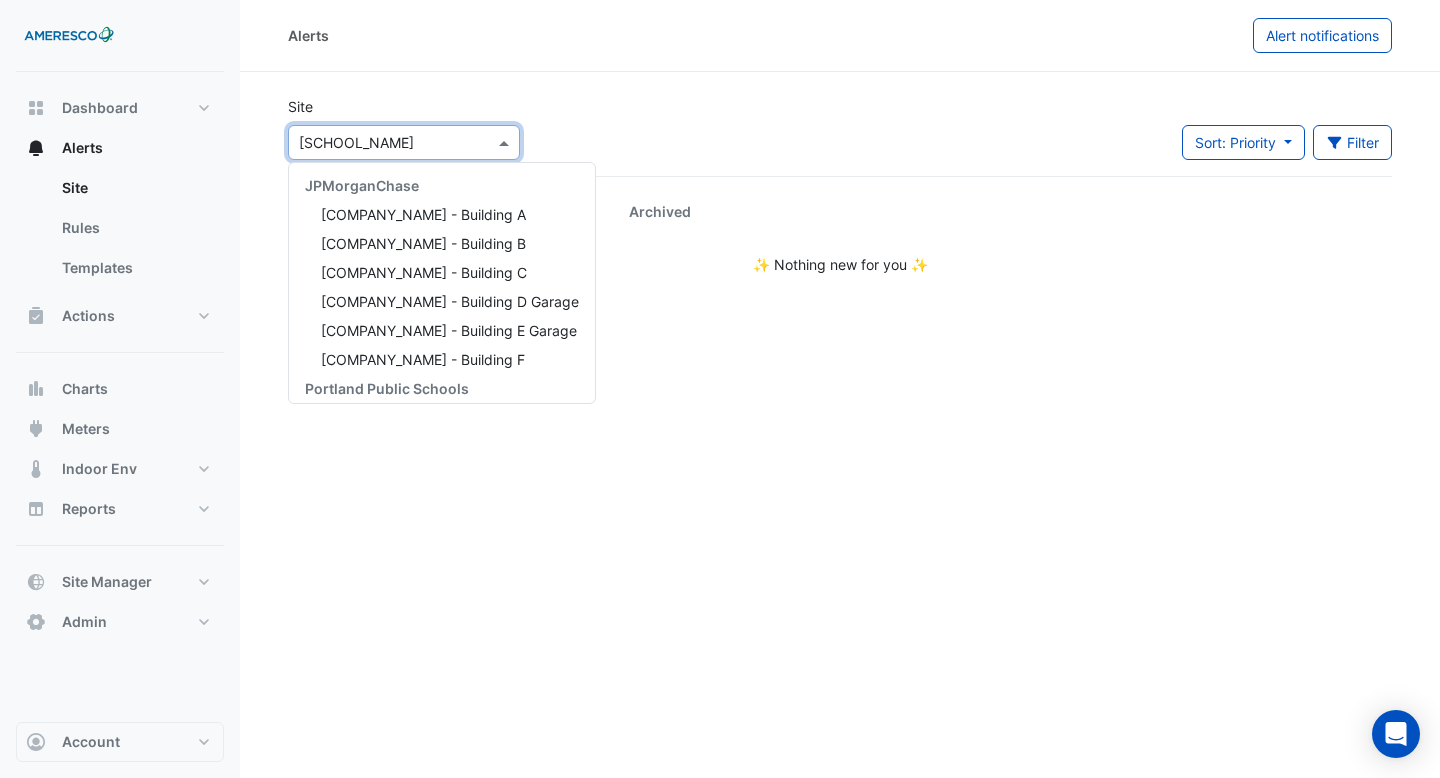 scroll, scrollTop: 269, scrollLeft: 0, axis: vertical 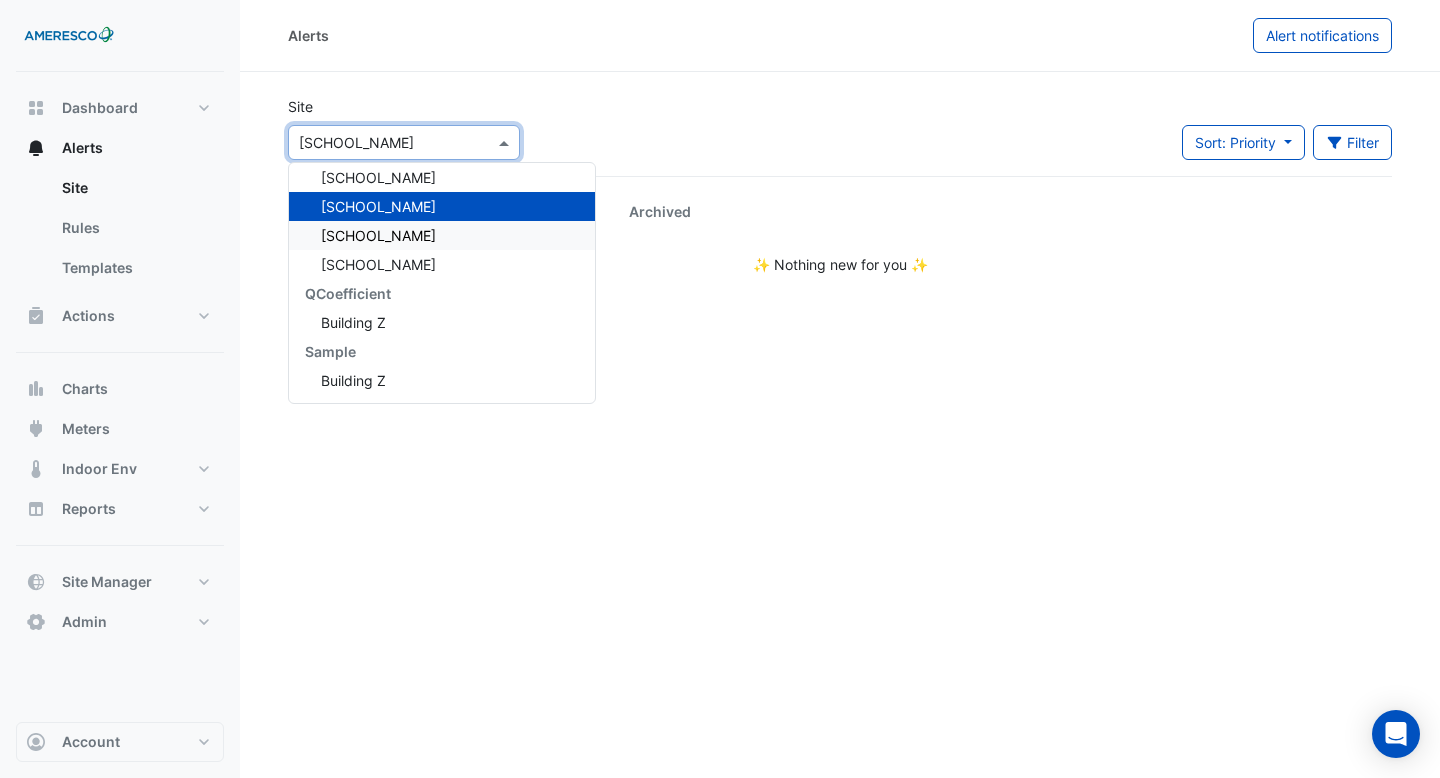 click on "Rosa Parks Elementary" at bounding box center (442, 235) 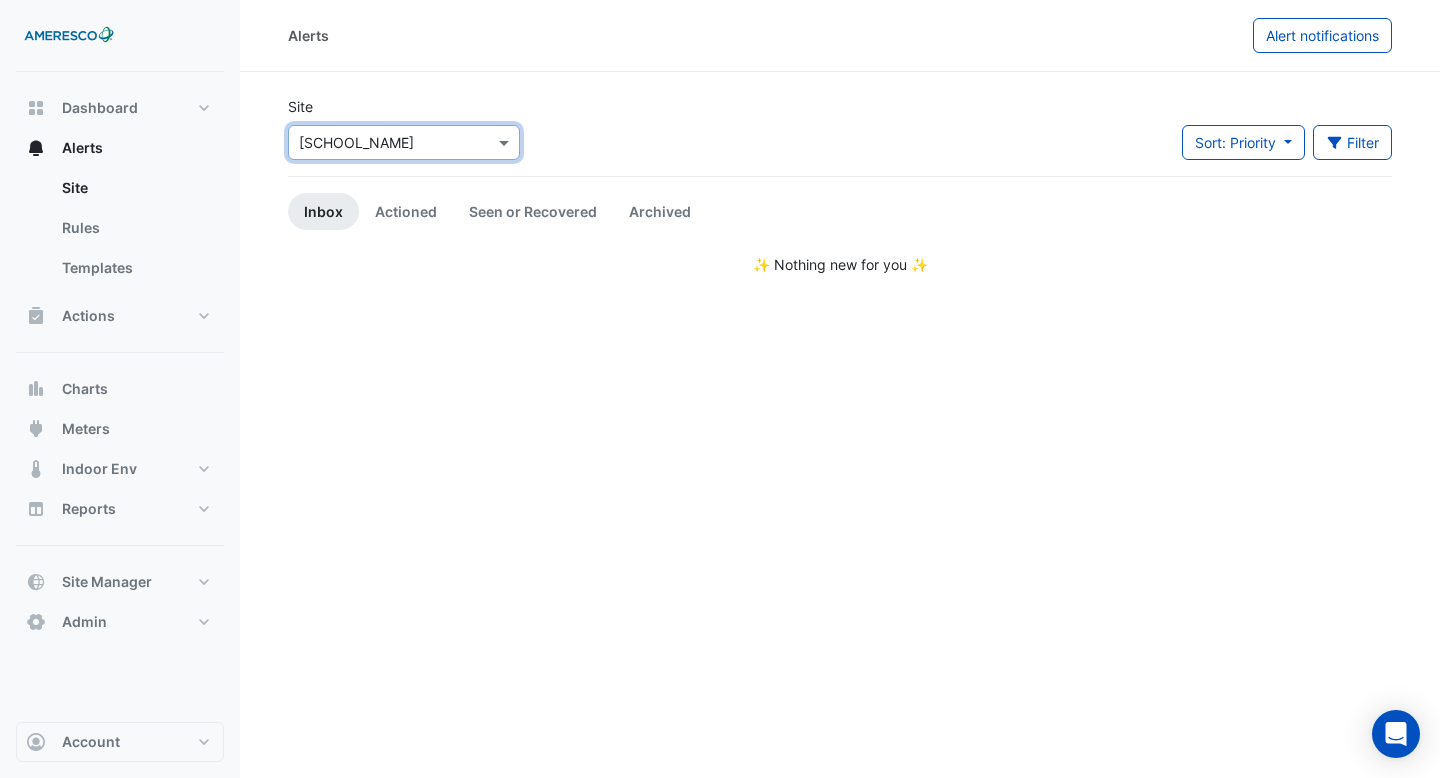 click at bounding box center (384, 143) 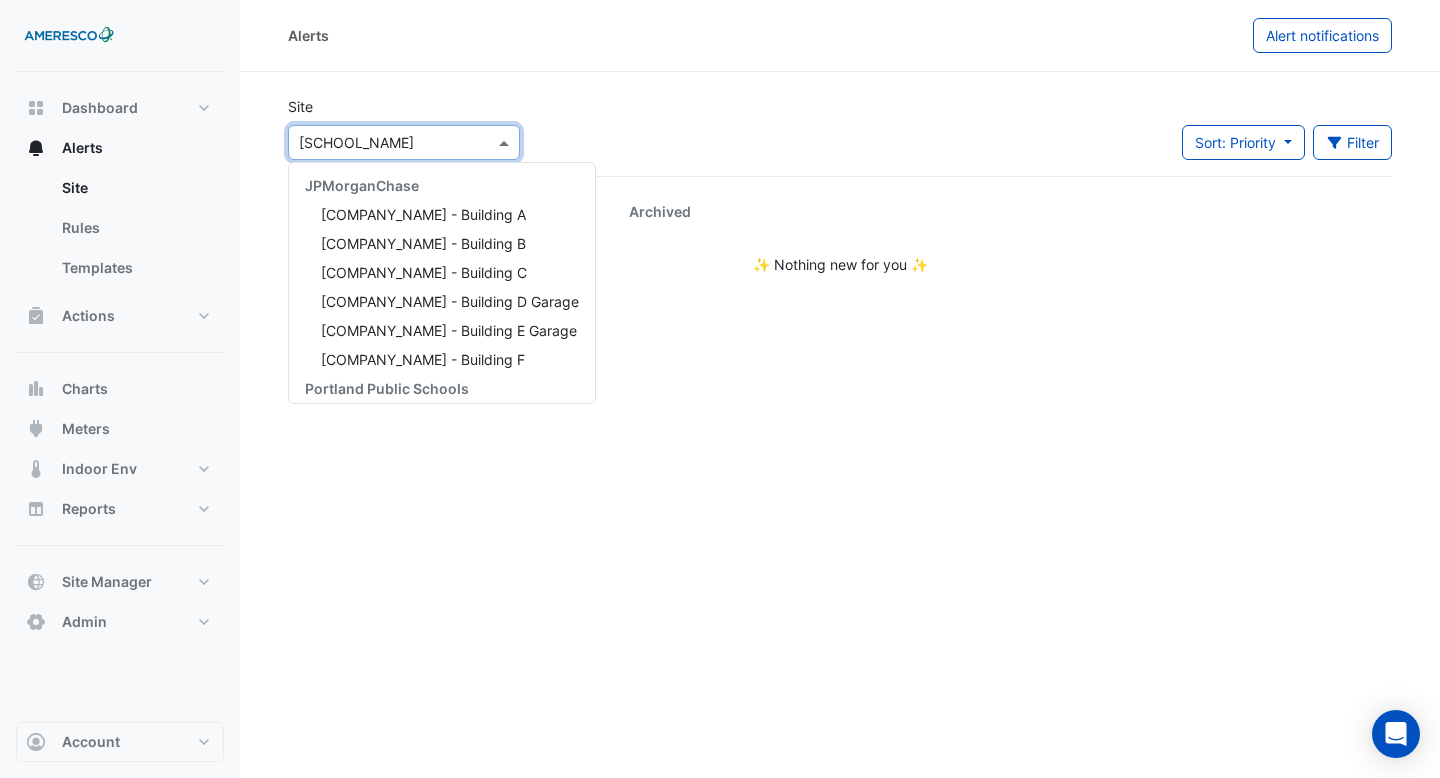 scroll, scrollTop: 269, scrollLeft: 0, axis: vertical 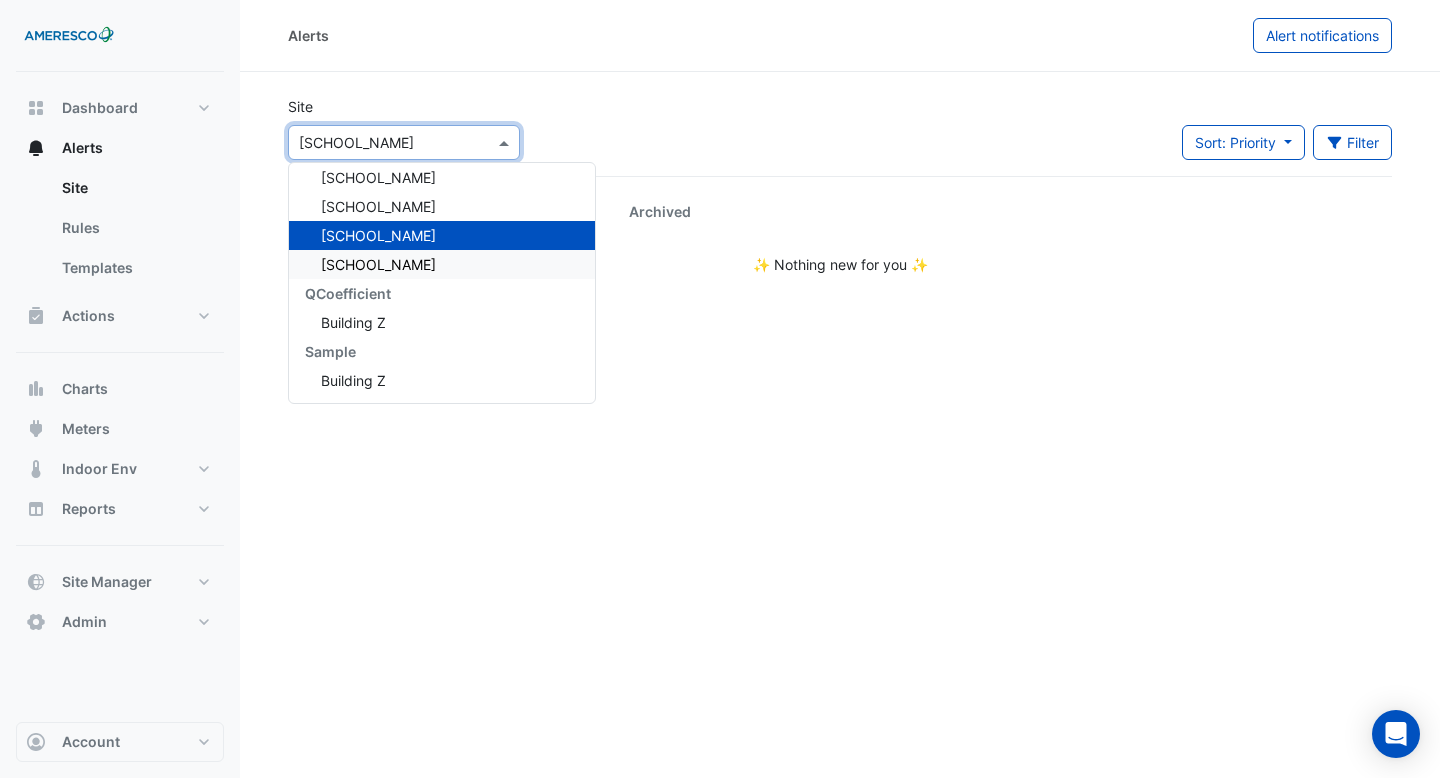 click on "Vernon School" at bounding box center (442, 264) 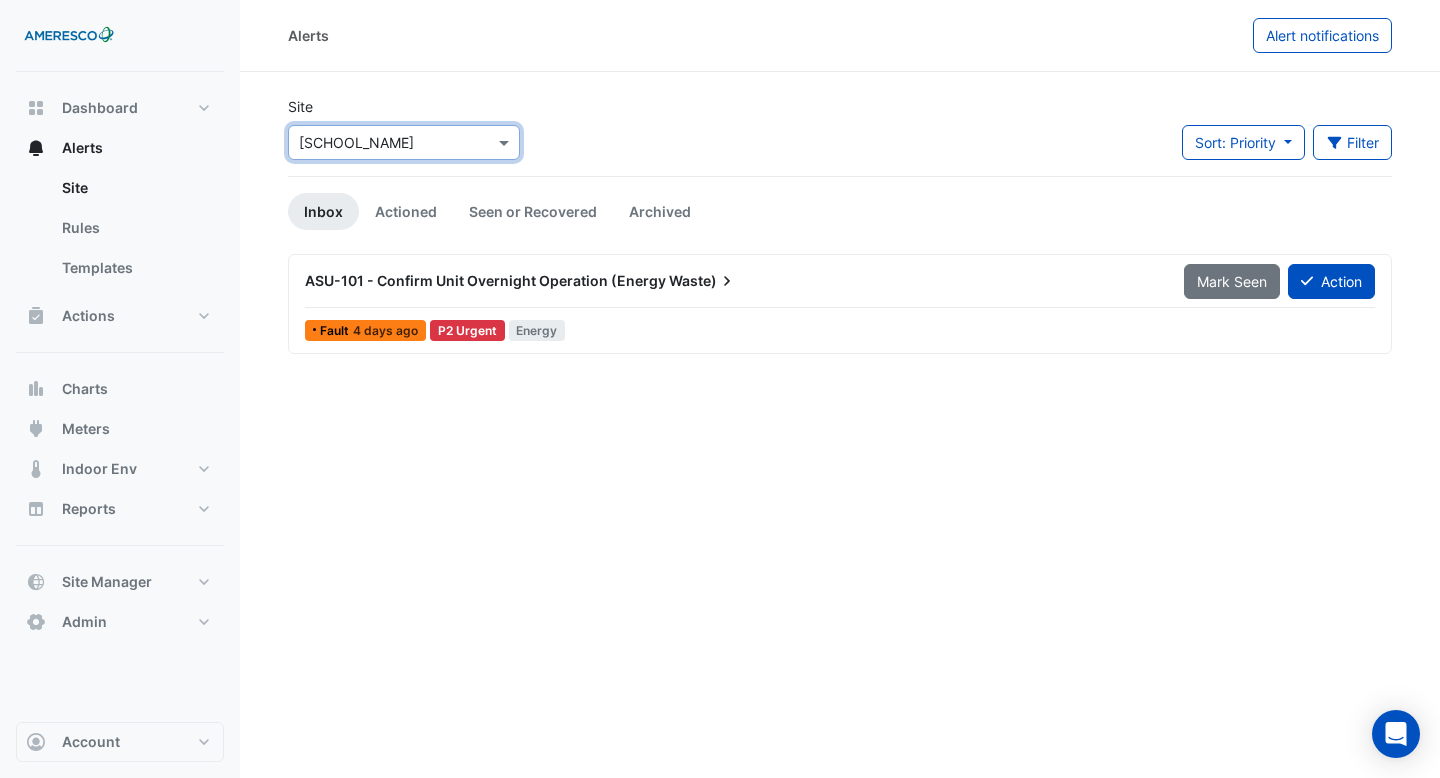 click on "ASU-101 - Confirm Unit Overnight Operation (Energy" at bounding box center (485, 280) 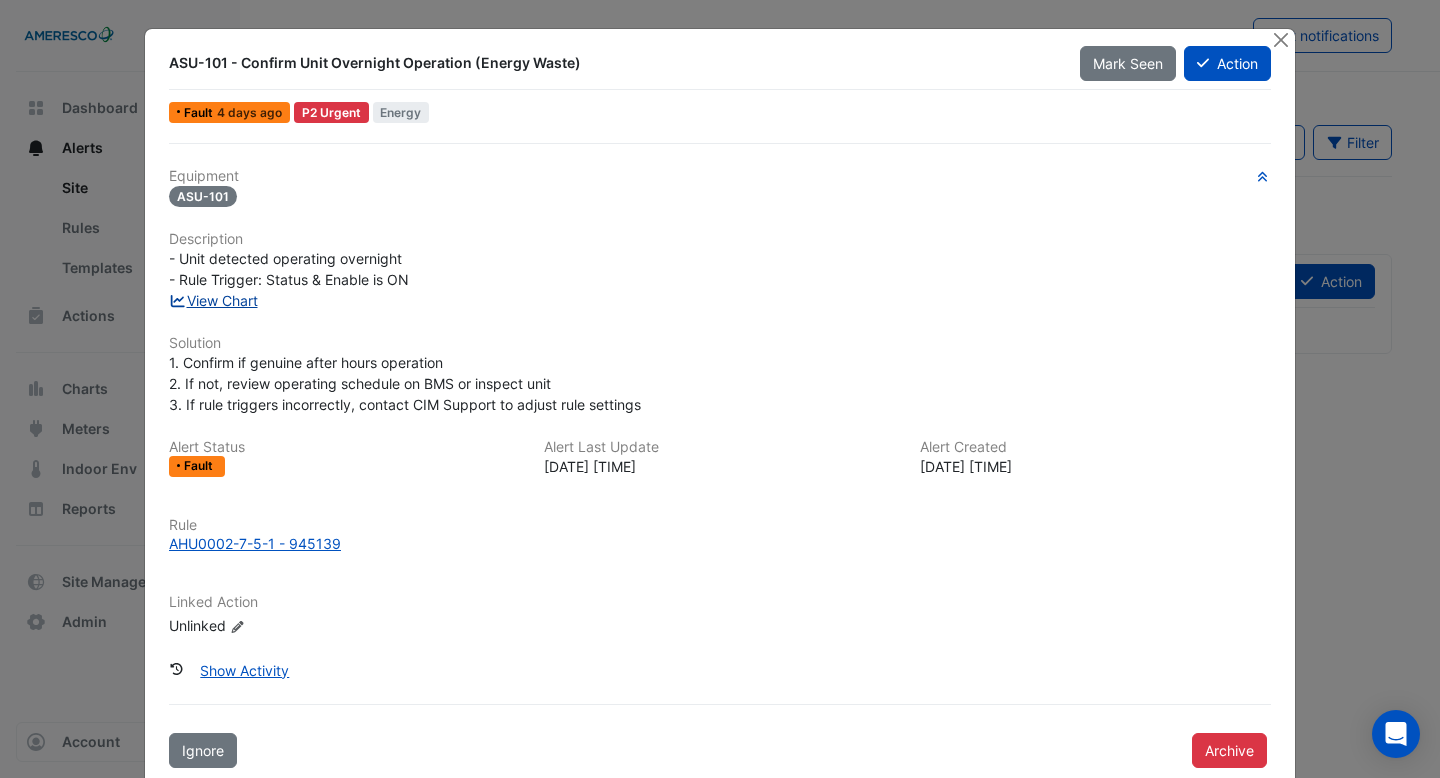 click on "View Chart" 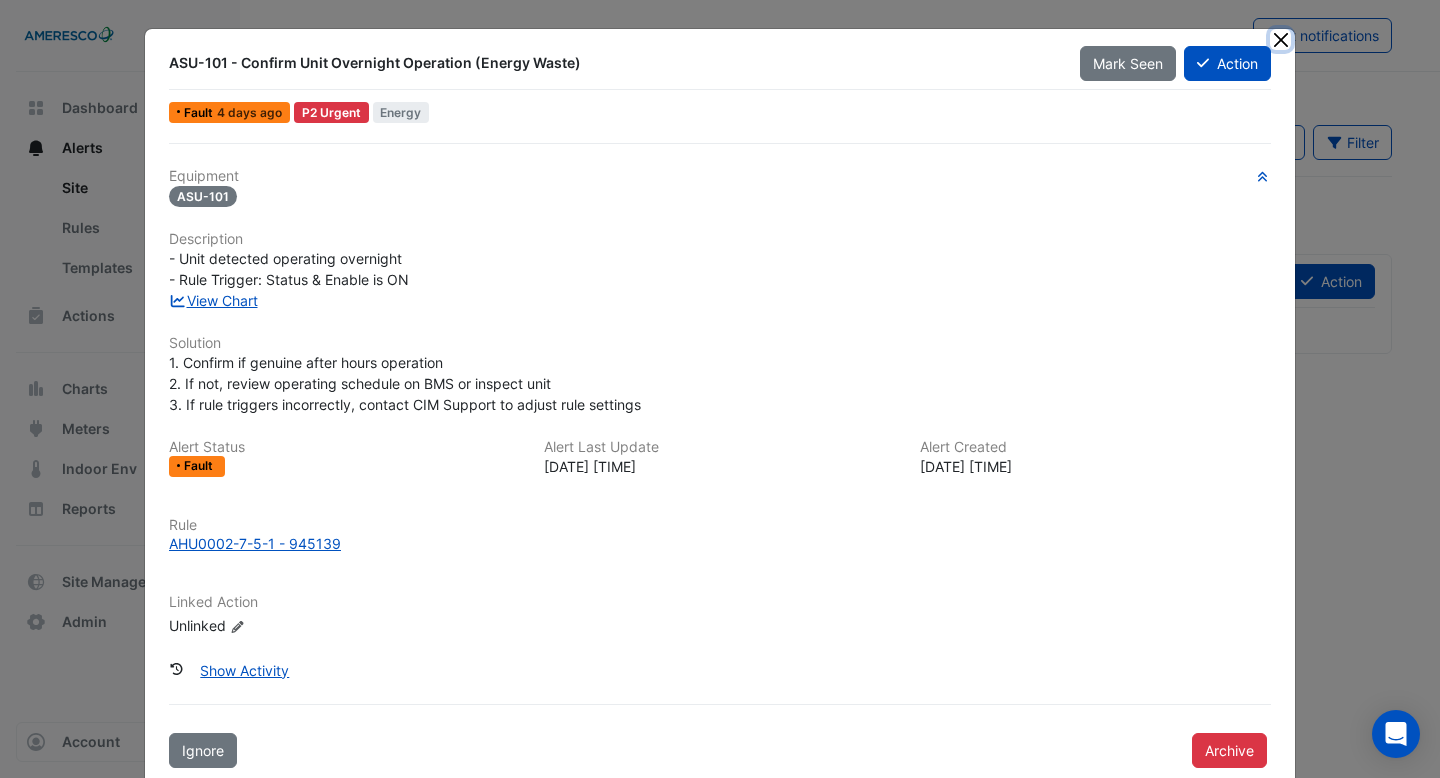 click 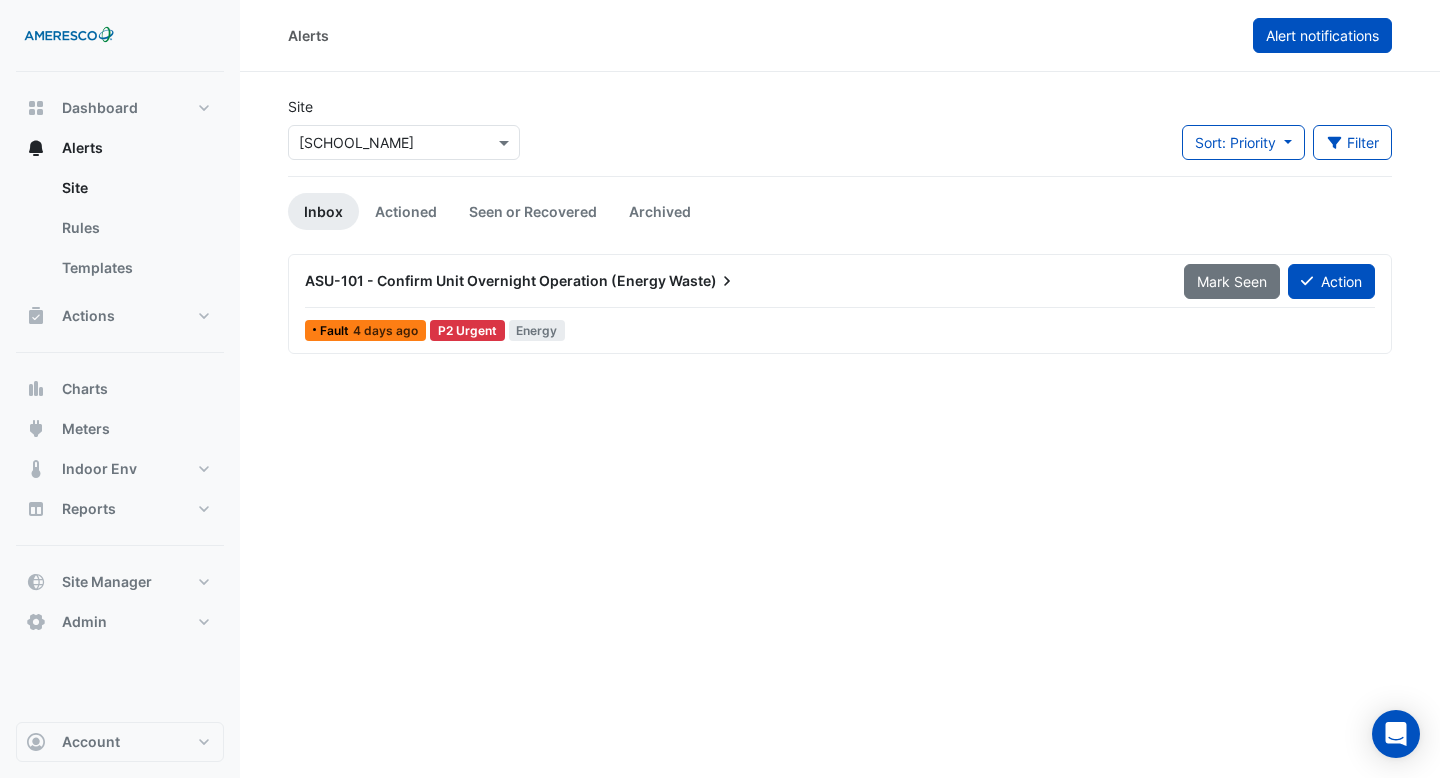 click on "Alert notifications" 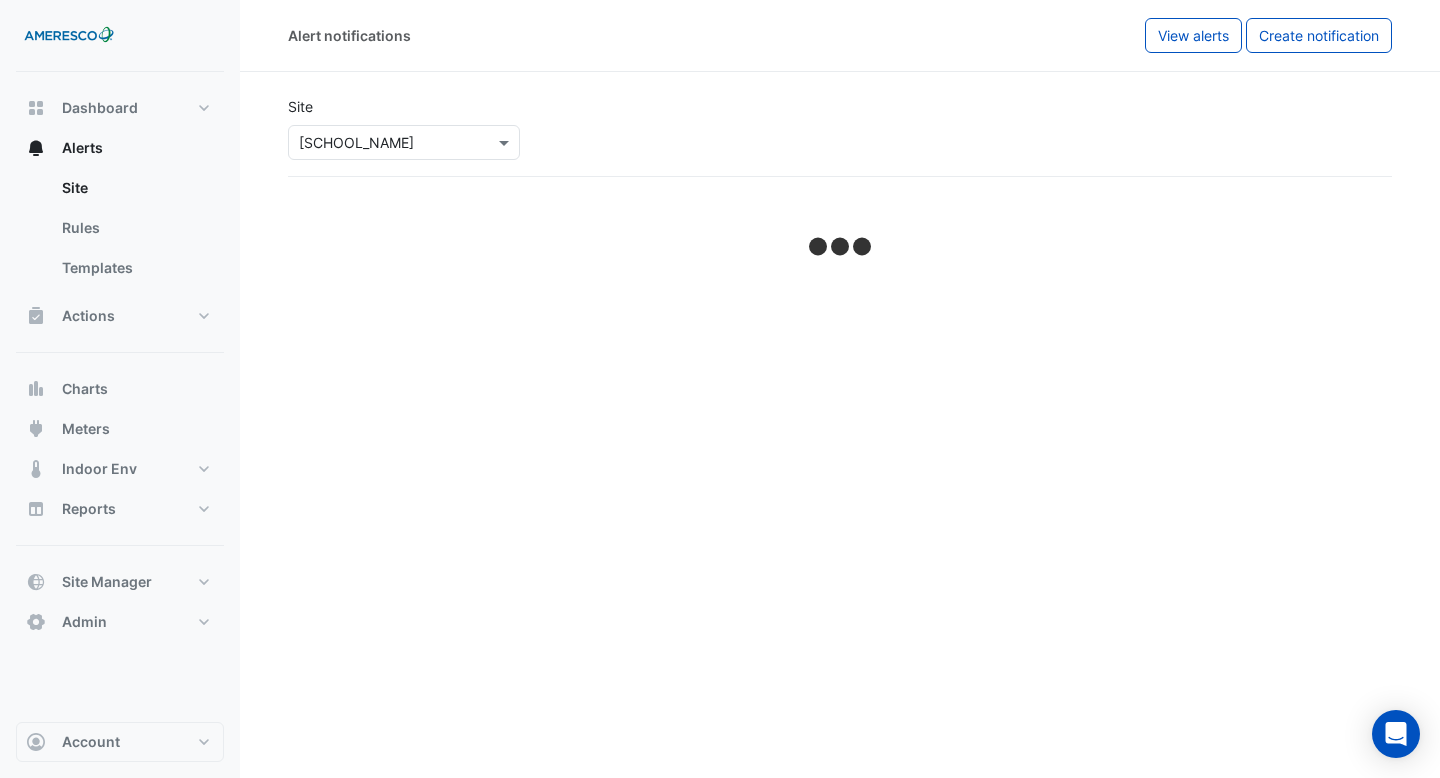 select on "******" 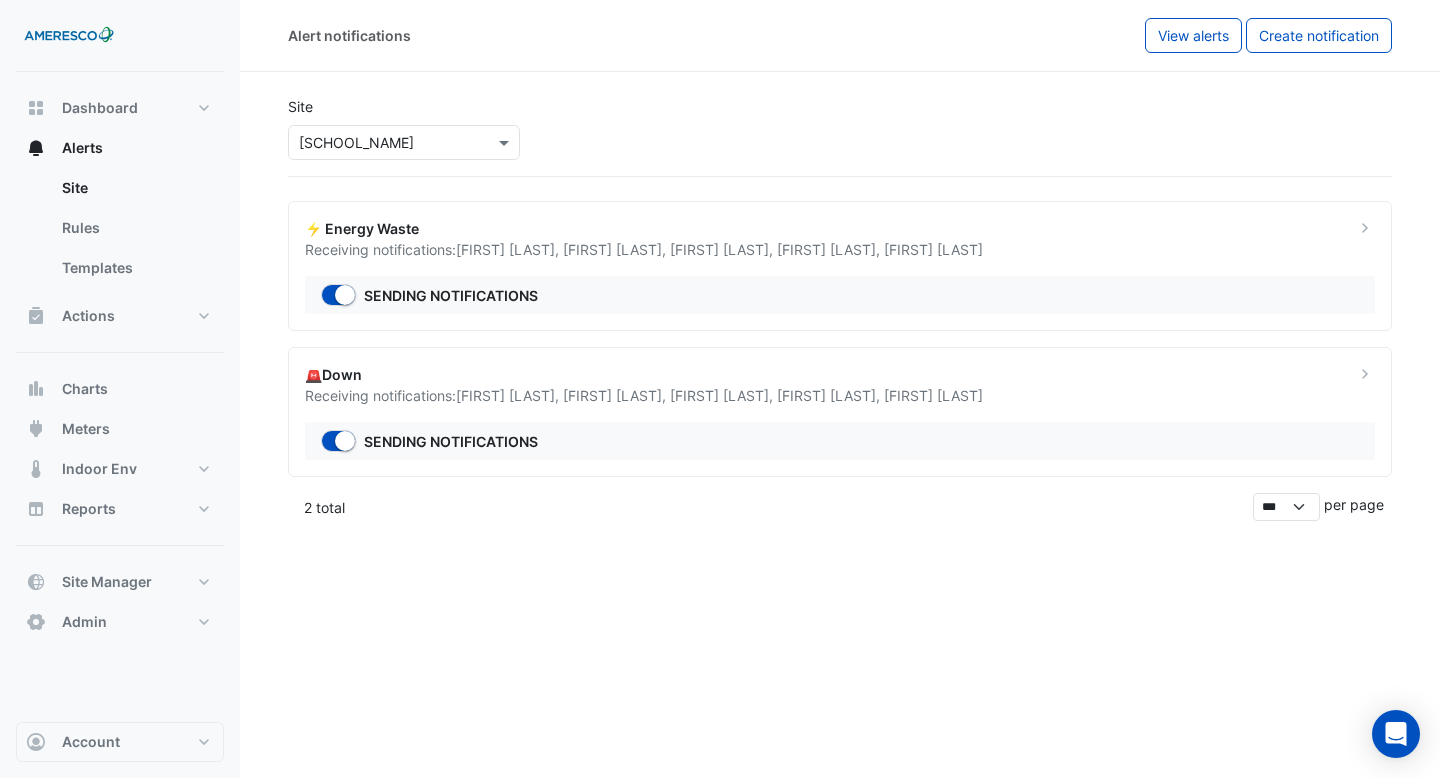 click on "Kirk Carl ," 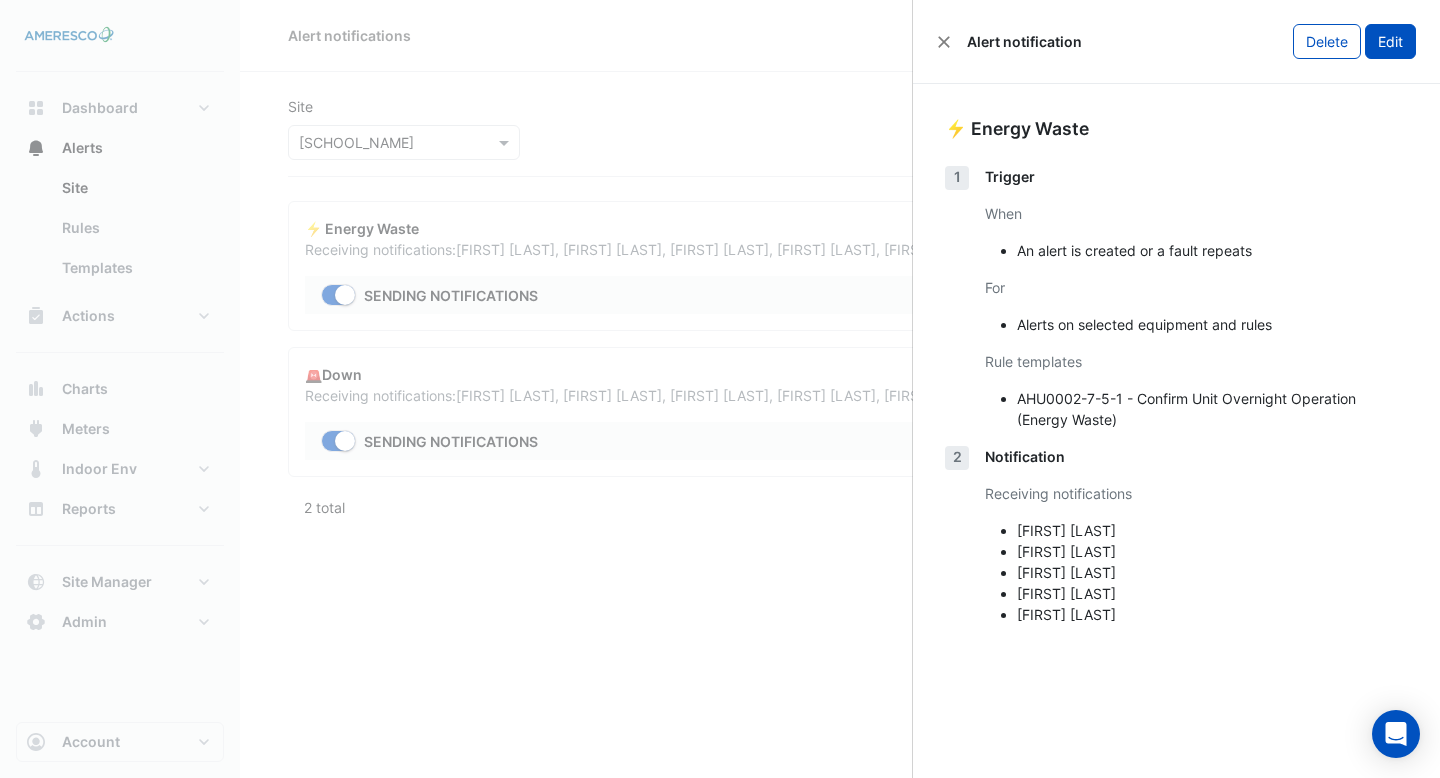 click on "Edit" 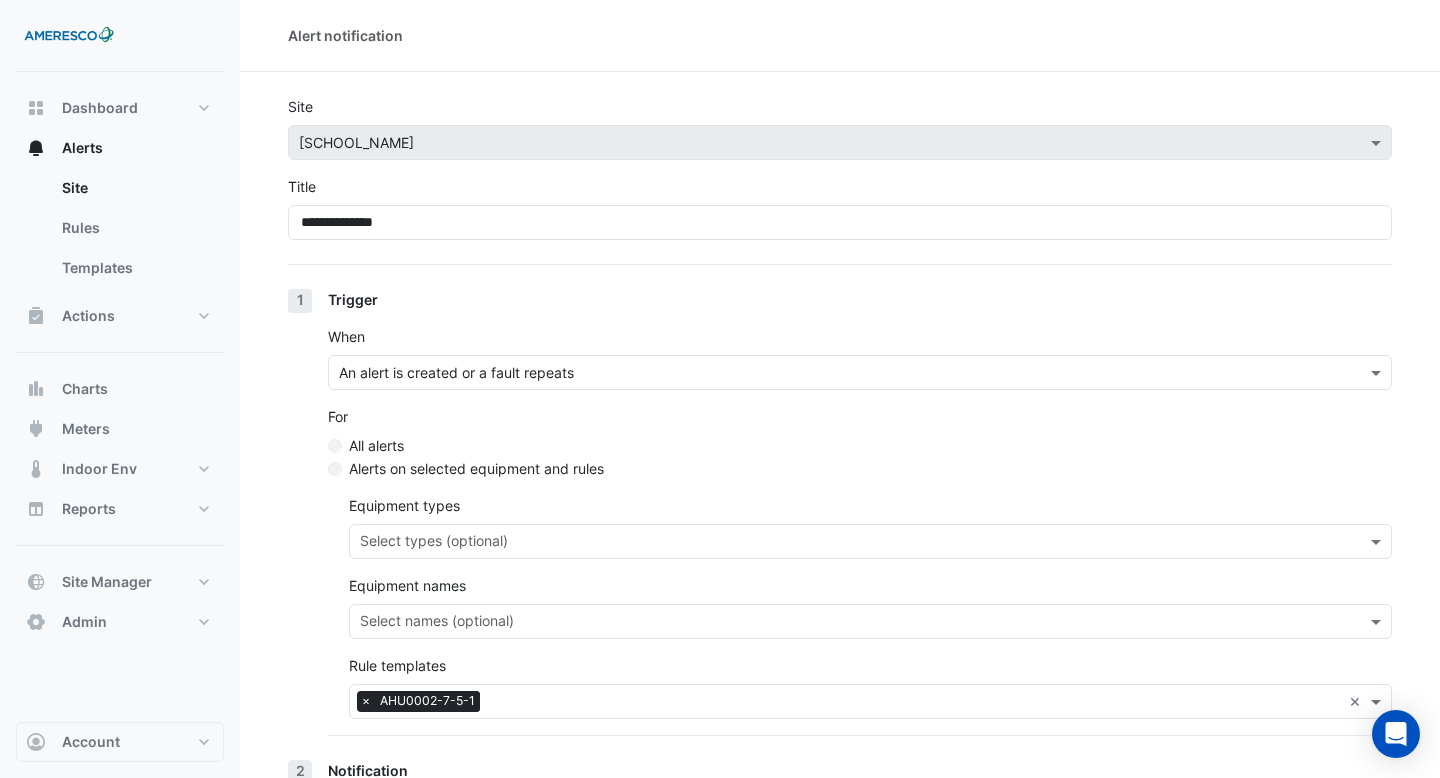 click at bounding box center [840, 373] 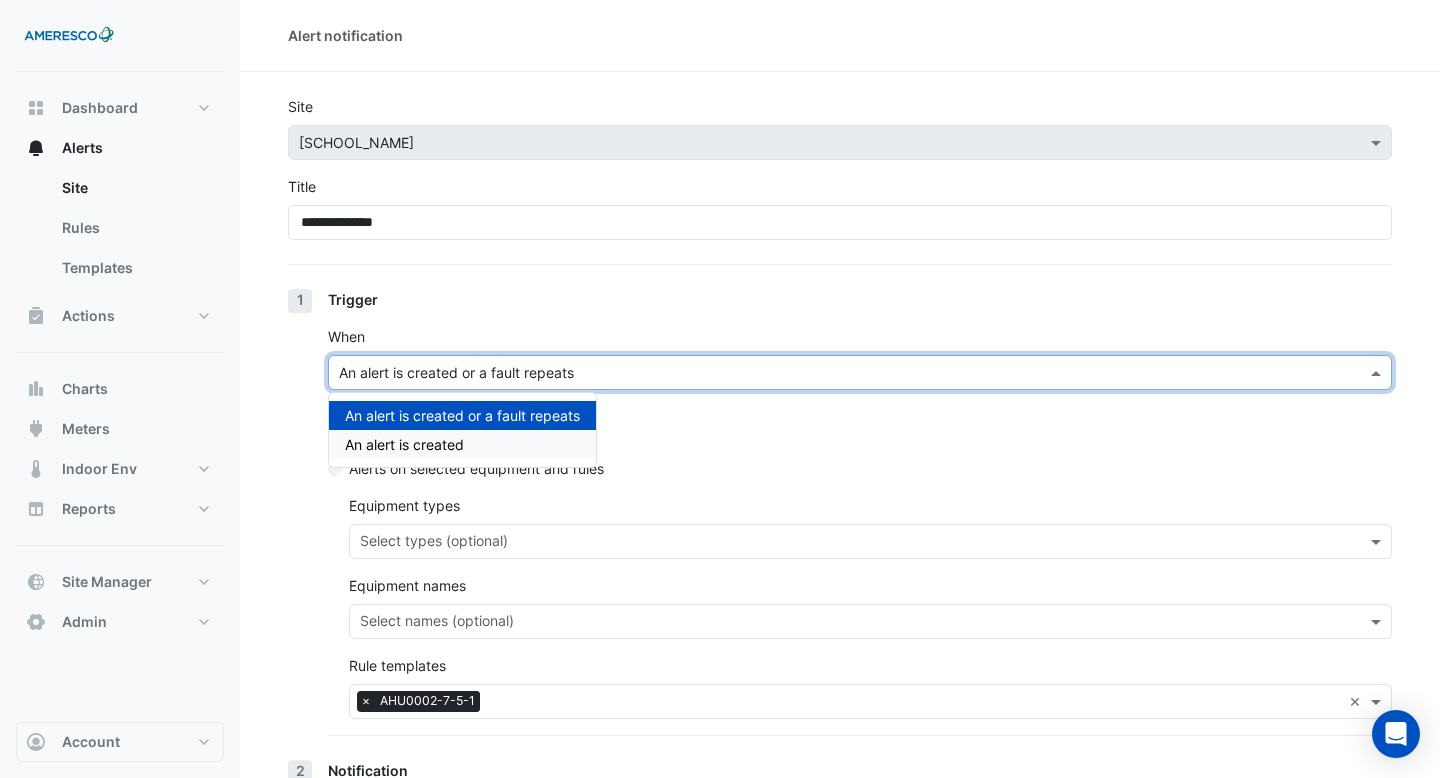 click on "An alert is created" at bounding box center (462, 444) 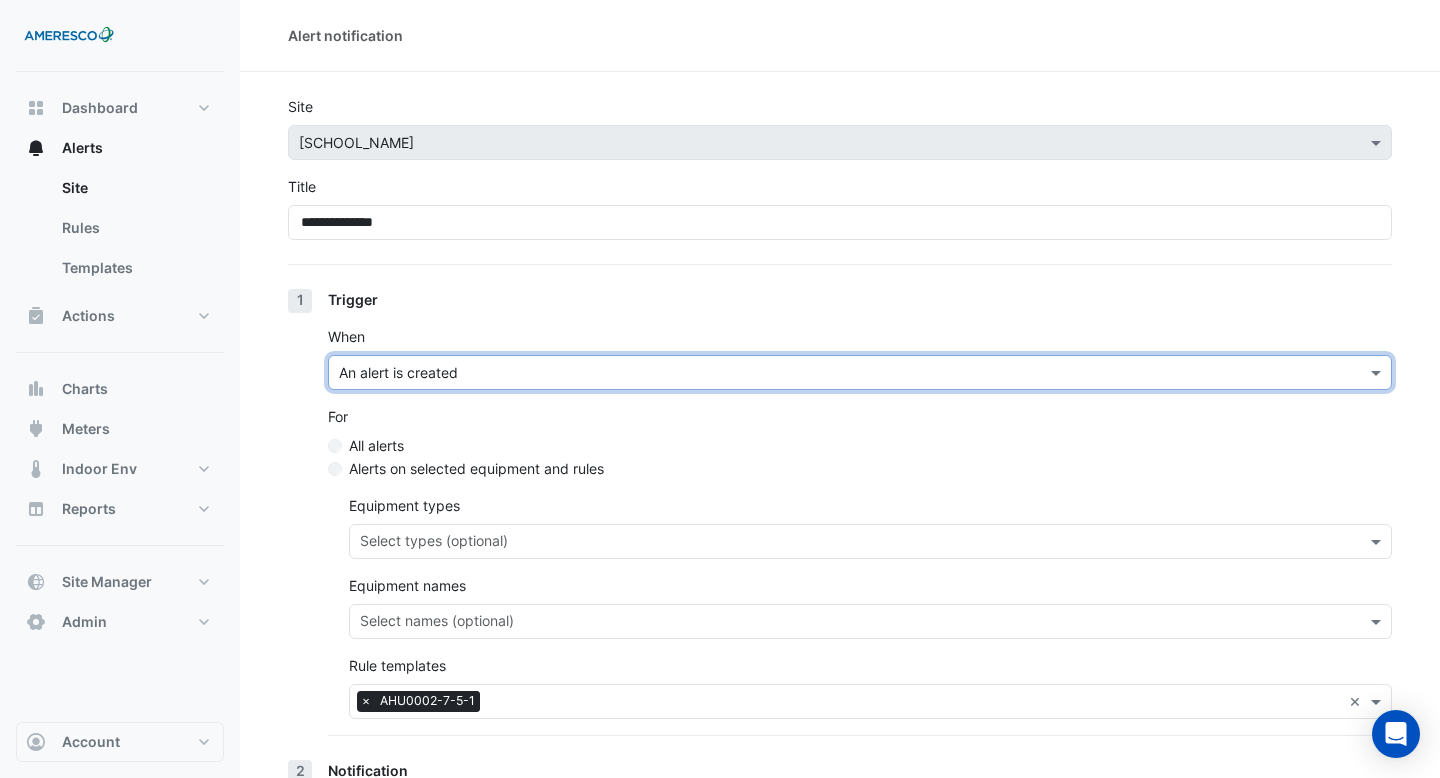 scroll, scrollTop: 294, scrollLeft: 0, axis: vertical 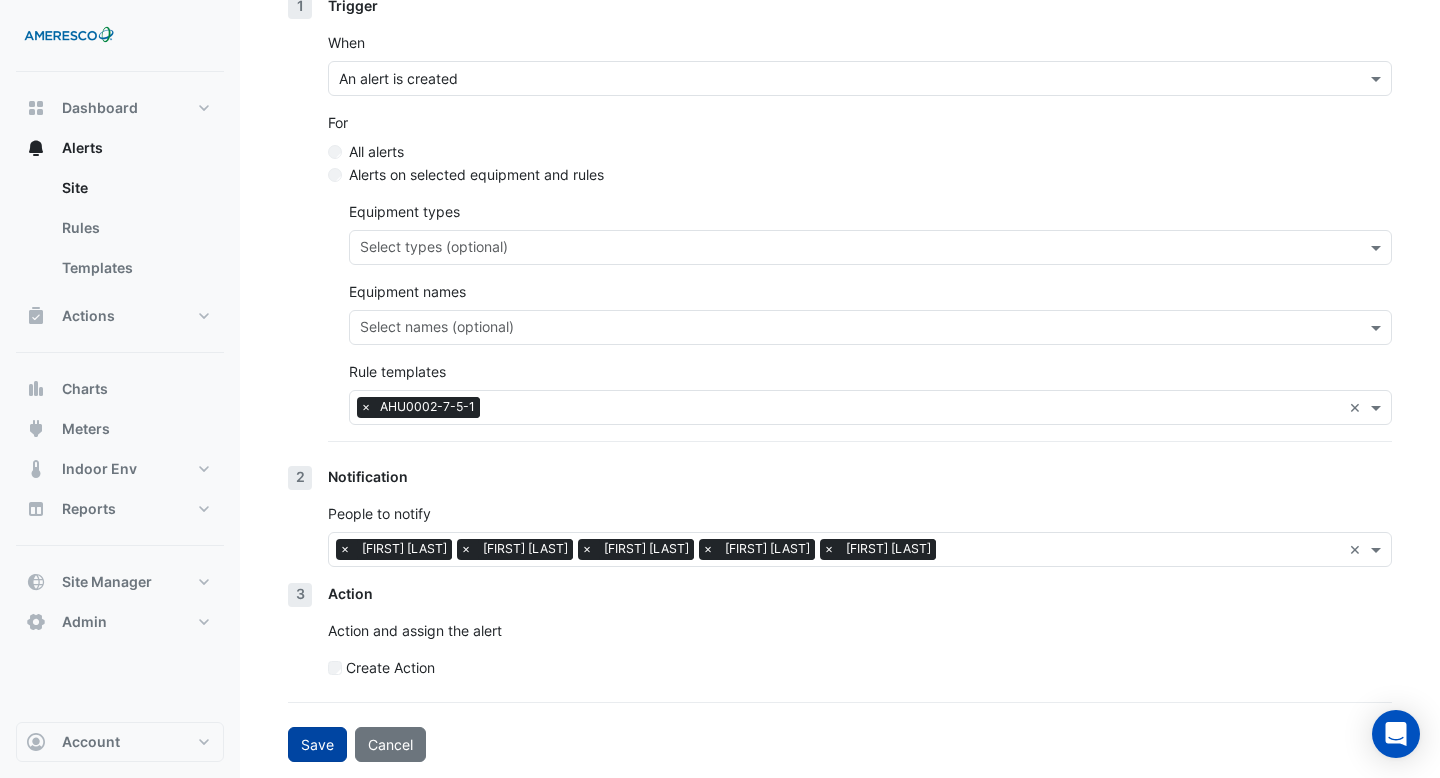 click on "Save" 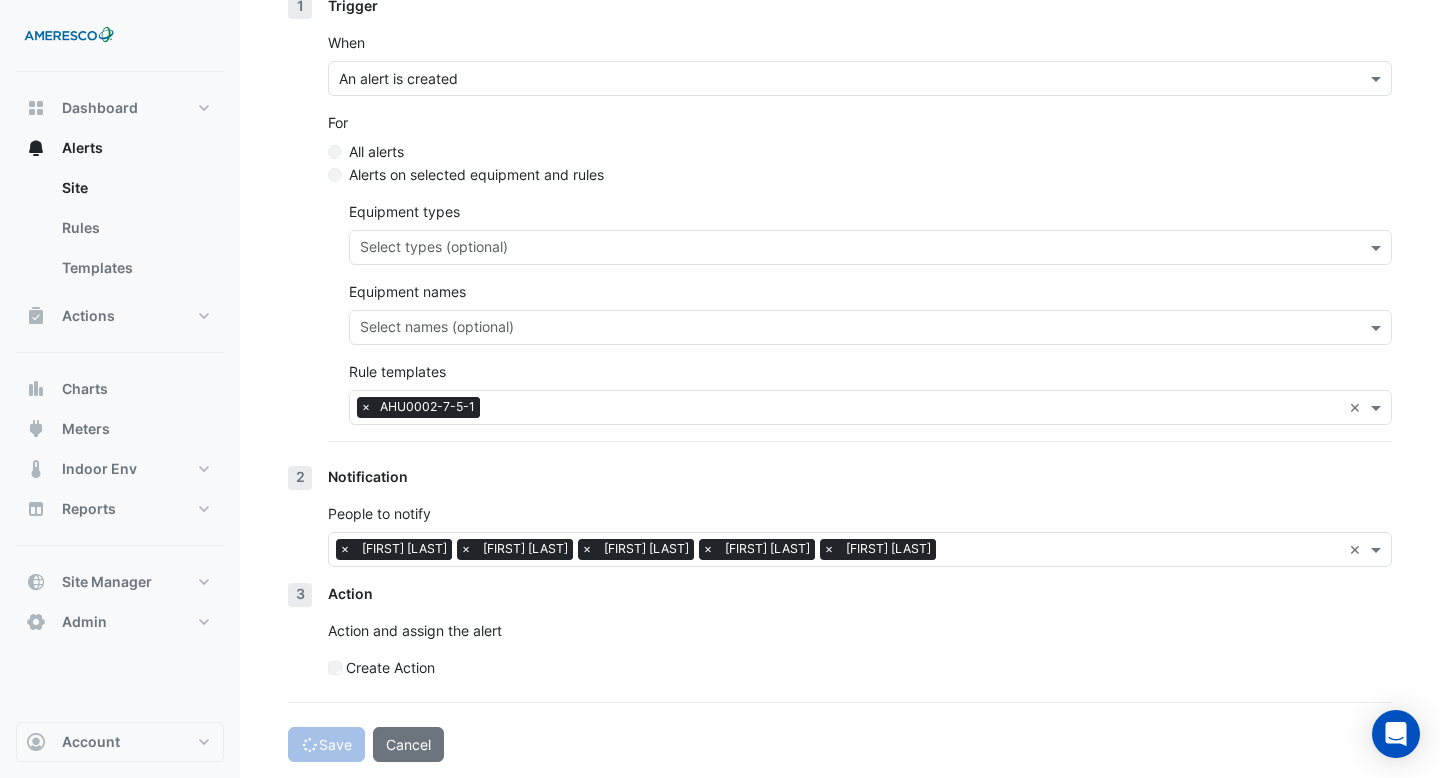 select on "******" 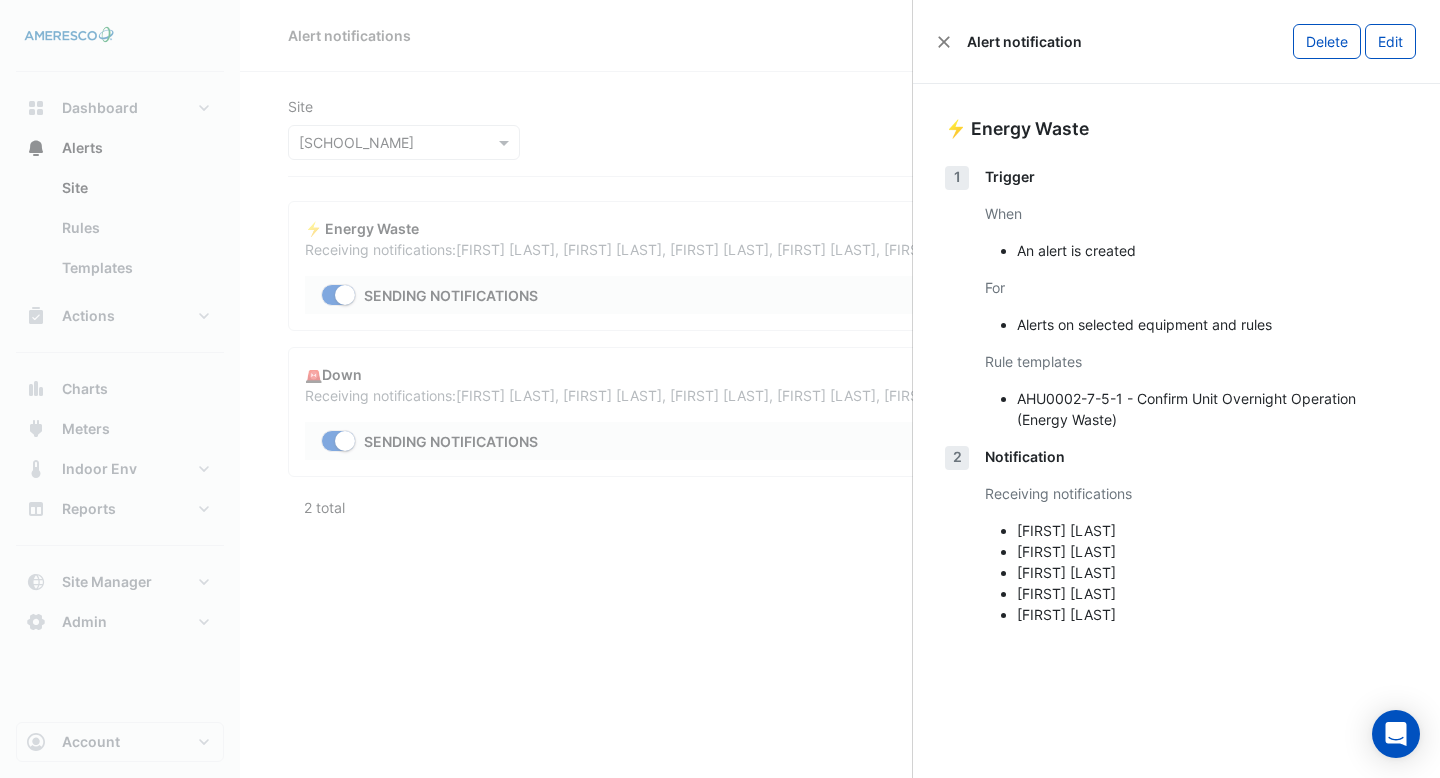 scroll, scrollTop: 0, scrollLeft: 0, axis: both 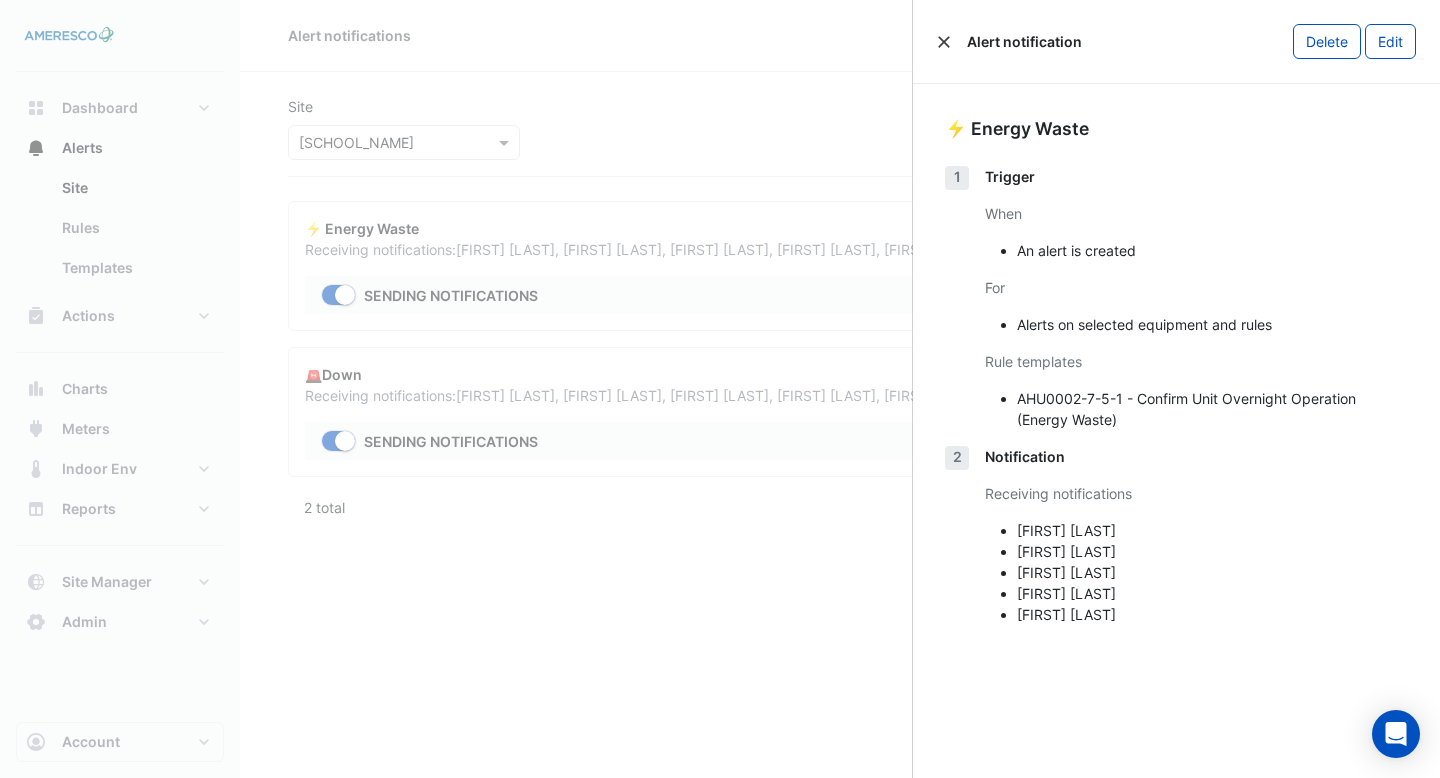 click 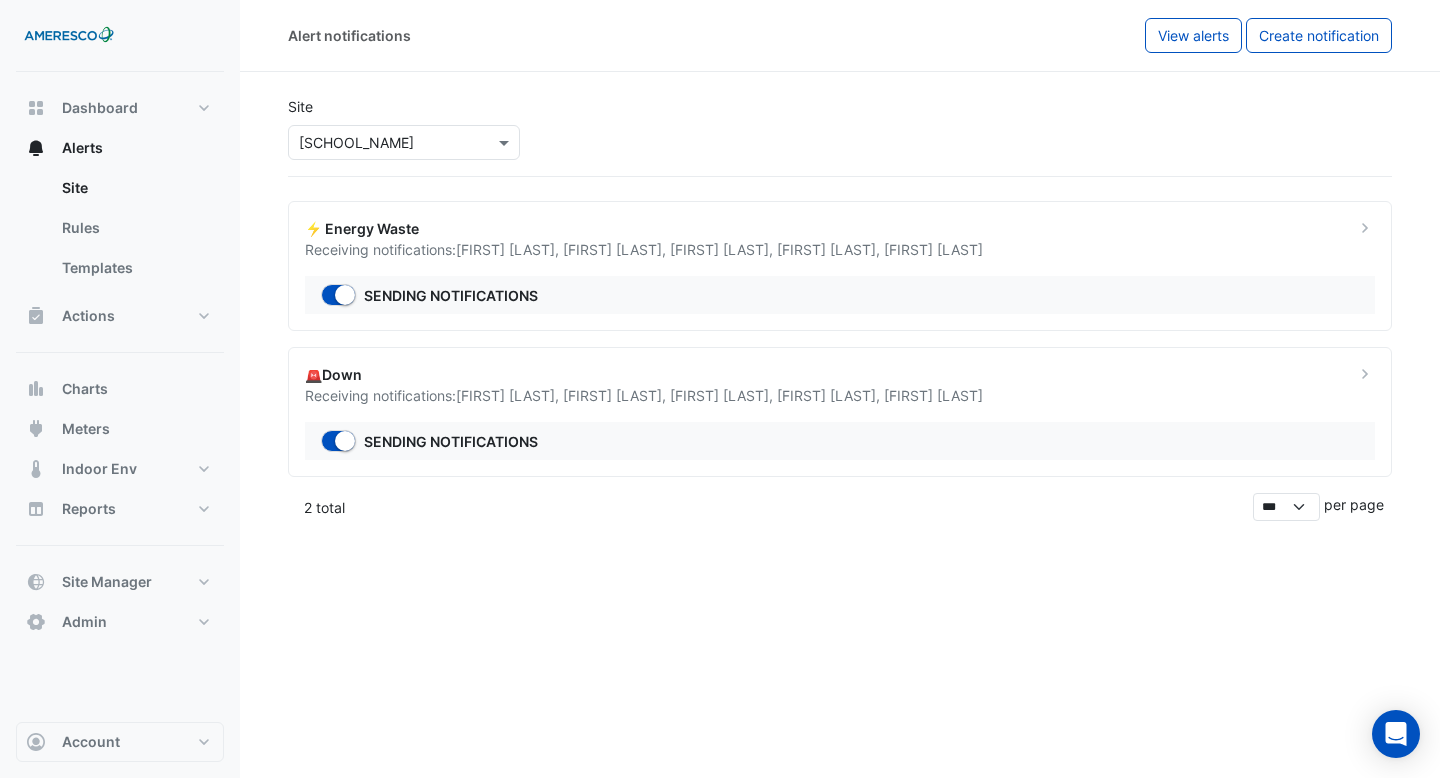 click on "Bill Daily" 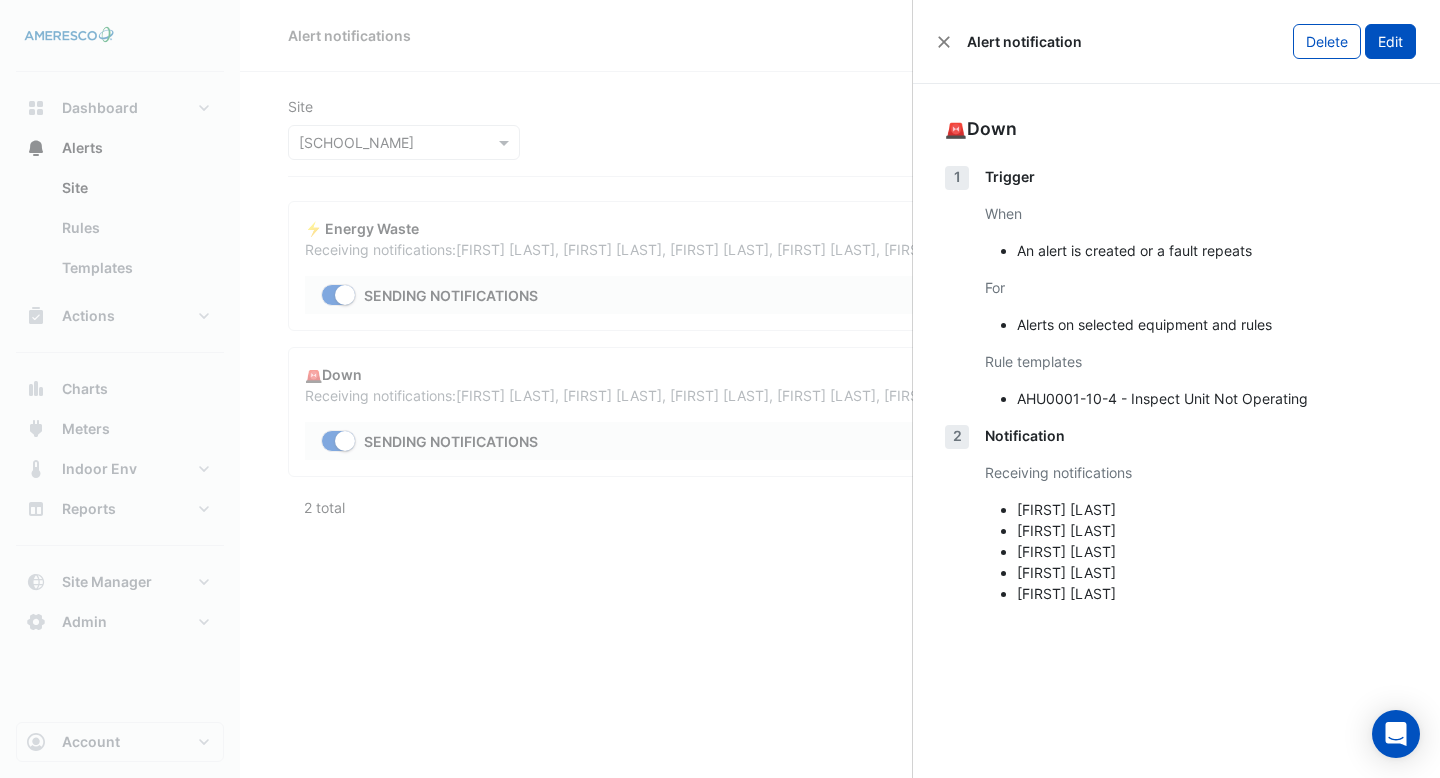 click on "Edit" 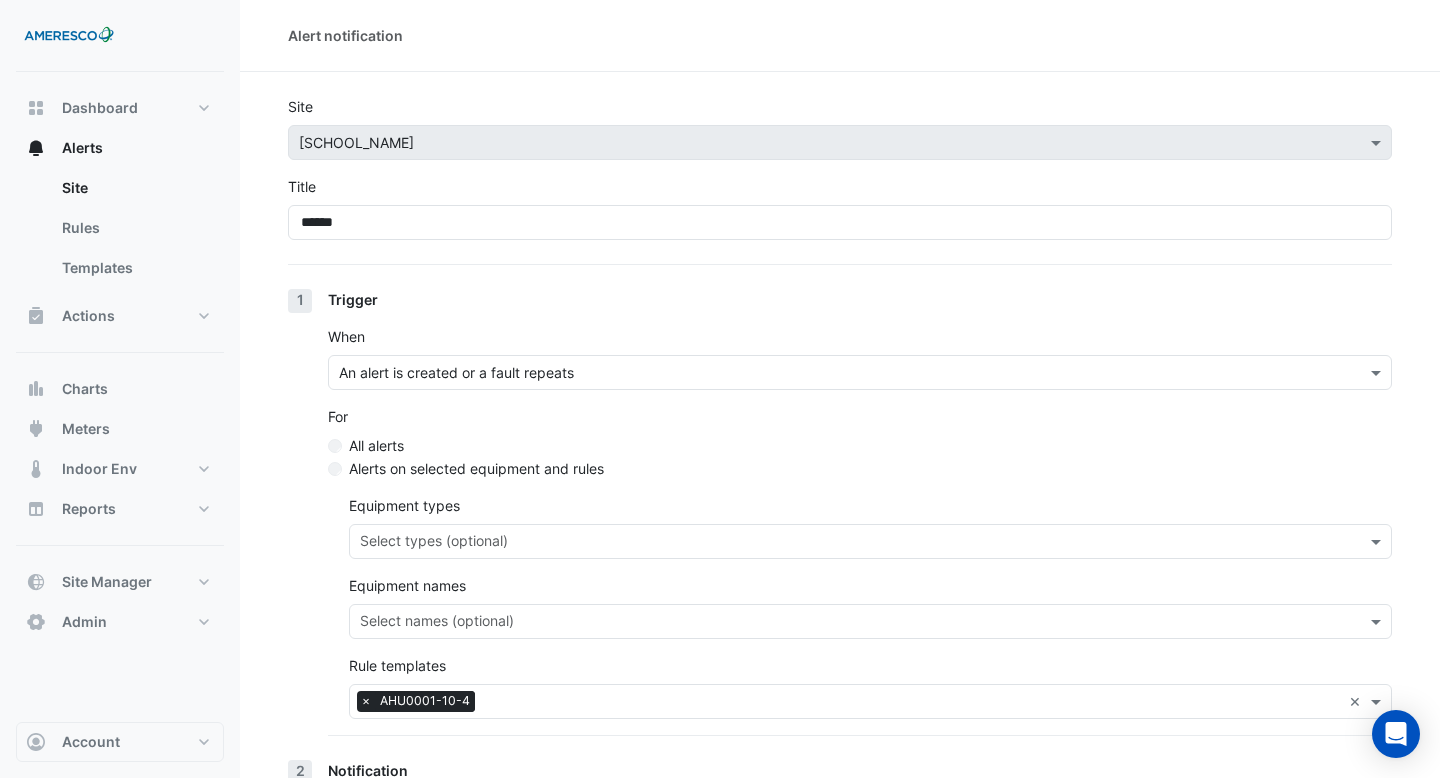click at bounding box center (840, 373) 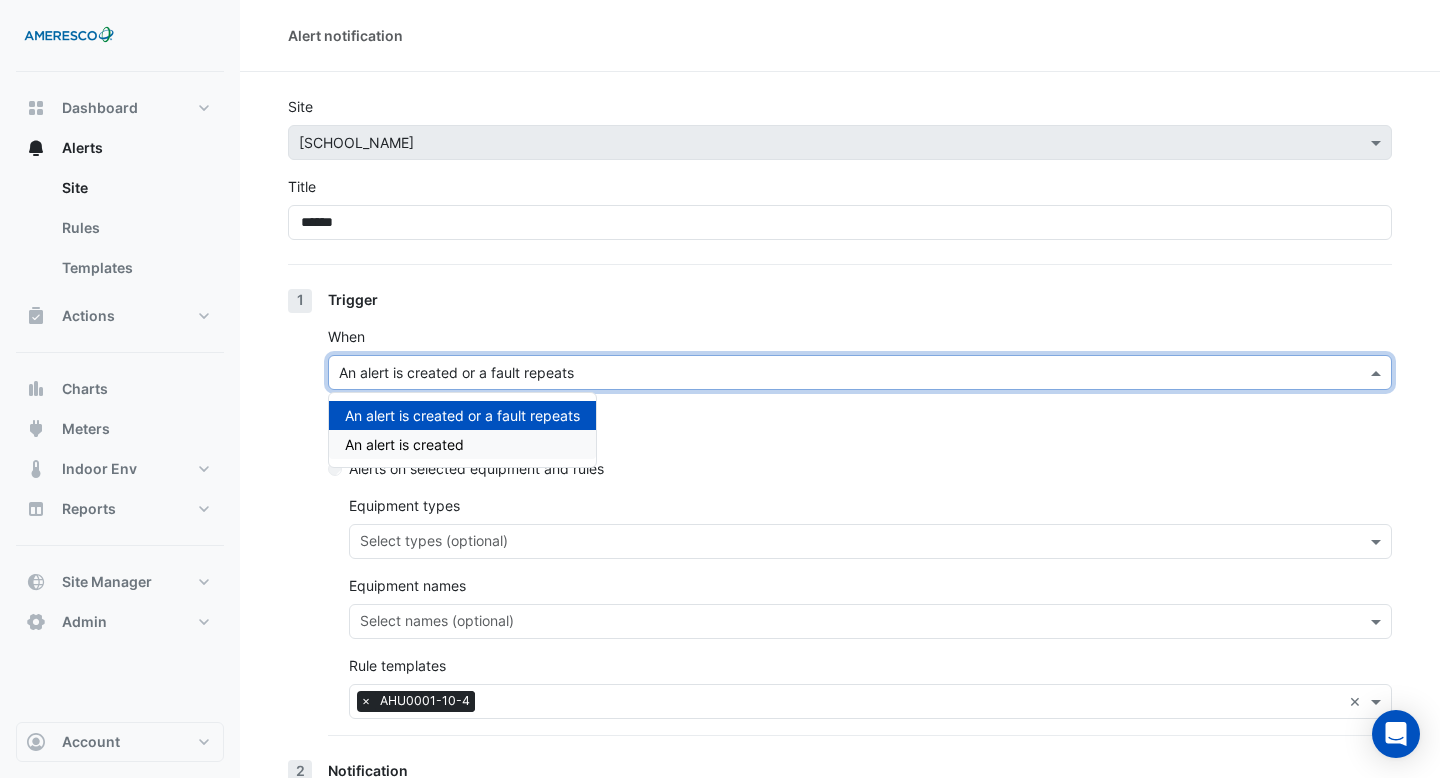 click on "An alert is created" at bounding box center [462, 444] 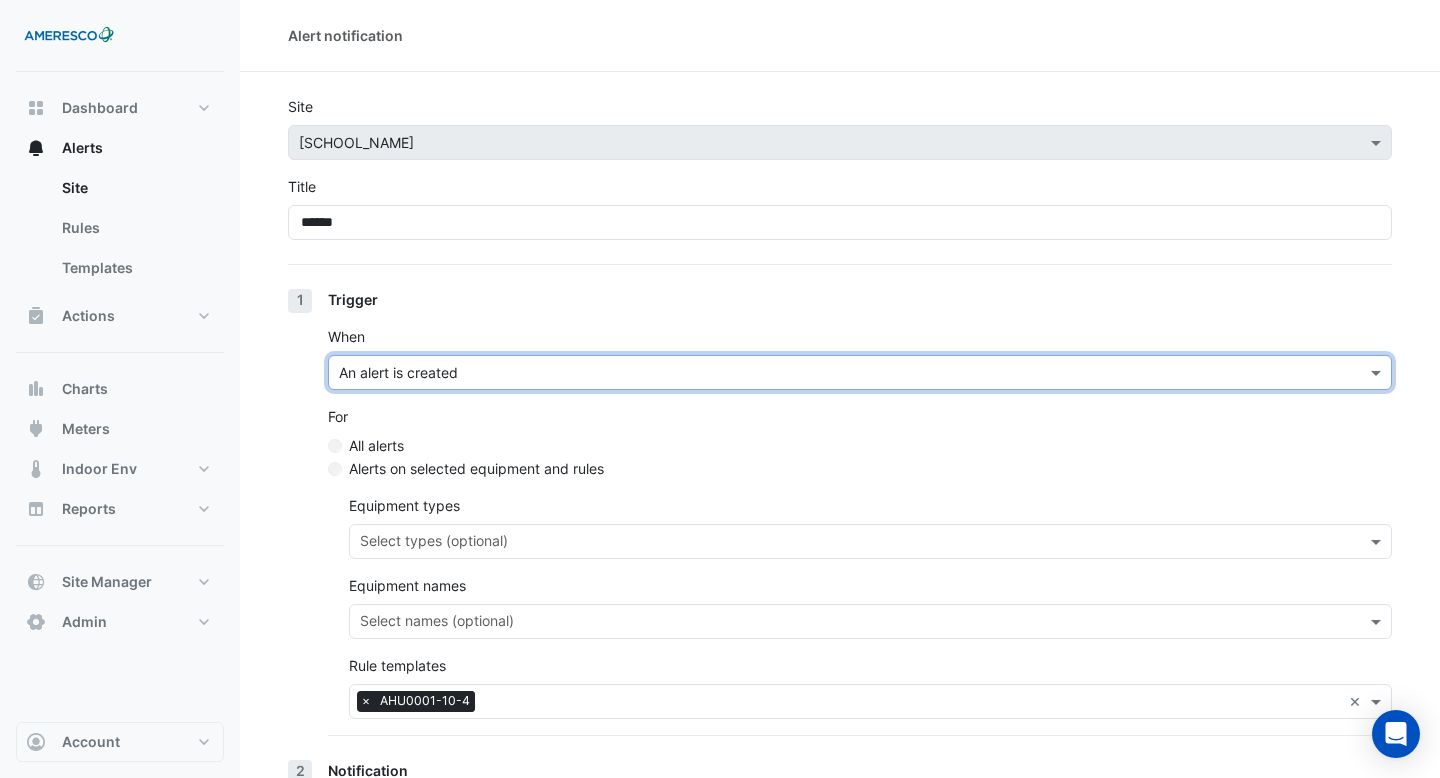 scroll, scrollTop: 294, scrollLeft: 0, axis: vertical 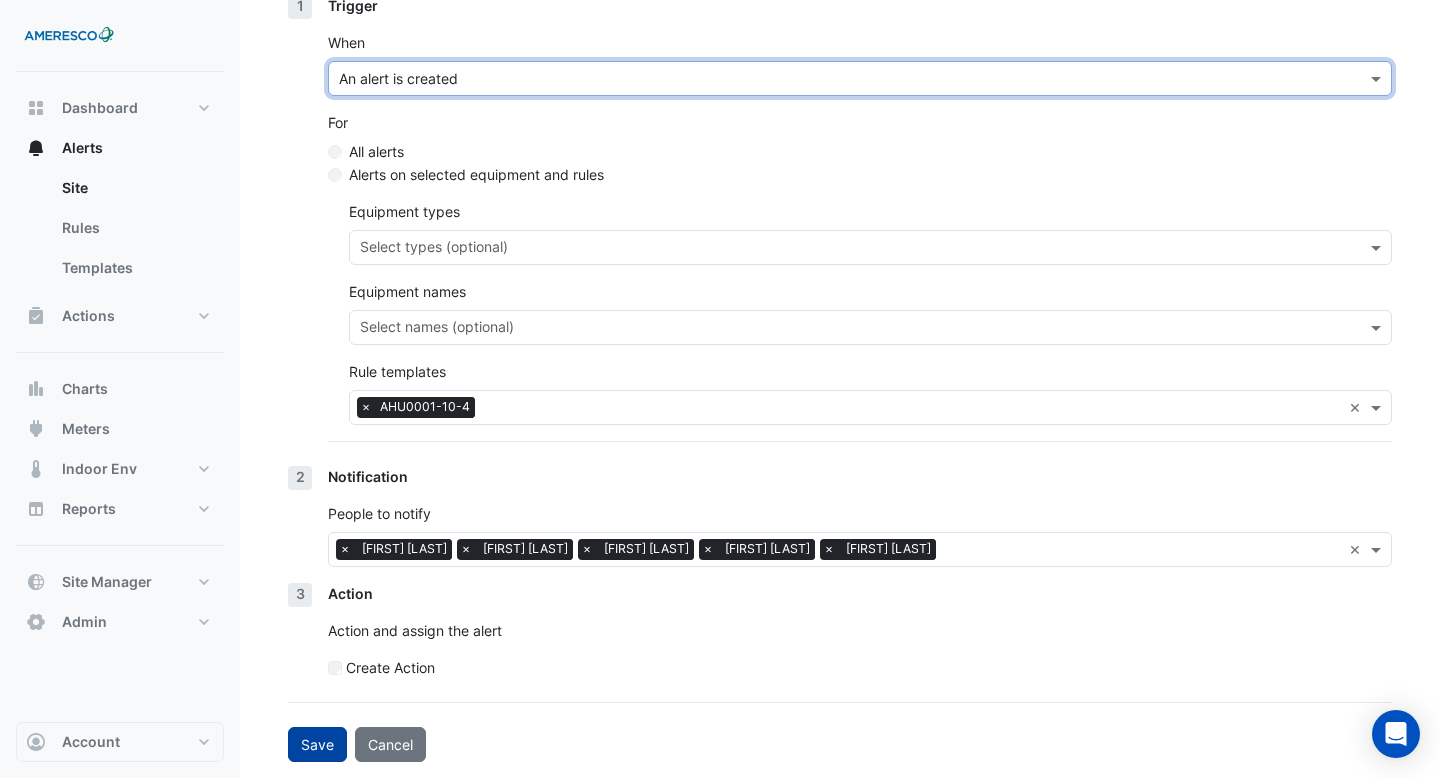click on "Save" 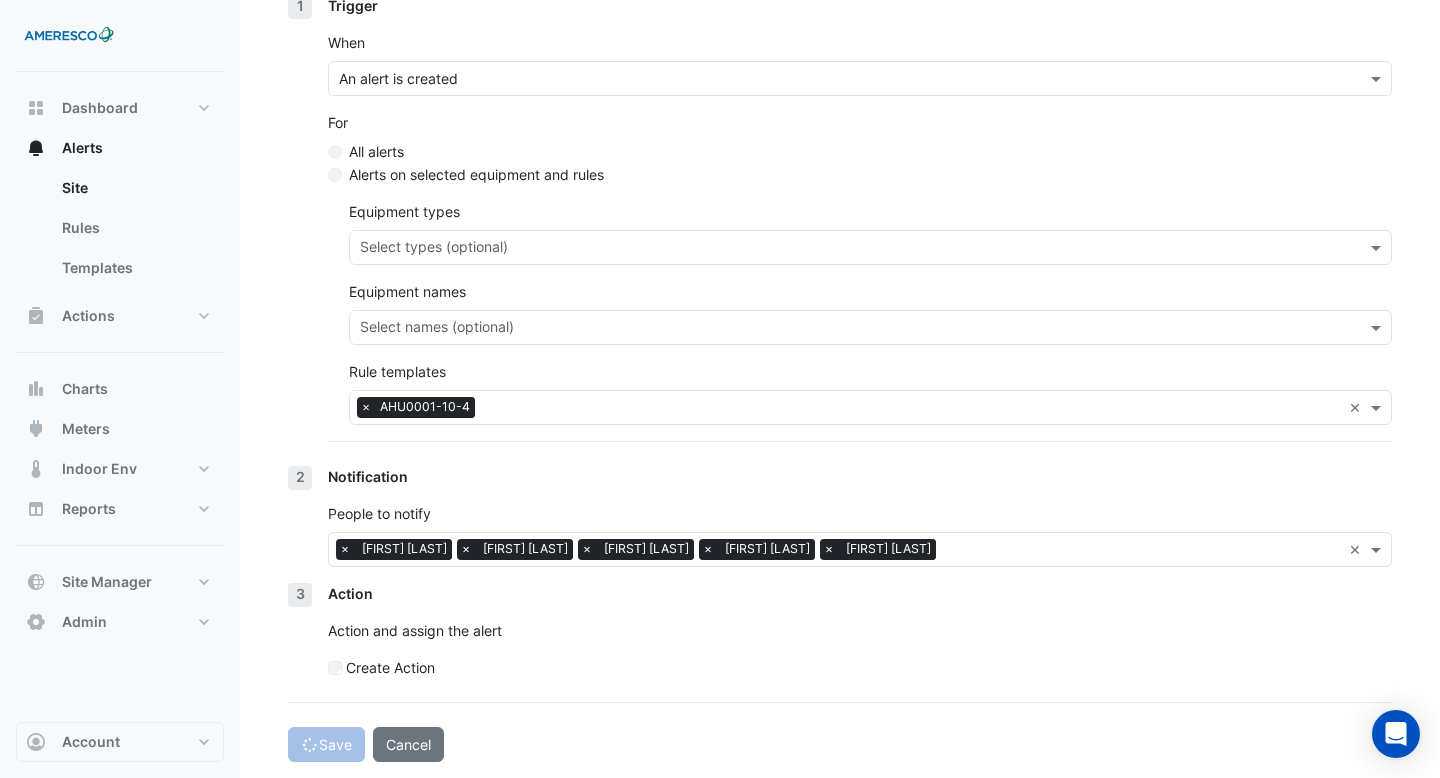 scroll, scrollTop: 0, scrollLeft: 0, axis: both 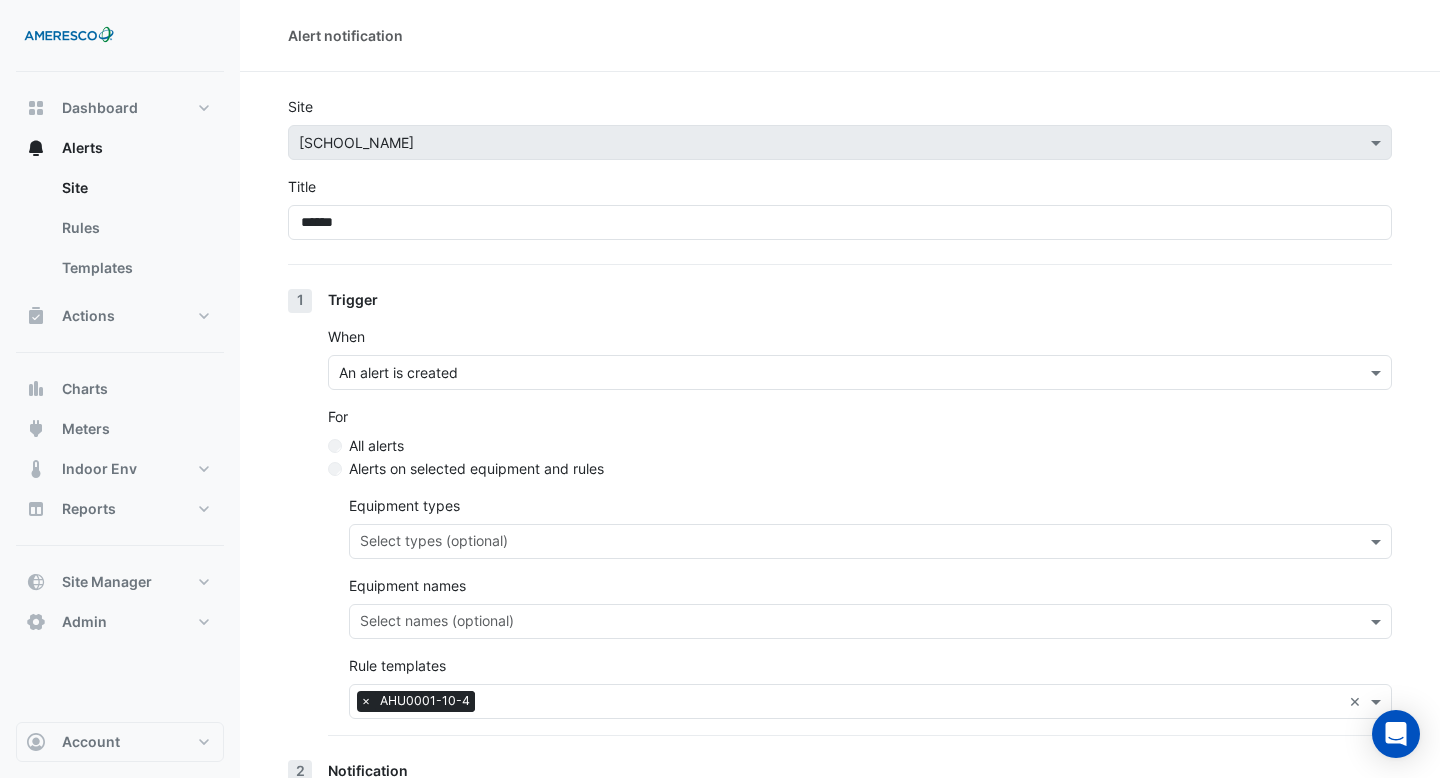 select on "******" 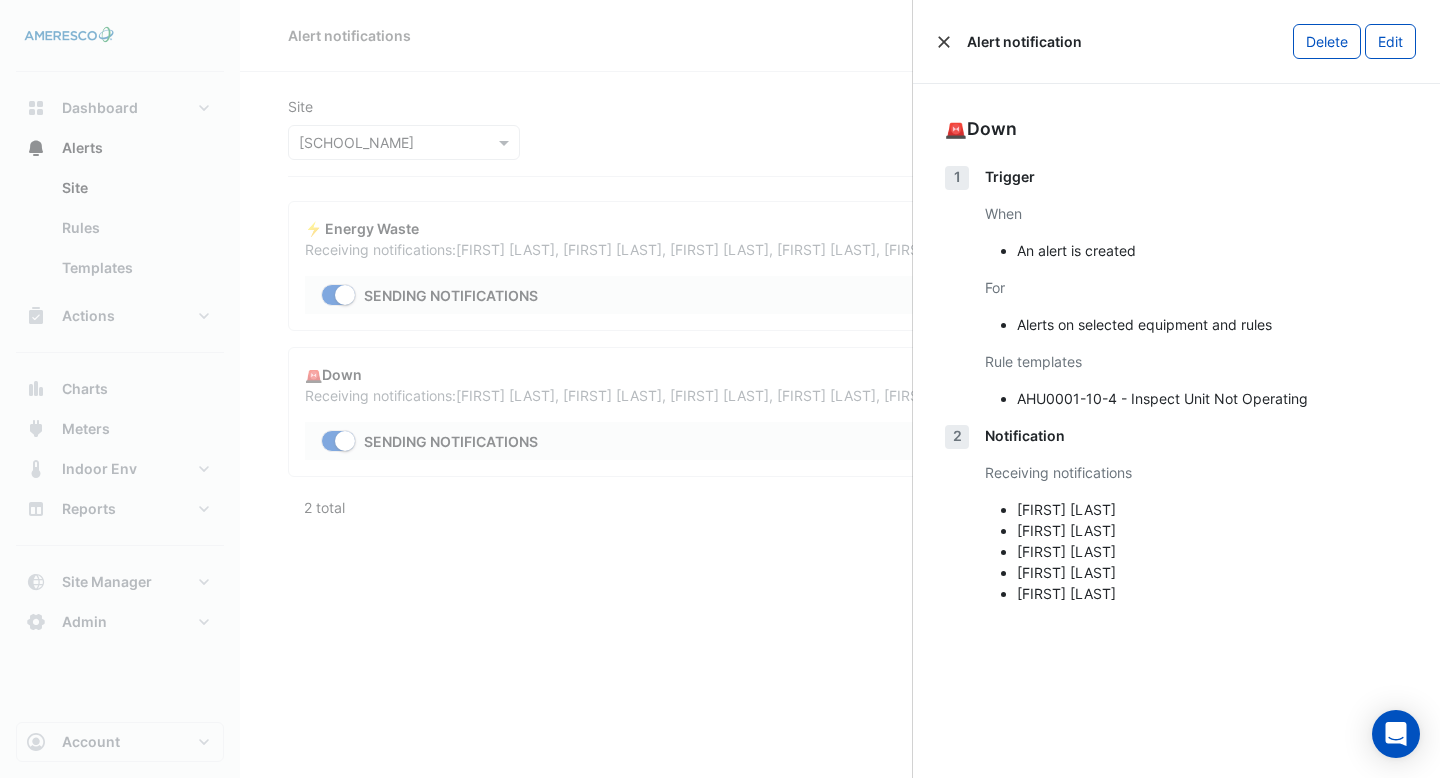 click 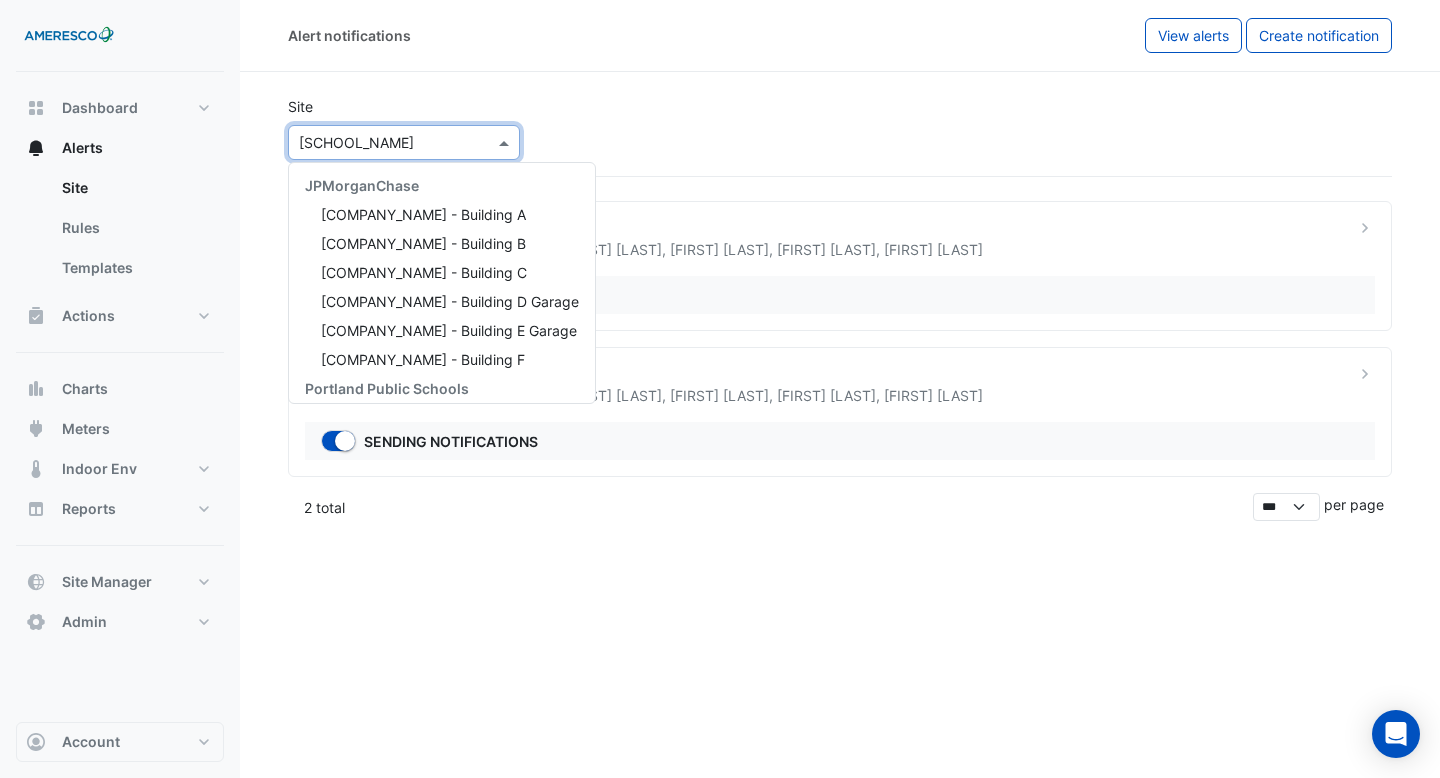 click on "× Vernon School" at bounding box center [356, 142] 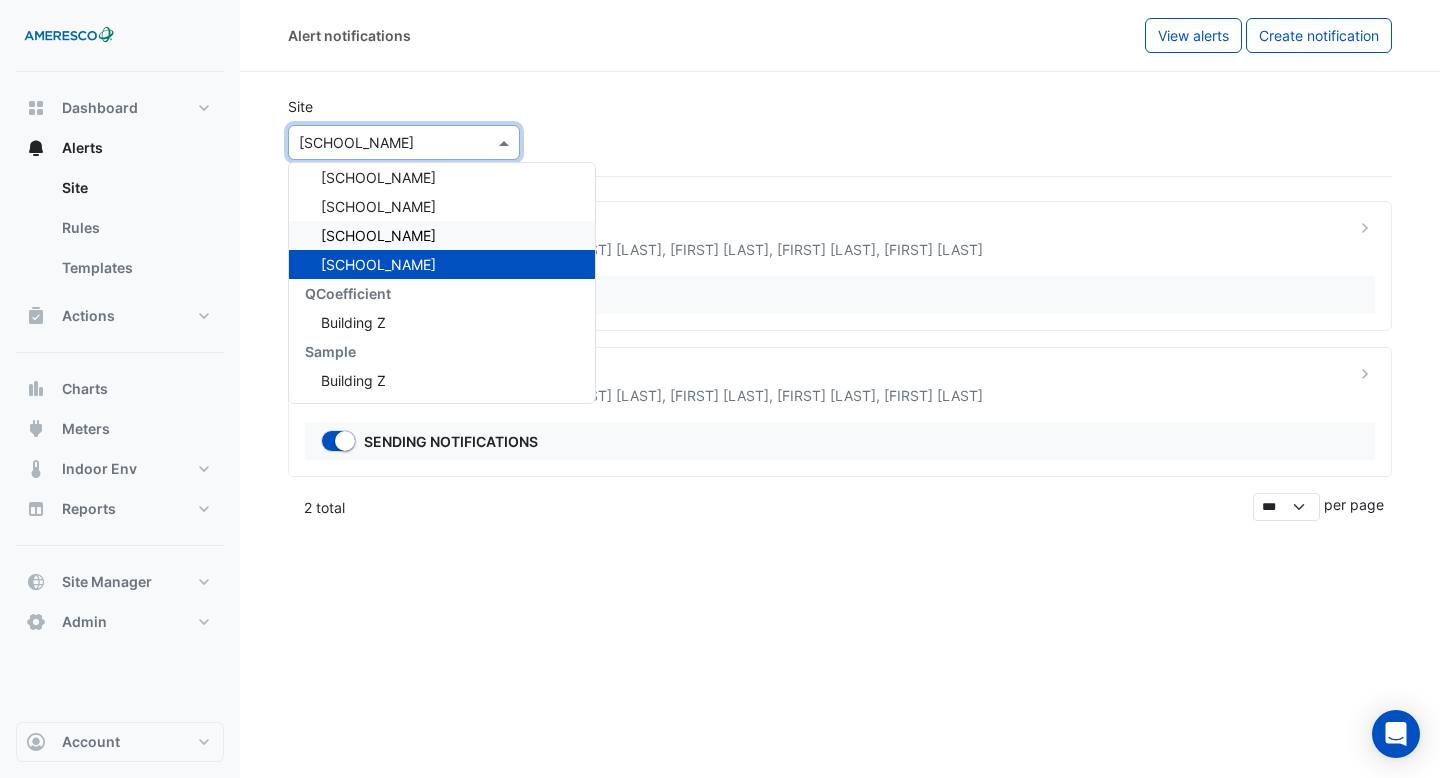 click on "Rosa Parks Elementary" at bounding box center [378, 235] 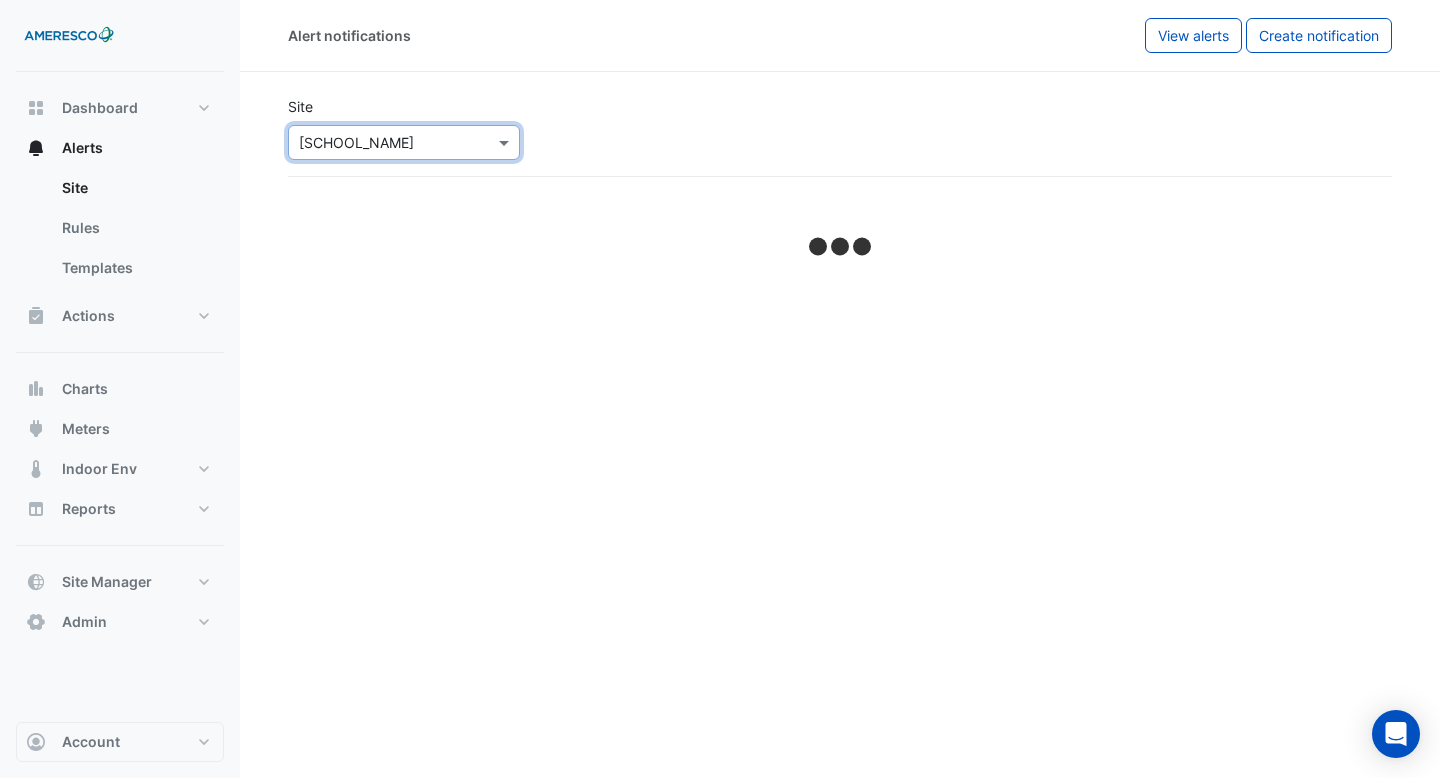 select on "******" 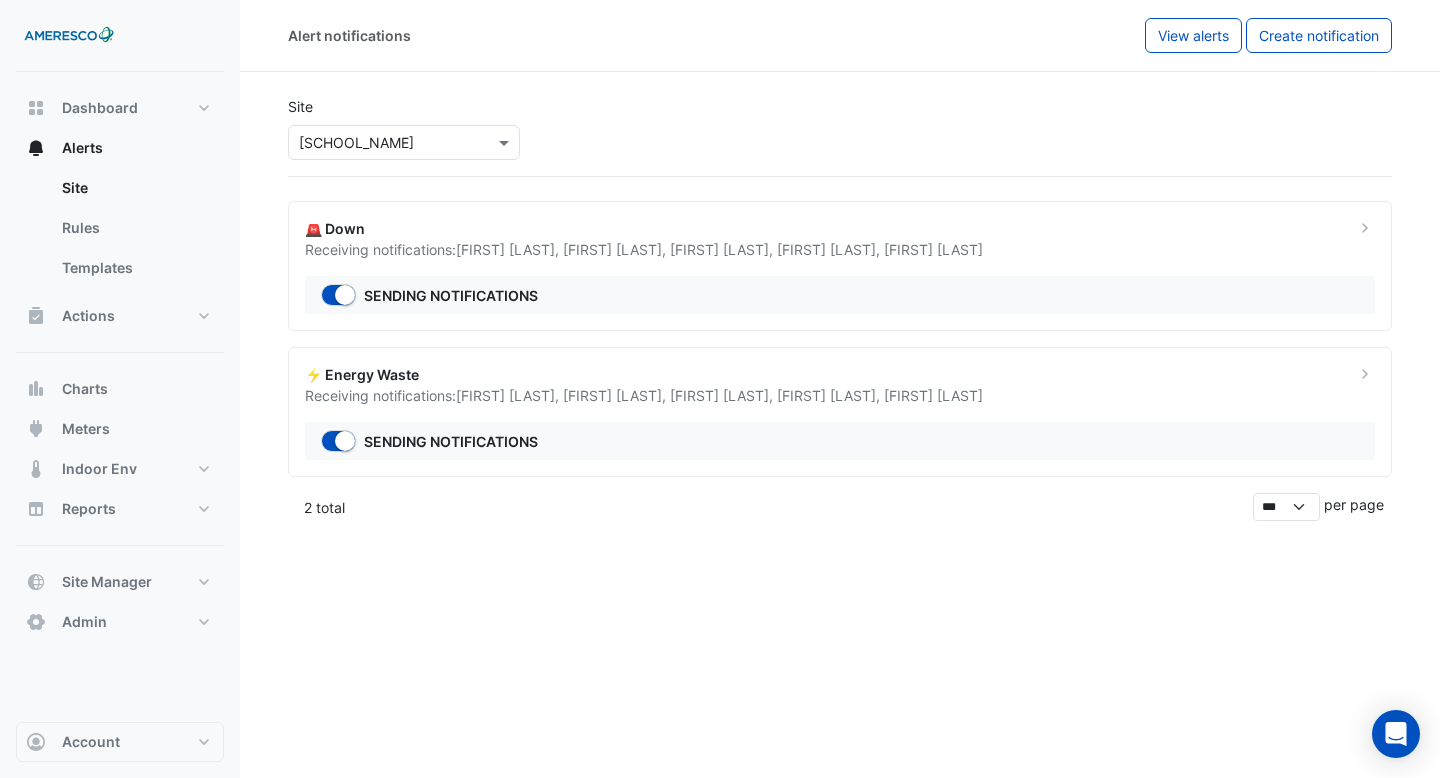 click on "Sending notifications" 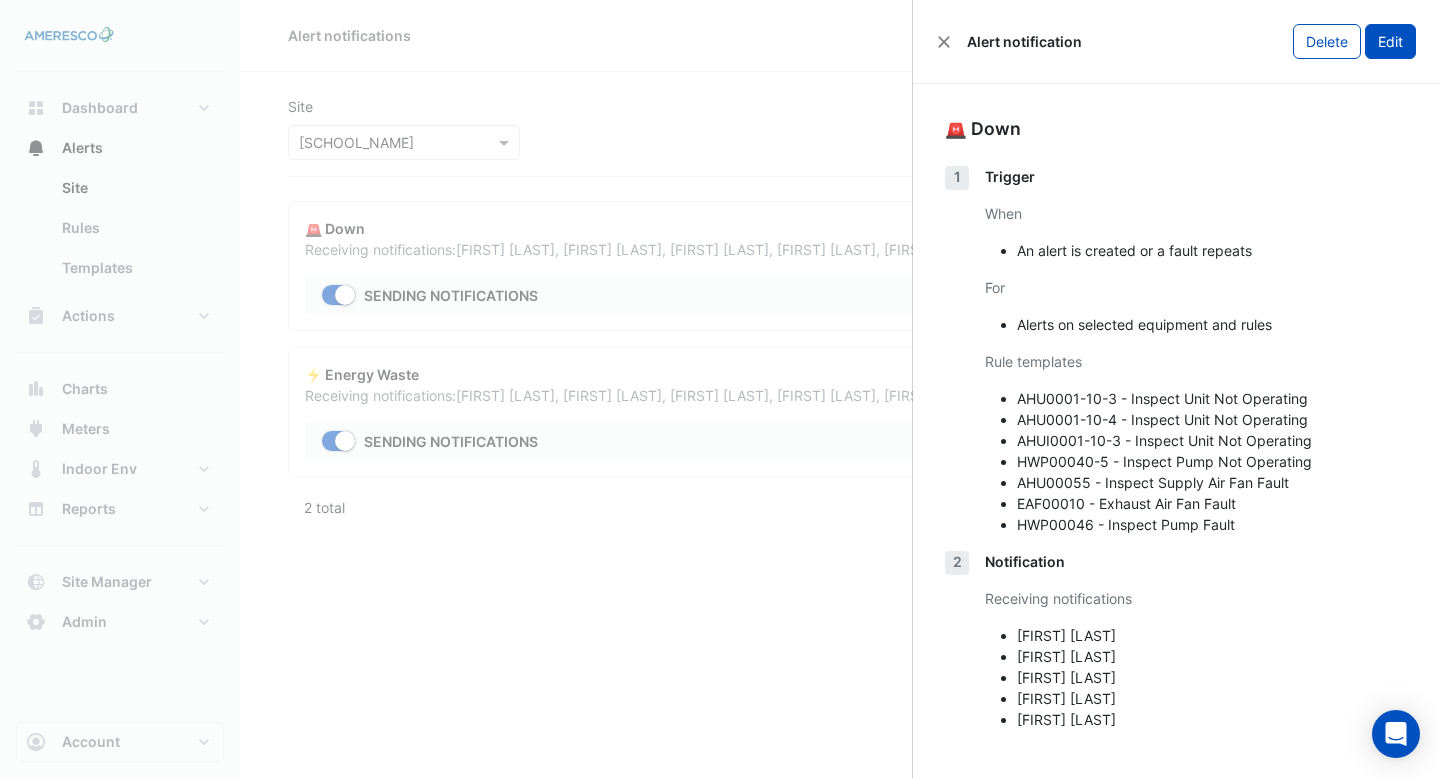 click on "Edit" 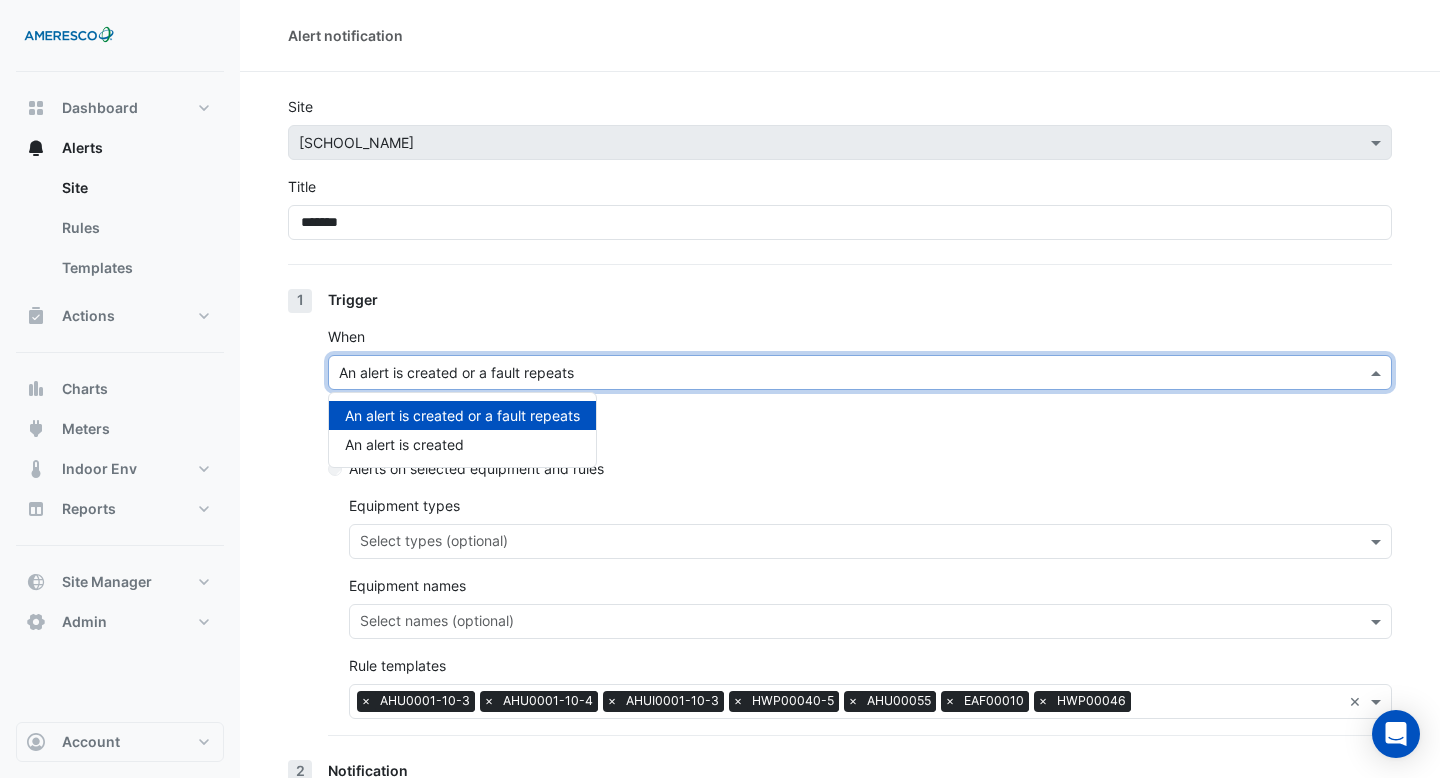 click on "An alert is created or a fault repeats" at bounding box center (860, 372) 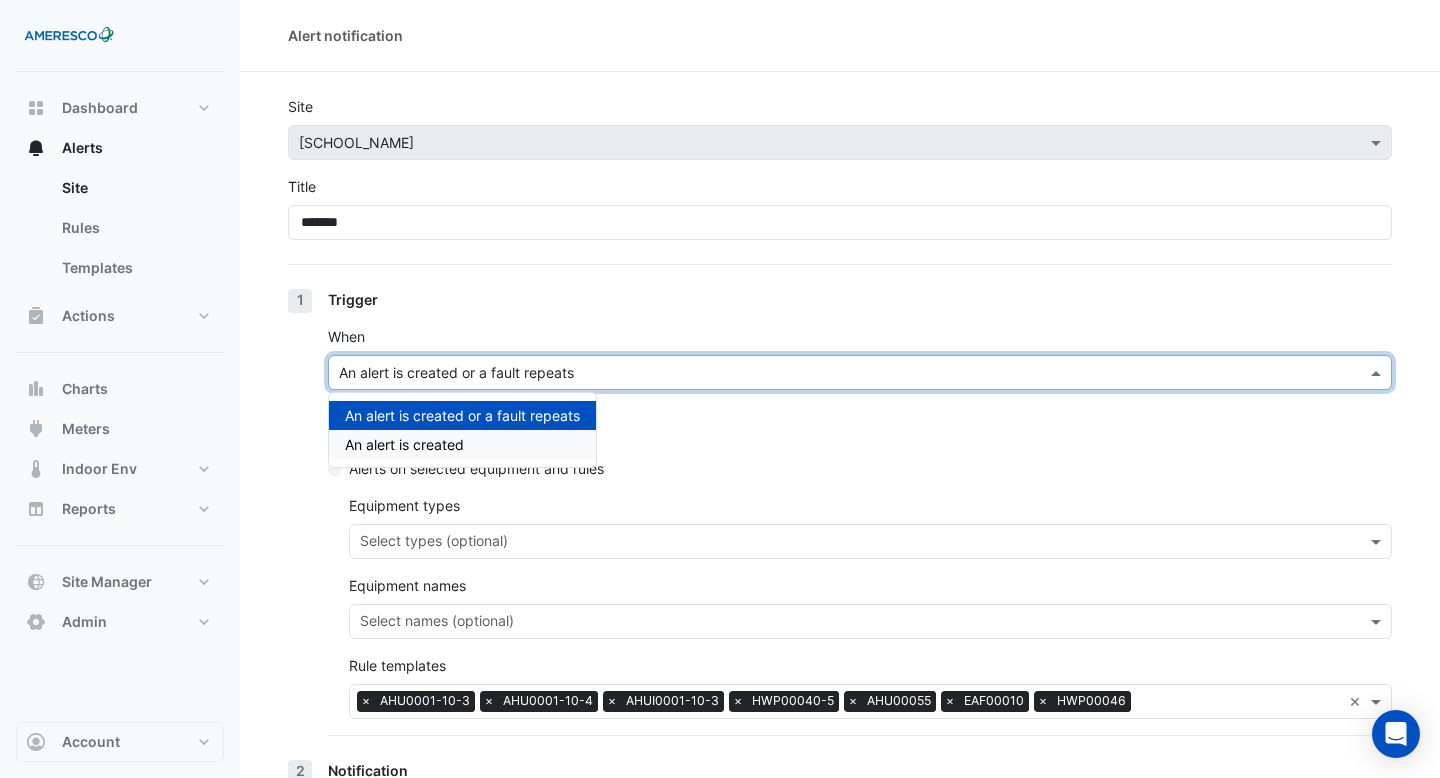 click on "An alert is created" at bounding box center (462, 444) 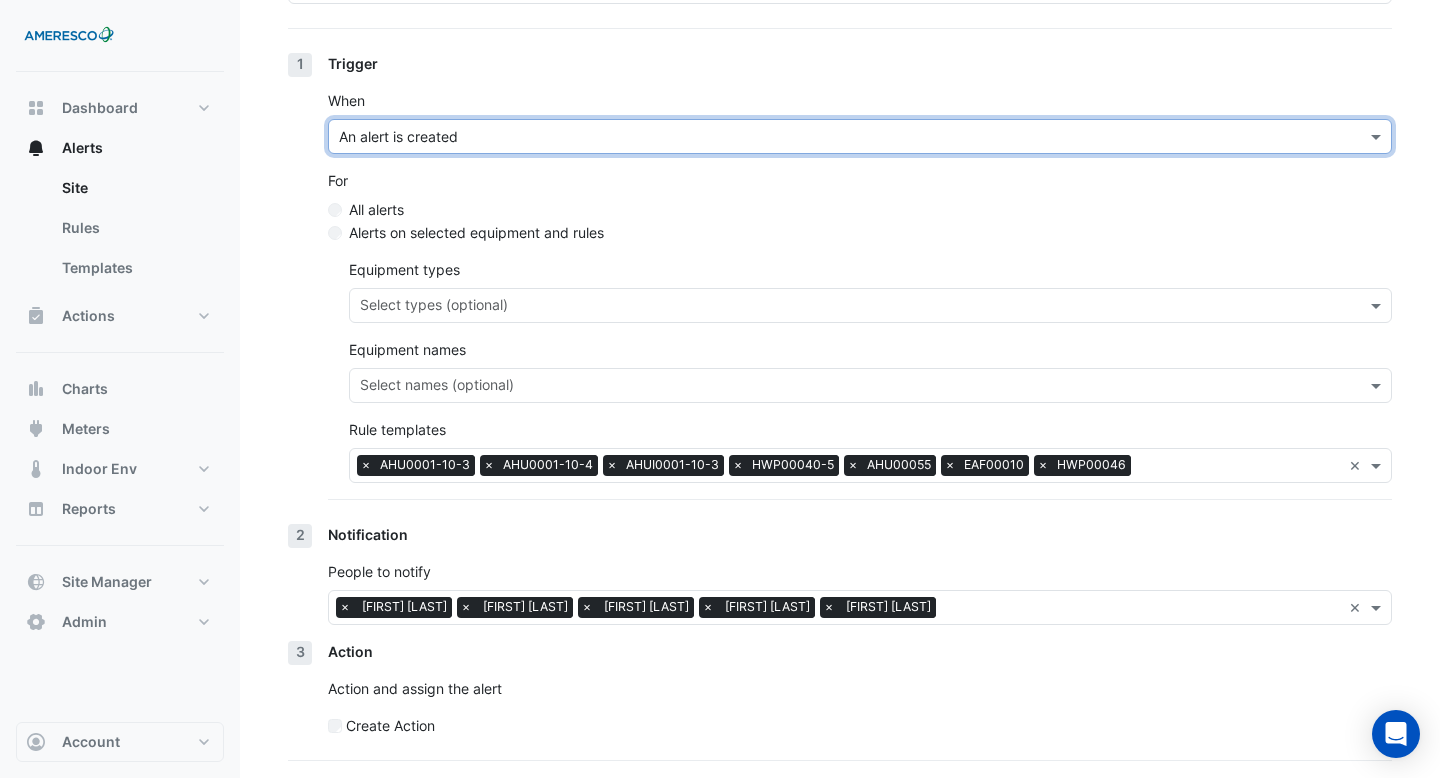 scroll, scrollTop: 294, scrollLeft: 0, axis: vertical 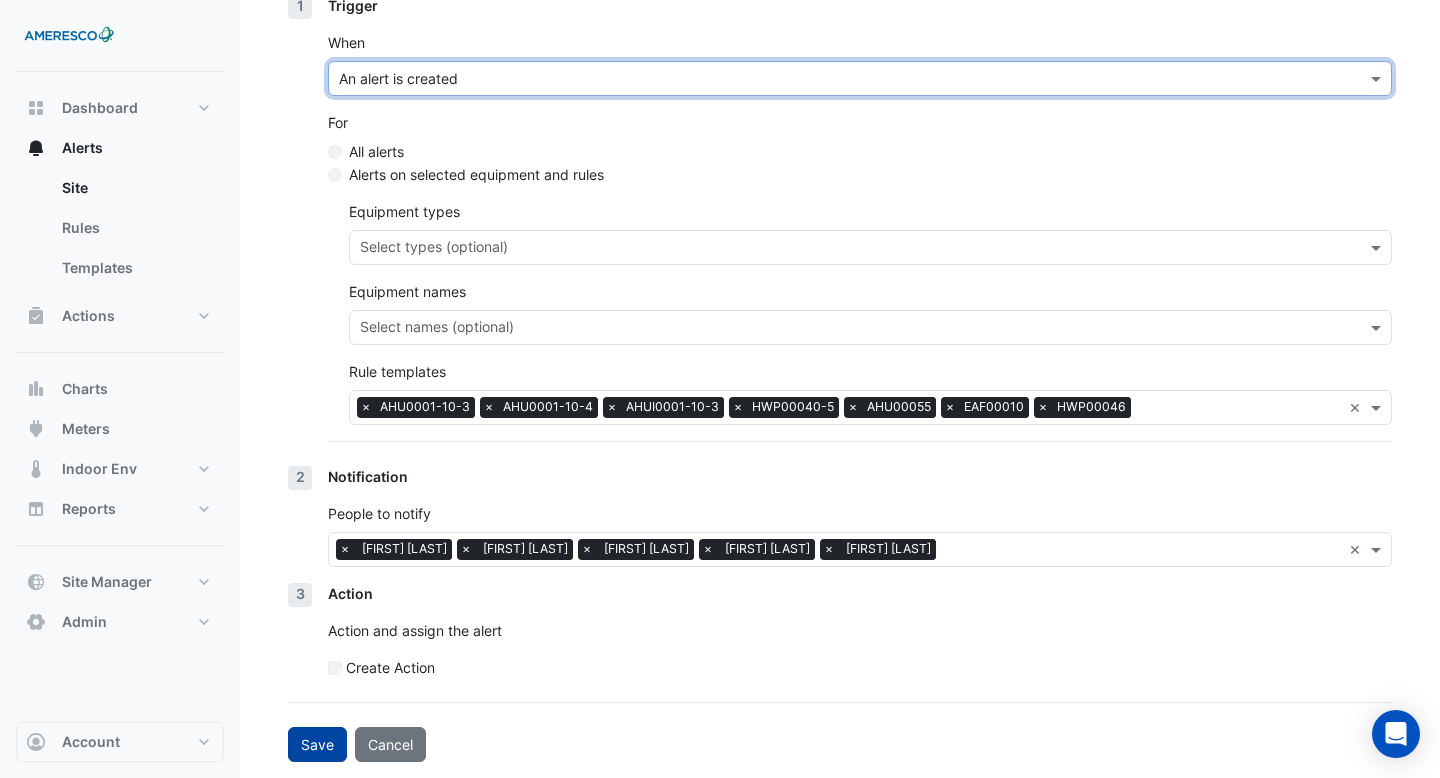 click on "Save" 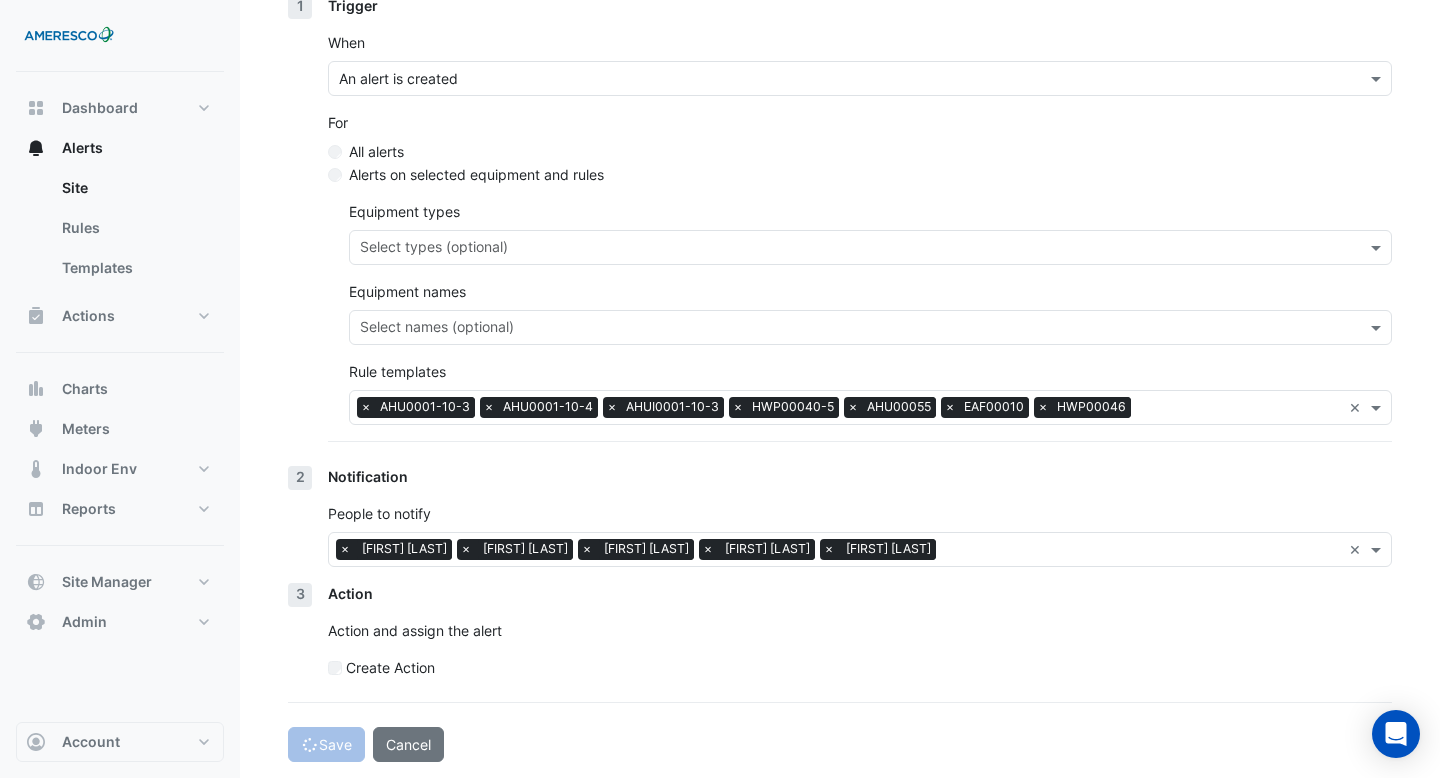 scroll, scrollTop: 0, scrollLeft: 0, axis: both 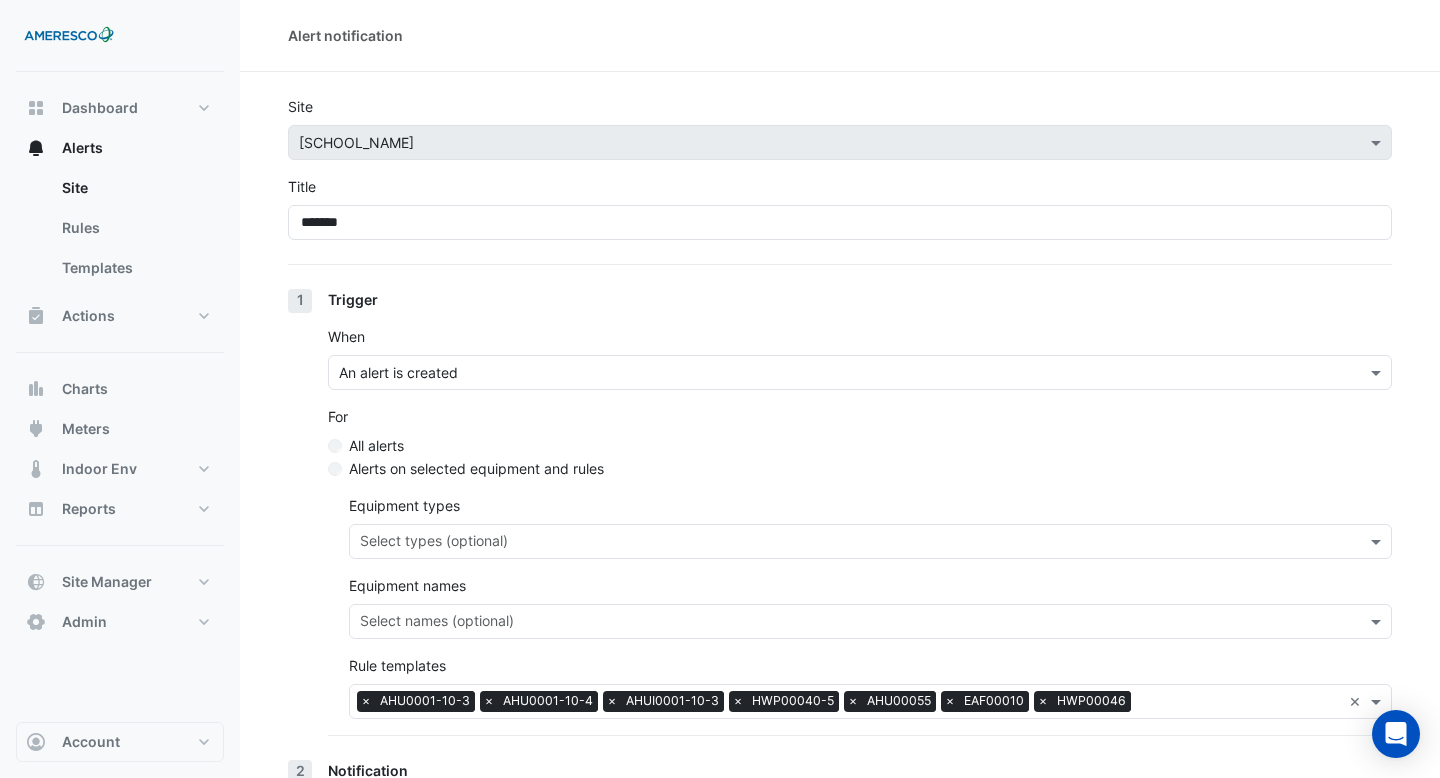 select on "******" 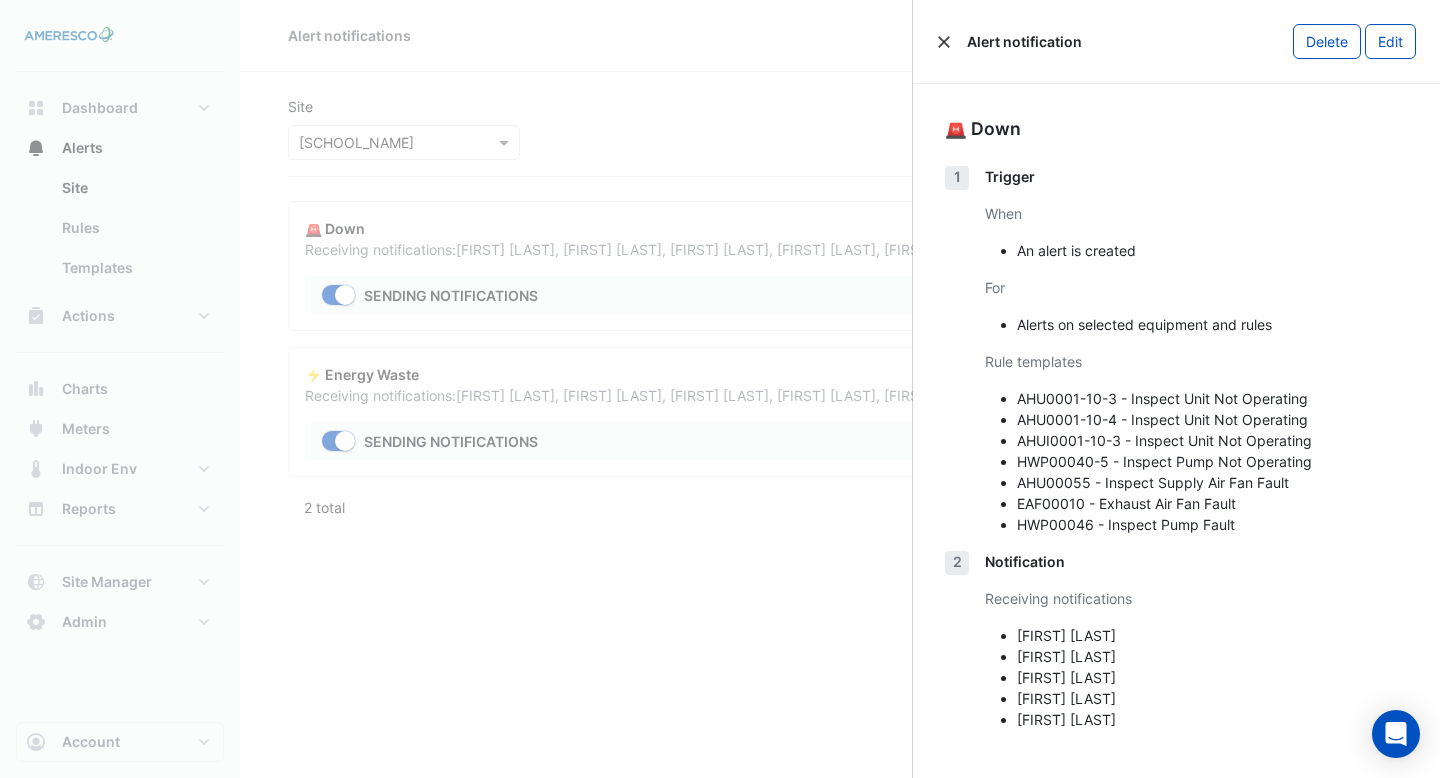click 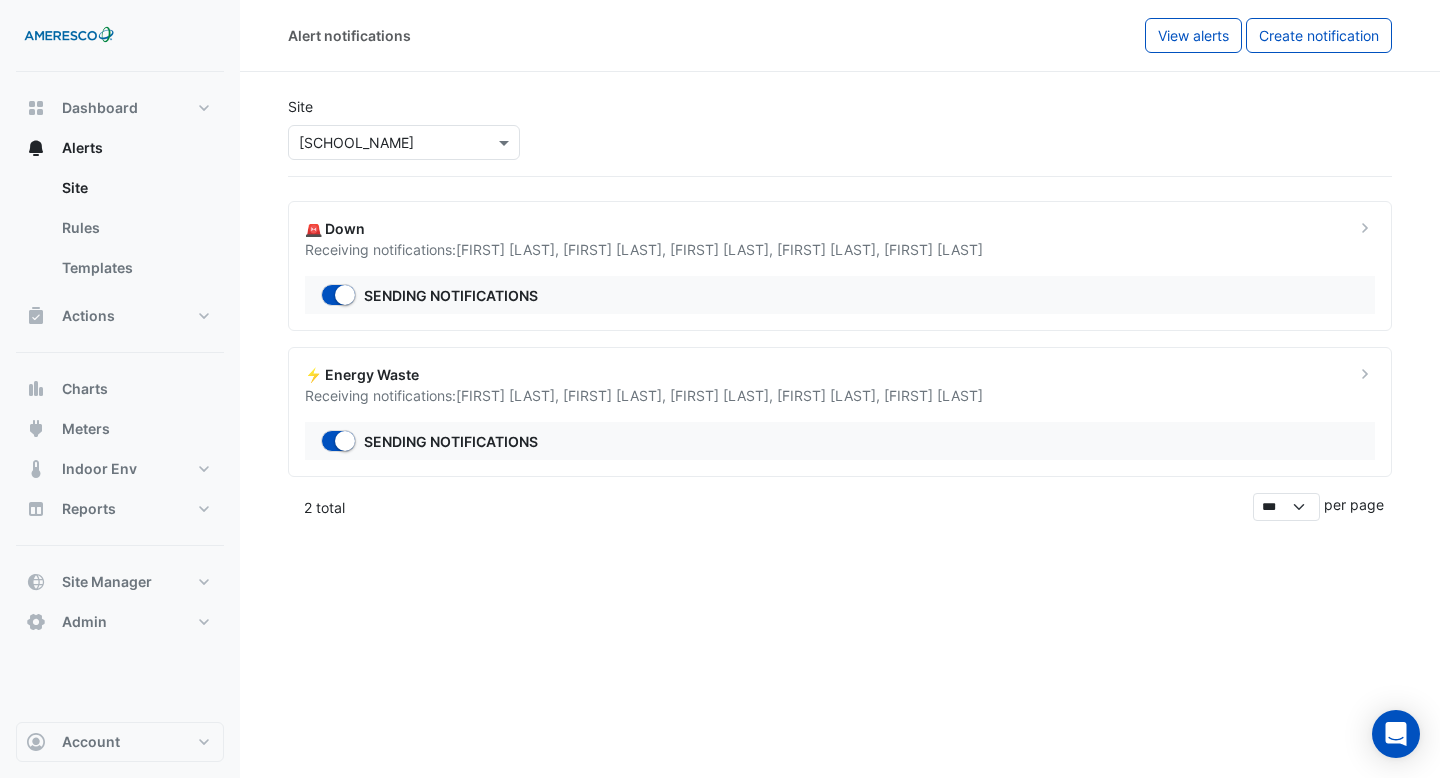 click on "Scott Judson ," 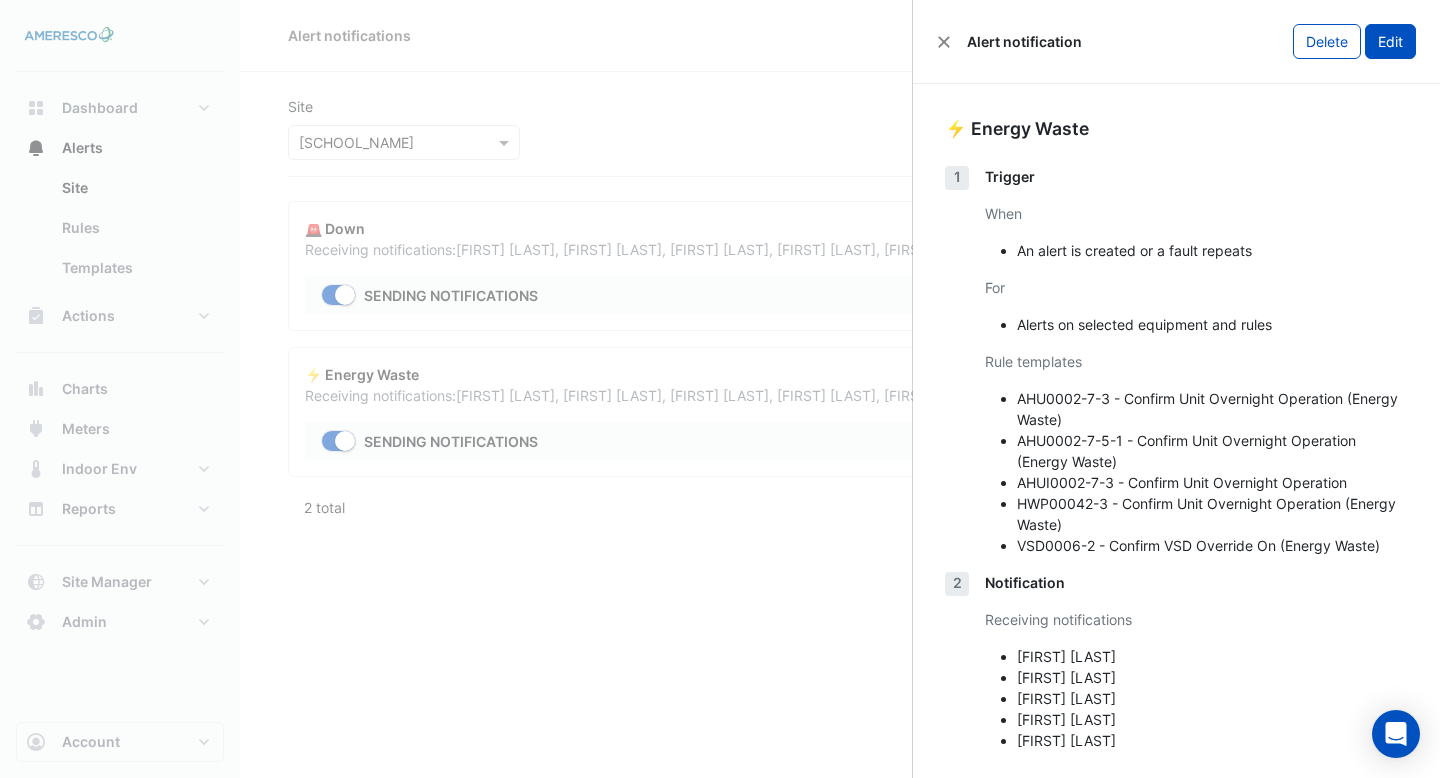 click on "Edit" 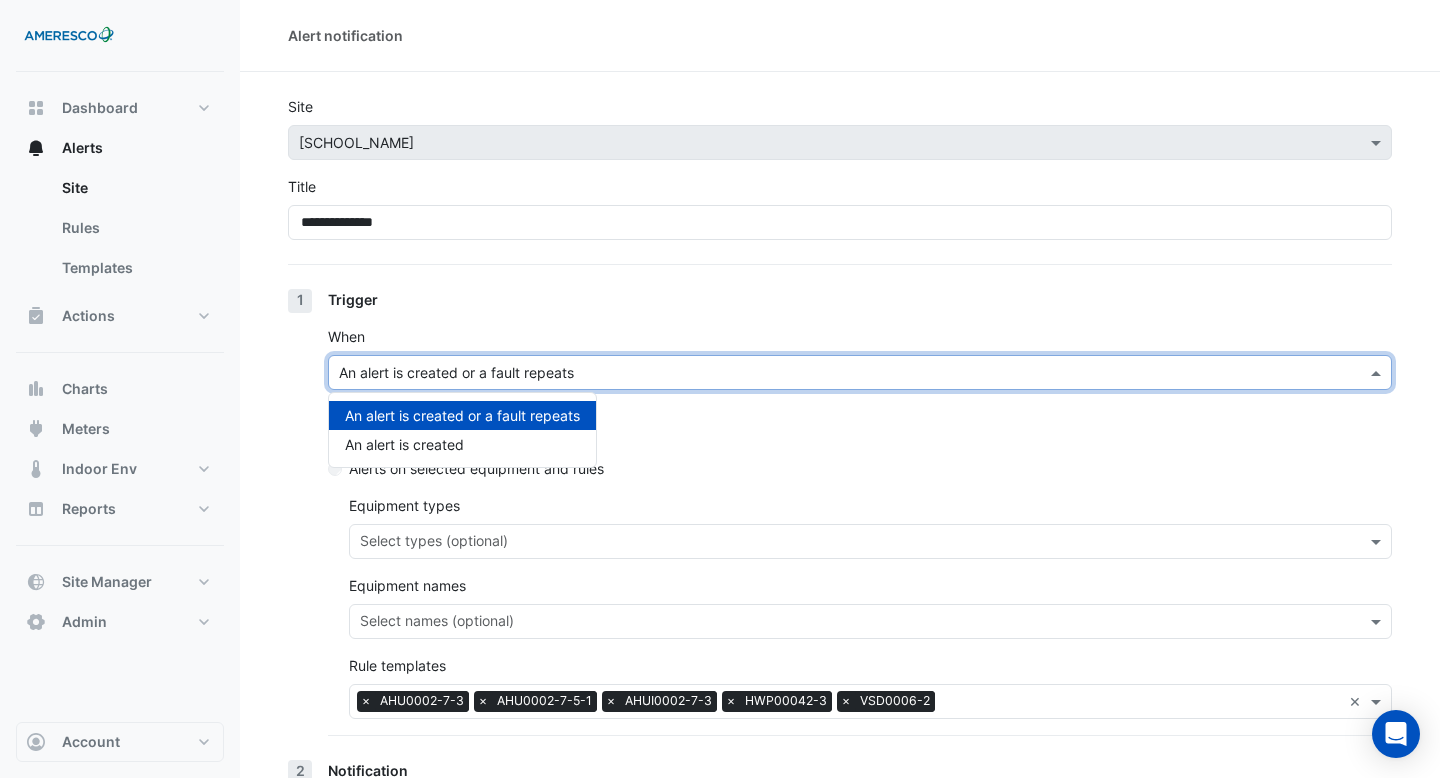 click at bounding box center [840, 373] 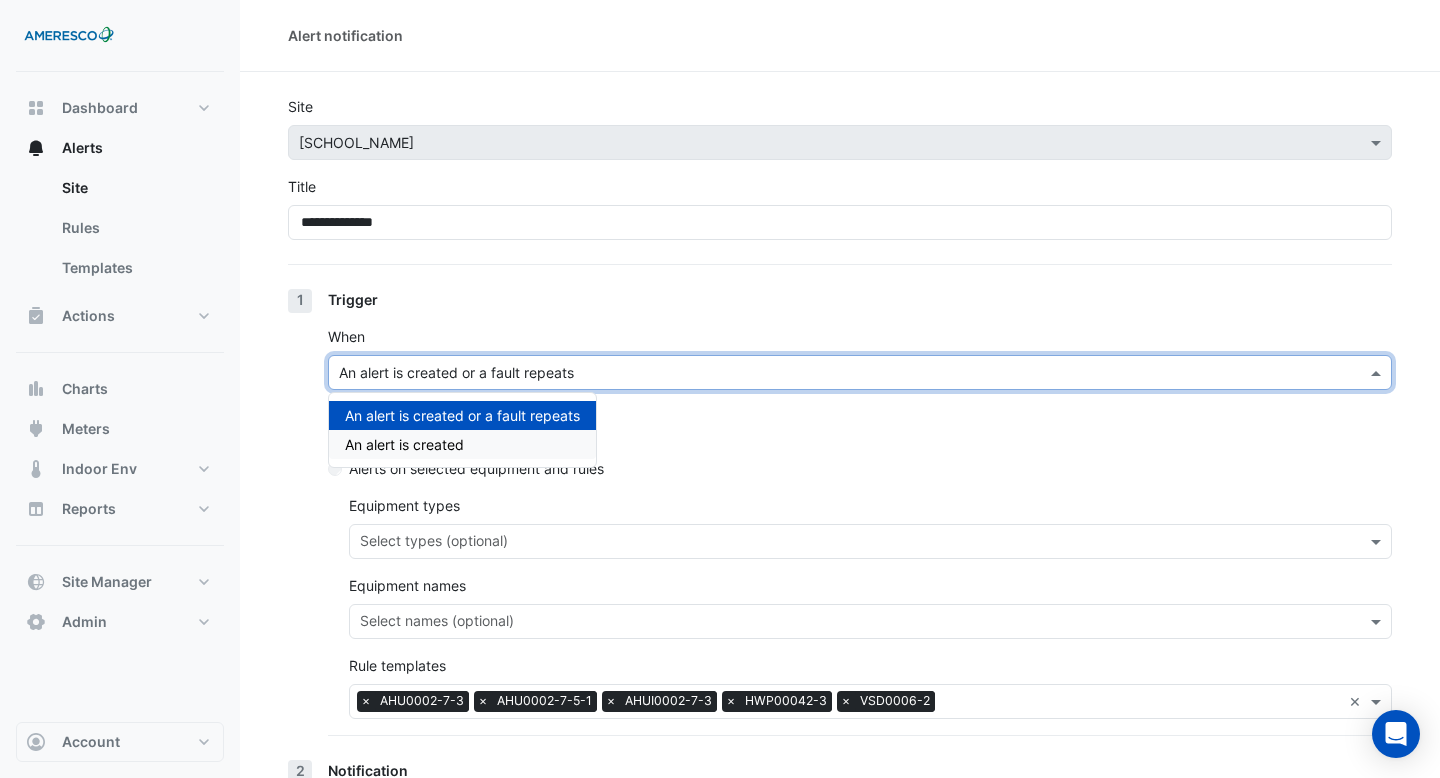 click on "An alert is created" at bounding box center [462, 444] 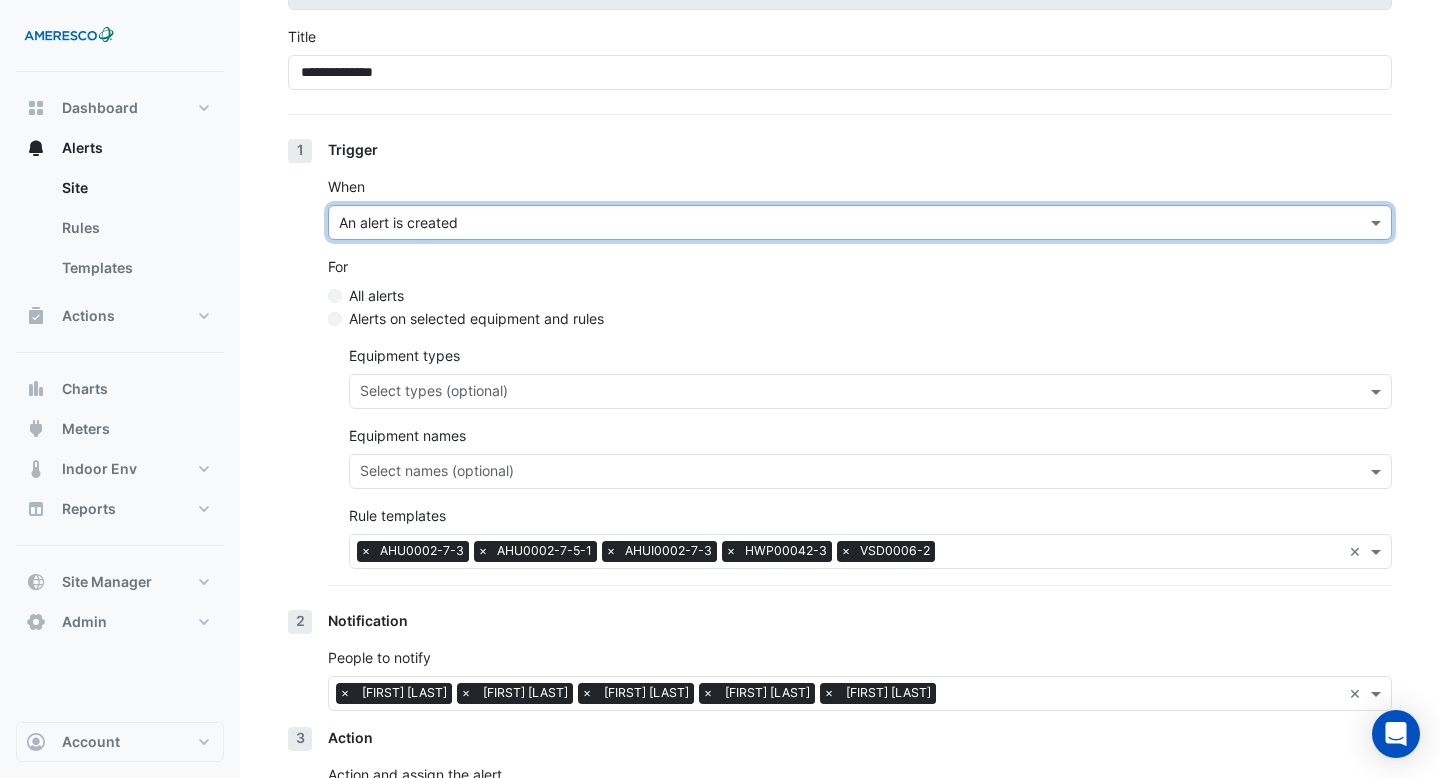 scroll, scrollTop: 294, scrollLeft: 0, axis: vertical 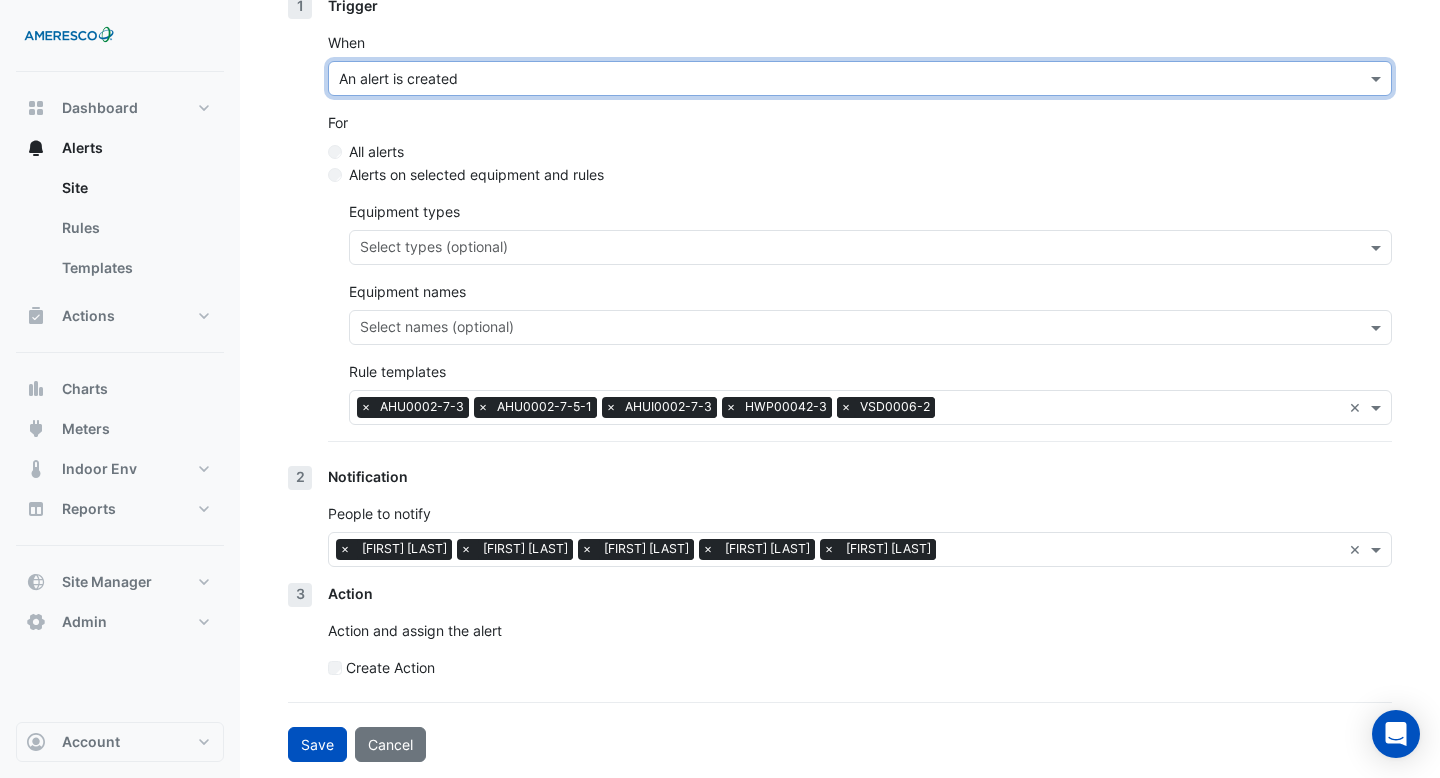 click on "×" at bounding box center [846, 407] 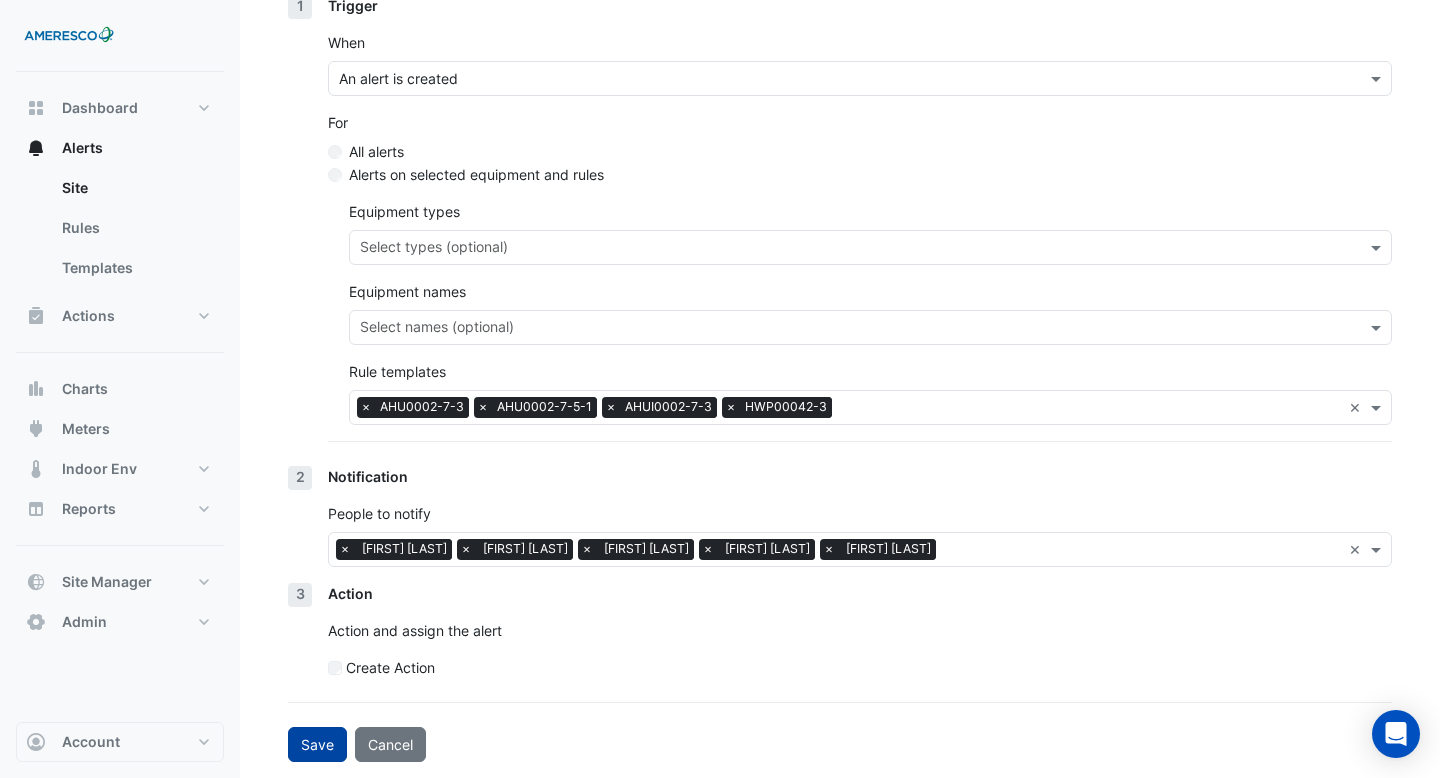 click on "Save" 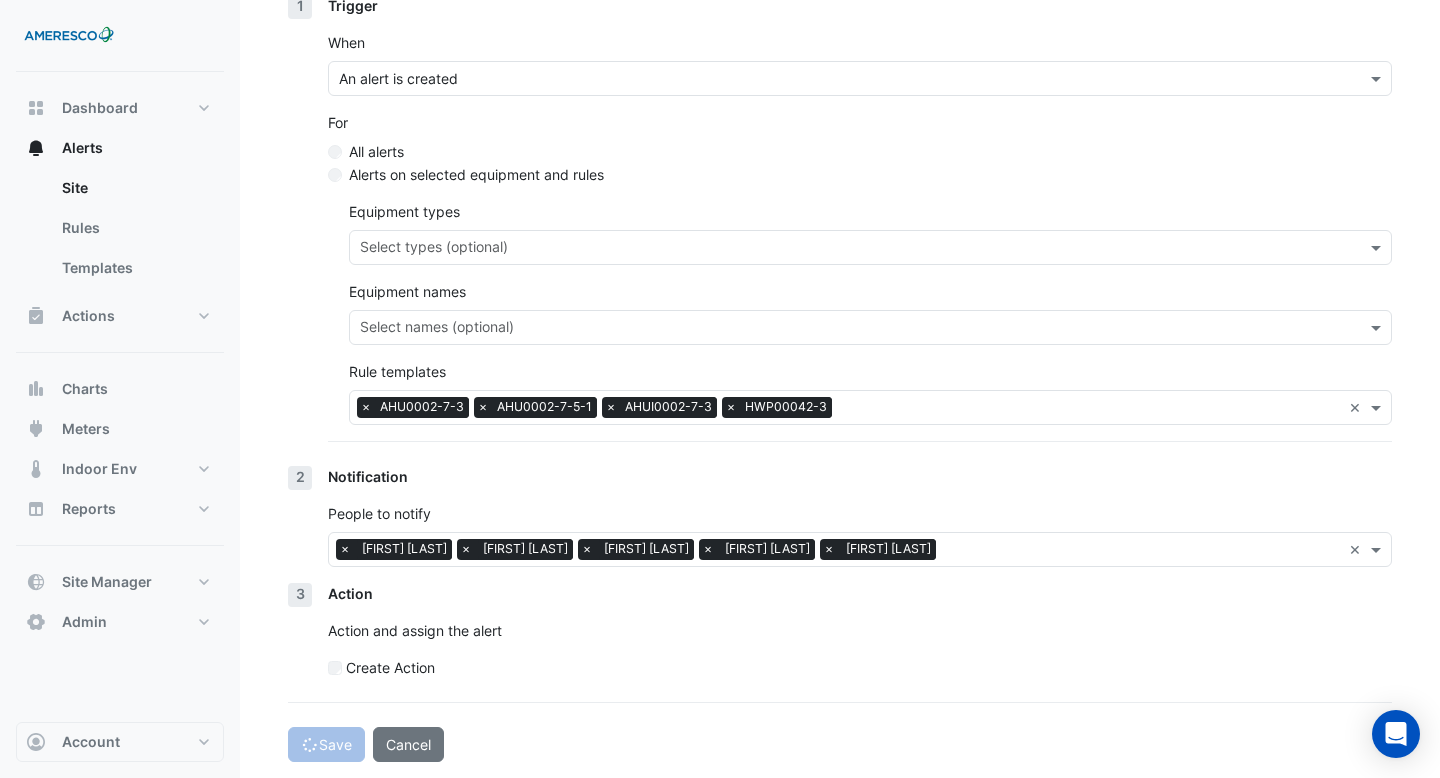 scroll, scrollTop: 0, scrollLeft: 0, axis: both 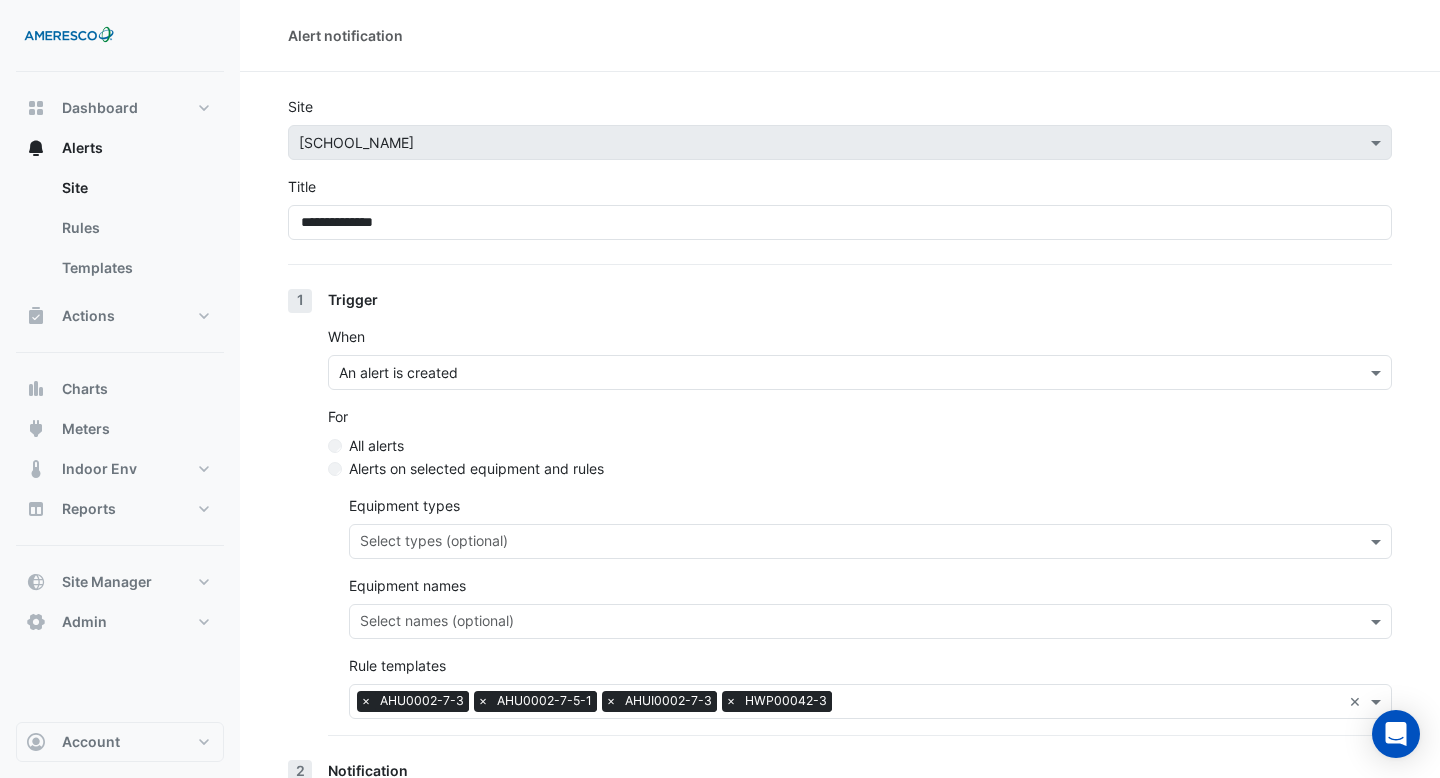 select on "******" 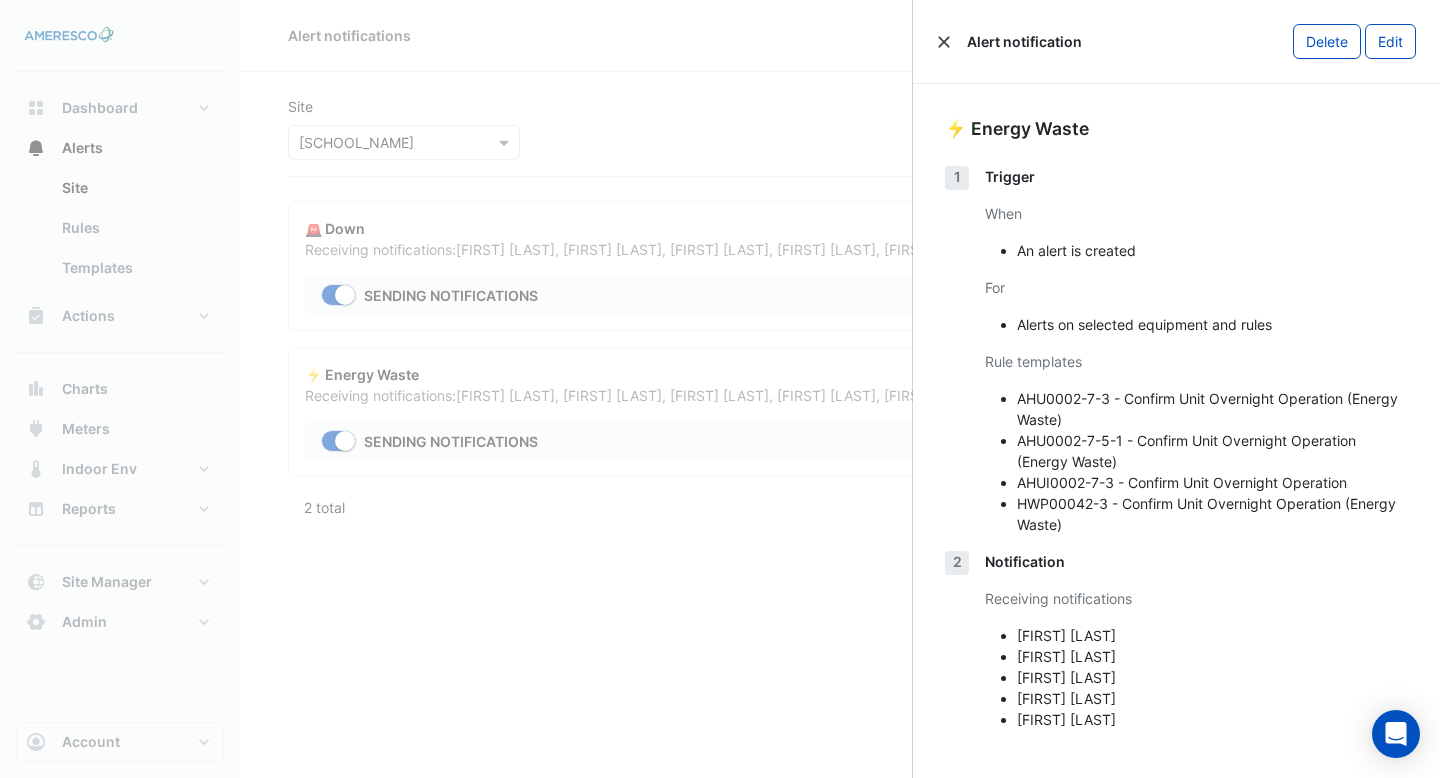 click 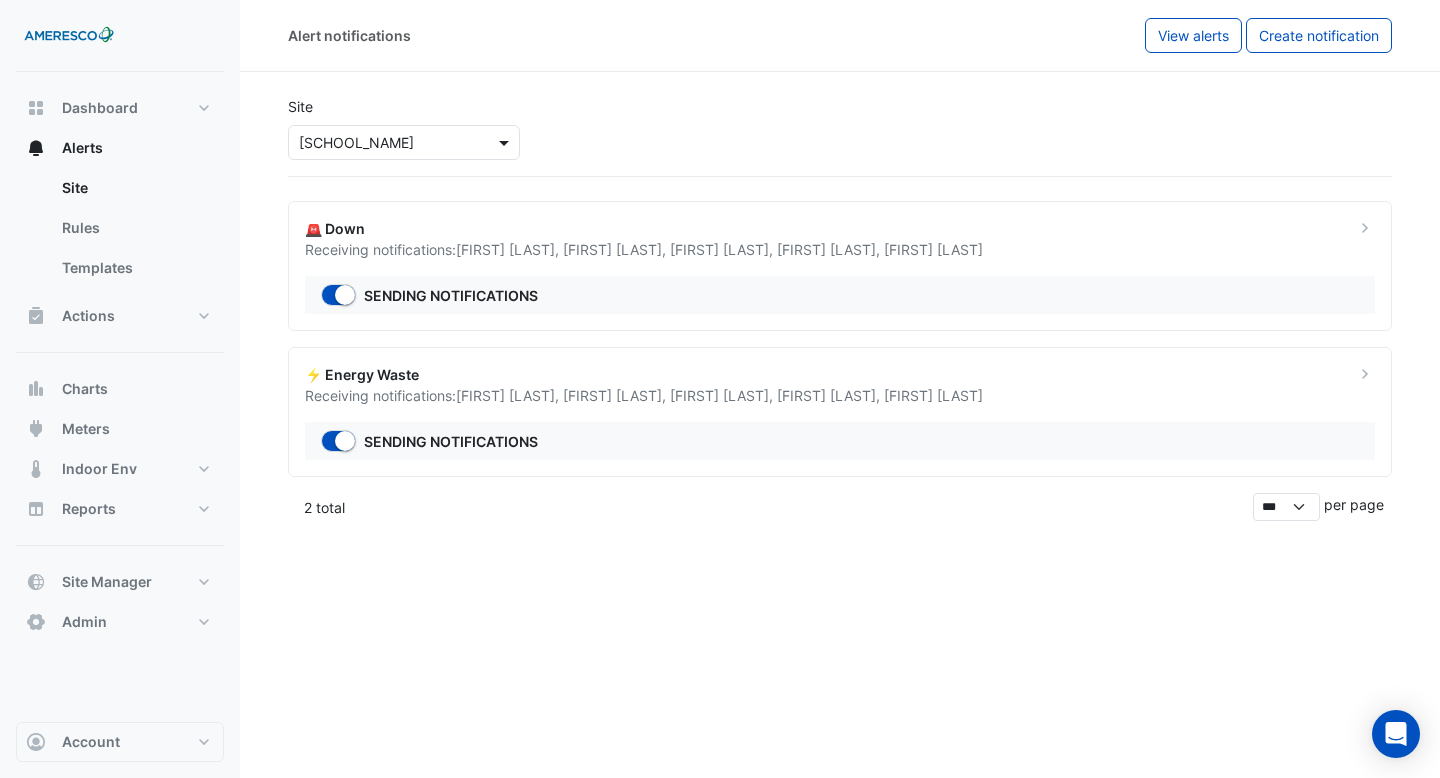 click at bounding box center (506, 142) 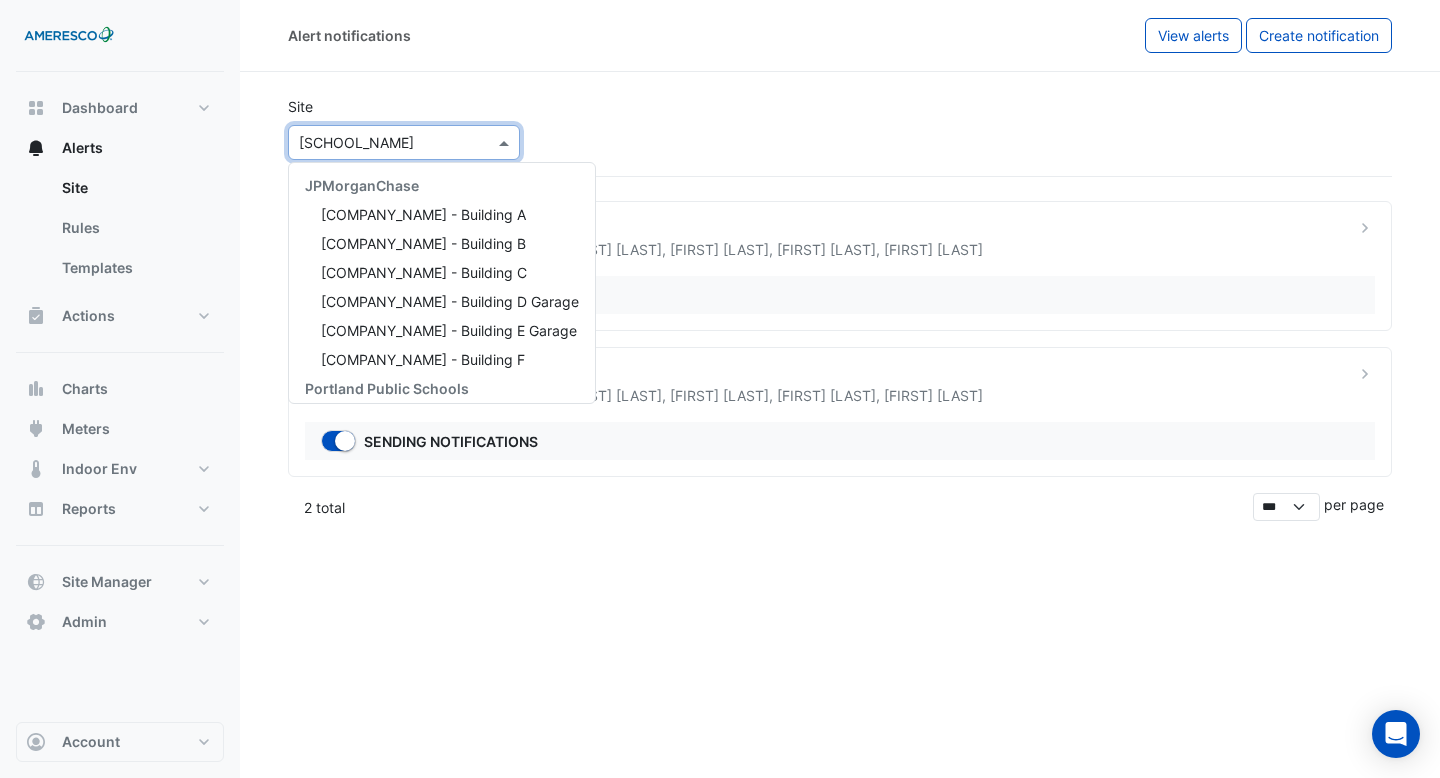 scroll, scrollTop: 269, scrollLeft: 0, axis: vertical 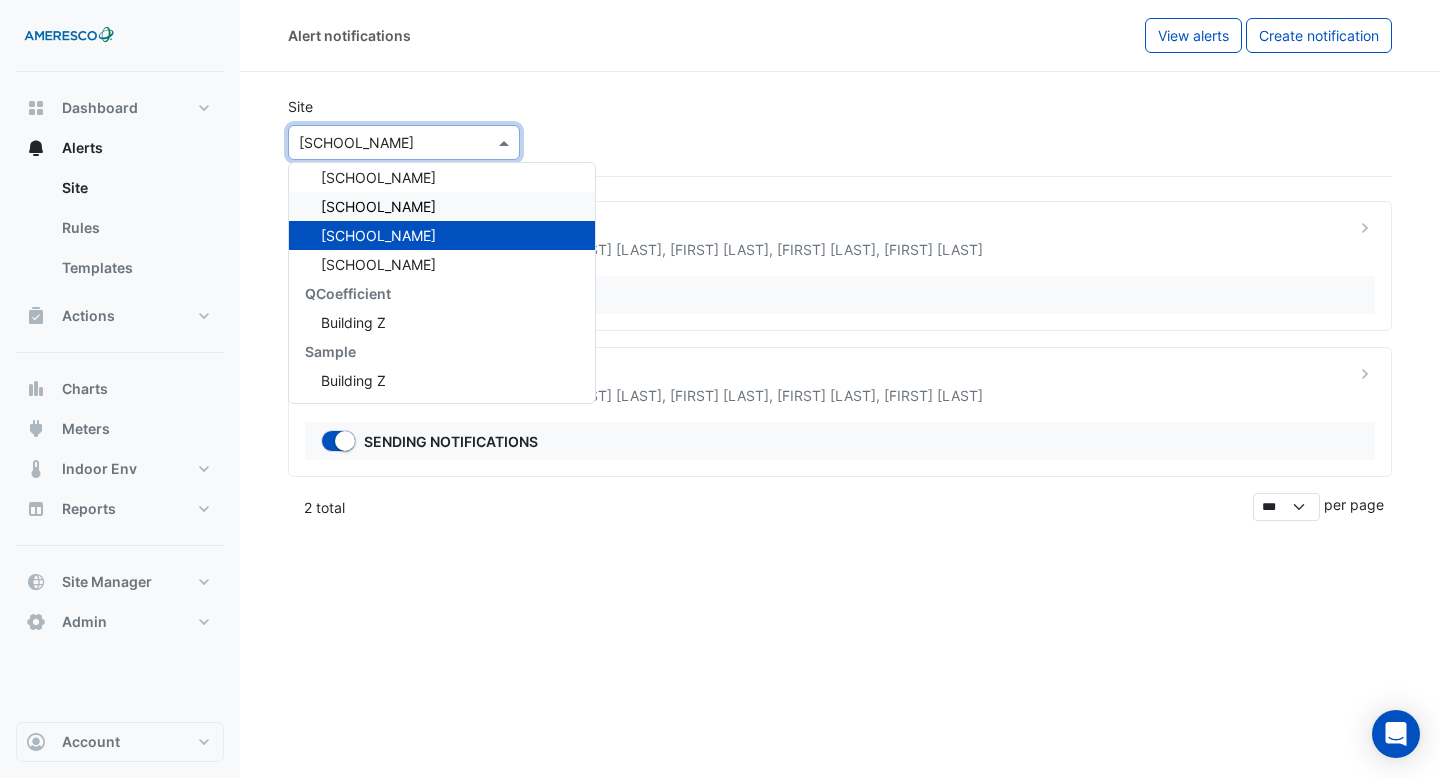 click on "Kelly Elementary" at bounding box center (442, 206) 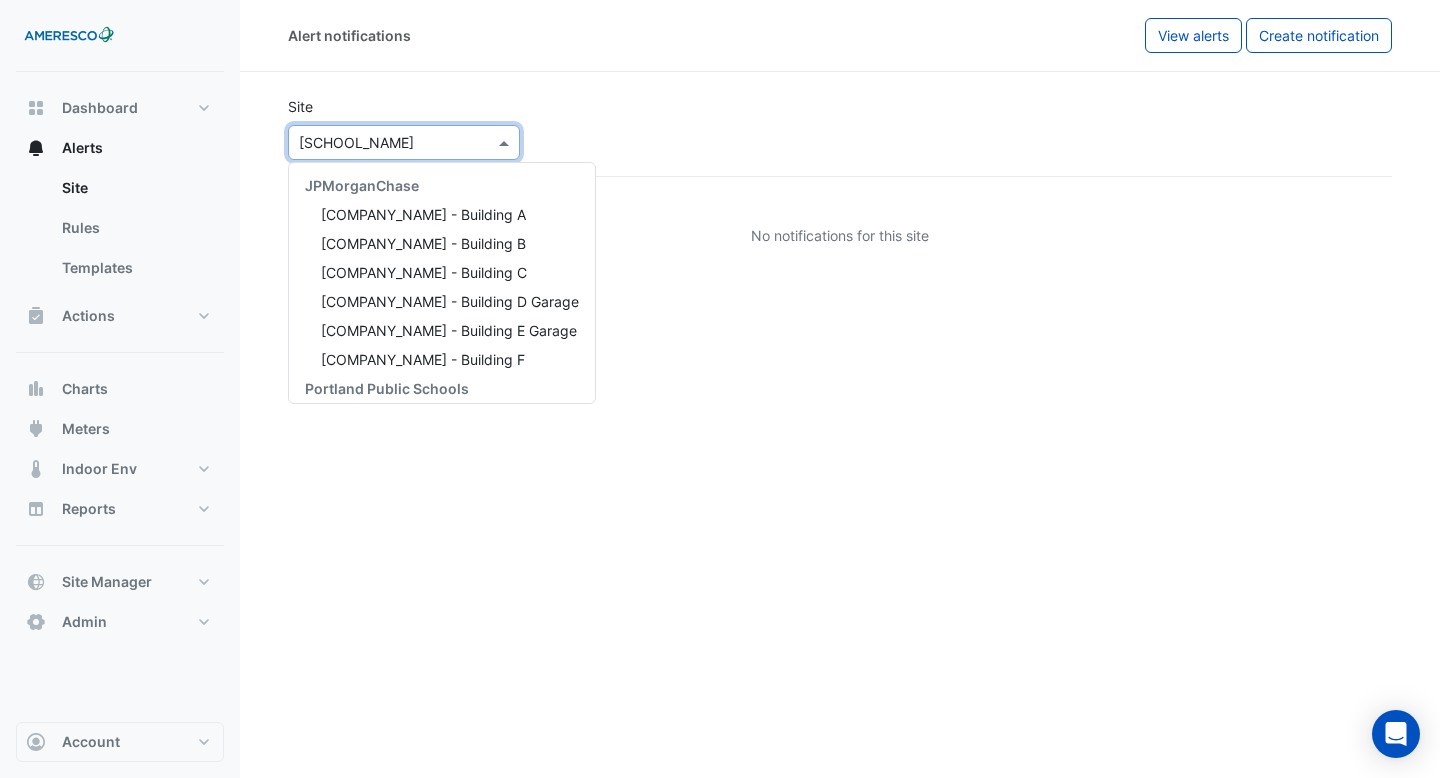click at bounding box center (384, 143) 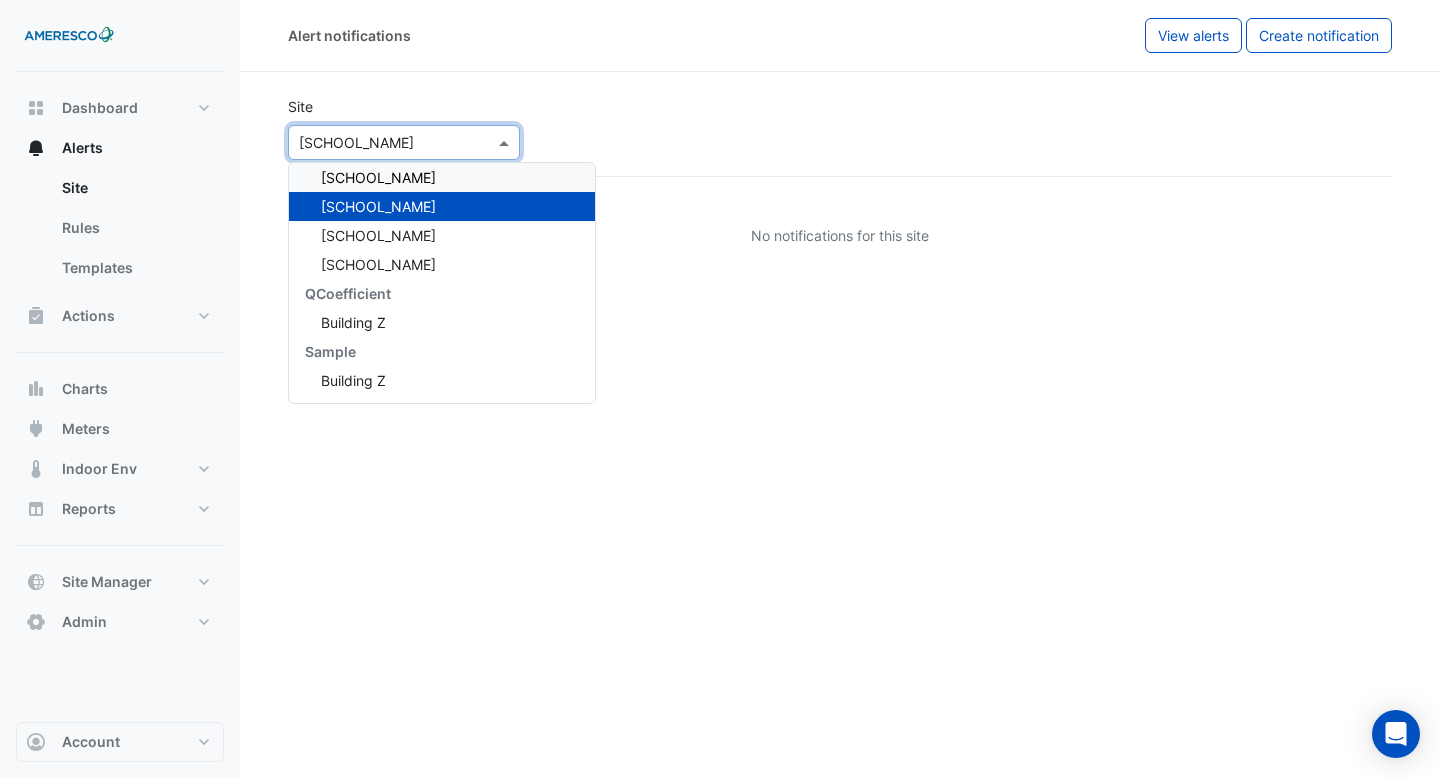 click on "Forest Park Elementary" at bounding box center [442, 177] 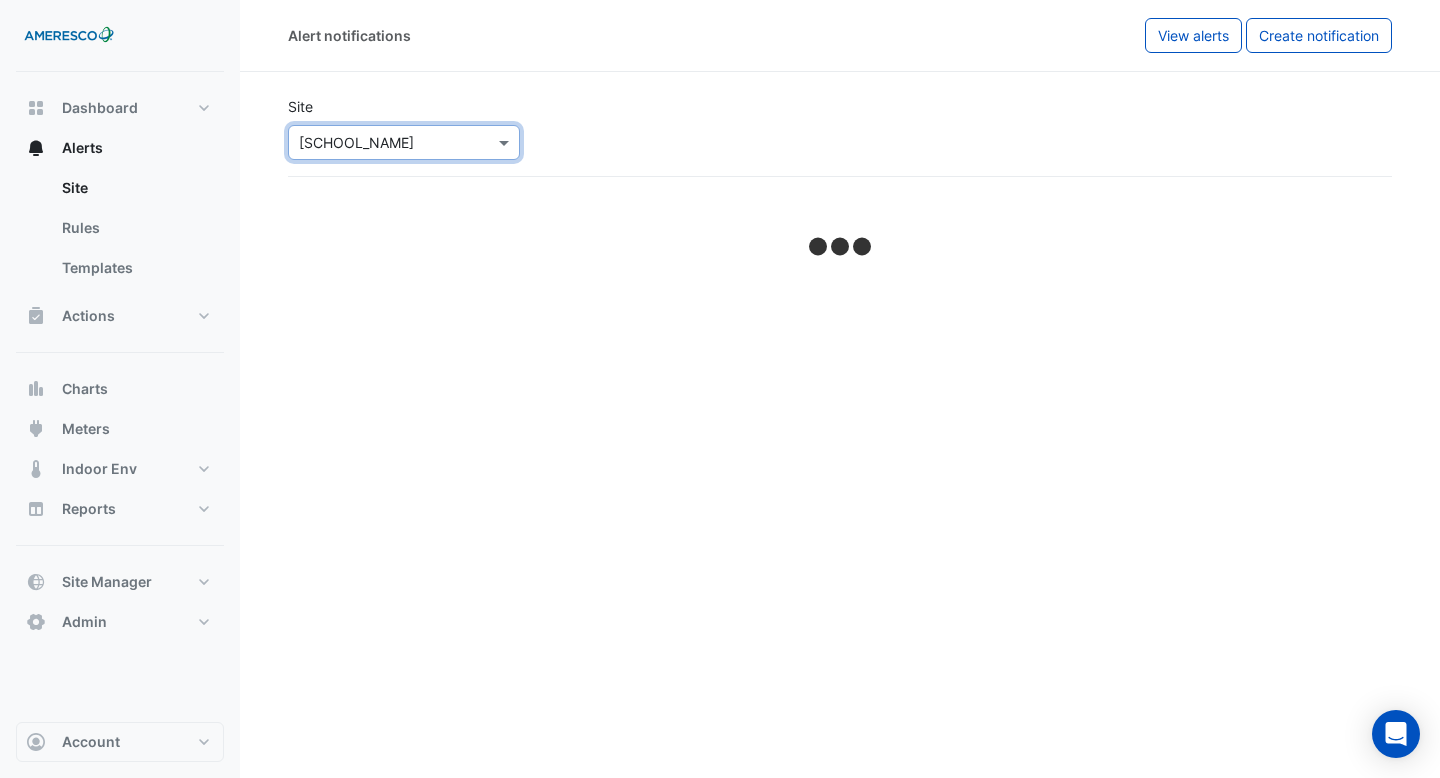 select on "******" 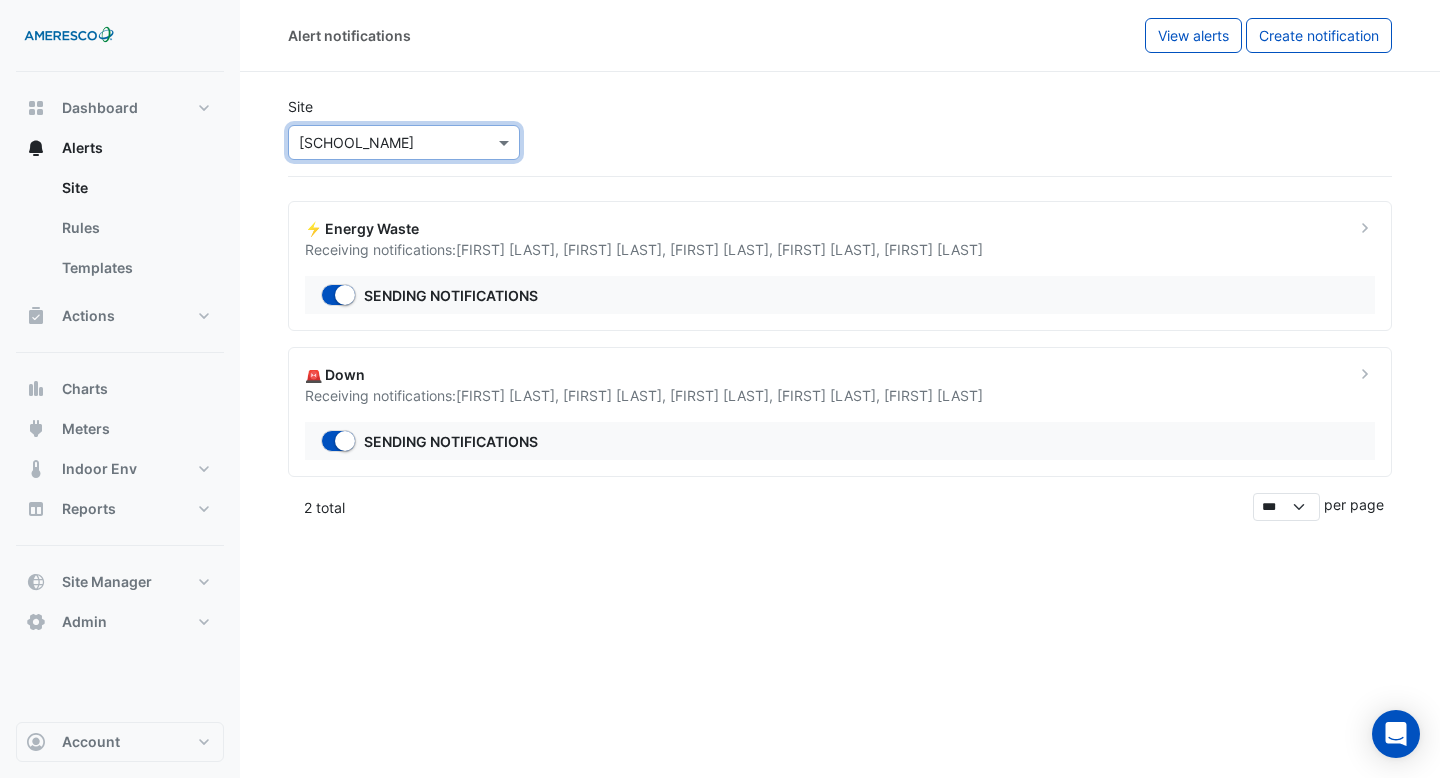click on "⚡ Energy Waste
Receiving notifications:
Kristie Teoh ,
Michael Pacella ,
Kirk Carl ,
Scott Judson ,
Bill Daily
Sending notifications" 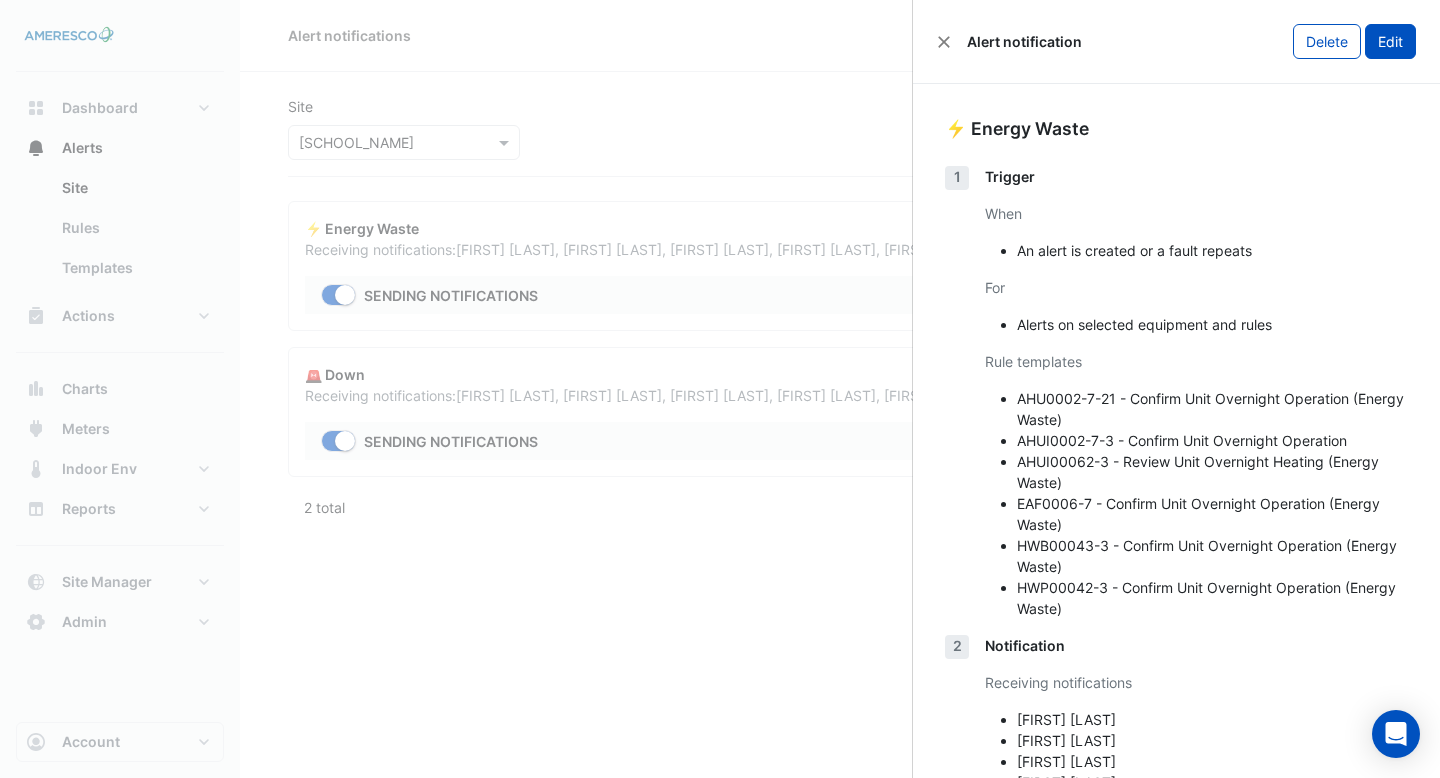 click on "Edit" 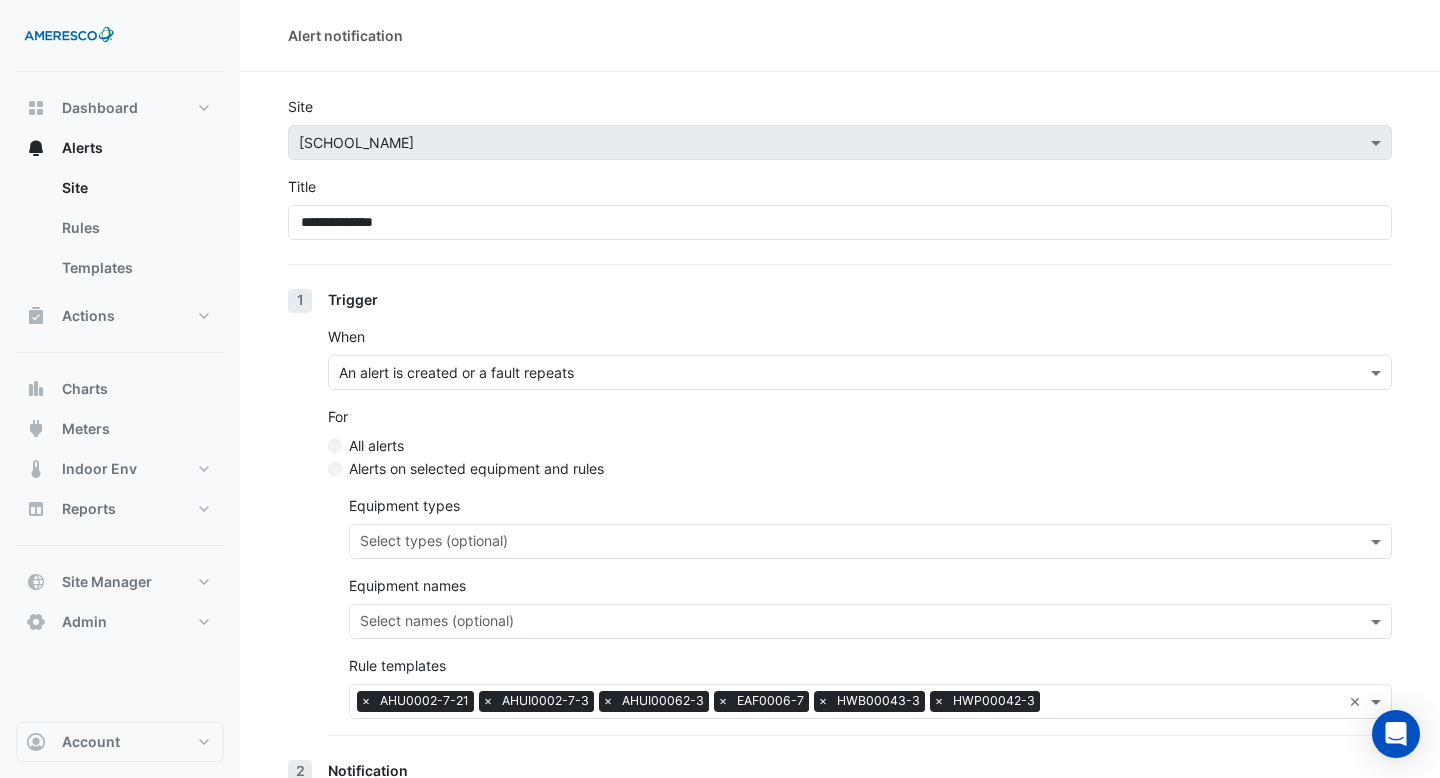 click on "An alert is created or a fault repeats" at bounding box center (860, 372) 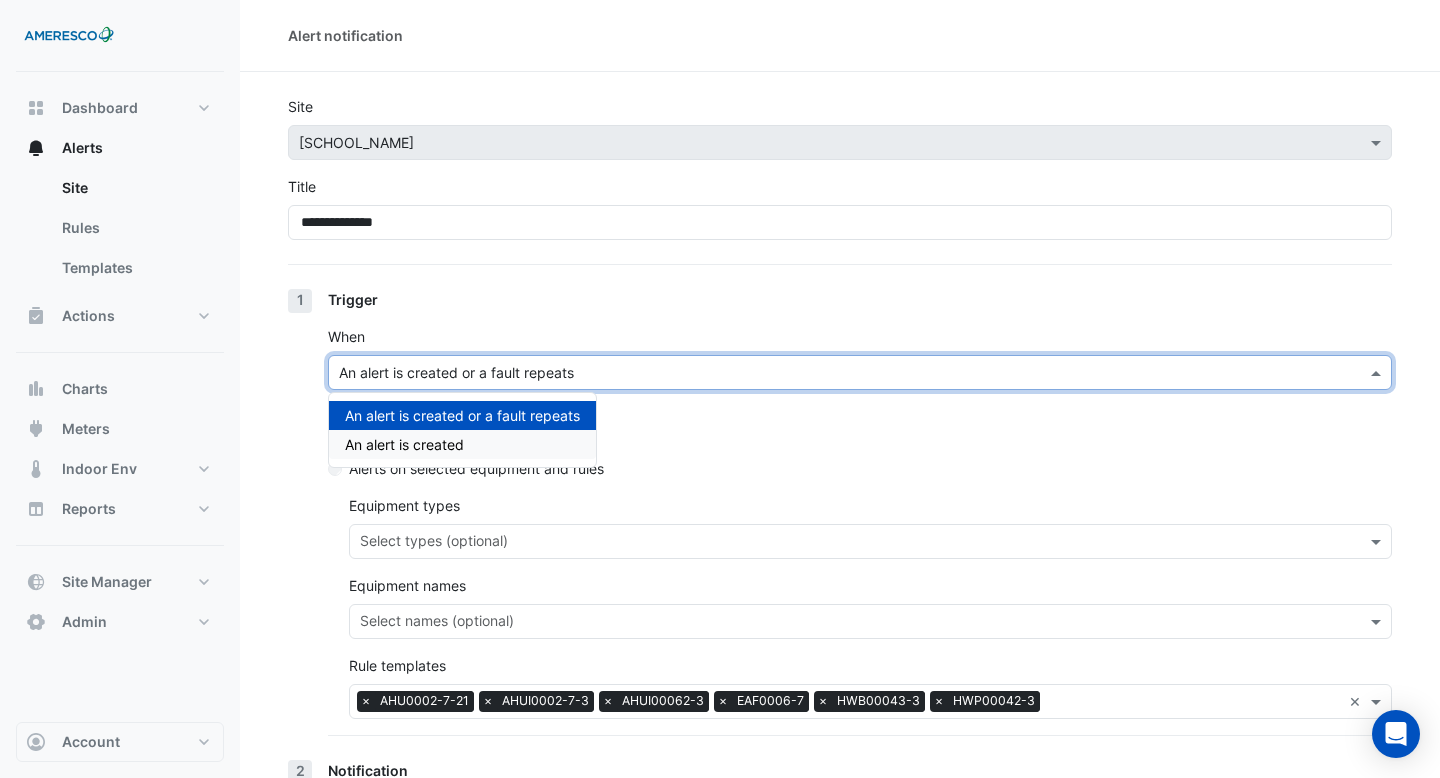 click on "An alert is created" at bounding box center (462, 444) 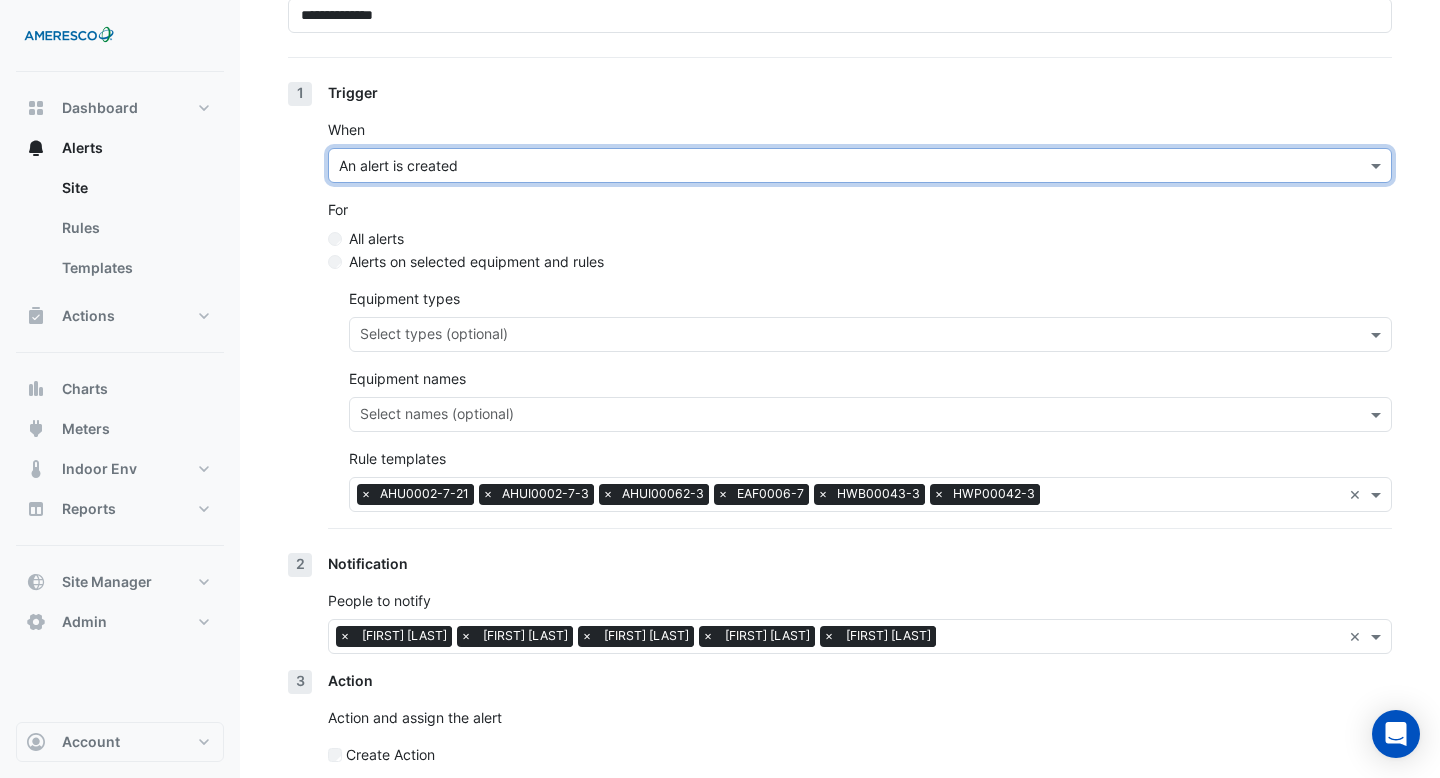 scroll, scrollTop: 294, scrollLeft: 0, axis: vertical 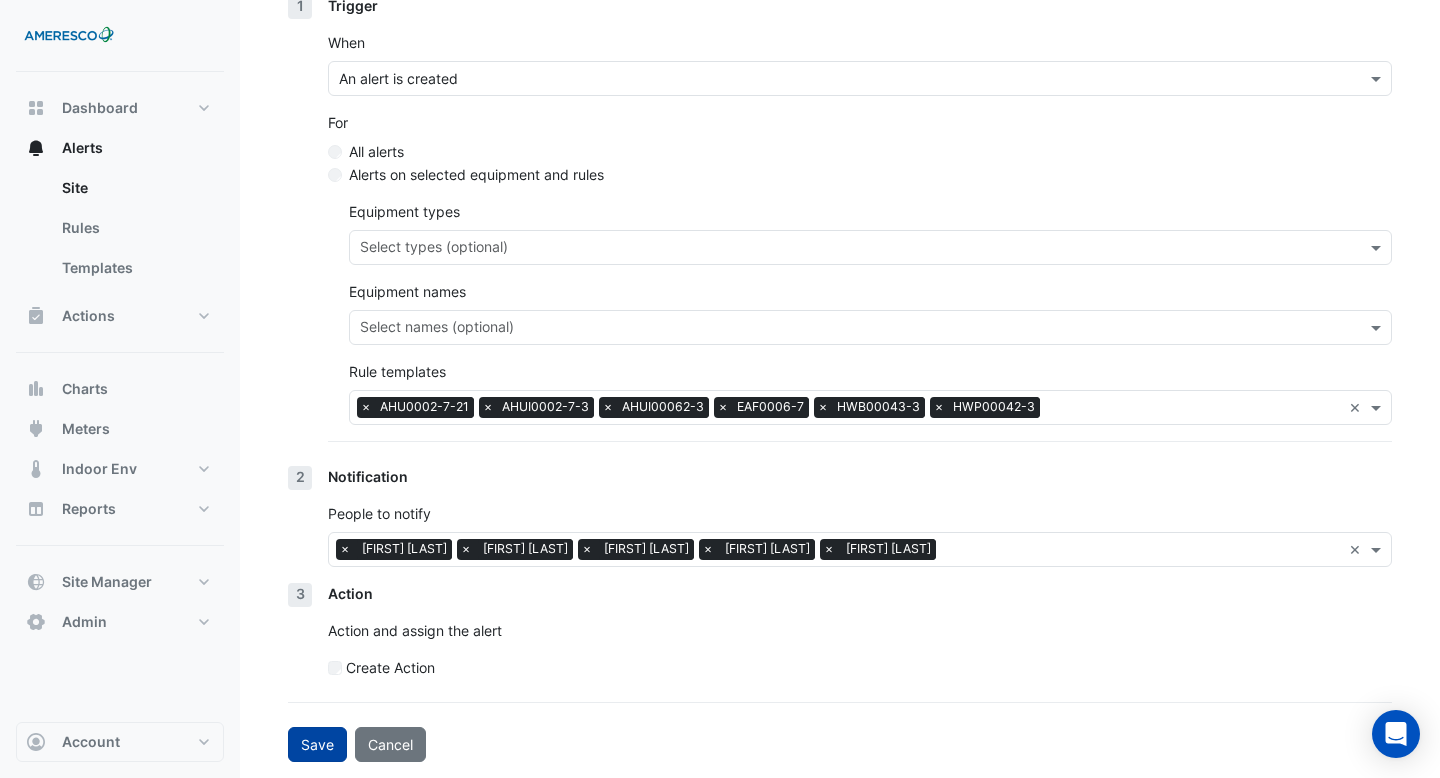 click on "Save" 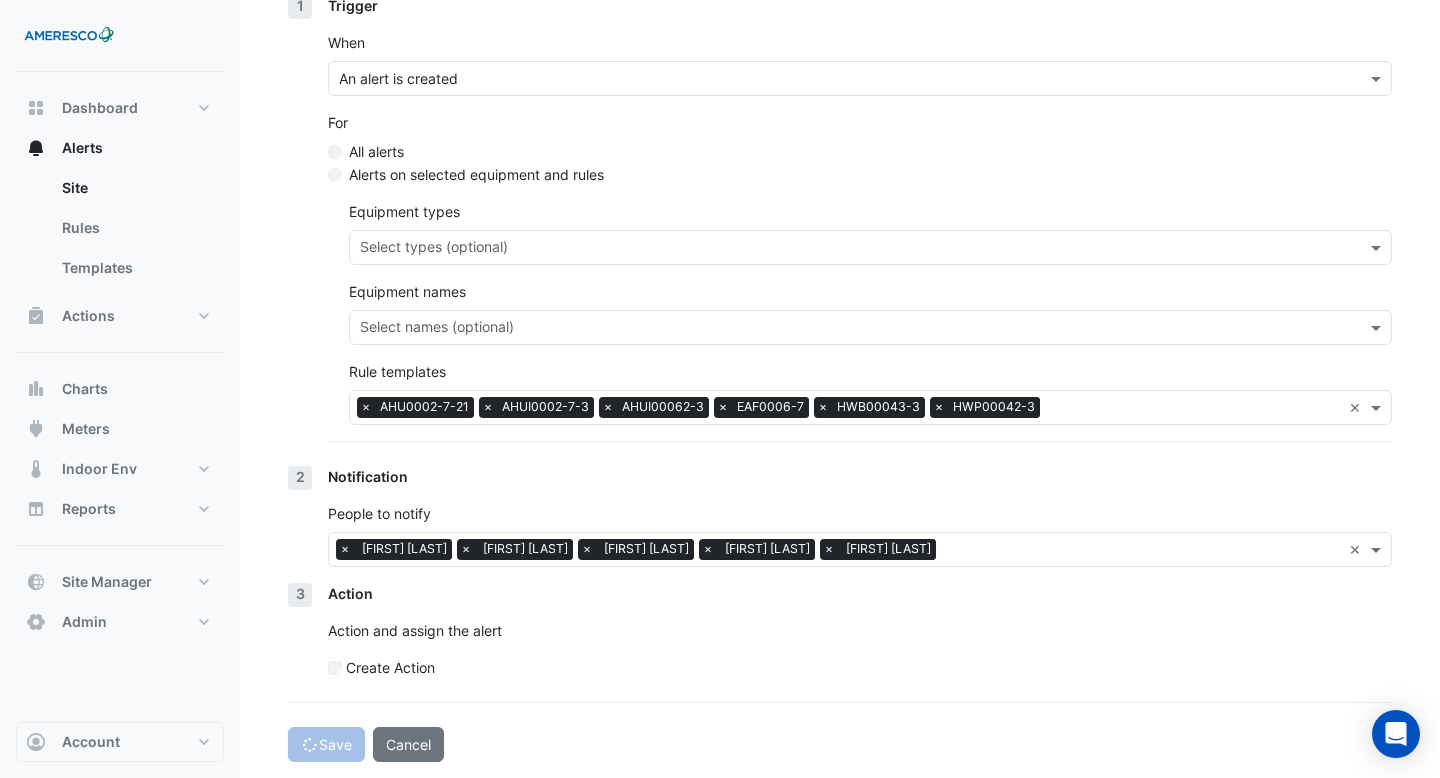 scroll, scrollTop: 0, scrollLeft: 0, axis: both 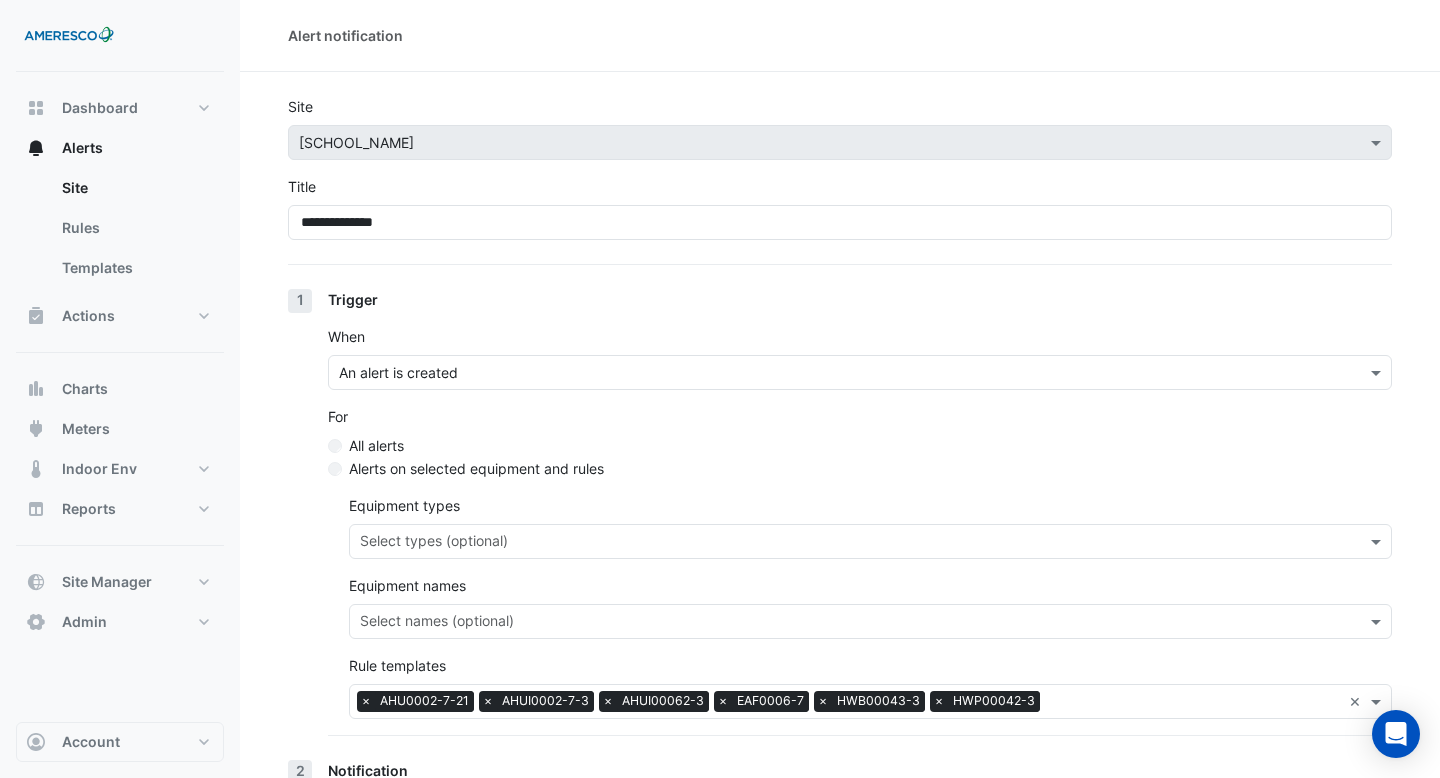 select on "******" 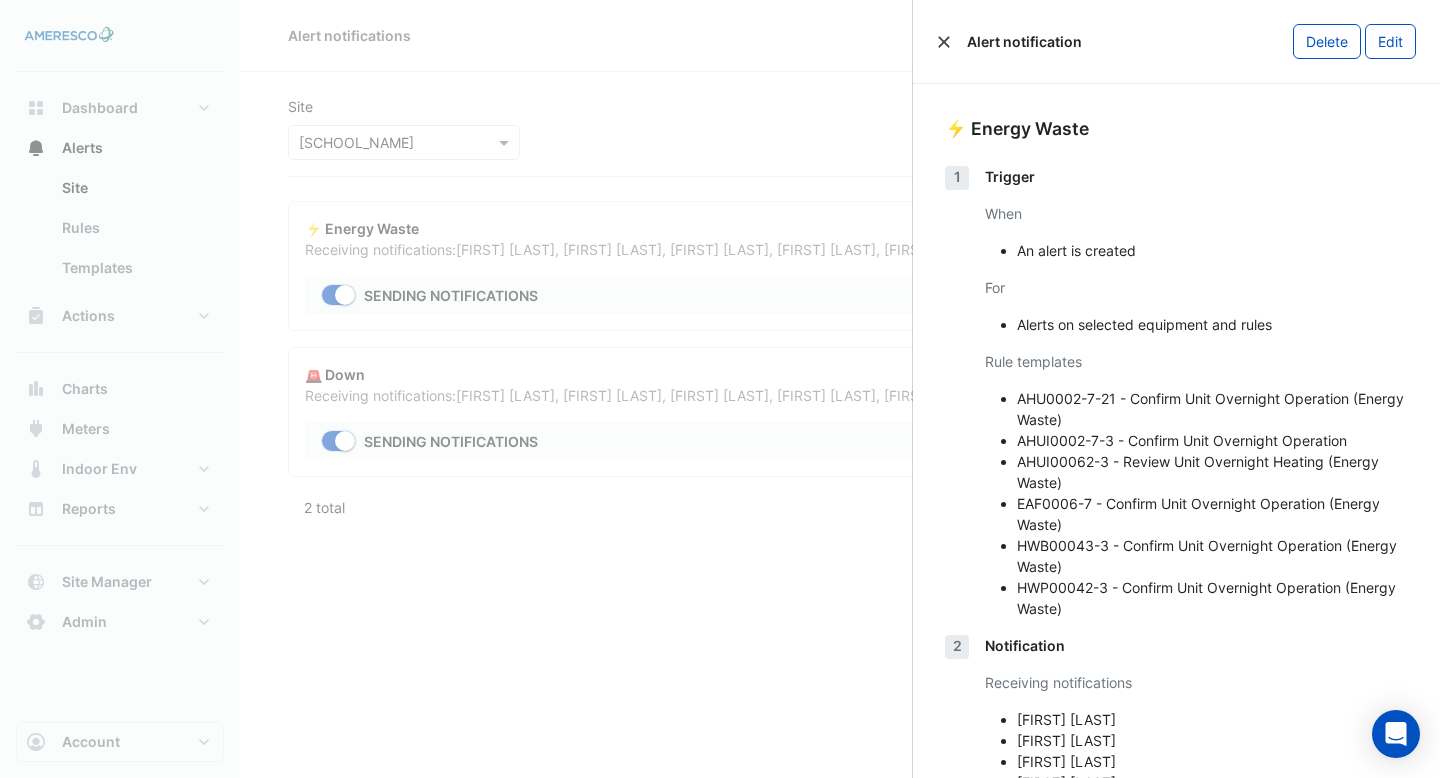 click 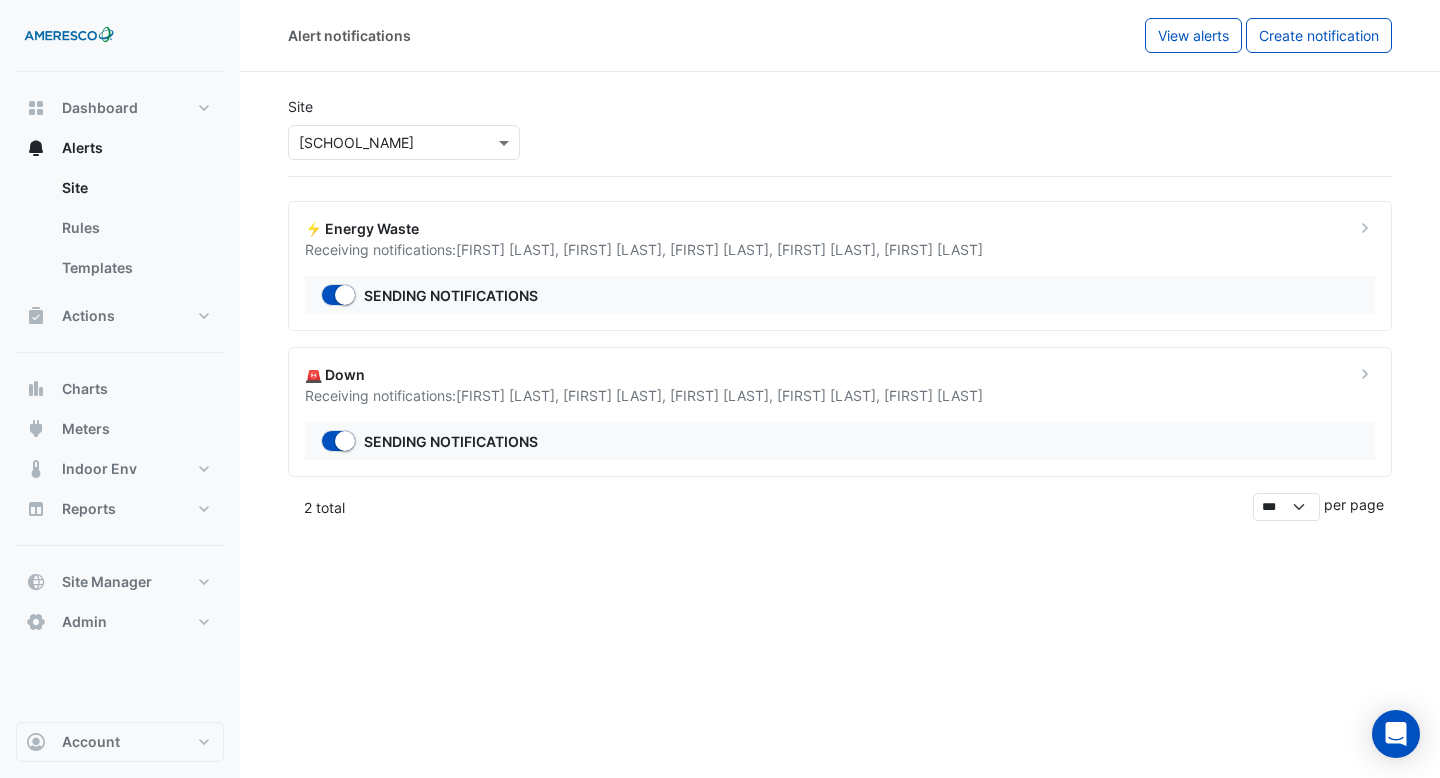 click on "Scott Judson ," 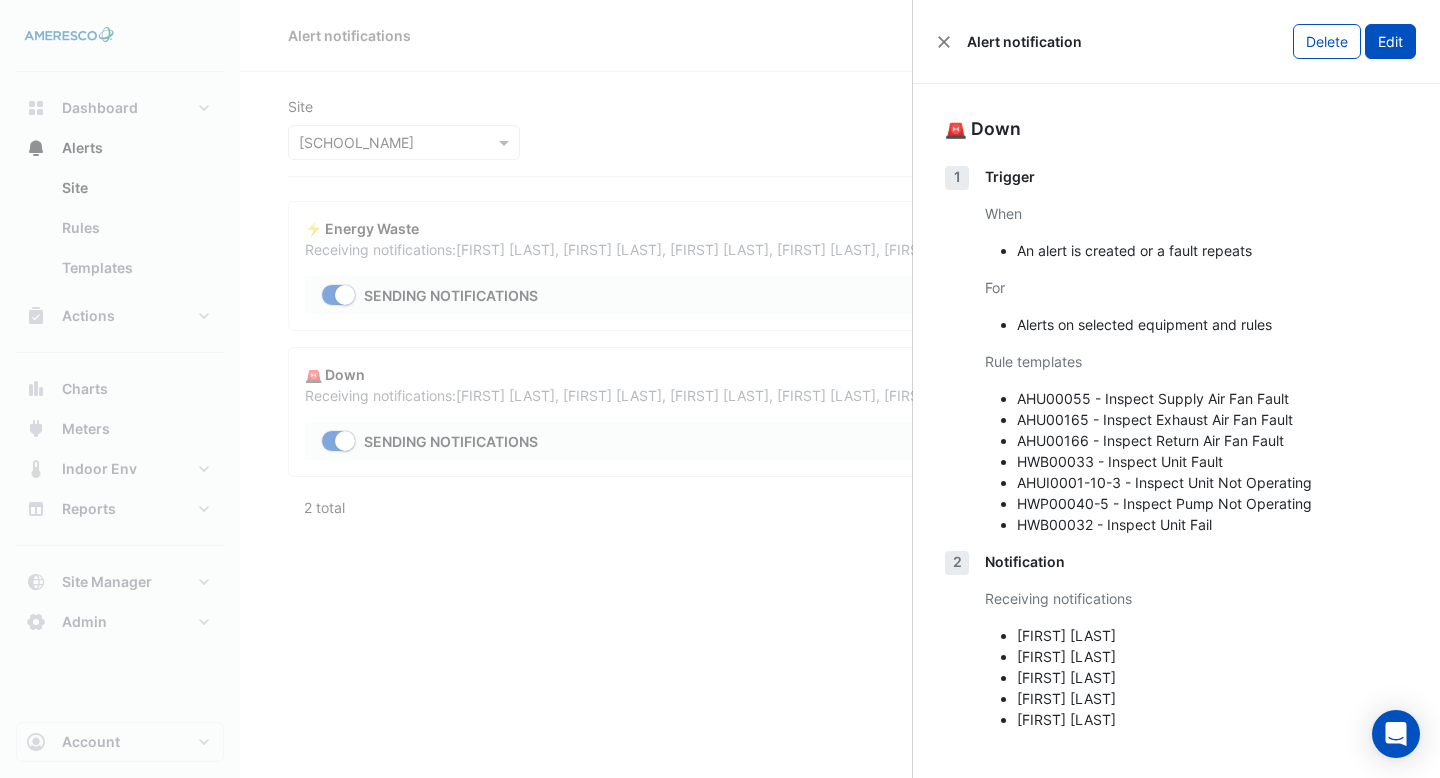 click on "Edit" 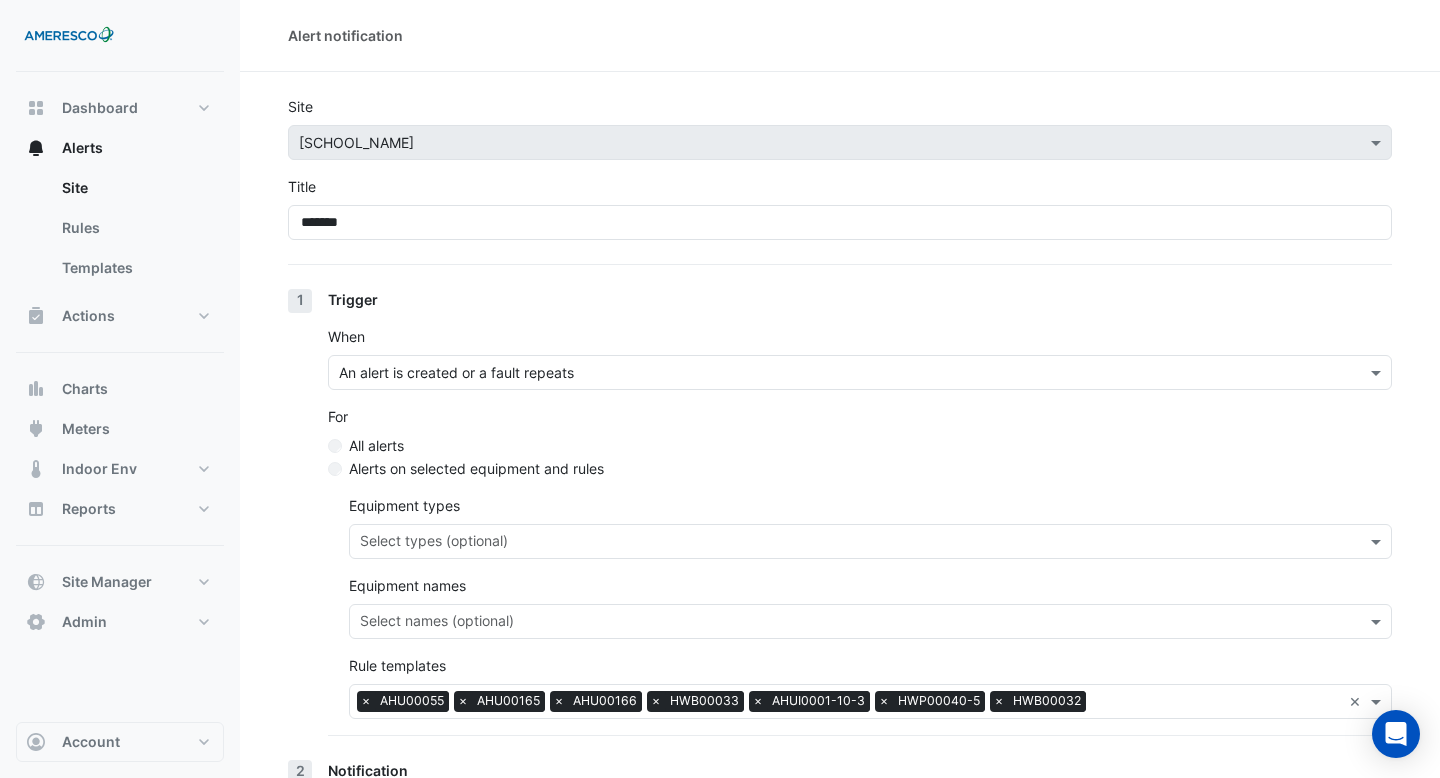 click on "Trigger
When
An alert is created or a fault repeats
For
All alerts
Alerts on selected equipment and rules
Equipment types
Select types (optional)
Equipment names
Select names (optional)
Rule templates
Select templates (optional)
×
AHU00055
×
AHU00165
×
AHU00166
×
HWB00033
×
AHUI0001-10-3
×
HWP00040-5
×
HWB00032
×" 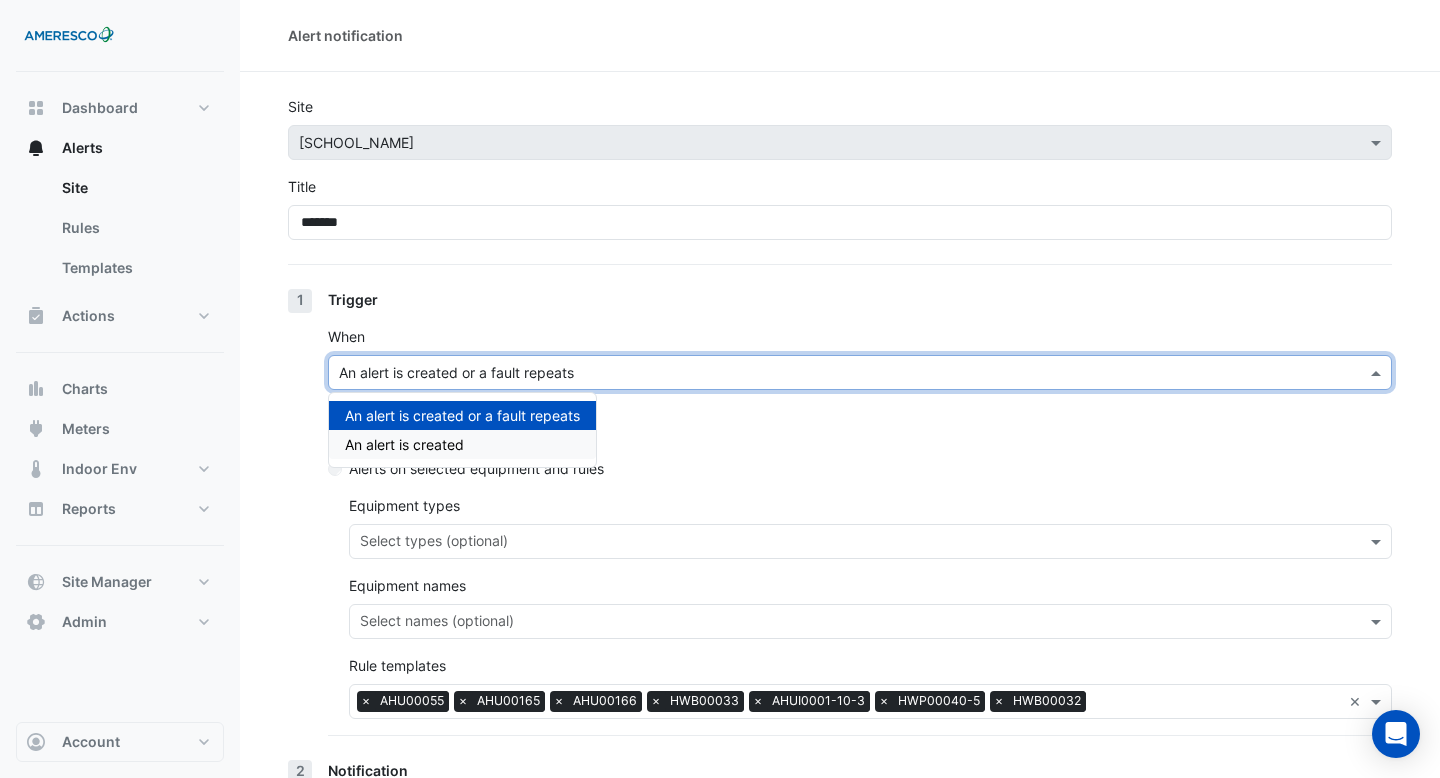 click on "An alert is created" at bounding box center [462, 444] 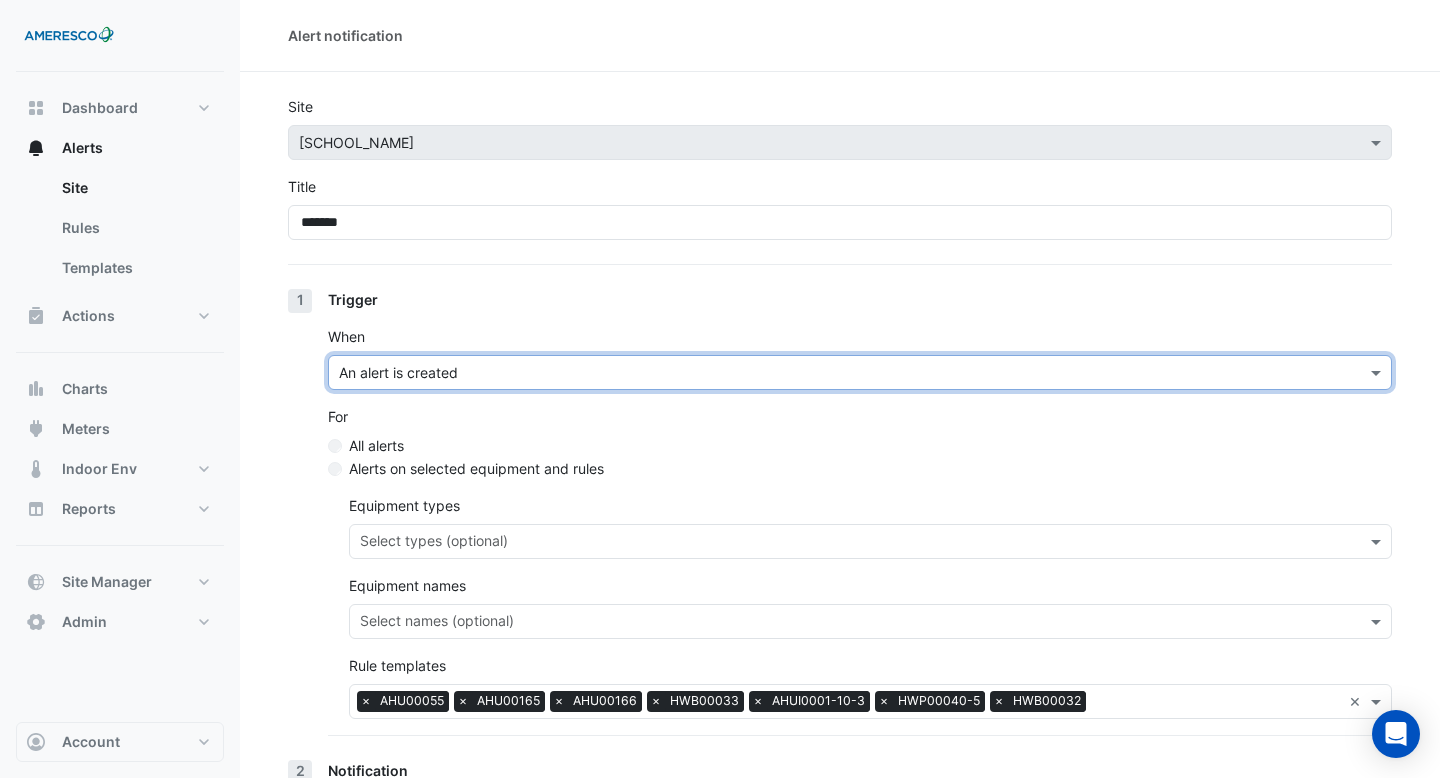 scroll, scrollTop: 294, scrollLeft: 0, axis: vertical 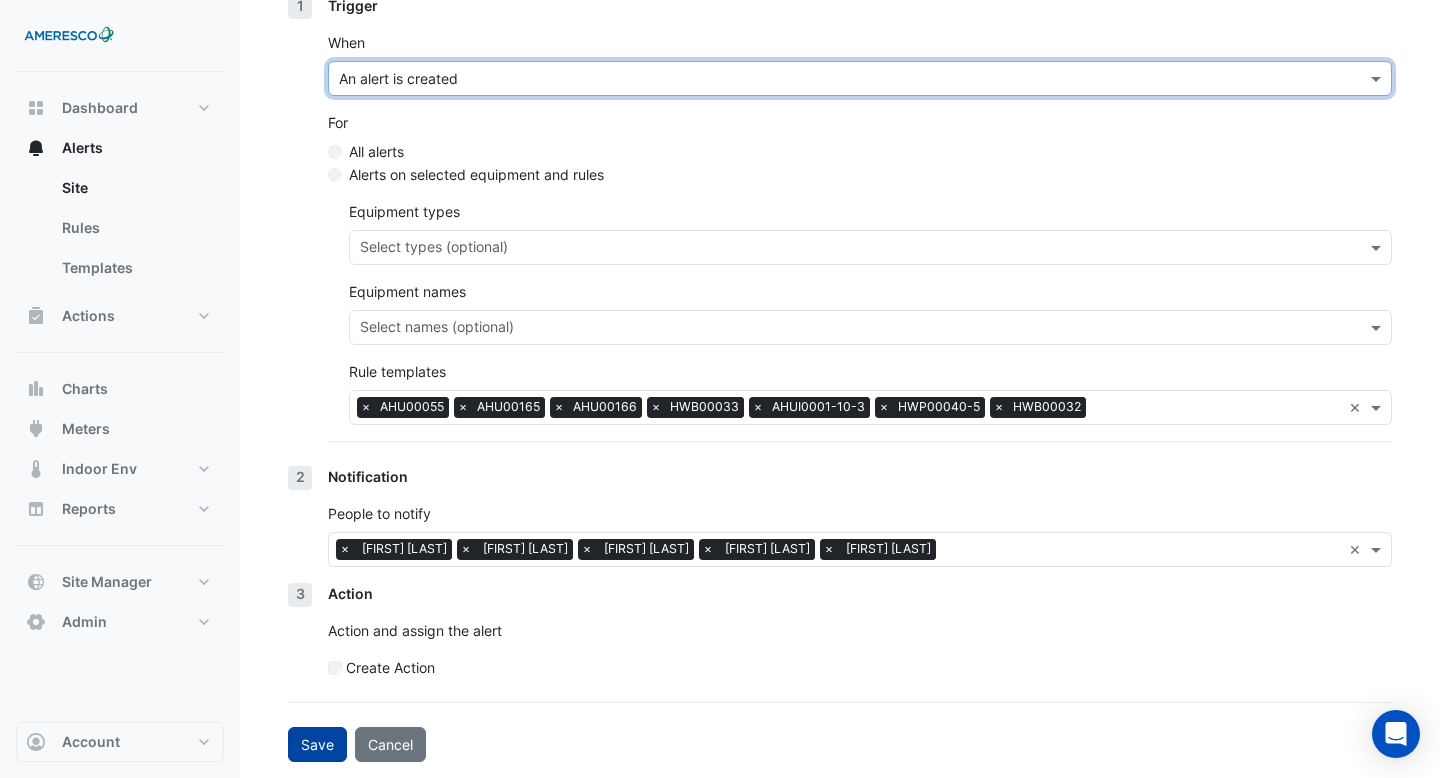 click on "Save" 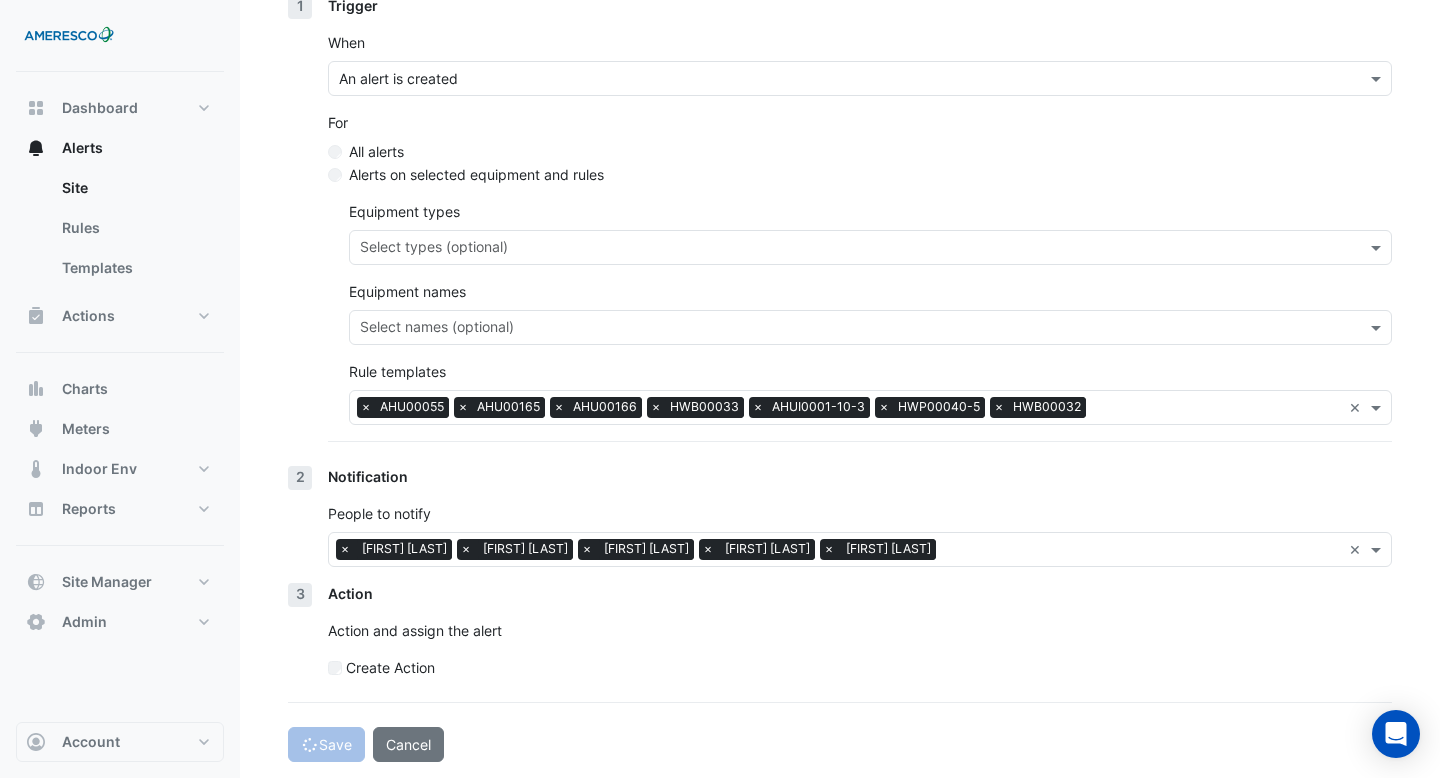 select on "******" 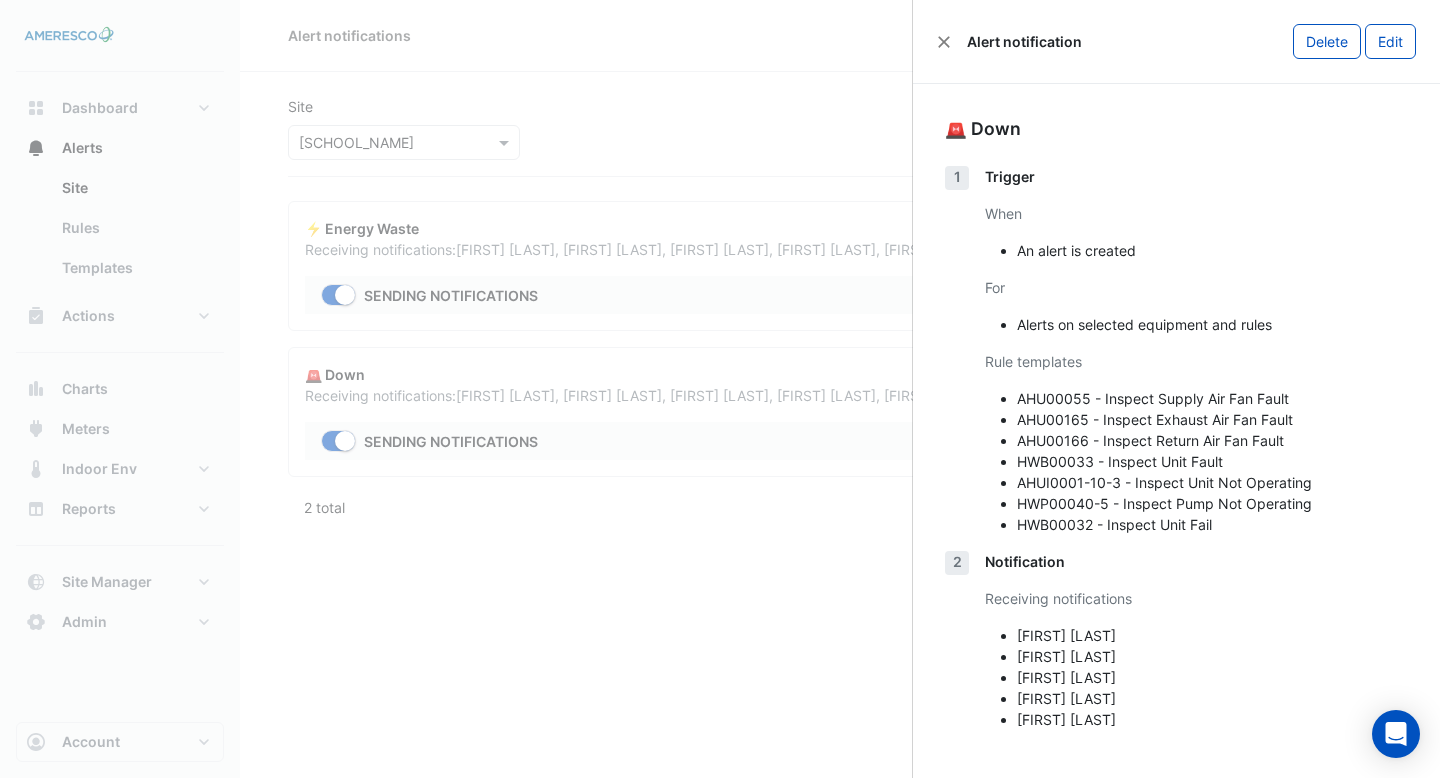 scroll, scrollTop: 0, scrollLeft: 0, axis: both 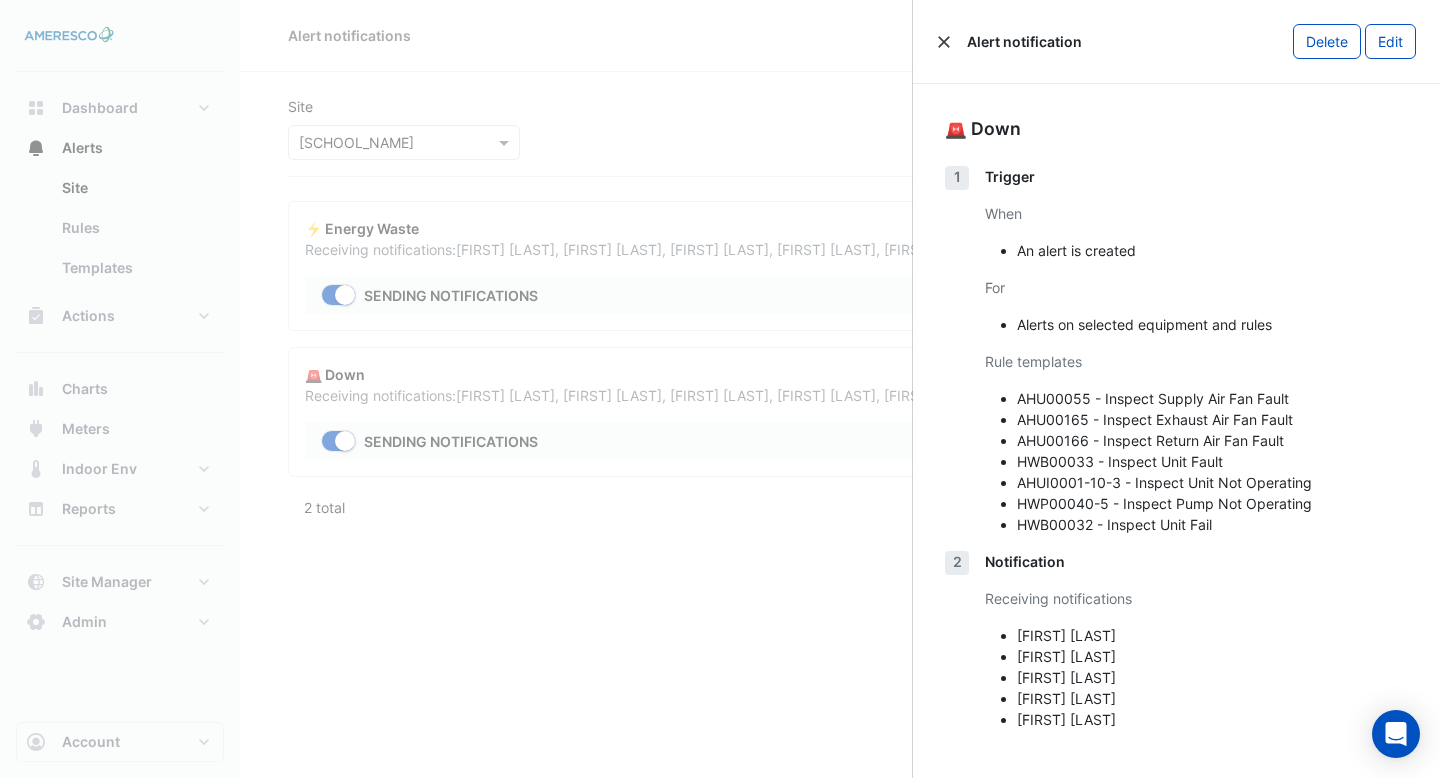click 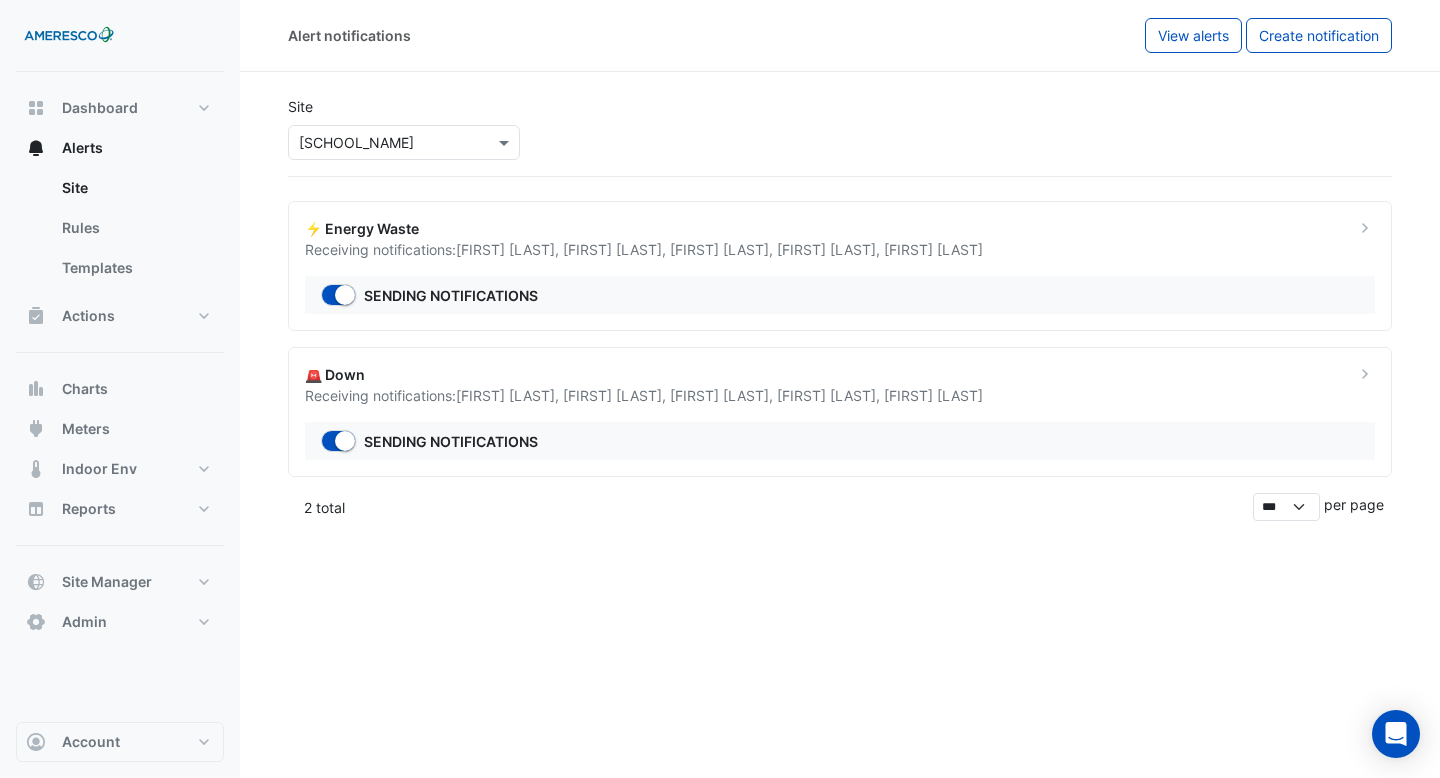 click on "Site
Select a Site × Forest Park Elementary" 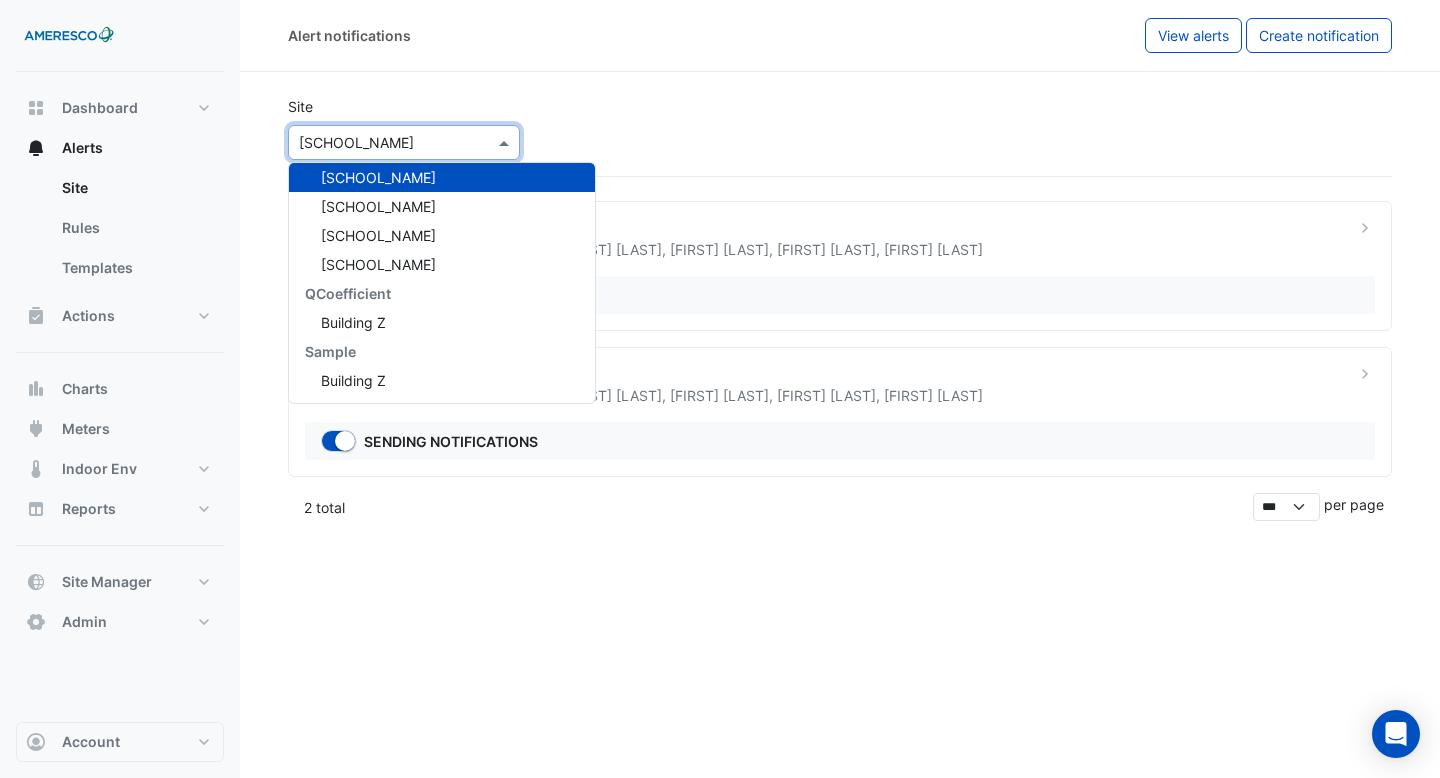 scroll, scrollTop: 214, scrollLeft: 0, axis: vertical 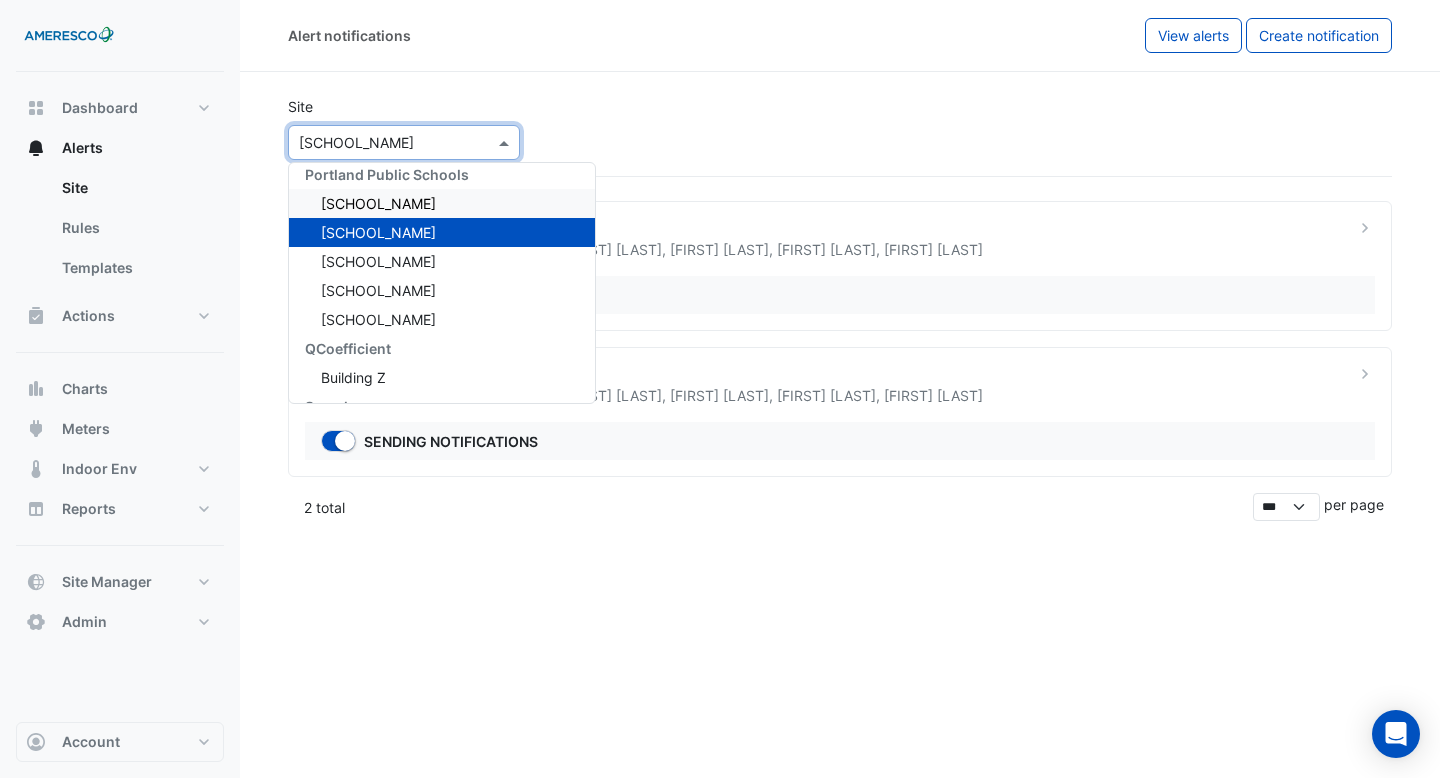 click on "Dr. Martin Luther King Jr. Elementary" at bounding box center [378, 203] 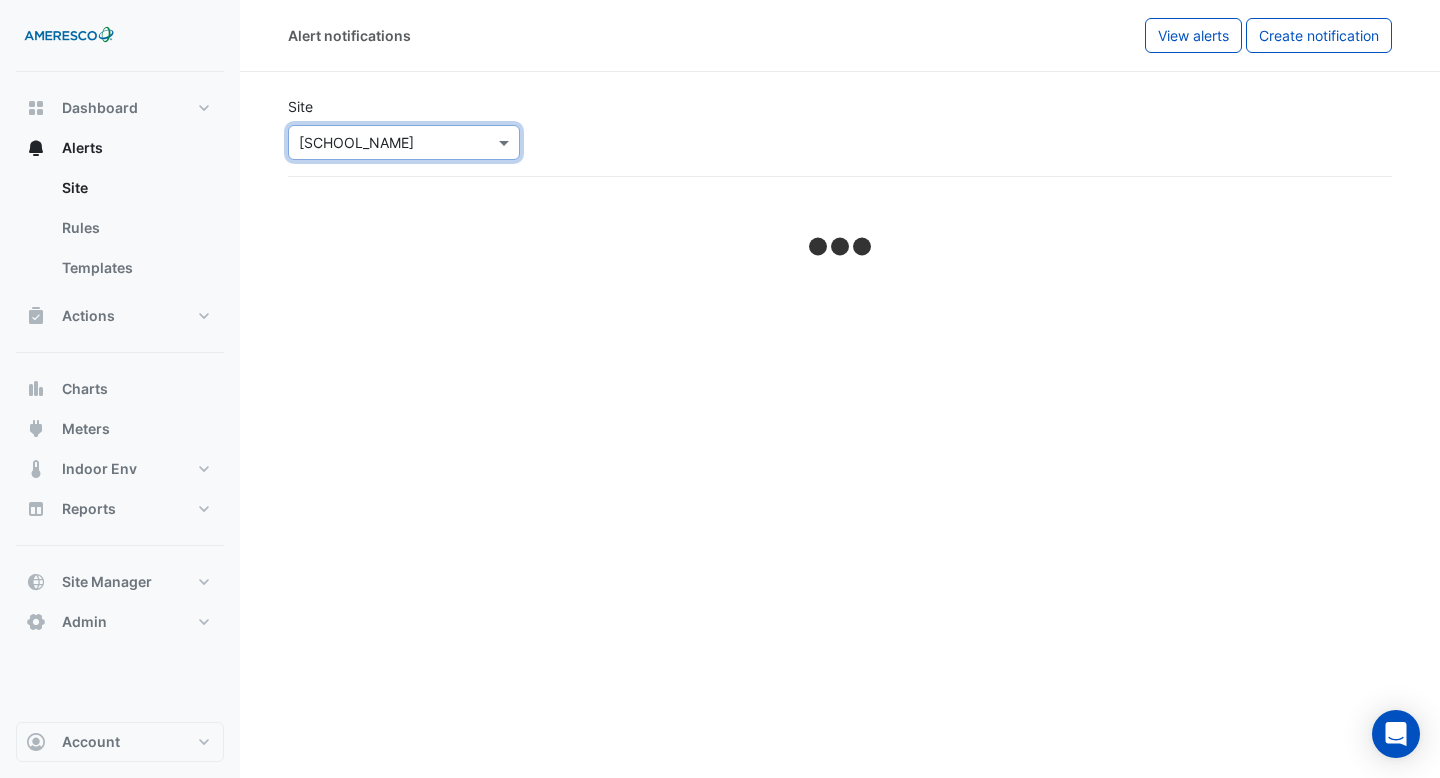 select on "******" 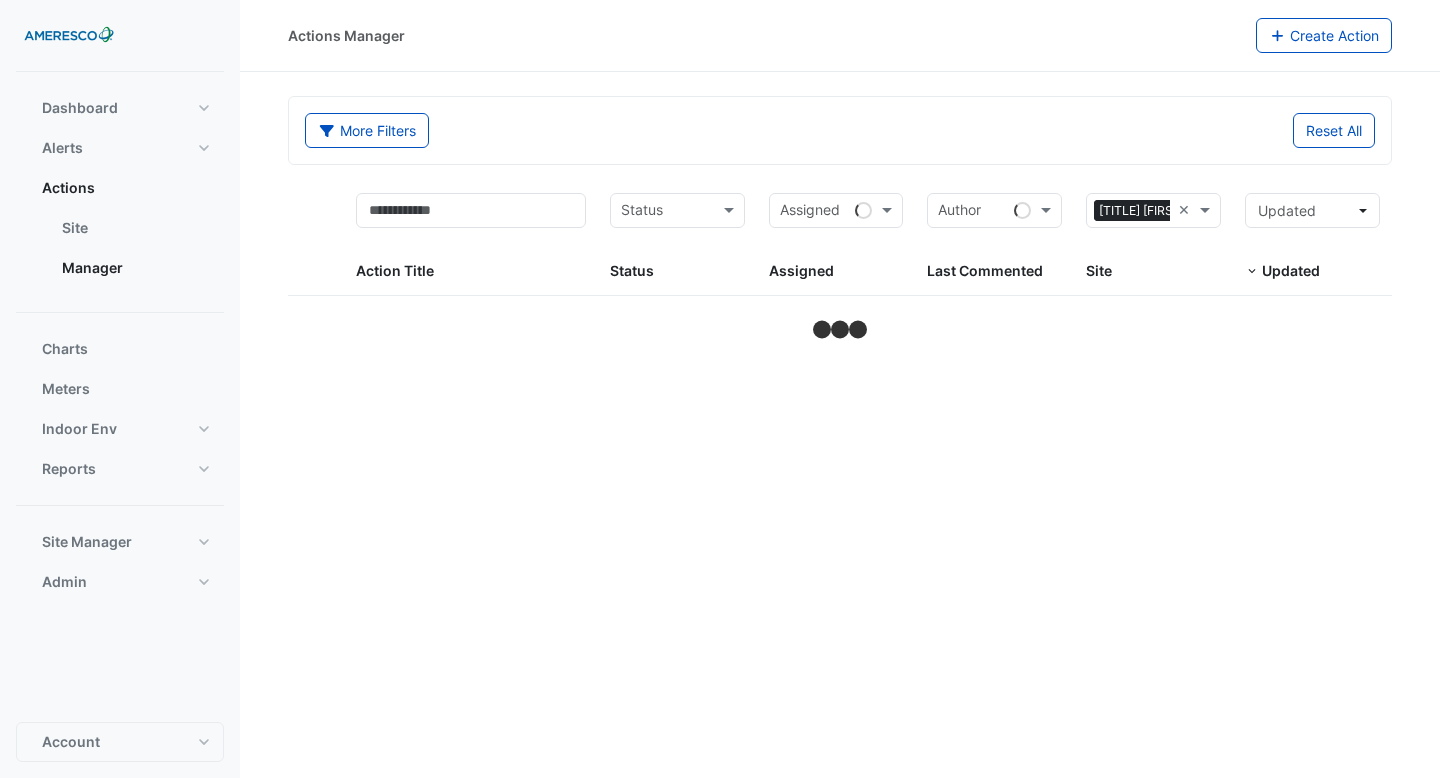 scroll, scrollTop: 0, scrollLeft: 0, axis: both 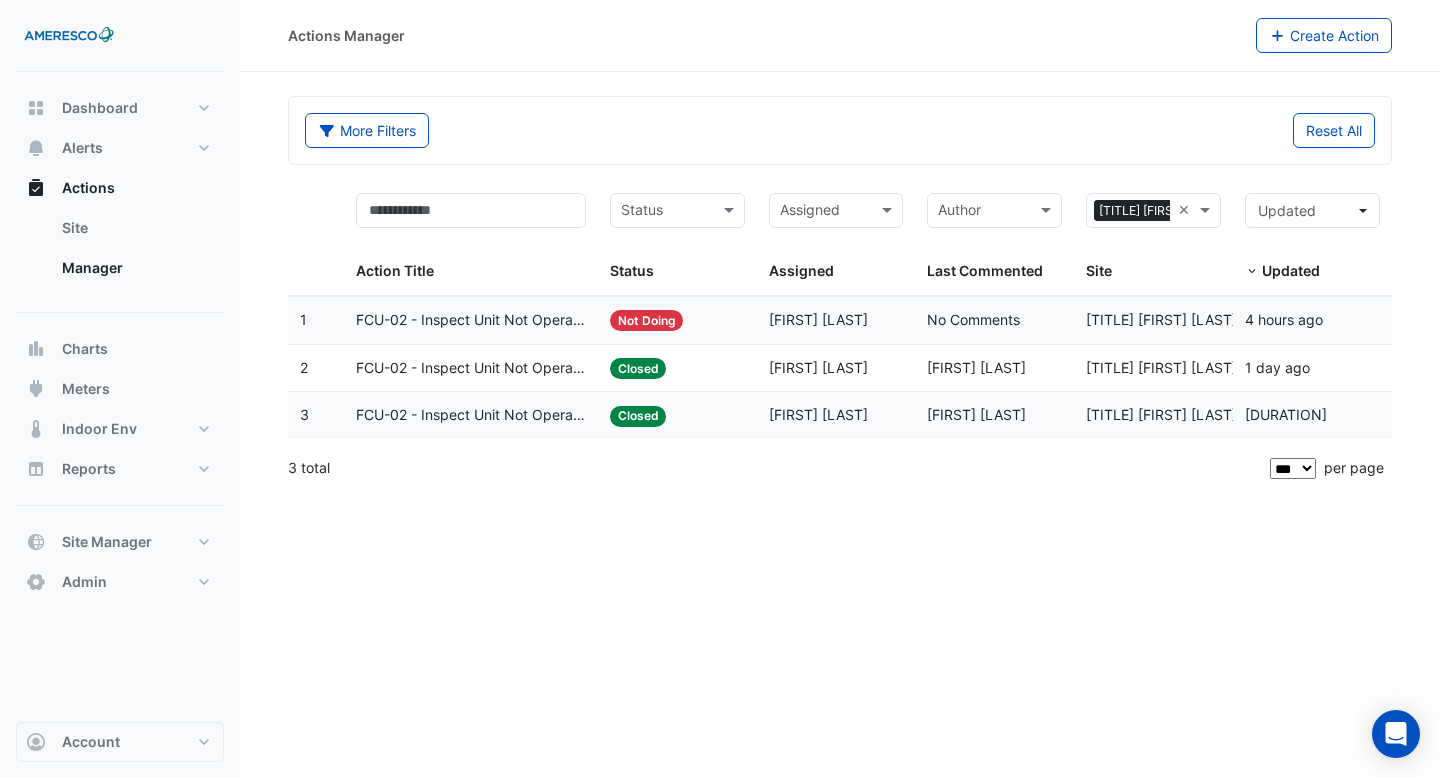 click on "FCU-02 - Inspect Unit Not Operating" 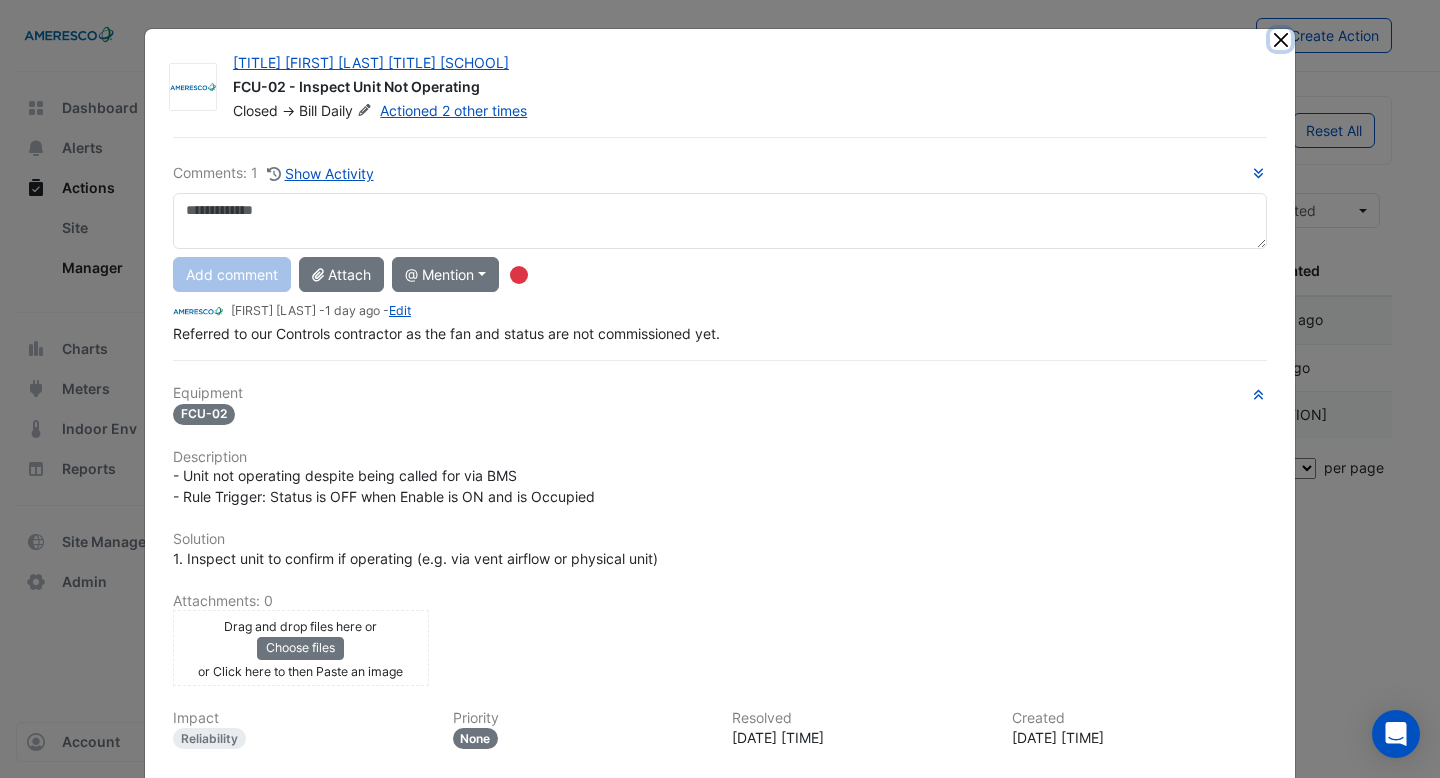 click 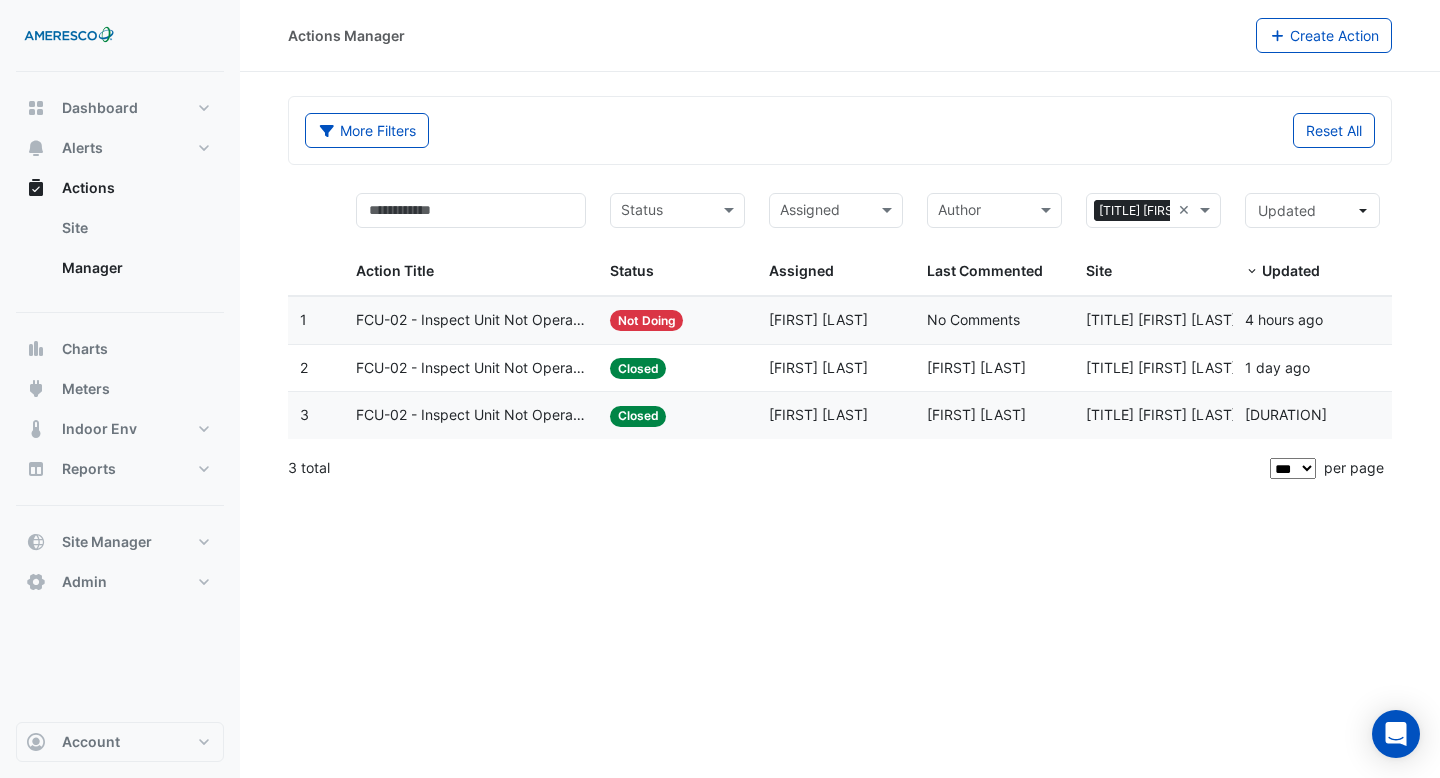 click on "FCU-02 - Inspect Unit Not Operating" 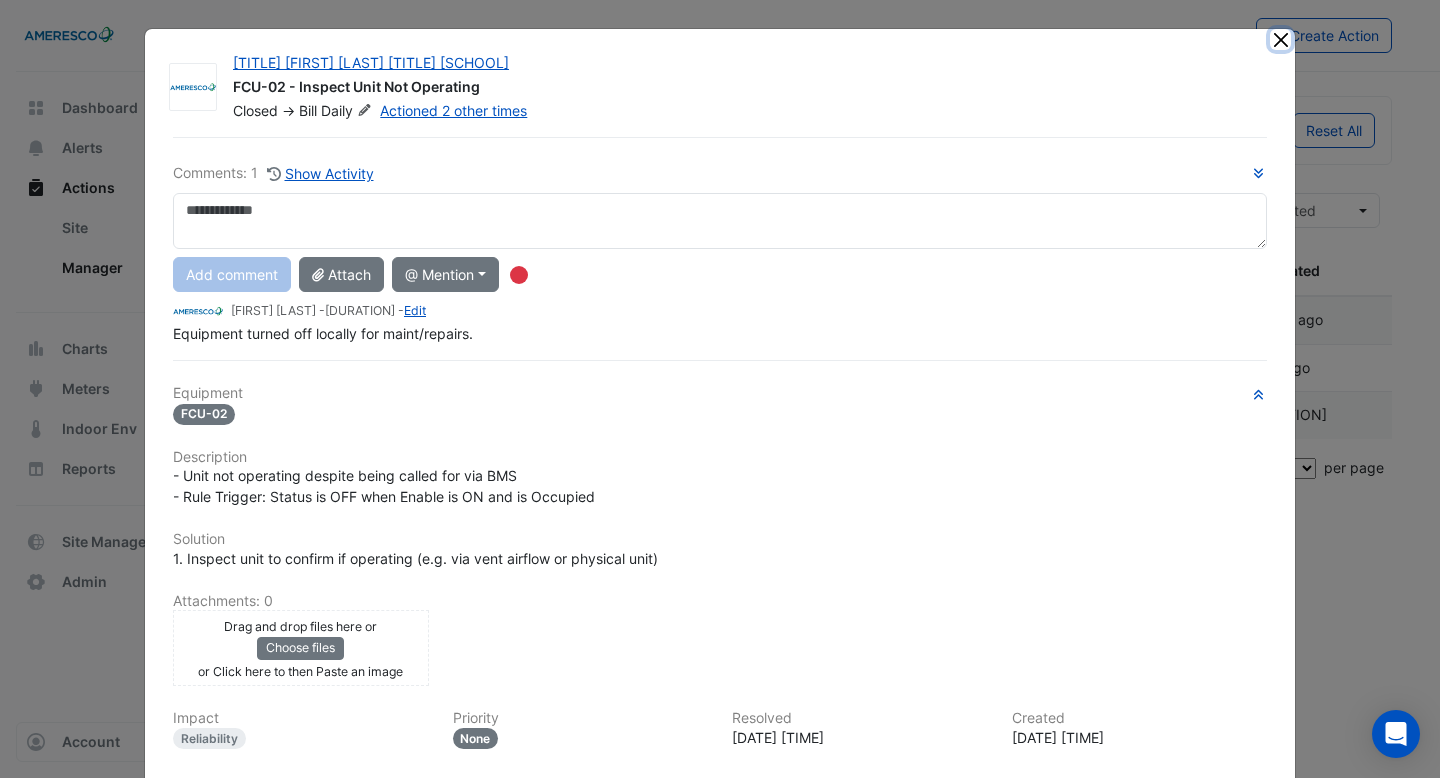 click 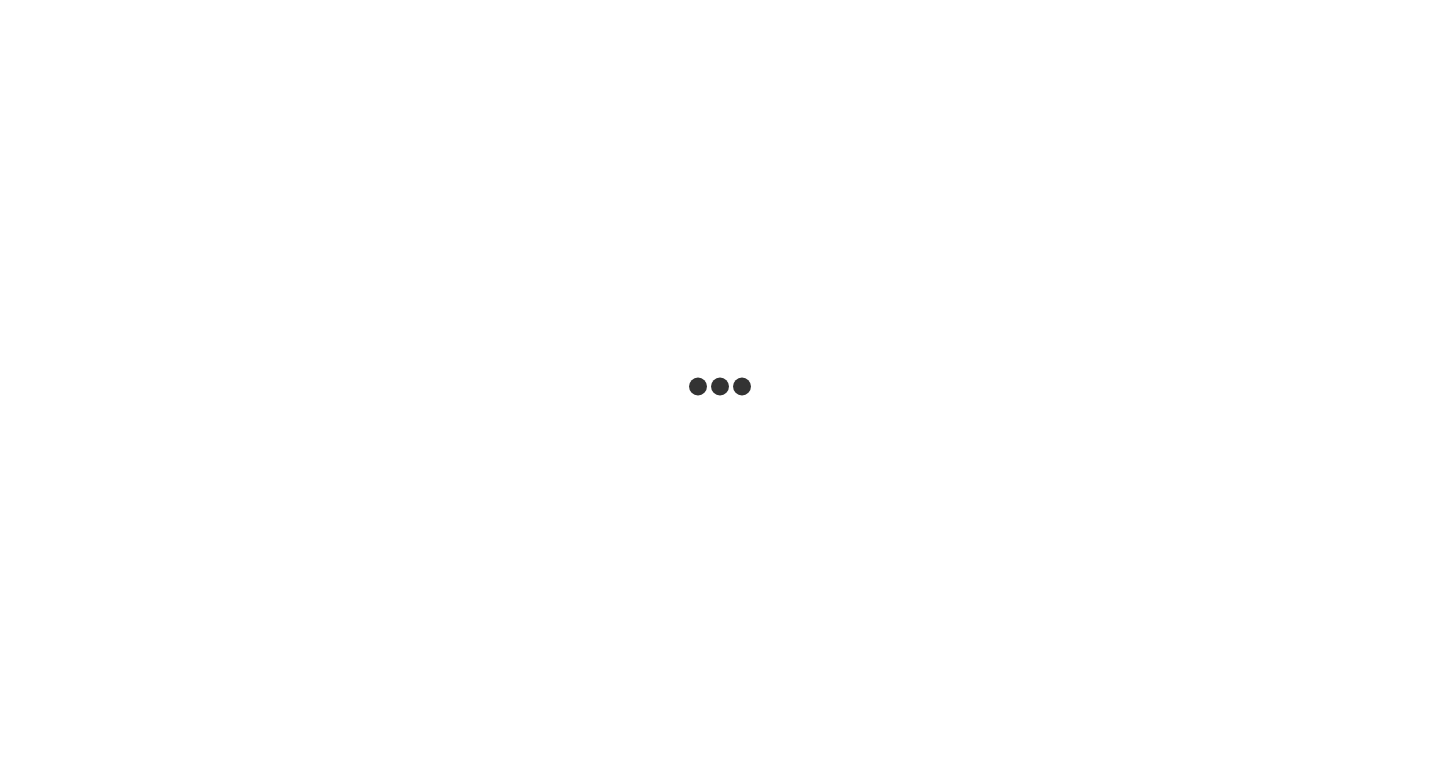 scroll, scrollTop: 0, scrollLeft: 0, axis: both 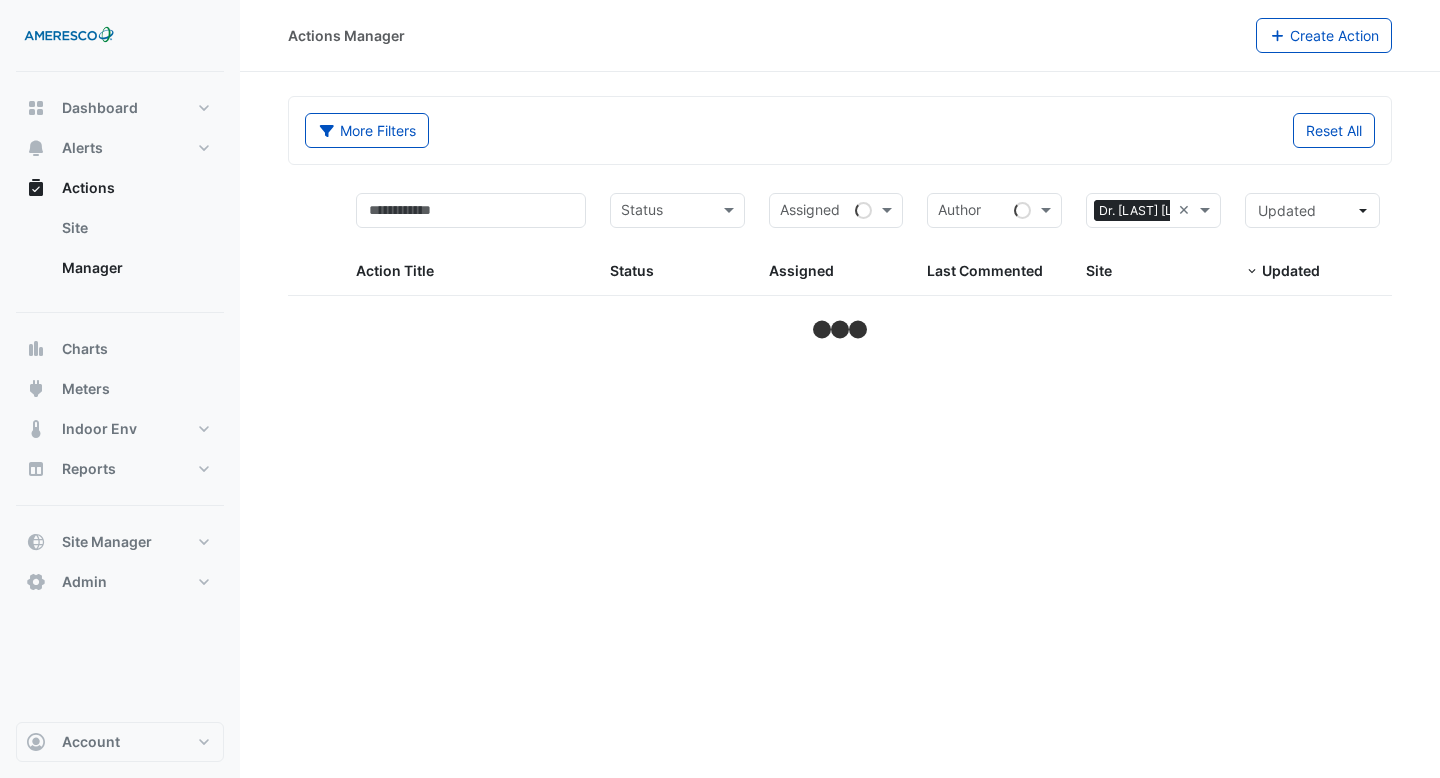 select on "***" 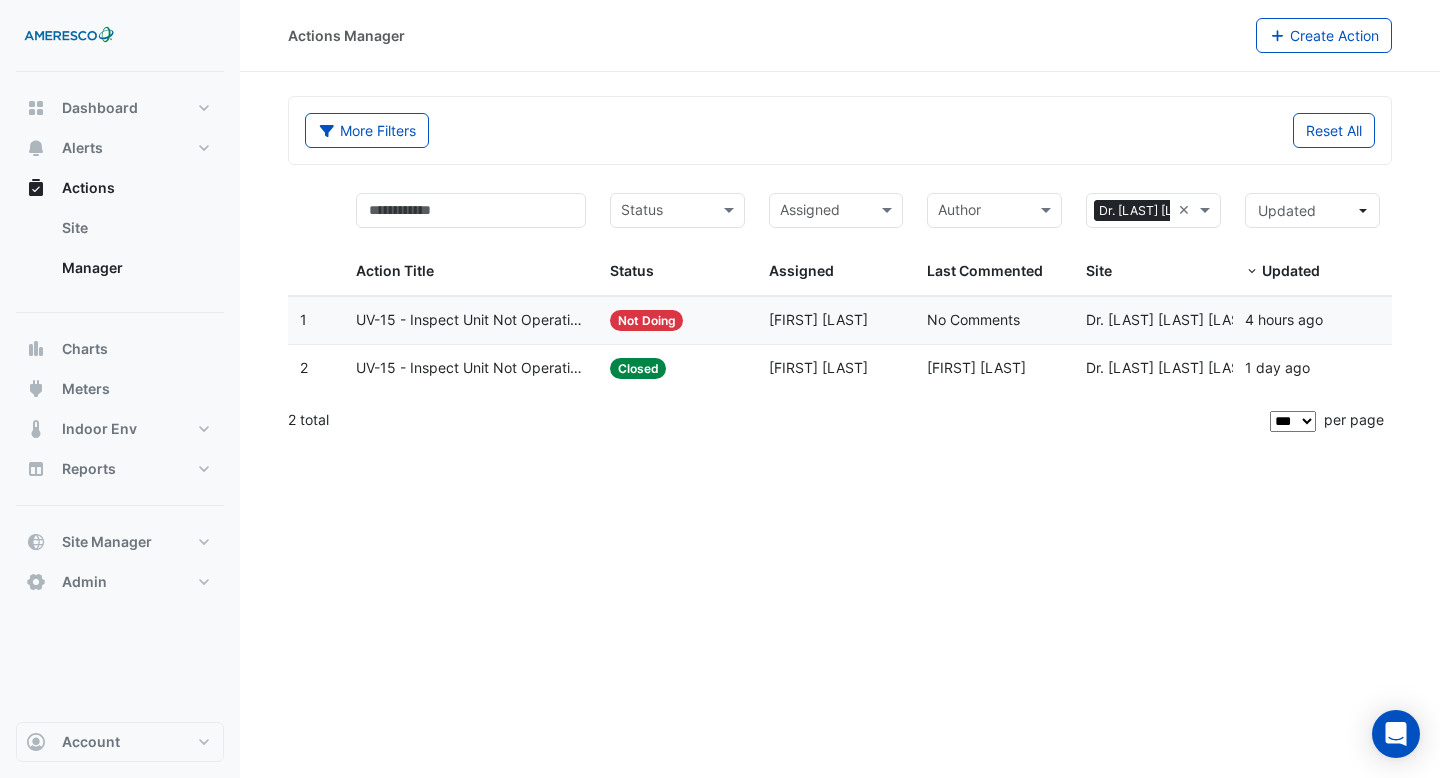 click on "UV-15 - Inspect Unit Not Operating" 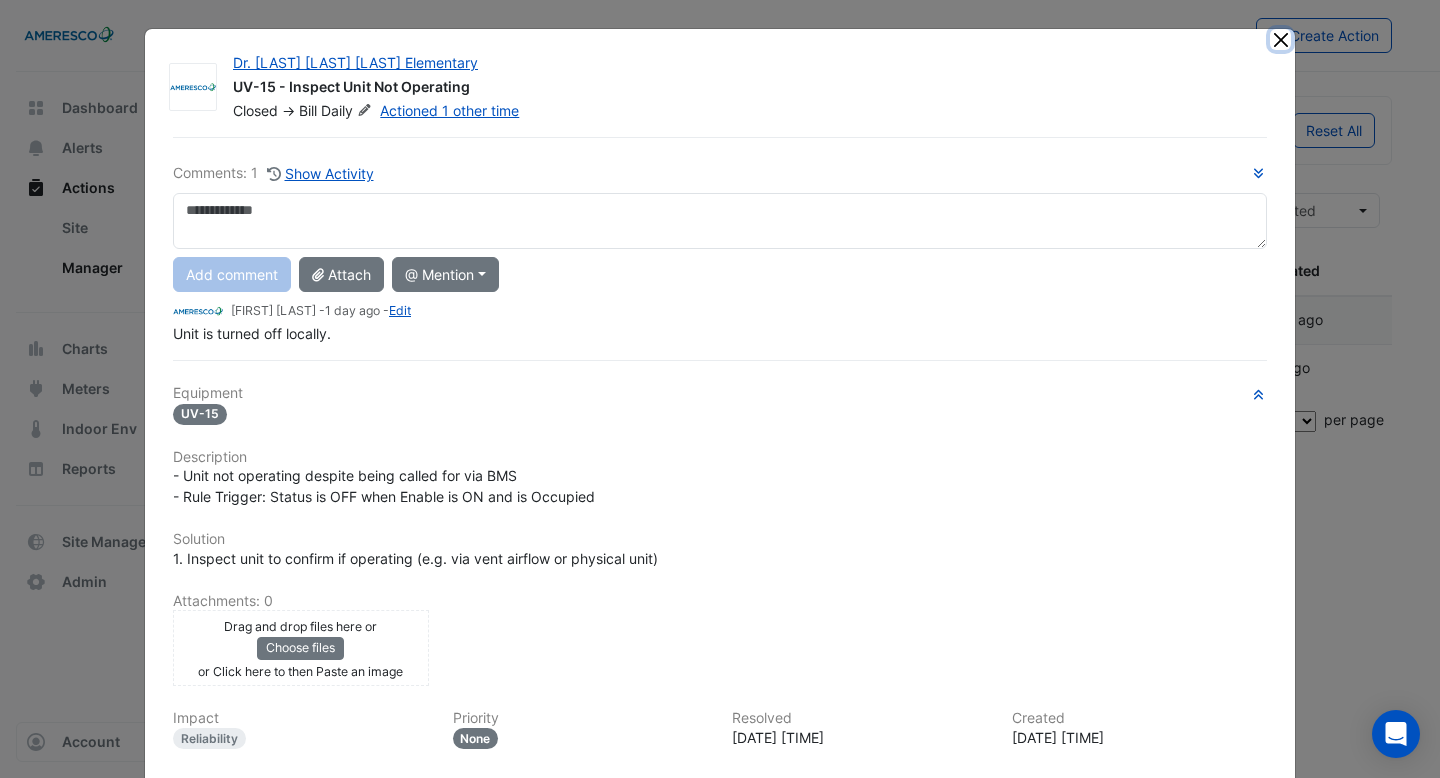 click 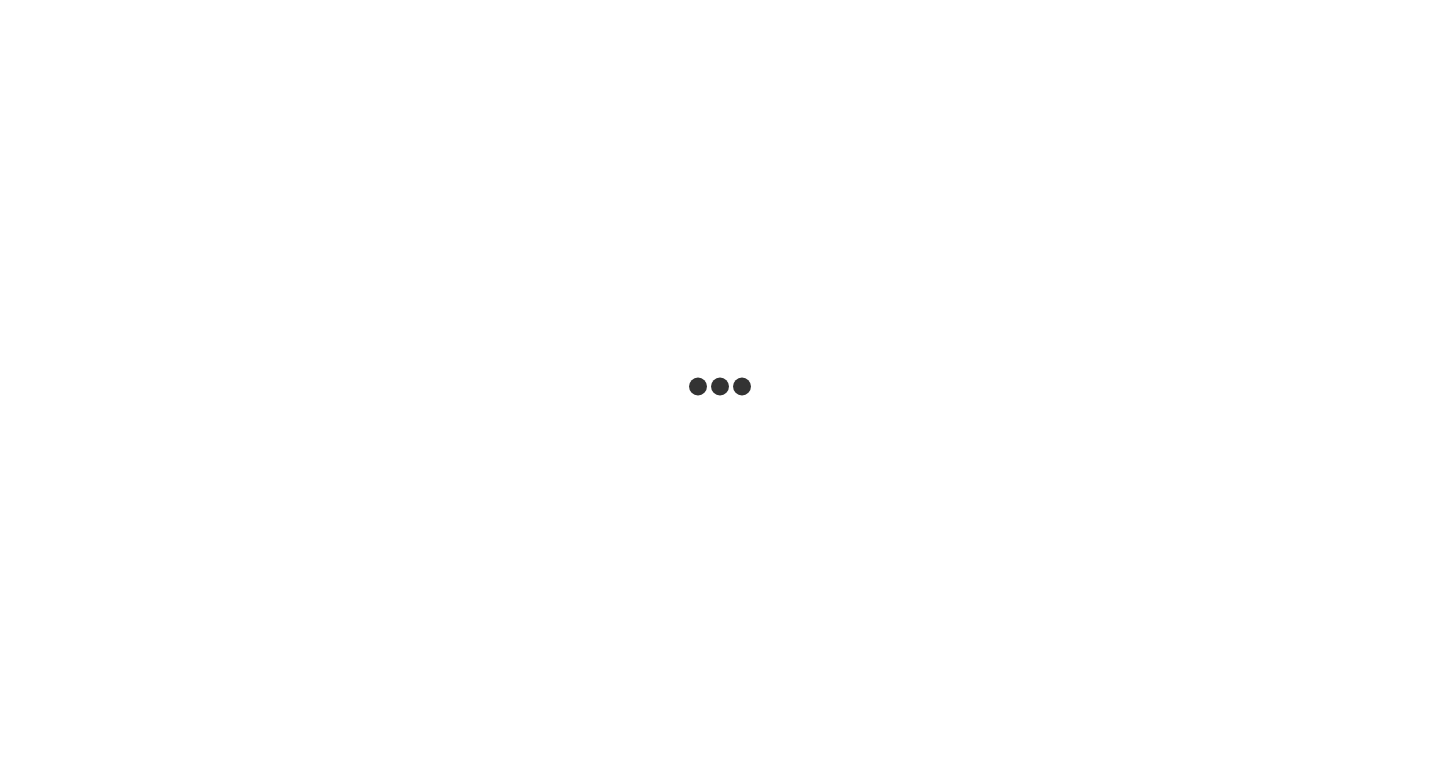 scroll, scrollTop: 0, scrollLeft: 0, axis: both 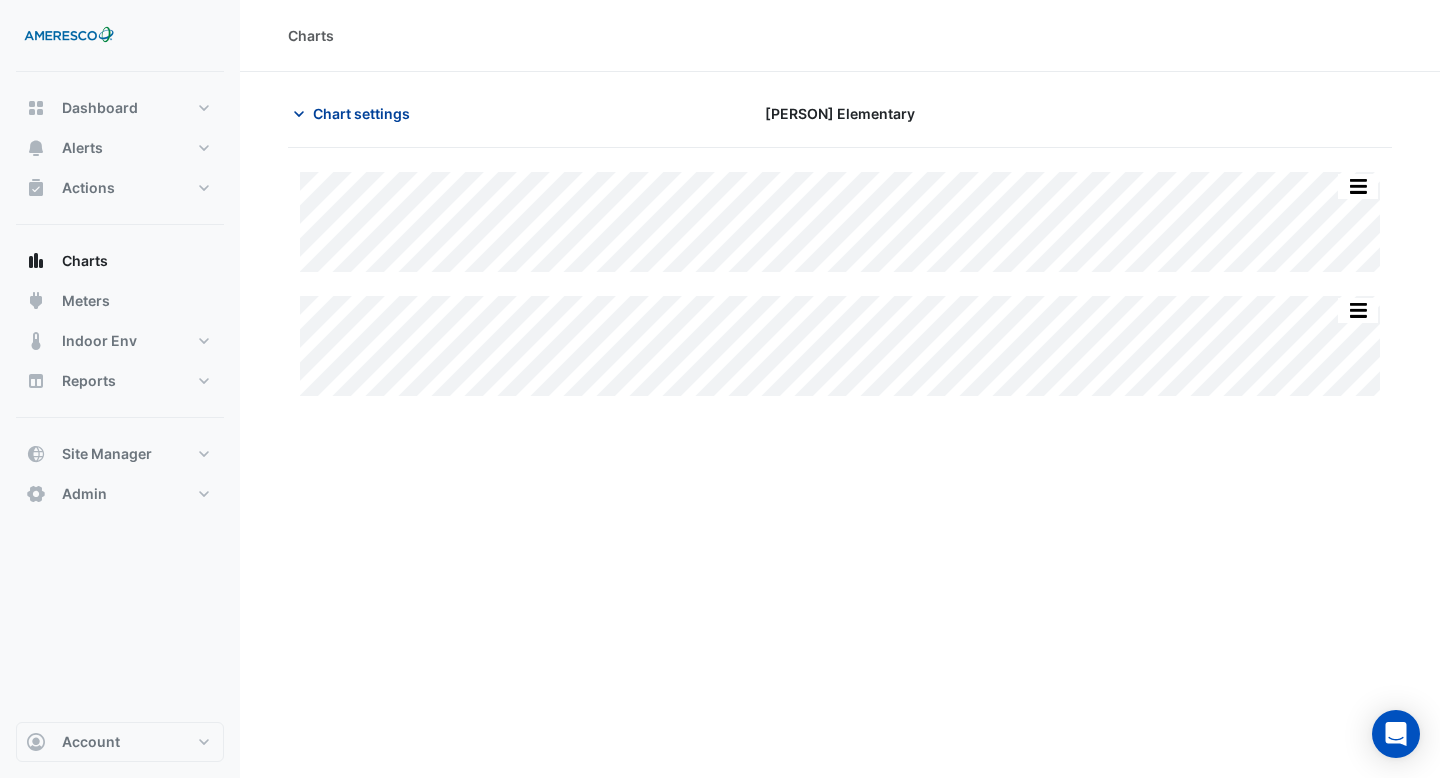 click on "Chart settings" 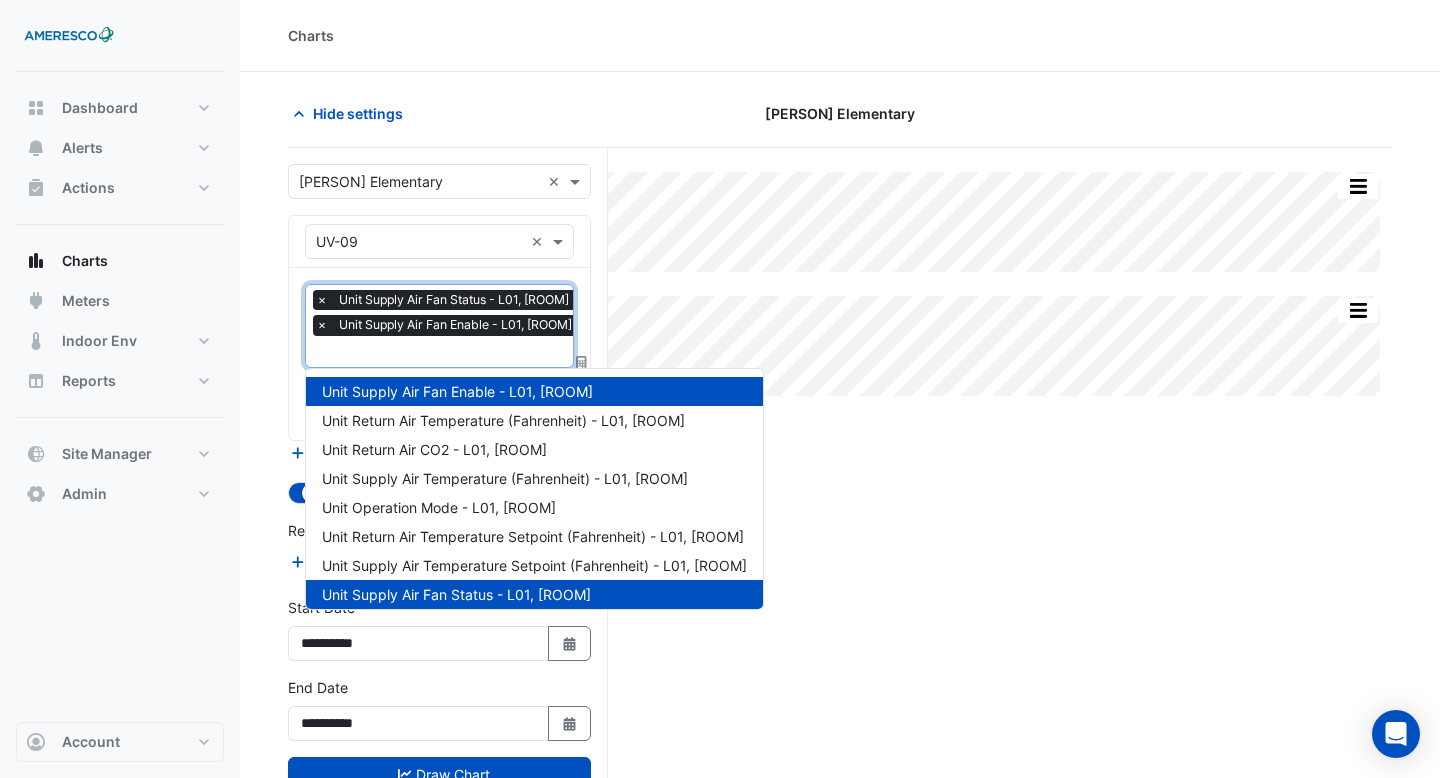 scroll, scrollTop: 0, scrollLeft: 10, axis: horizontal 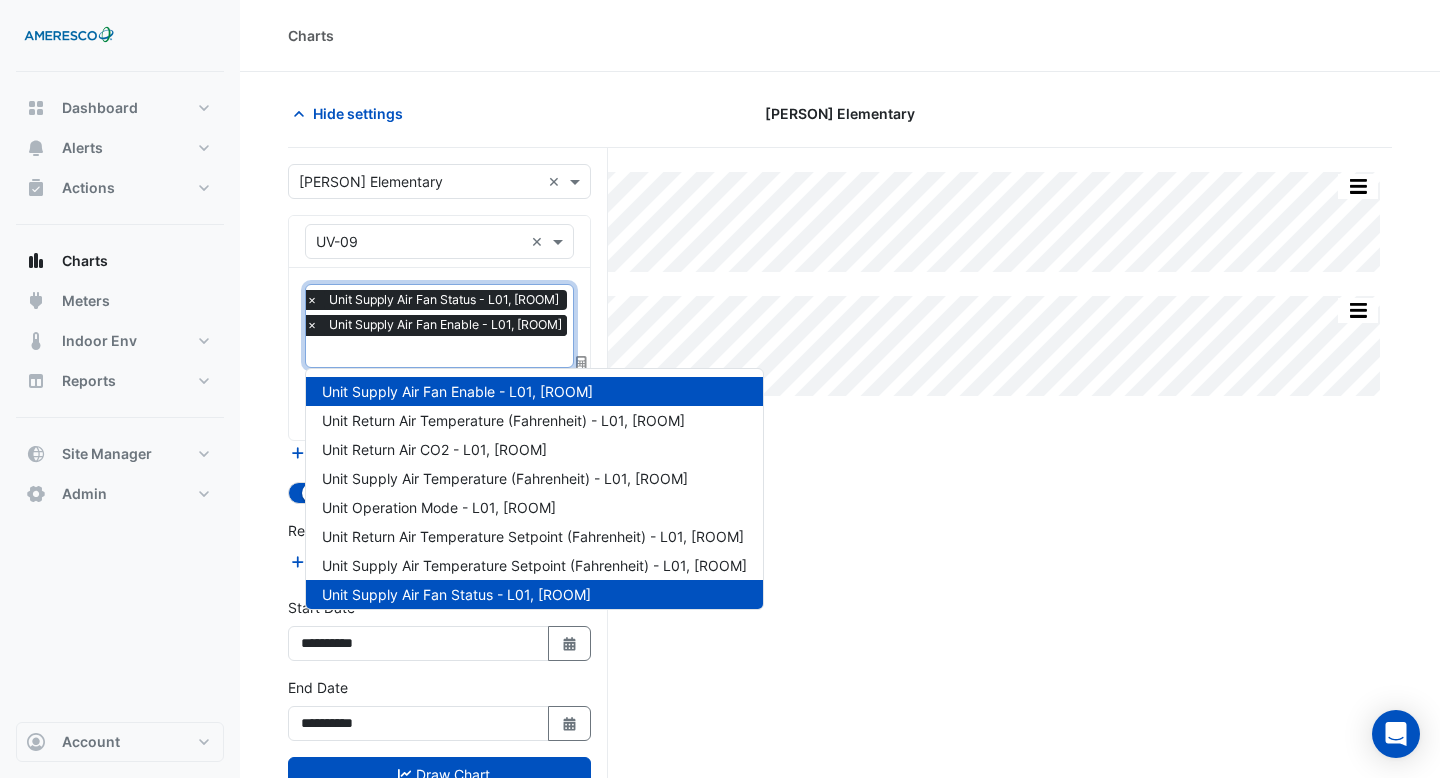 click at bounding box center (439, 353) 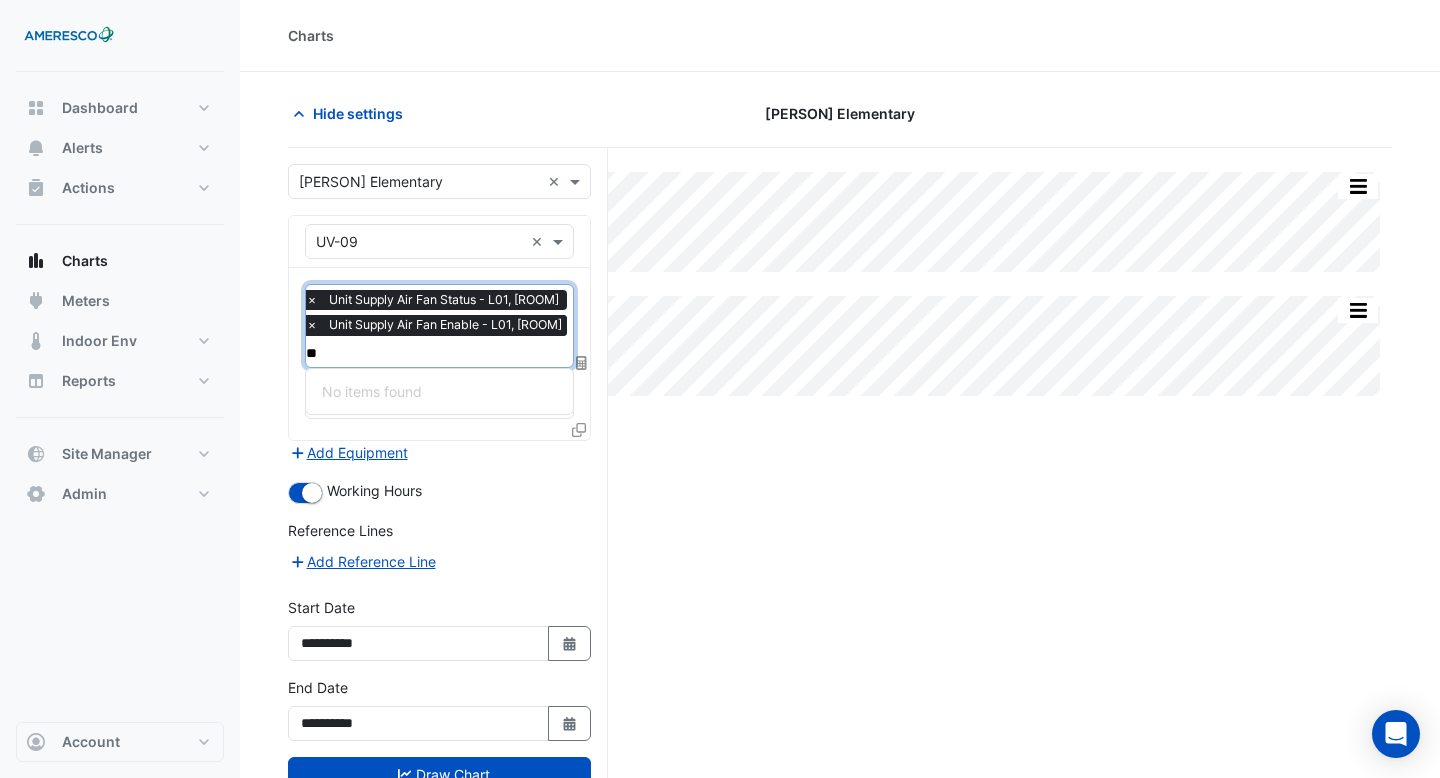 type on "*" 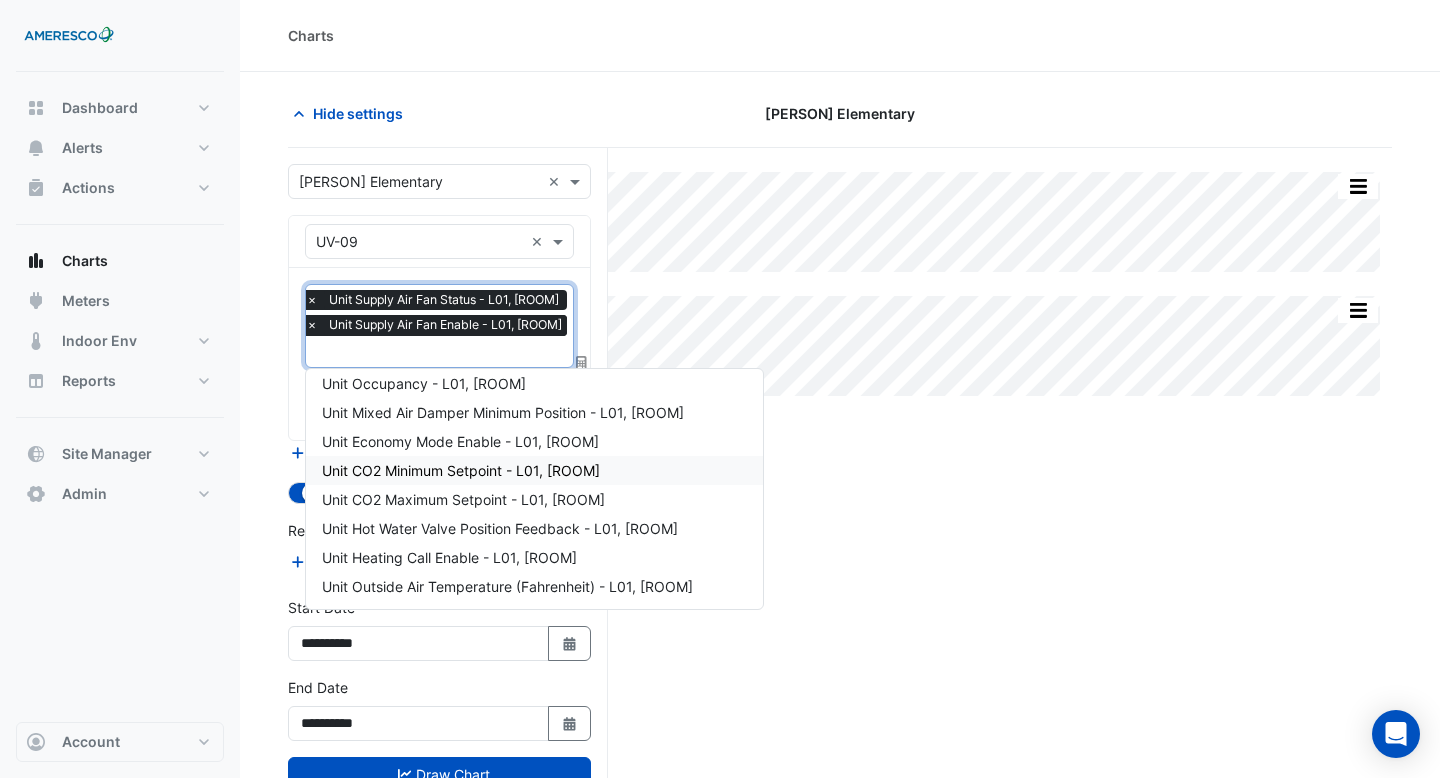 scroll, scrollTop: 295, scrollLeft: 0, axis: vertical 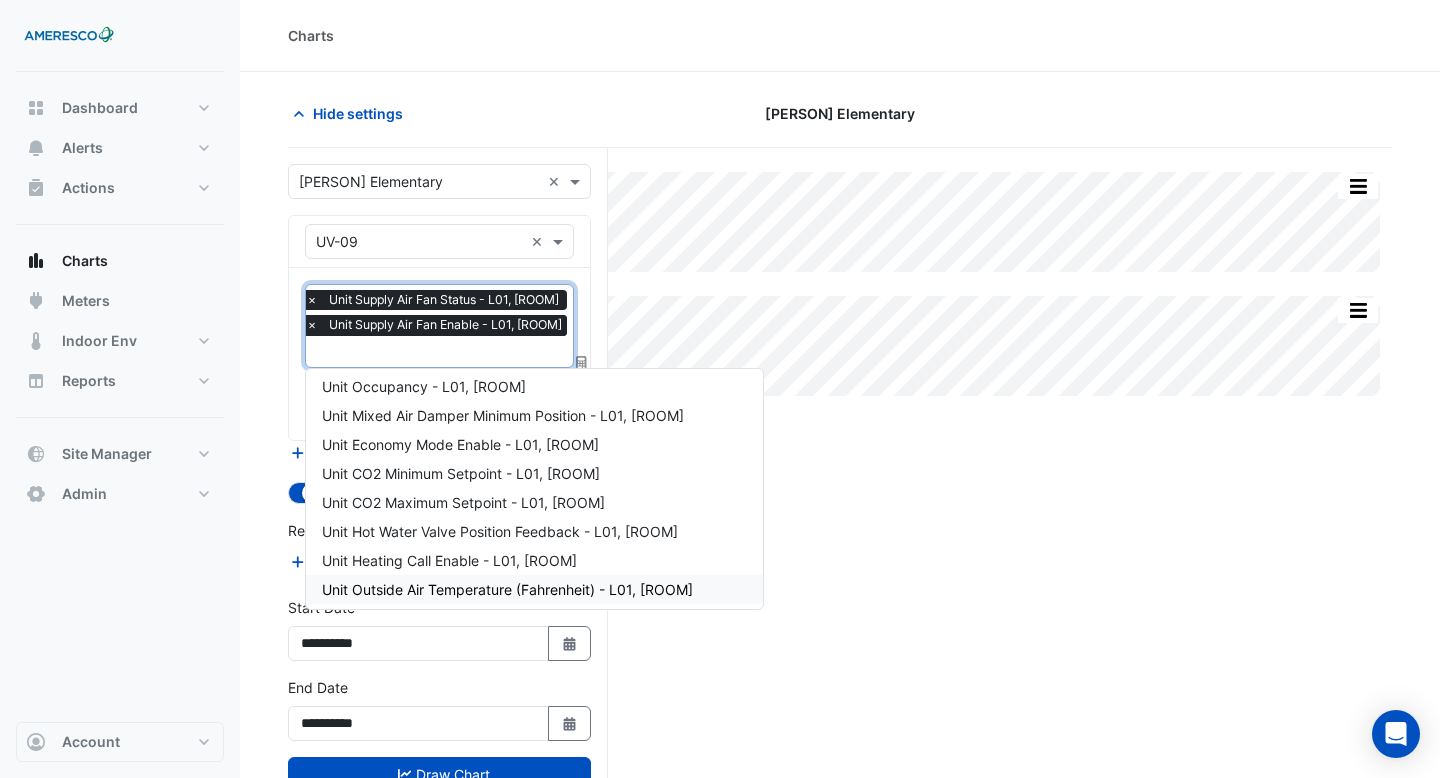 click on "Unit Outside Air Temperature (Fahrenheit) - L01, [ROOM]" at bounding box center (534, 589) 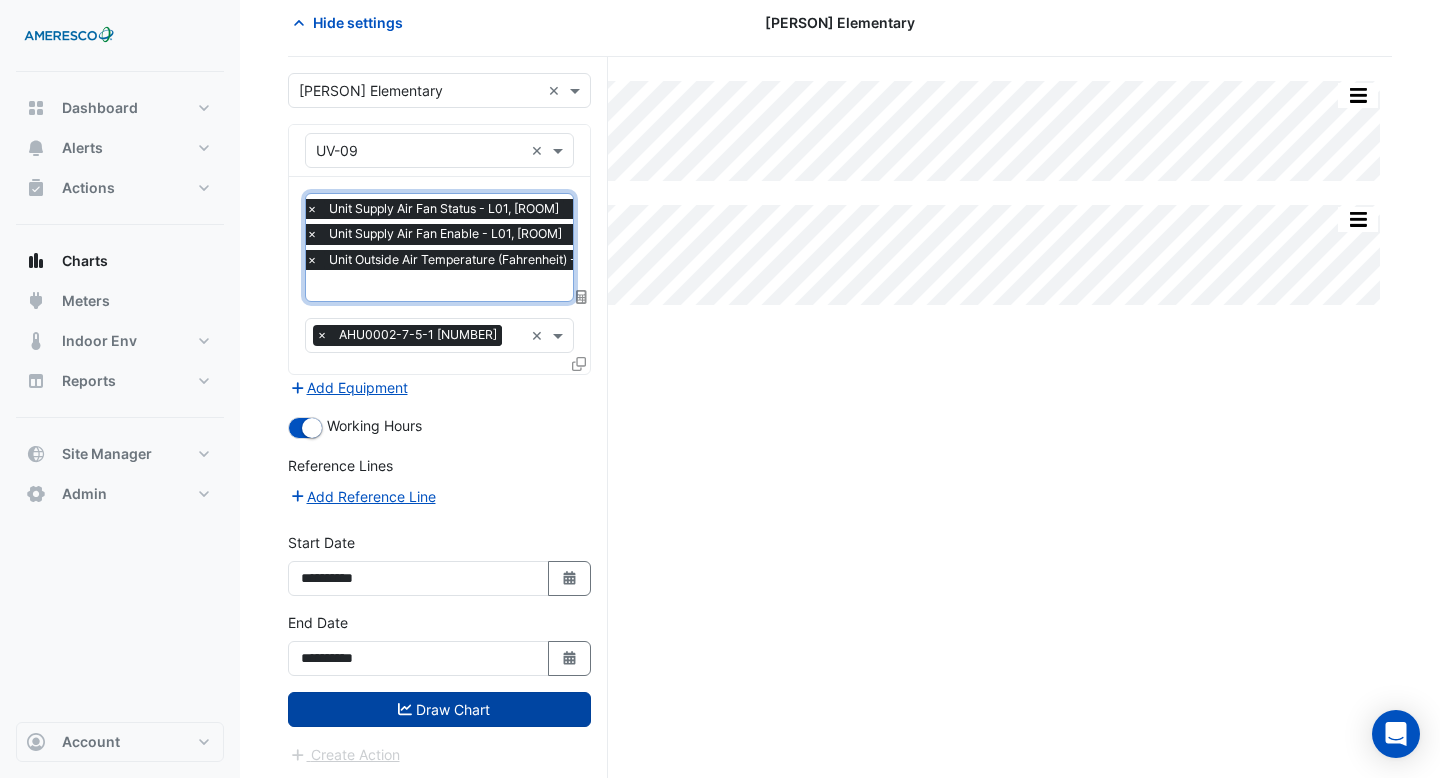 click on "Draw Chart" at bounding box center [439, 709] 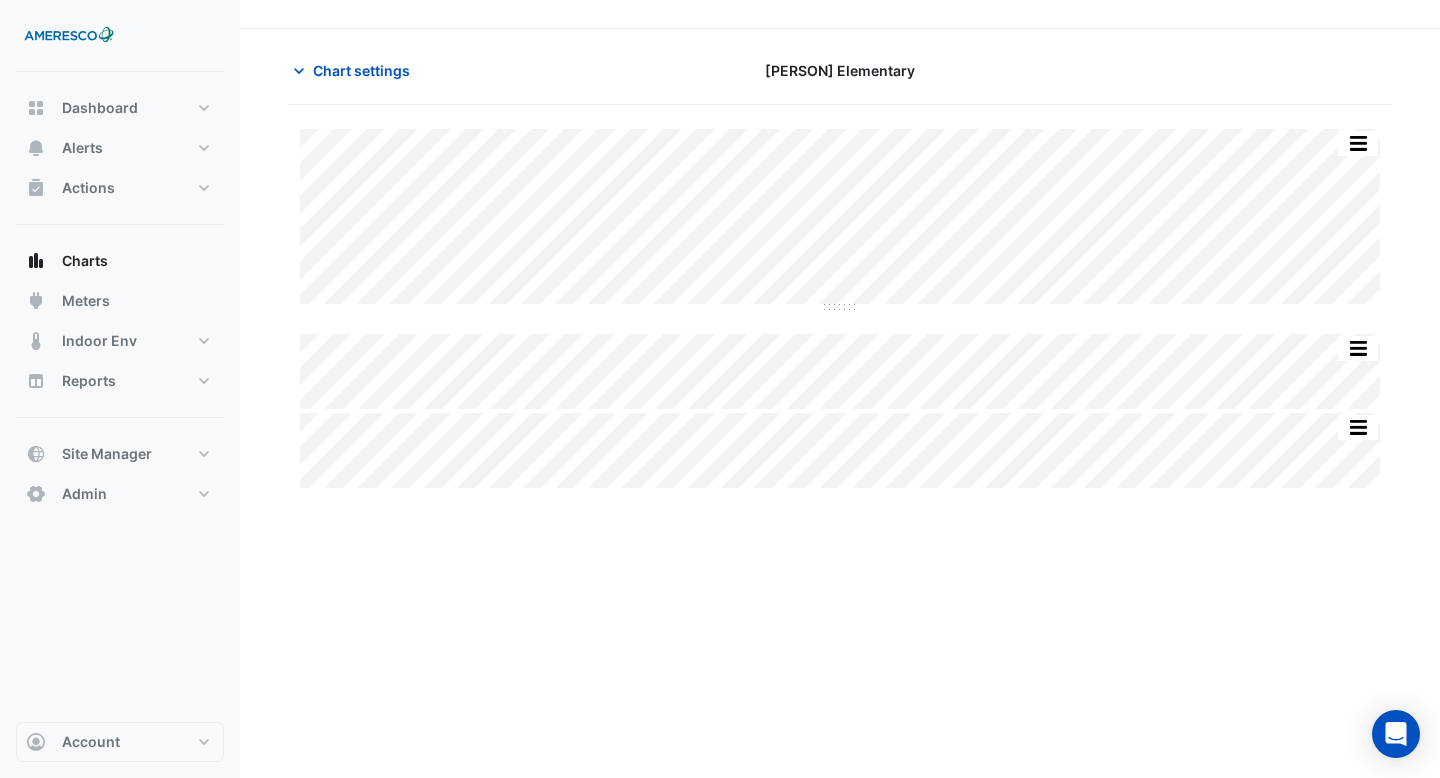 scroll, scrollTop: 0, scrollLeft: 0, axis: both 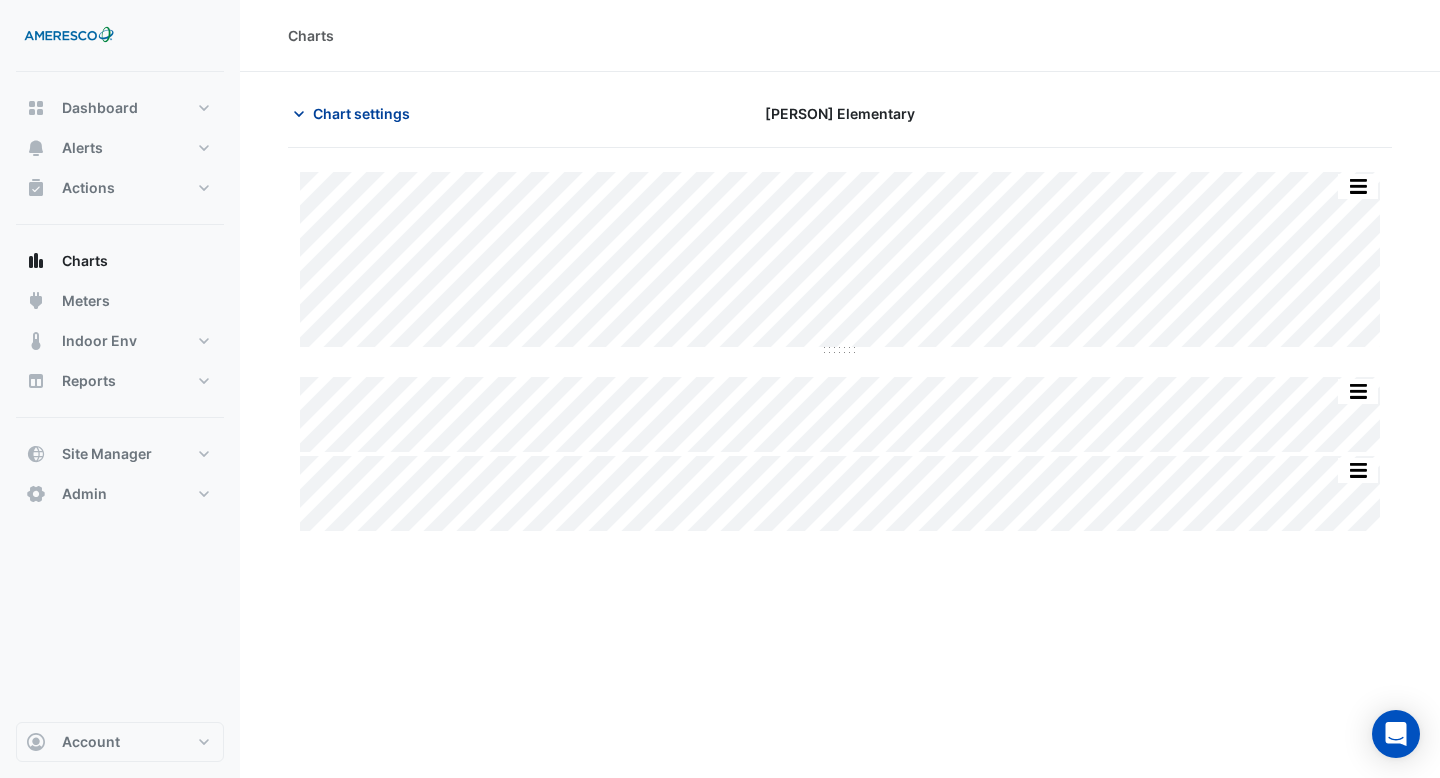 click on "Chart settings" 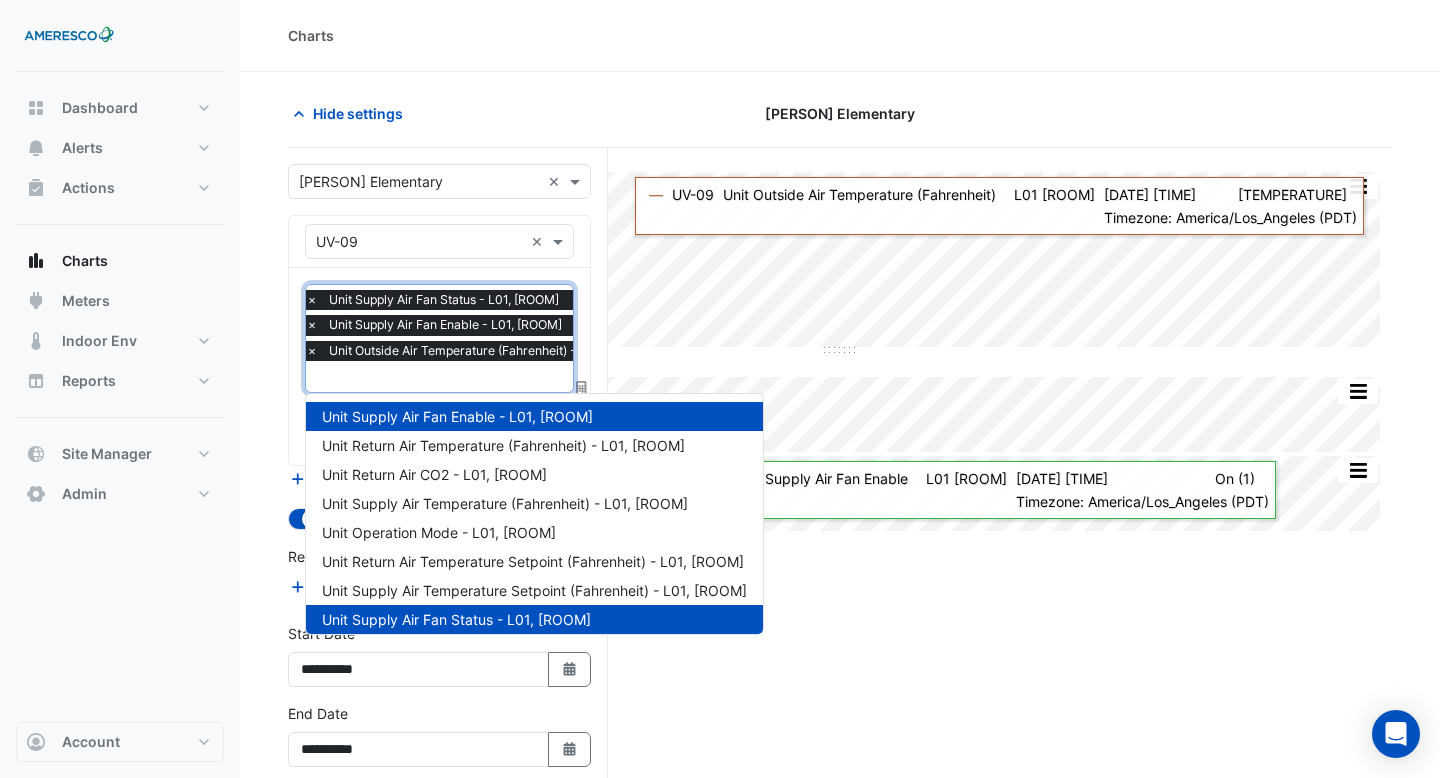click at bounding box center (483, 378) 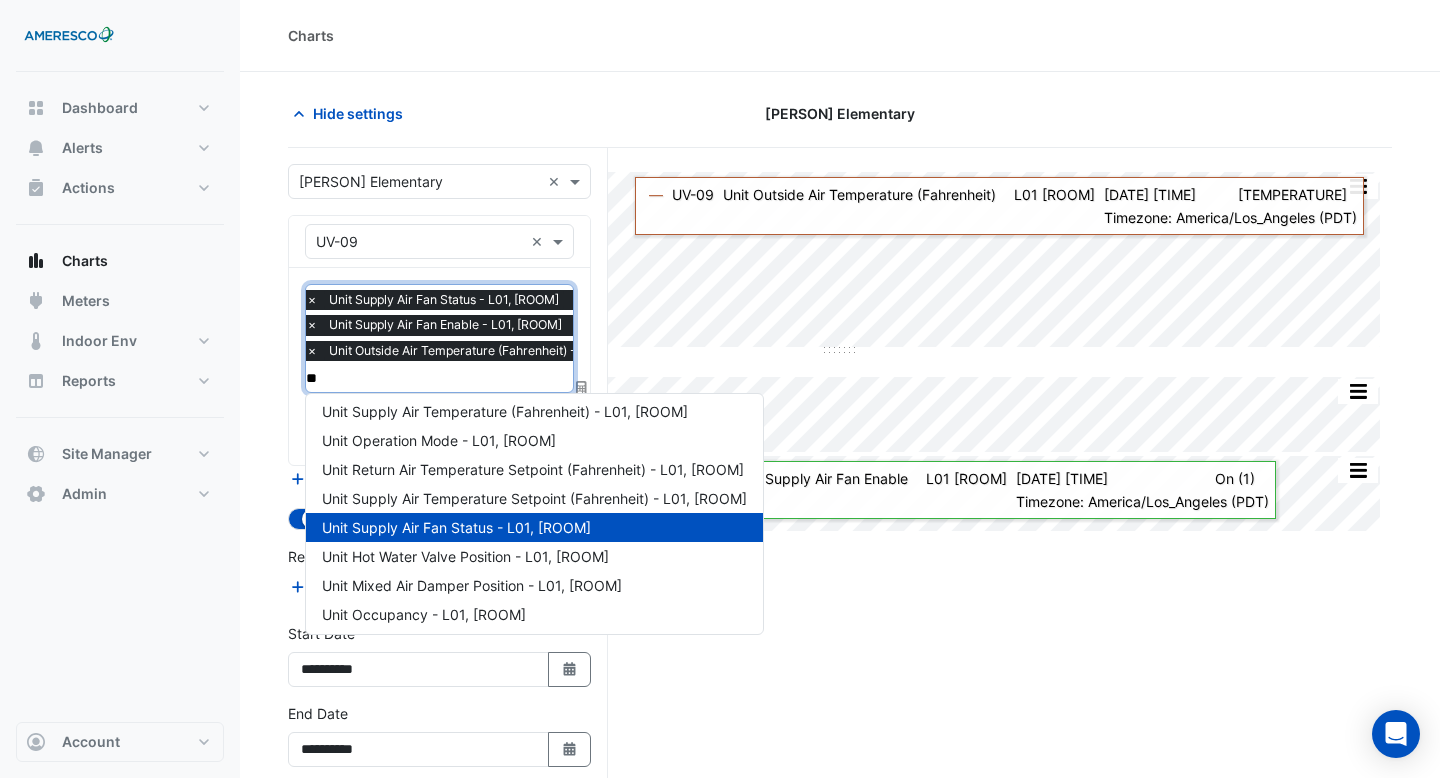 scroll, scrollTop: 0, scrollLeft: 0, axis: both 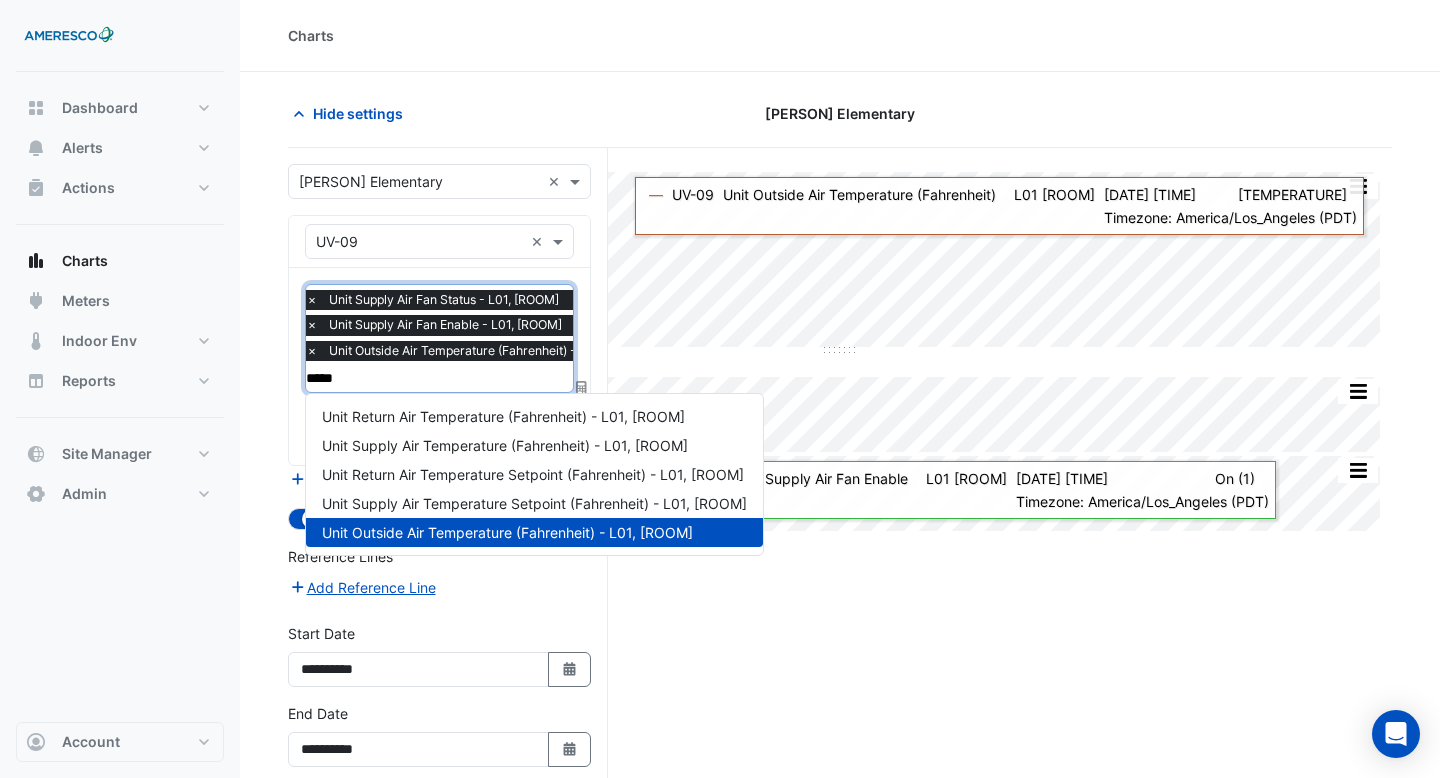 type on "******" 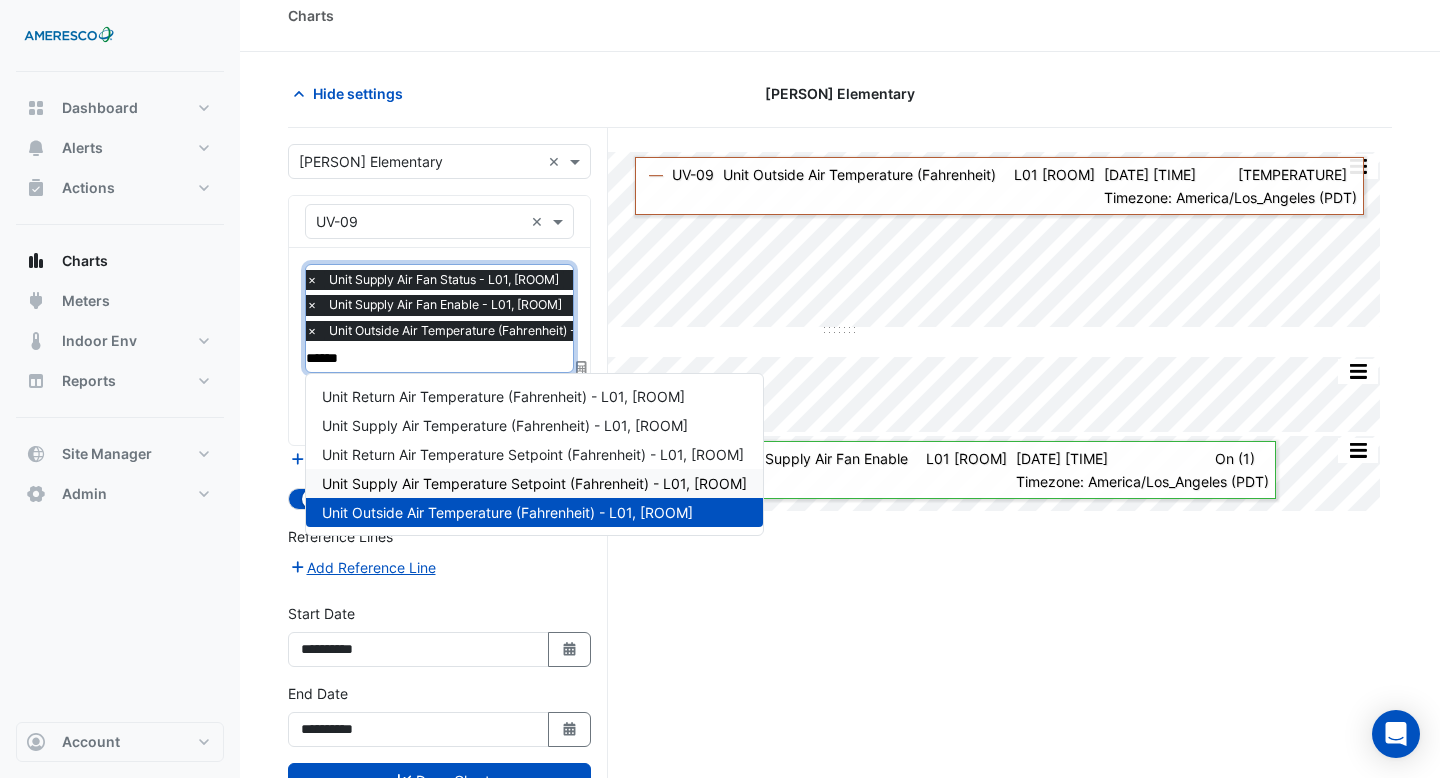 scroll, scrollTop: 26, scrollLeft: 0, axis: vertical 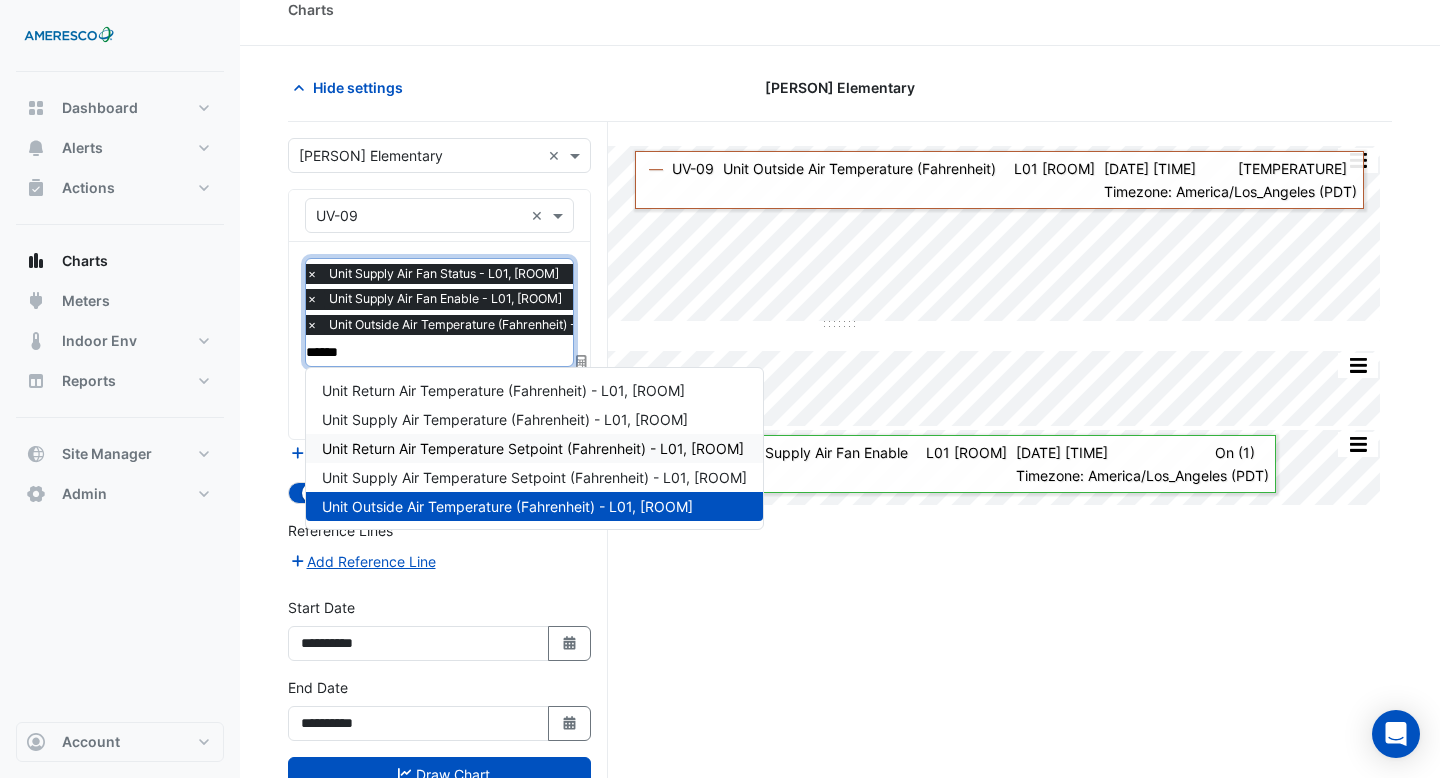 click on "Unit Return Air Temperature Setpoint (Fahrenheit) - L01, Rm-140A" at bounding box center (533, 448) 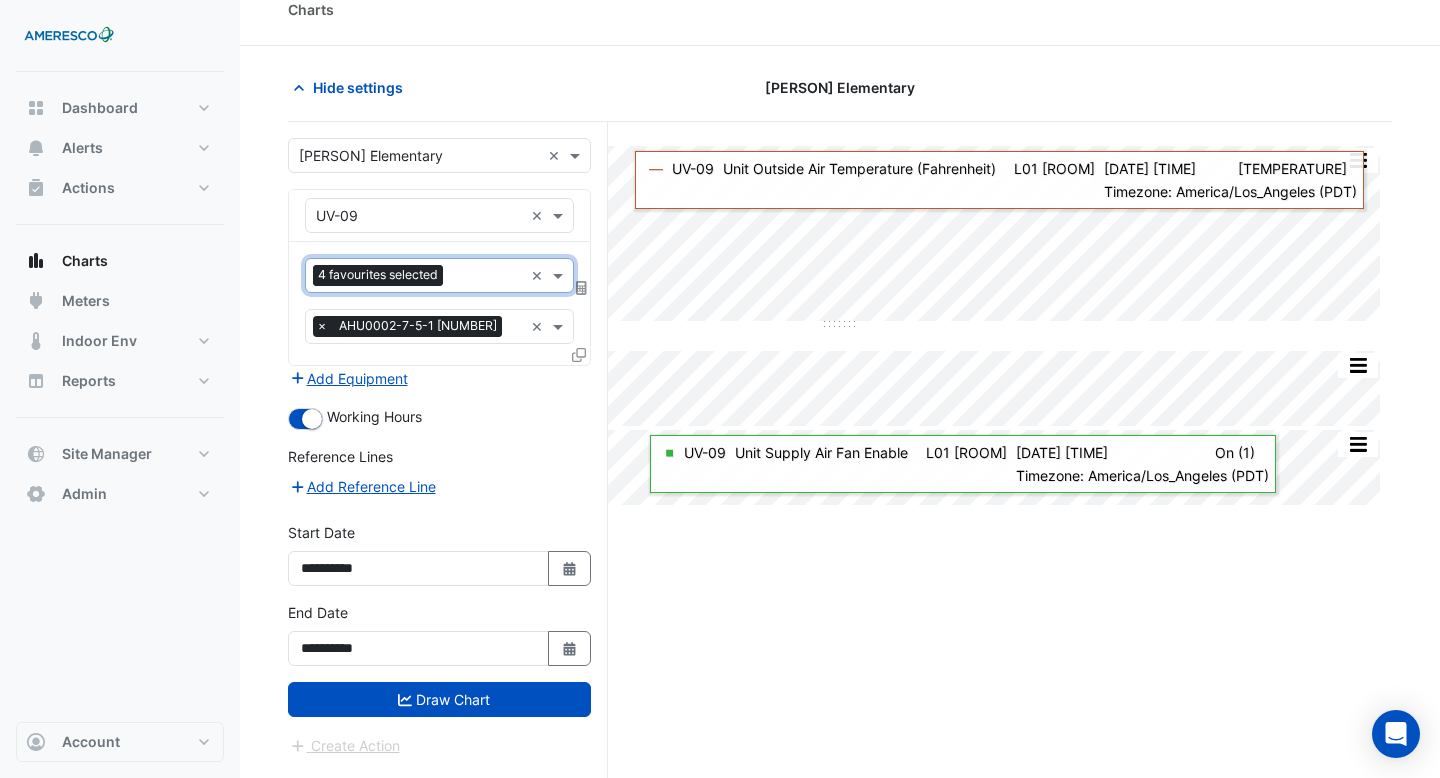 scroll, scrollTop: 0, scrollLeft: 0, axis: both 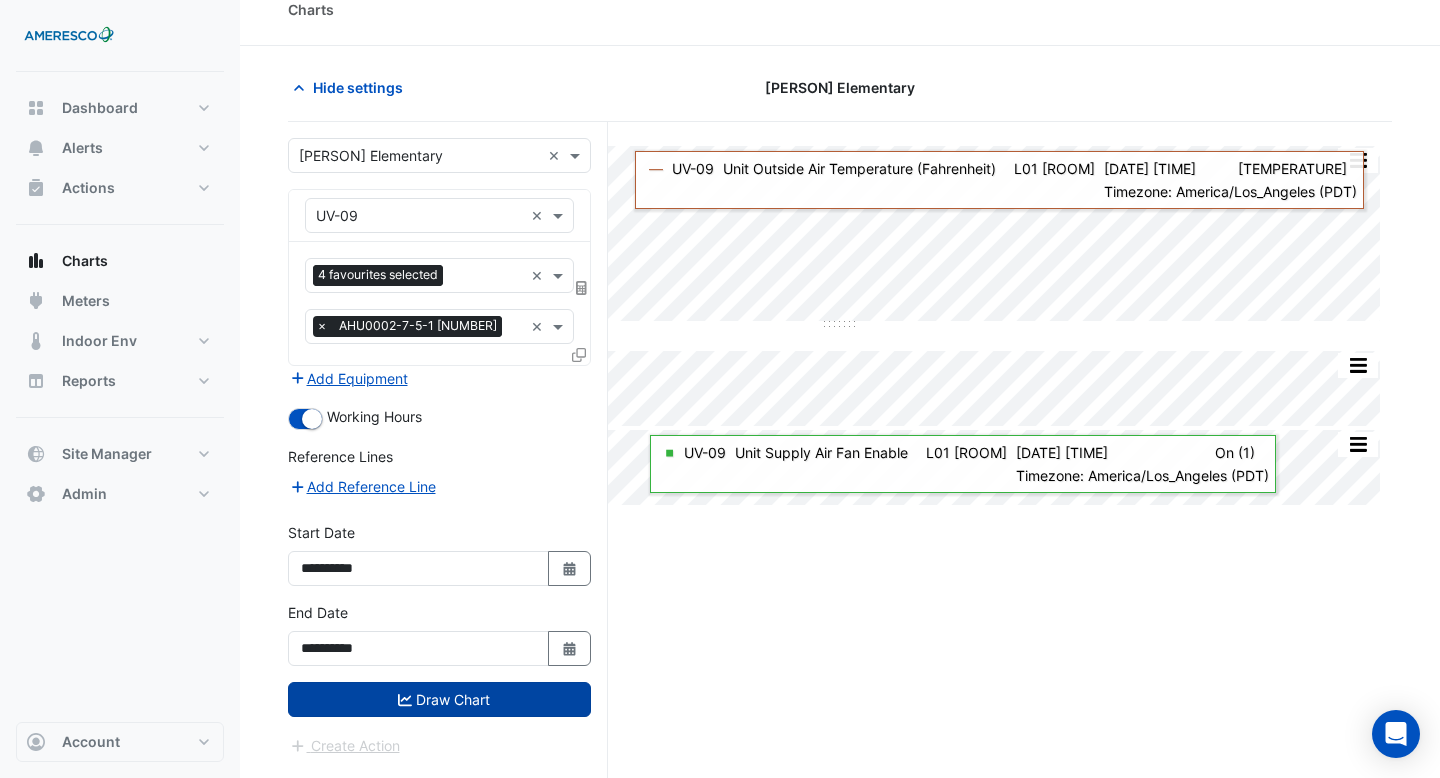 click on "Draw Chart" at bounding box center [439, 699] 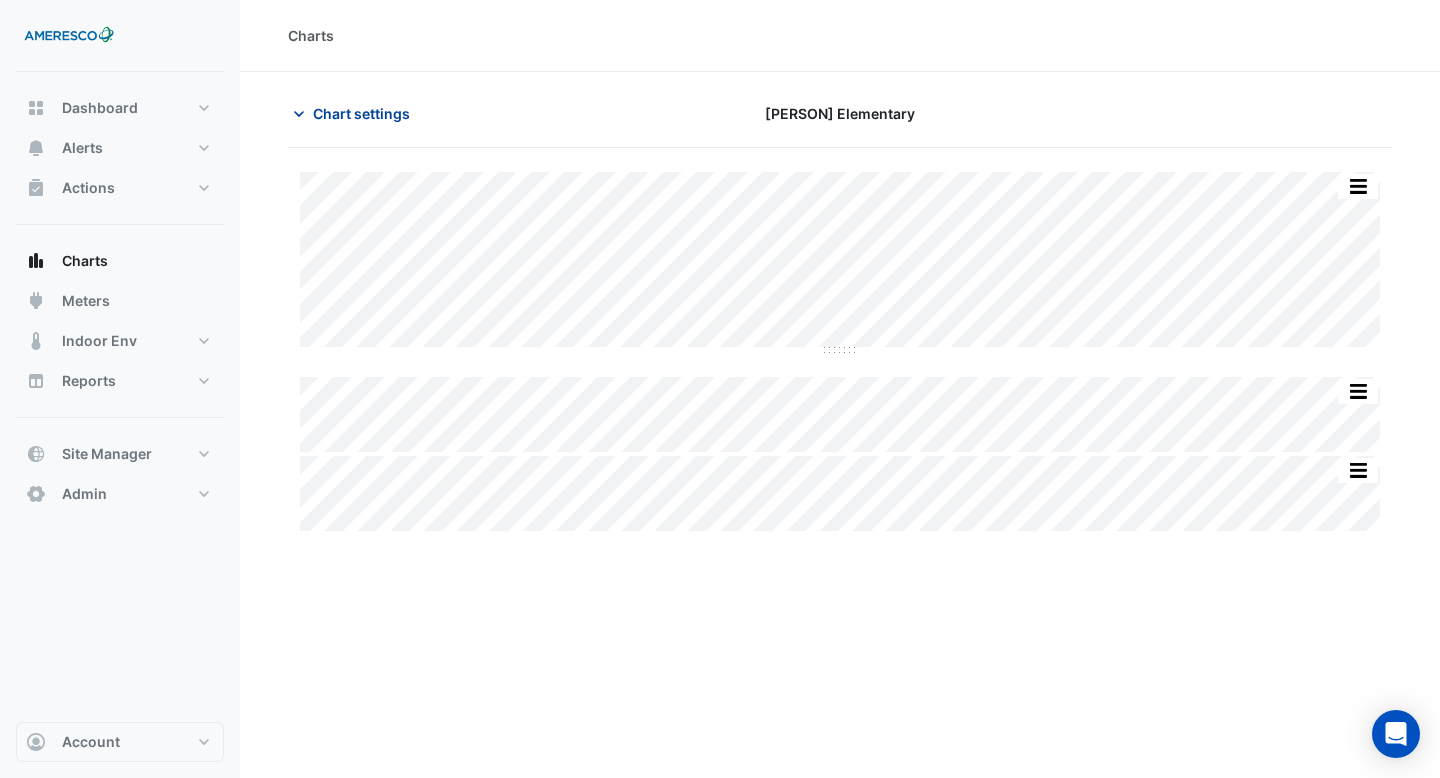 click on "Chart settings" 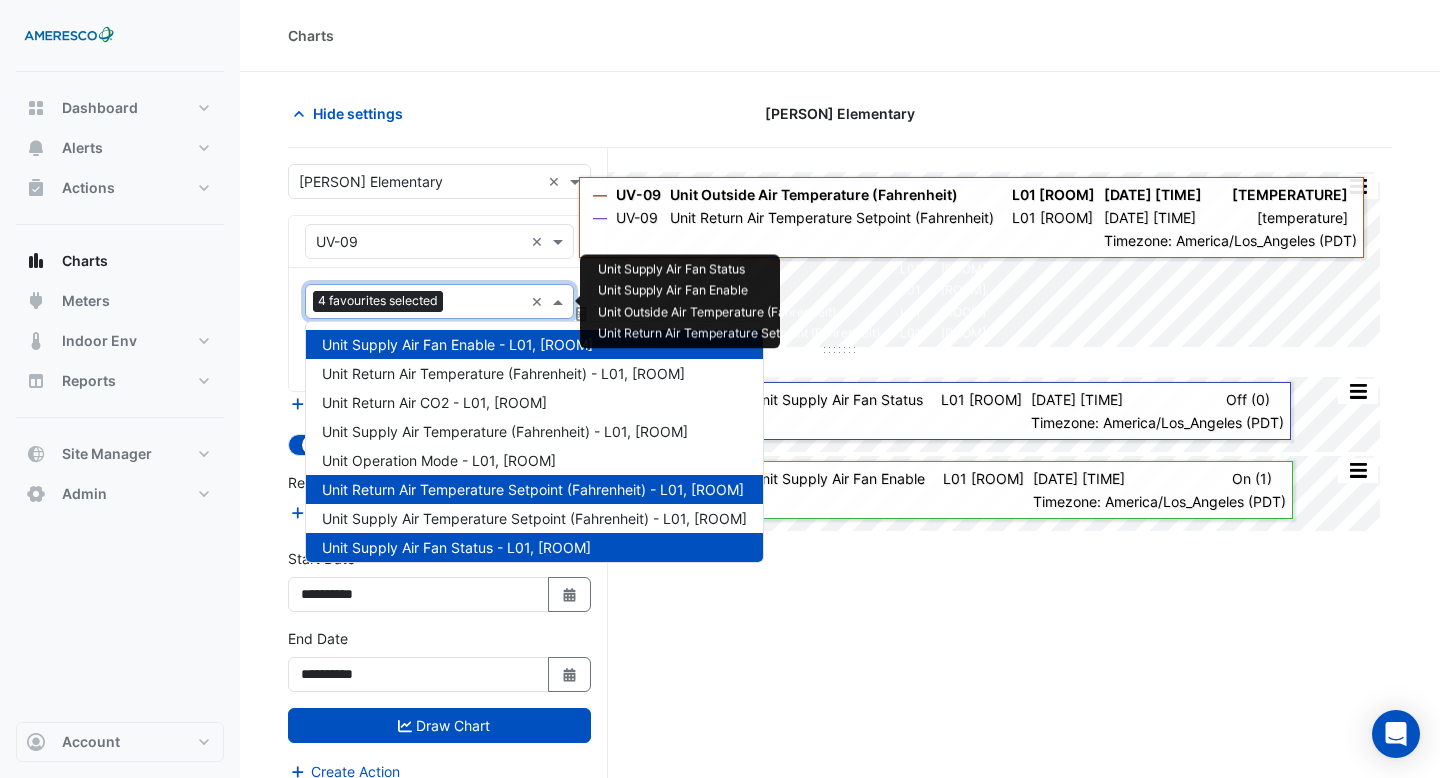 click at bounding box center (485, 304) 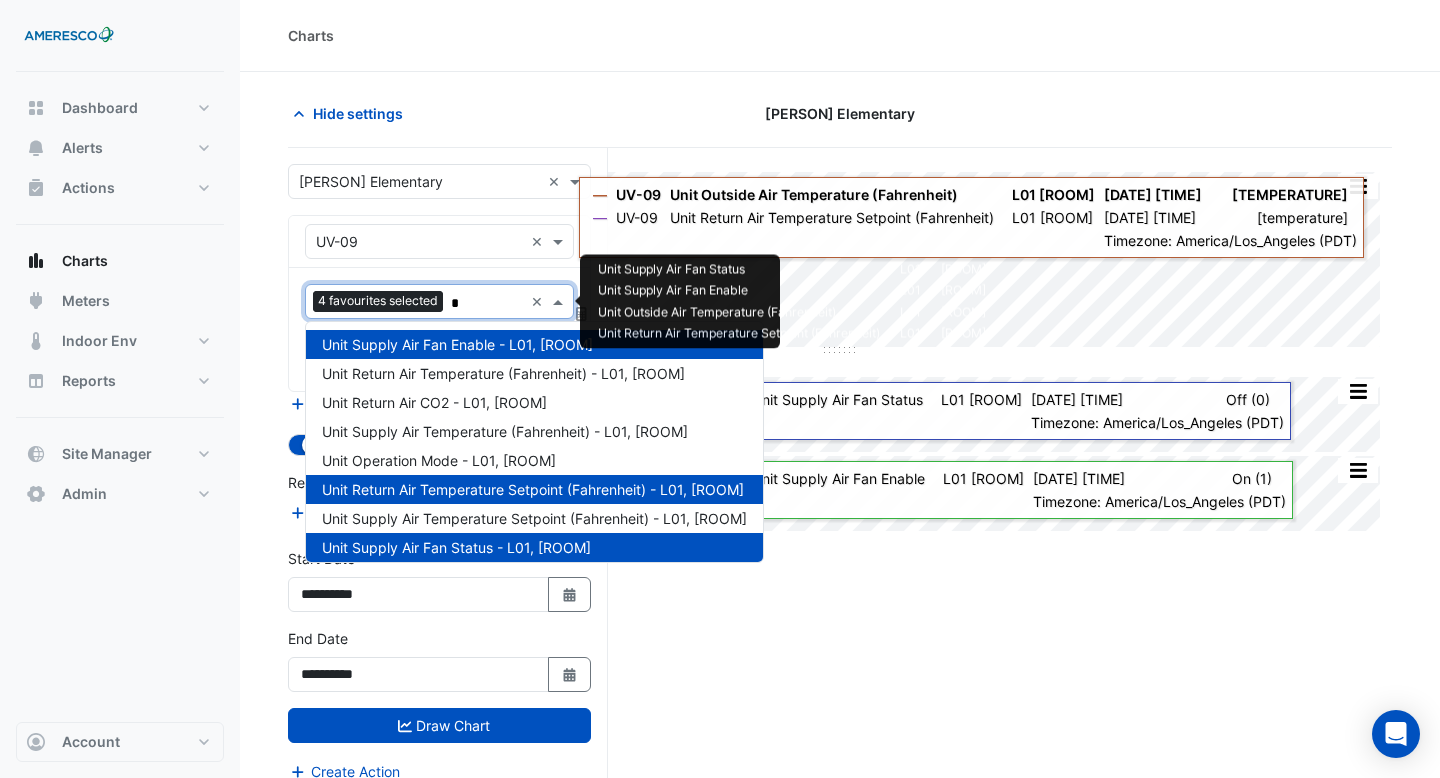 type on "**" 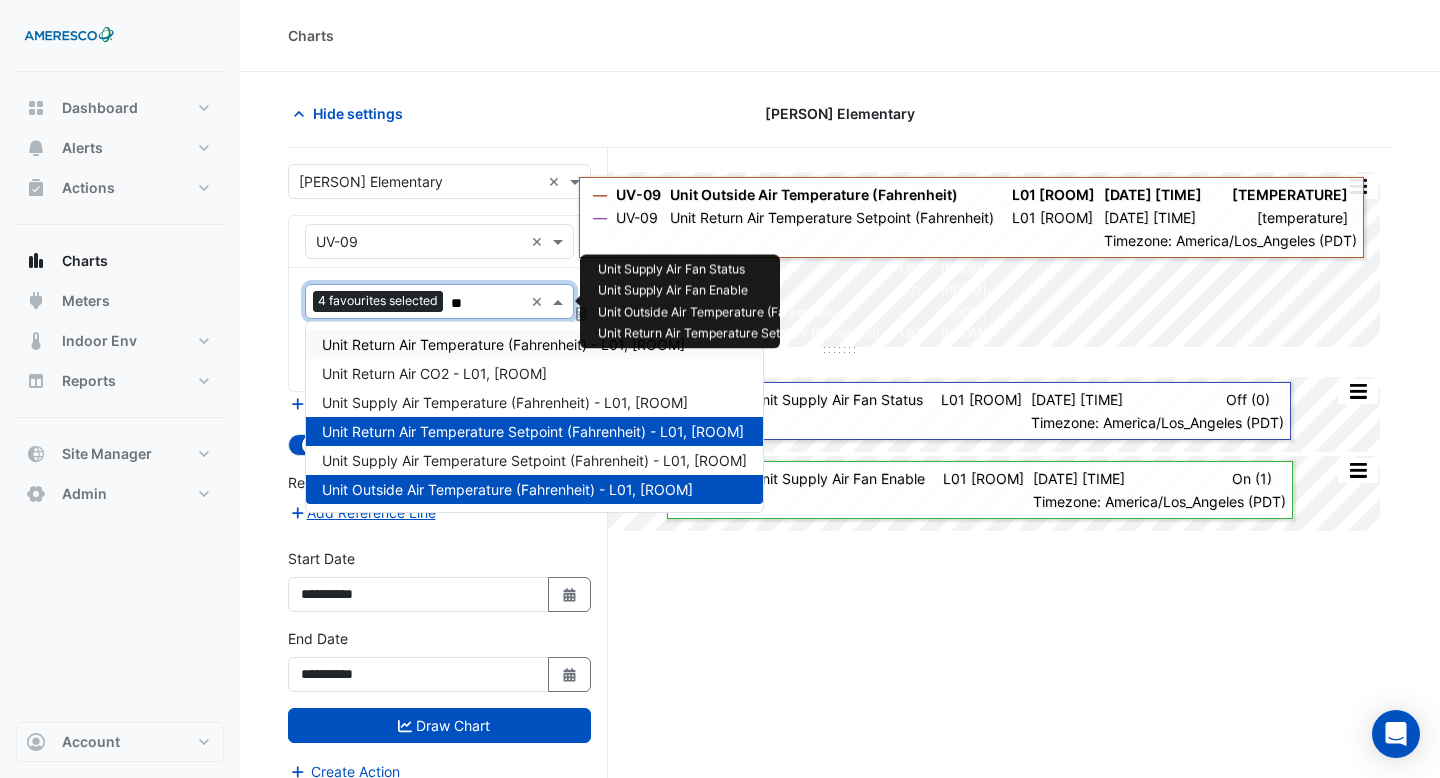 click on "Unit Return Air Temperature (Fahrenheit) - L01, Rm-140A" at bounding box center [503, 344] 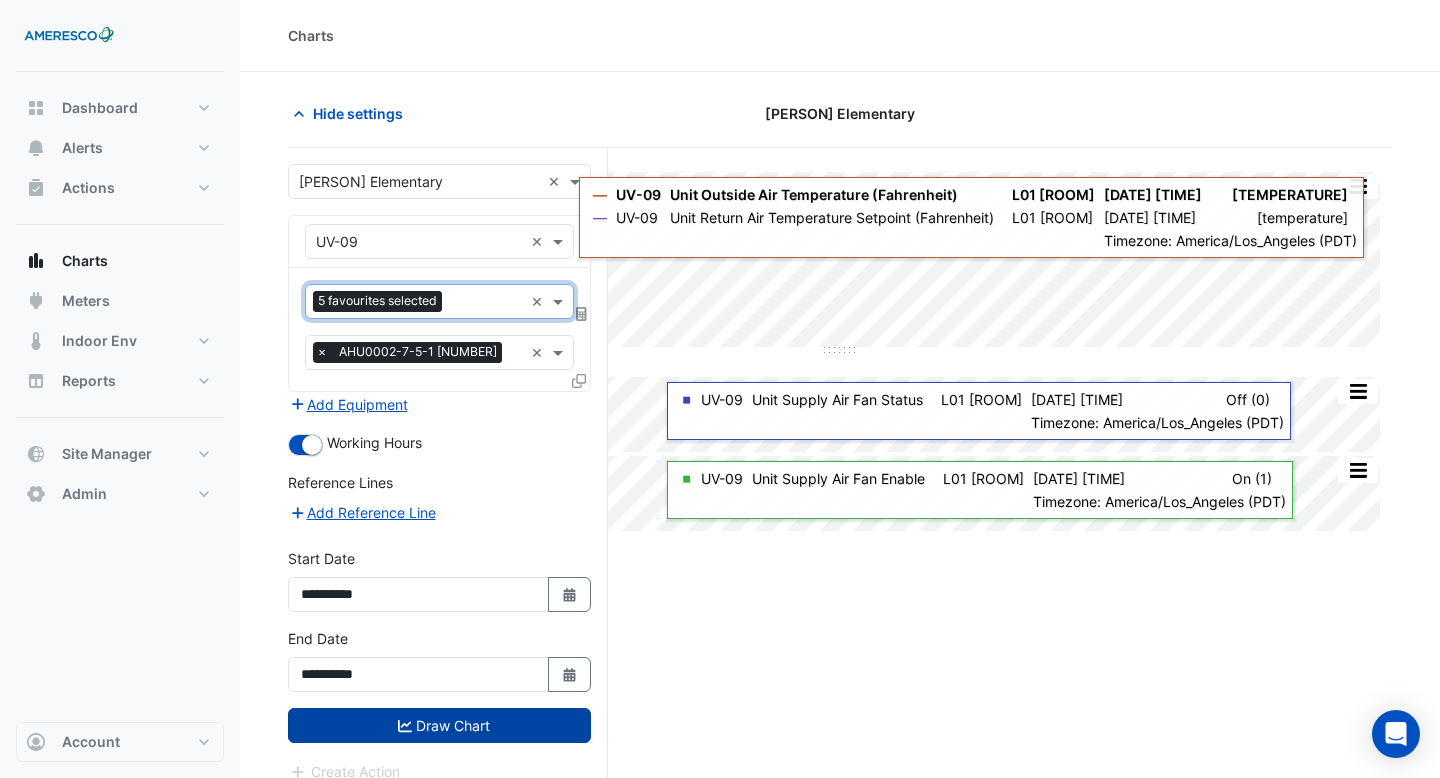 click on "Draw Chart" at bounding box center (439, 725) 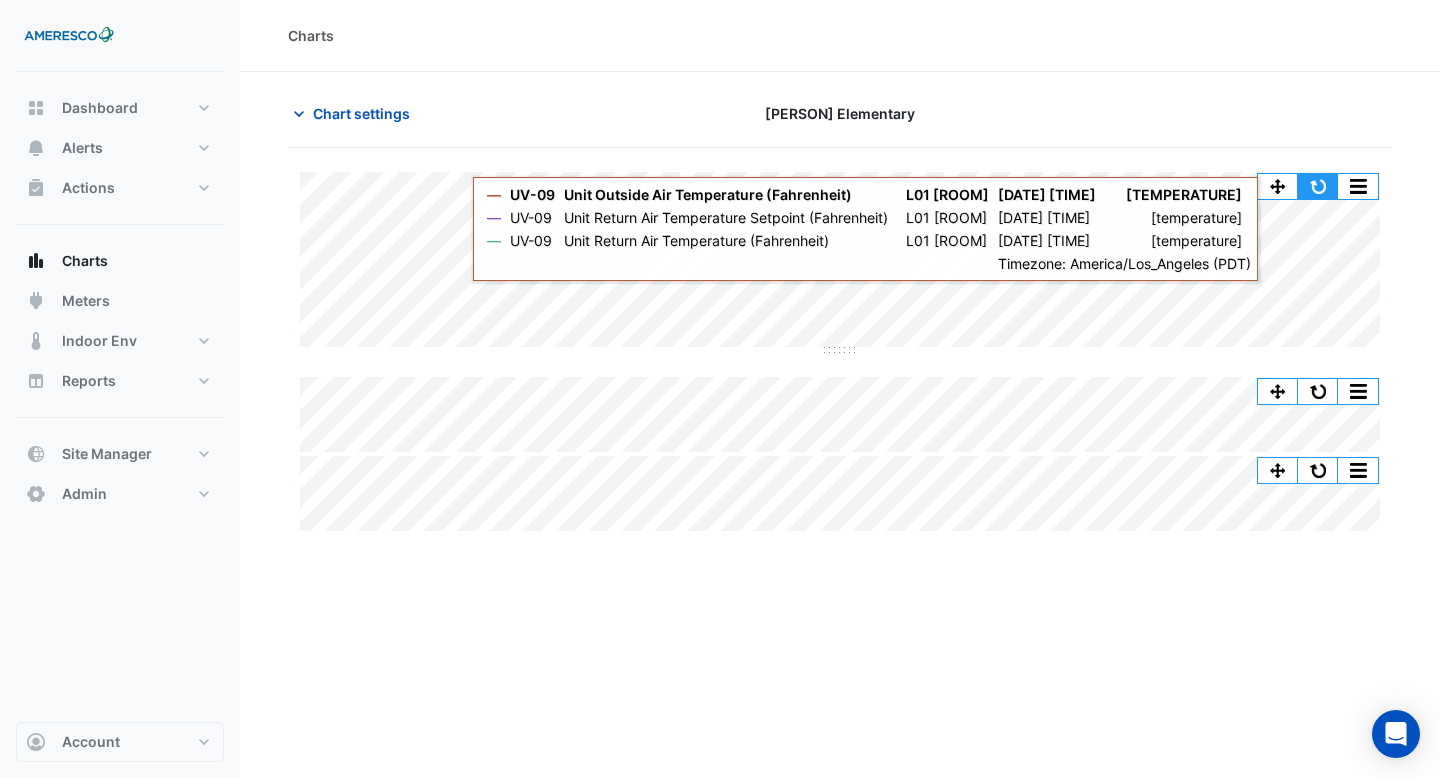 click 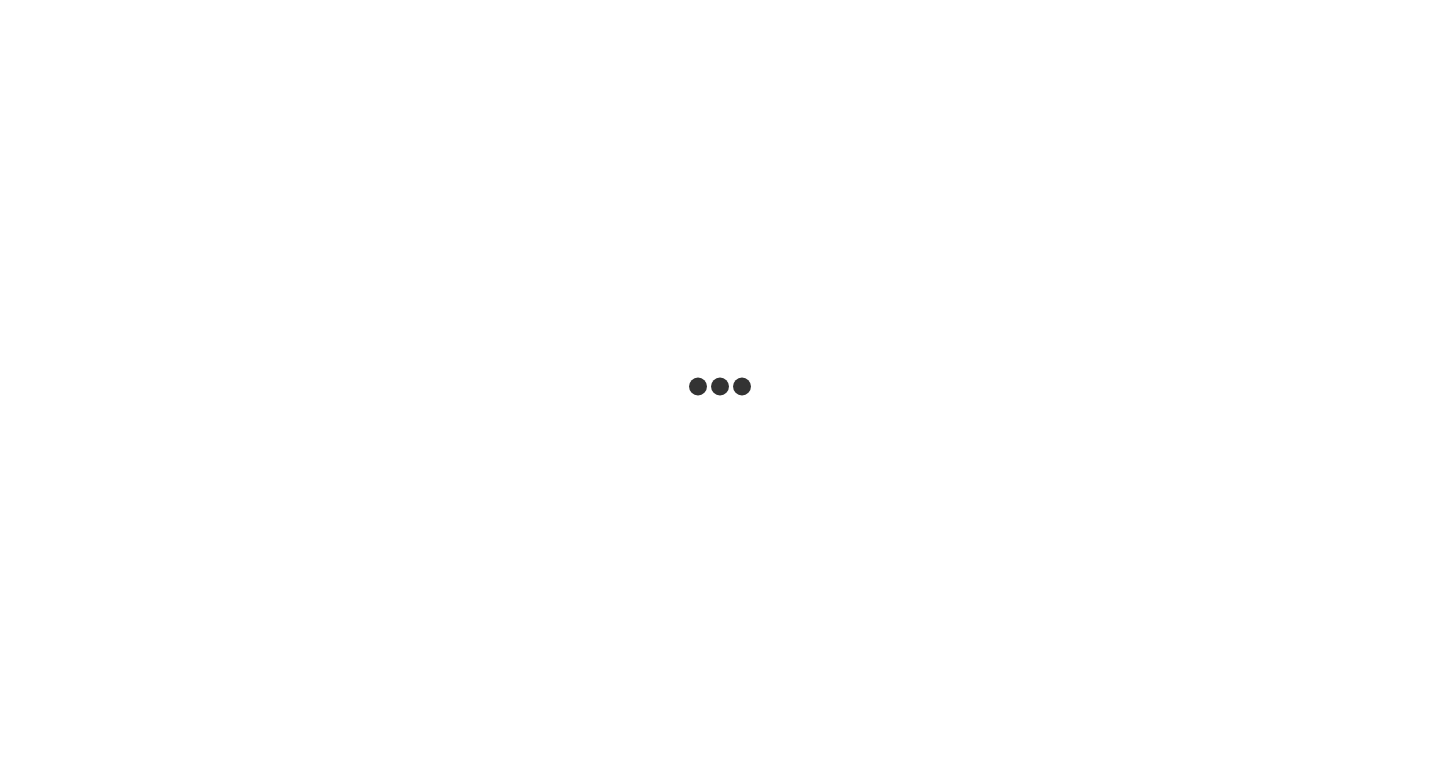 scroll, scrollTop: 0, scrollLeft: 0, axis: both 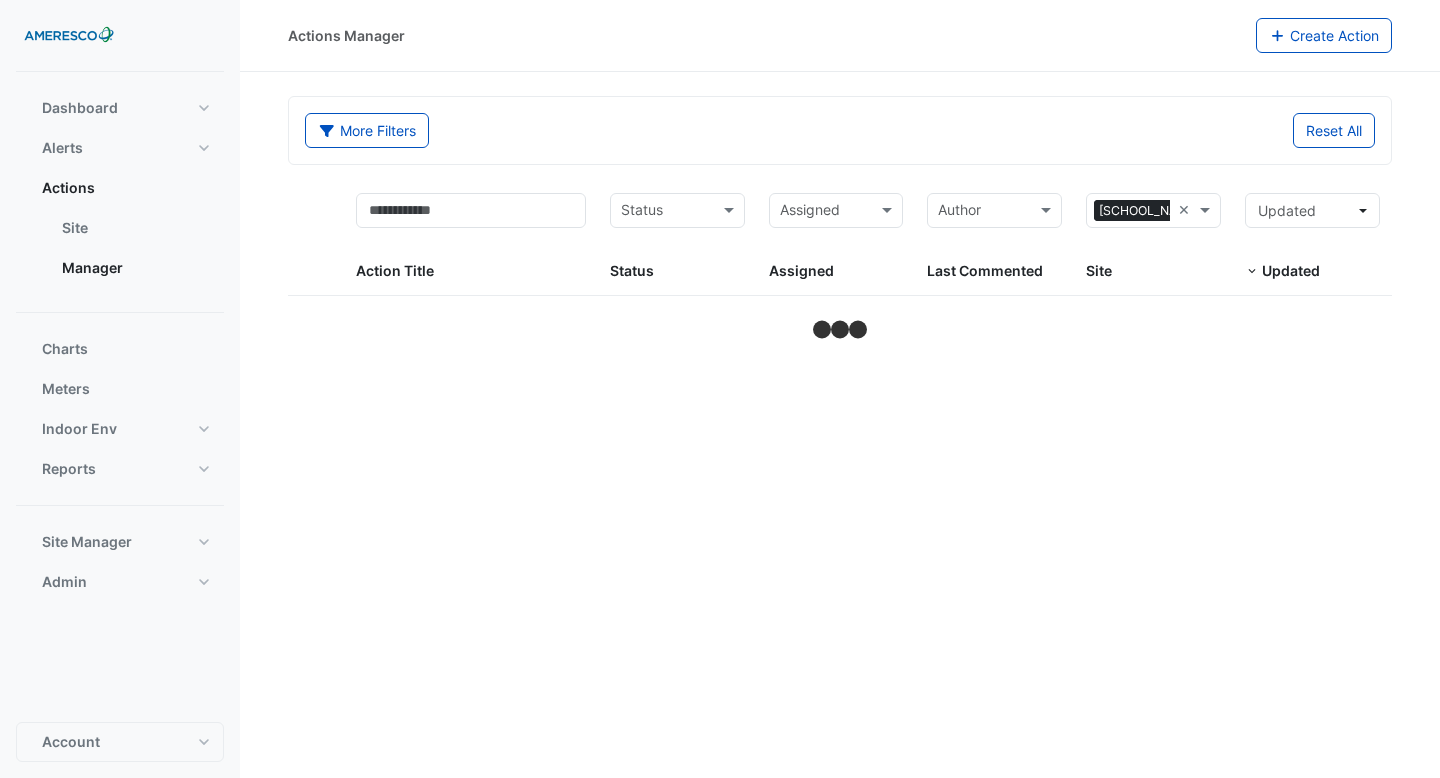 select on "***" 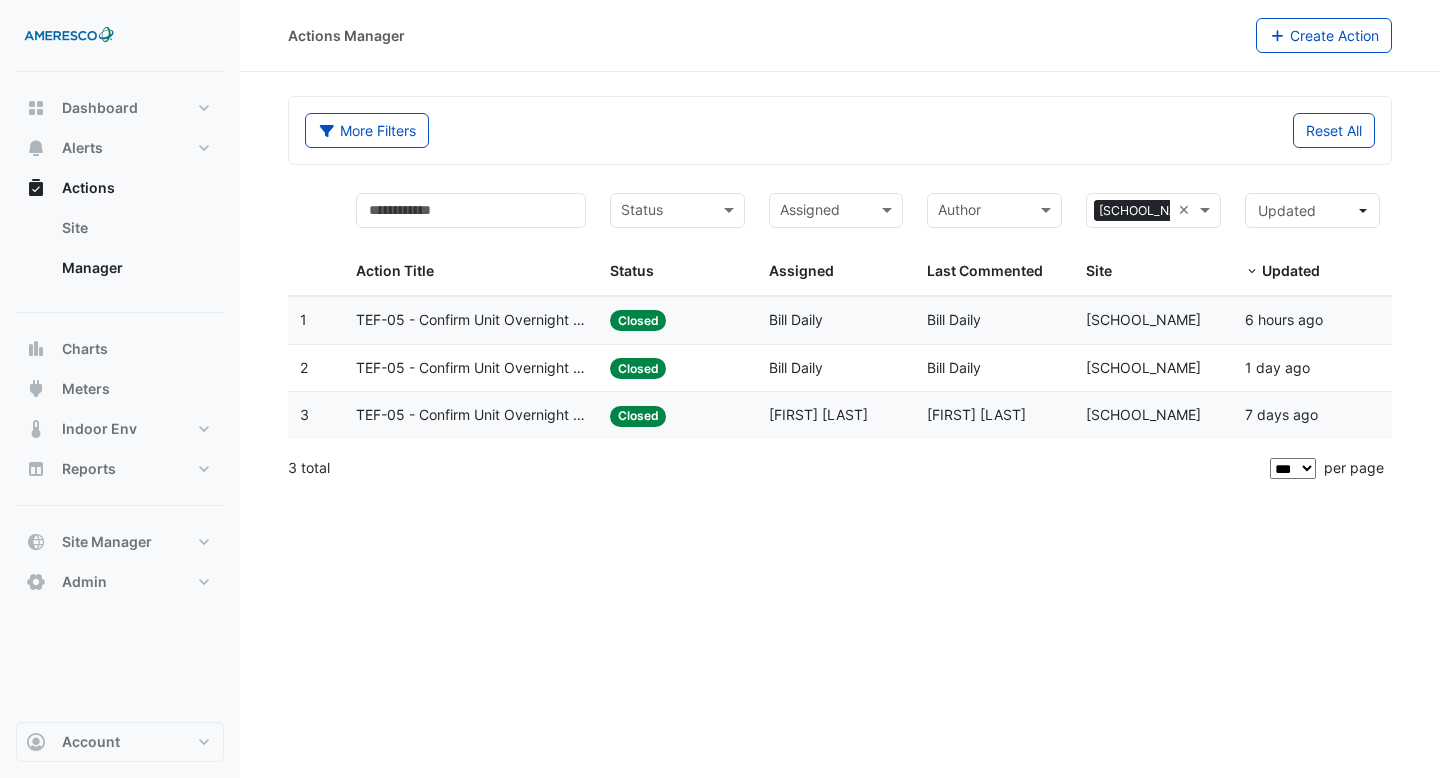 click on "TEF-05 - Confirm Unit Overnight Operation (Energy Waste)" 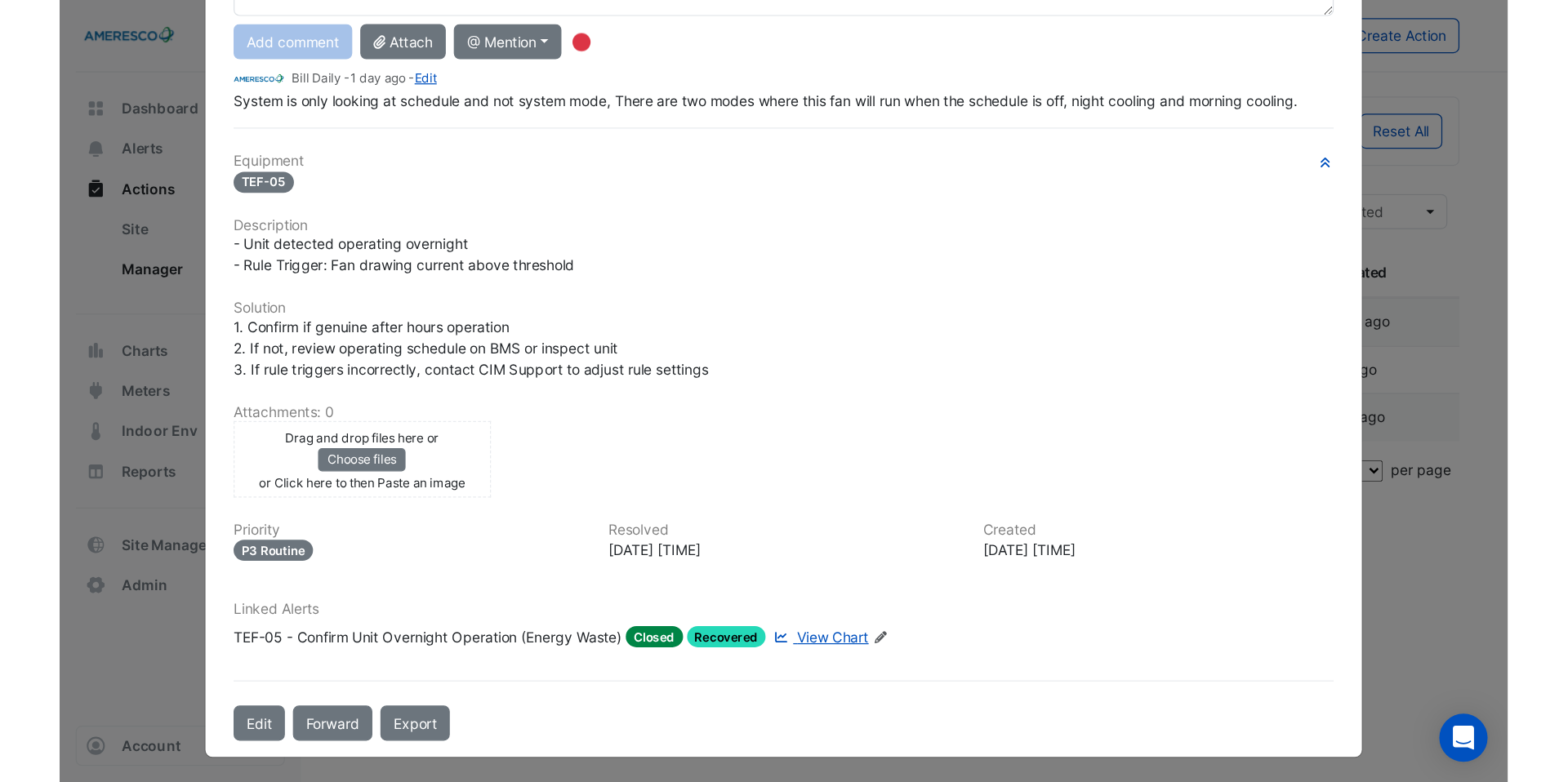 scroll, scrollTop: 0, scrollLeft: 0, axis: both 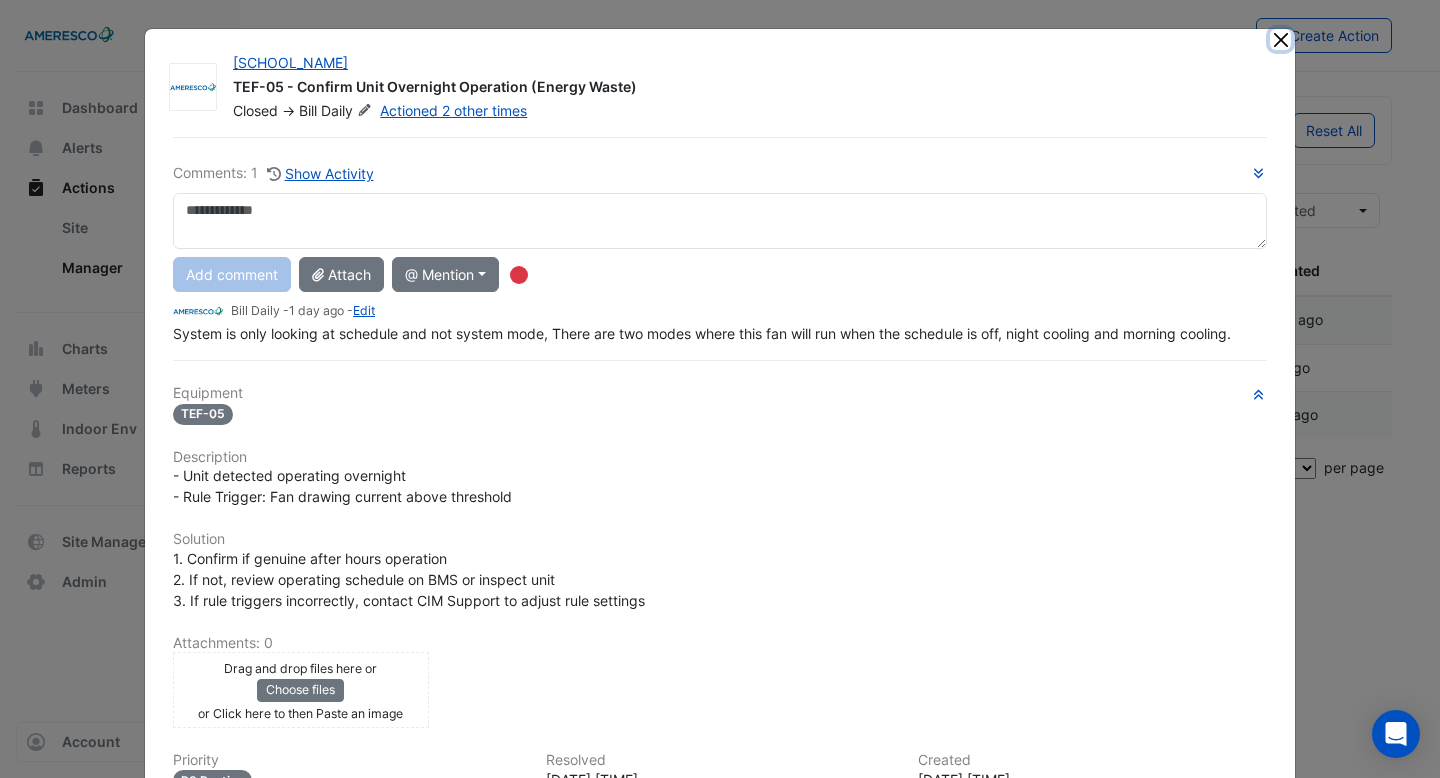 click 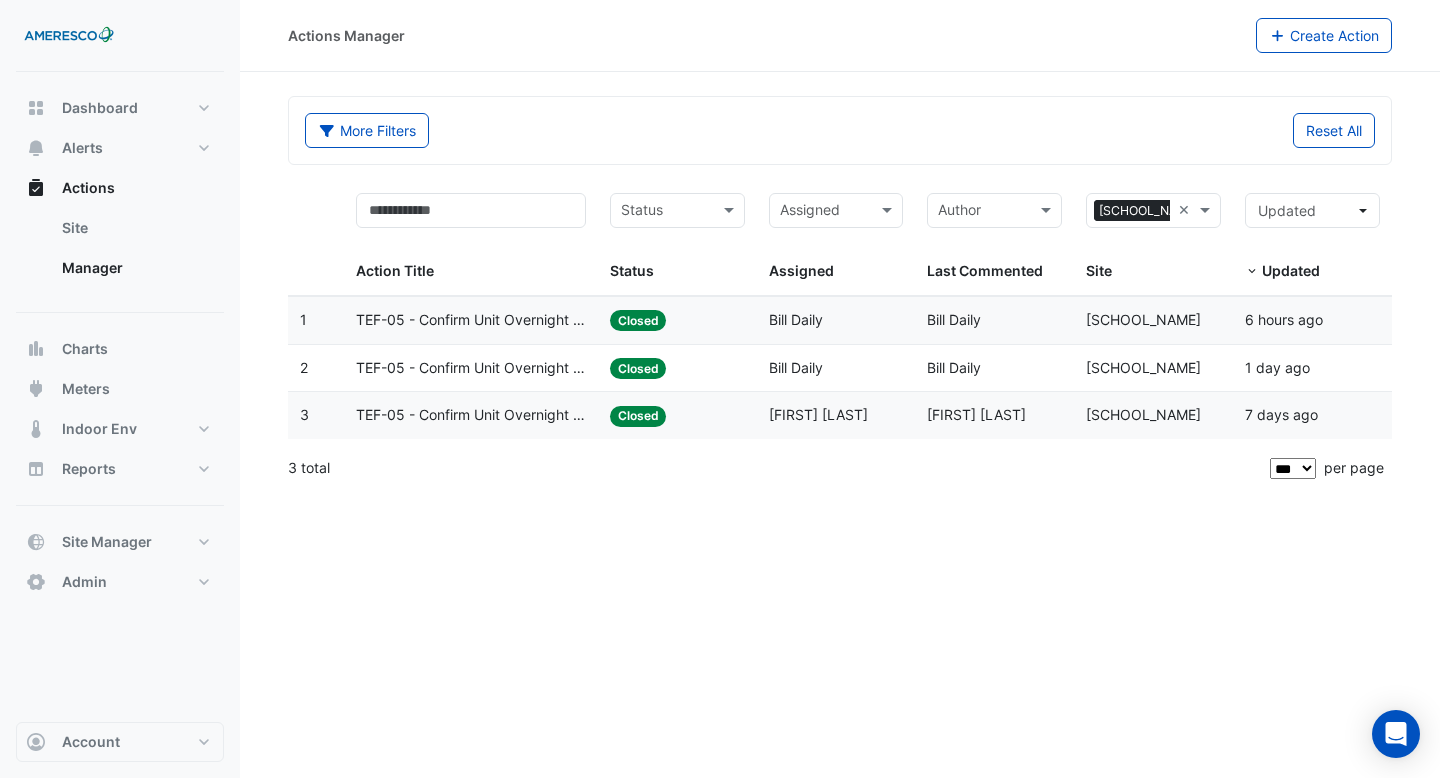 click on "TEF-05 - Confirm Unit Overnight Operation (Energy Waste)" 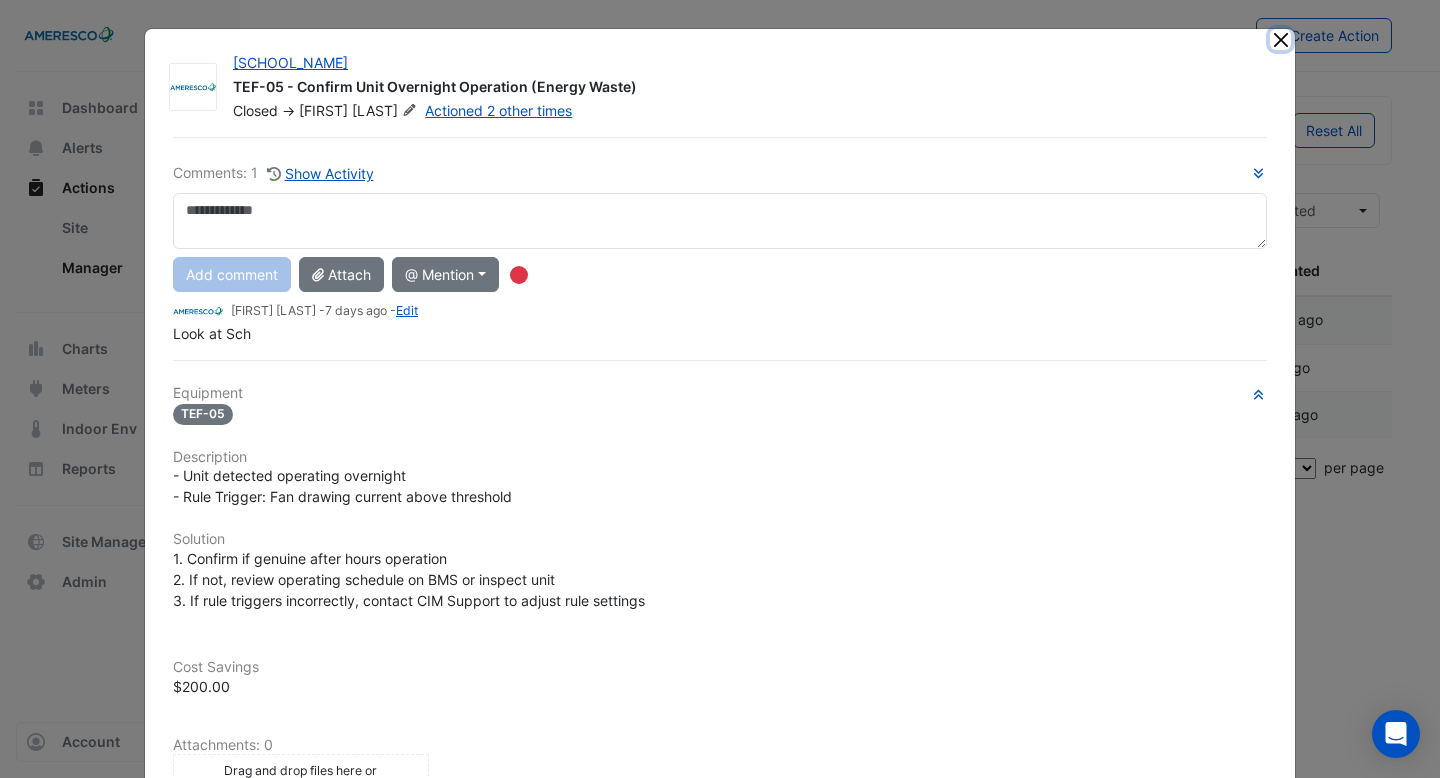click 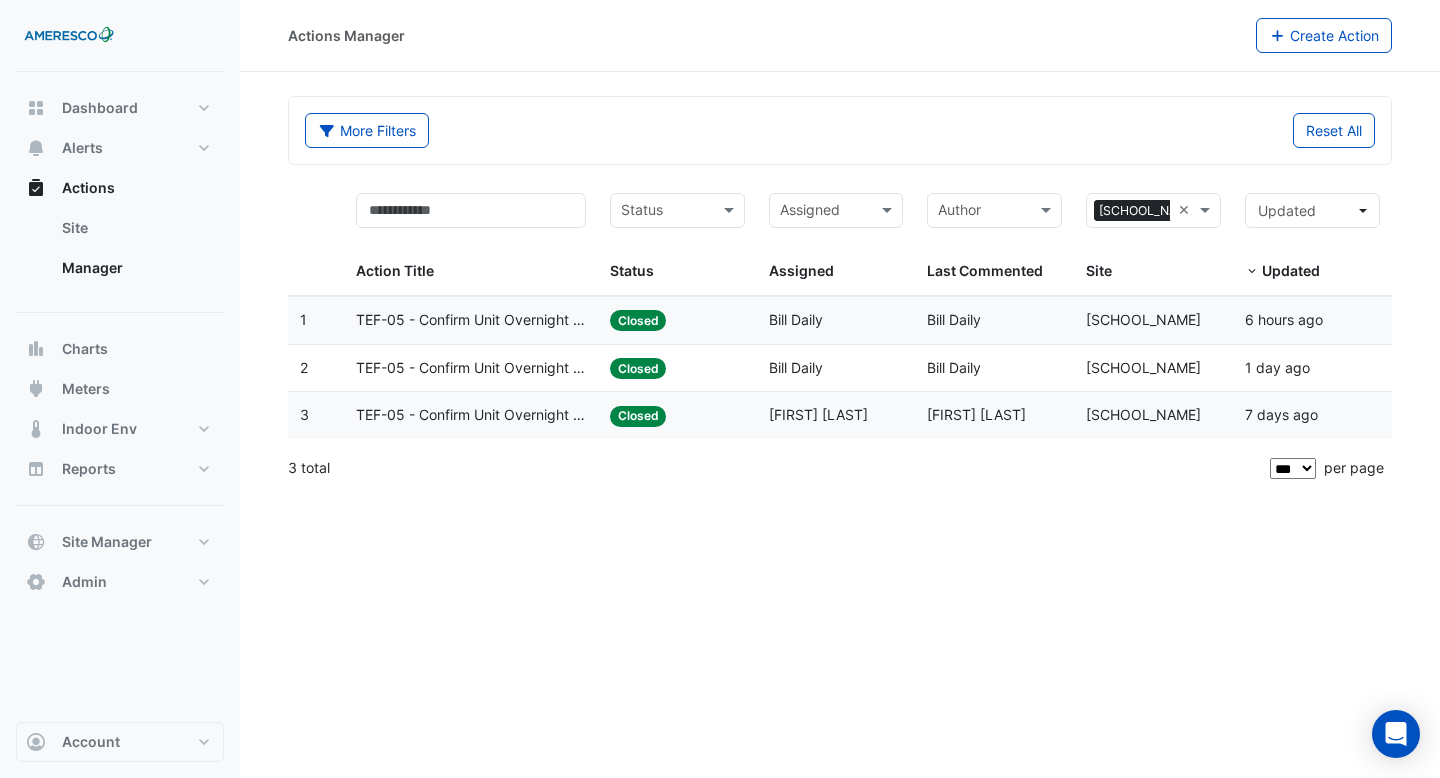 click on "TEF-05 - Confirm Unit Overnight Operation (Energy Waste)" 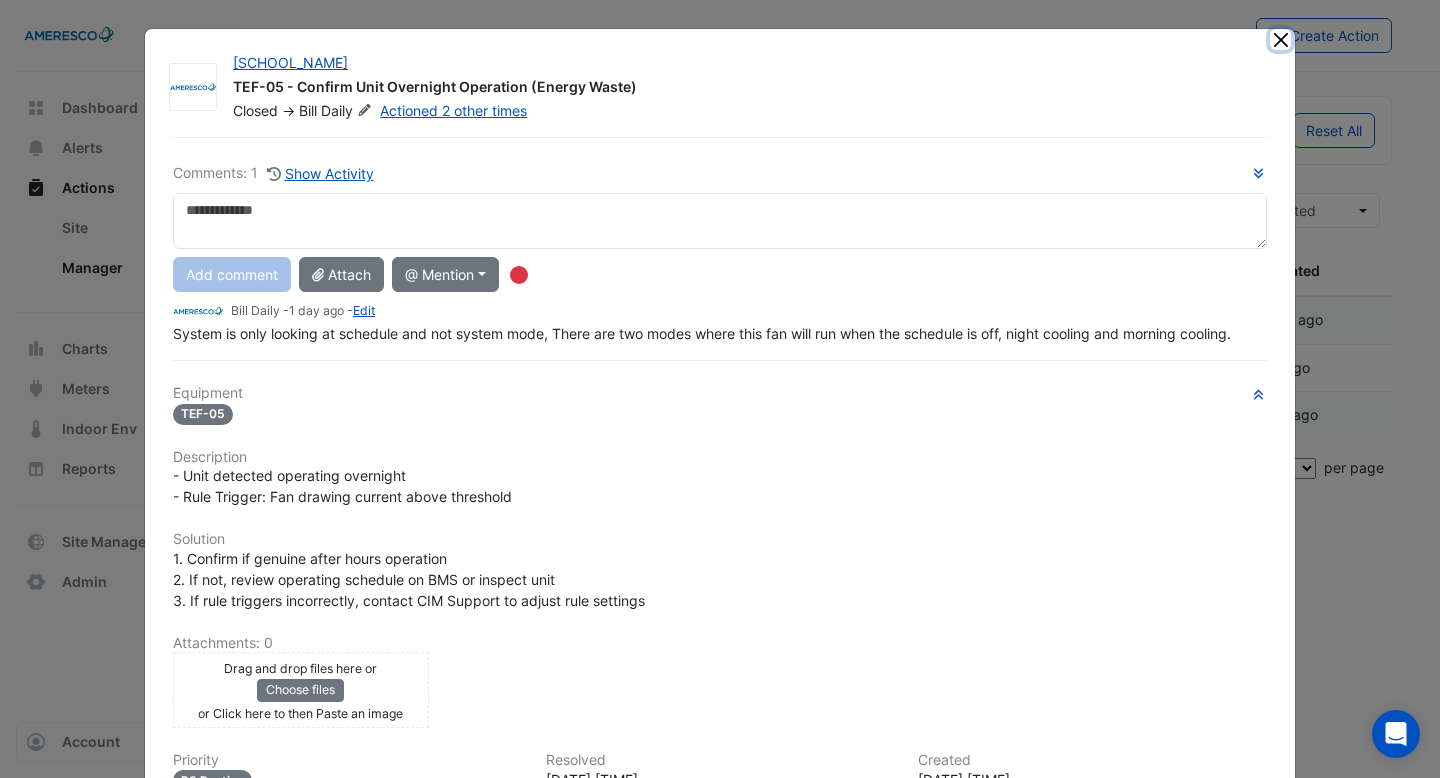 click 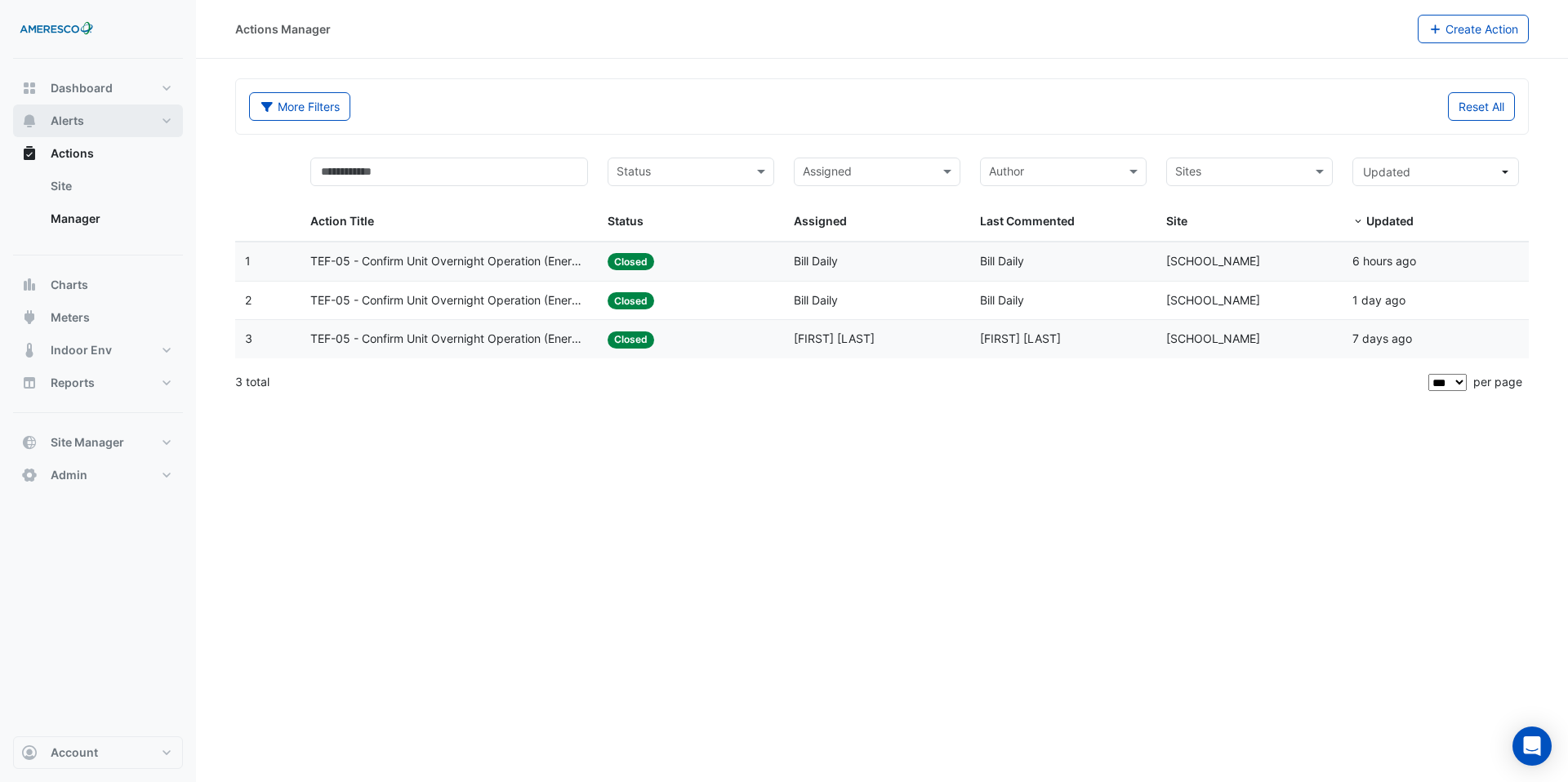 click on "Alerts" at bounding box center [98, 121] 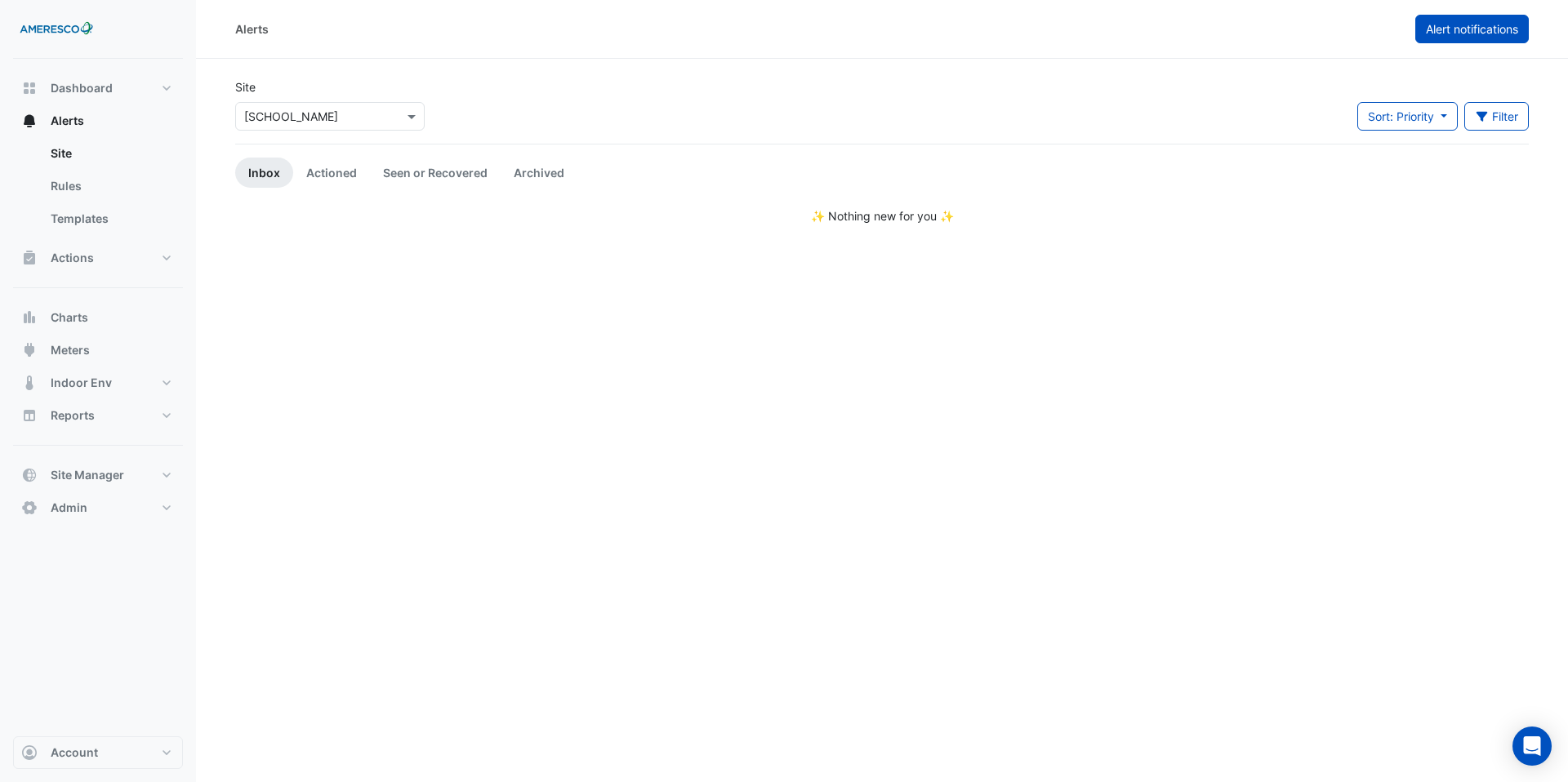 click on "Alert notifications" 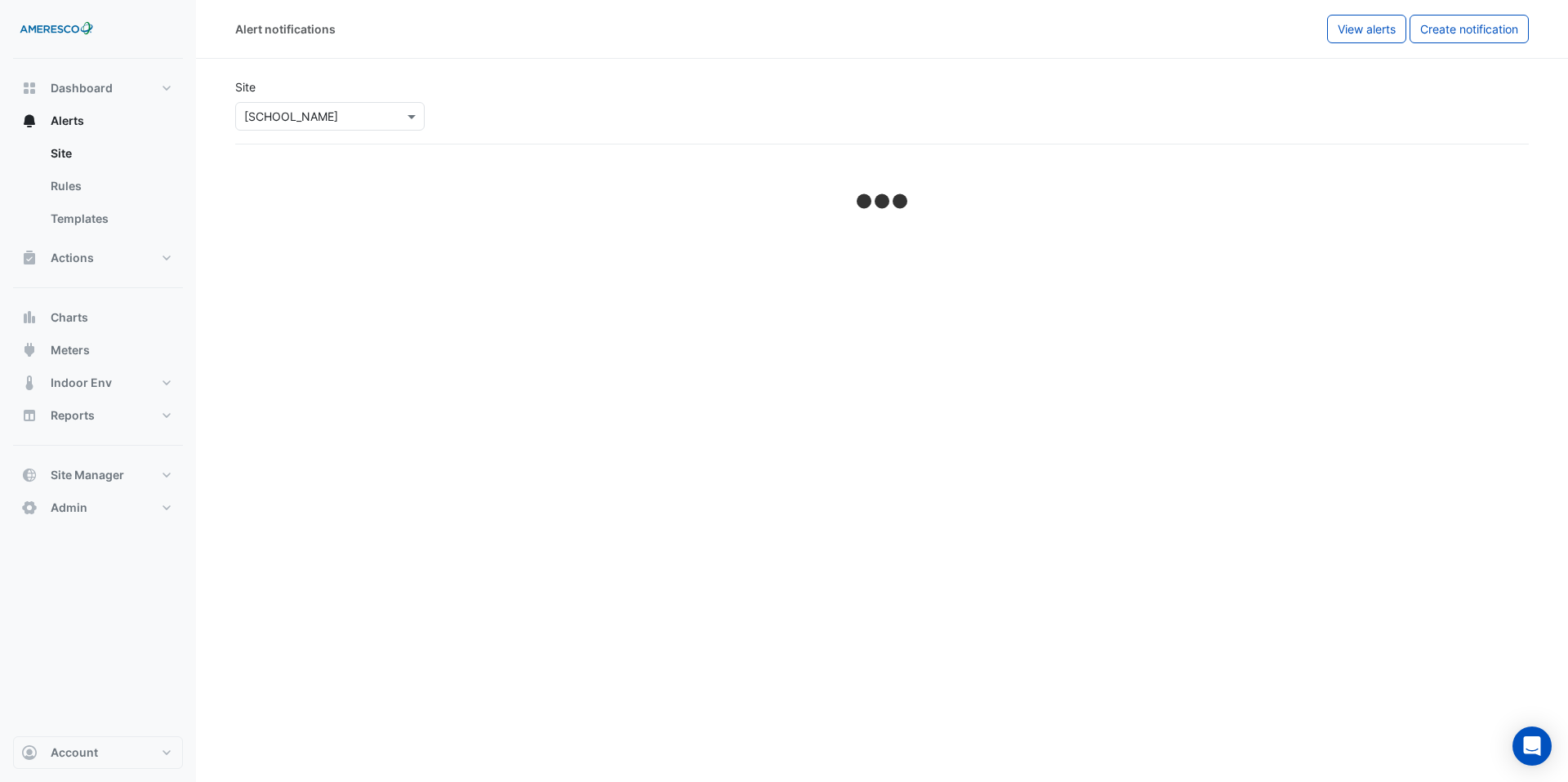 select on "******" 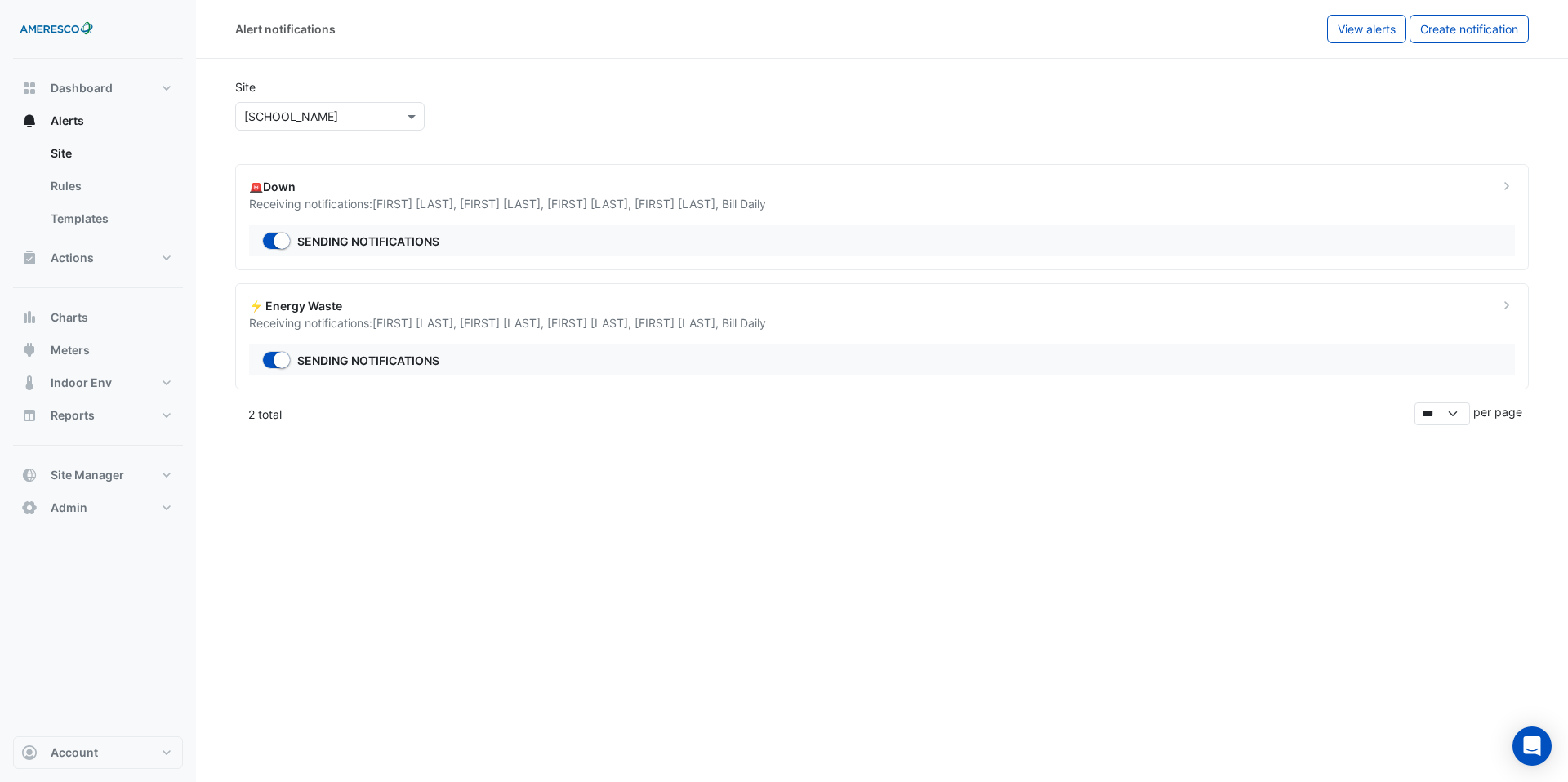 click on "Scott Judson ," 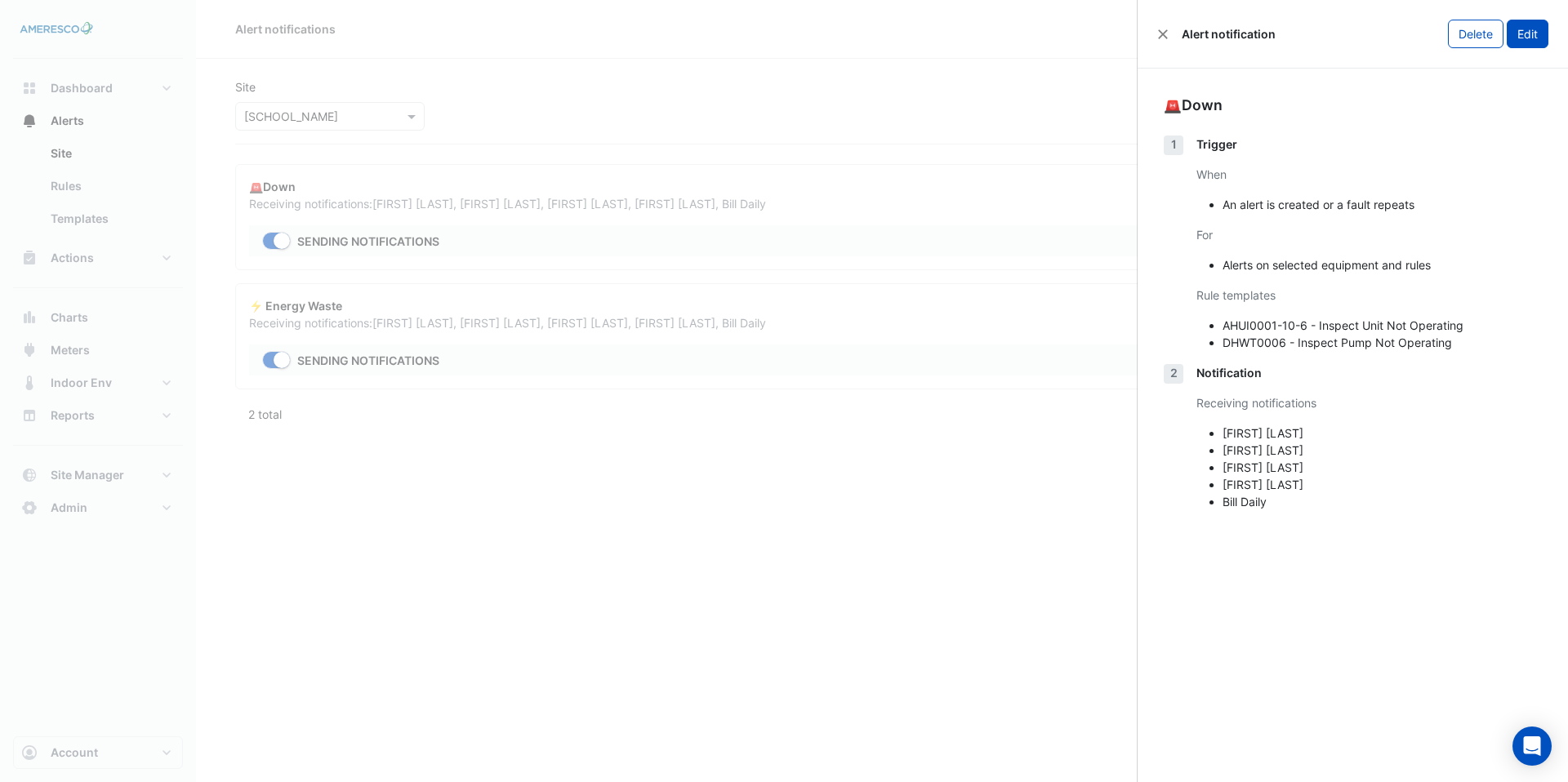 click on "Edit" 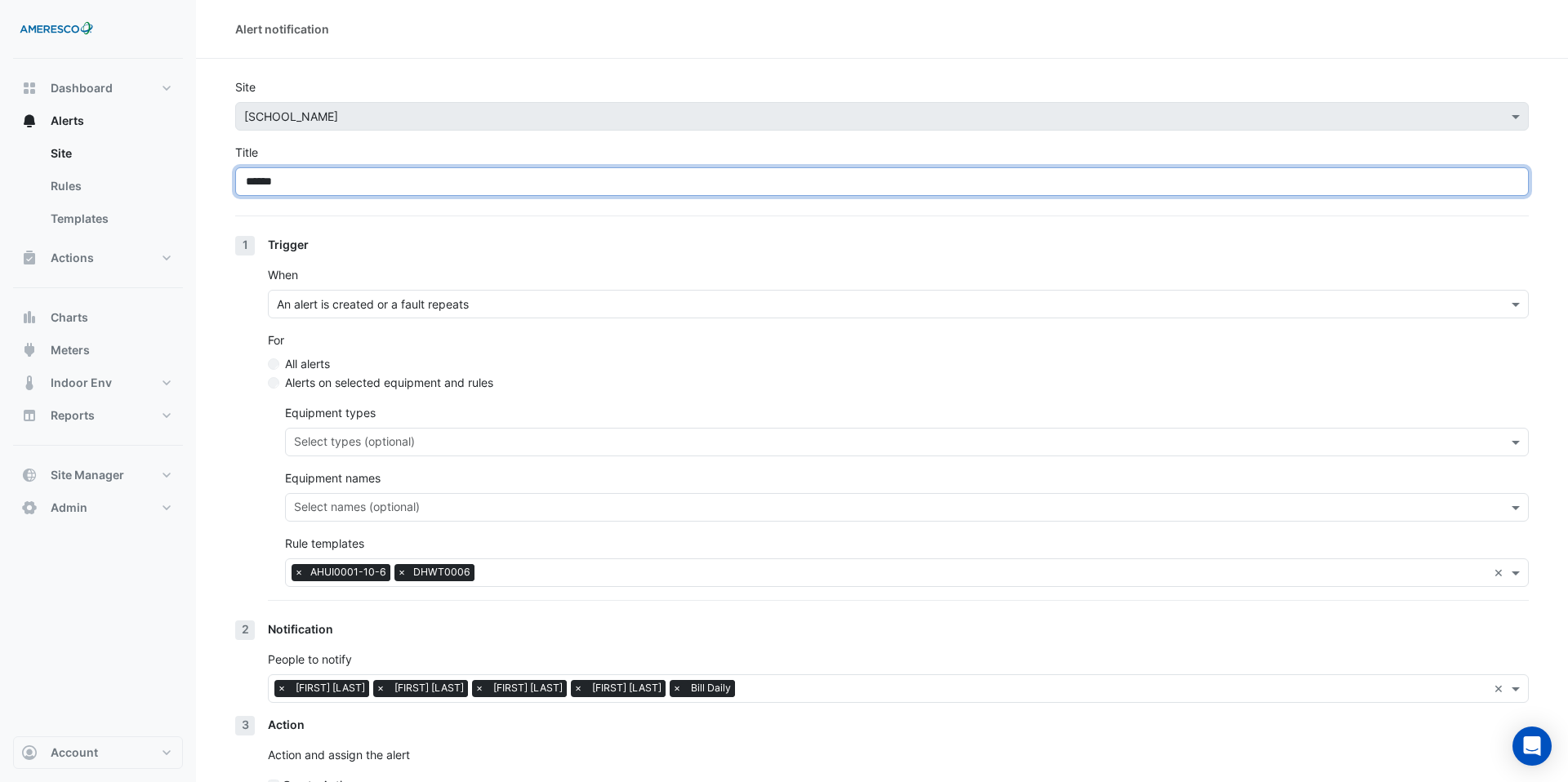 drag, startPoint x: 299, startPoint y: 180, endPoint x: 220, endPoint y: 180, distance: 79 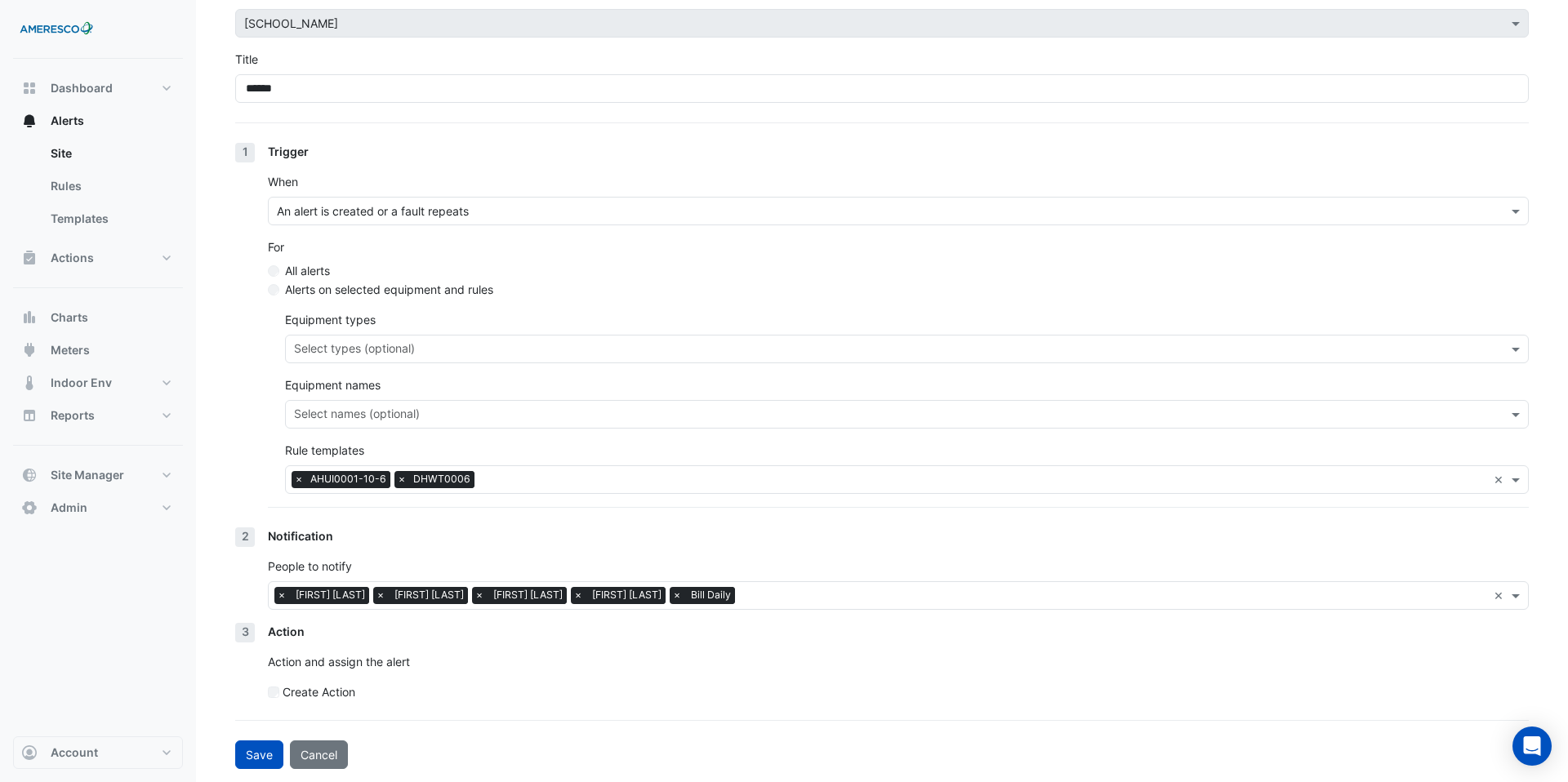 click at bounding box center (882, 211) 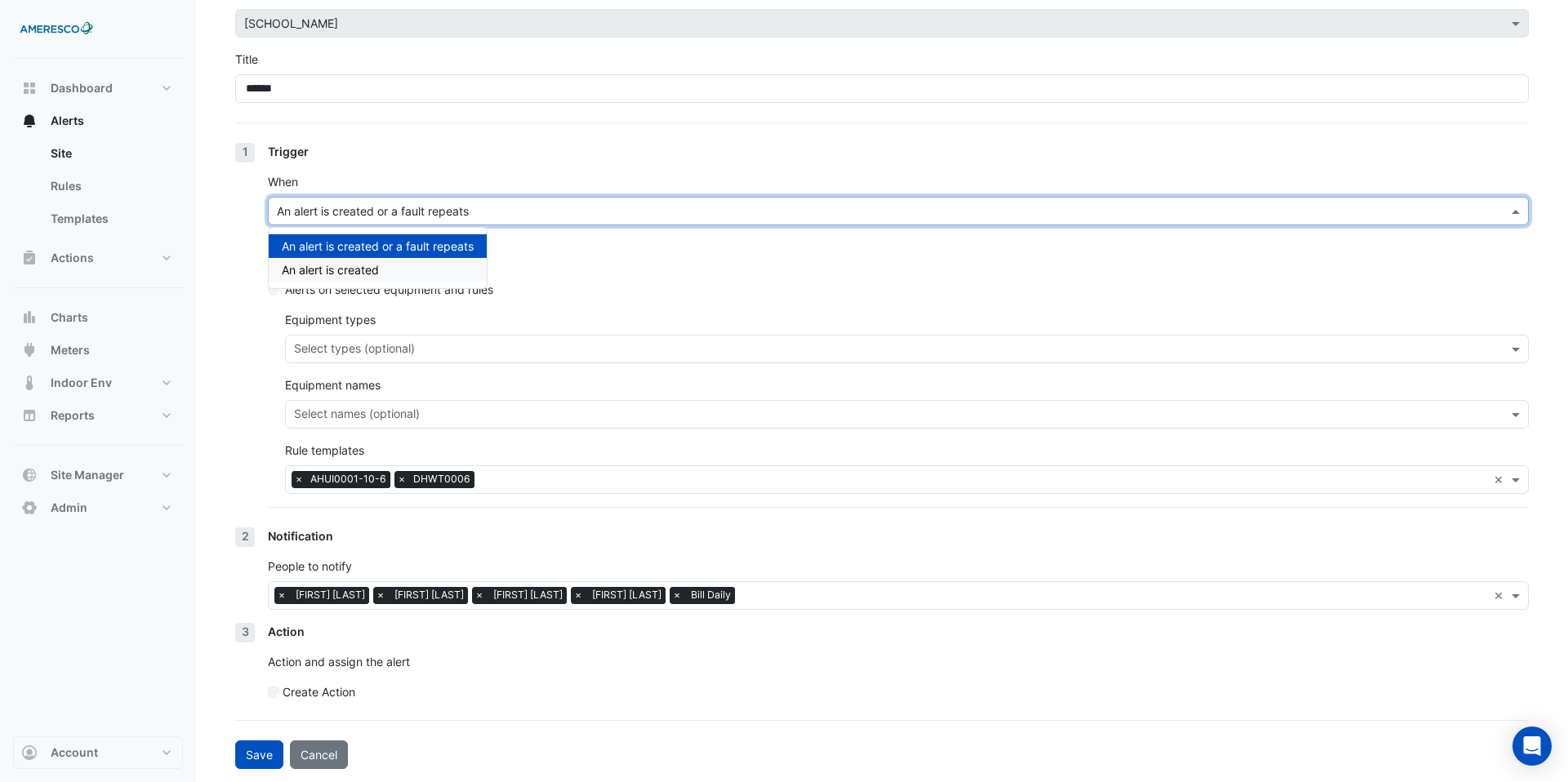 click on "An alert is created" at bounding box center (377, 269) 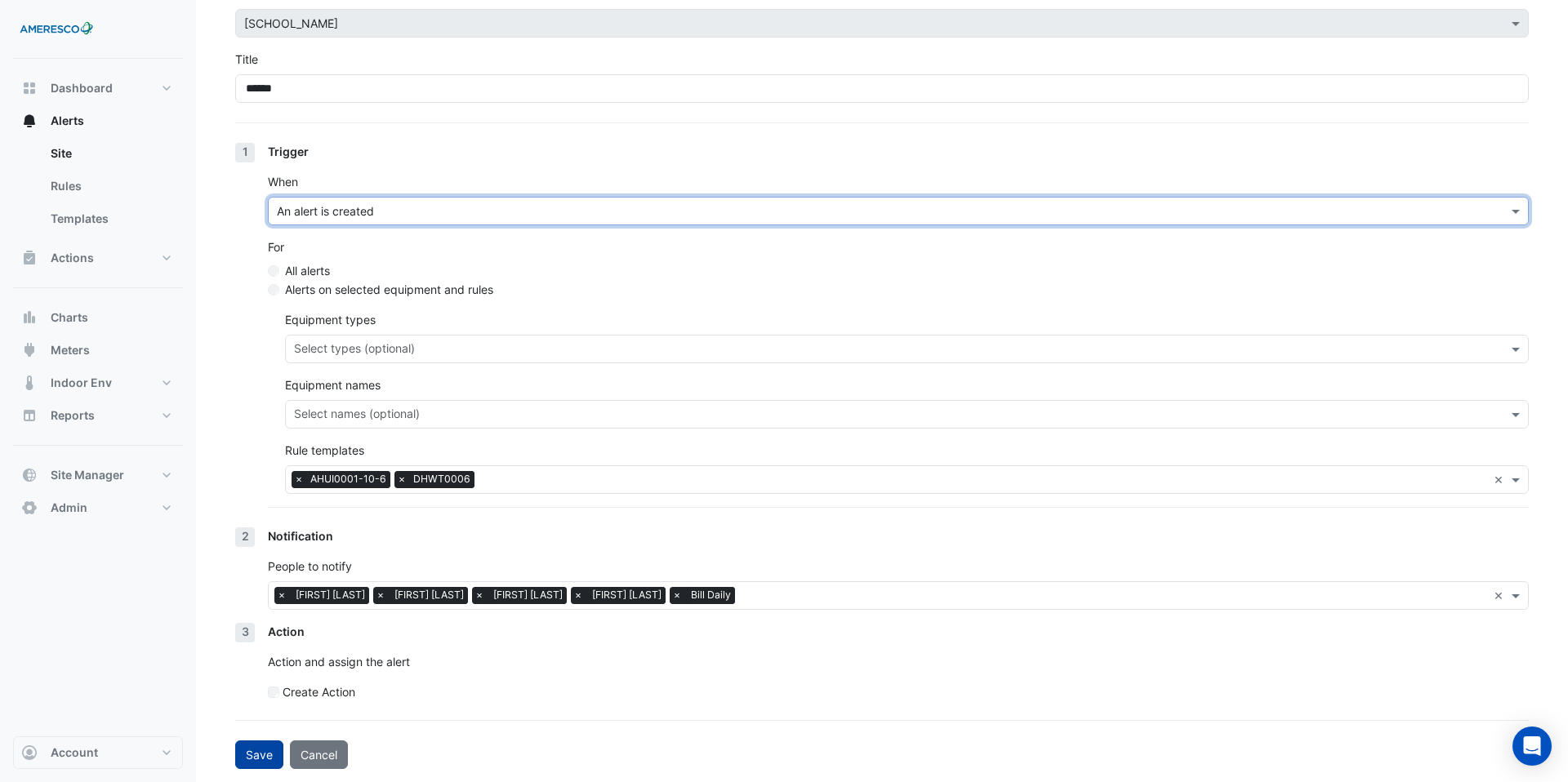 click on "Save" 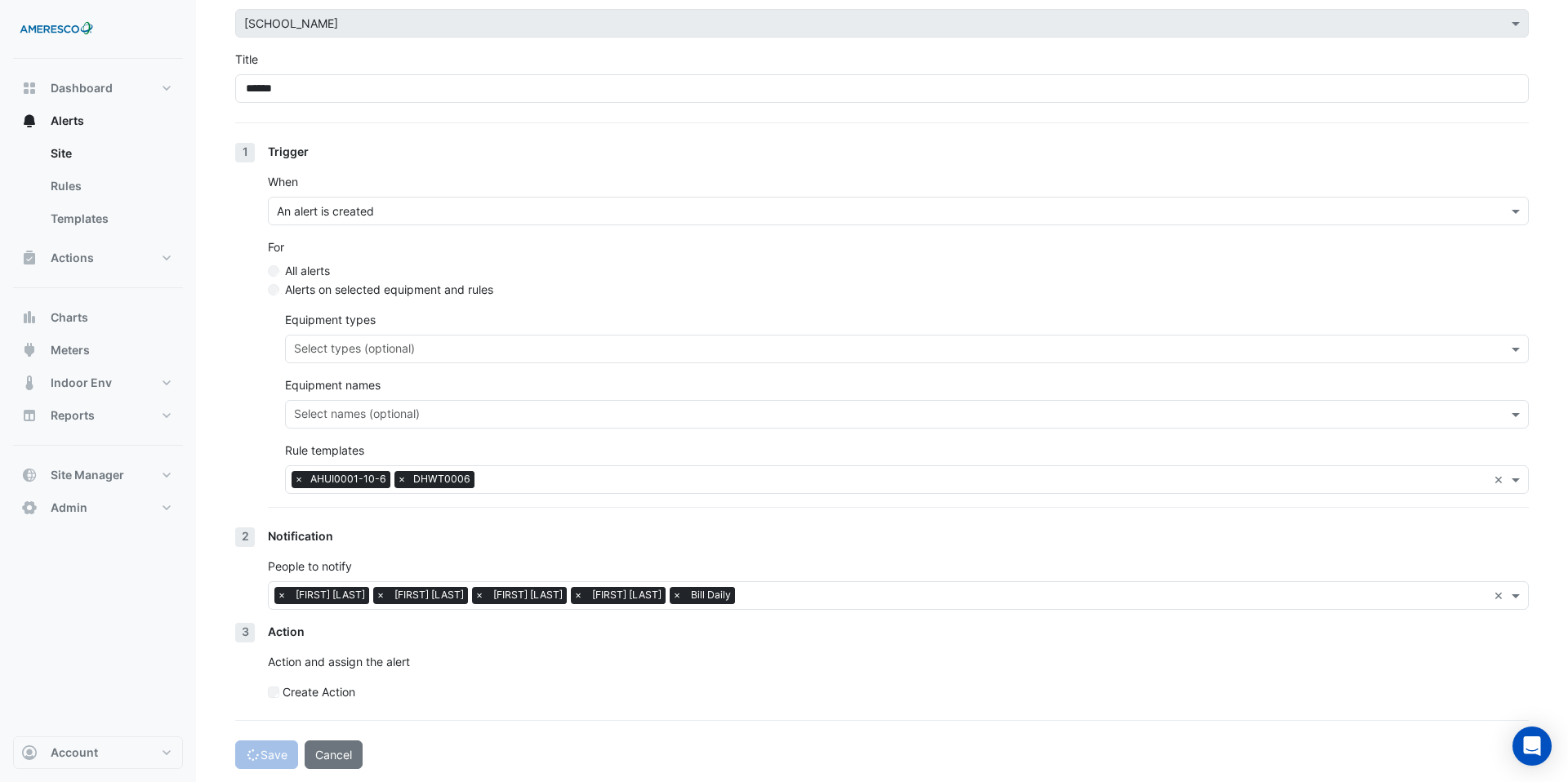 scroll, scrollTop: 0, scrollLeft: 0, axis: both 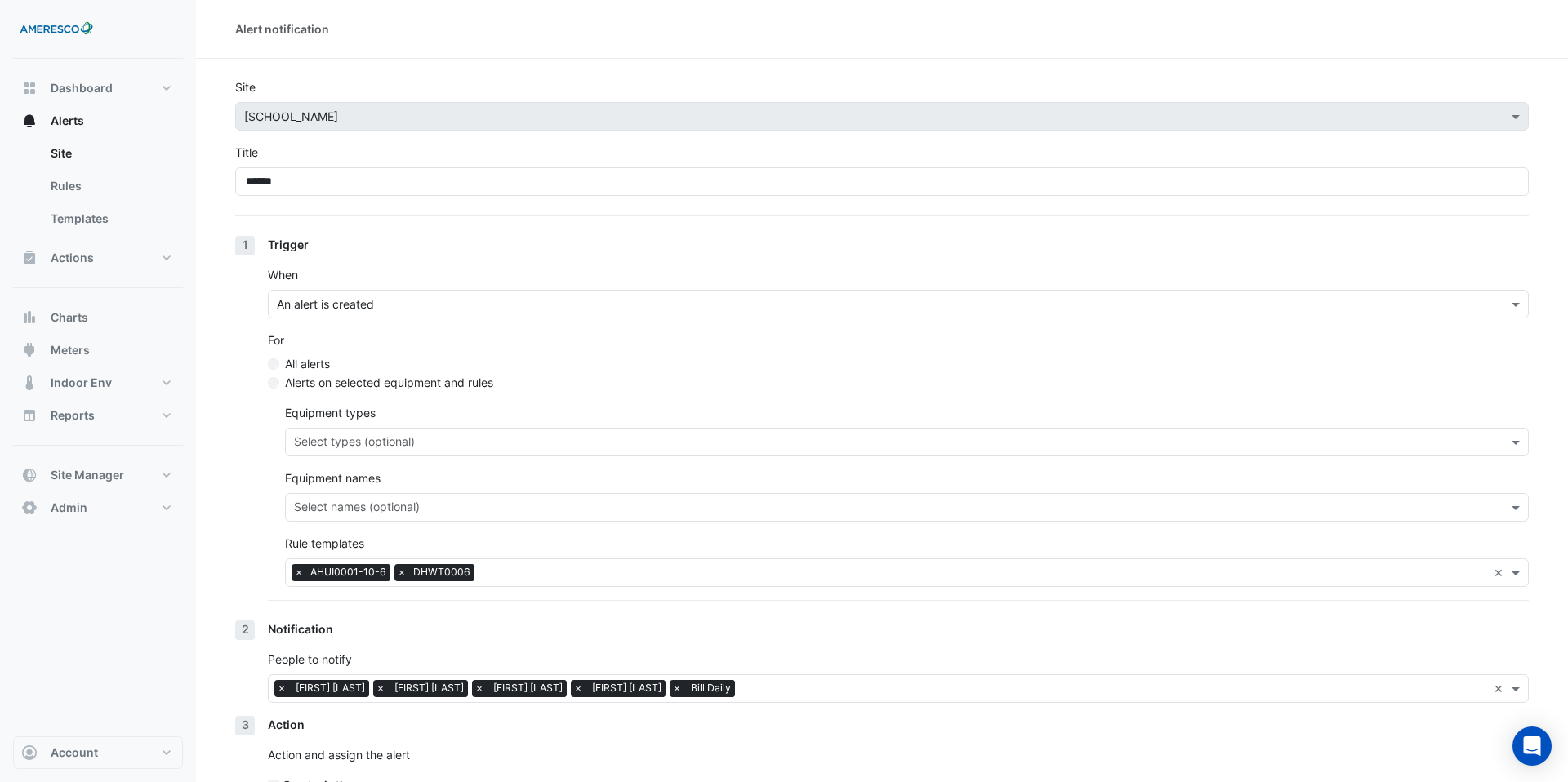 select on "******" 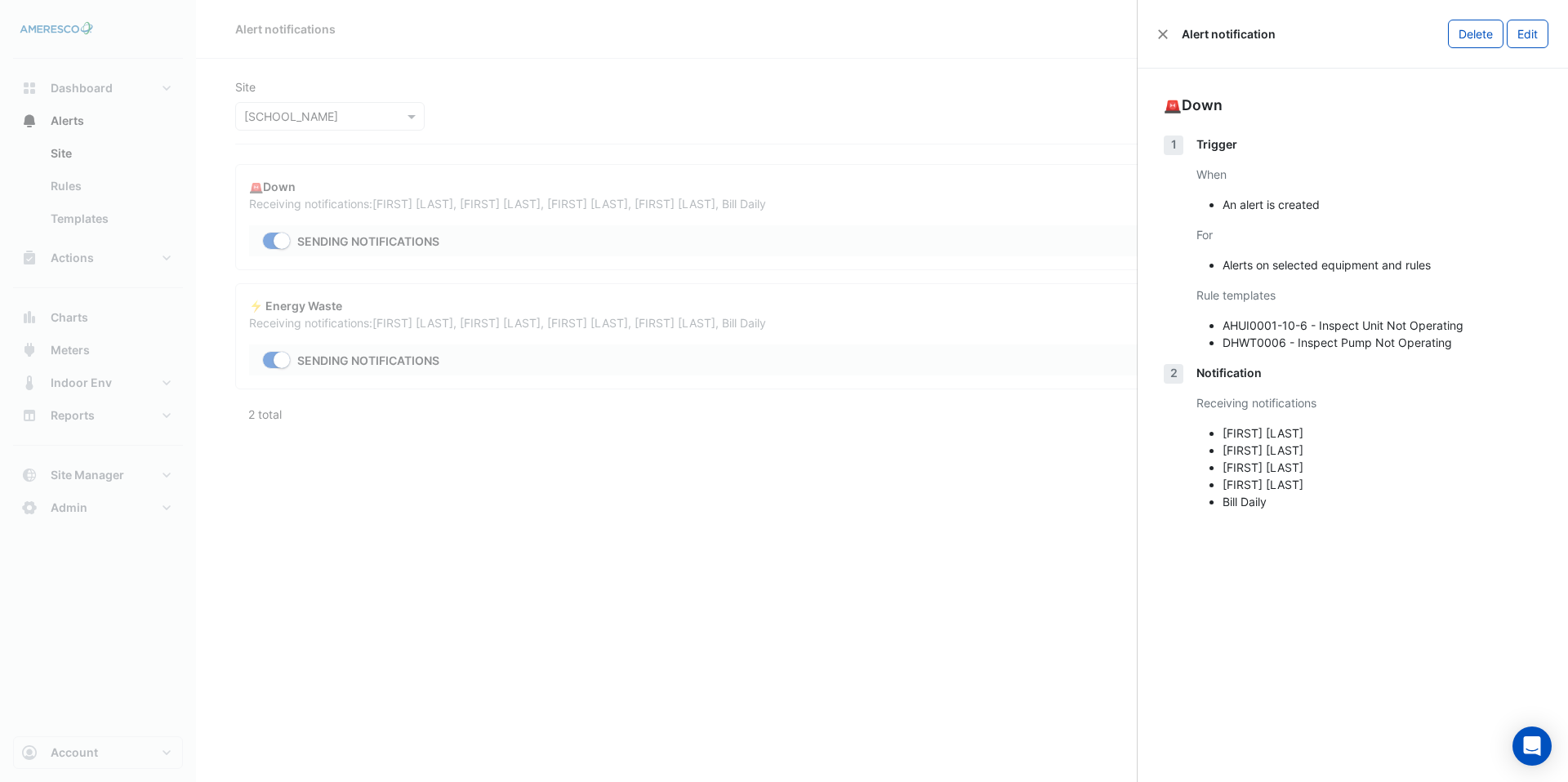 click on "Alert notification" 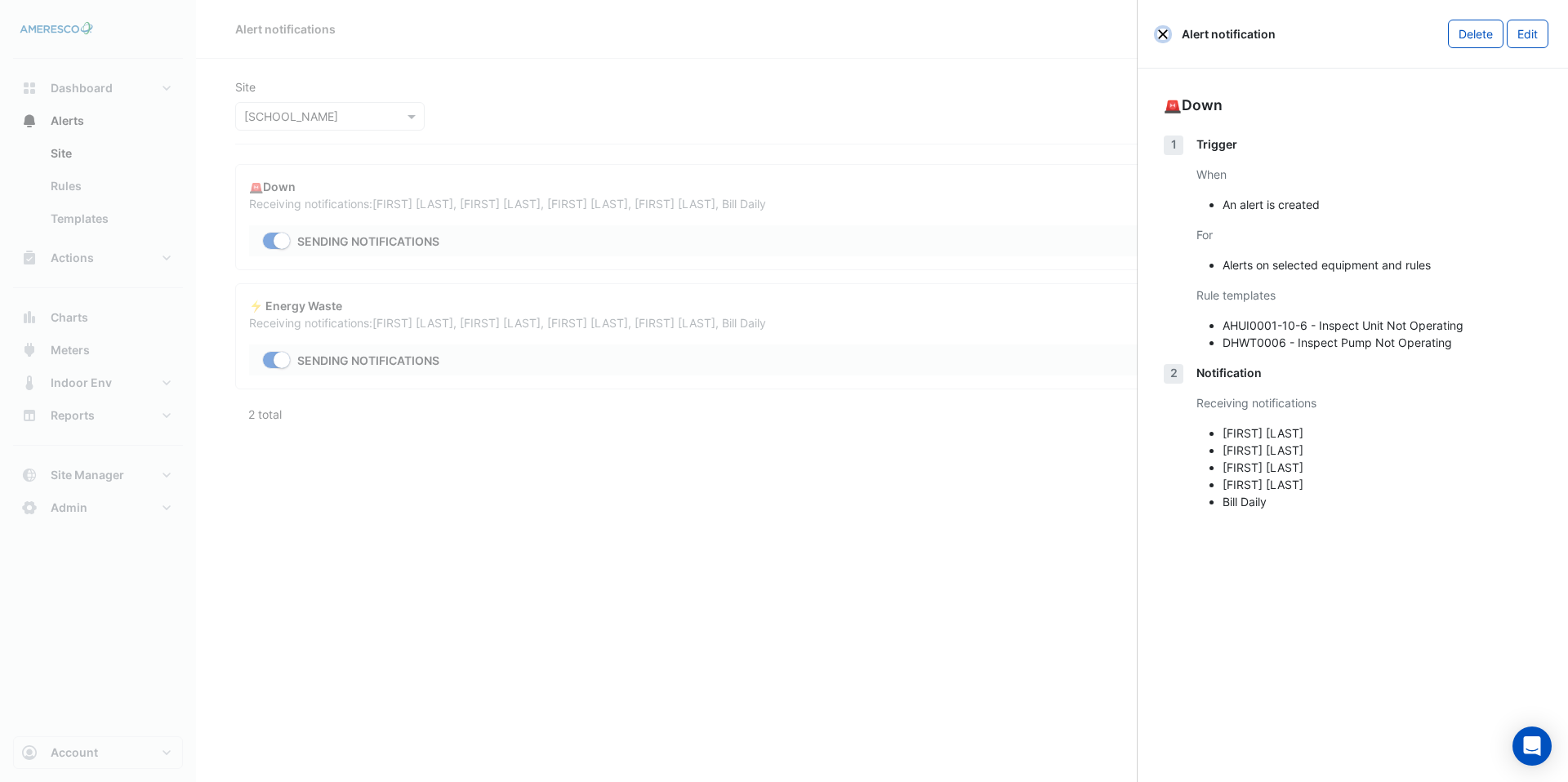 click 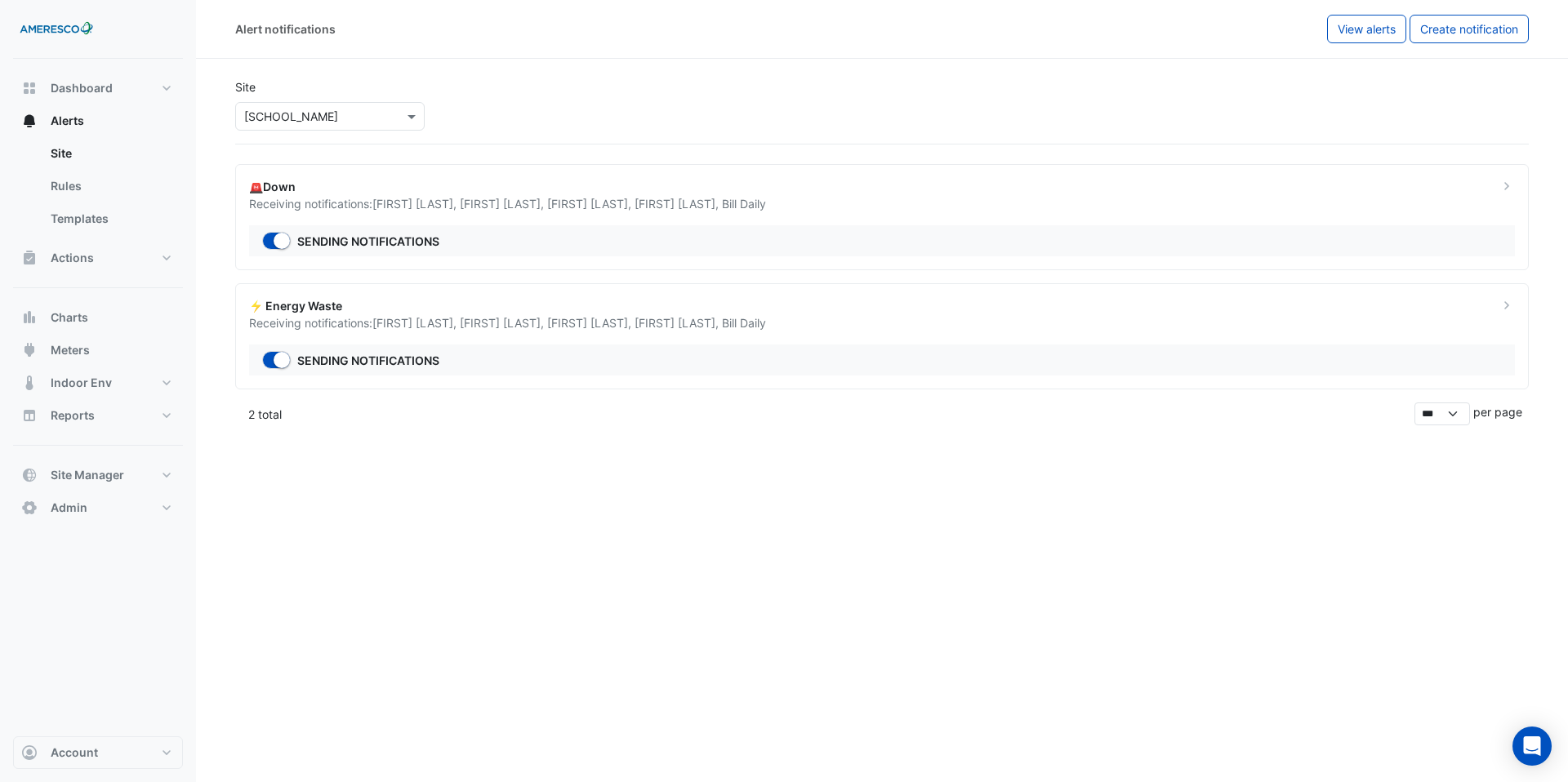 click on "Receiving notifications:
Kristie Teoh ,
Michael Pacella ,
Kirk Carl ,
Scott Judson ,
Bill Daily" 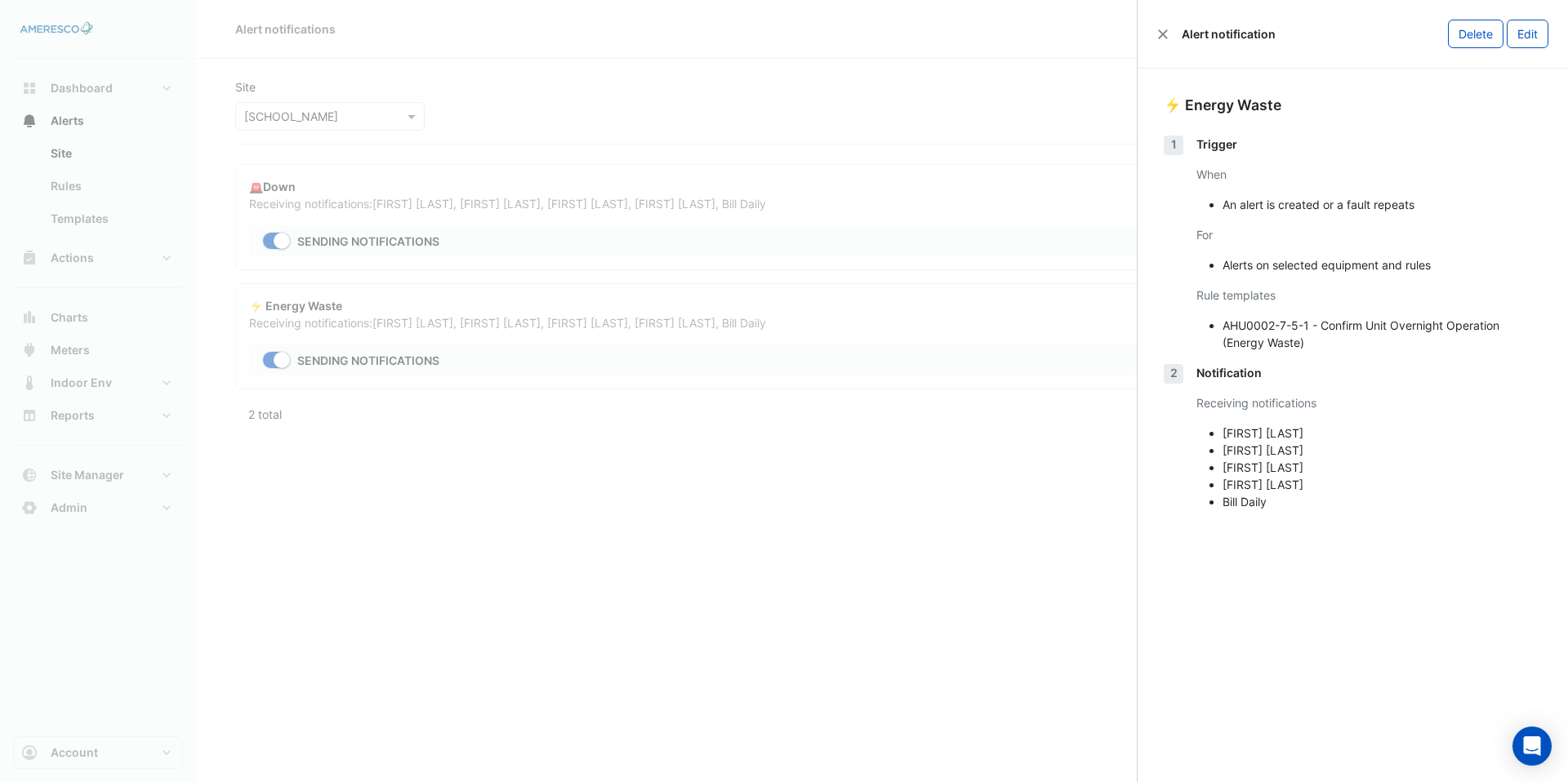 click on "Alert notification
Delete
Edit" 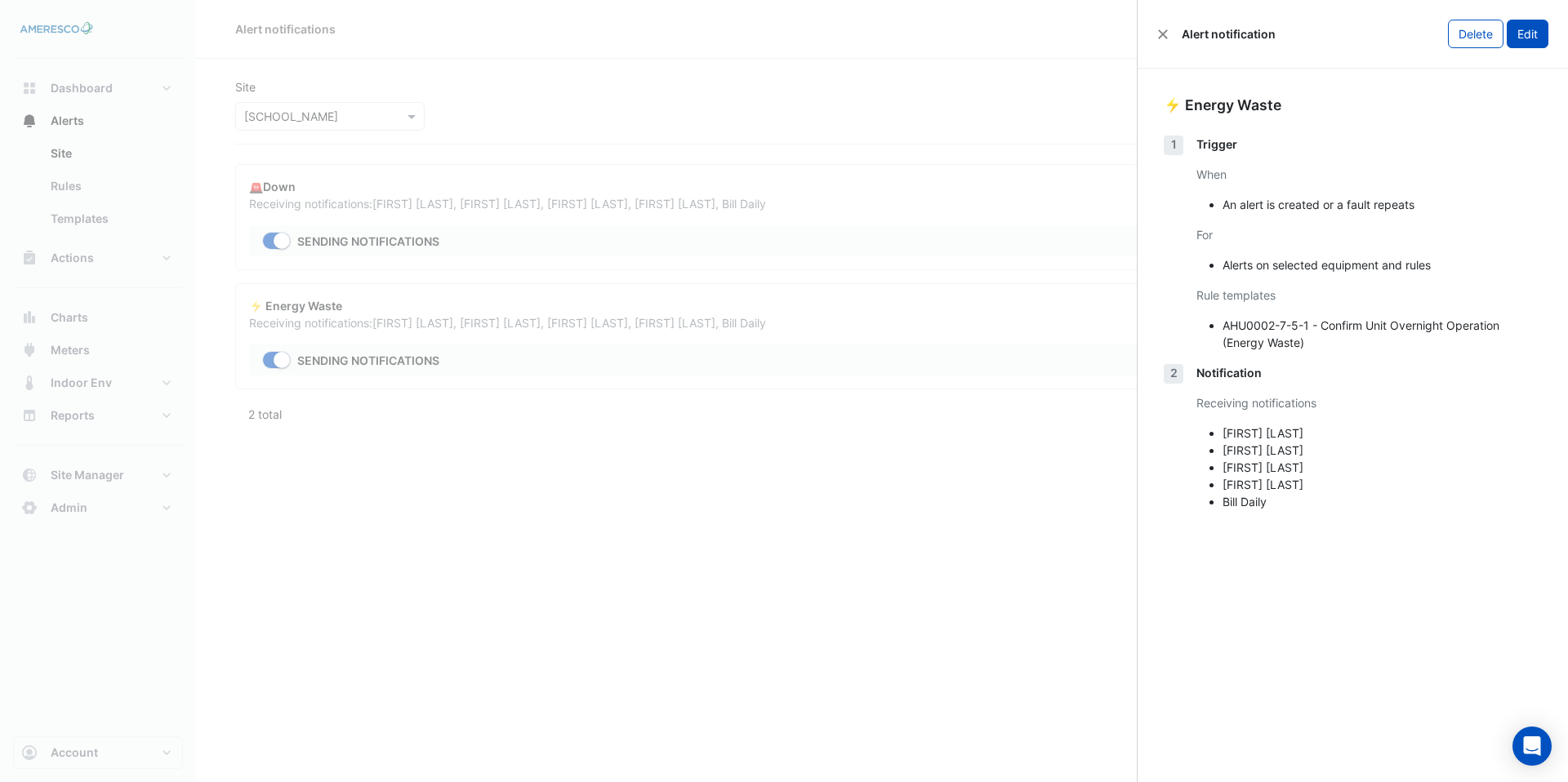 click on "Edit" 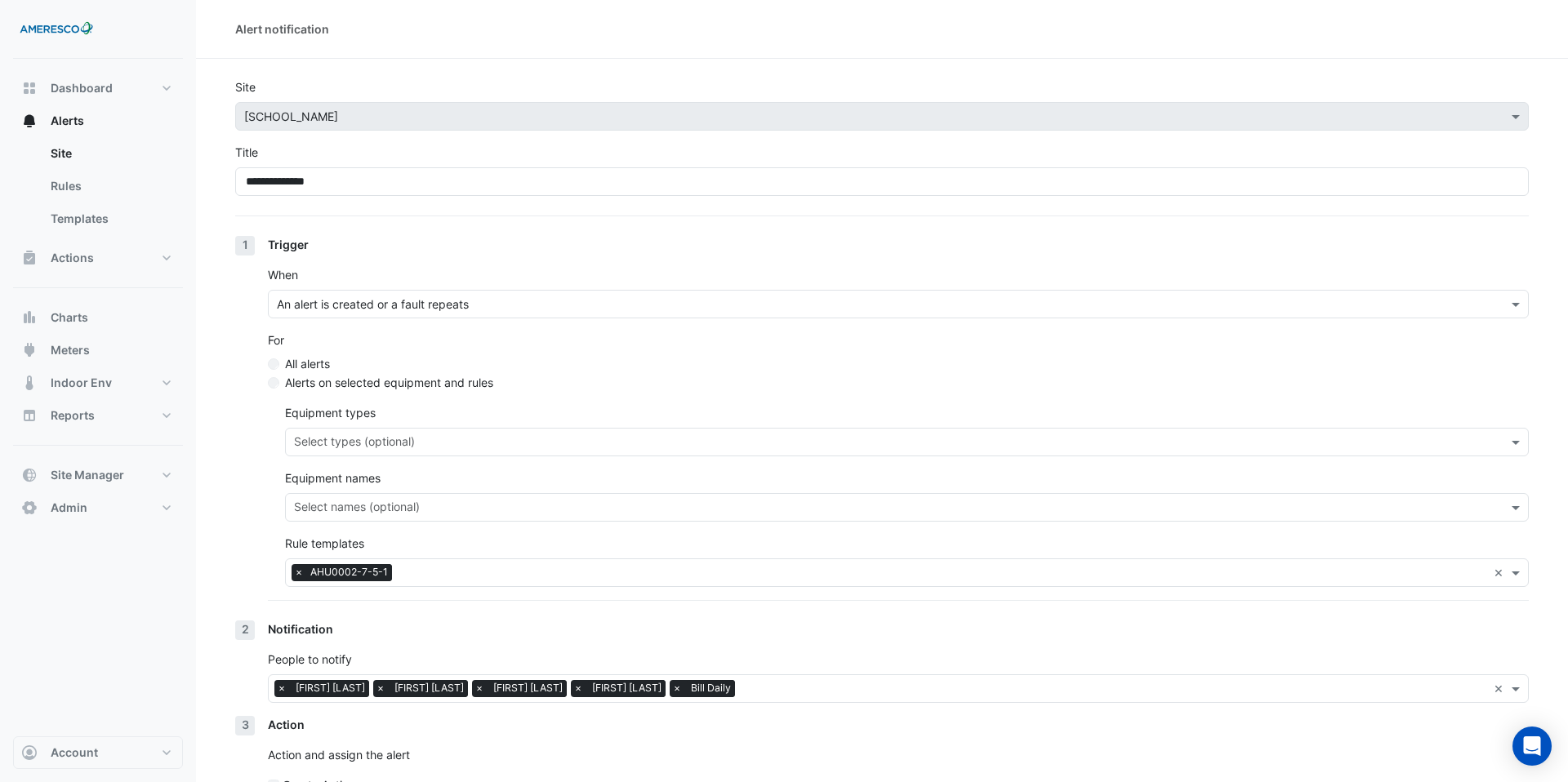 click at bounding box center (882, 304) 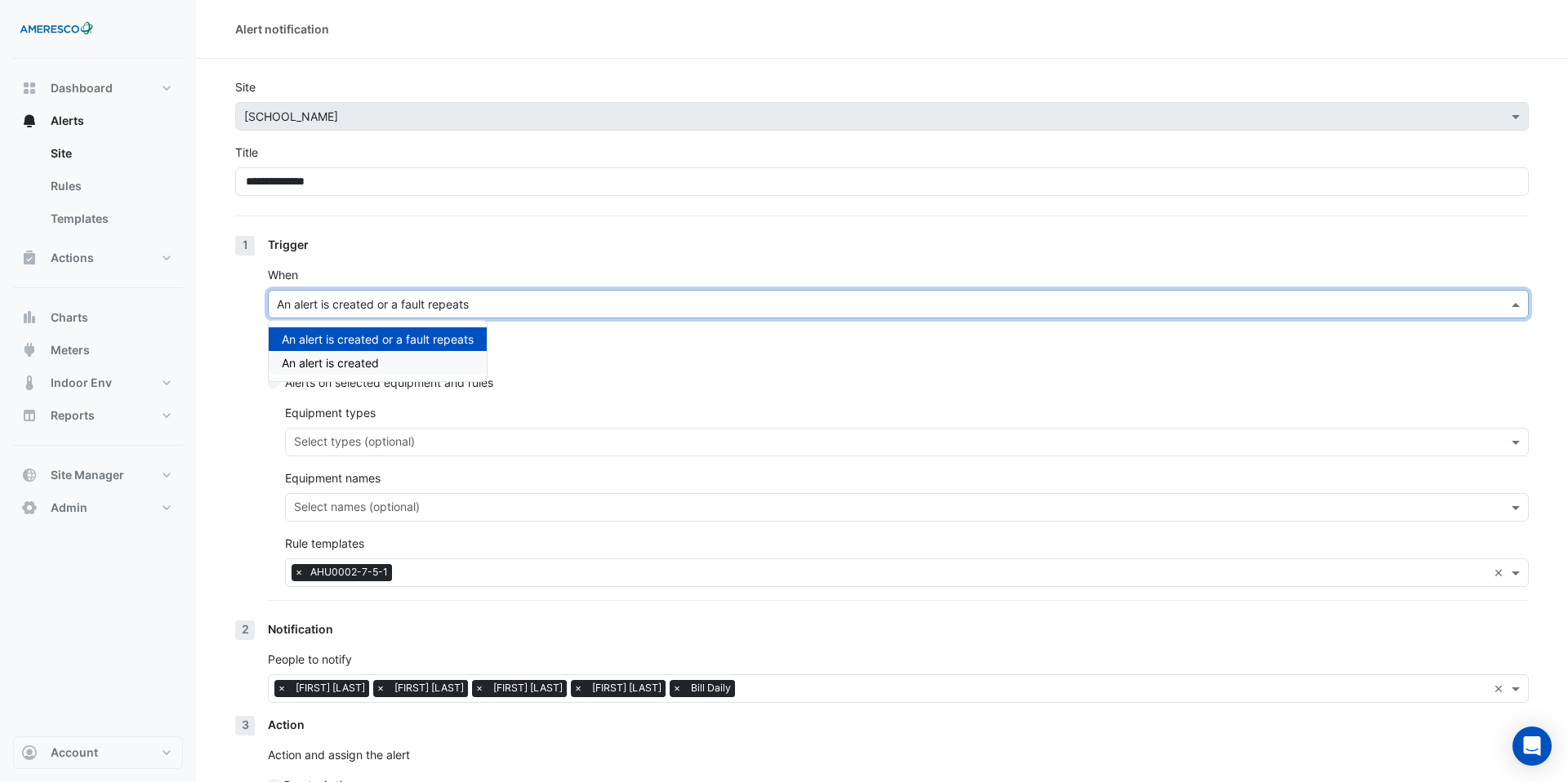 click on "An alert is created" at bounding box center [377, 362] 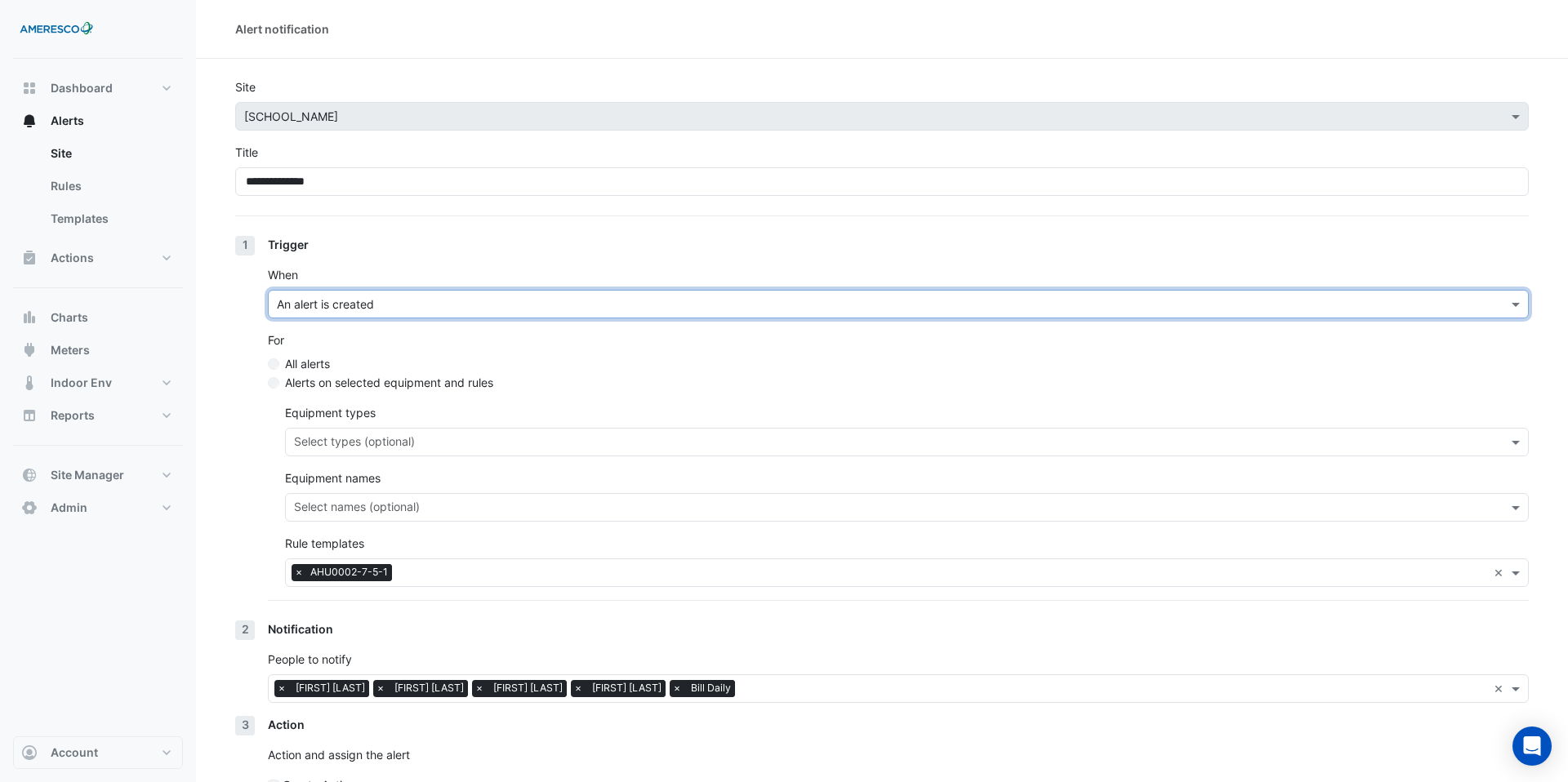 scroll, scrollTop: 93, scrollLeft: 0, axis: vertical 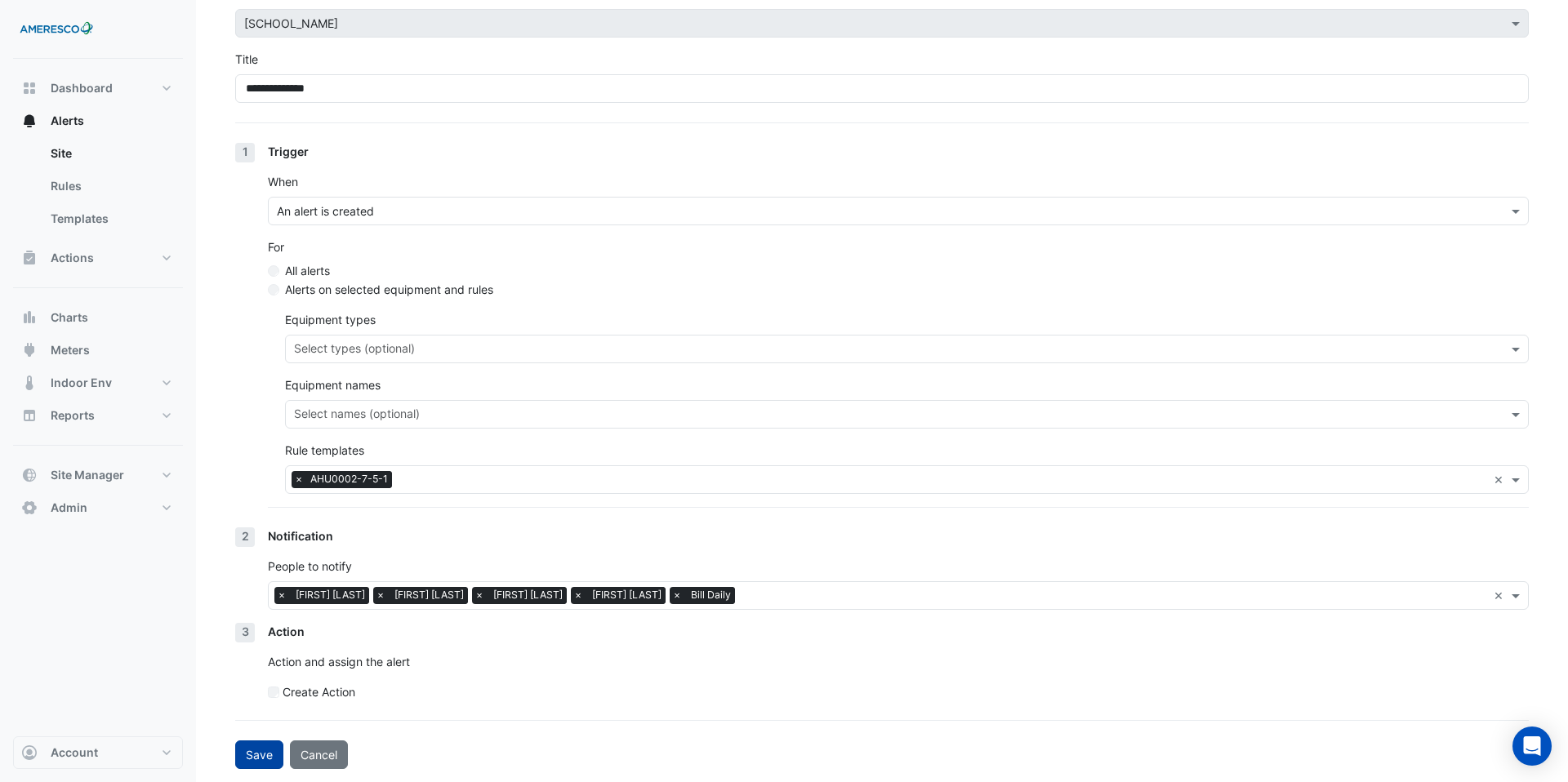 click on "Save" 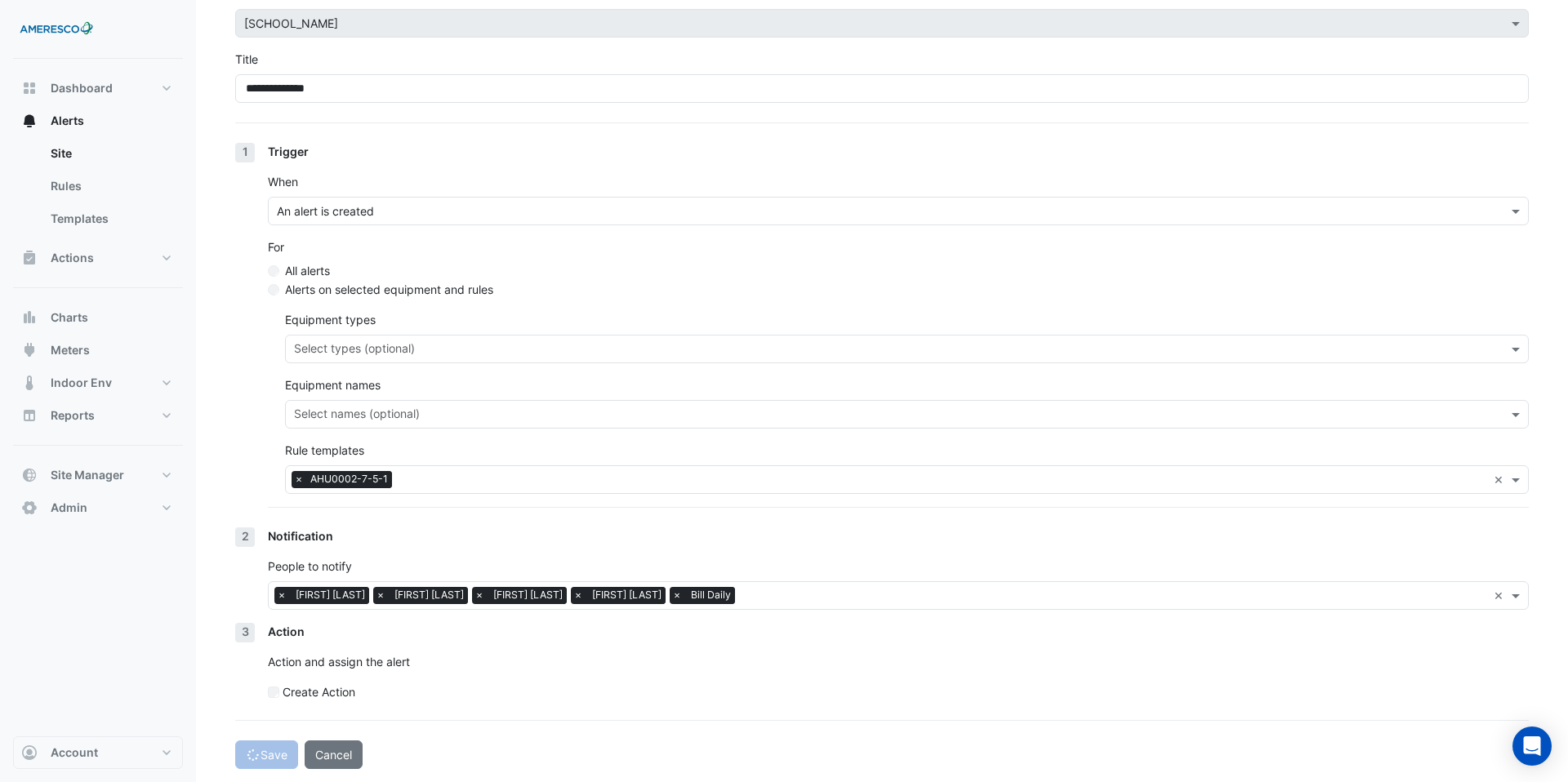 select on "******" 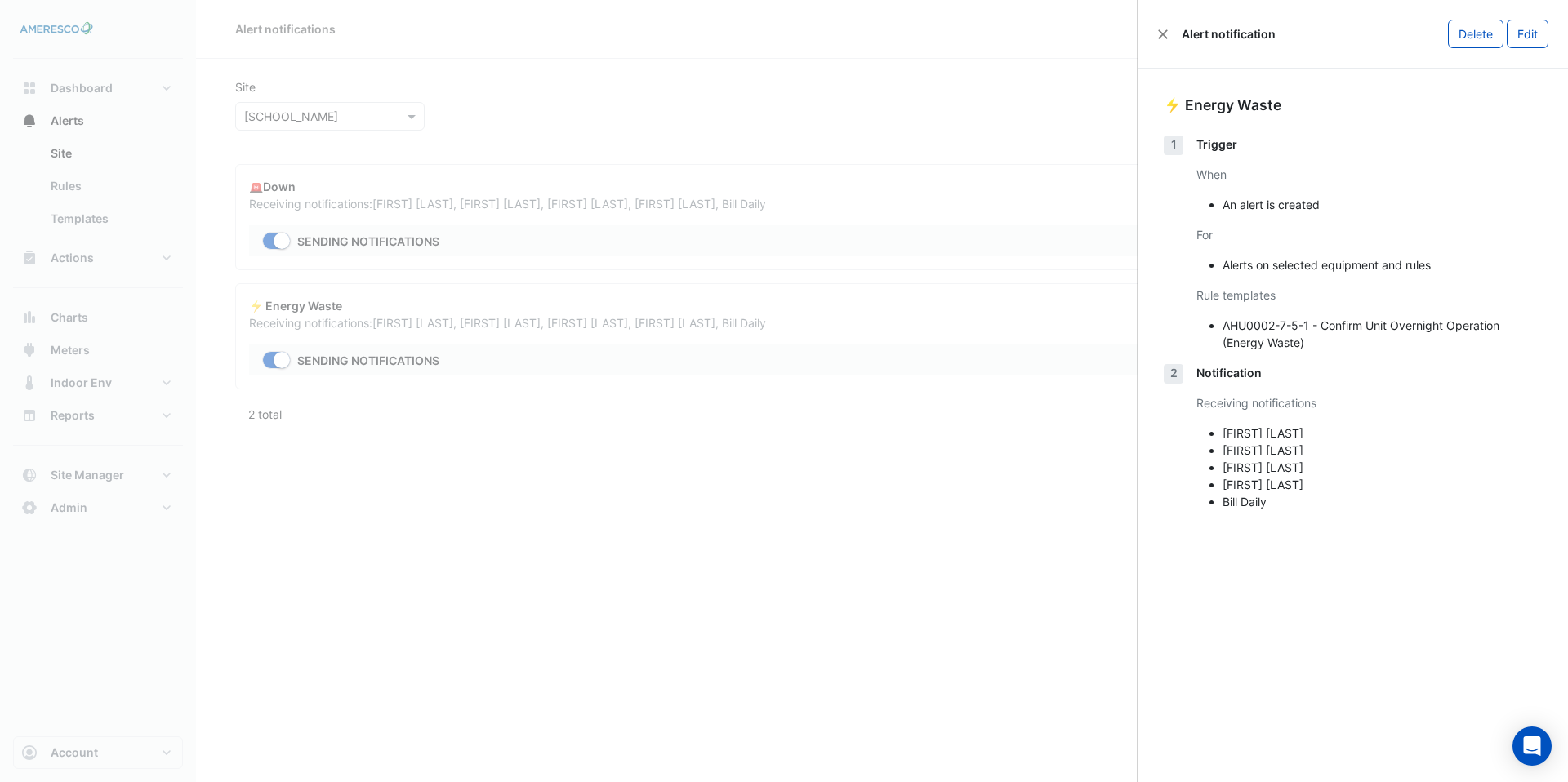 scroll, scrollTop: 0, scrollLeft: 0, axis: both 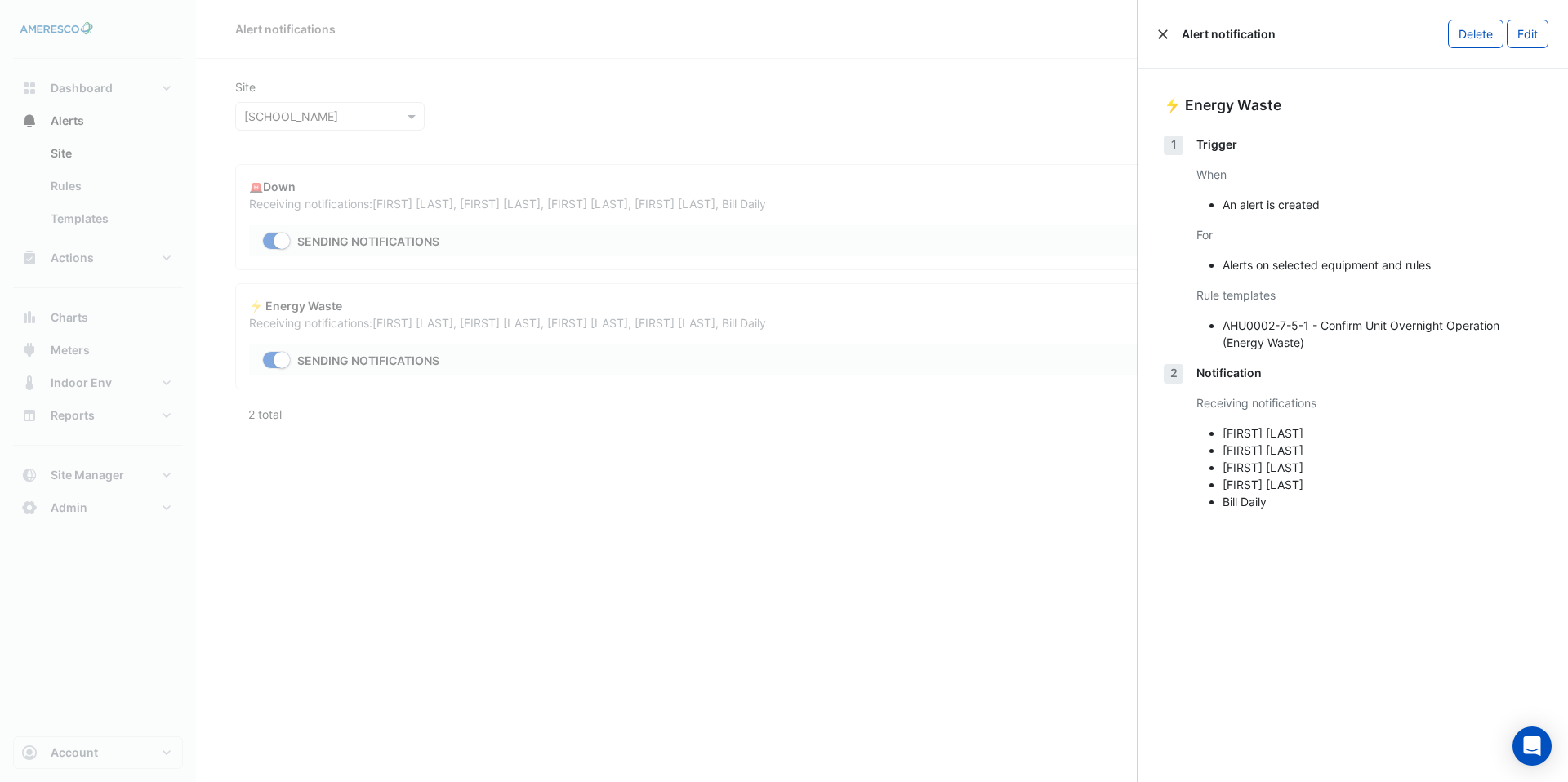 click 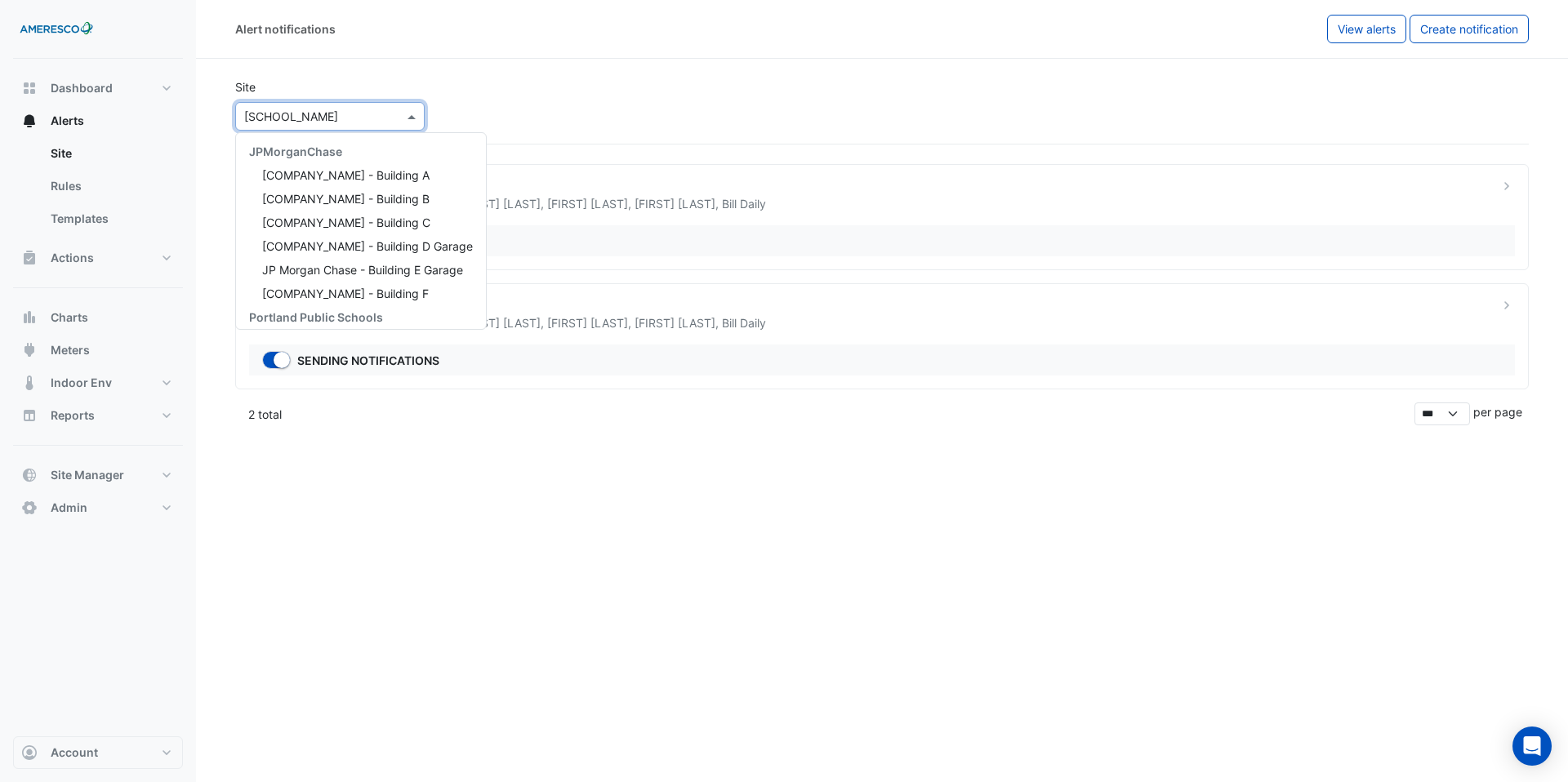 click at bounding box center [314, 117] 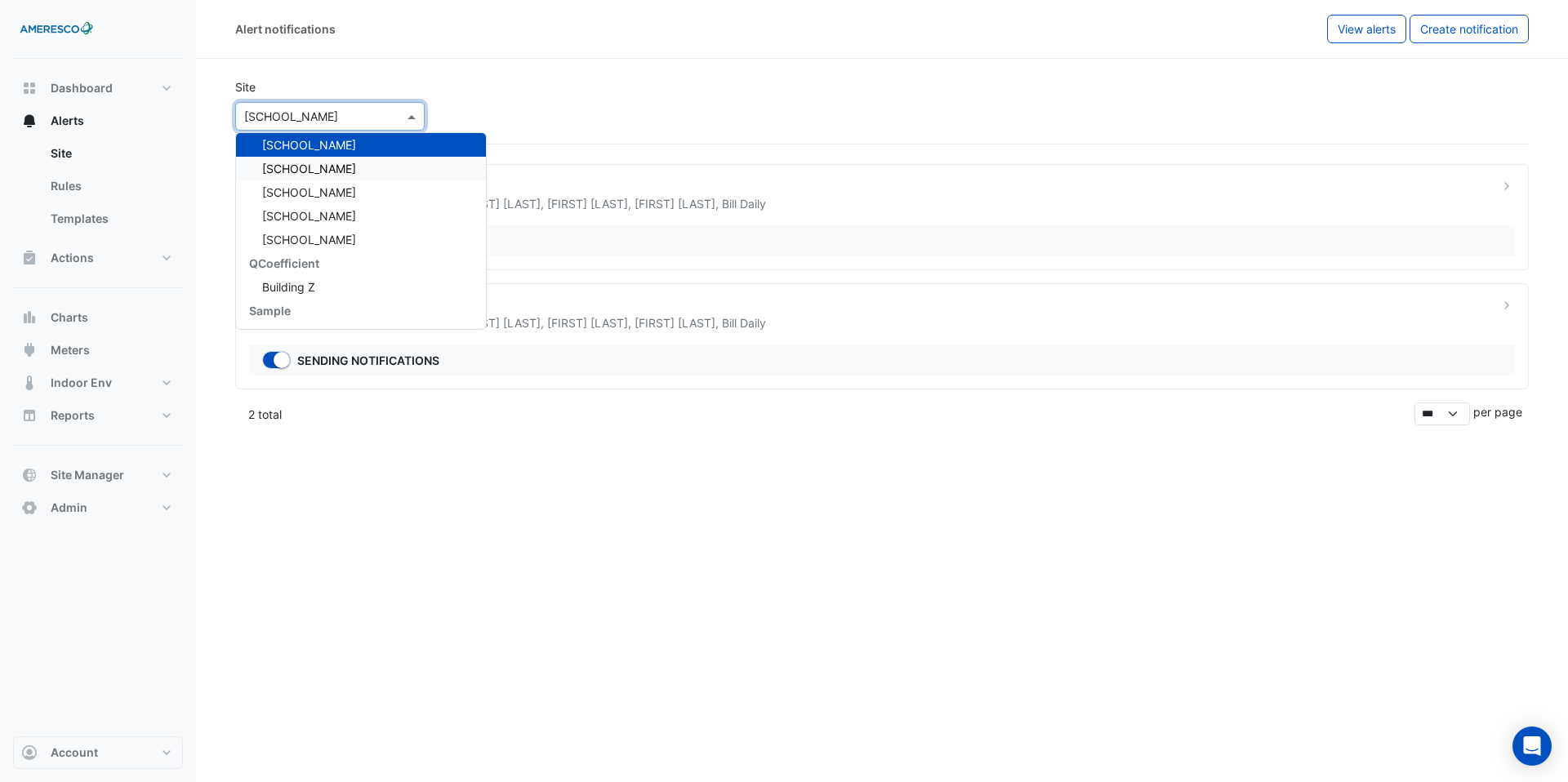click on "Forest Park Elementary" at bounding box center (309, 168) 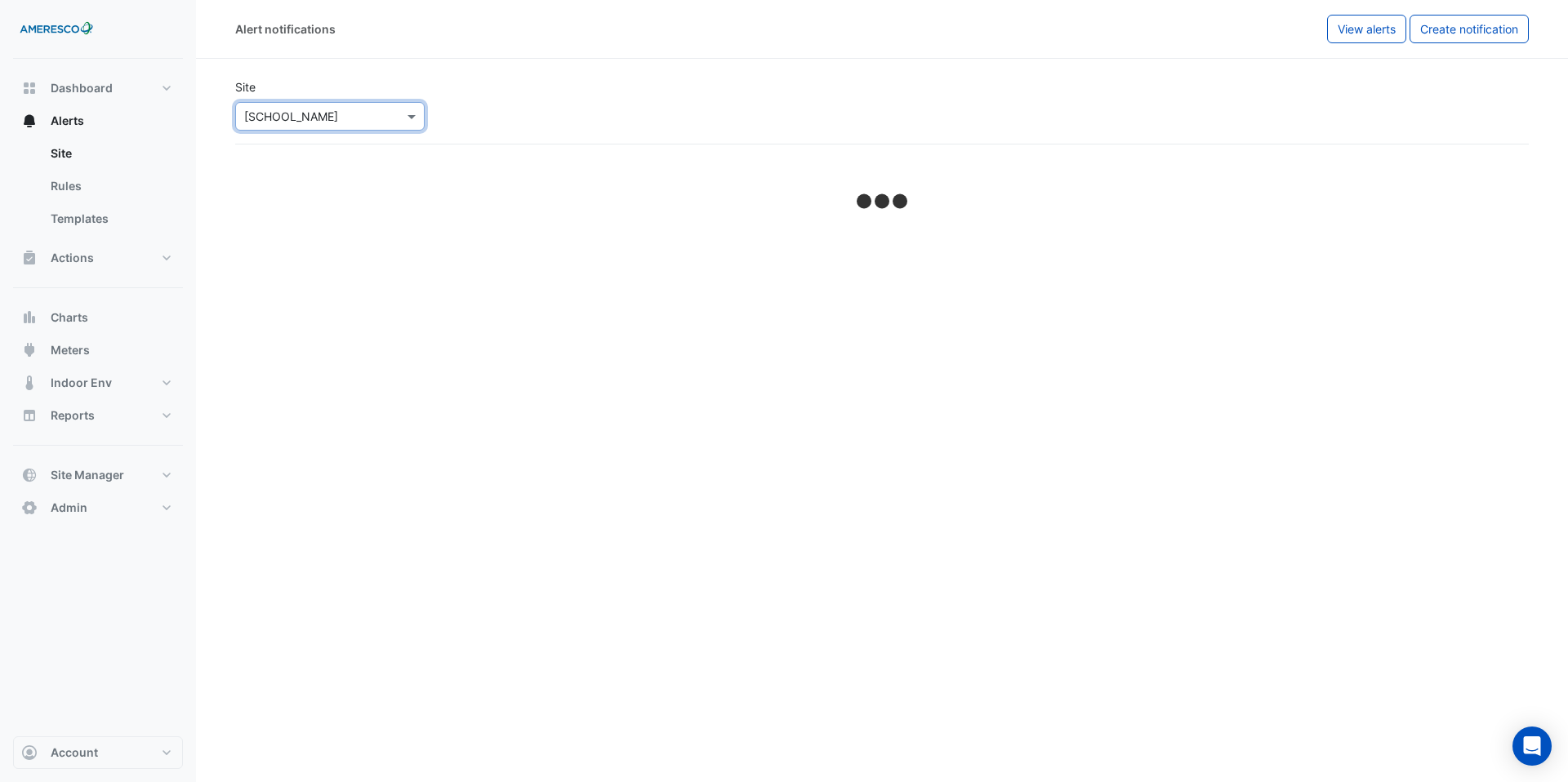 select on "******" 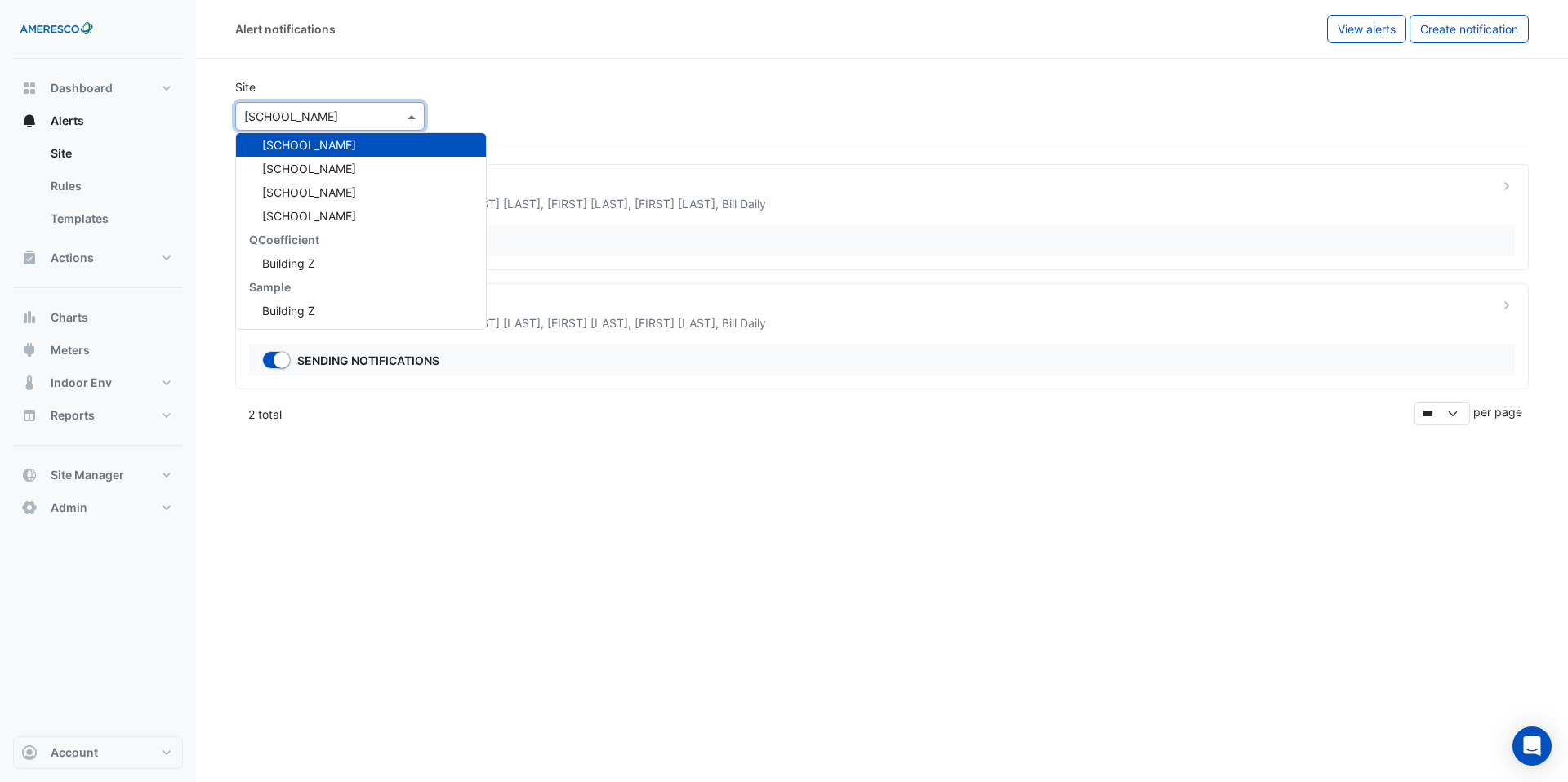 click at bounding box center [330, 116] 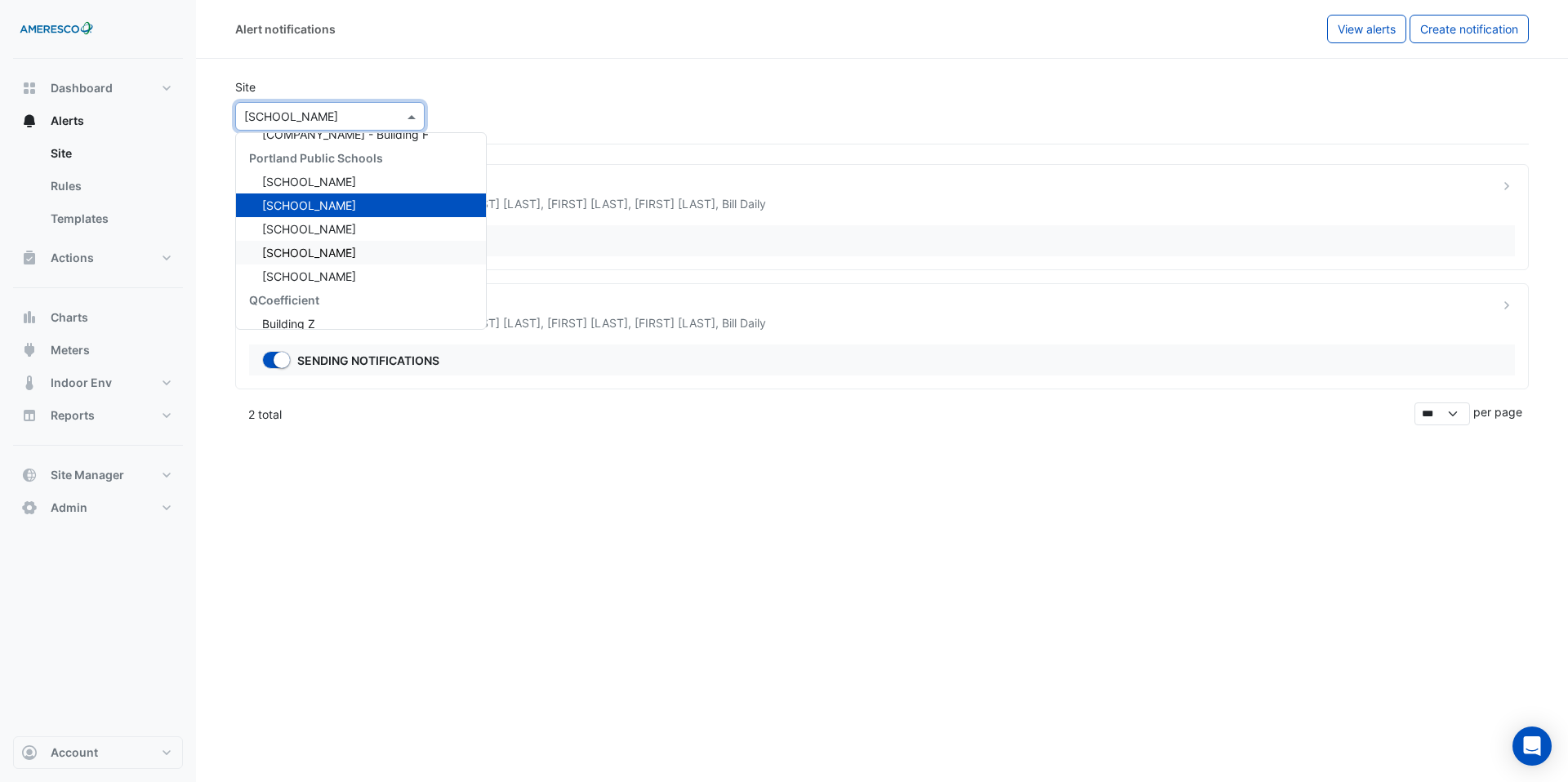 scroll, scrollTop: 158, scrollLeft: 0, axis: vertical 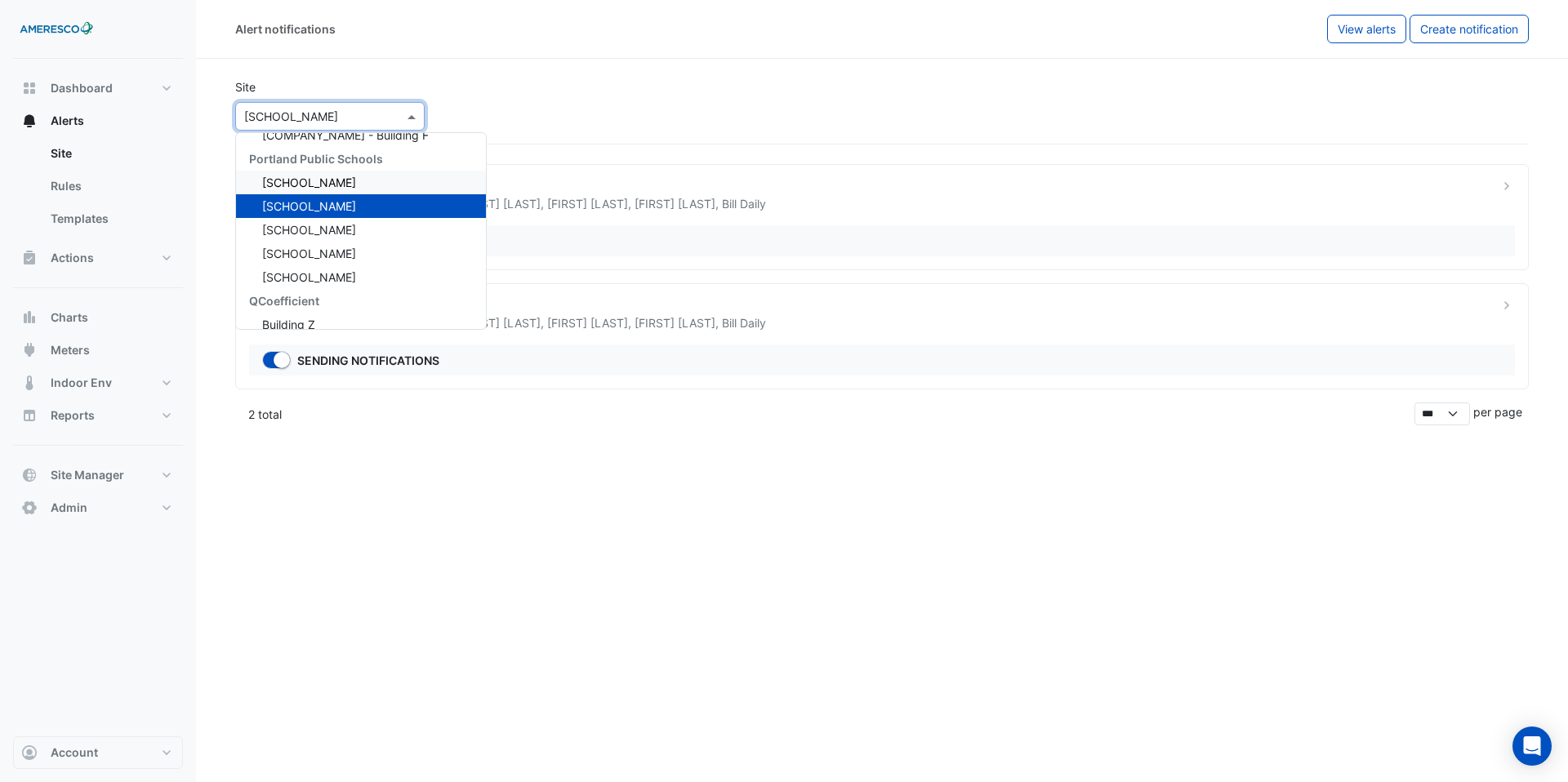 click on "Site
Select a Site × Forest Park Elementary JPMorganChase JP Morgan Chase - Building A JP Morgan Chase - Building B JP Morgan Chase - Building C JP Morgan Chase - Building D Garage JP Morgan Chase - Building E Garage JP Morgan Chase - Building F Portland Public Schools Dr. Martin Luther King Jr. Elementary Forest Park Elementary Kelly Elementary Rosa Parks Elementary Vernon School QCoefficient Building Z Sample Building Z" 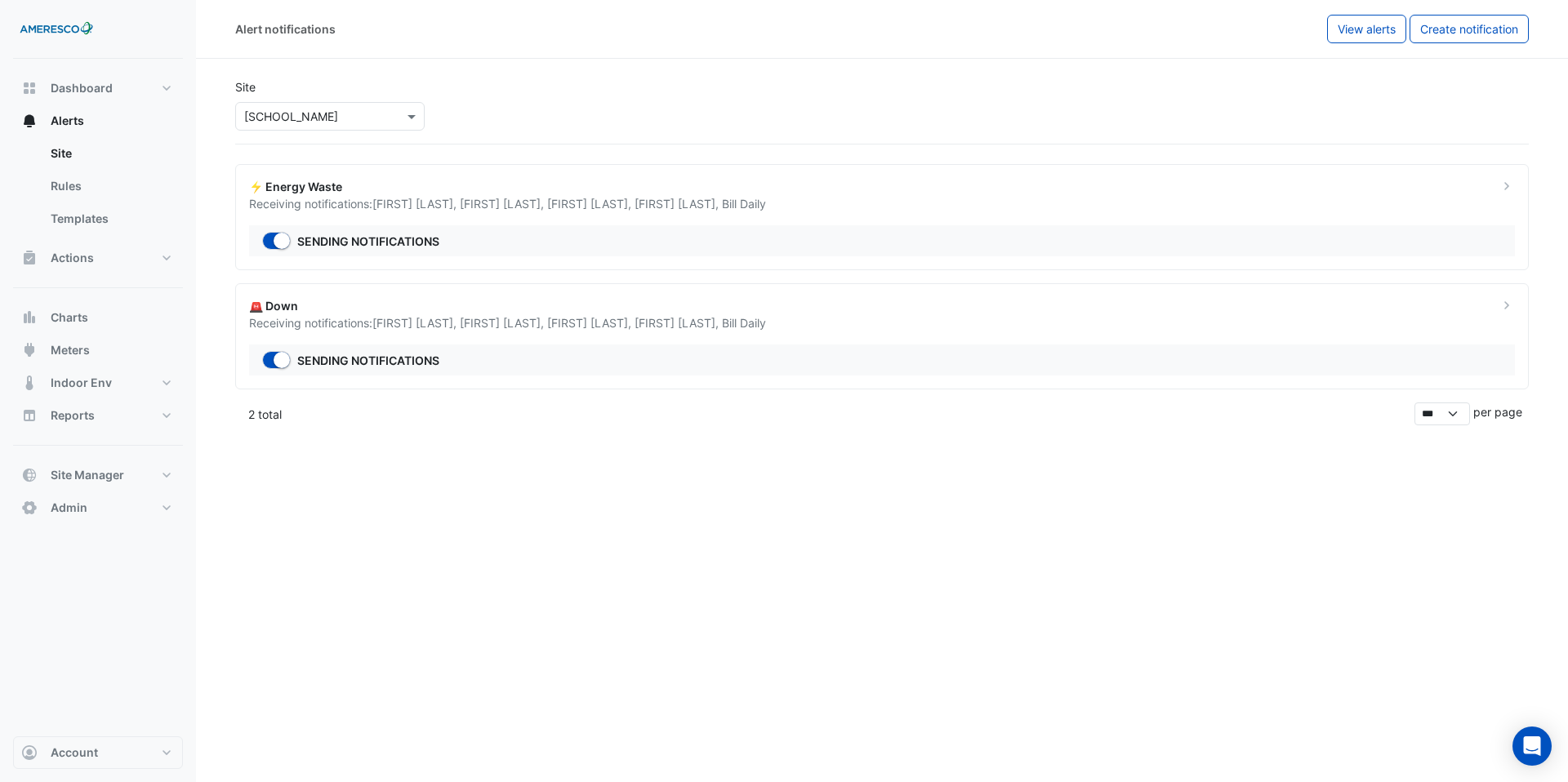 click on "⚡ Energy Waste" 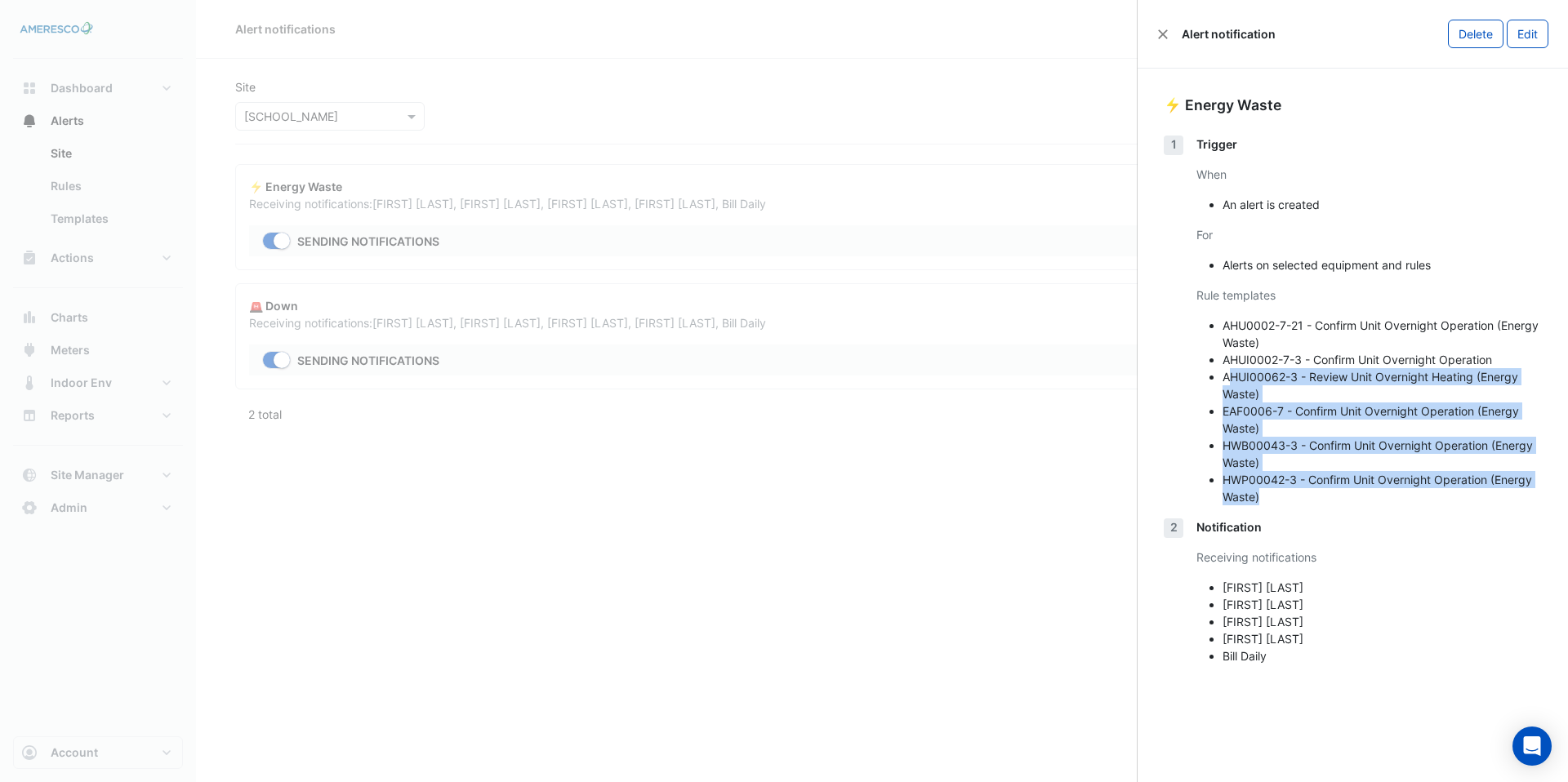 drag, startPoint x: 1285, startPoint y: 504, endPoint x: 1232, endPoint y: 369, distance: 145.03103 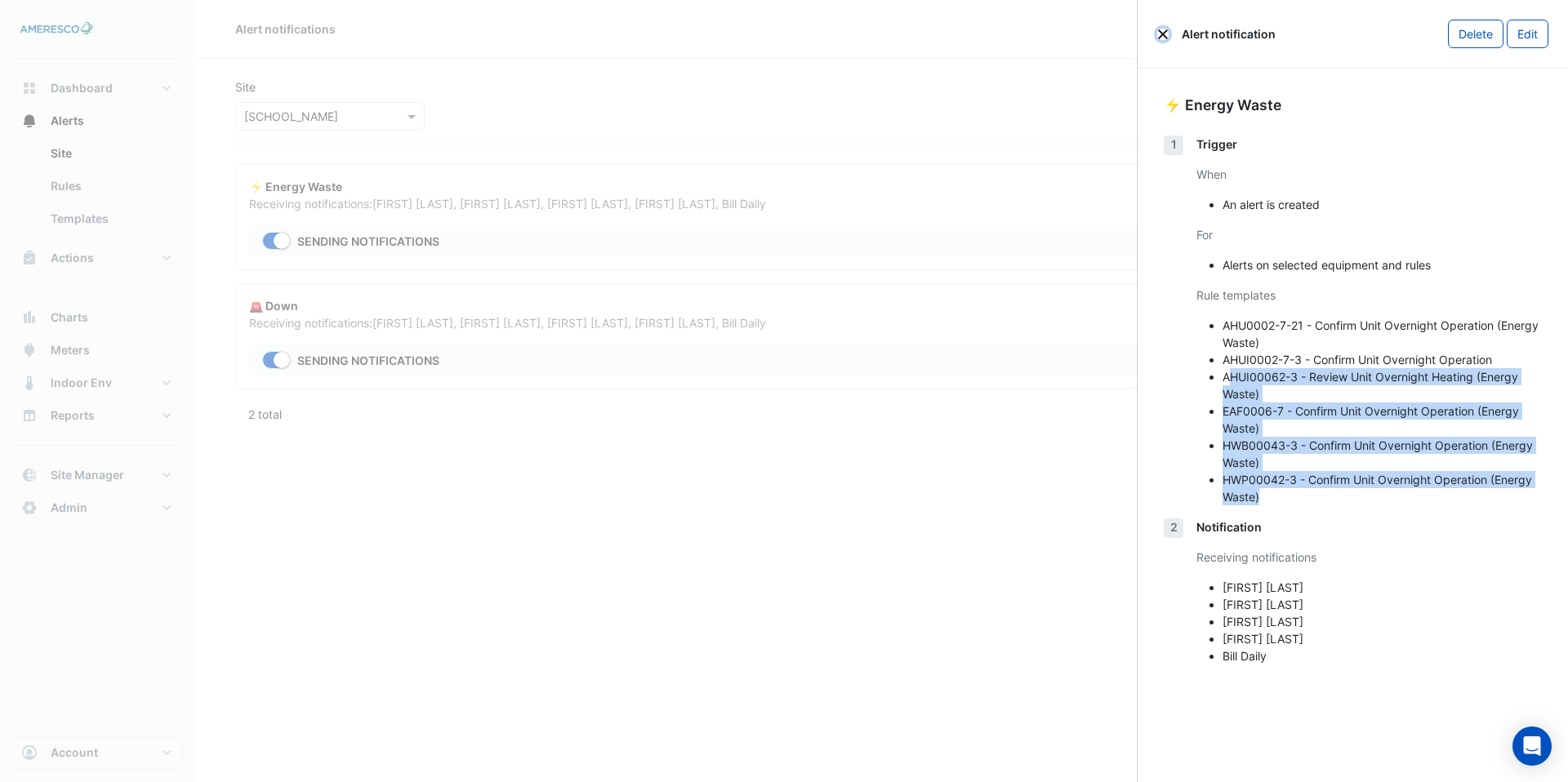 click 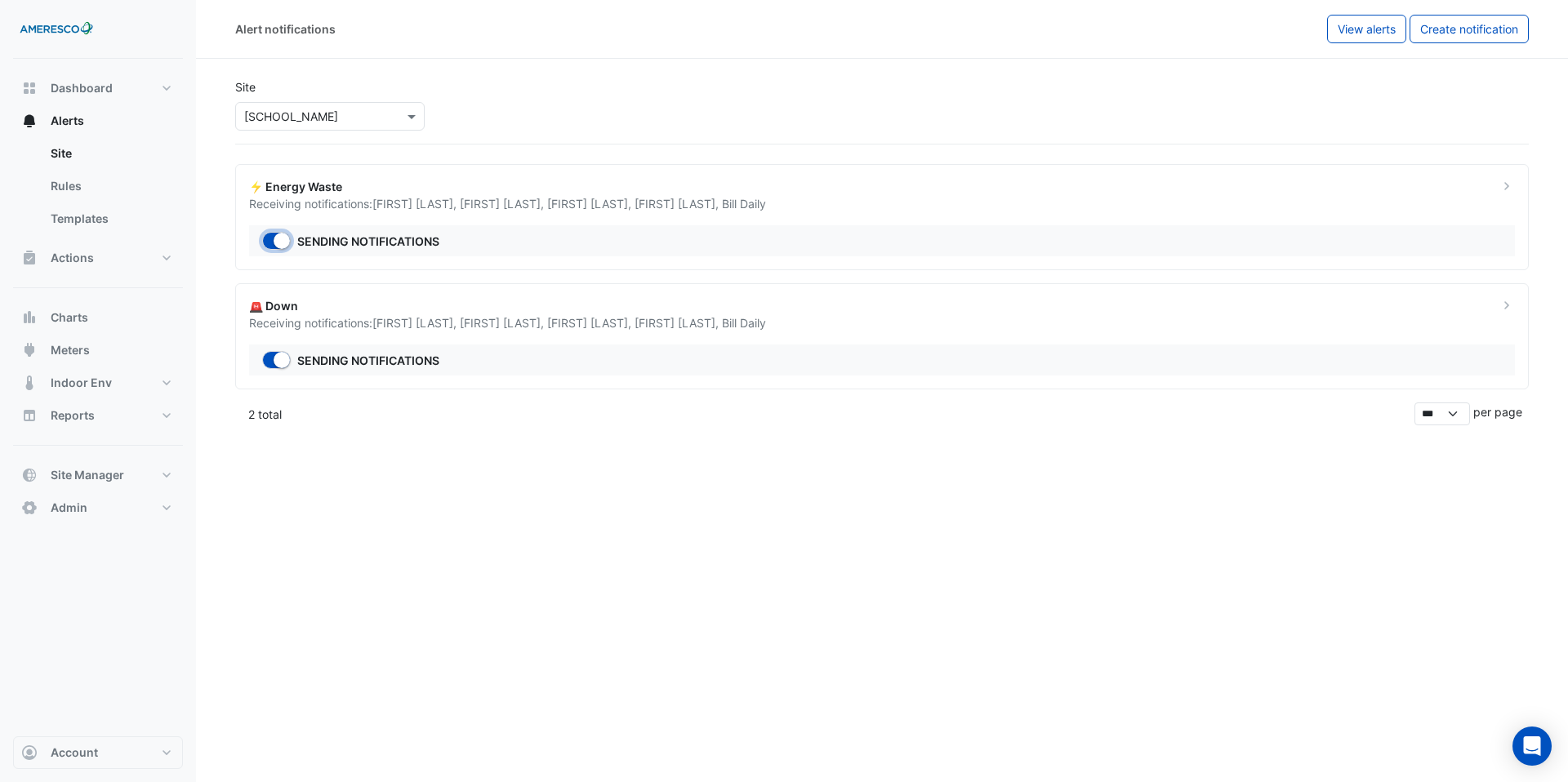 click at bounding box center (282, 241) 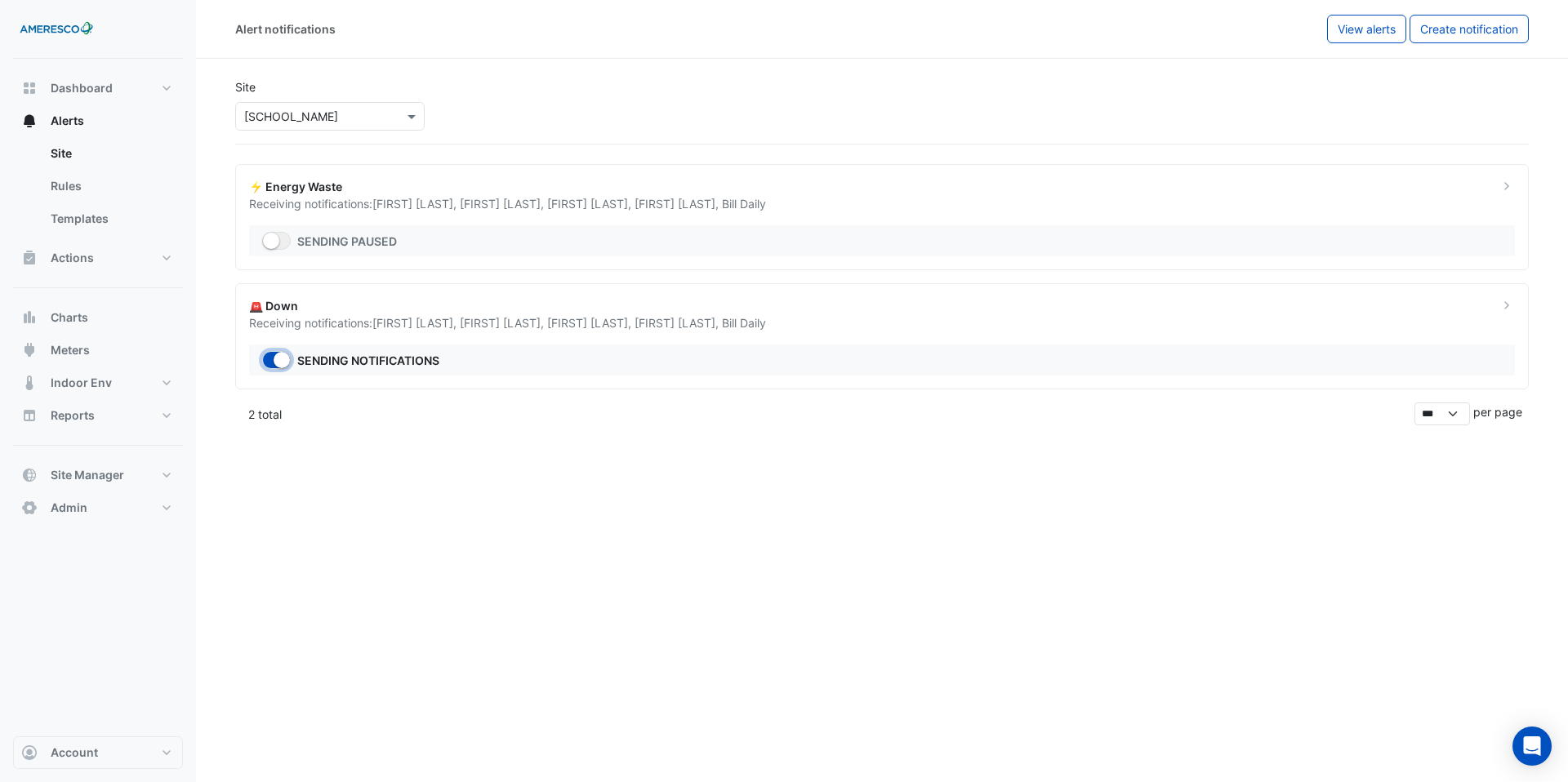 click at bounding box center [282, 360] 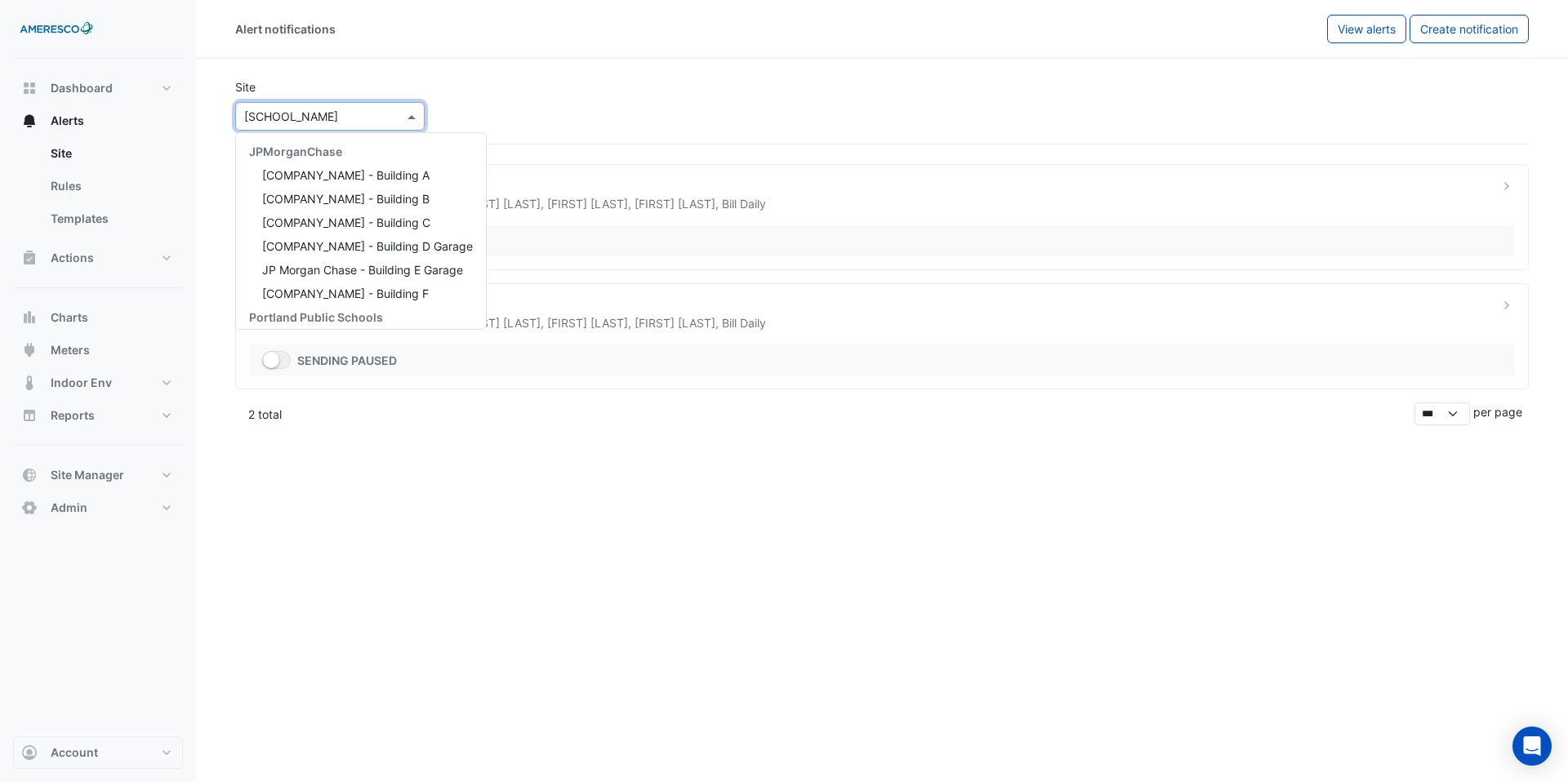 click at bounding box center (314, 117) 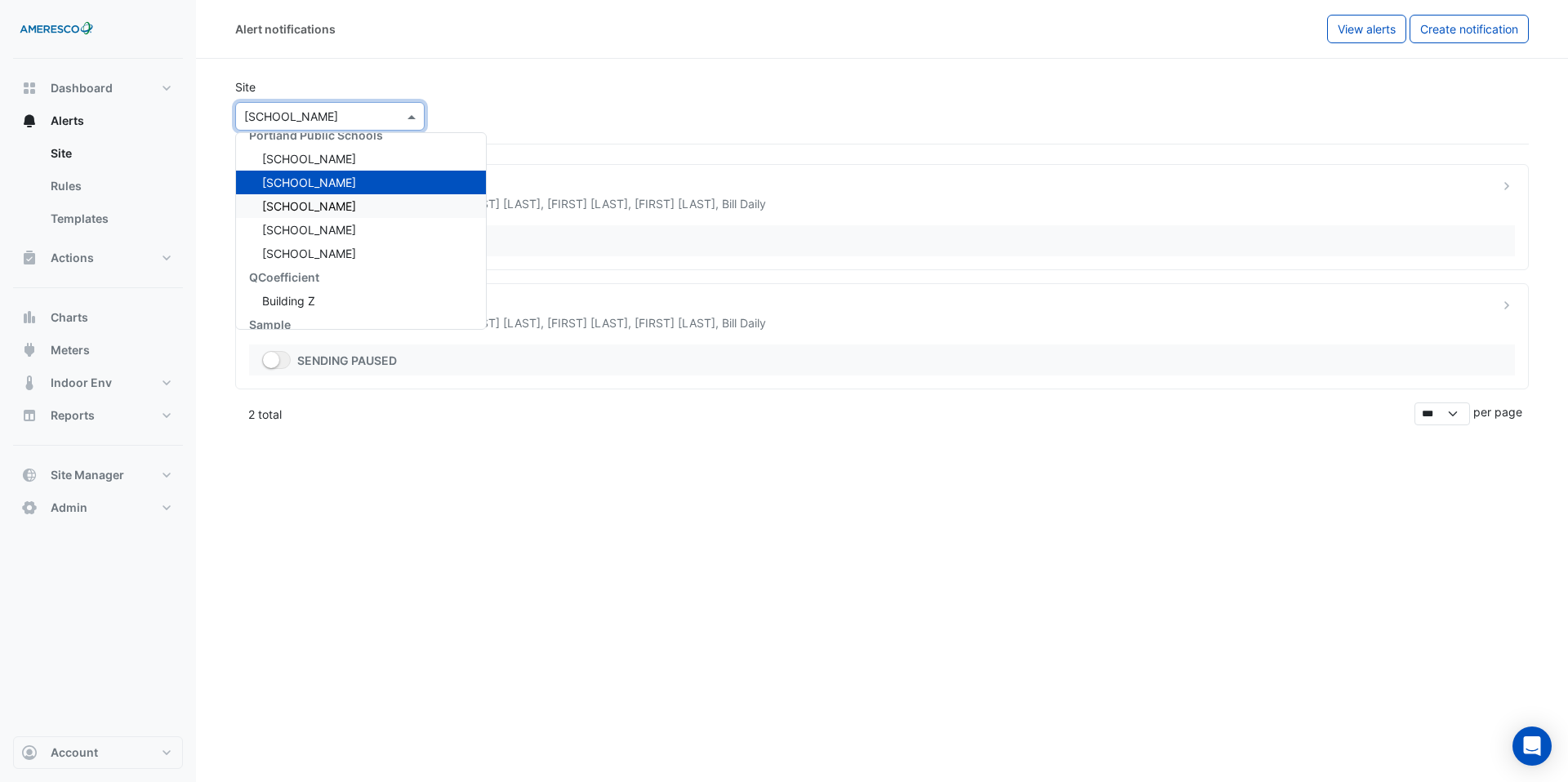 scroll, scrollTop: 179, scrollLeft: 0, axis: vertical 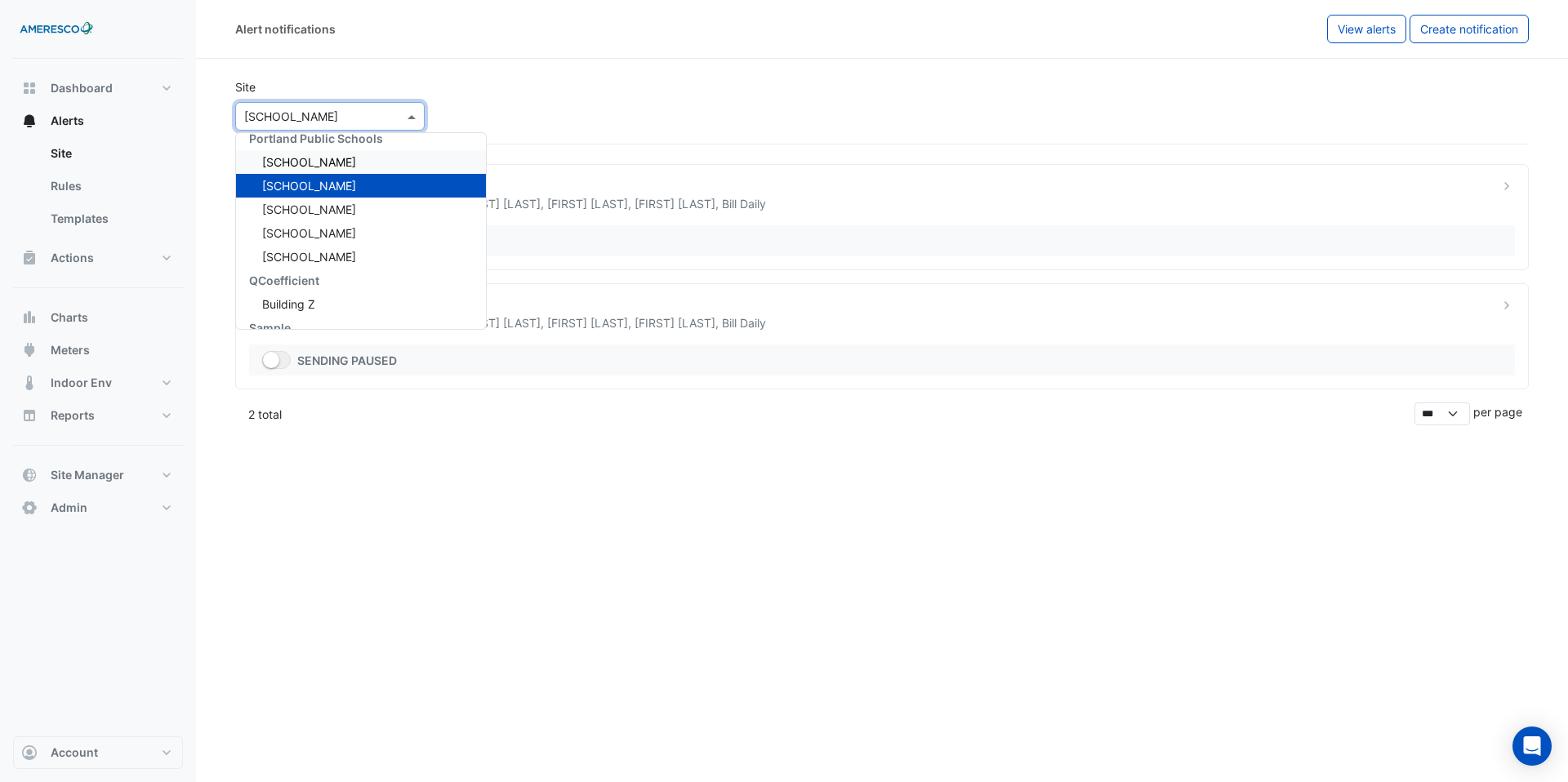click on "Dr. Martin Luther King Jr. Elementary" at bounding box center (309, 162) 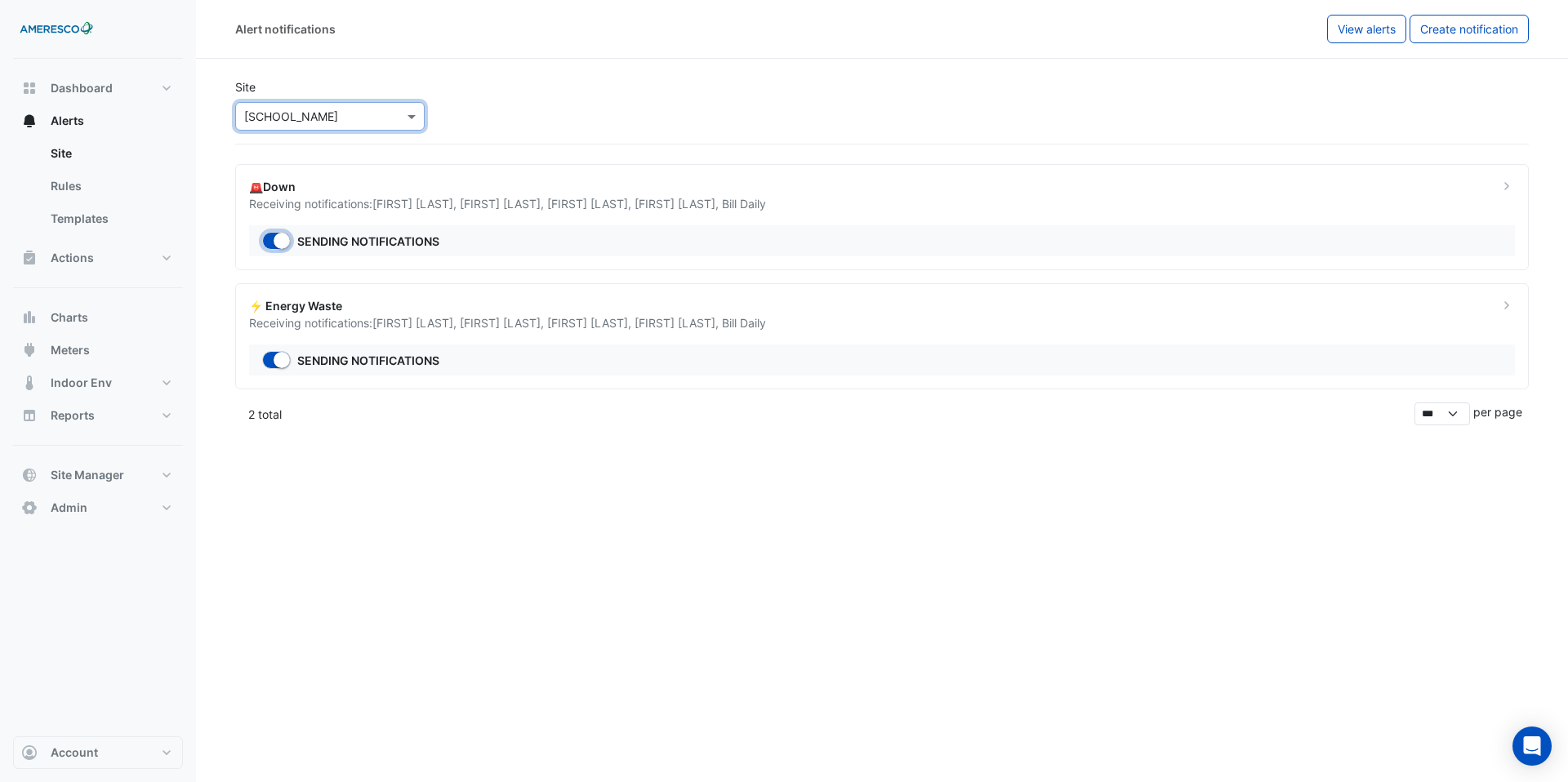 click at bounding box center (276, 241) 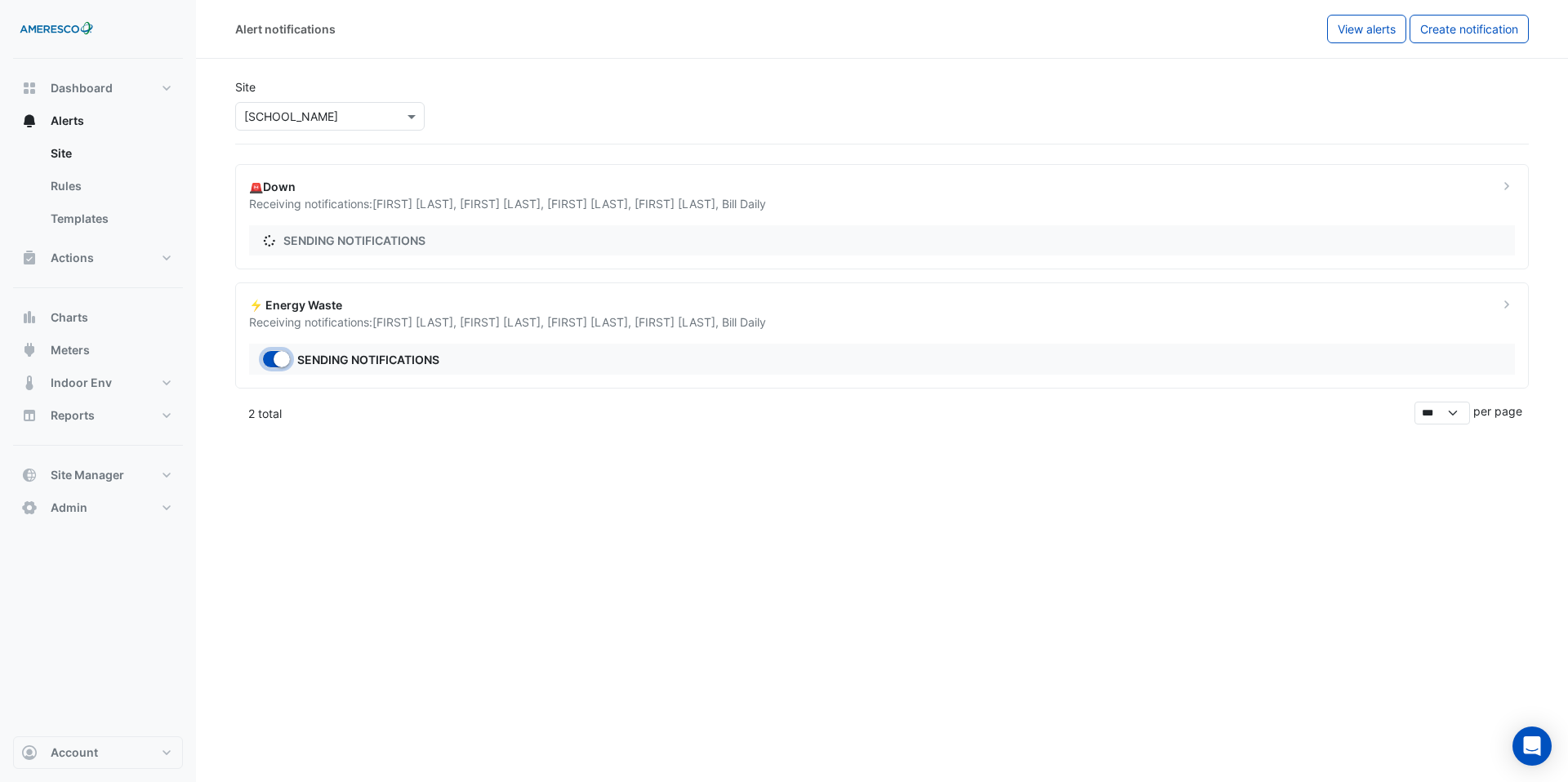 click at bounding box center [276, 359] 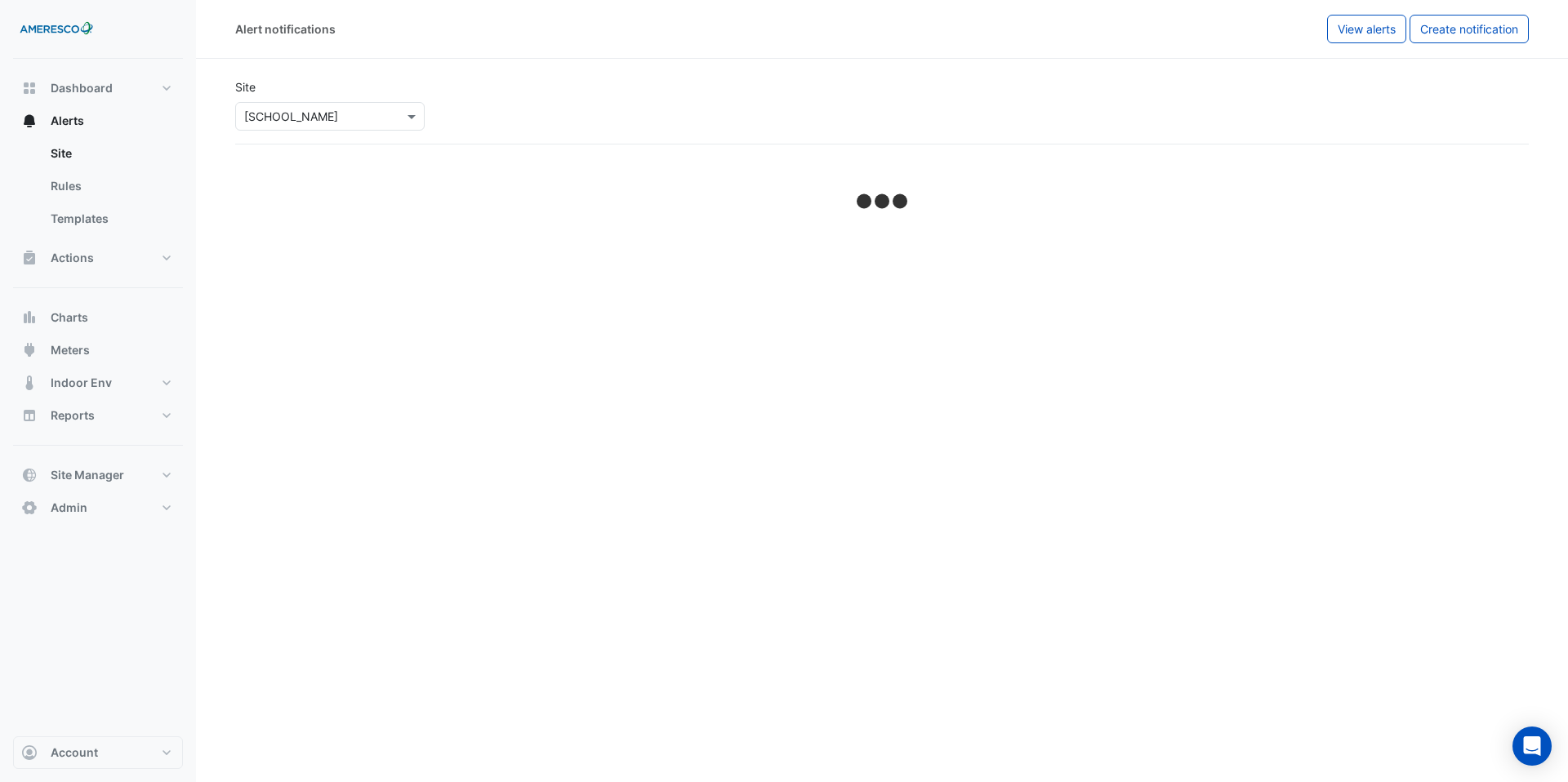 select on "******" 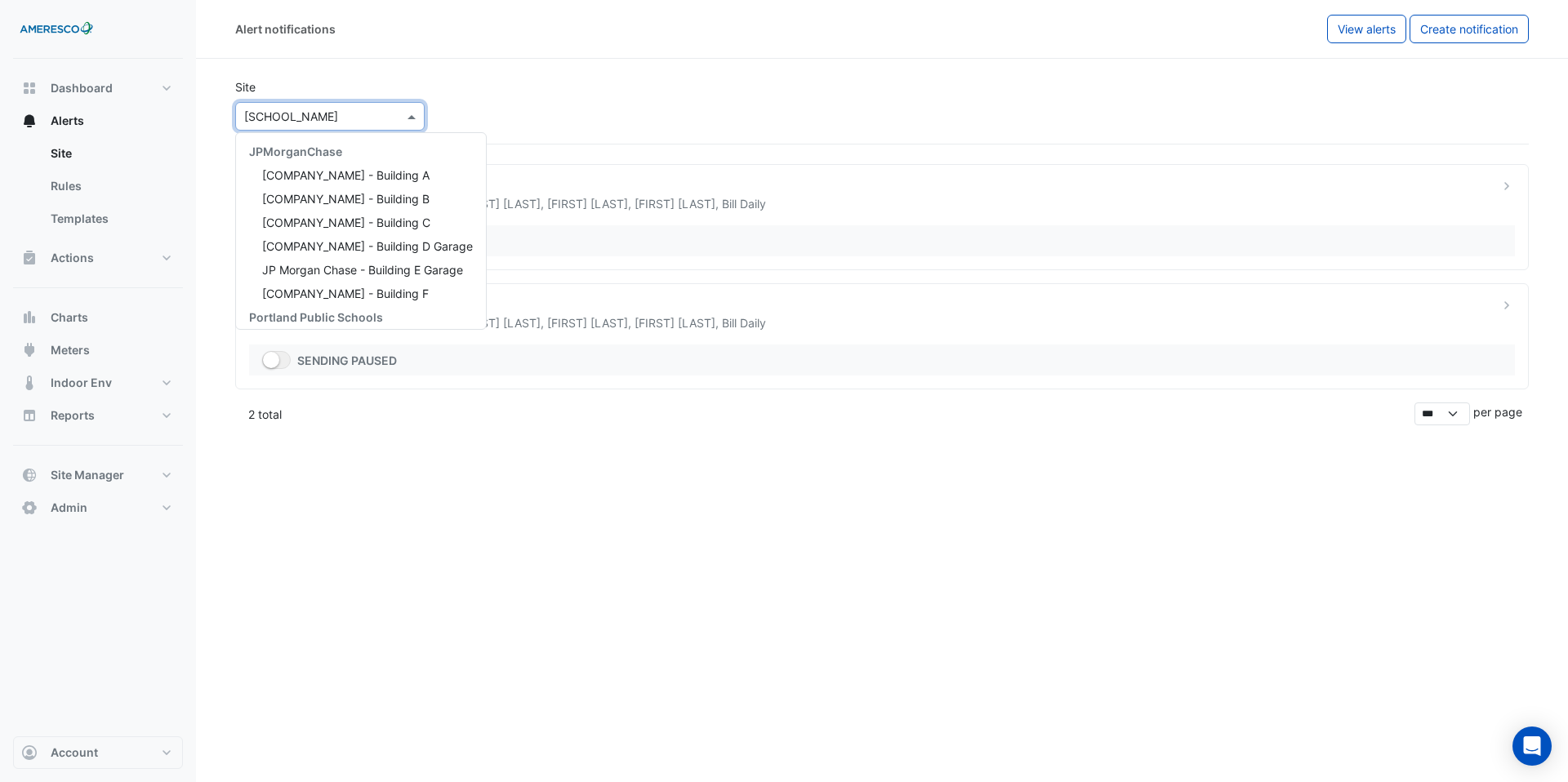 click at bounding box center (330, 116) 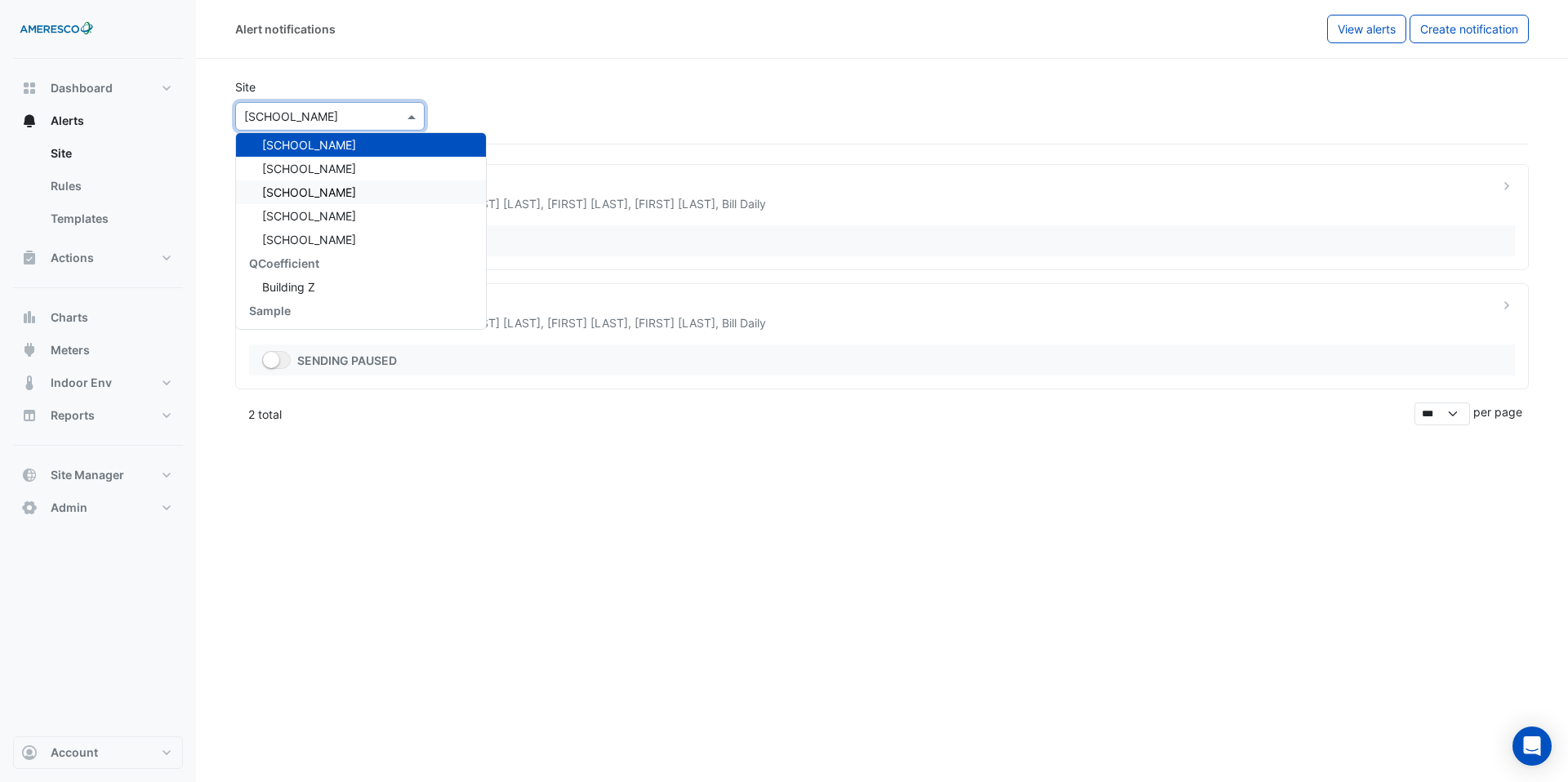 click on "Kelly Elementary" at bounding box center (361, 192) 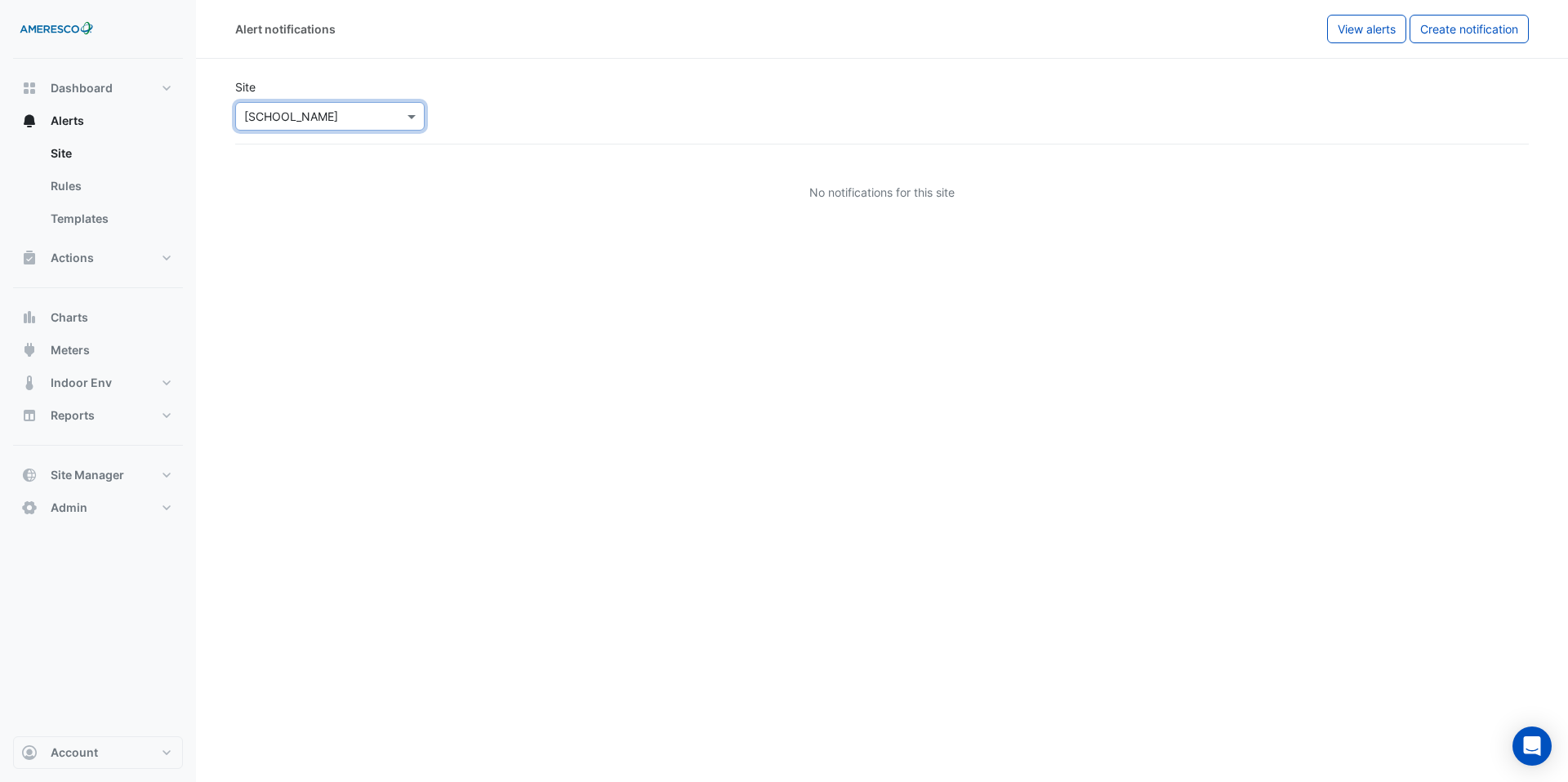 click at bounding box center [330, 116] 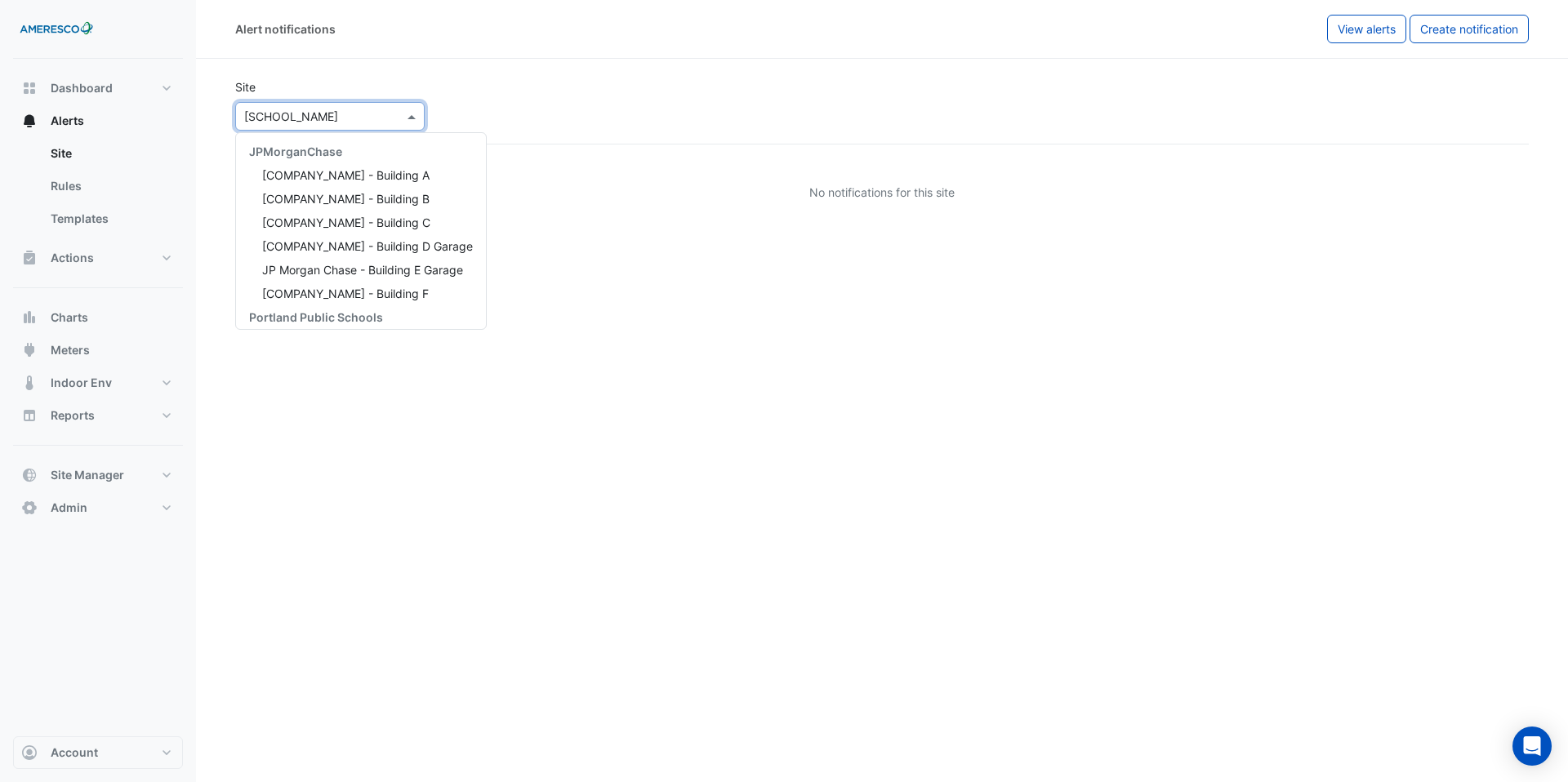 scroll, scrollTop: 220, scrollLeft: 0, axis: vertical 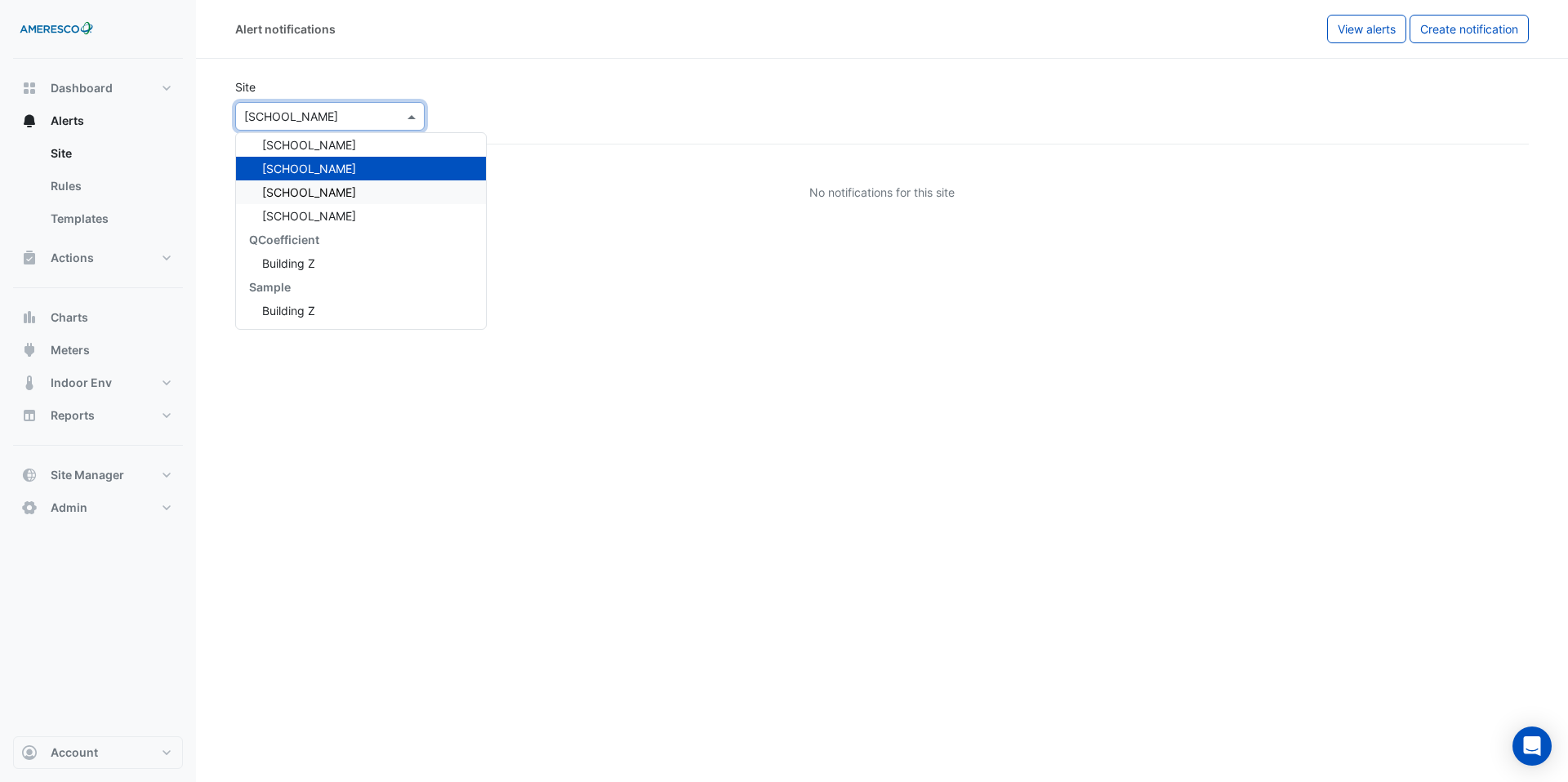 click on "Rosa Parks Elementary" at bounding box center [309, 192] 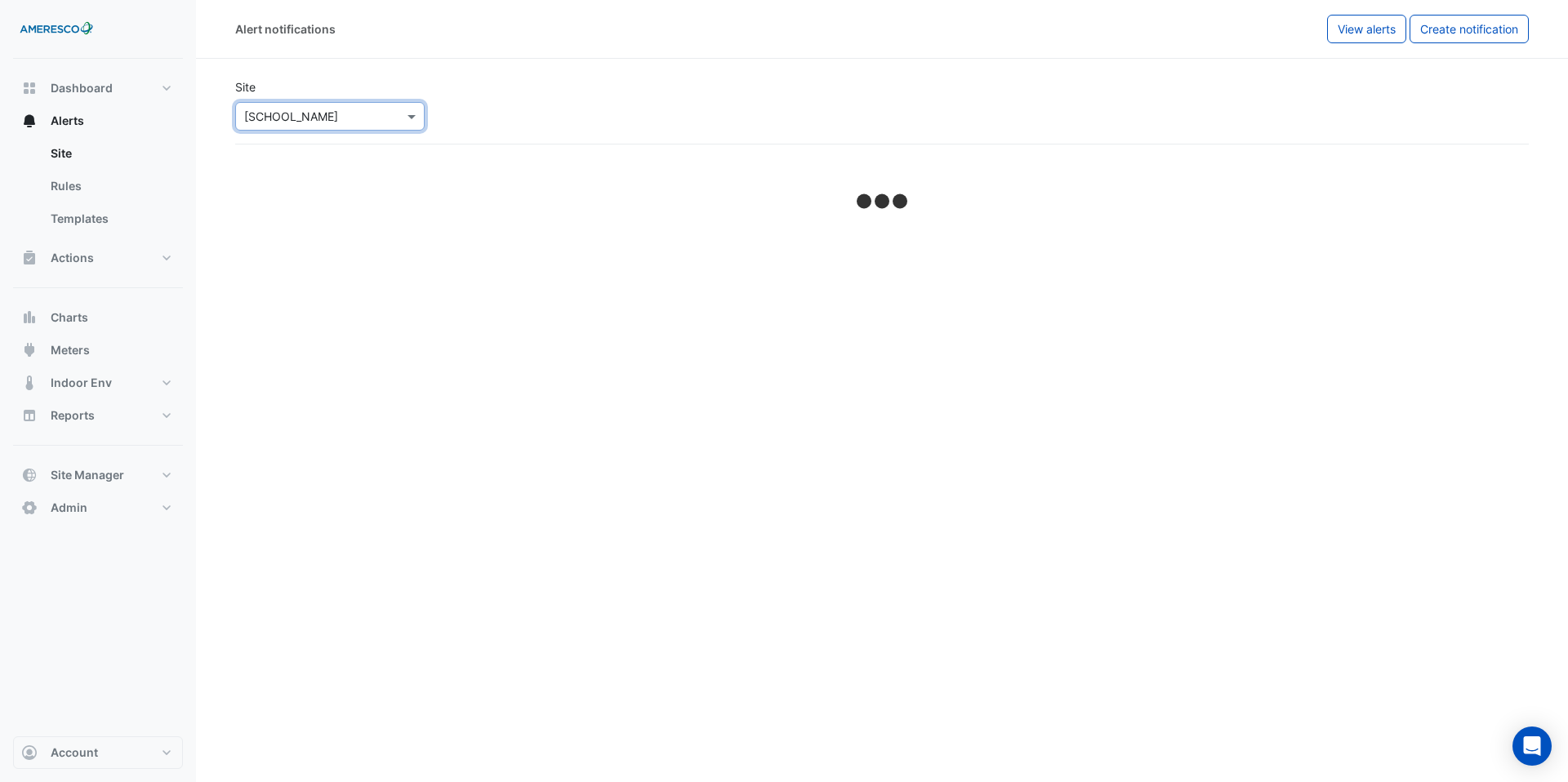 select on "******" 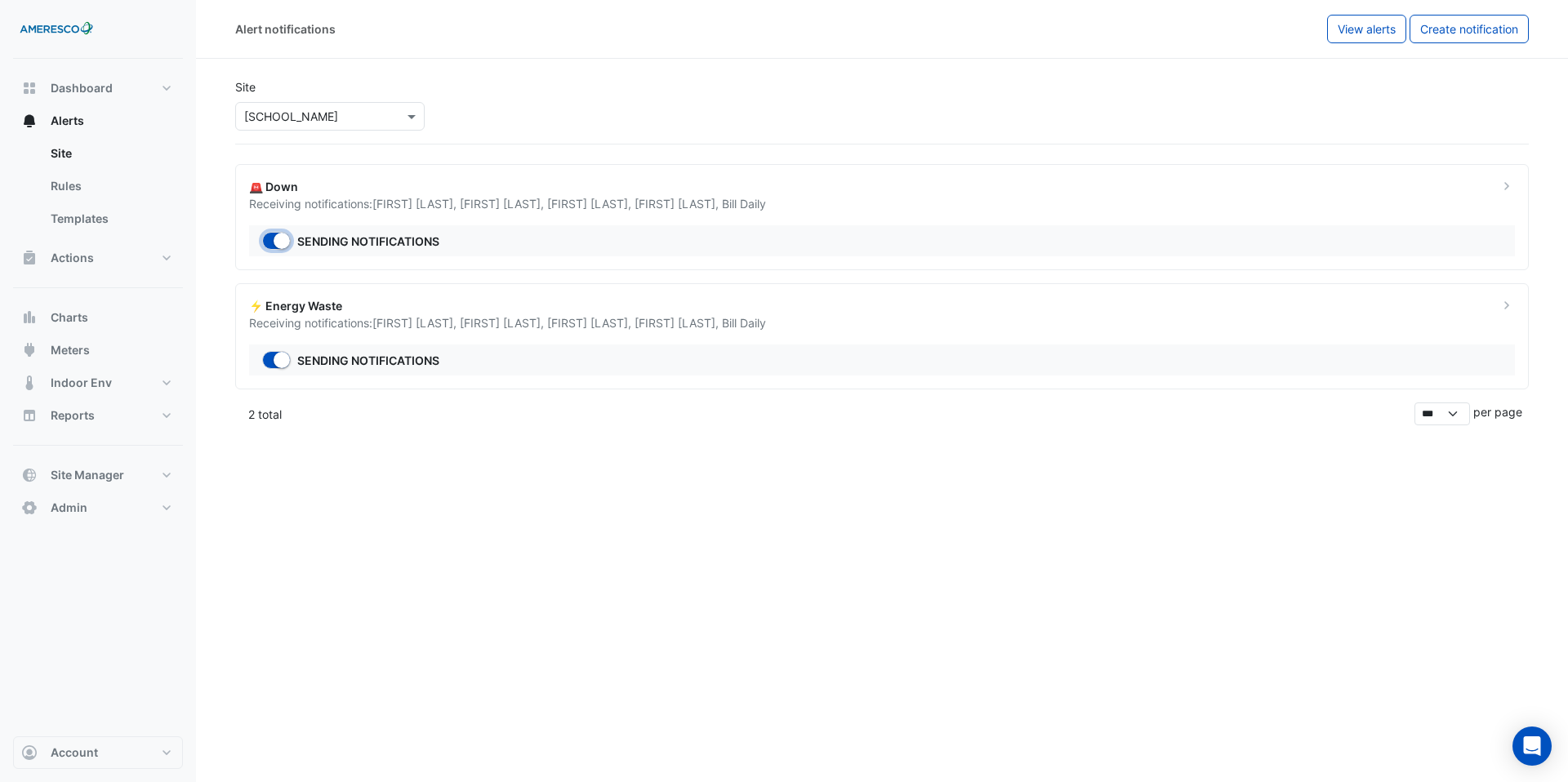 click at bounding box center (276, 241) 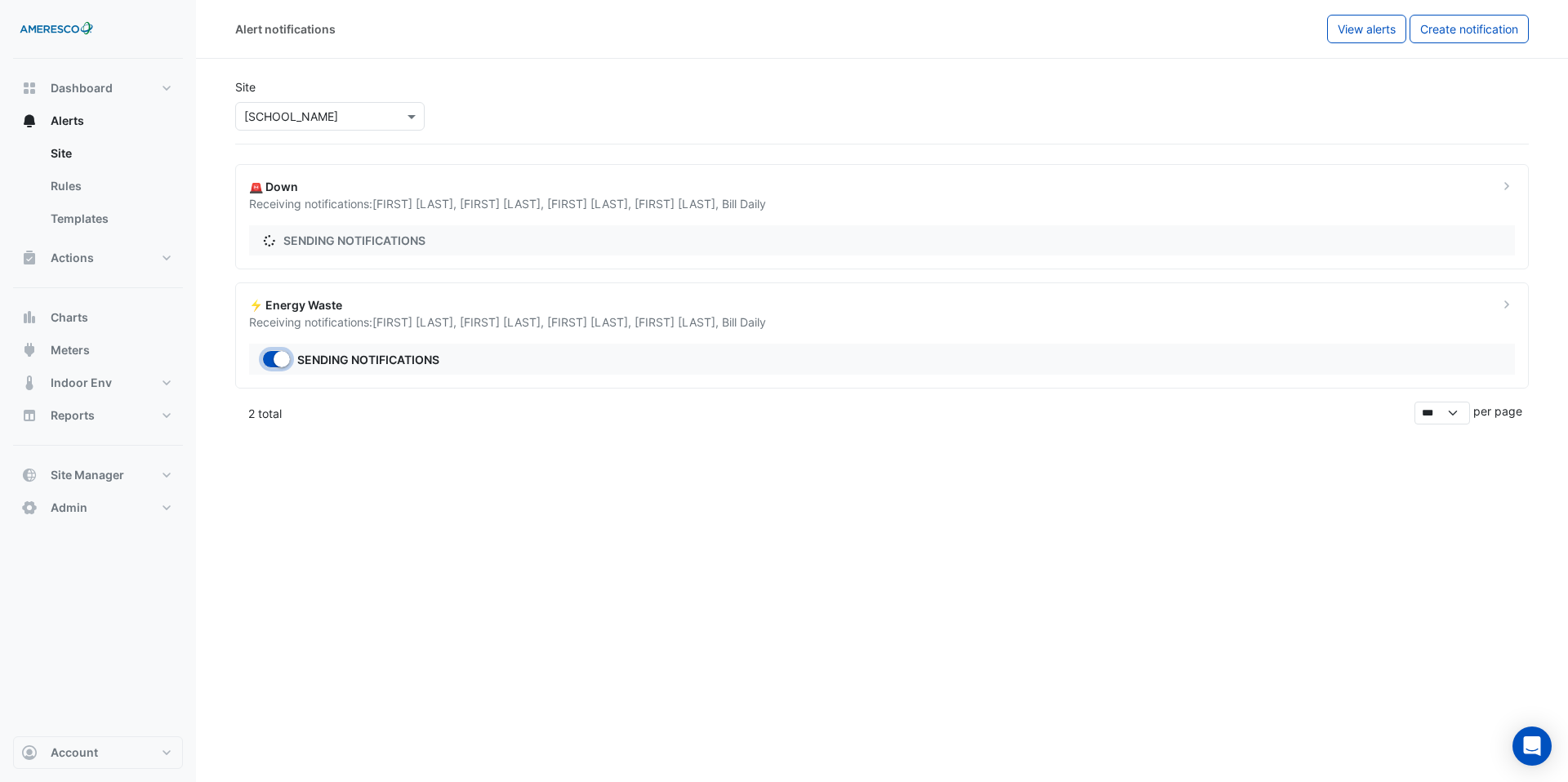 click at bounding box center [282, 359] 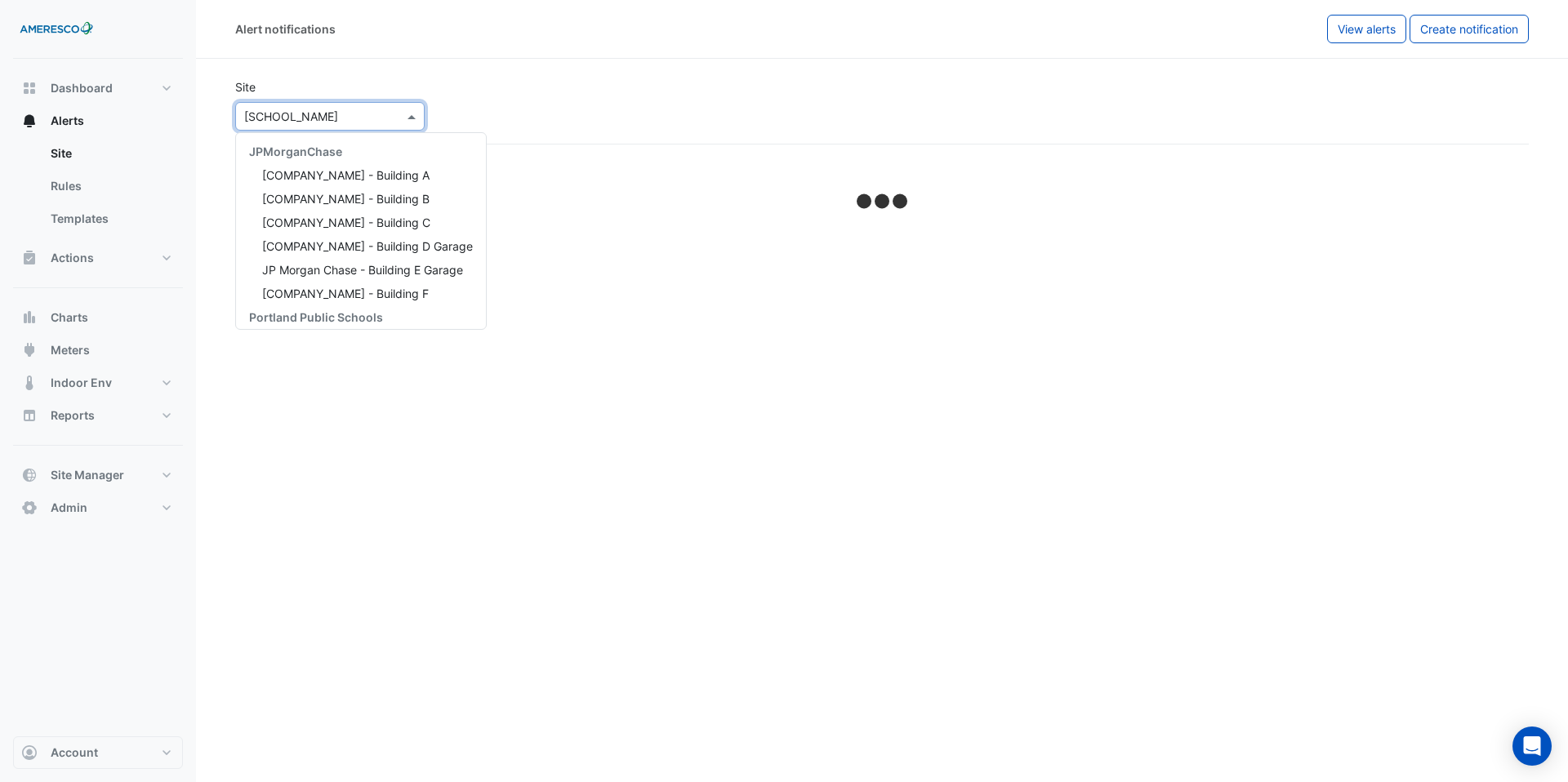 click at bounding box center [413, 116] 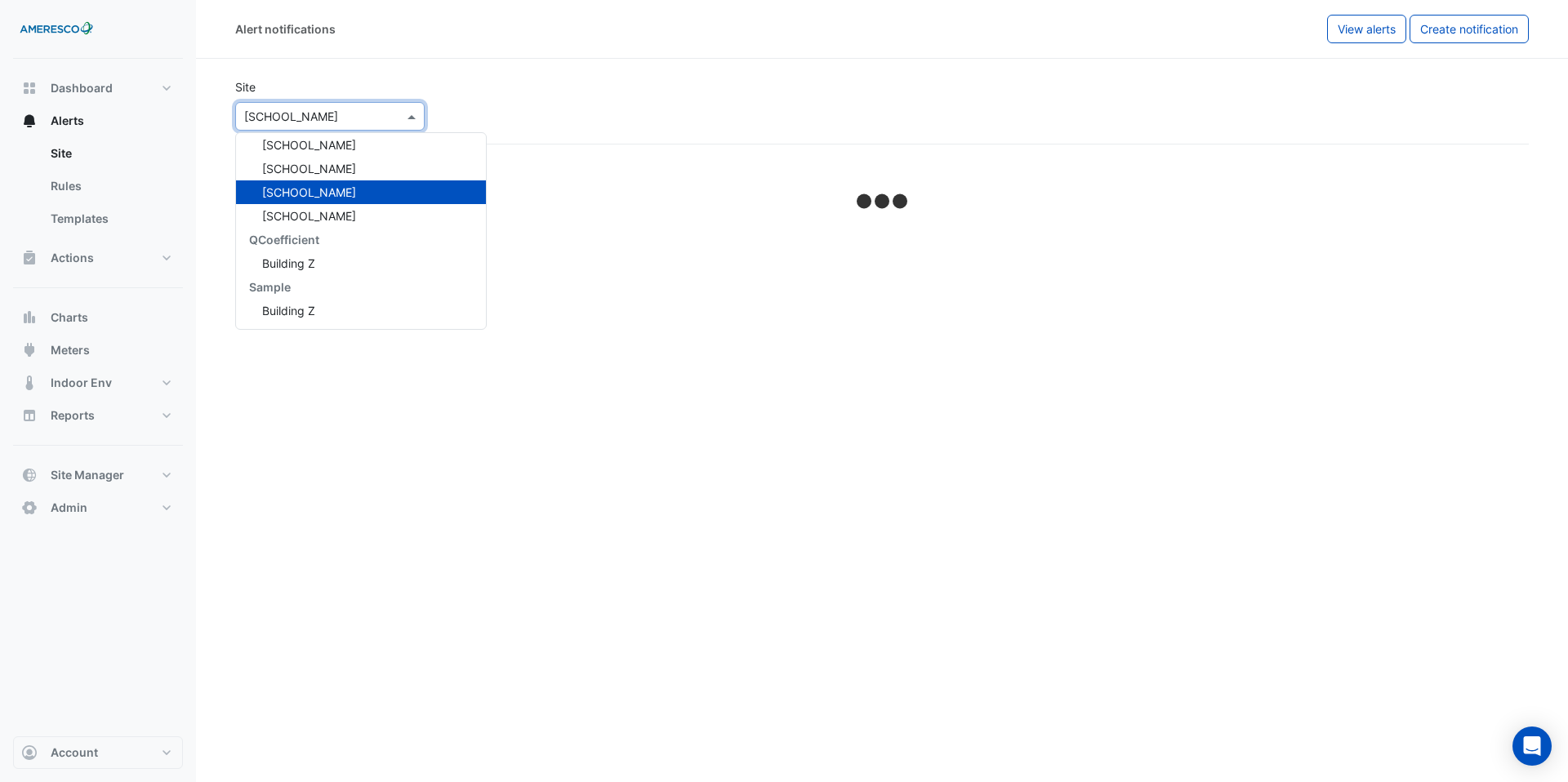select on "******" 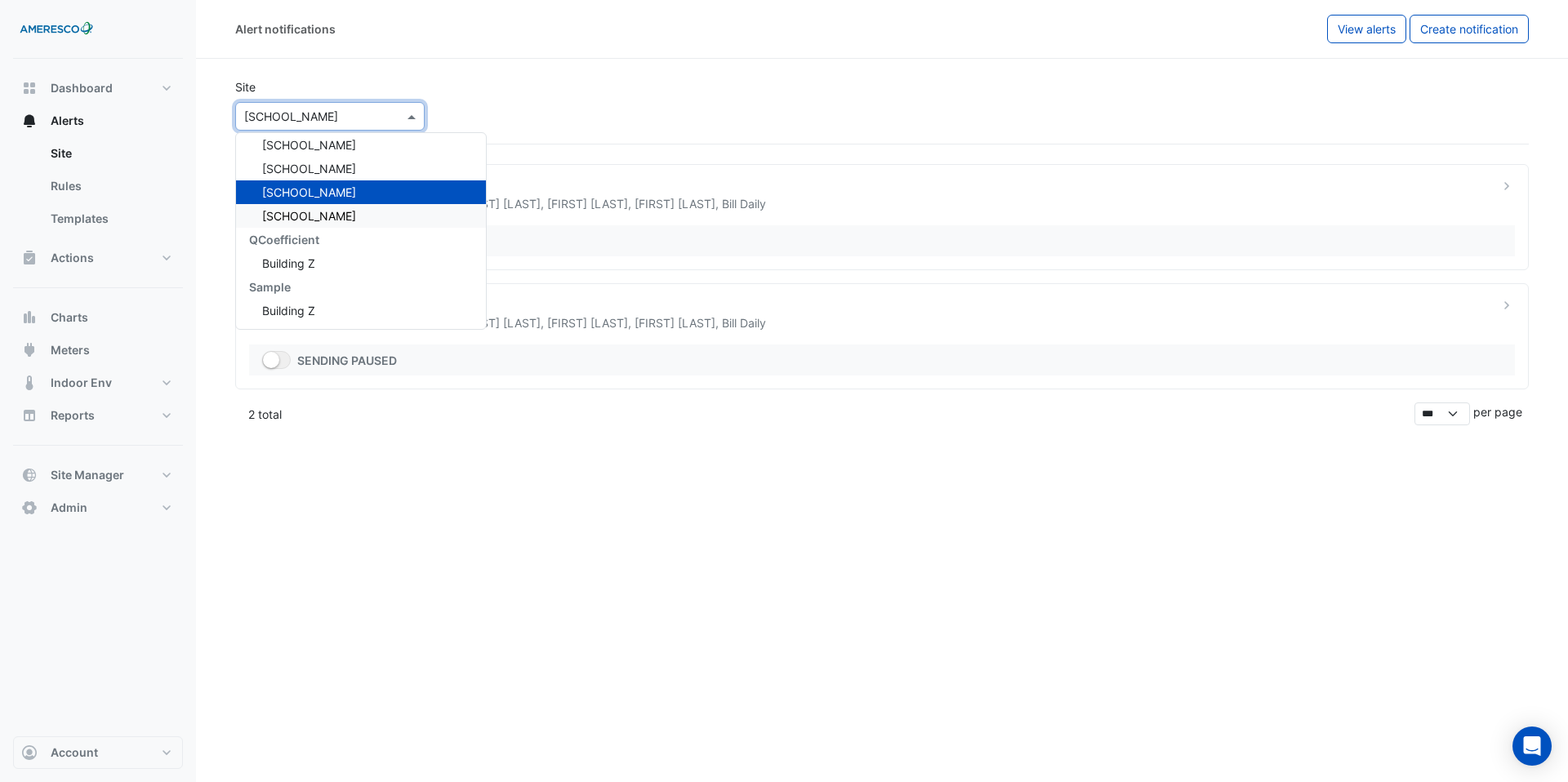 click on "Vernon School" at bounding box center [361, 215] 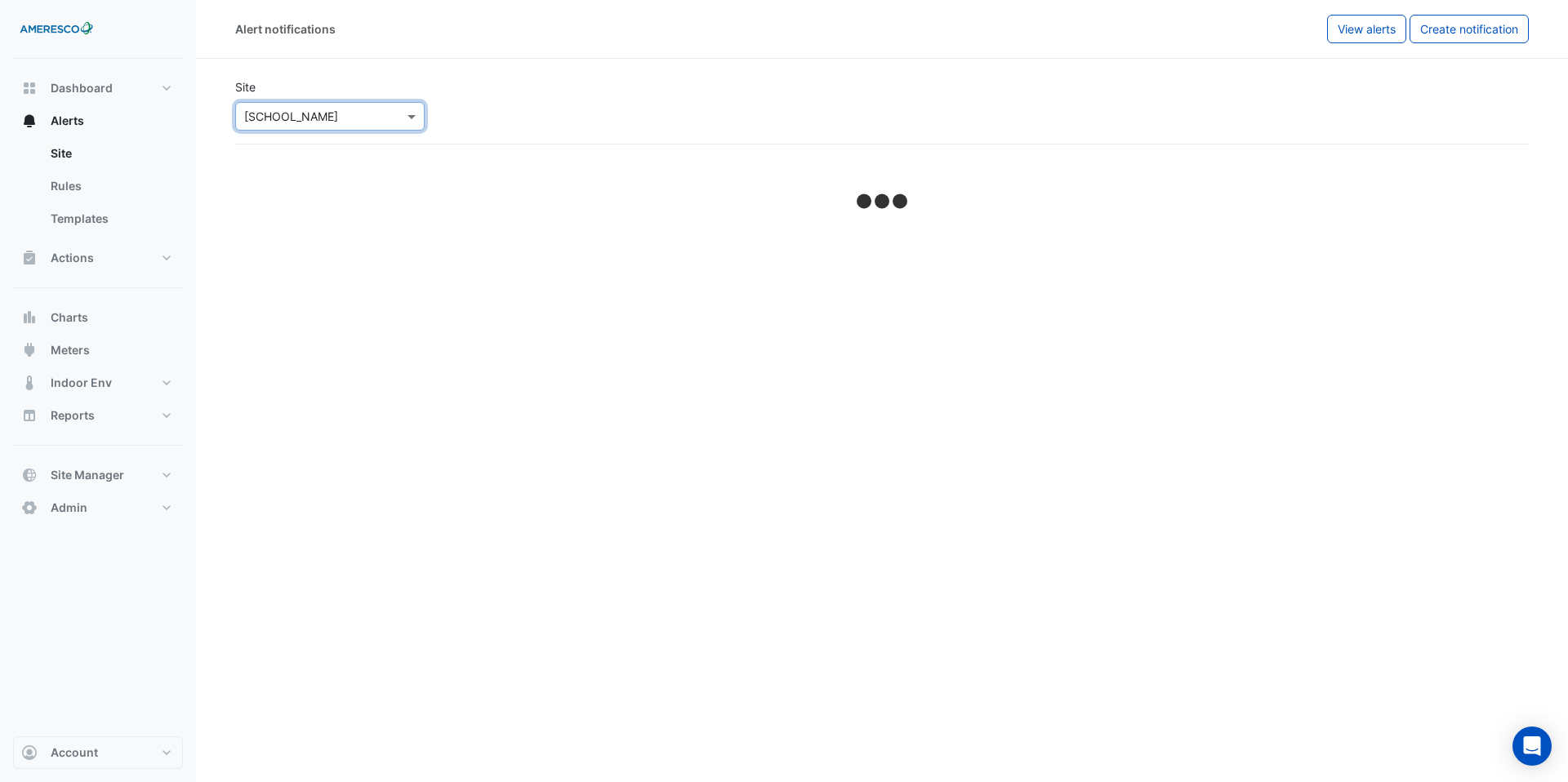 select on "******" 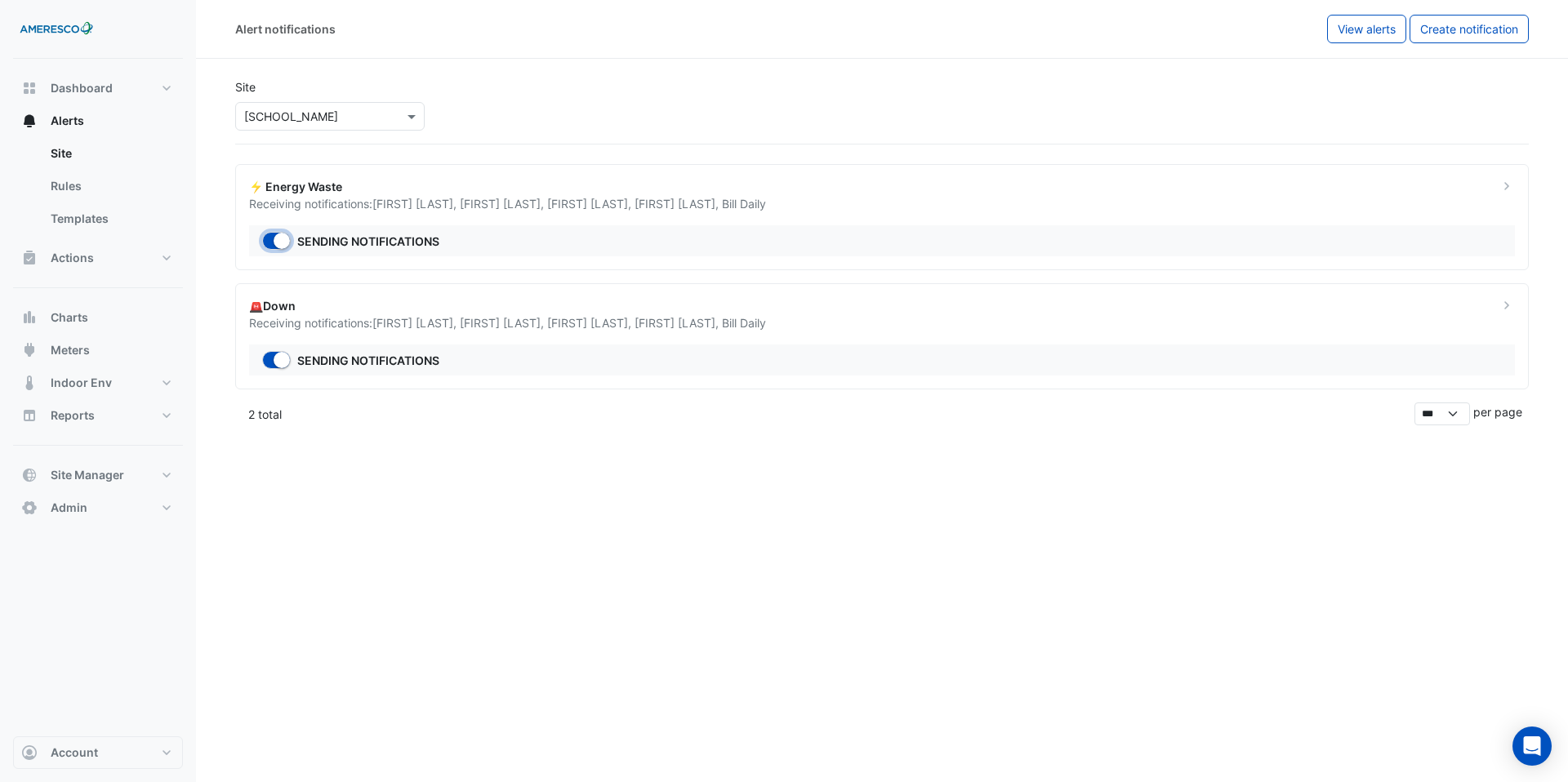 click at bounding box center (282, 241) 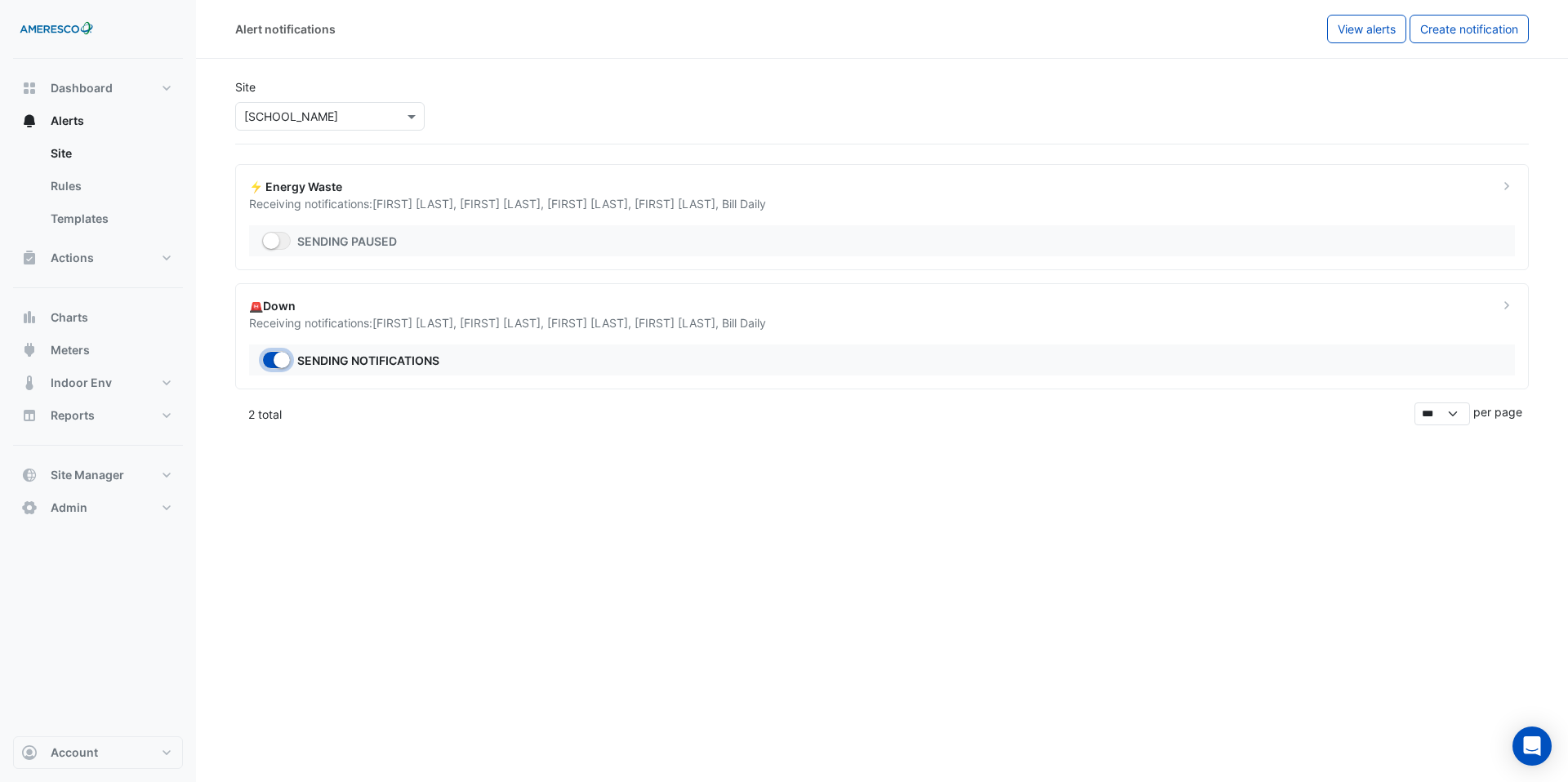 click at bounding box center [282, 360] 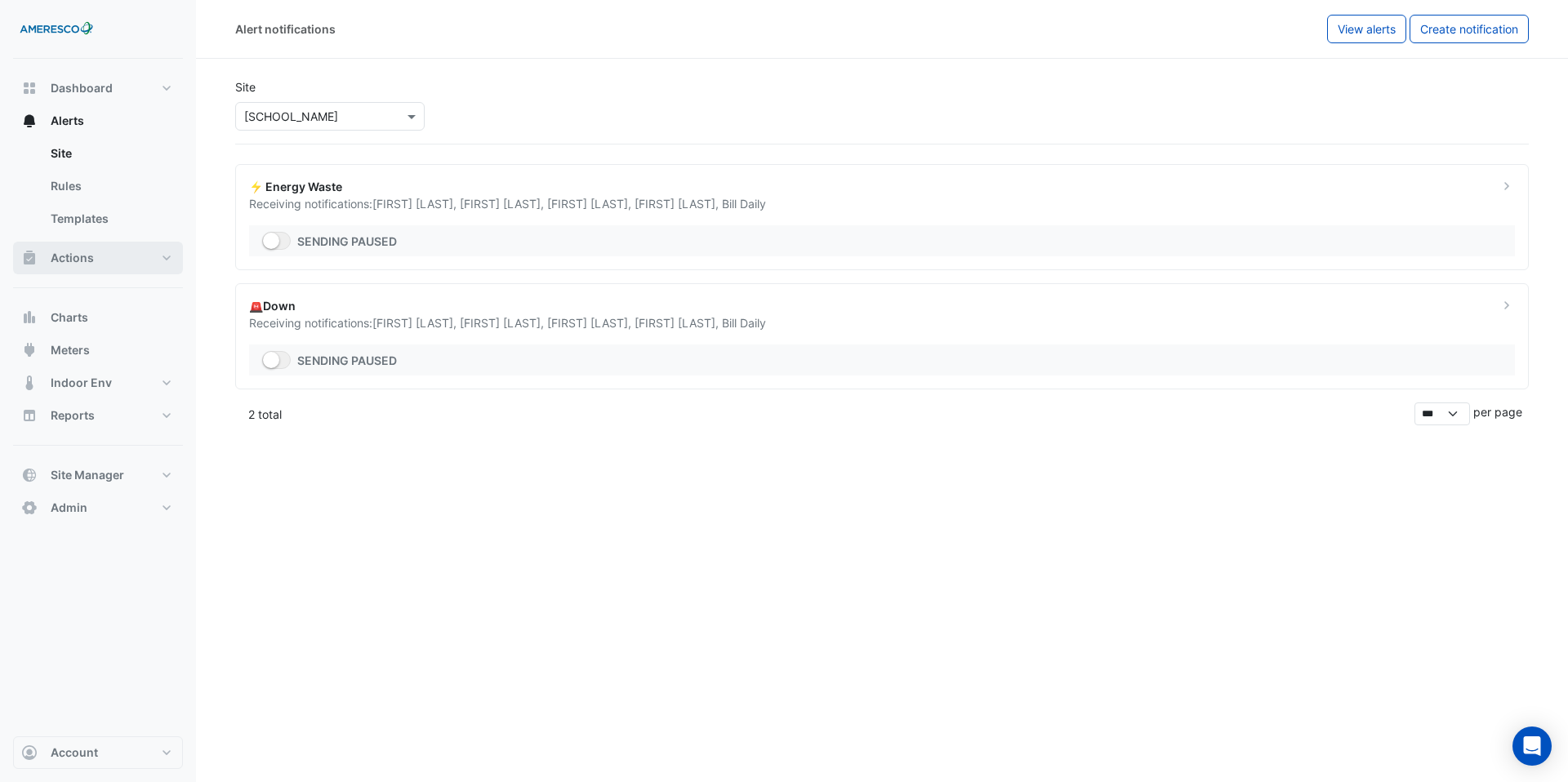 click on "Actions" at bounding box center (72, 258) 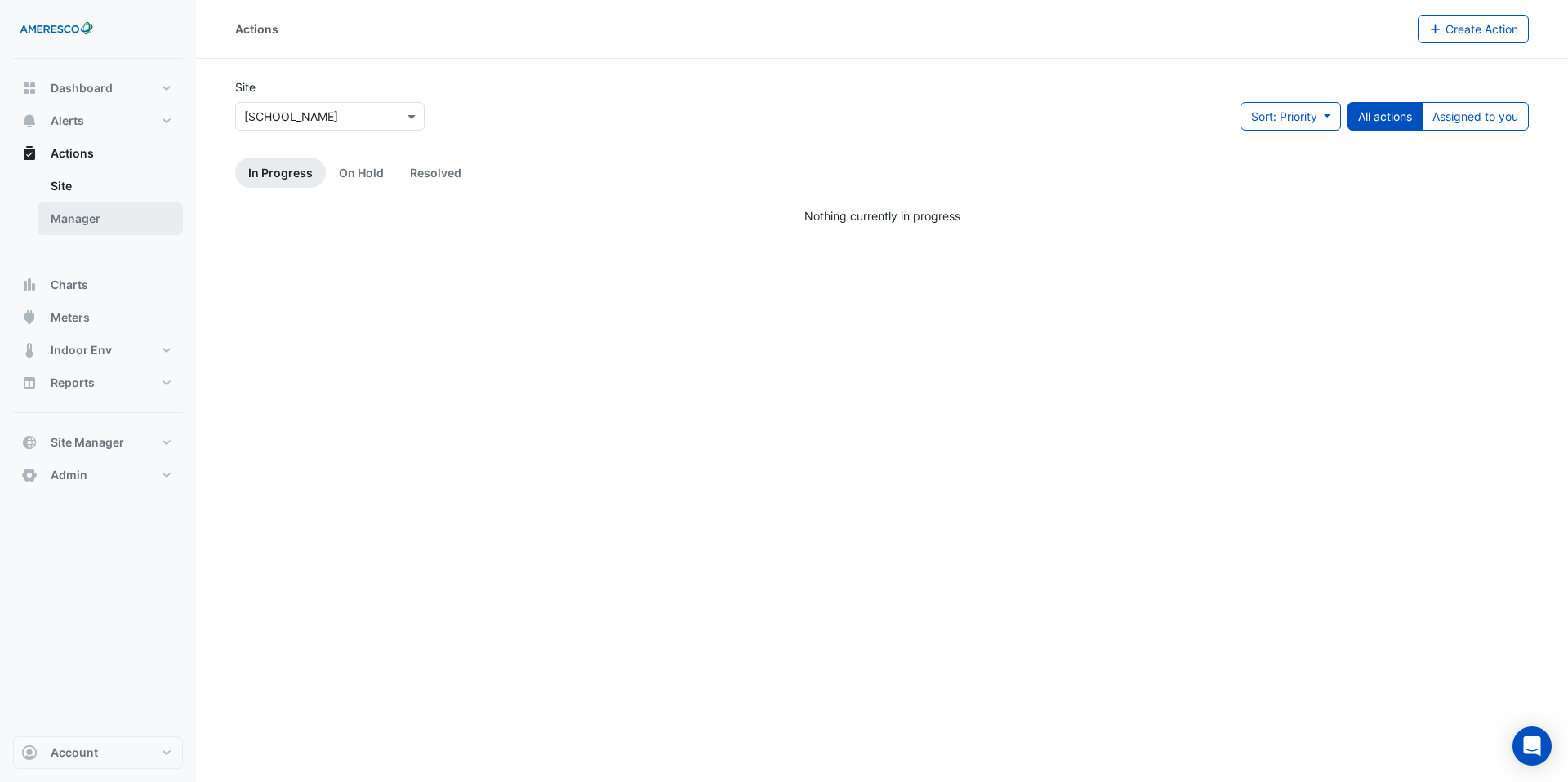 click on "Manager" at bounding box center (110, 219) 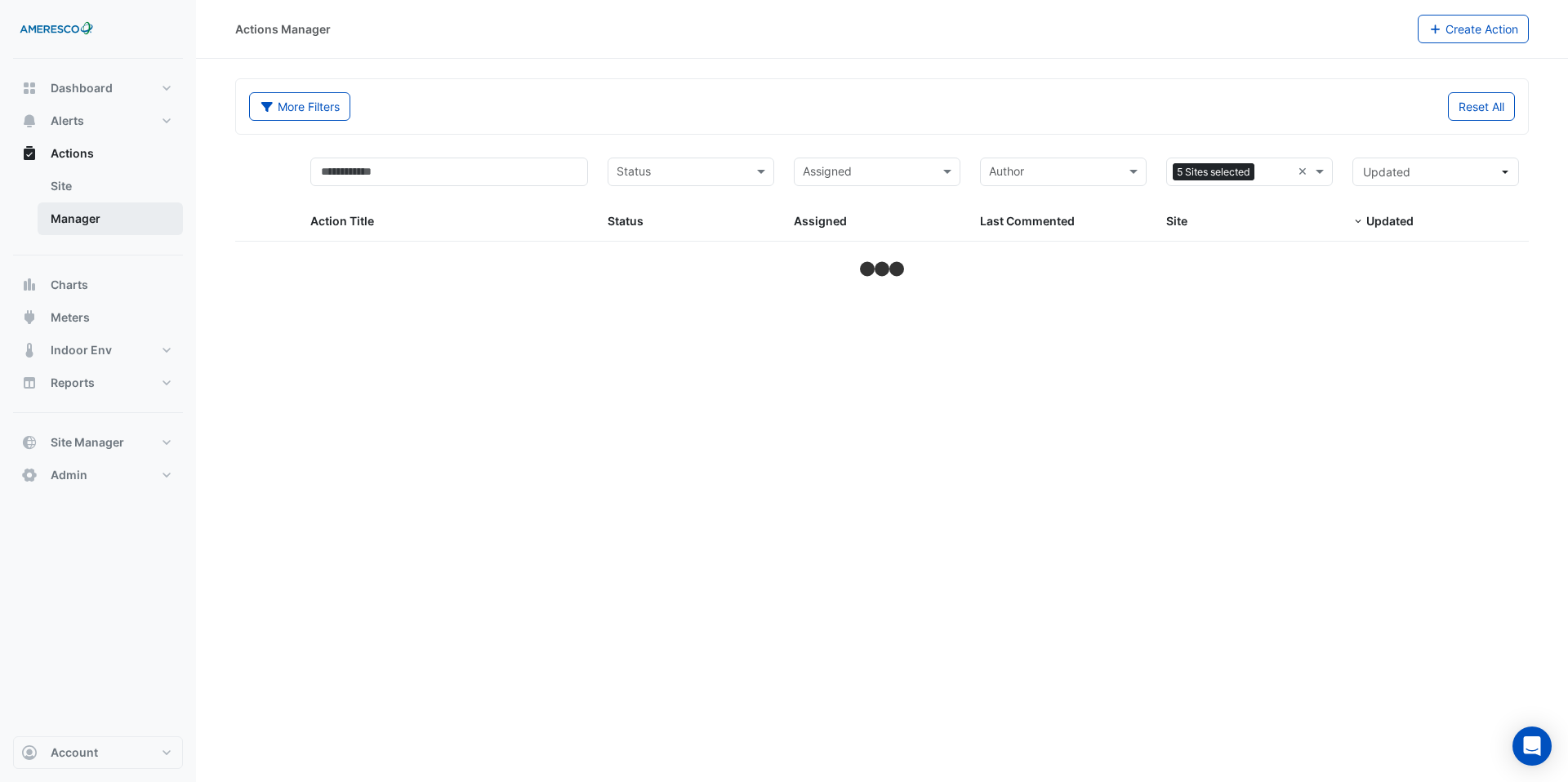 select on "***" 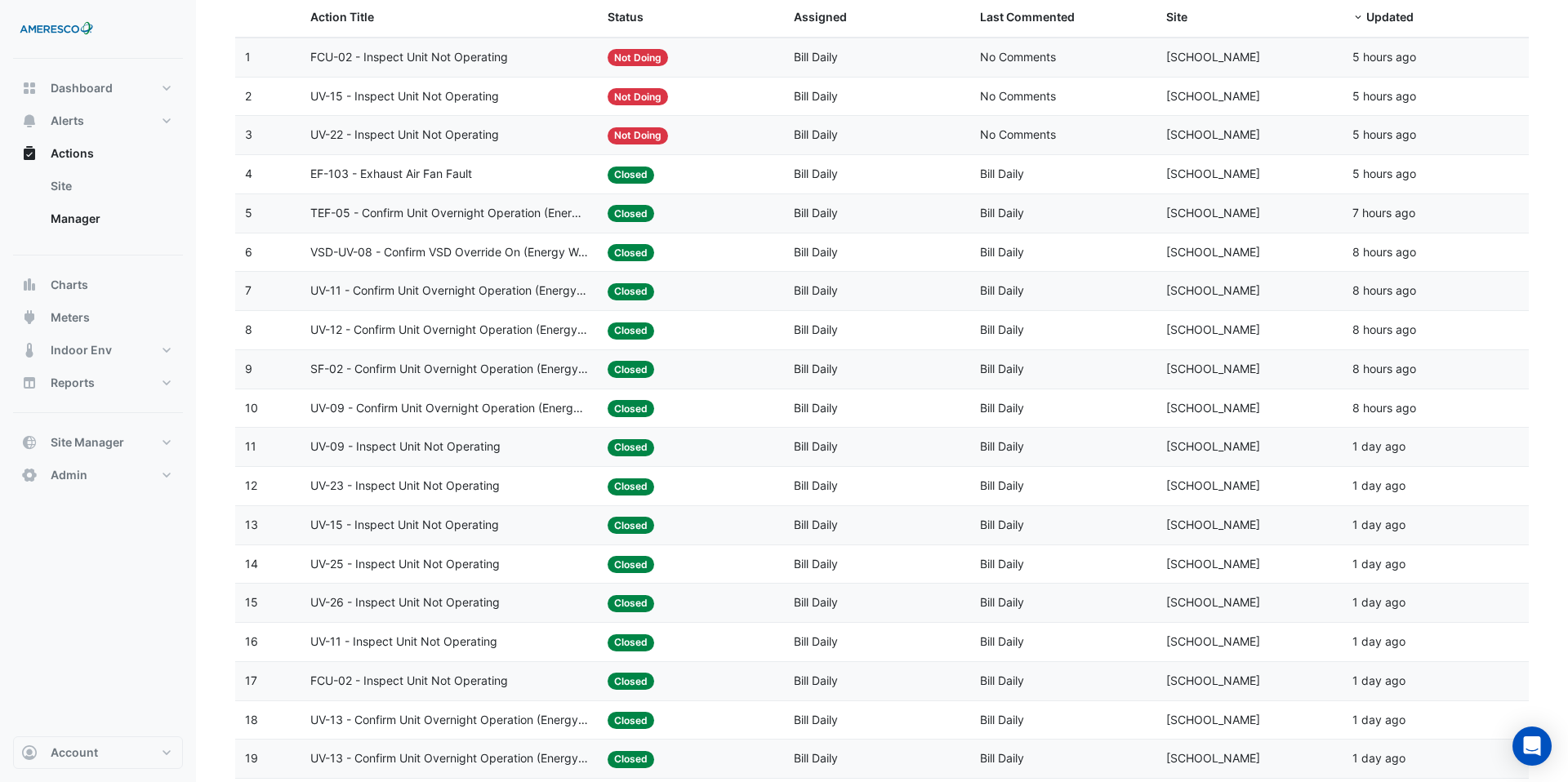 scroll, scrollTop: 0, scrollLeft: 0, axis: both 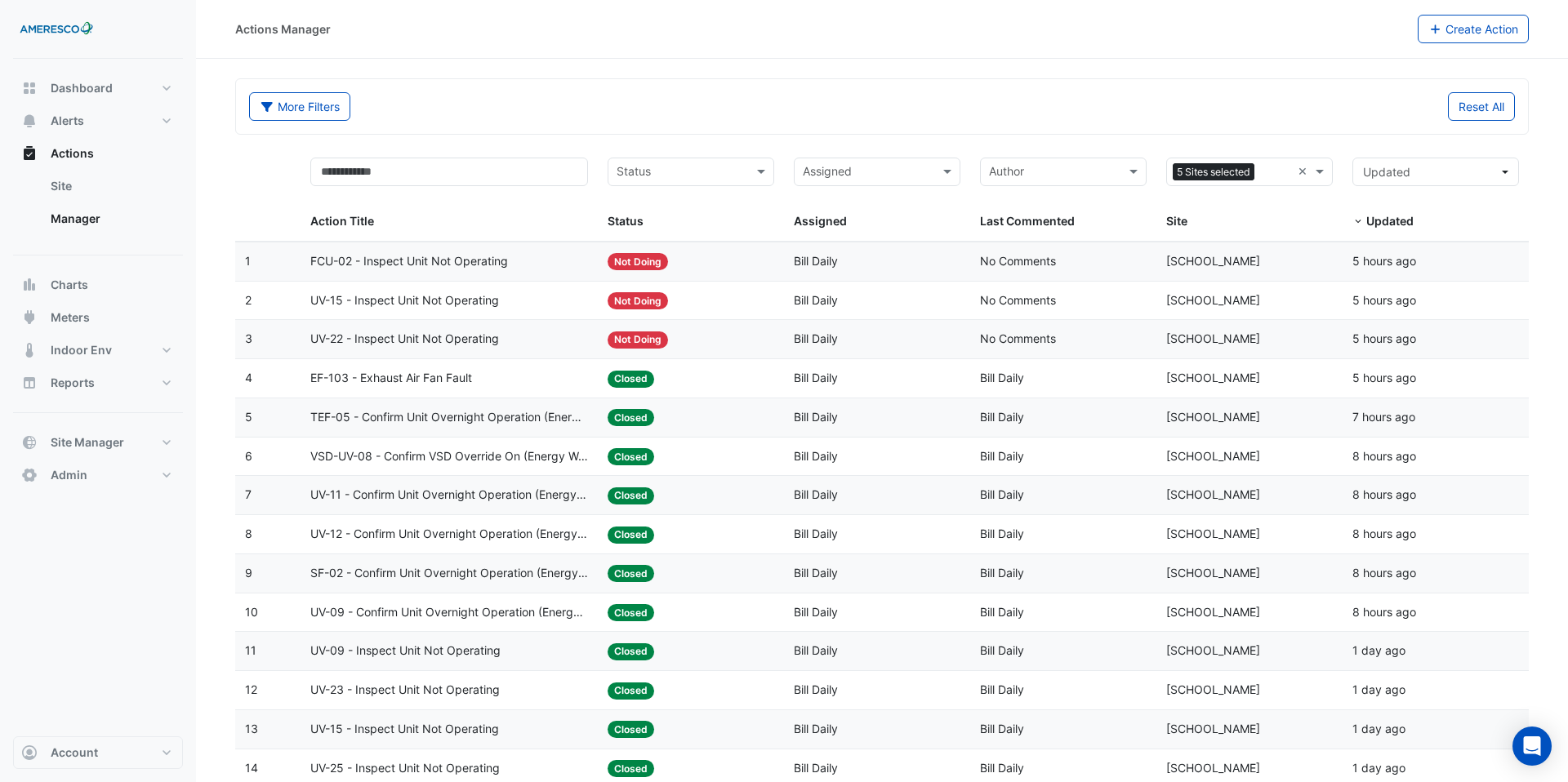 click on "FCU-02 - Inspect Unit Not Operating" 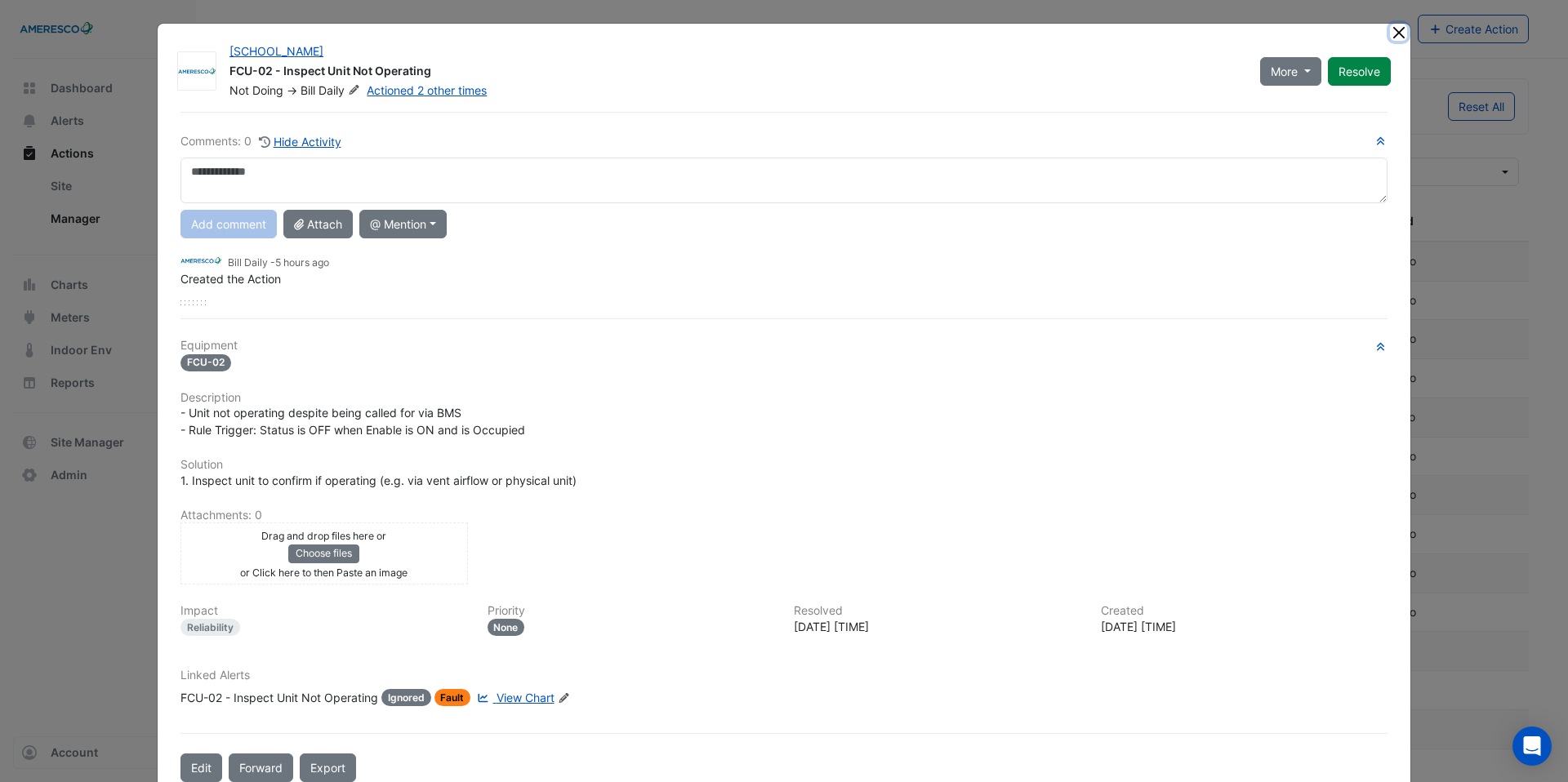 click 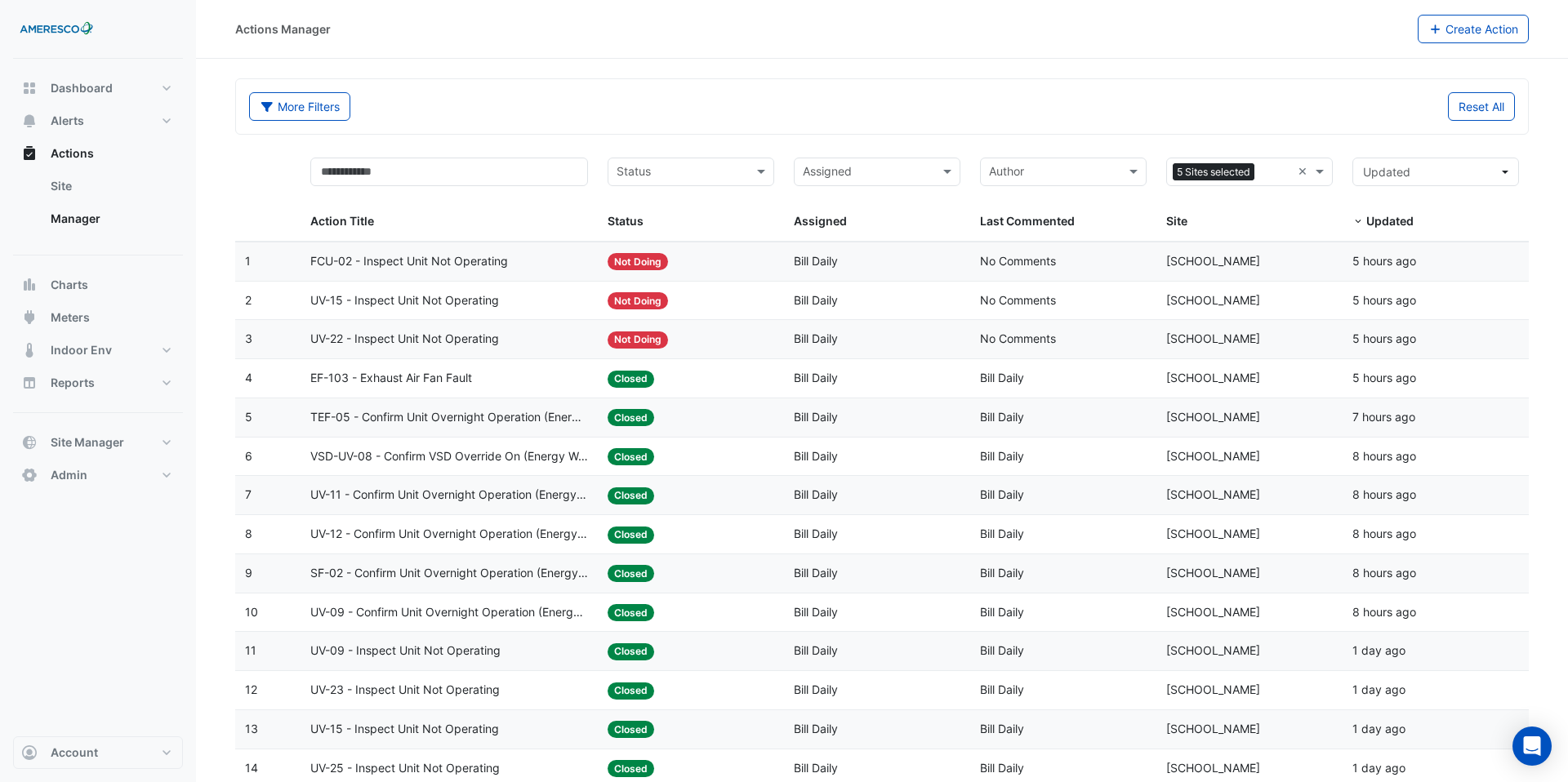 click on "EF-103 - Exhaust Air Fan Fault" 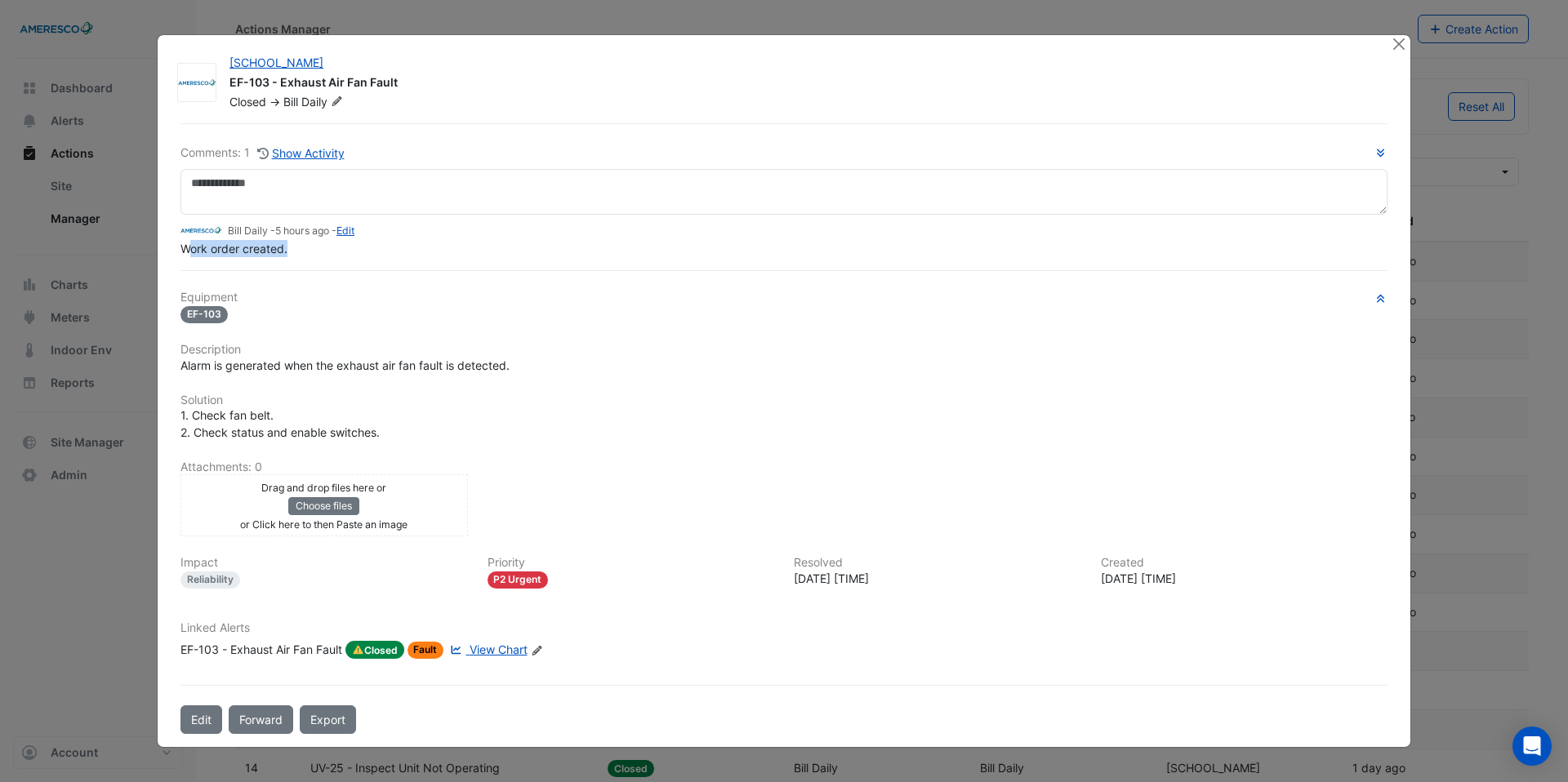drag, startPoint x: 300, startPoint y: 272, endPoint x: 187, endPoint y: 247, distance: 115.73245 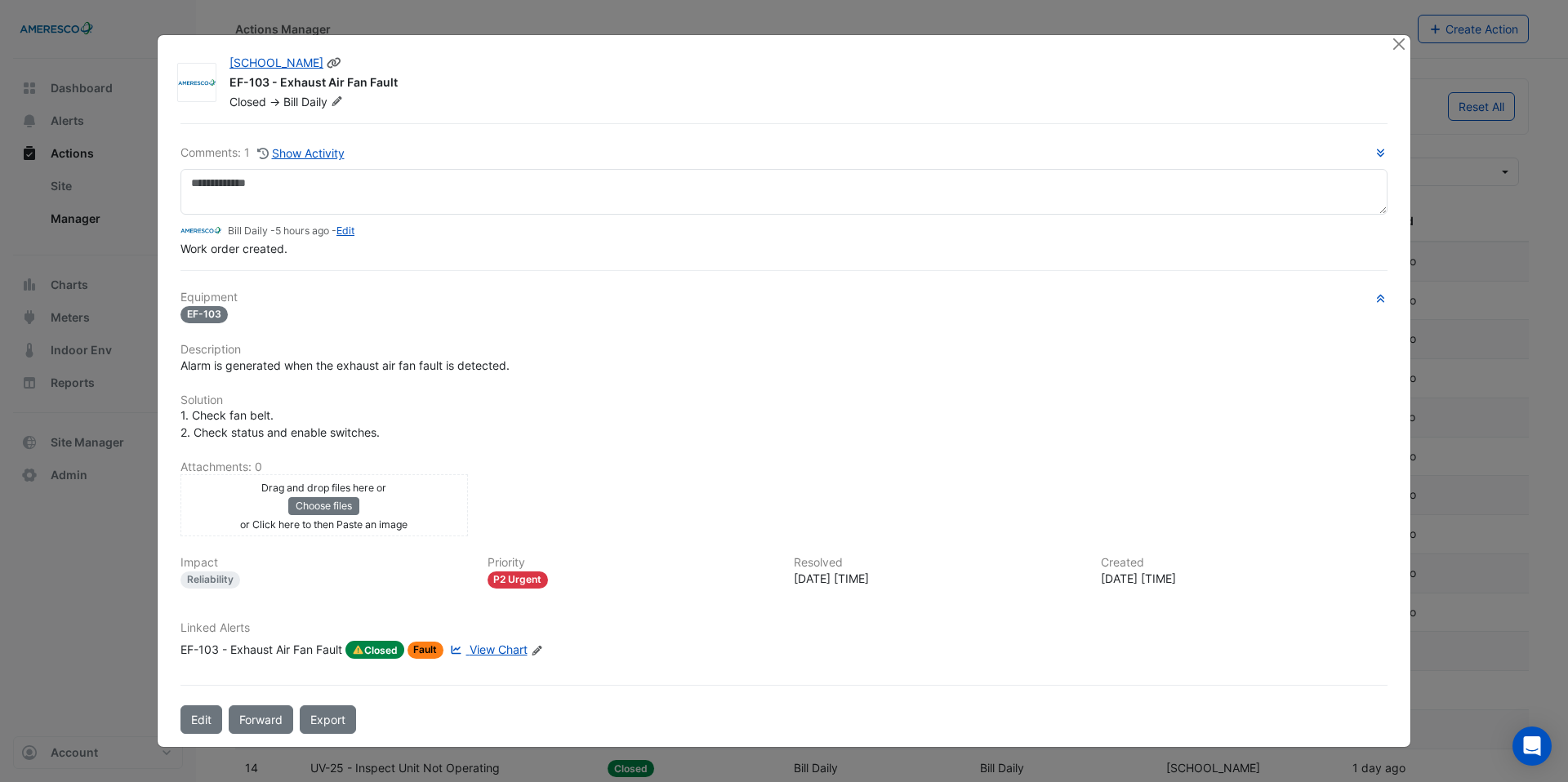 click 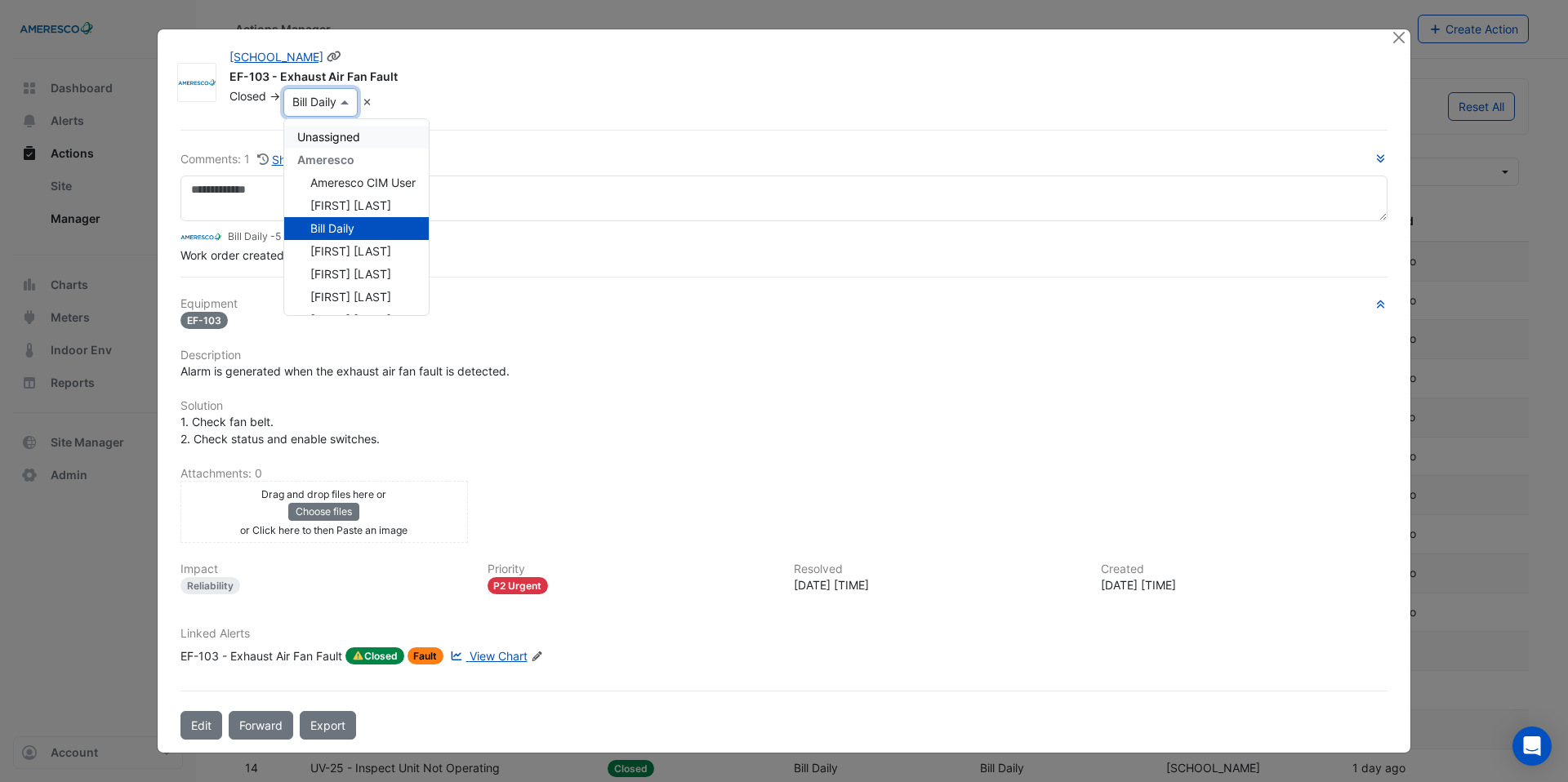 click on "Closed
->
× Bill Daily Unassigned Ameresco Ameresco CIM User Andrew Spagnuolo Bill Daily Graham Maxwell Kirk Carl Kristie Teoh Michael Pacella Scott Judson" 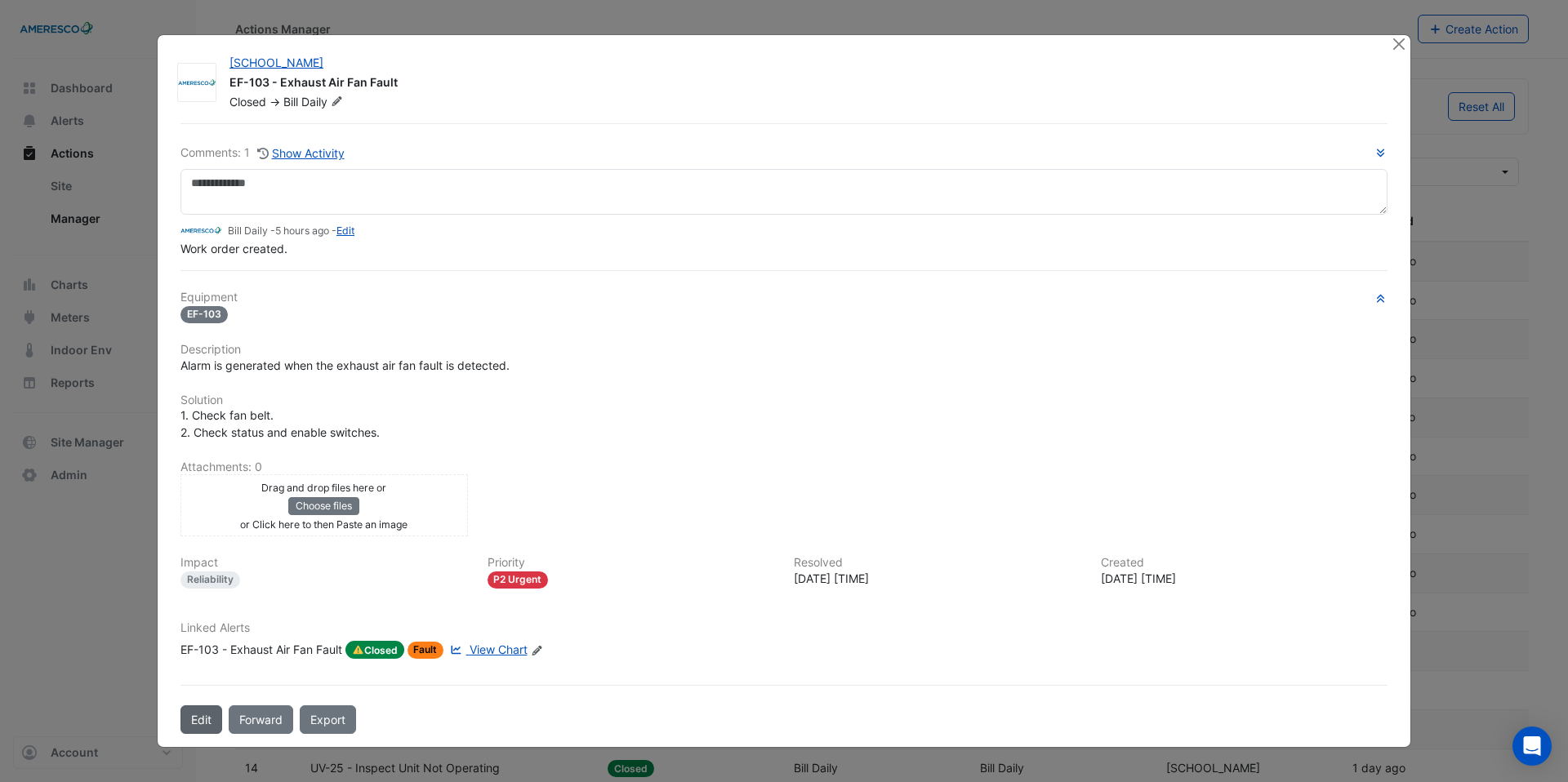 click on "Edit" 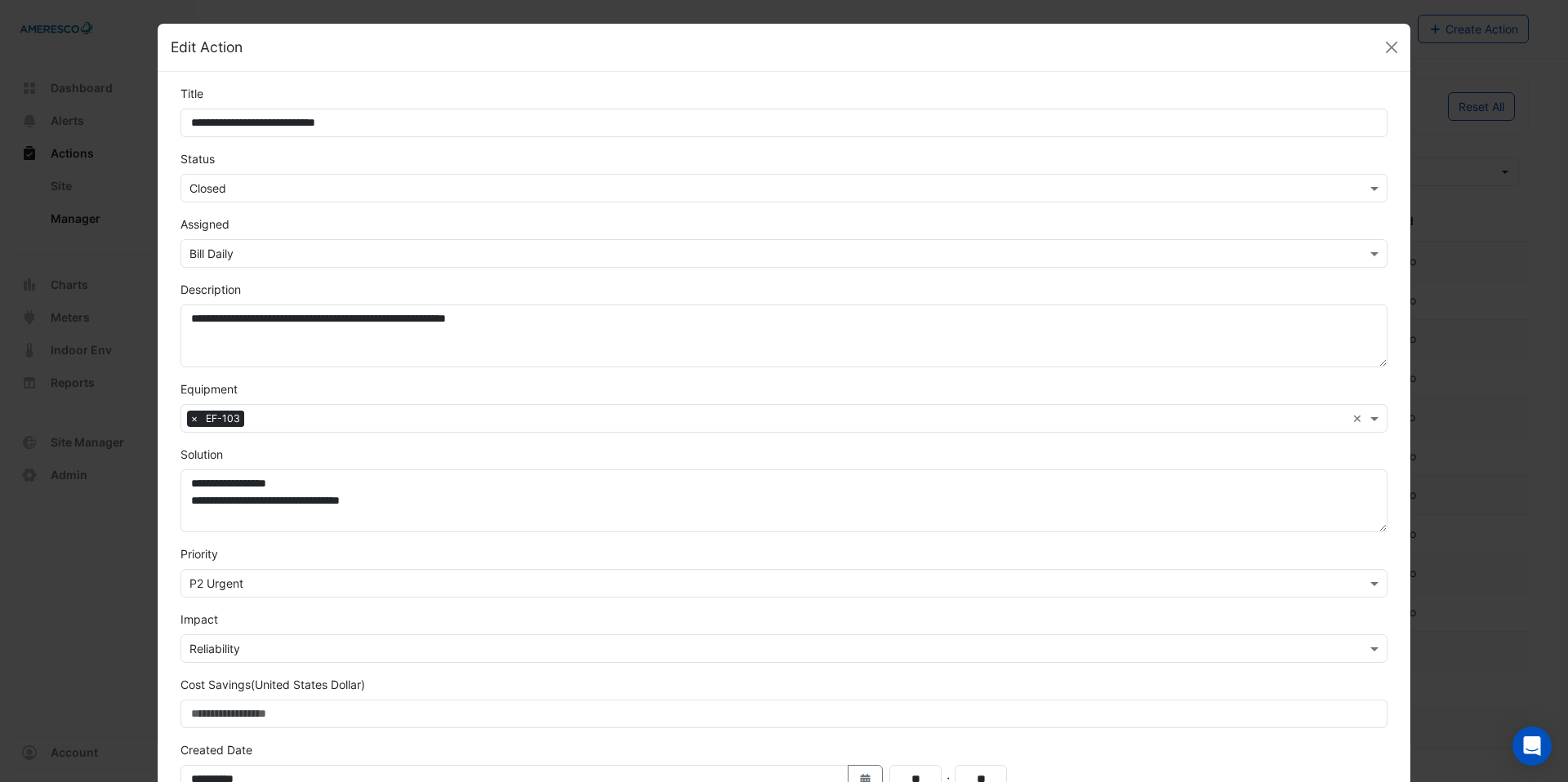 click at bounding box center (768, 189) 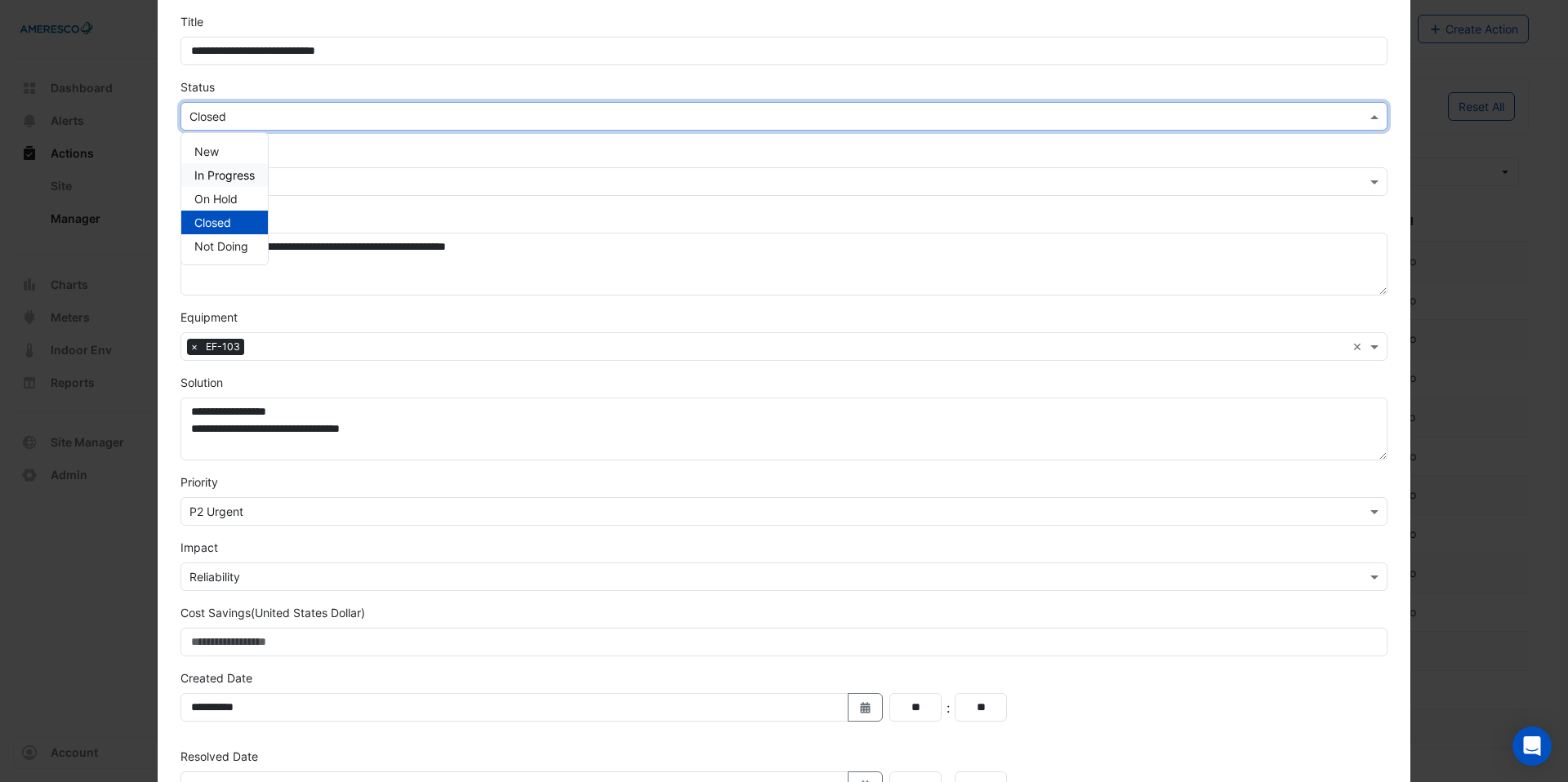 scroll, scrollTop: 0, scrollLeft: 0, axis: both 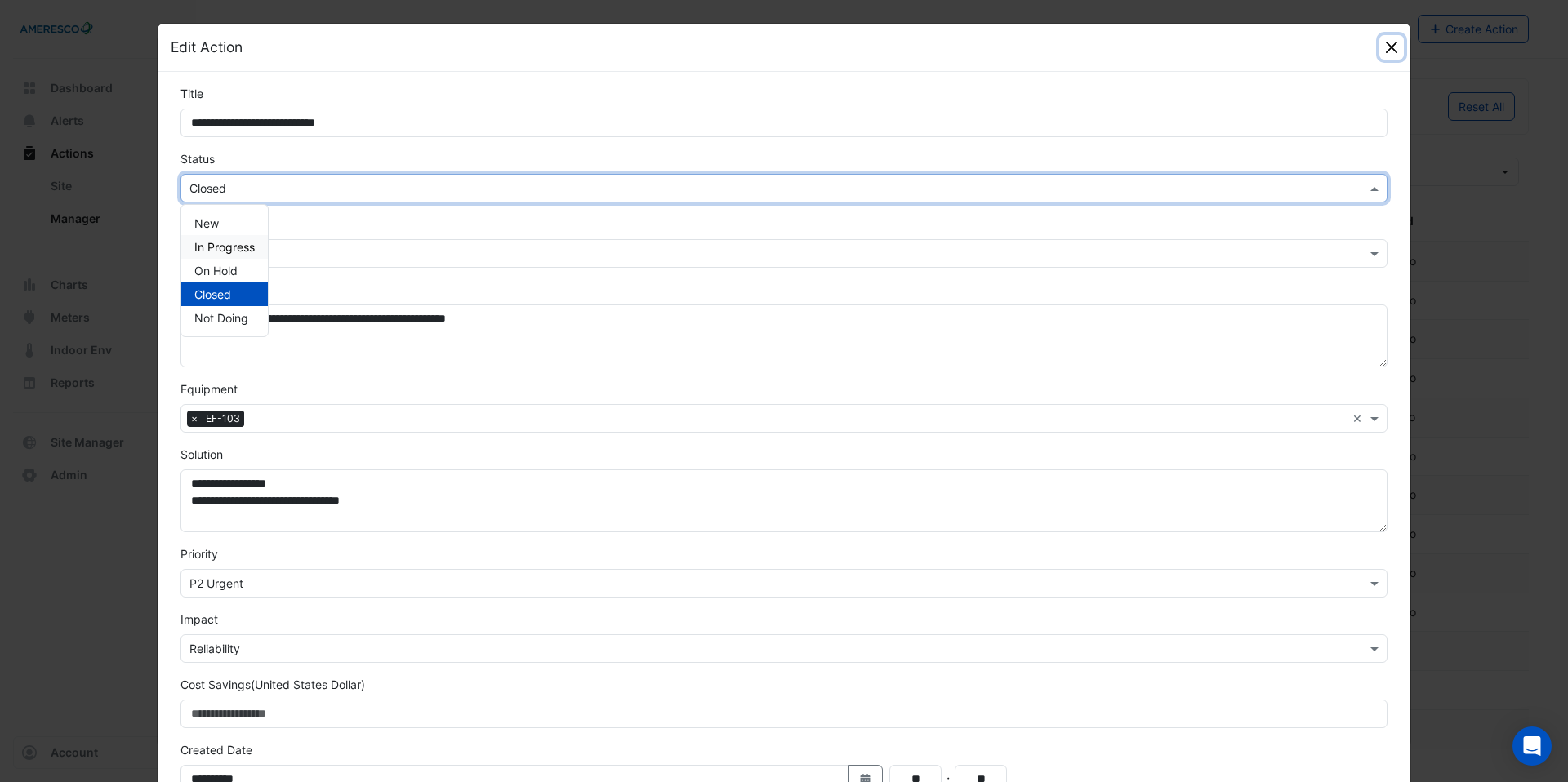 click 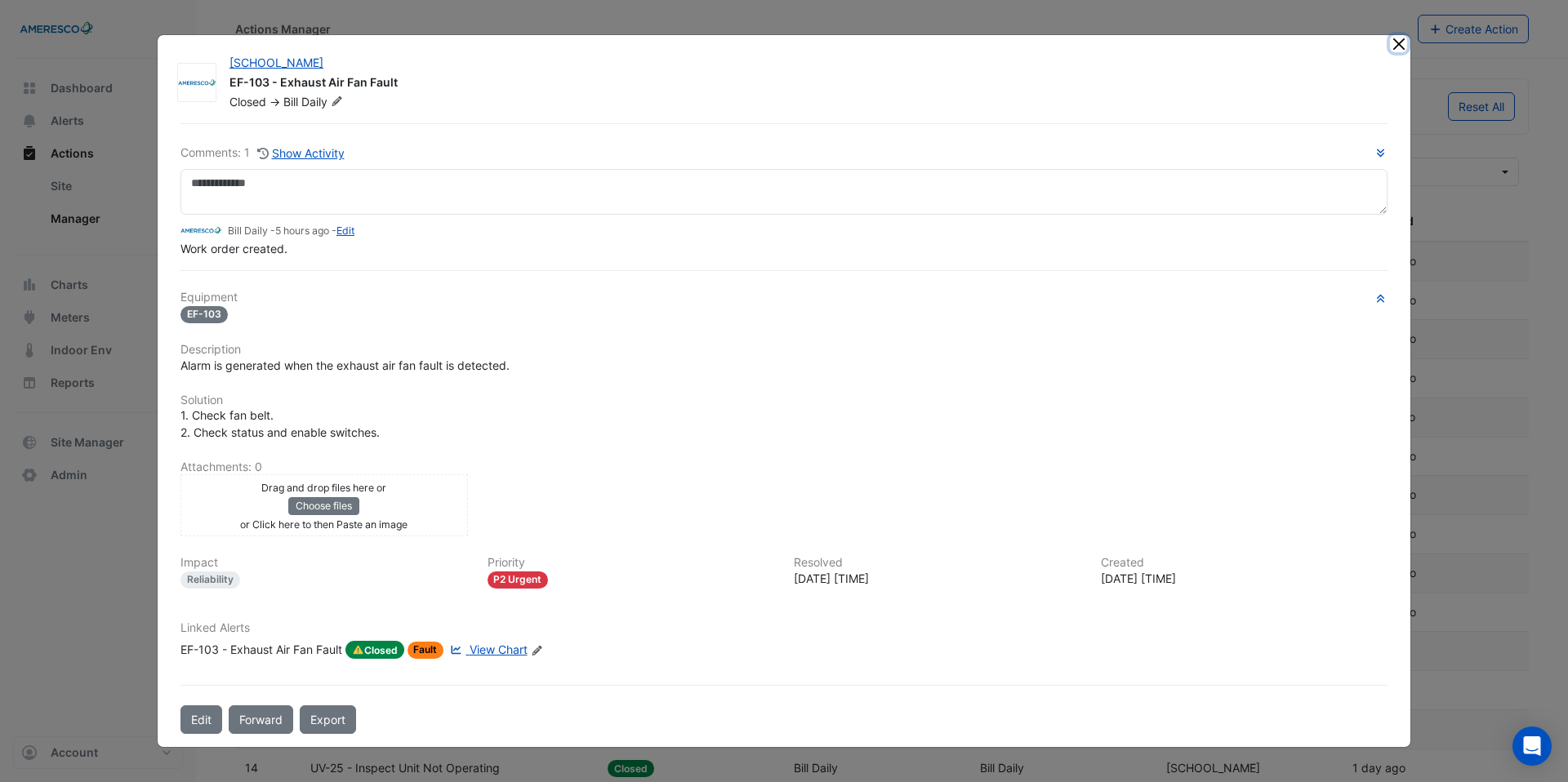 click 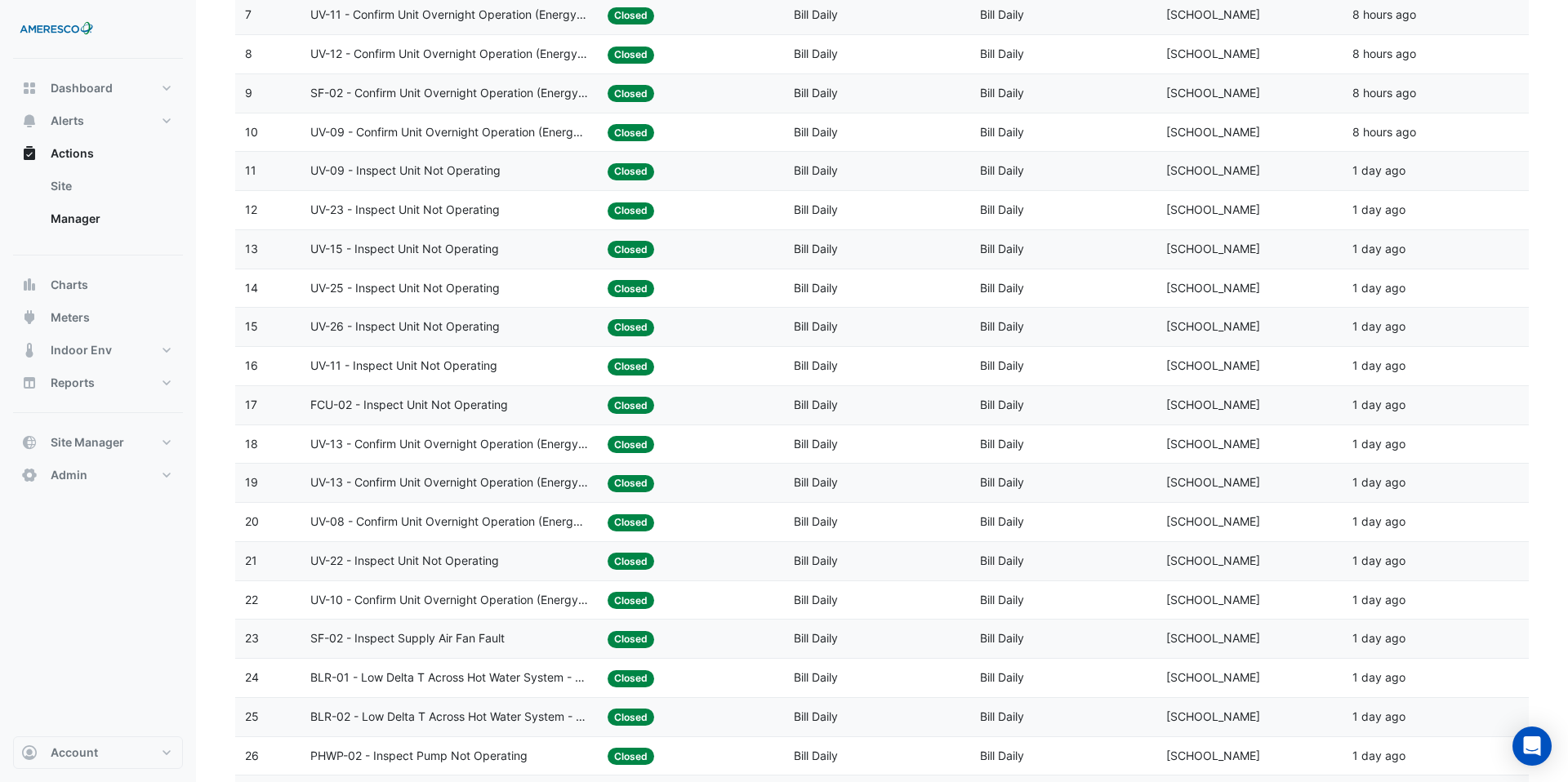 scroll, scrollTop: 482, scrollLeft: 0, axis: vertical 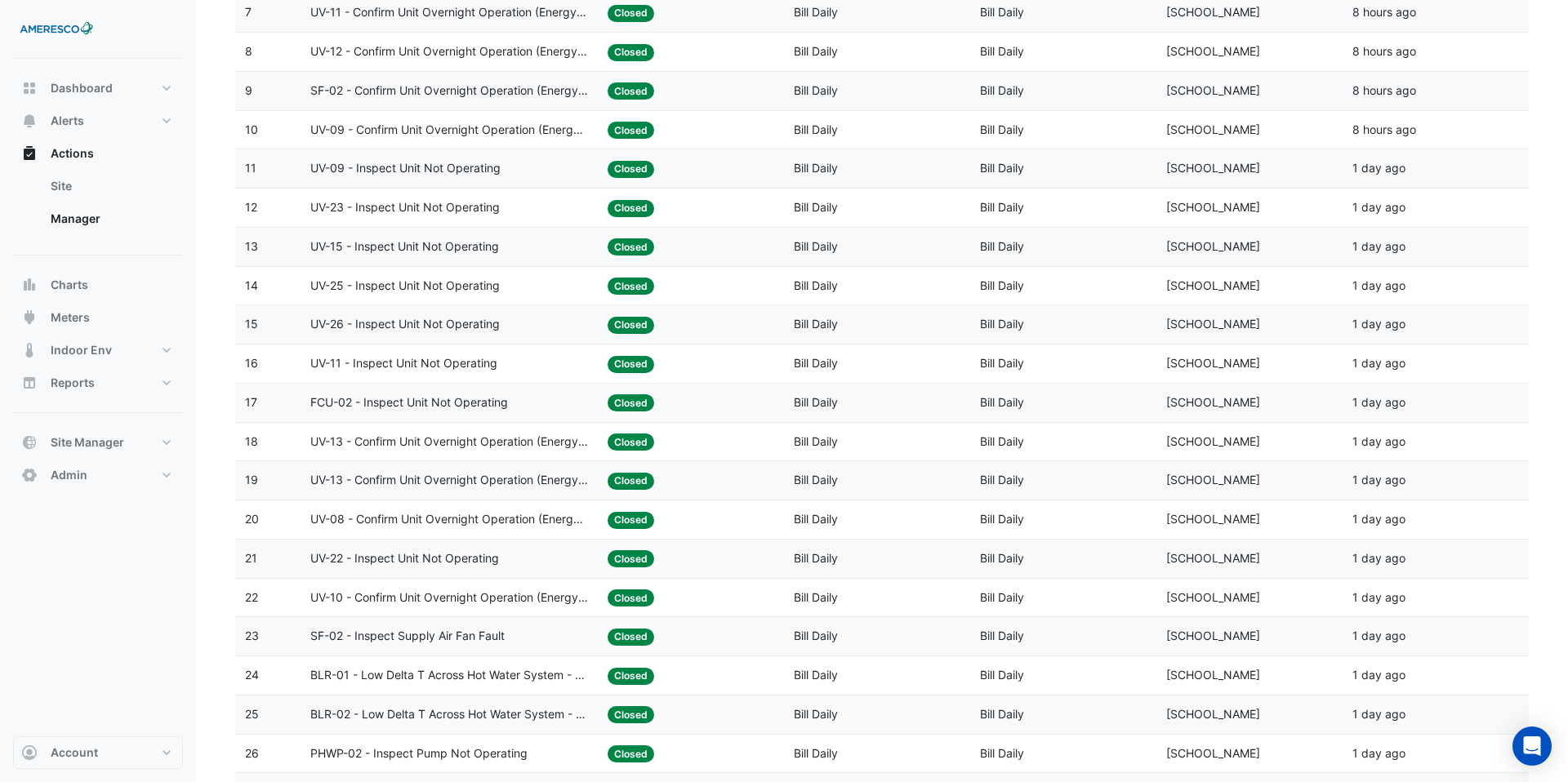 click on "UV-15 - Inspect Unit Not Operating" 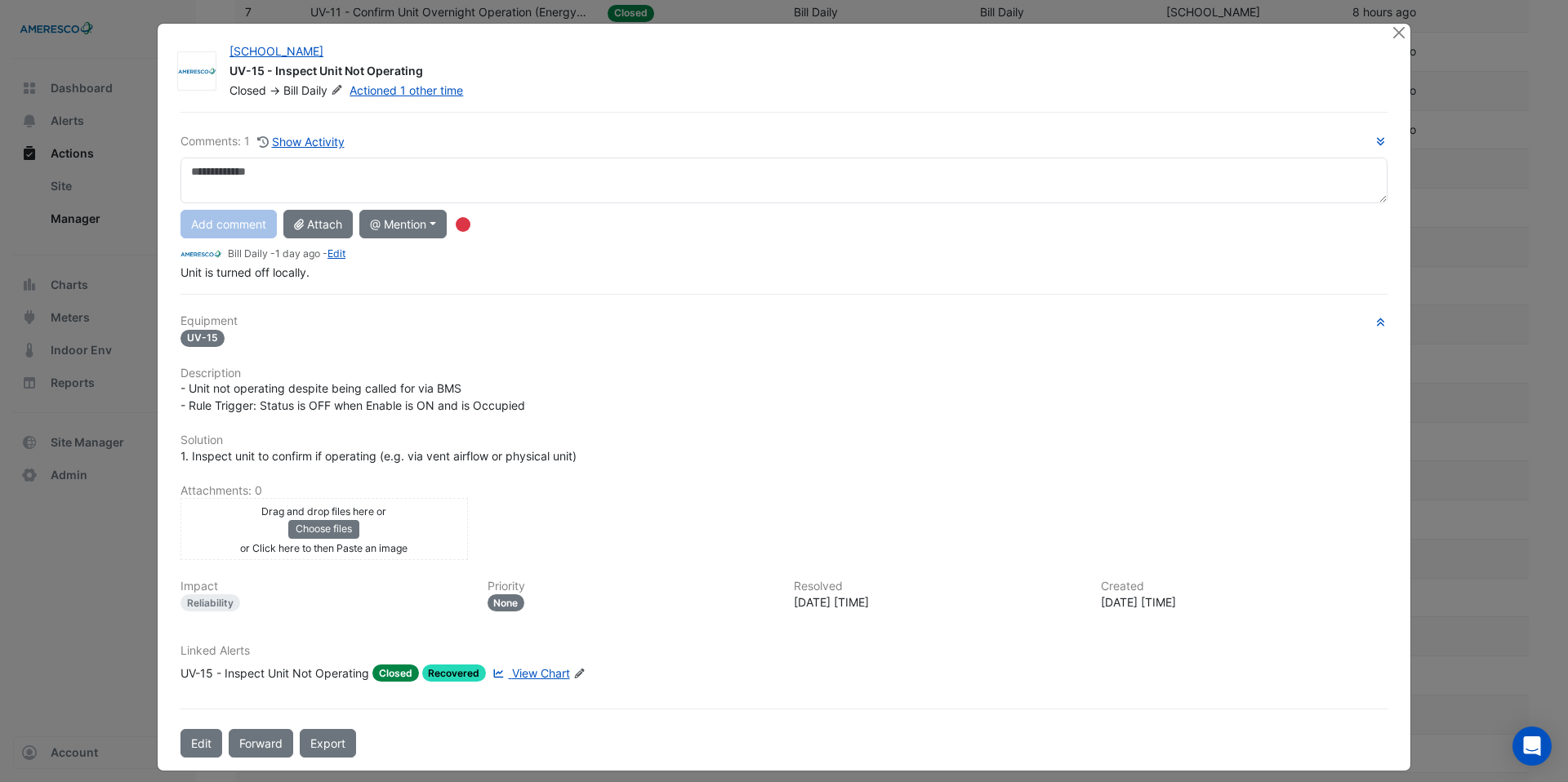 click on "View Chart" 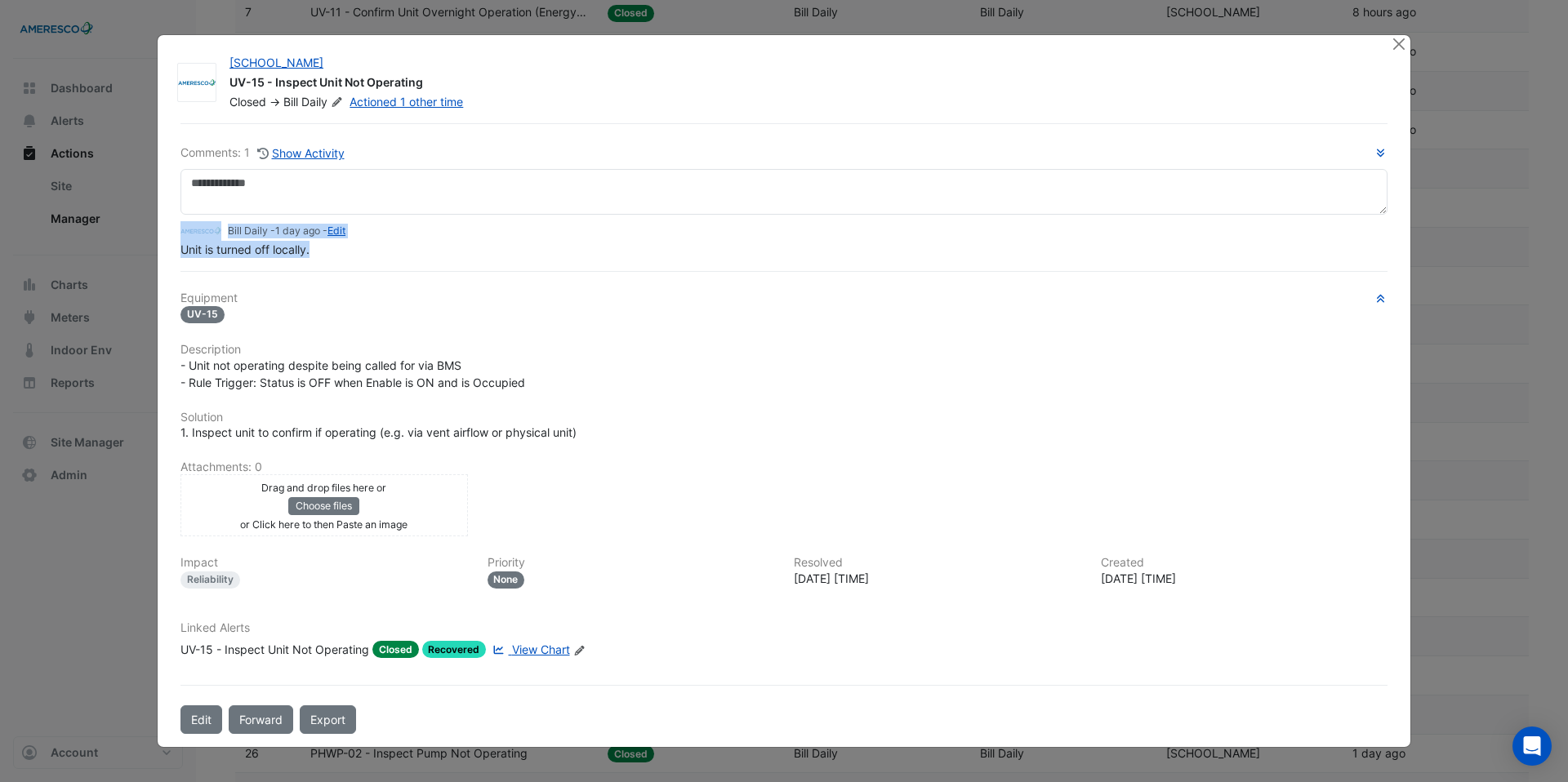 drag, startPoint x: 324, startPoint y: 247, endPoint x: 159, endPoint y: 240, distance: 165.1484 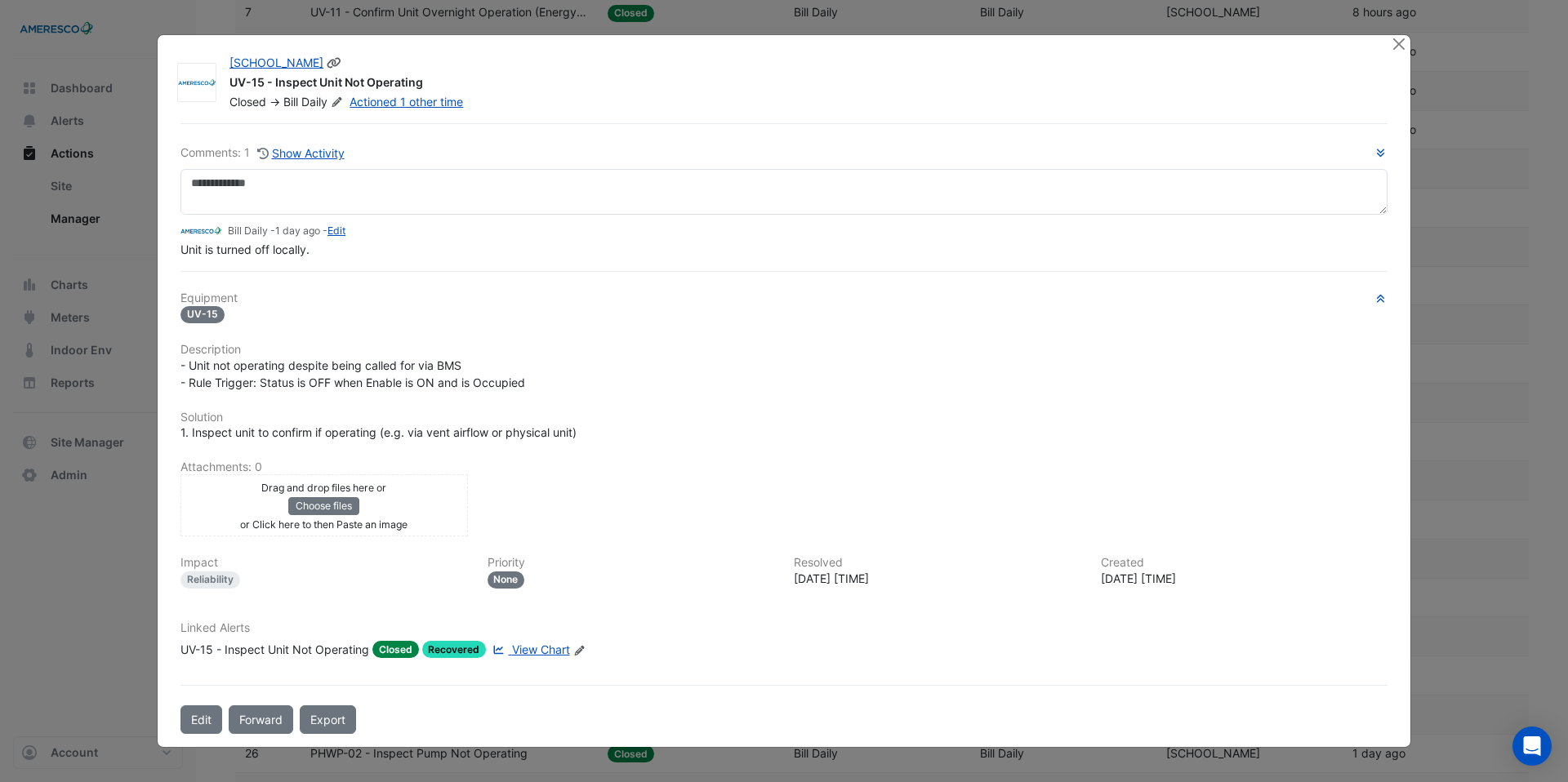 click 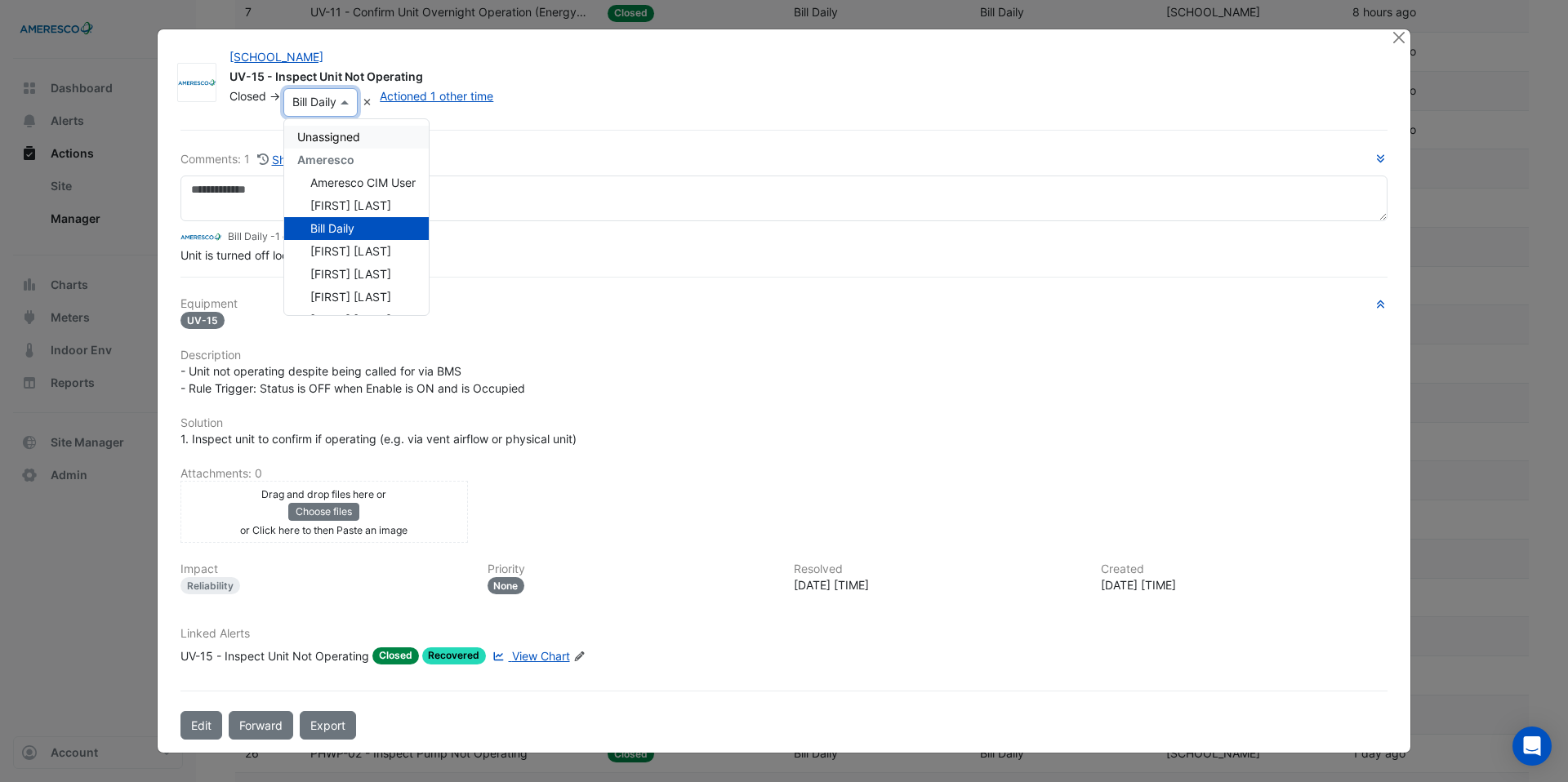 click on "Comments: 1
Show Activity
Bill Daily -
1 day ago
-  Edit
Unit is turned off locally.
Equipment
UV-15
Description
- Unit not operating despite being called for via BMS
- Rule Trigger: Status is OFF when Enable is ON and is Occupied
Solution" 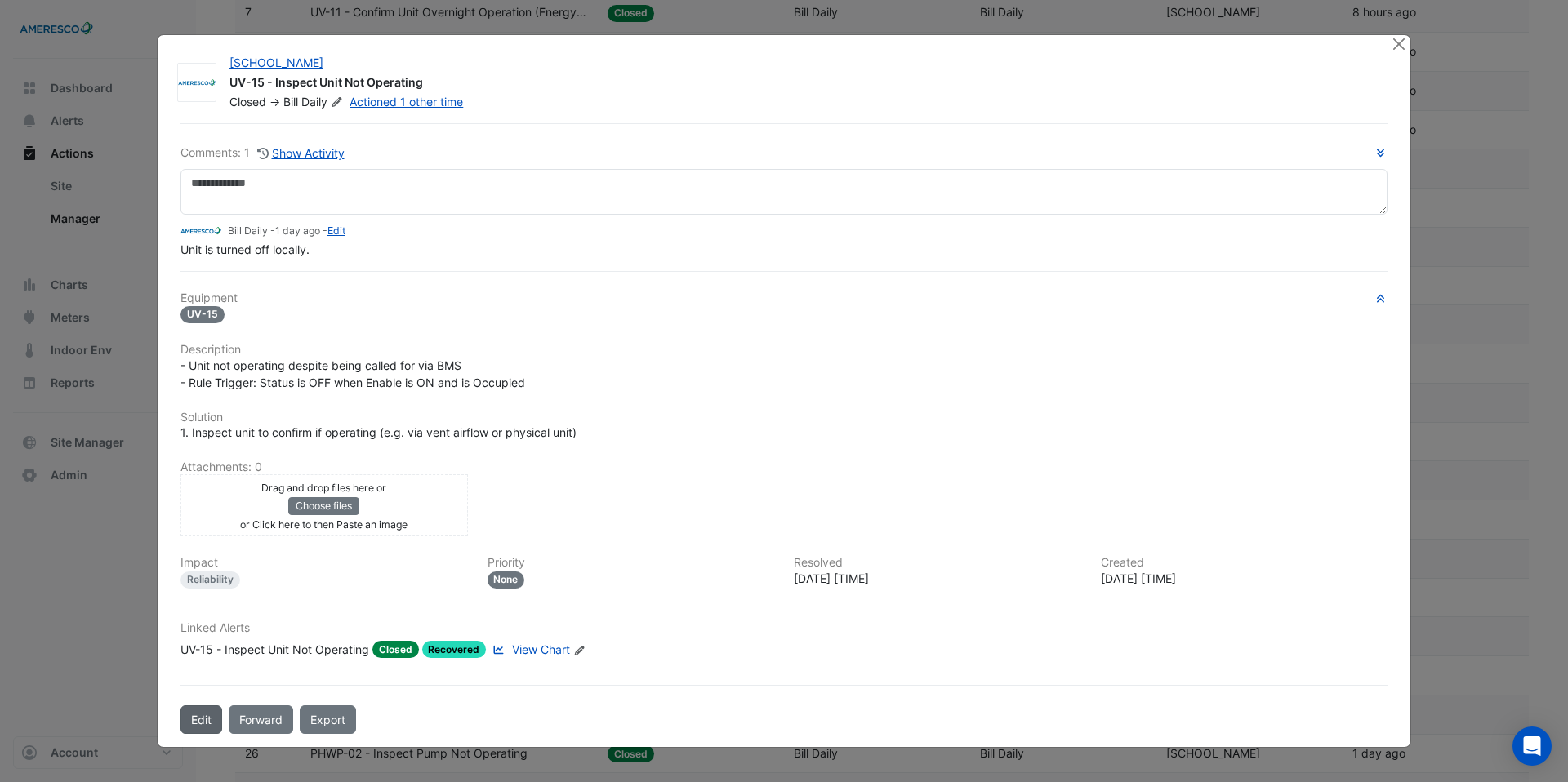 click on "Edit" 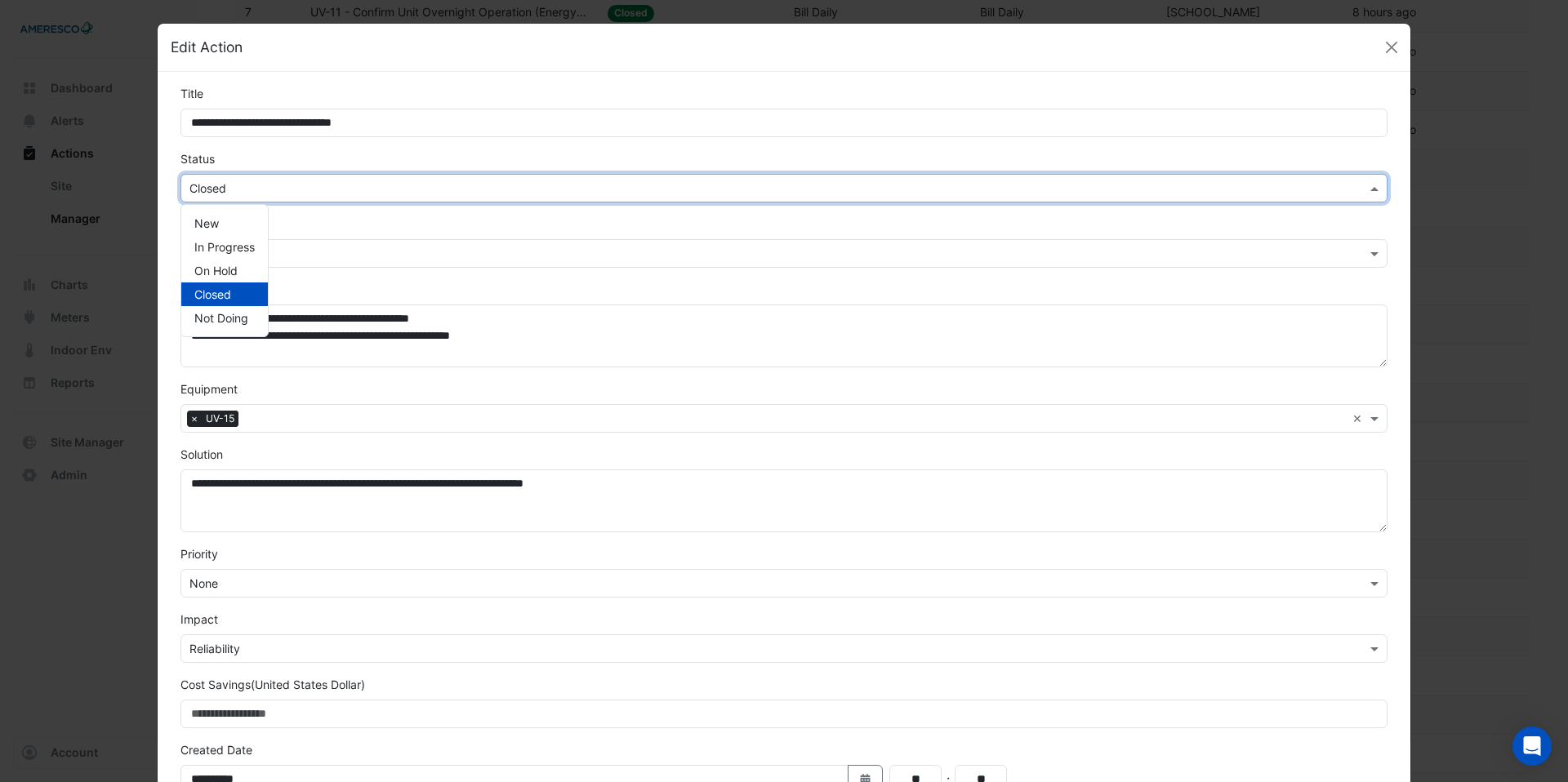 click at bounding box center (768, 189) 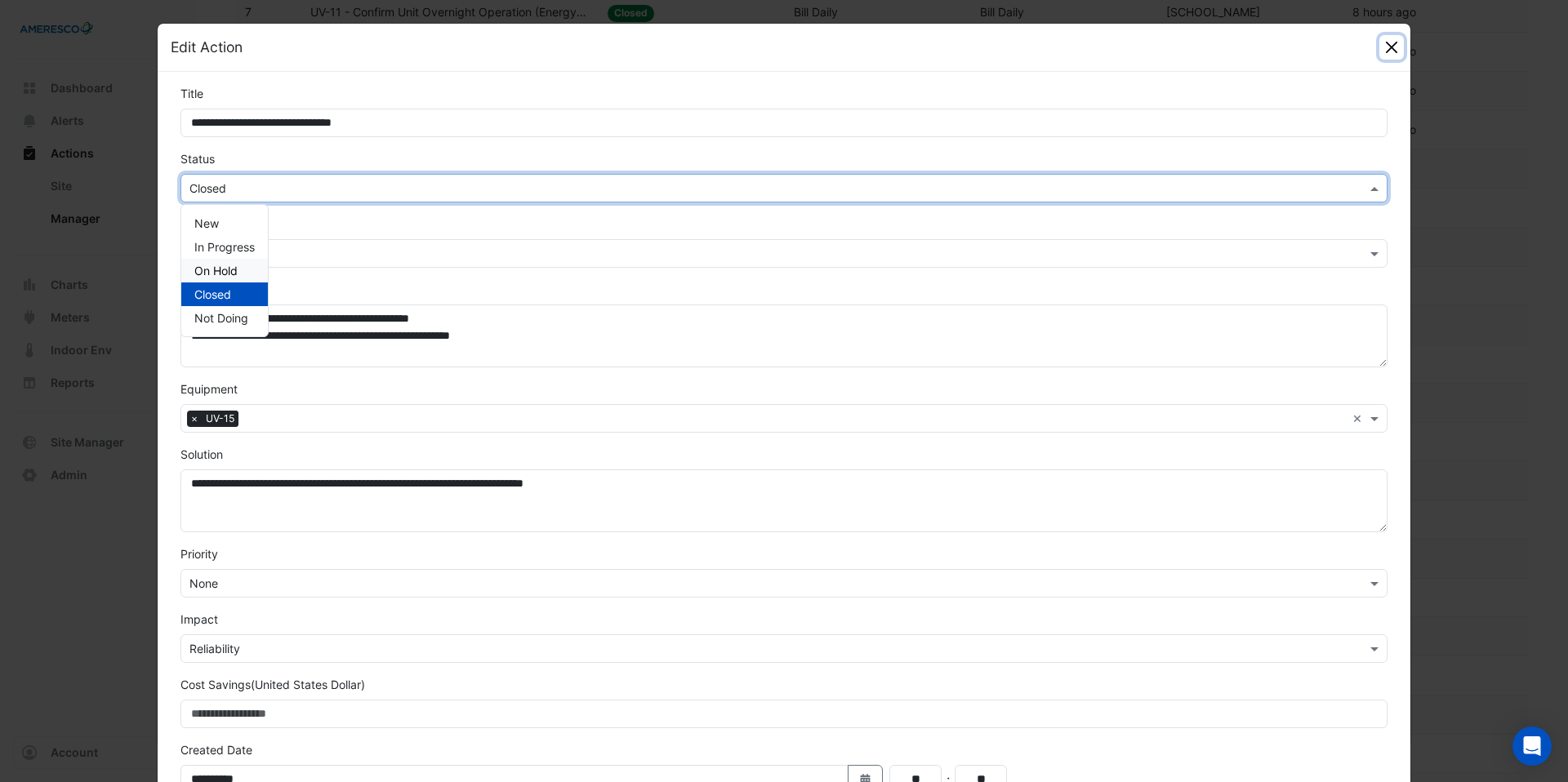 click 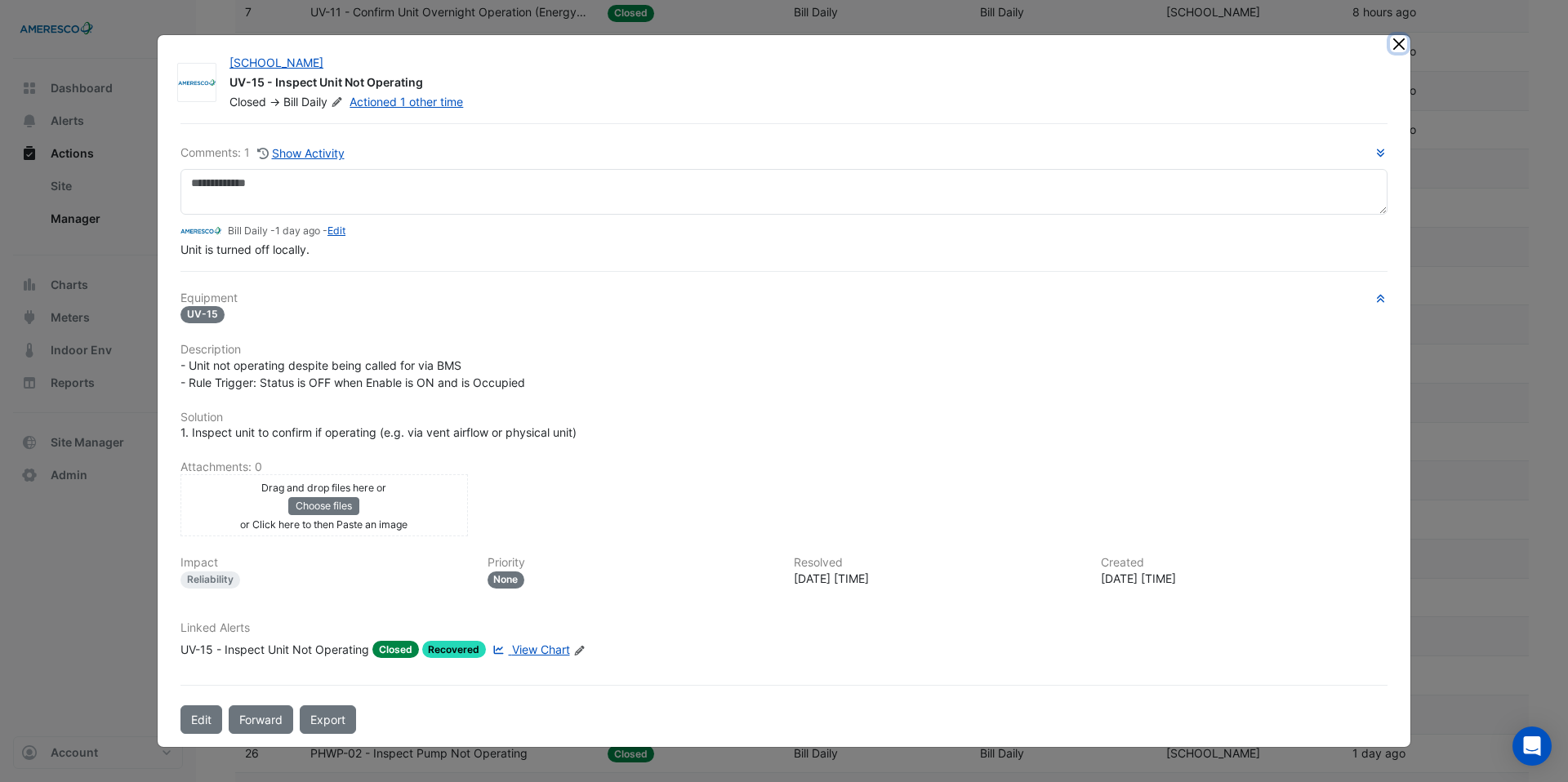 click 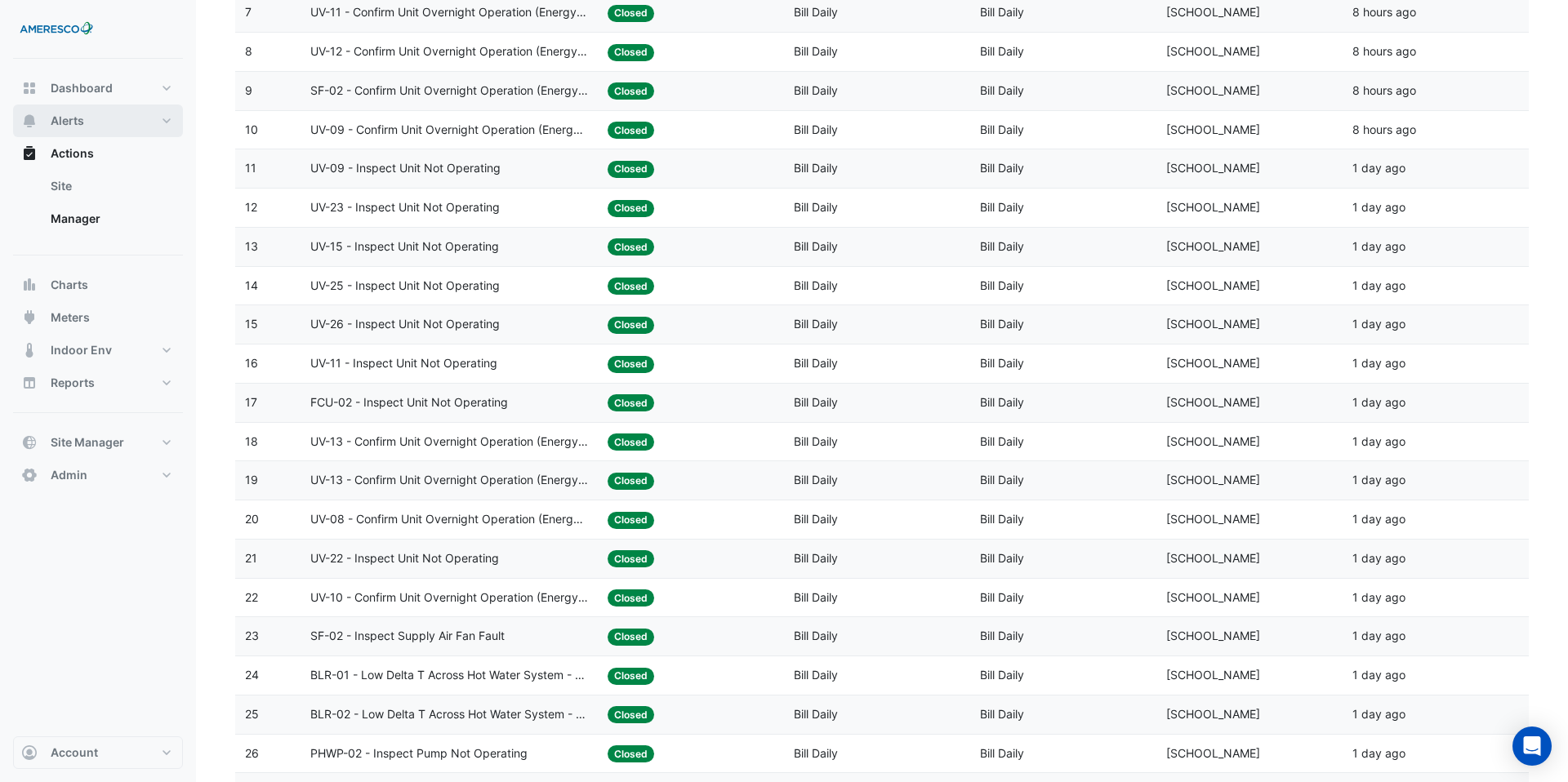 click on "Alerts" at bounding box center (98, 121) 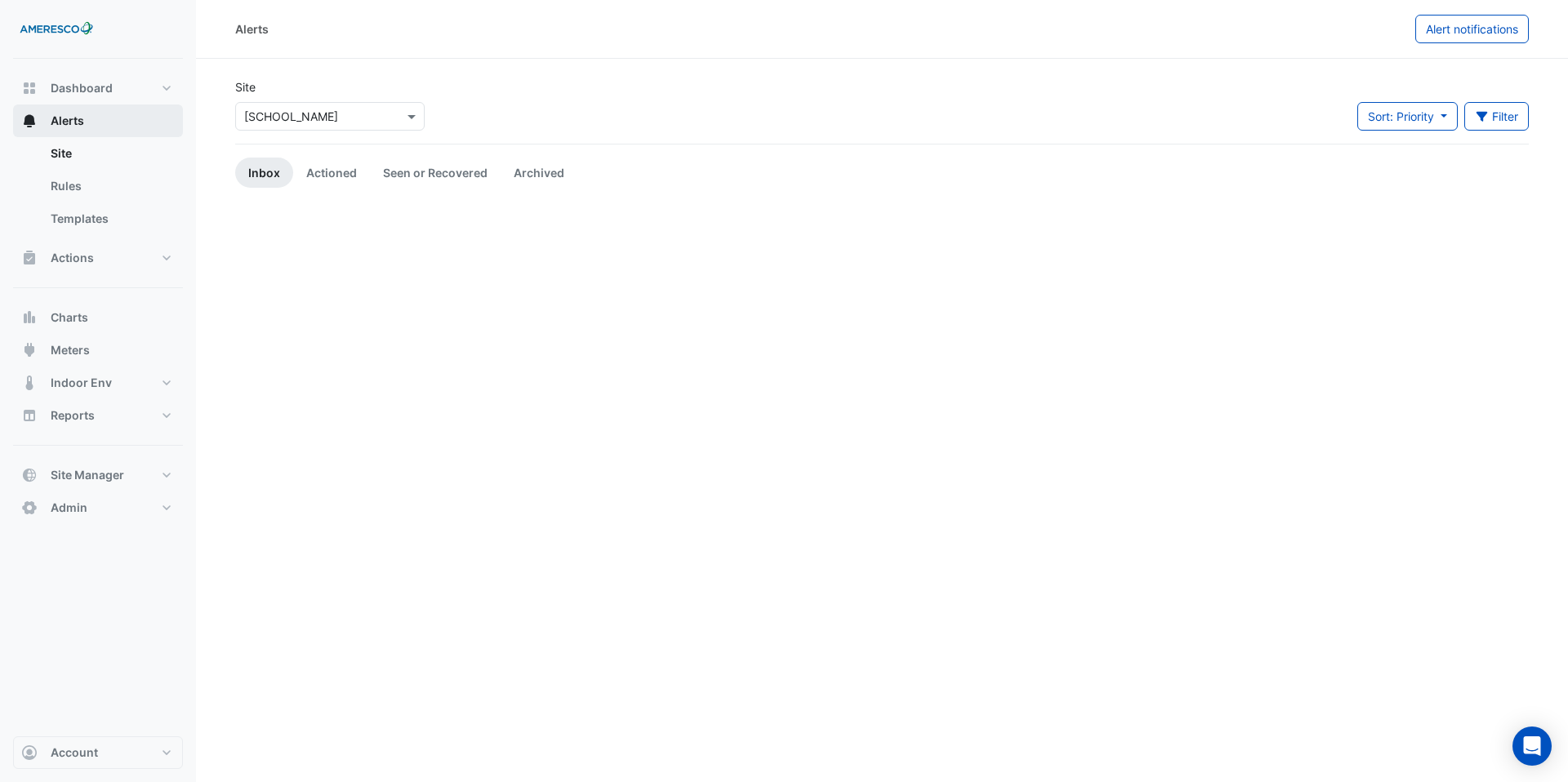 scroll, scrollTop: 0, scrollLeft: 0, axis: both 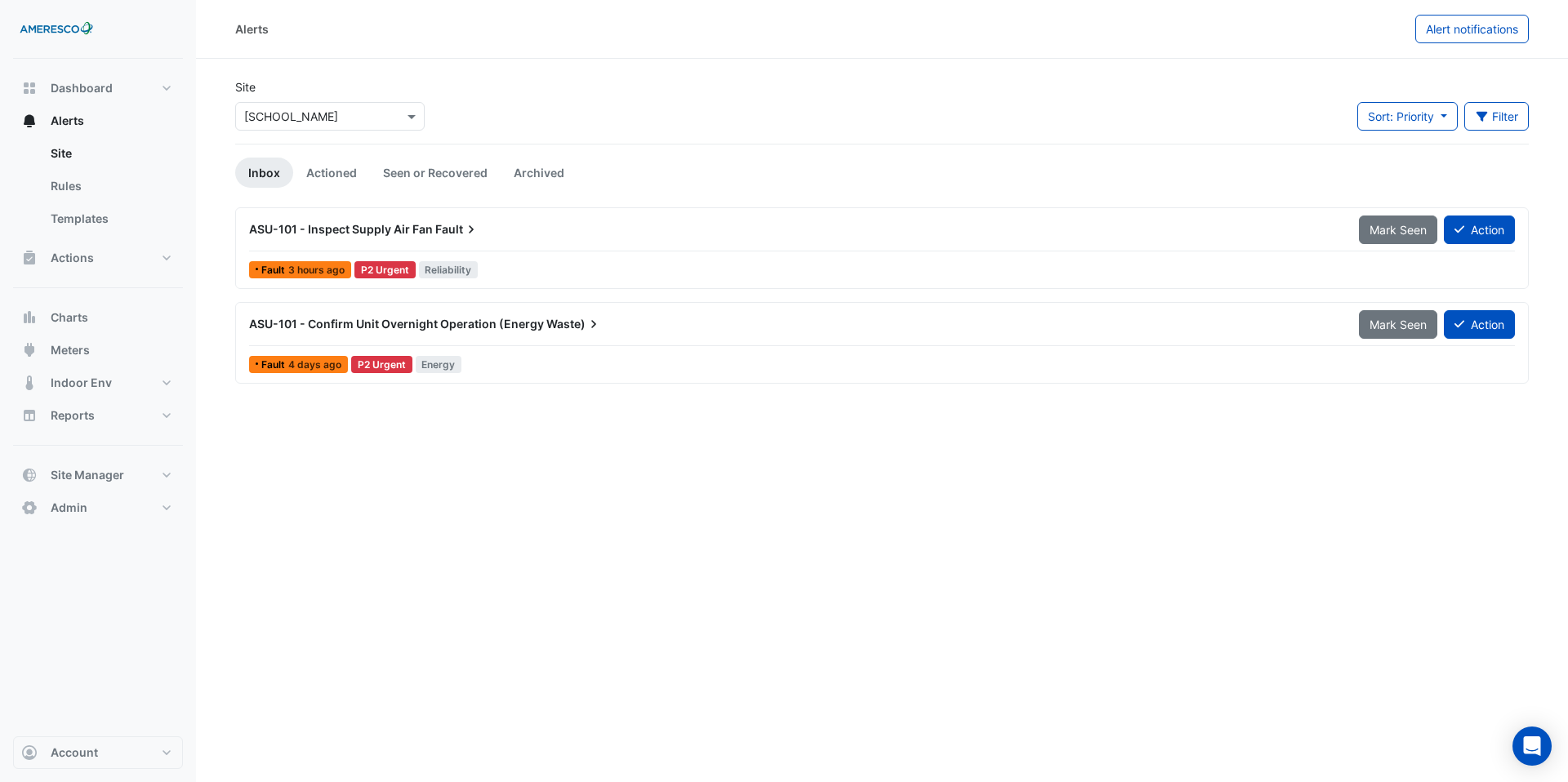 click on "ASU-101 - Confirm Unit Overnight Operation (Energy" at bounding box center (396, 323) 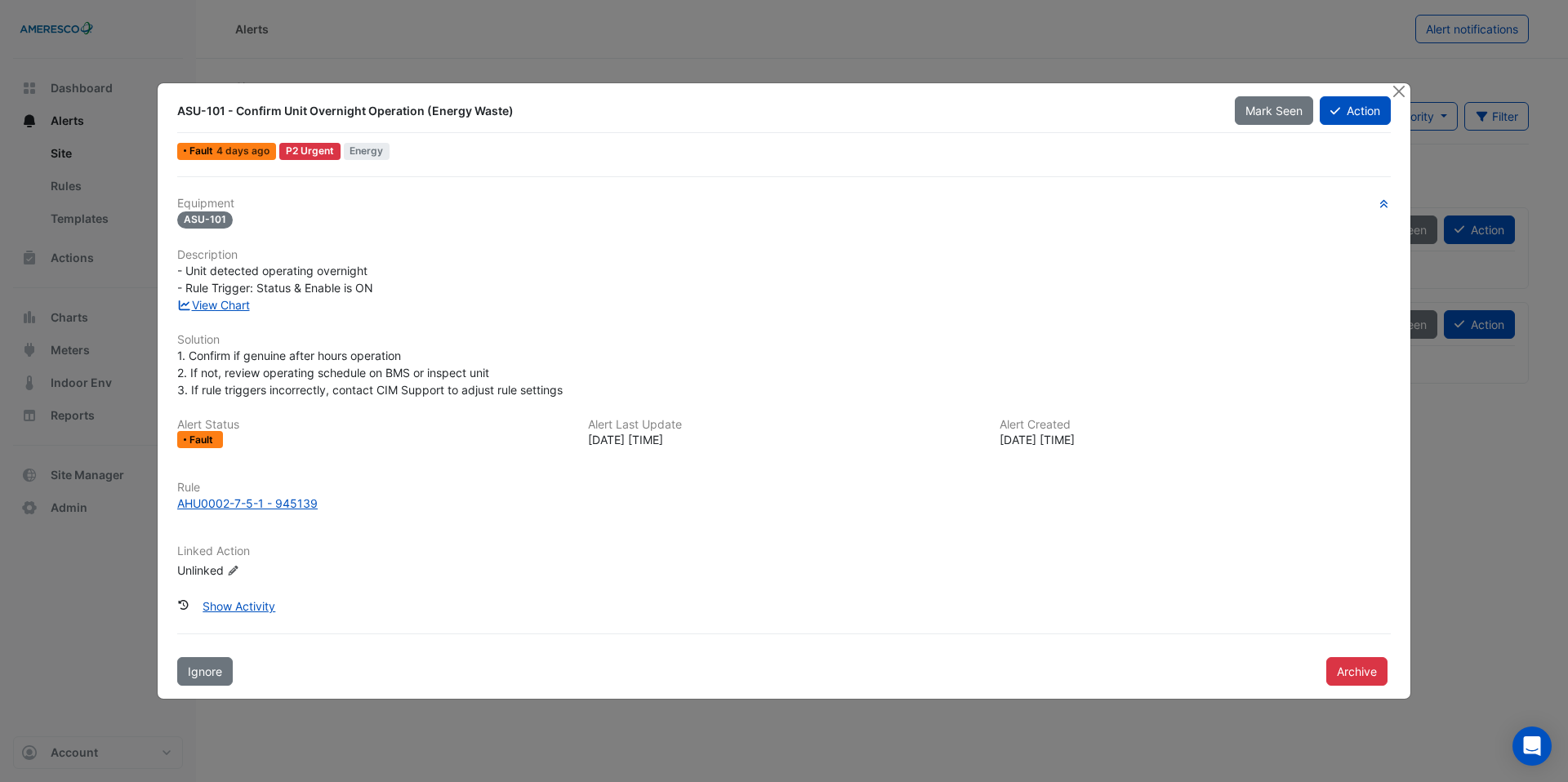 click on "ASU-101 - Confirm Unit Overnight Operation (Energy Waste)
Mark Seen
Action
Fault
4 days ago
P2 Urgent
Energy
Equipment
ASU-101
Description" 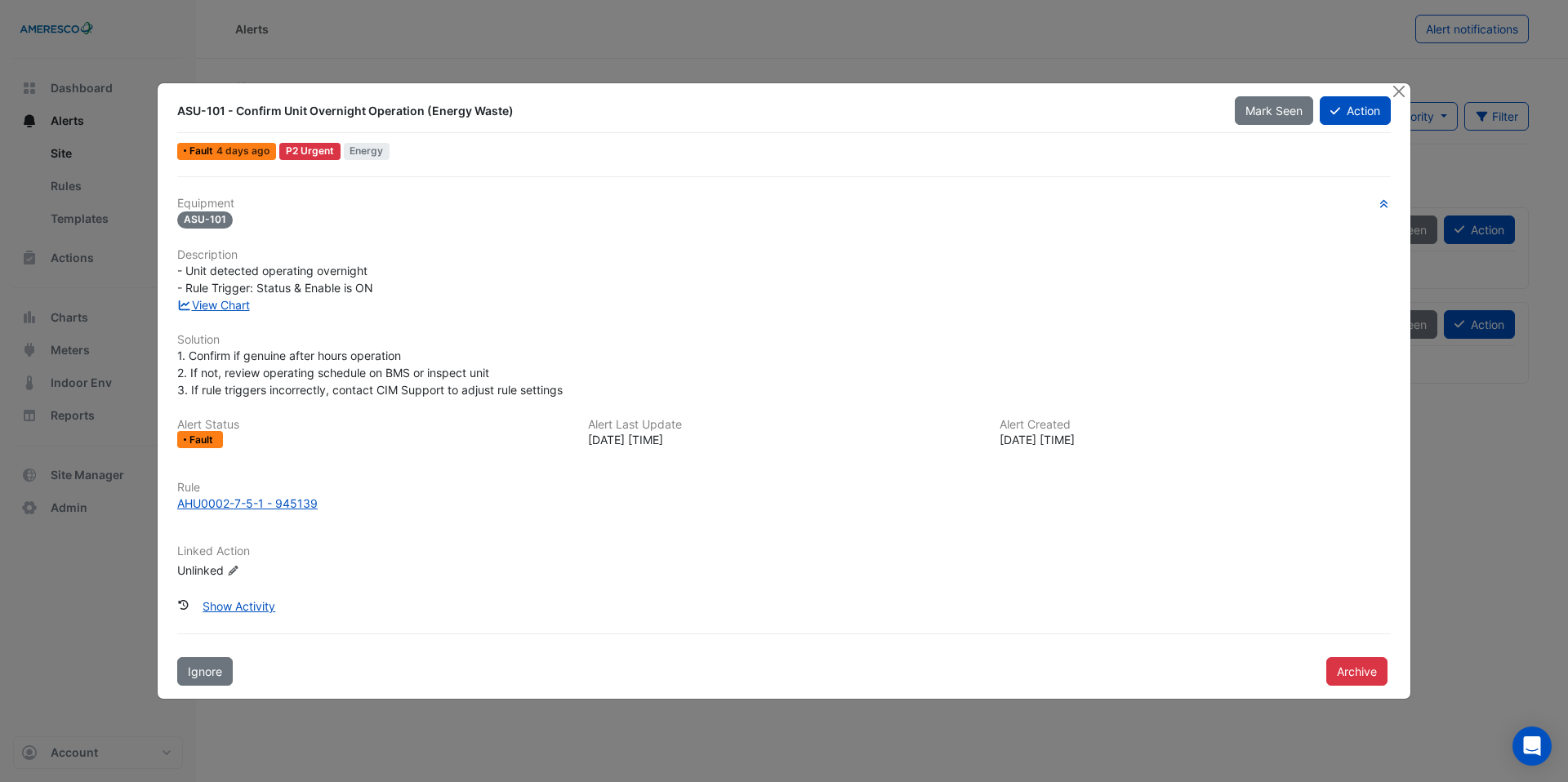 click on "ASU-101 - Confirm Unit Overnight Operation (Energy Waste)
Mark Seen
Action
Fault
4 days ago
P2 Urgent
Energy
Equipment
ASU-101
Description" 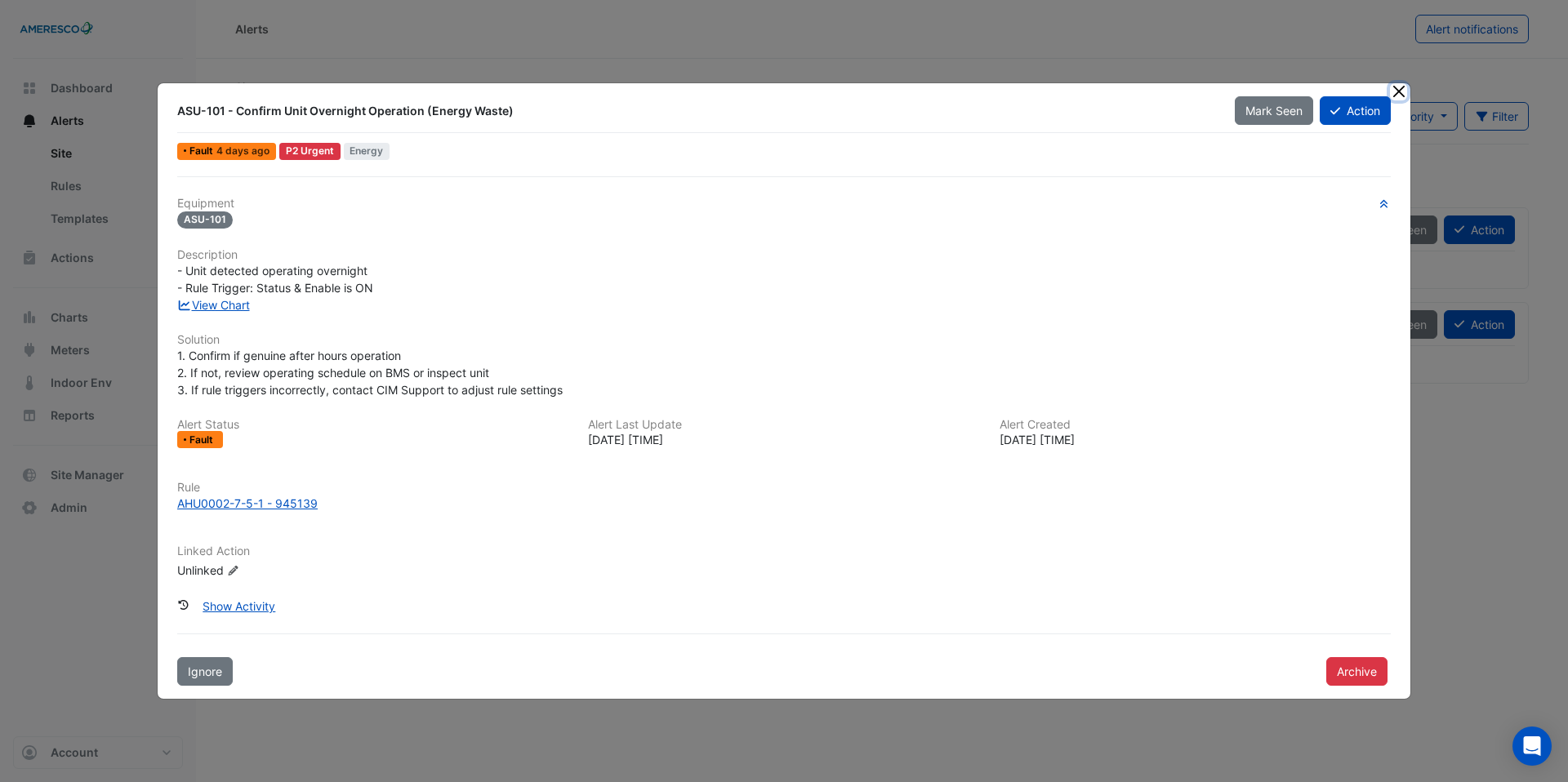 click 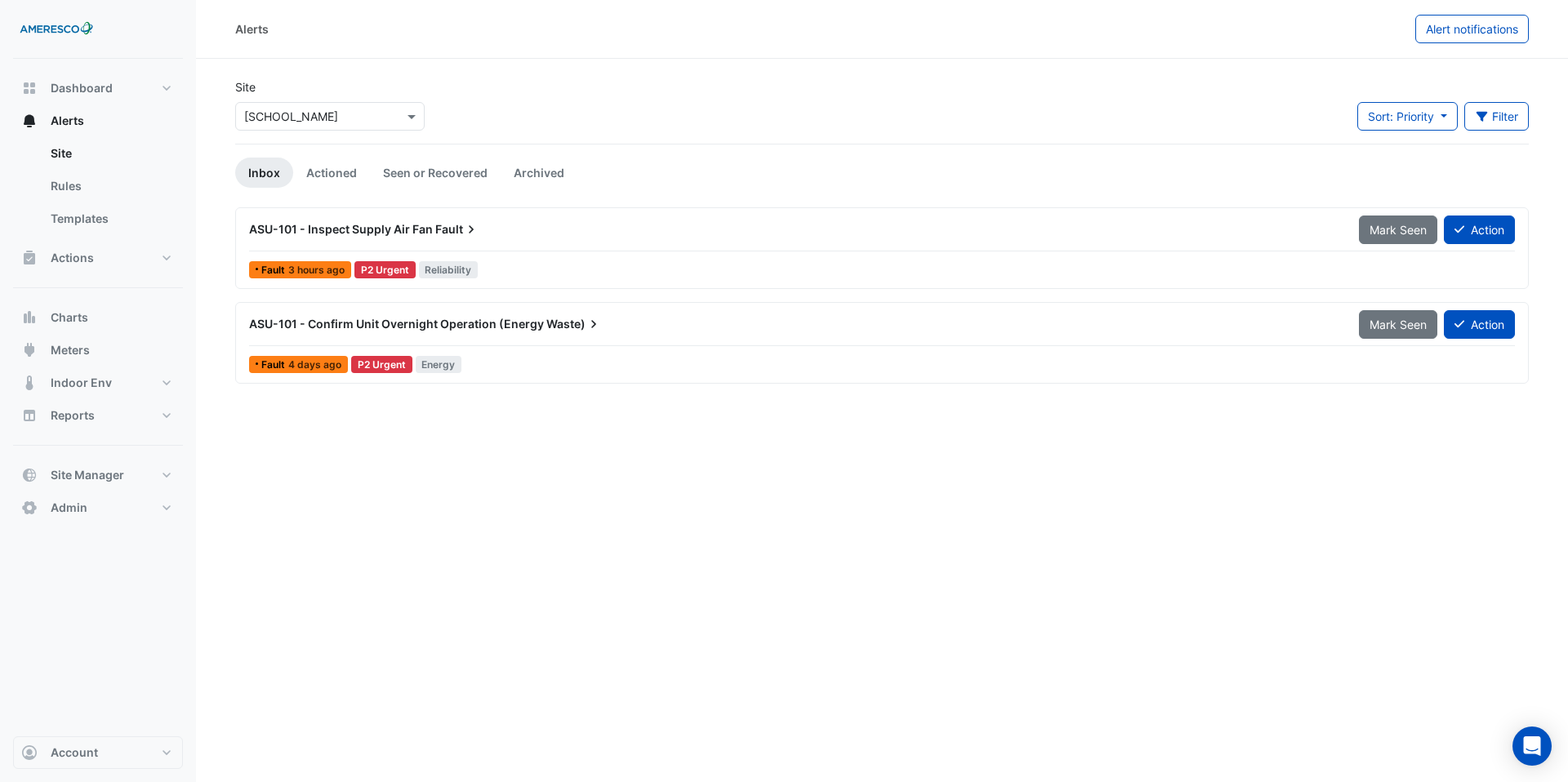click on "ASU-101 - Confirm Unit Overnight Operation (Energy" at bounding box center (396, 323) 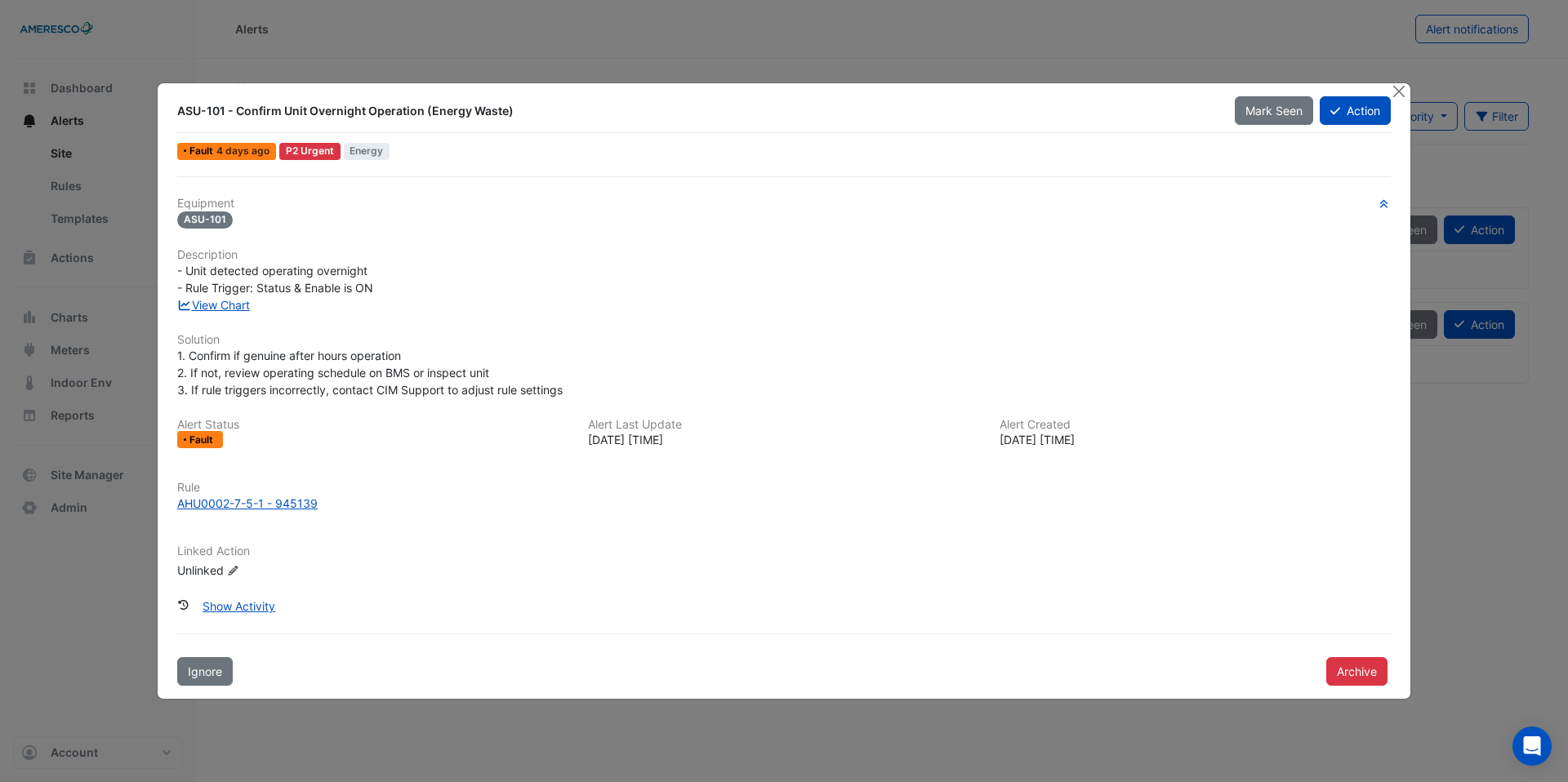 click on "ASU-101 - Confirm Unit Overnight Operation (Energy Waste)" 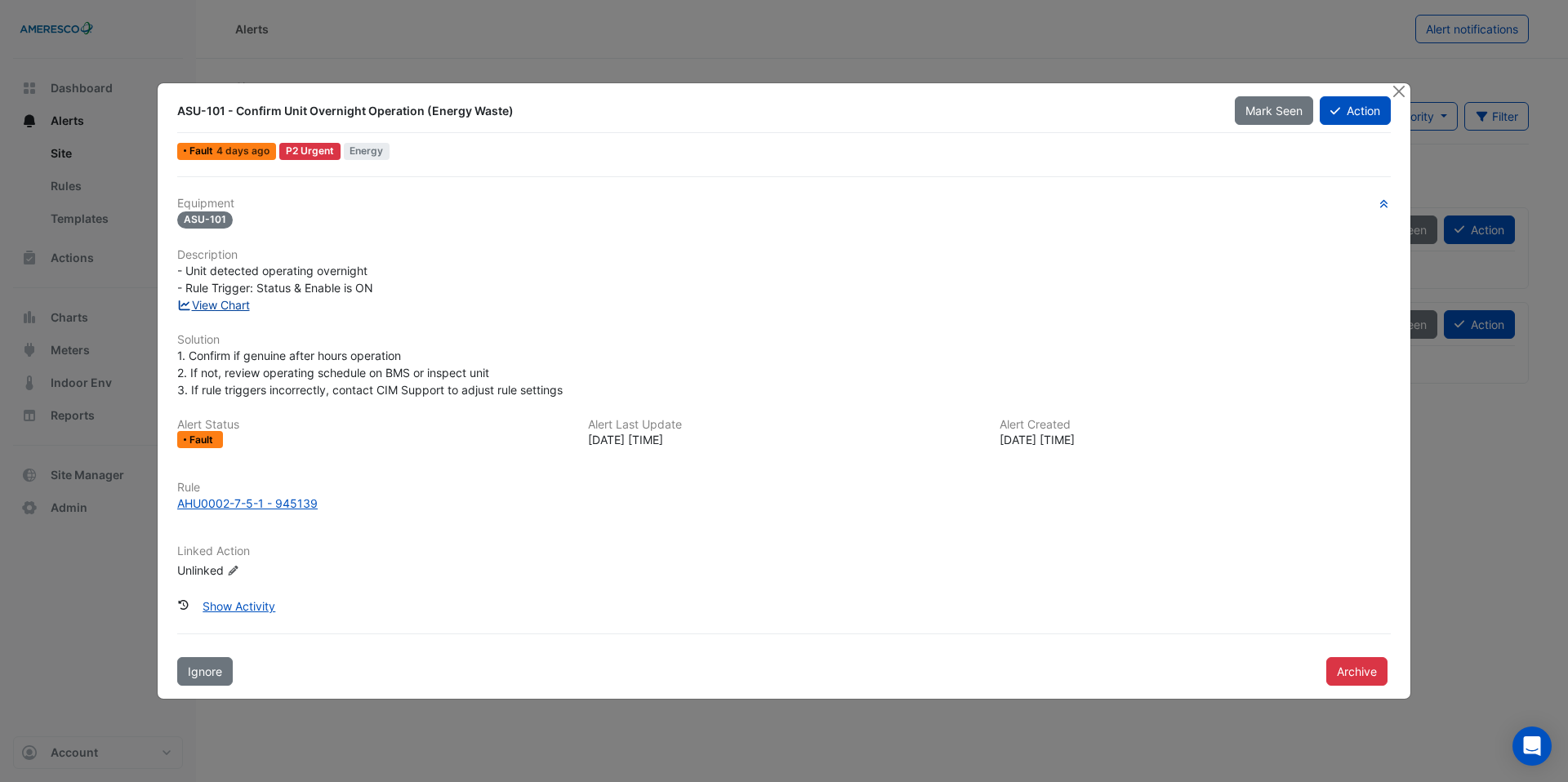click on "View Chart" 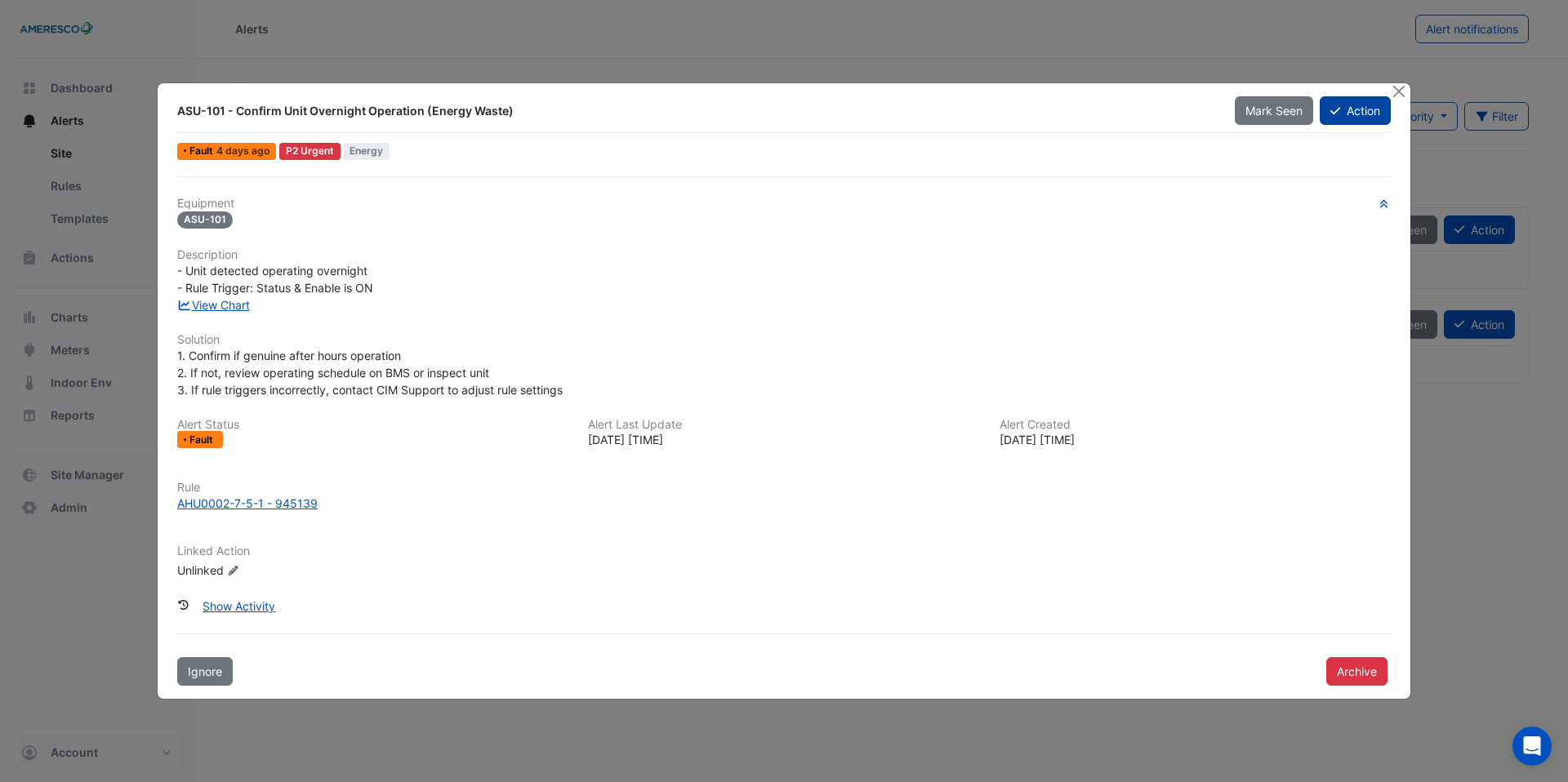 click on "Action" 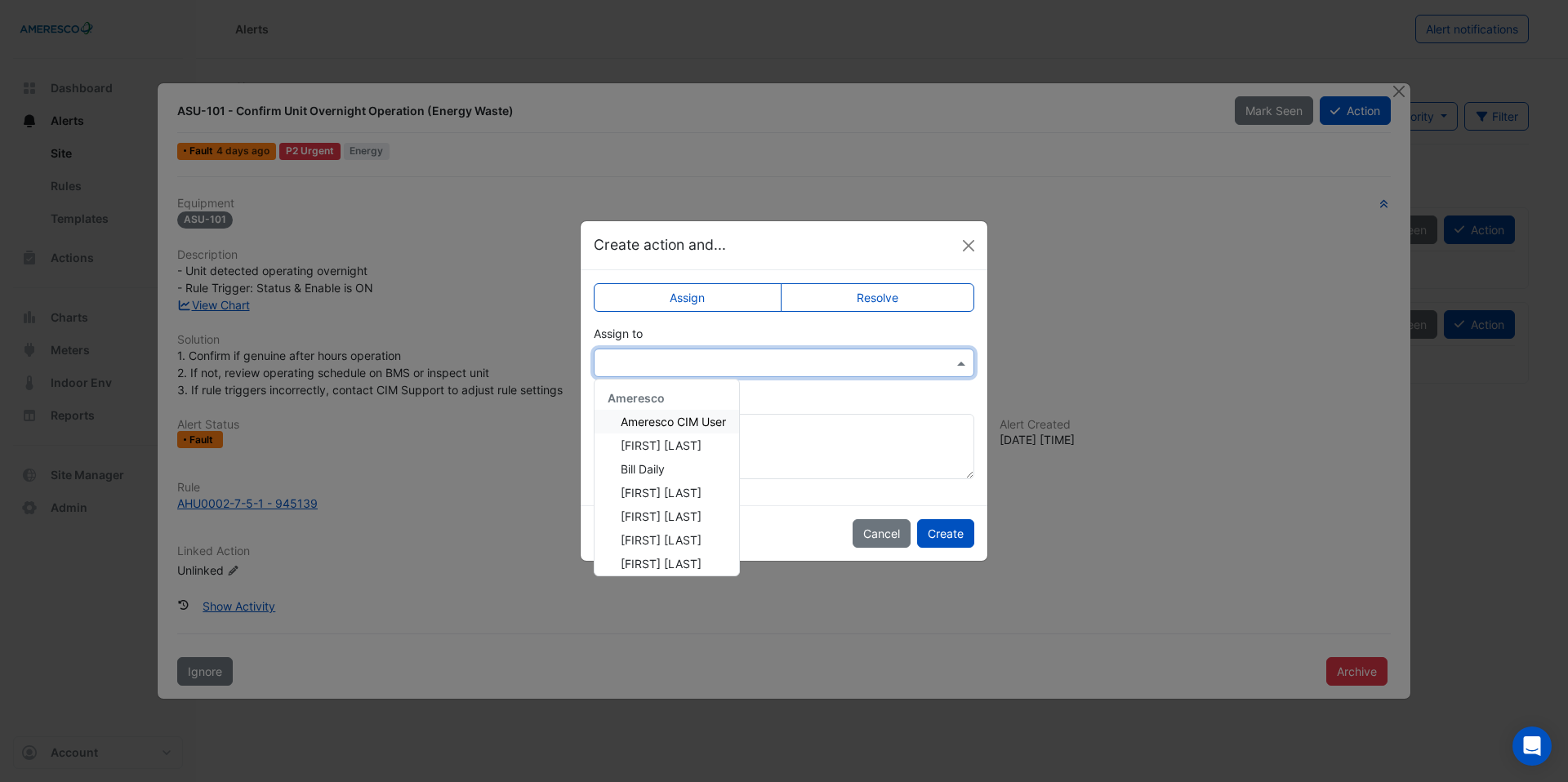 click at bounding box center (784, 362) 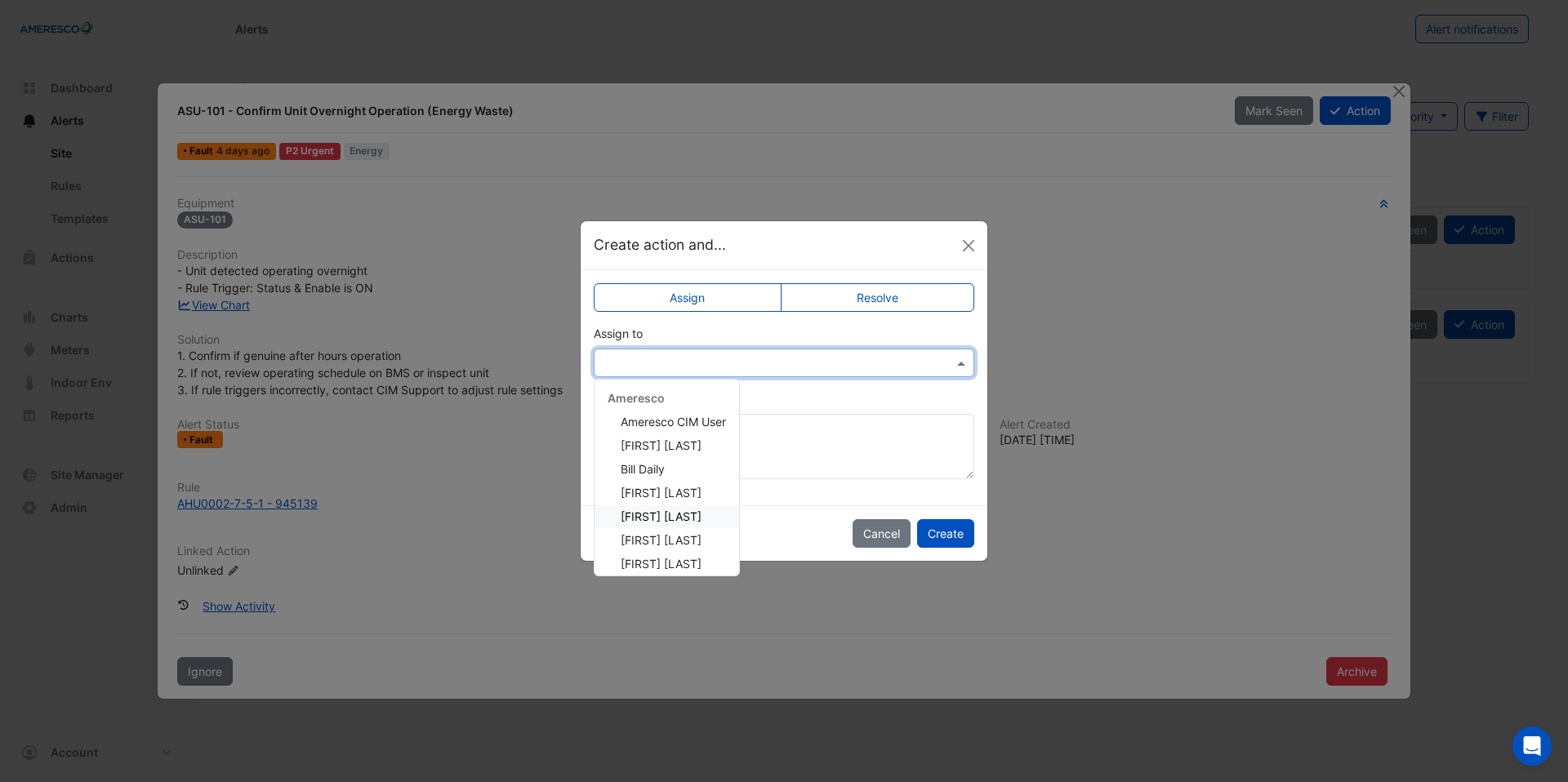 scroll, scrollTop: 30, scrollLeft: 0, axis: vertical 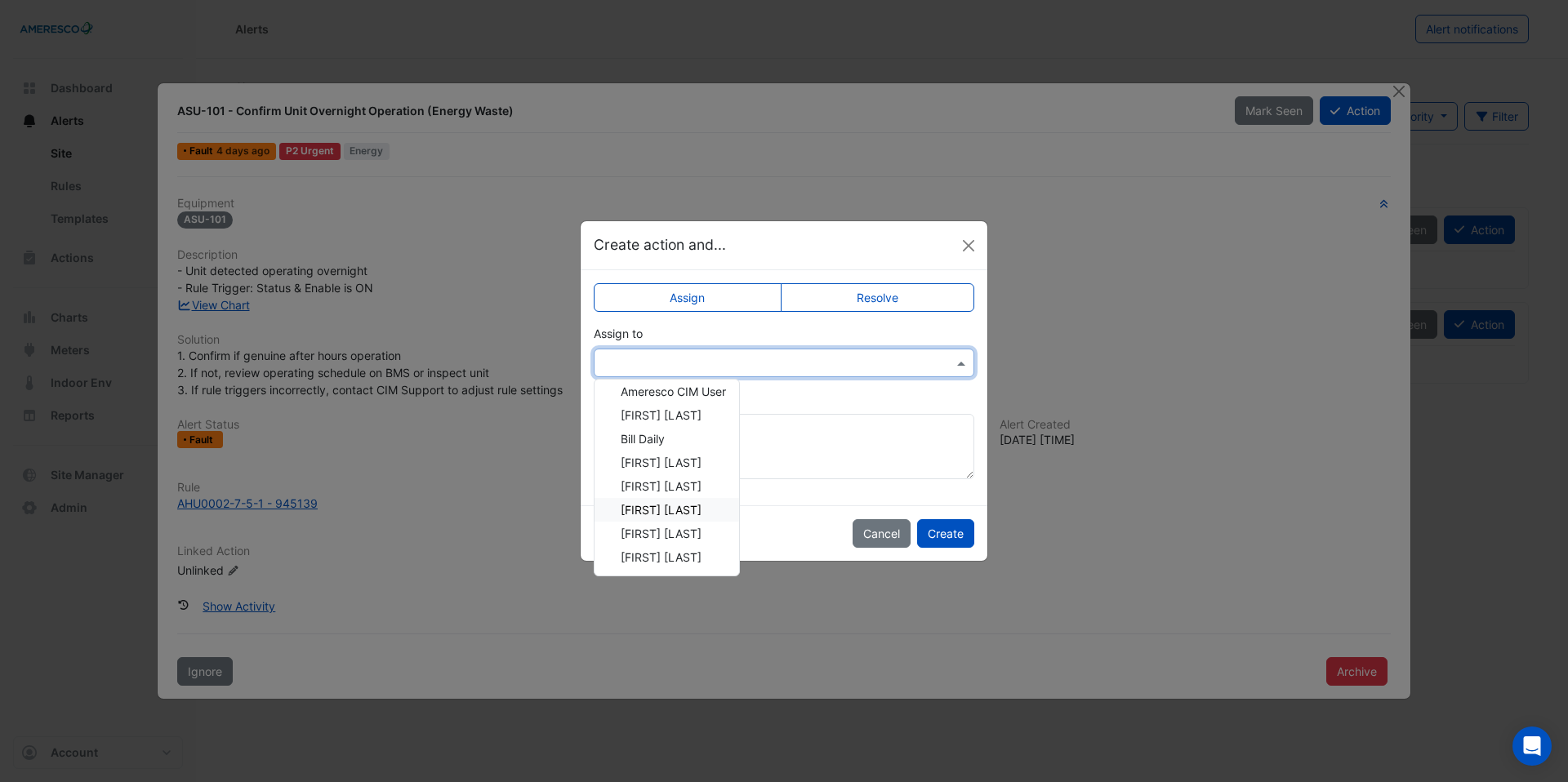 click on "Kristie Teoh" at bounding box center [666, 509] 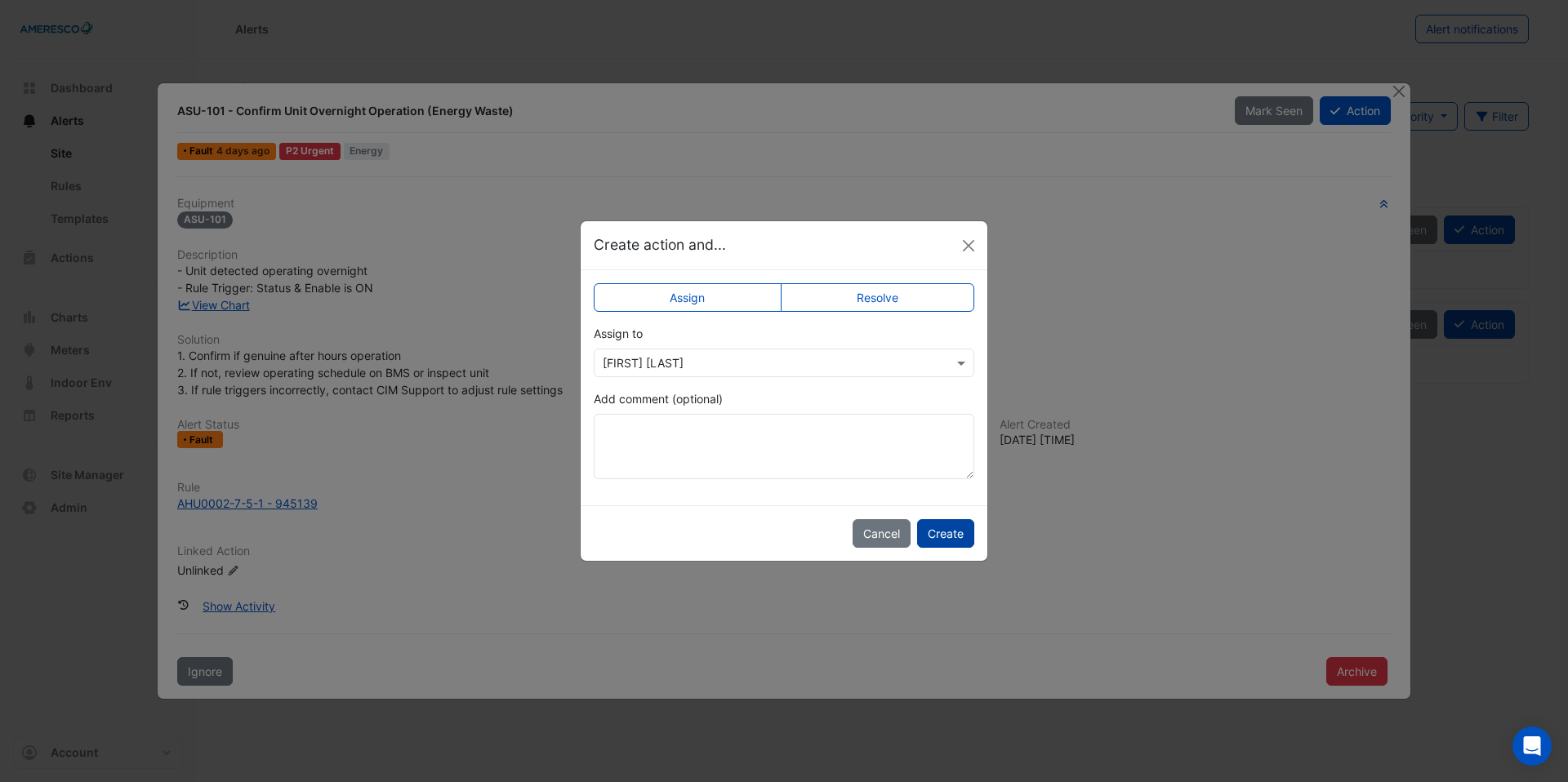 click on "Create" 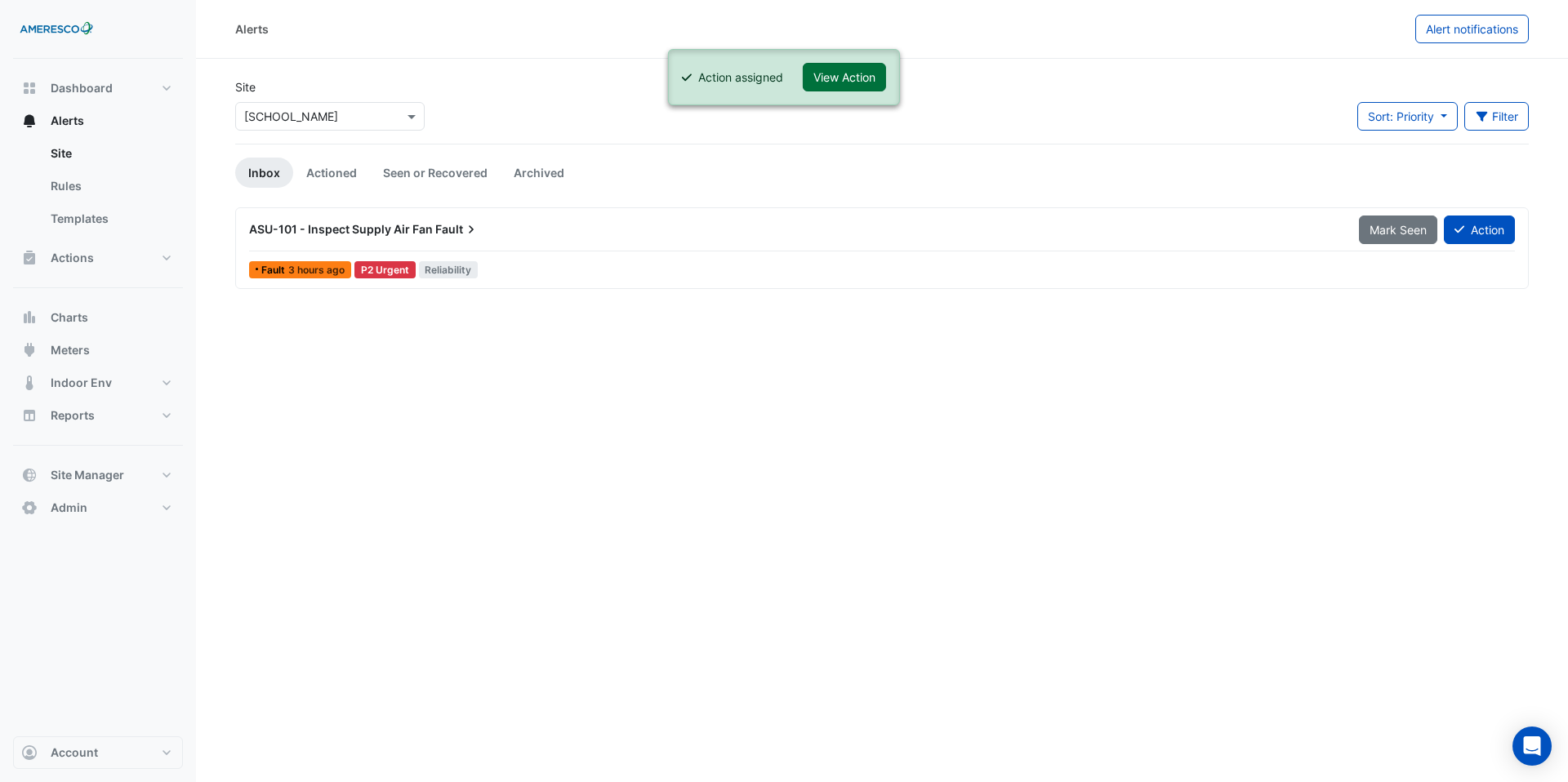 click on "View Action" 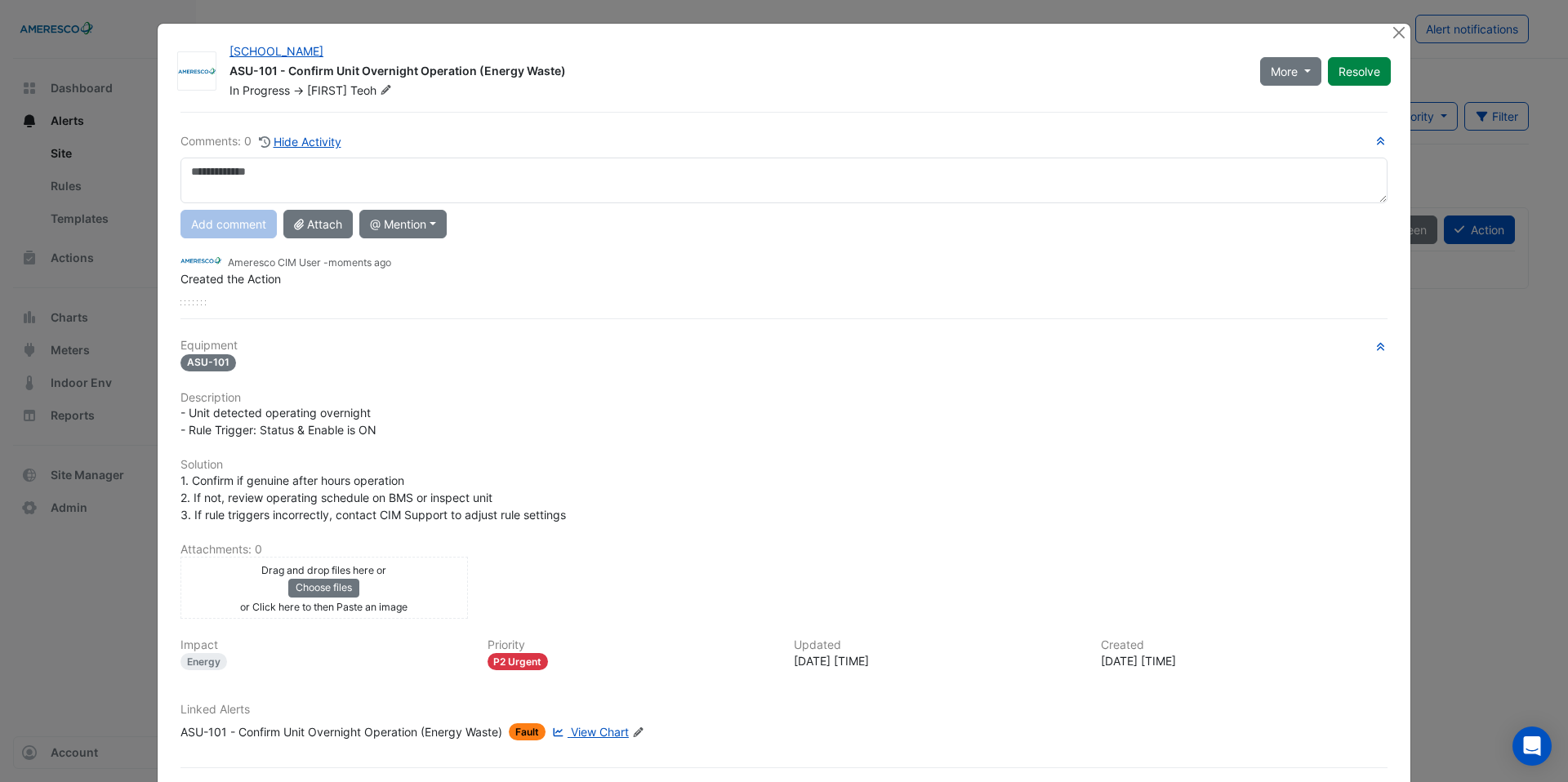 click at bounding box center [784, 180] 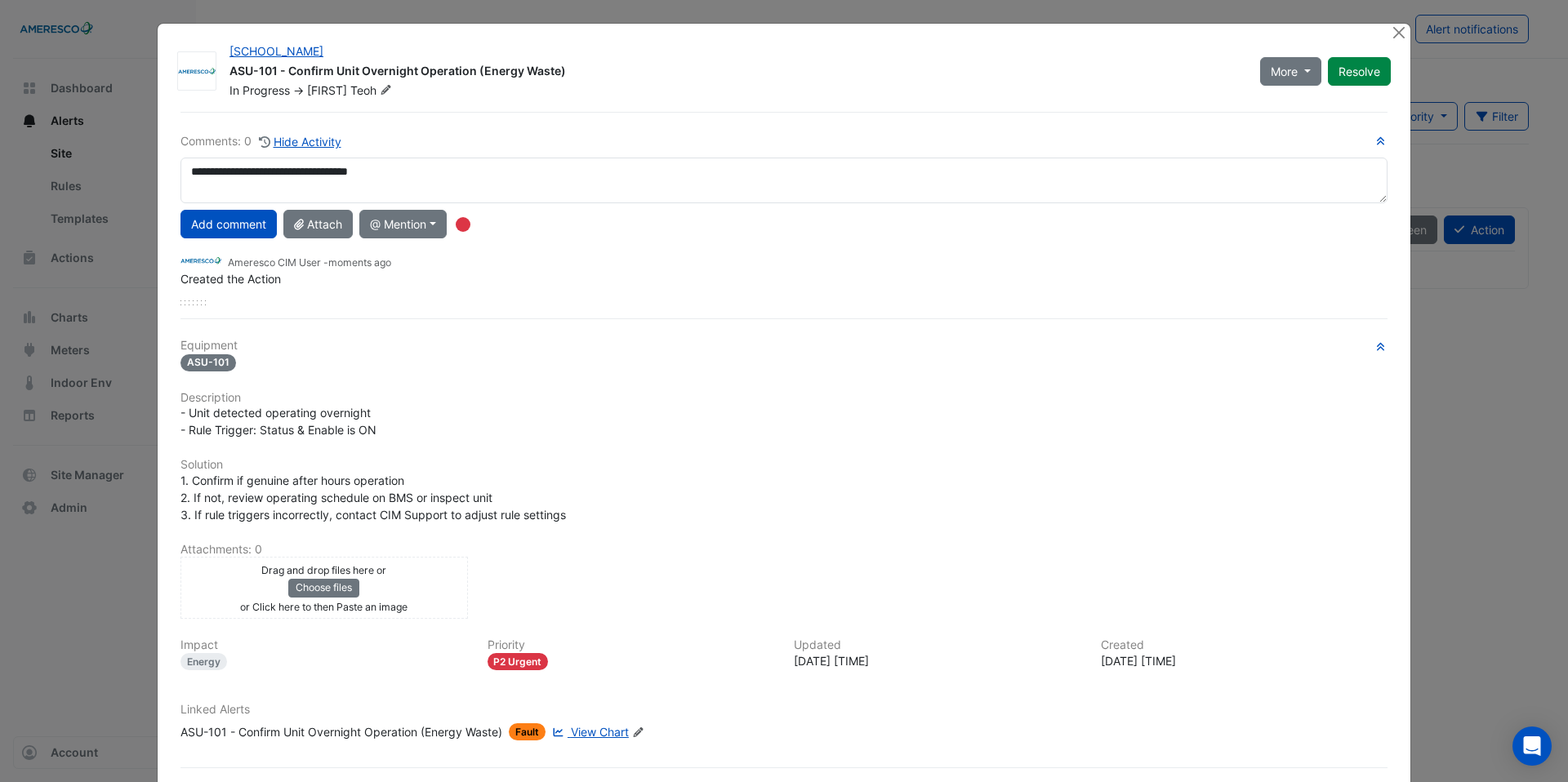 click on "**********" at bounding box center (784, 180) 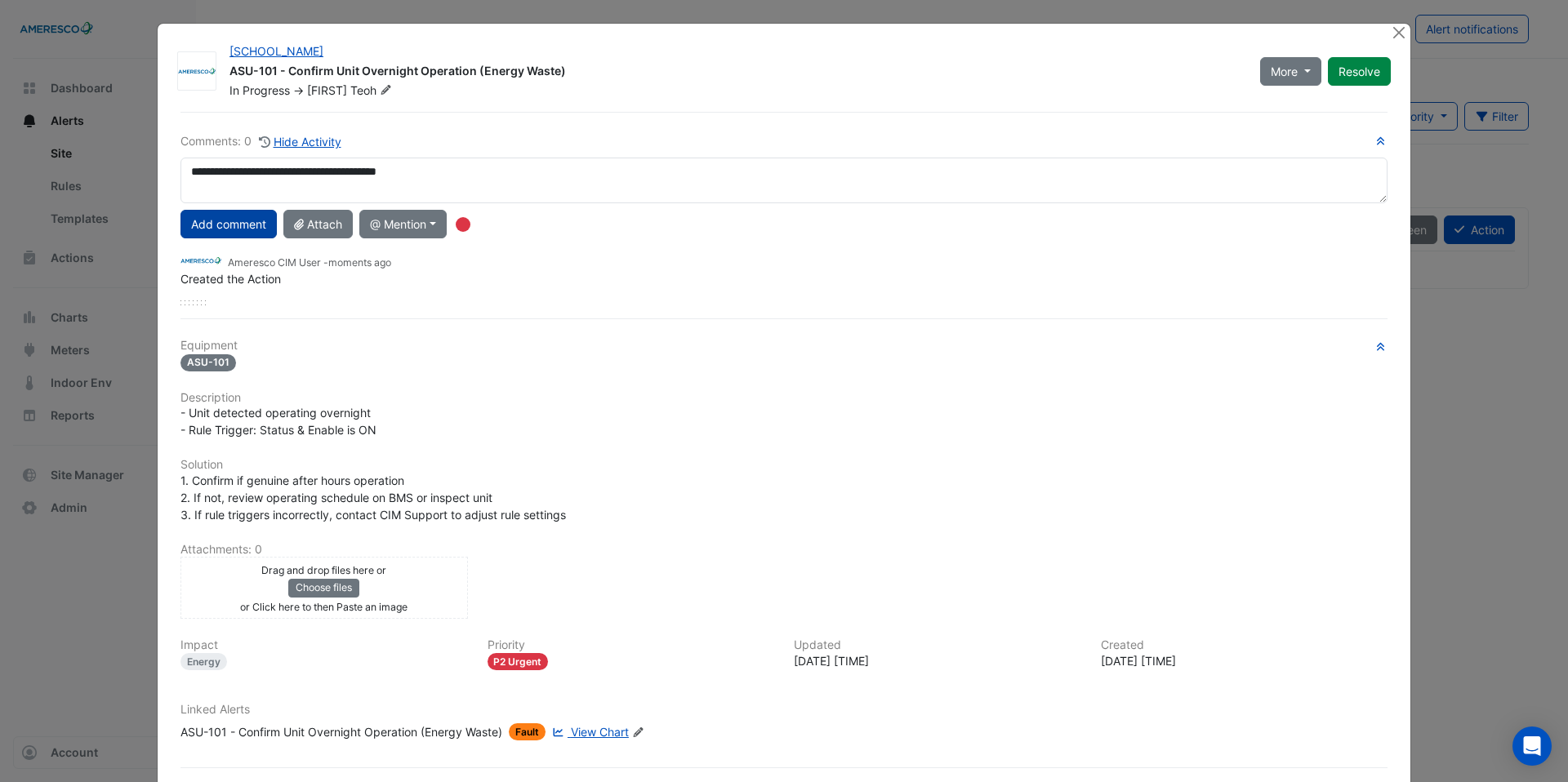type on "**********" 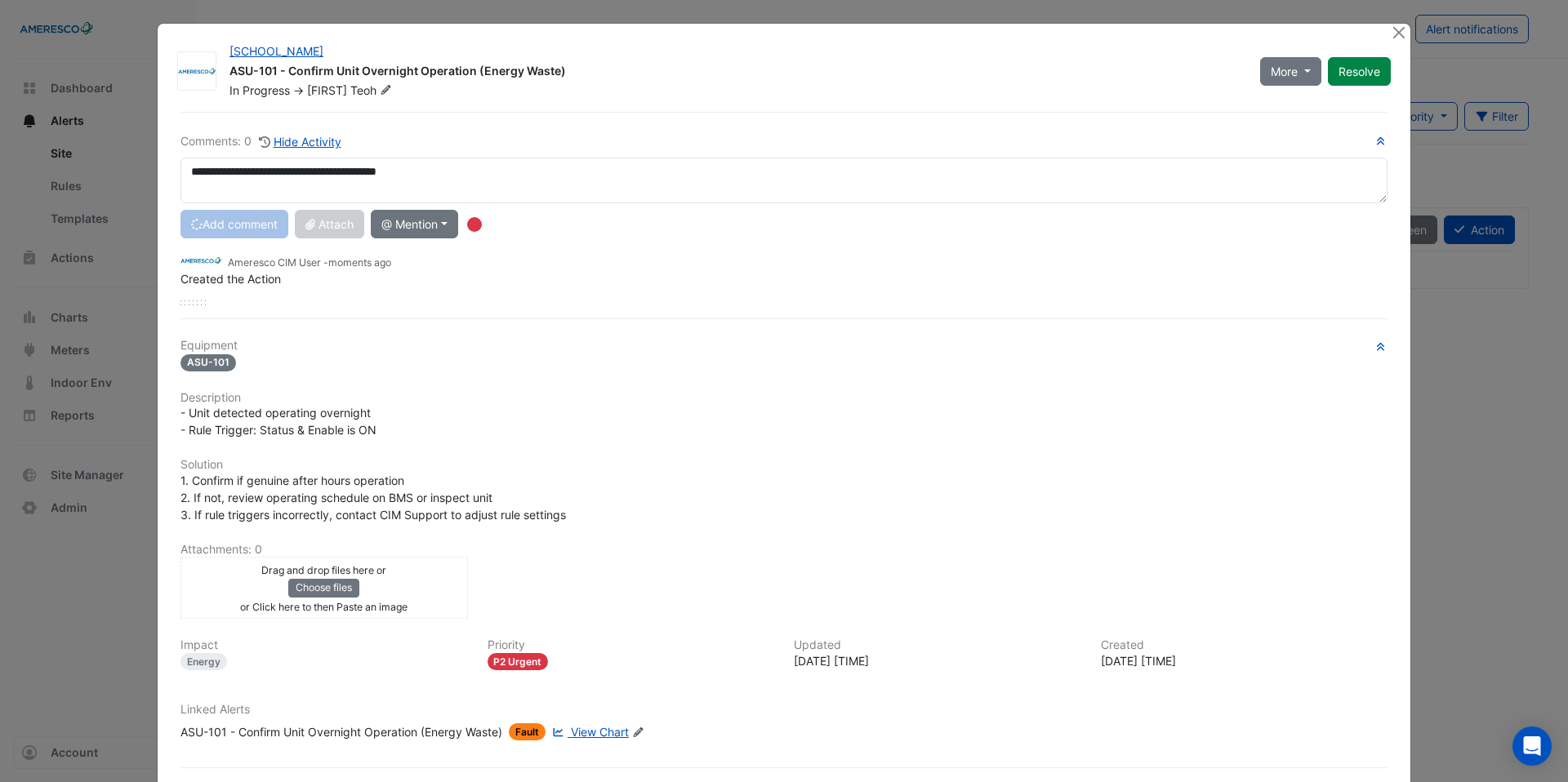 type 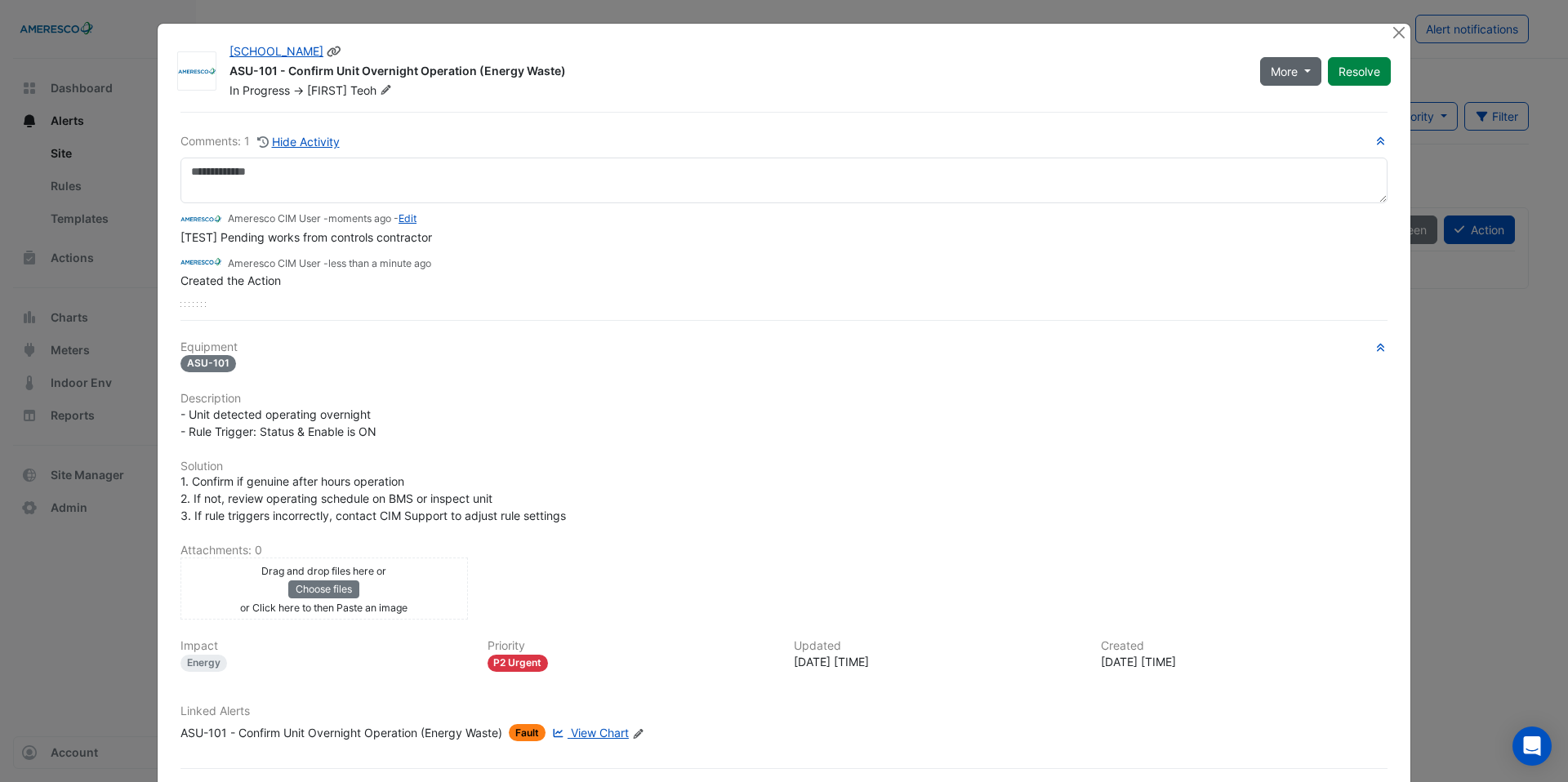 click on "More" at bounding box center [1290, 71] 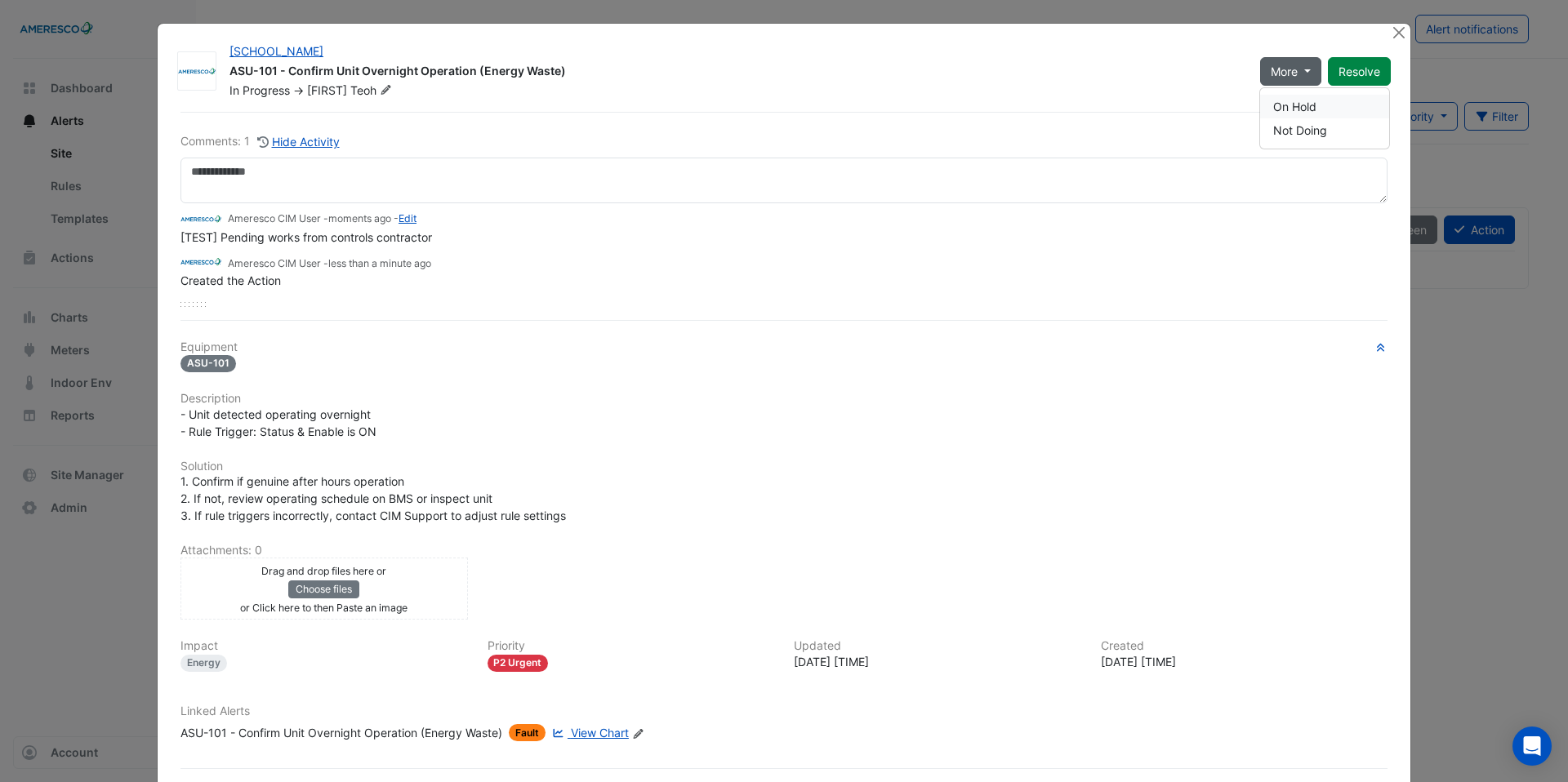 click on "On Hold" at bounding box center (1325, 106) 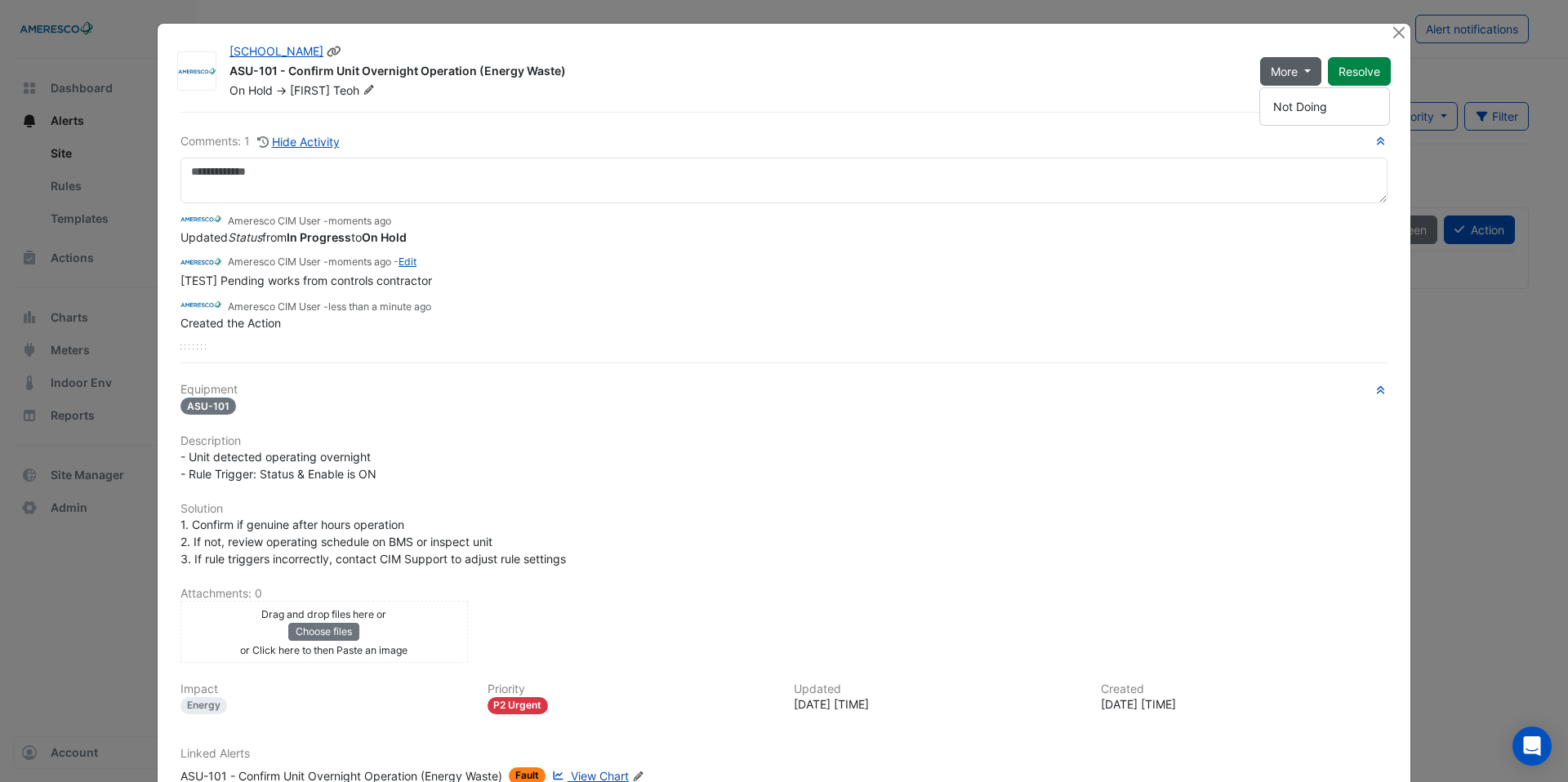 click on "More" at bounding box center (1284, 71) 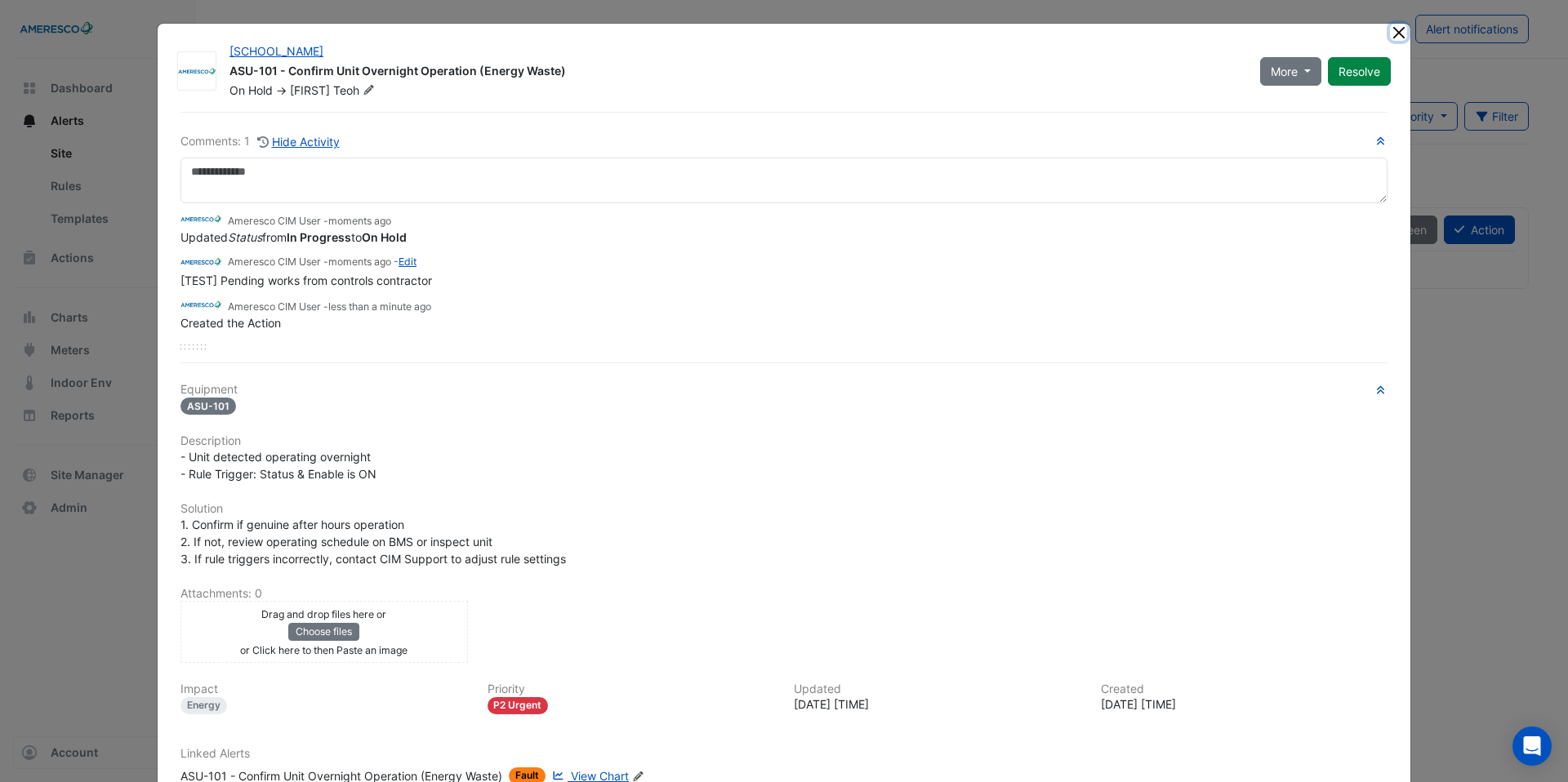 click 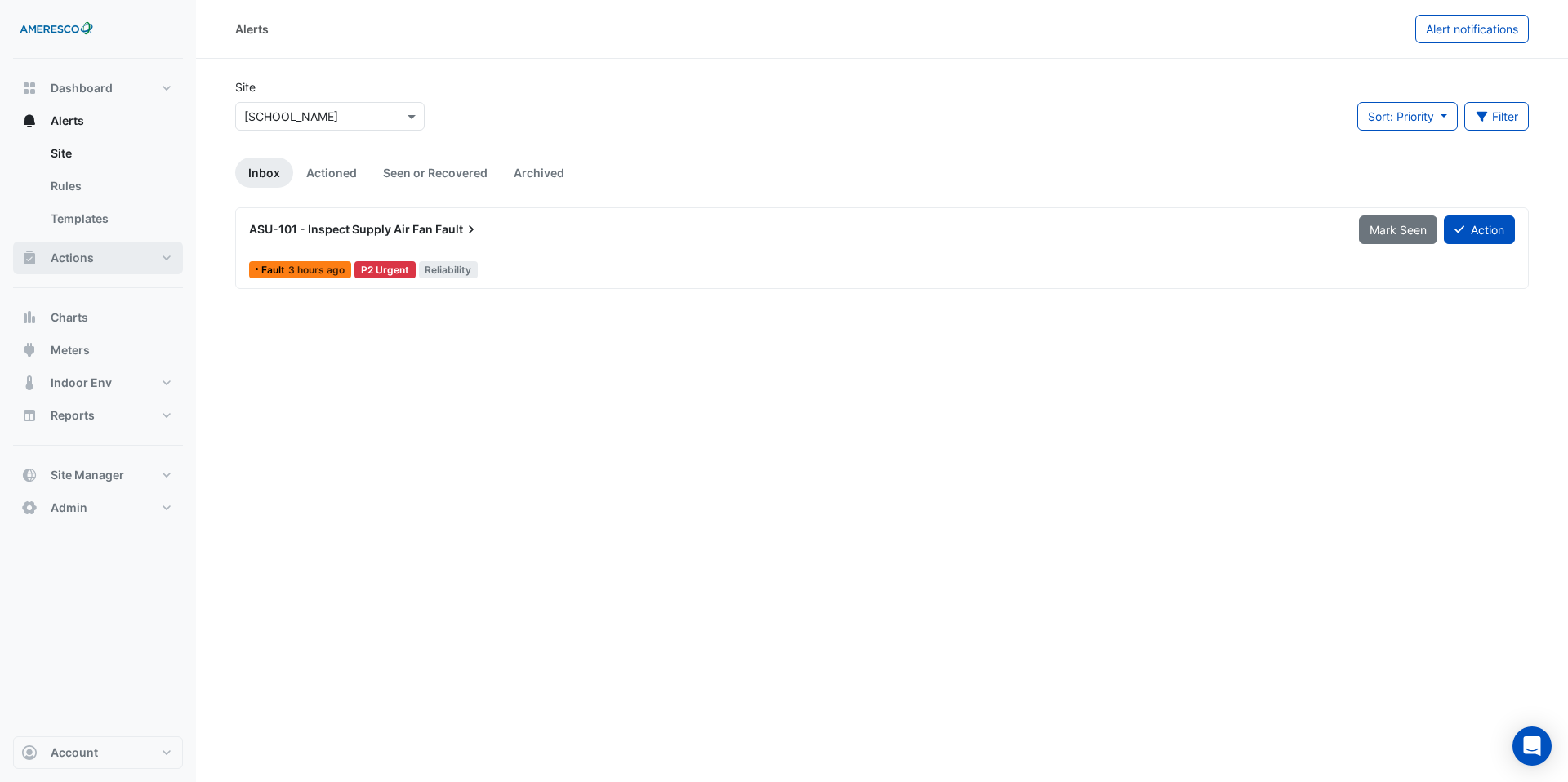 click on "Actions" at bounding box center [72, 258] 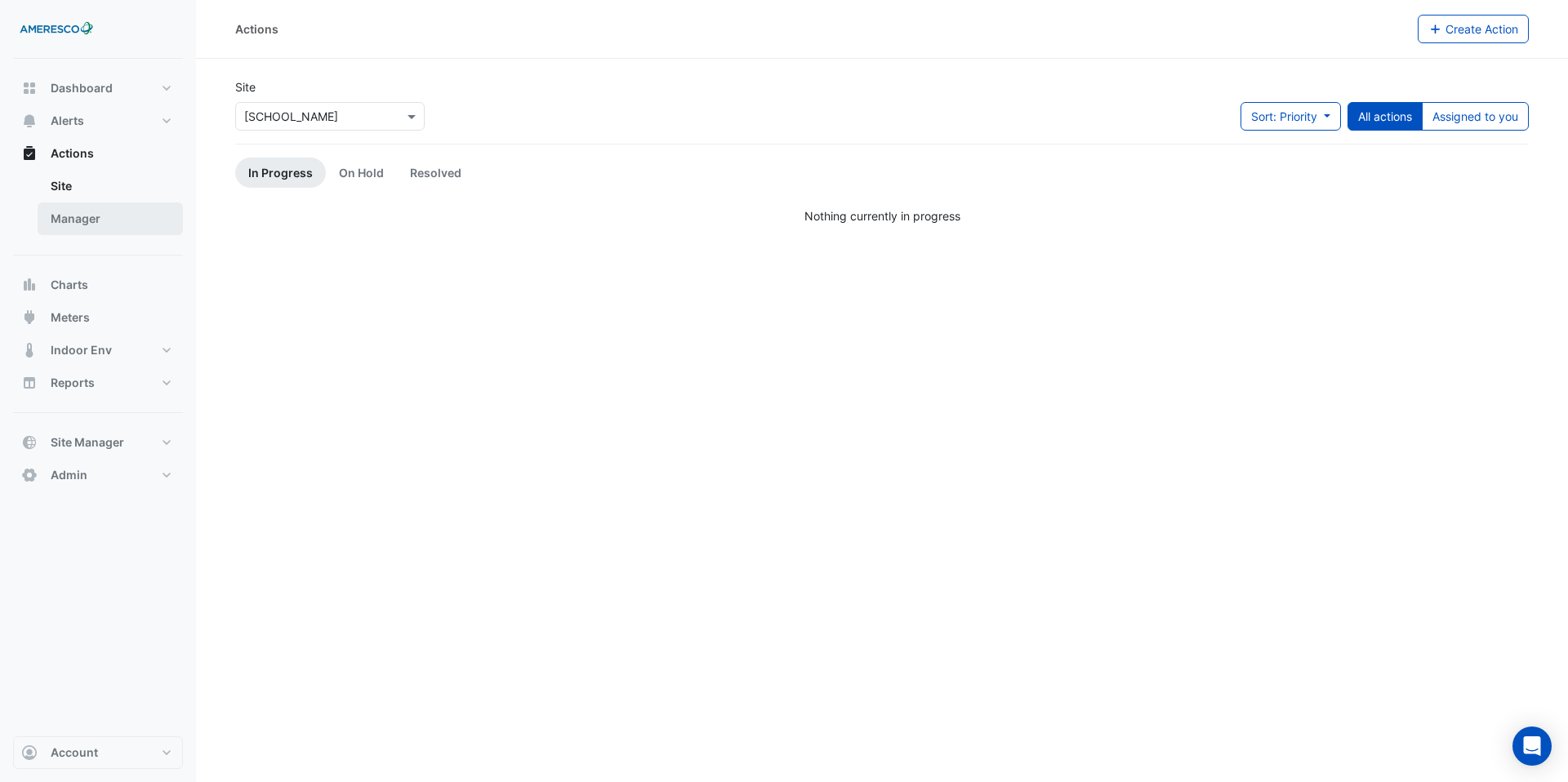 click on "Manager" at bounding box center (110, 219) 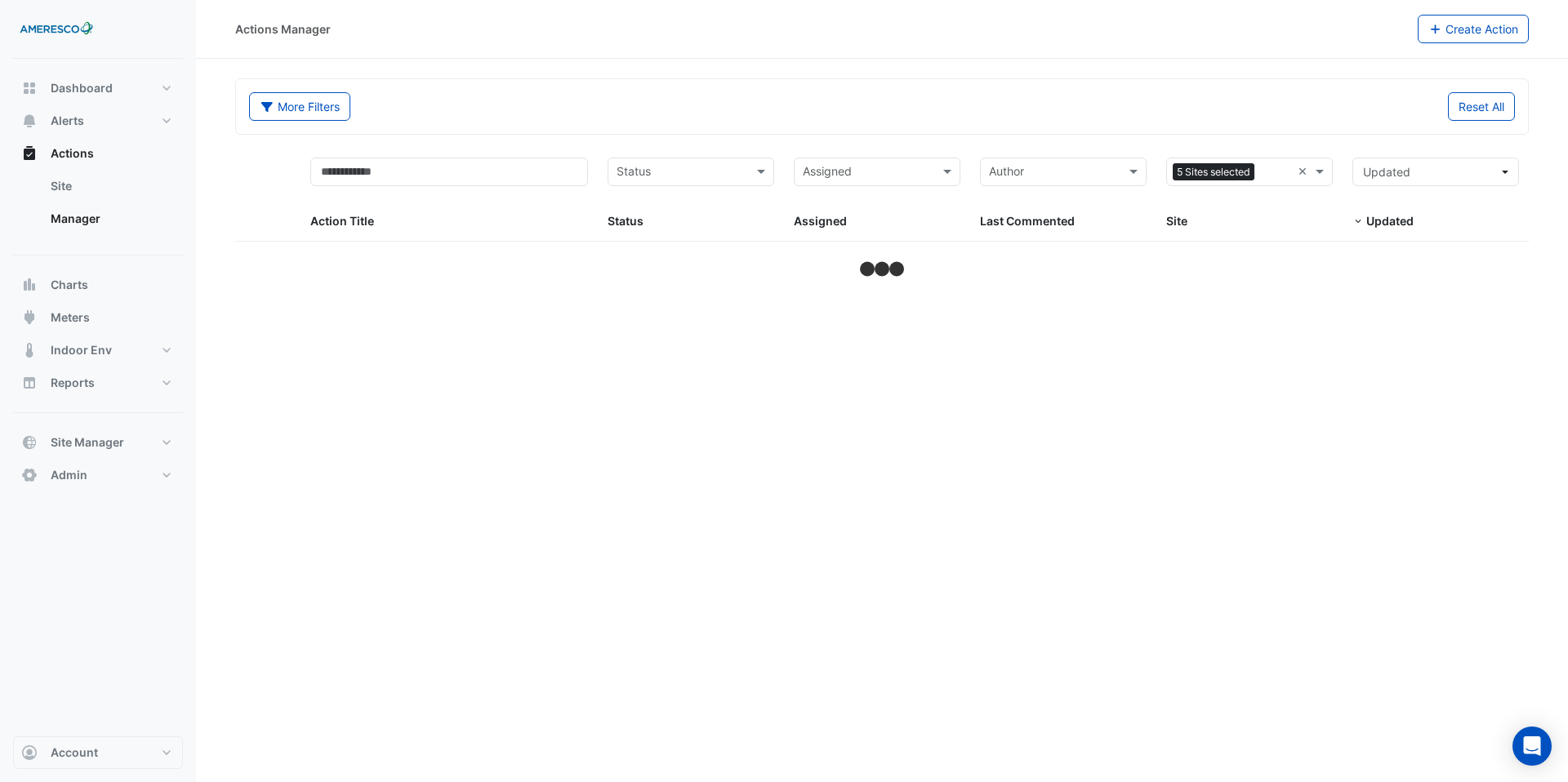 select on "***" 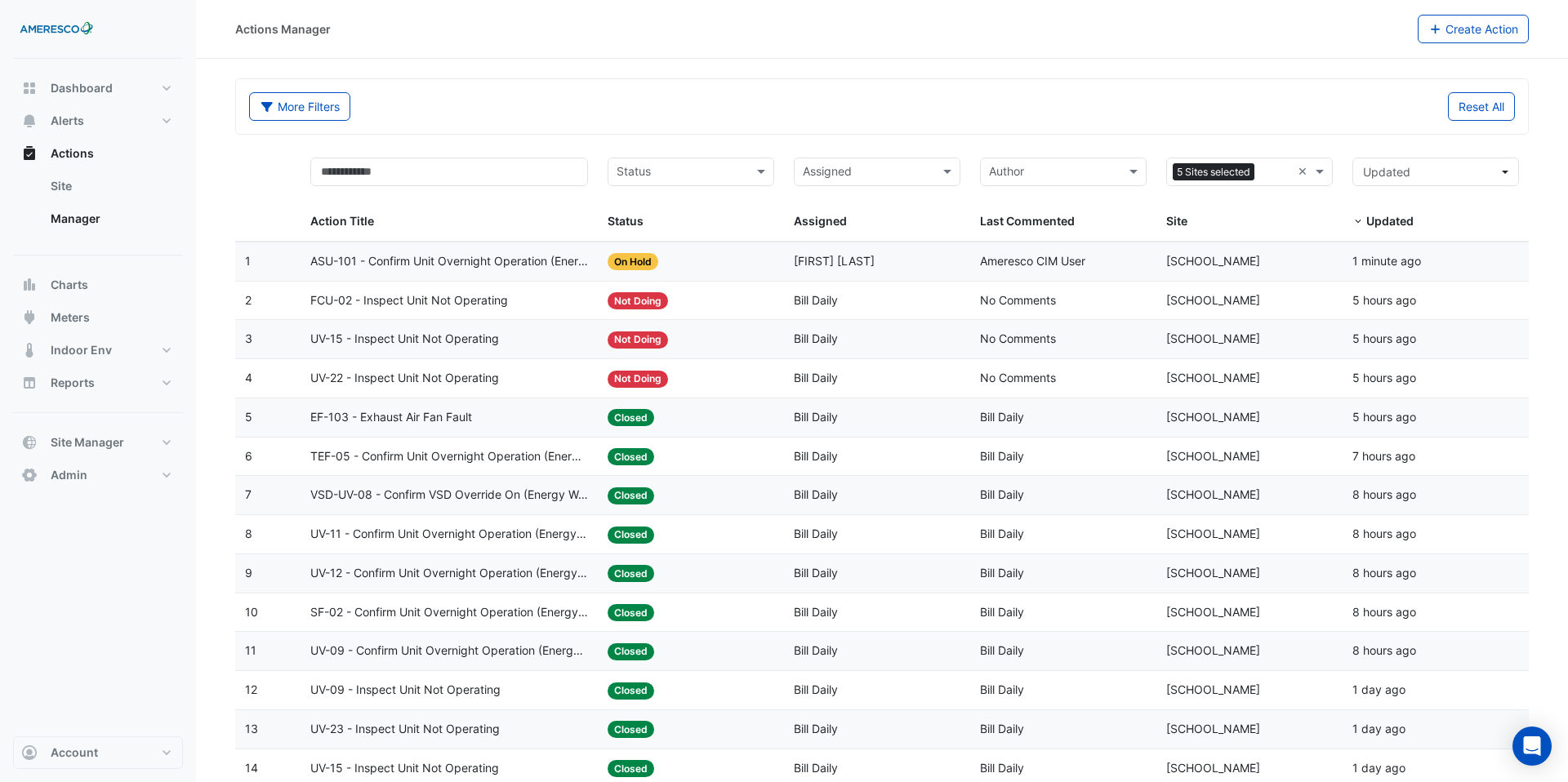 click on "VSD-UV-08 - Confirm VSD Override On (Energy Waste)" 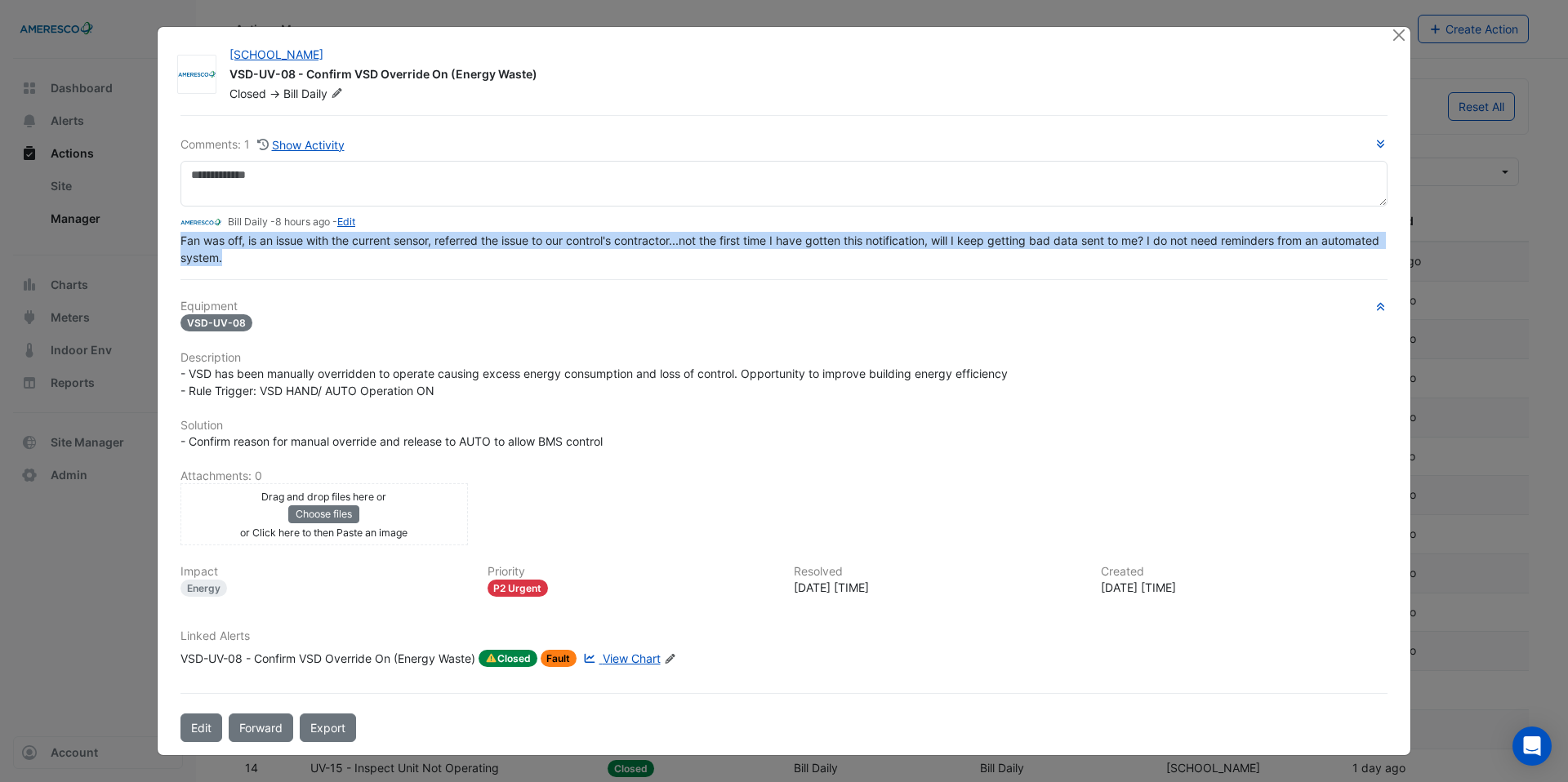 drag, startPoint x: 302, startPoint y: 287, endPoint x: 172, endPoint y: 238, distance: 138.92804 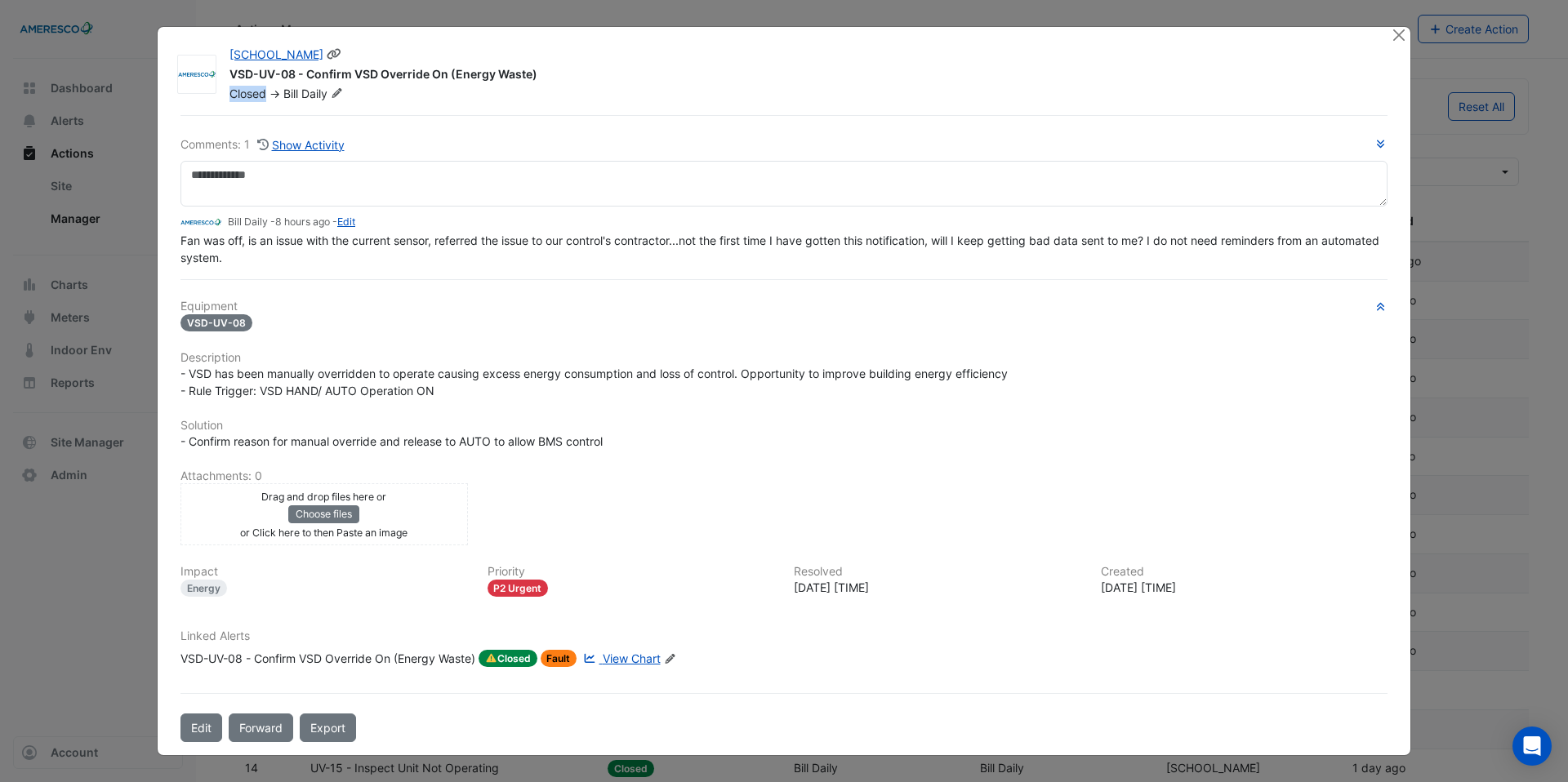 drag, startPoint x: 268, startPoint y: 96, endPoint x: 233, endPoint y: 96, distance: 35 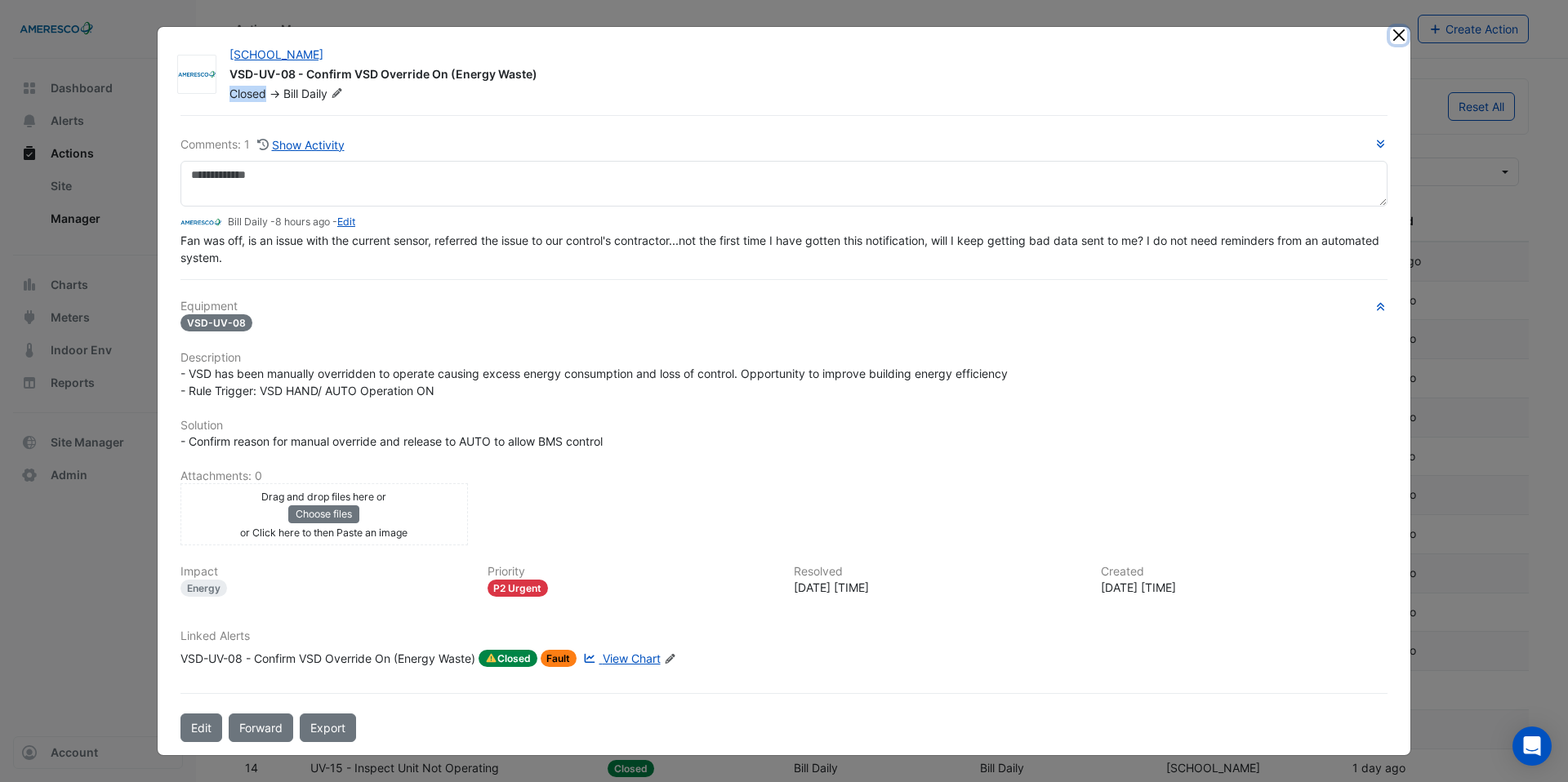click 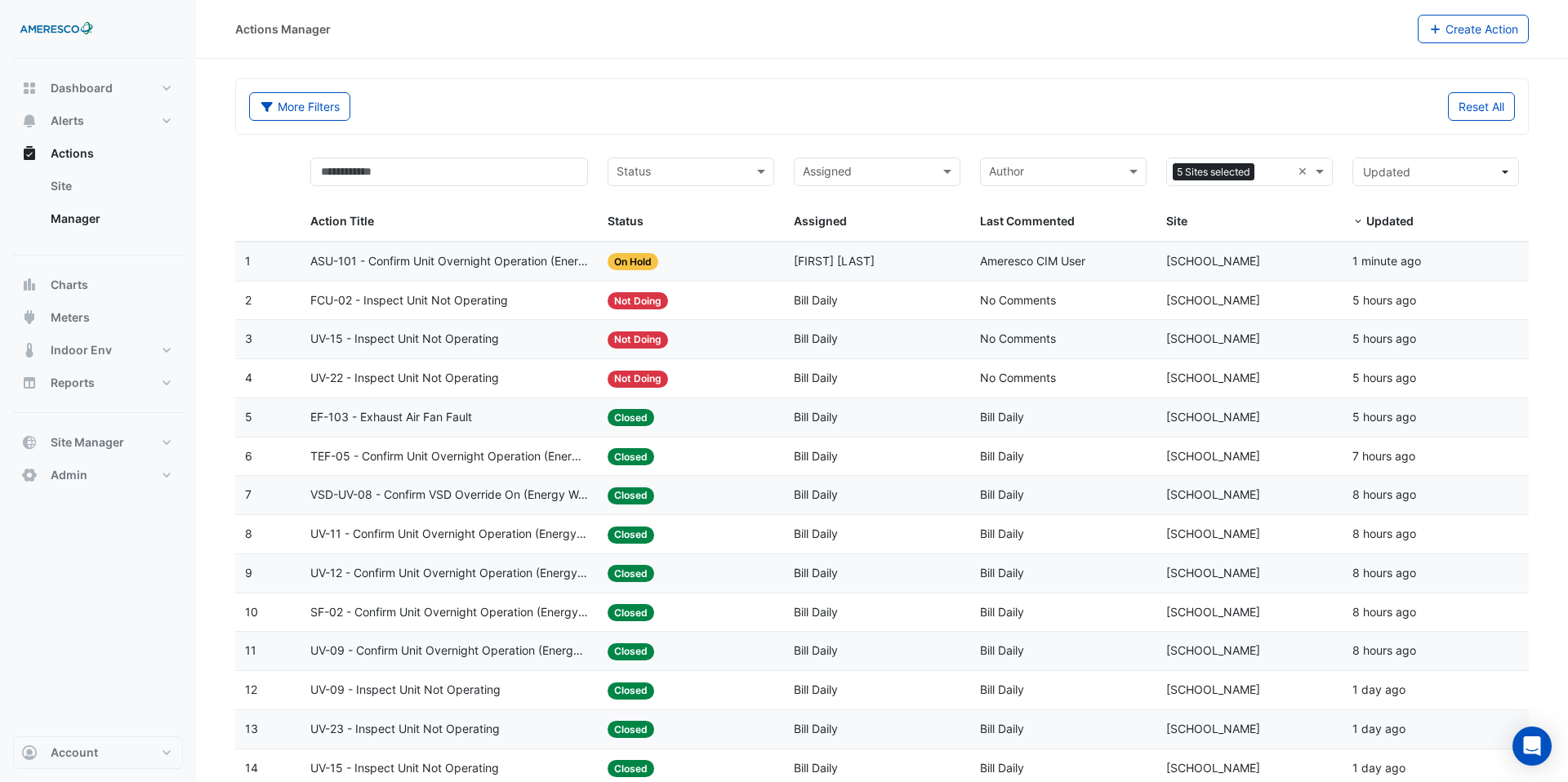 click on "UV-12 - Confirm Unit Overnight Operation (Energy Waste)" 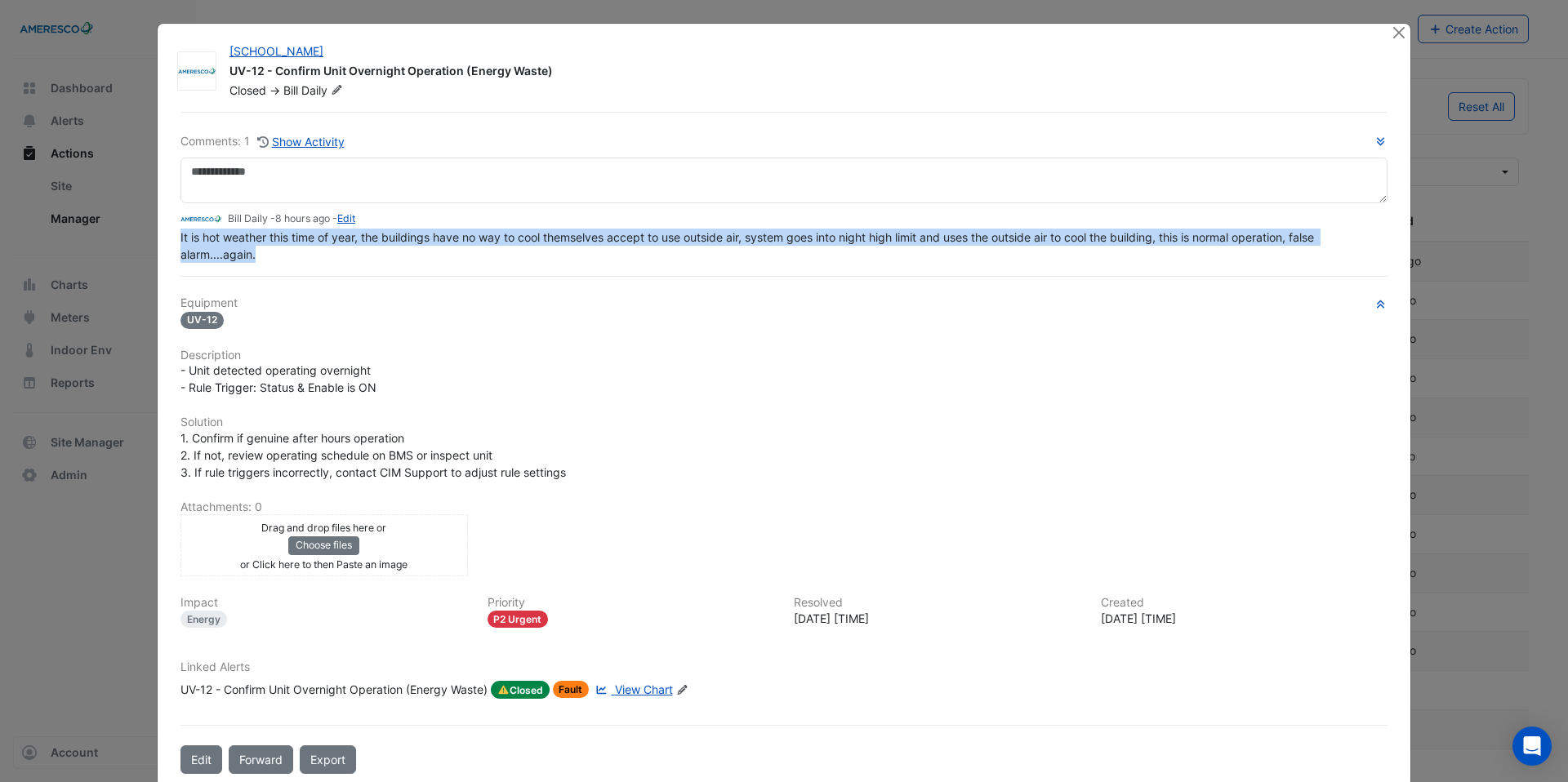 drag, startPoint x: 256, startPoint y: 291, endPoint x: 170, endPoint y: 241, distance: 99.478641 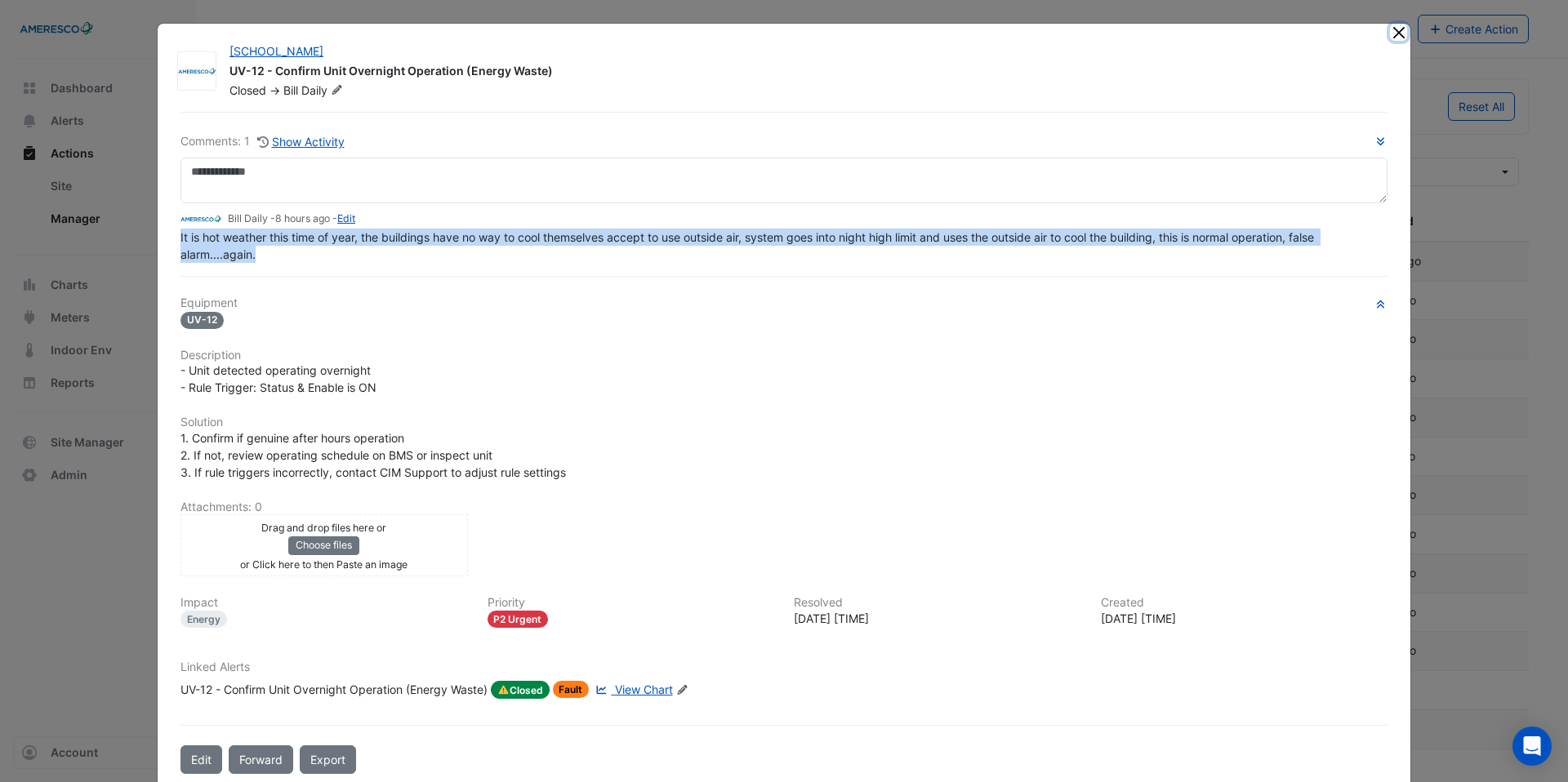 click 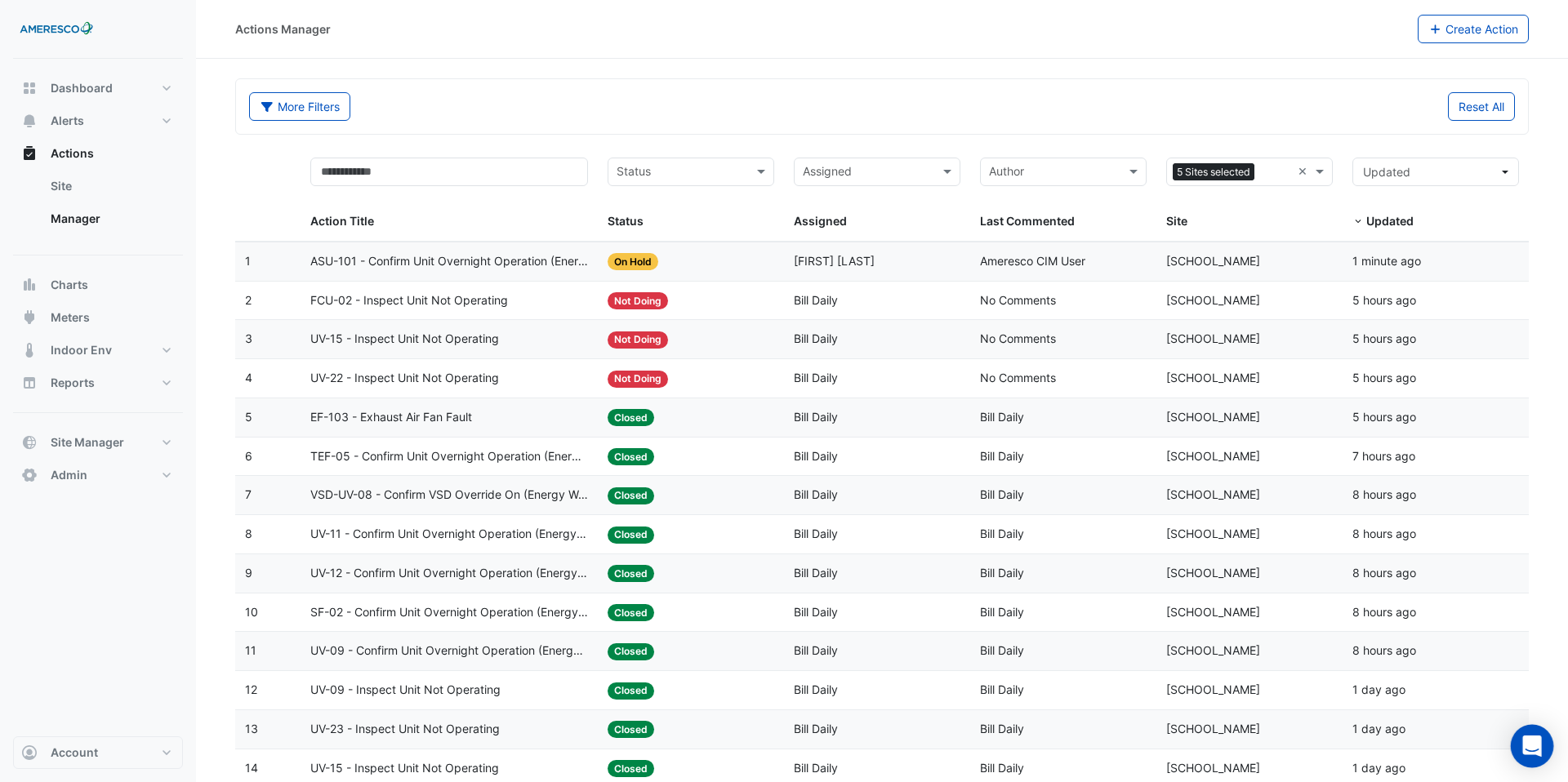 click 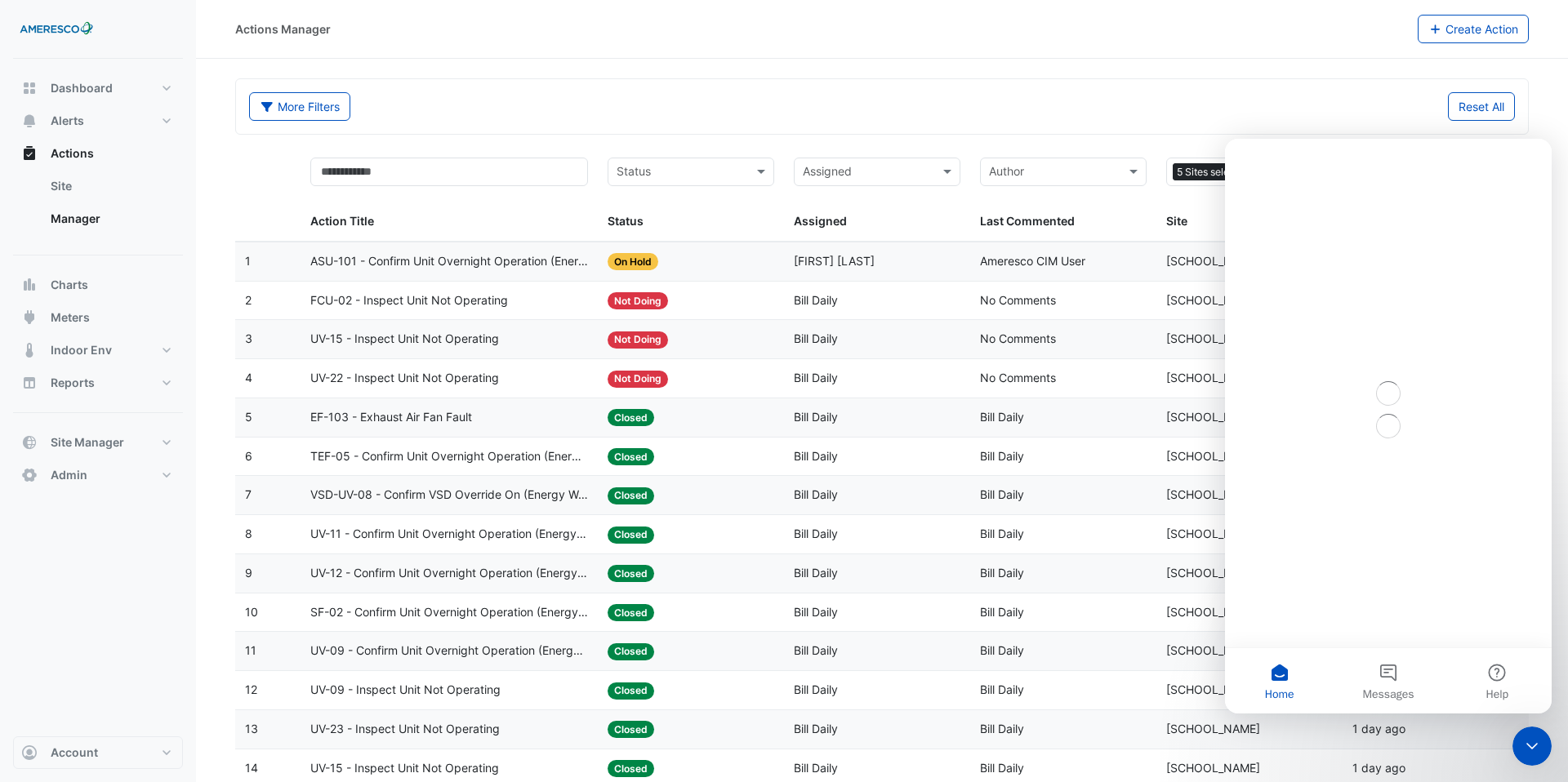 scroll, scrollTop: 0, scrollLeft: 0, axis: both 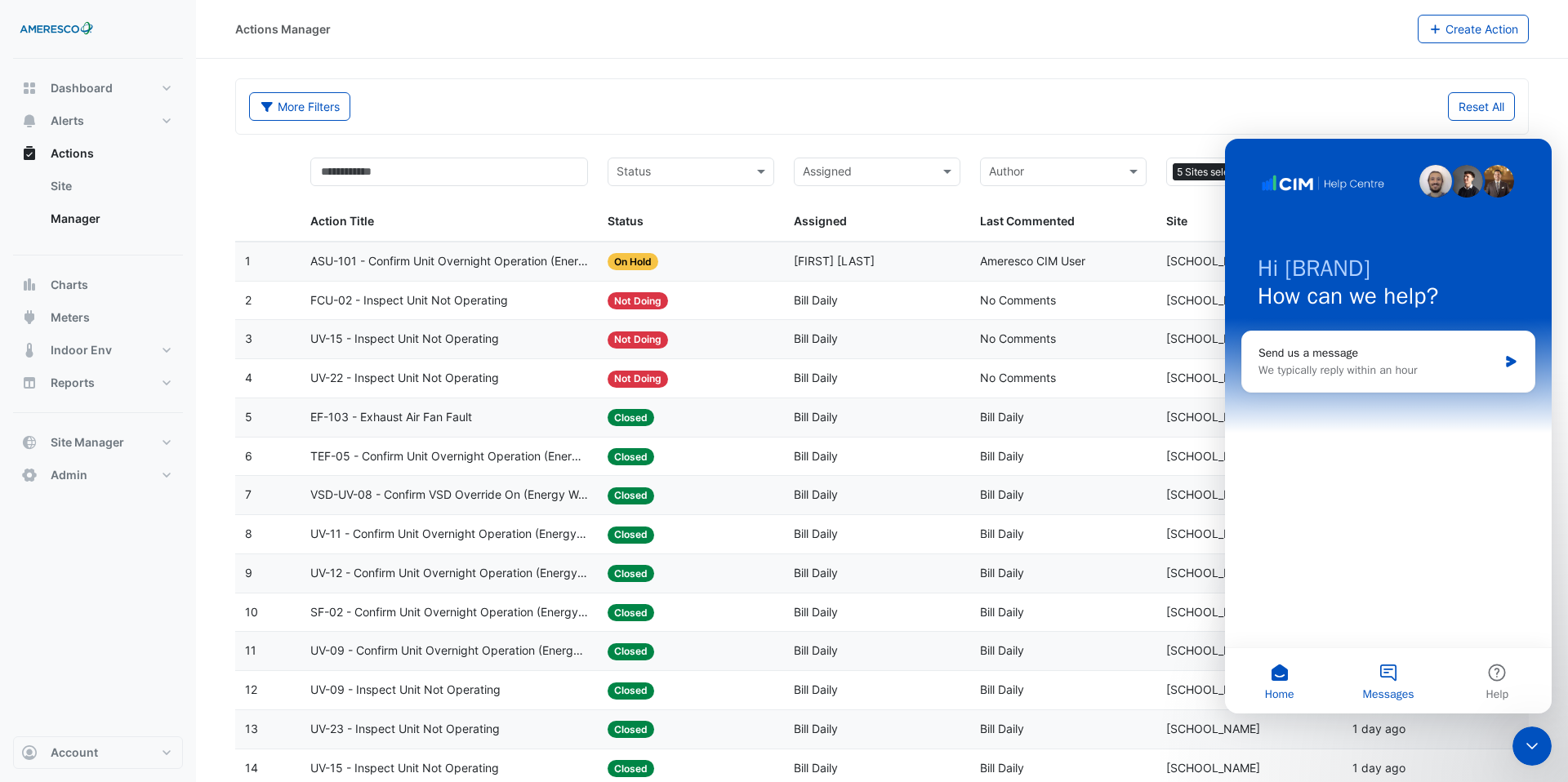 click on "Messages" at bounding box center (1388, 681) 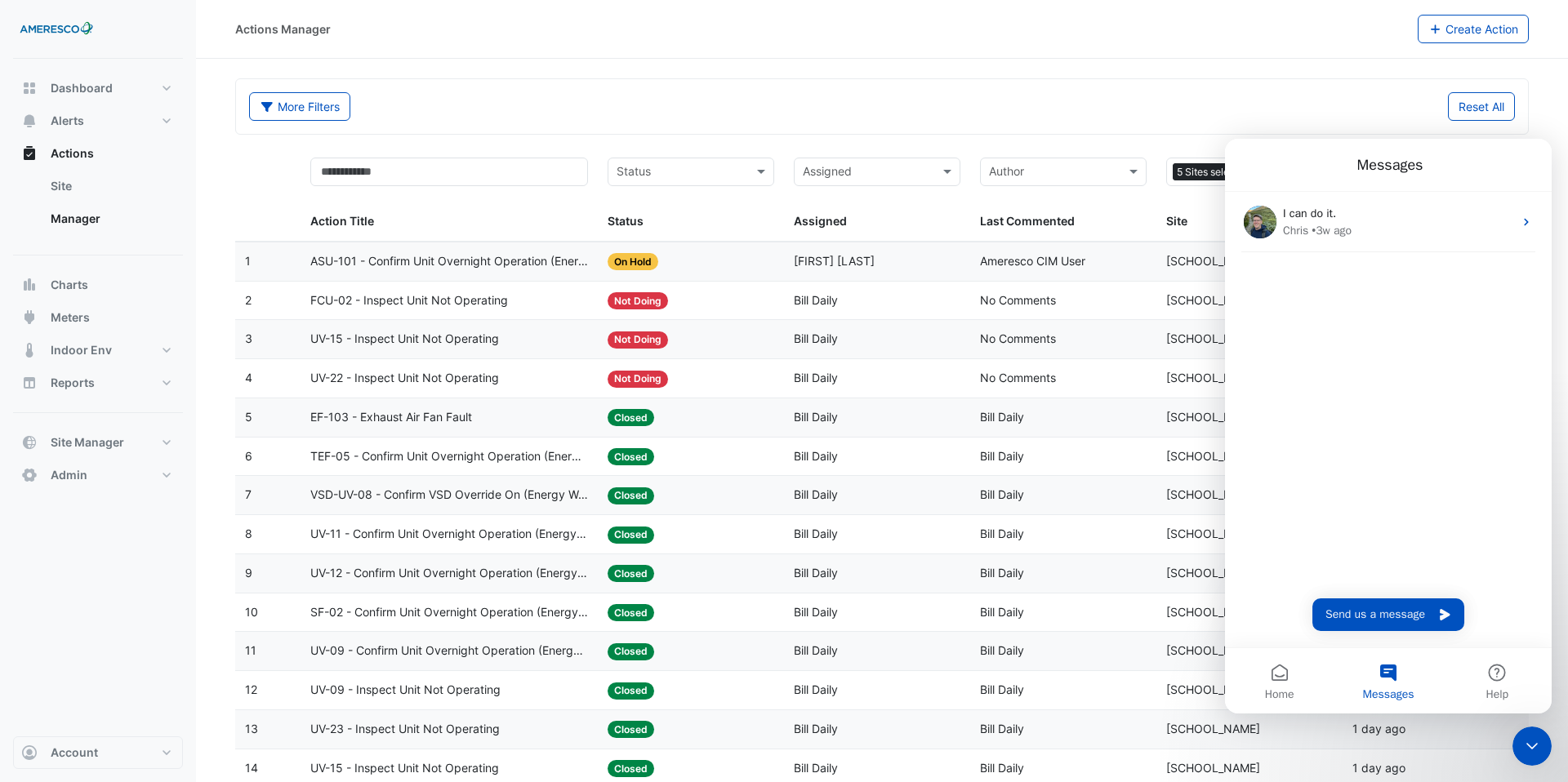 click on "Action Title:
VSD-UV-08 - Confirm VSD Override On (Energy Waste)" 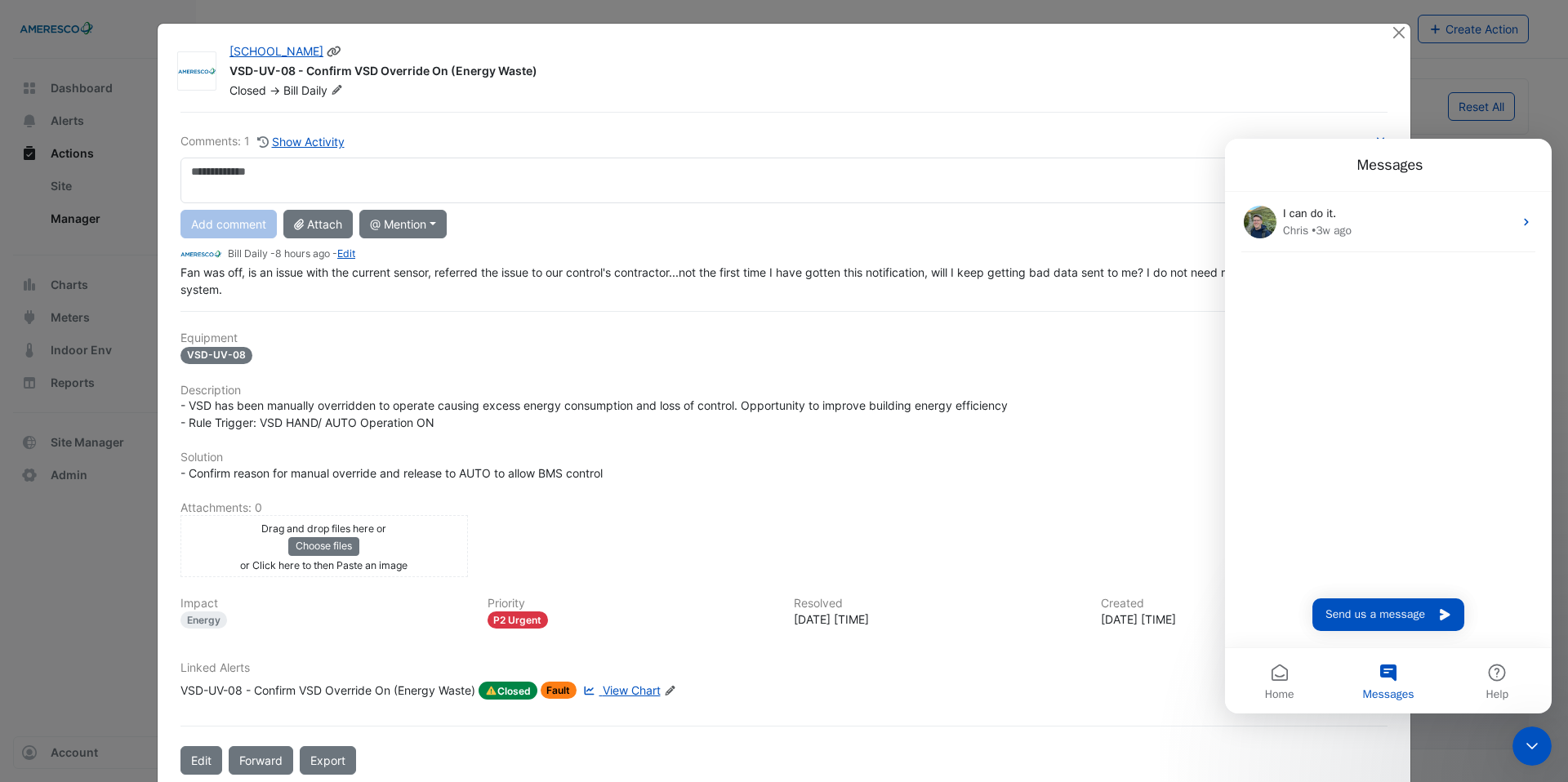 click 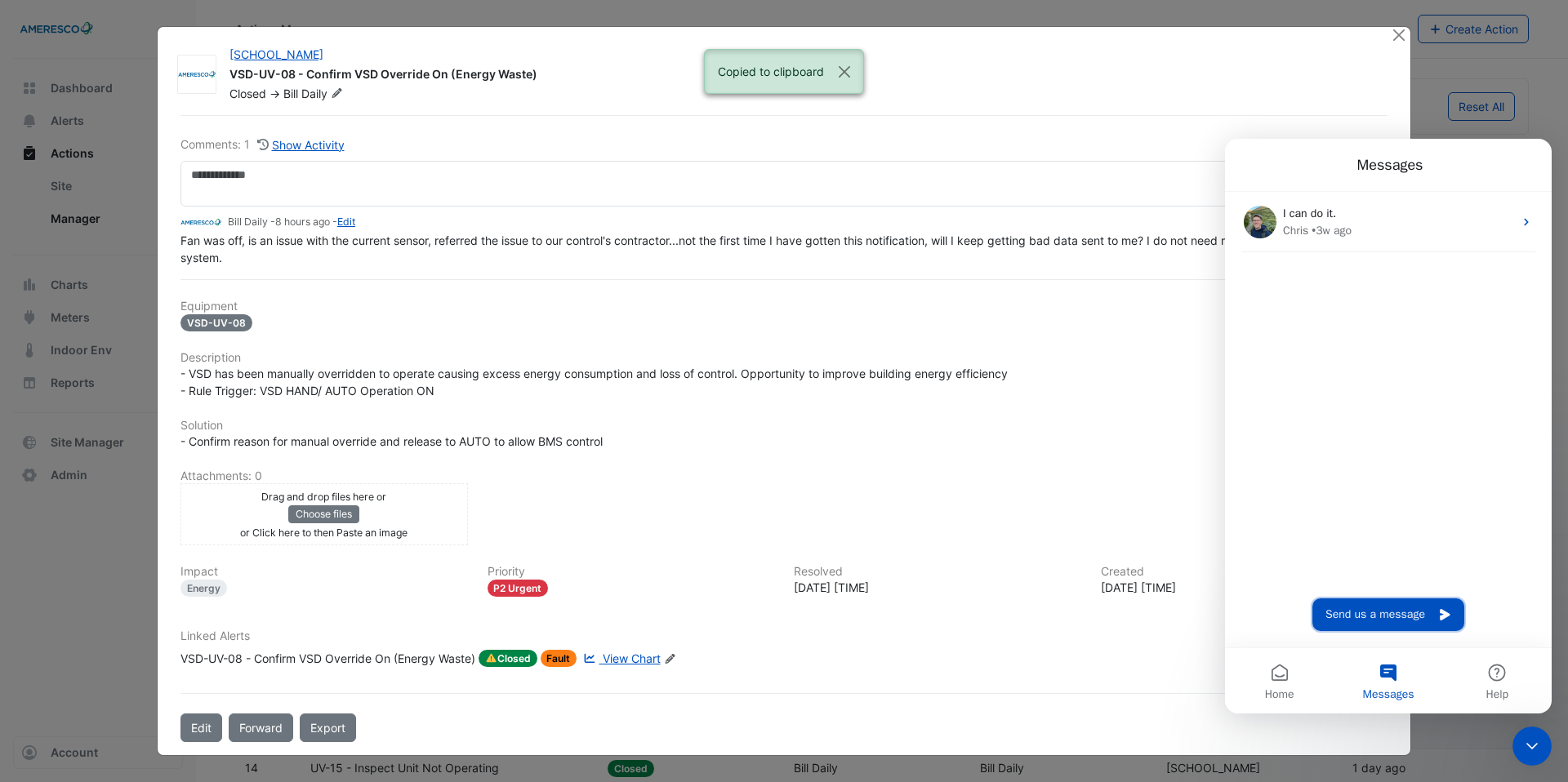 click on "Send us a message" at bounding box center [1388, 615] 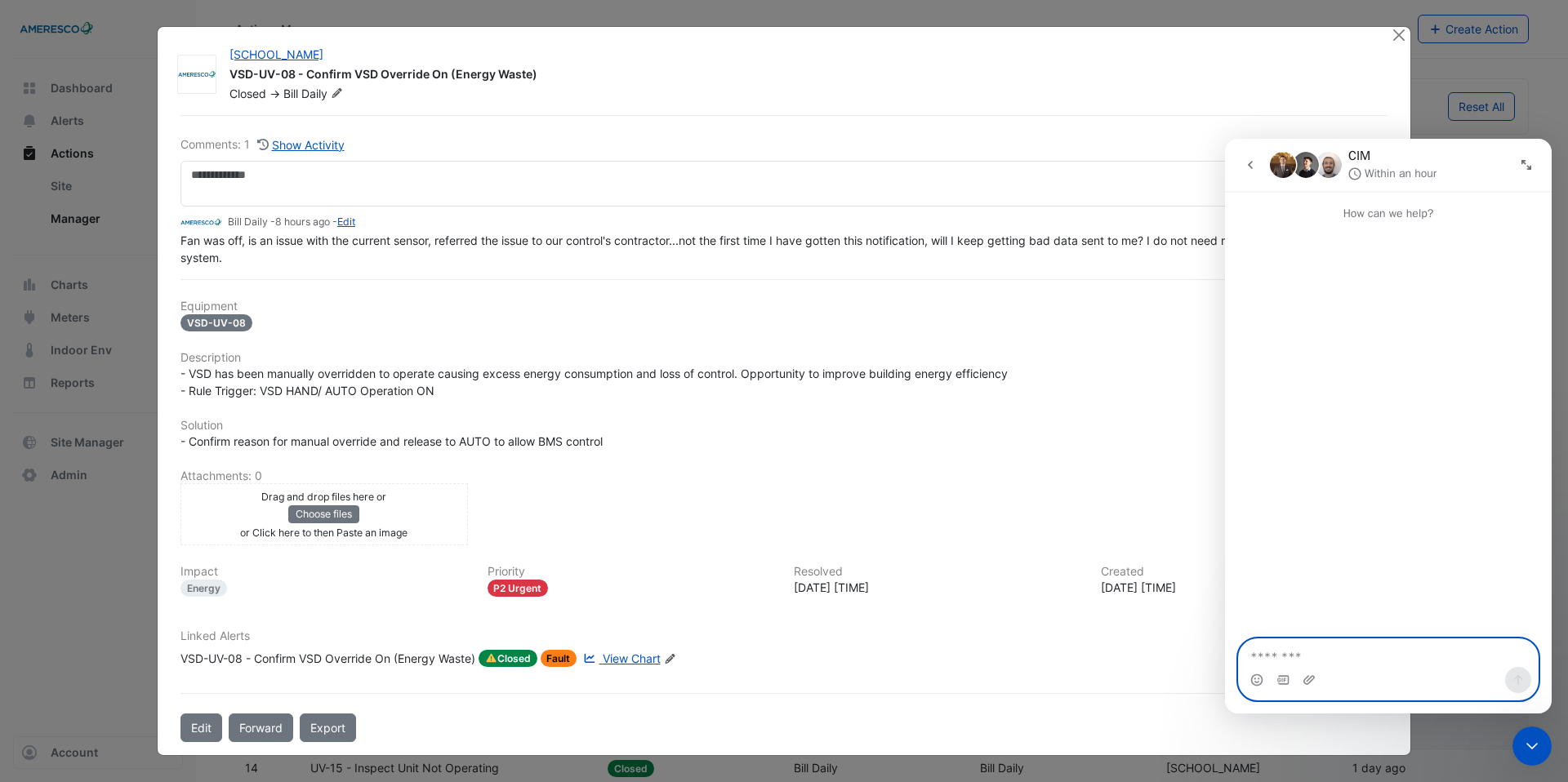 click at bounding box center [1388, 653] 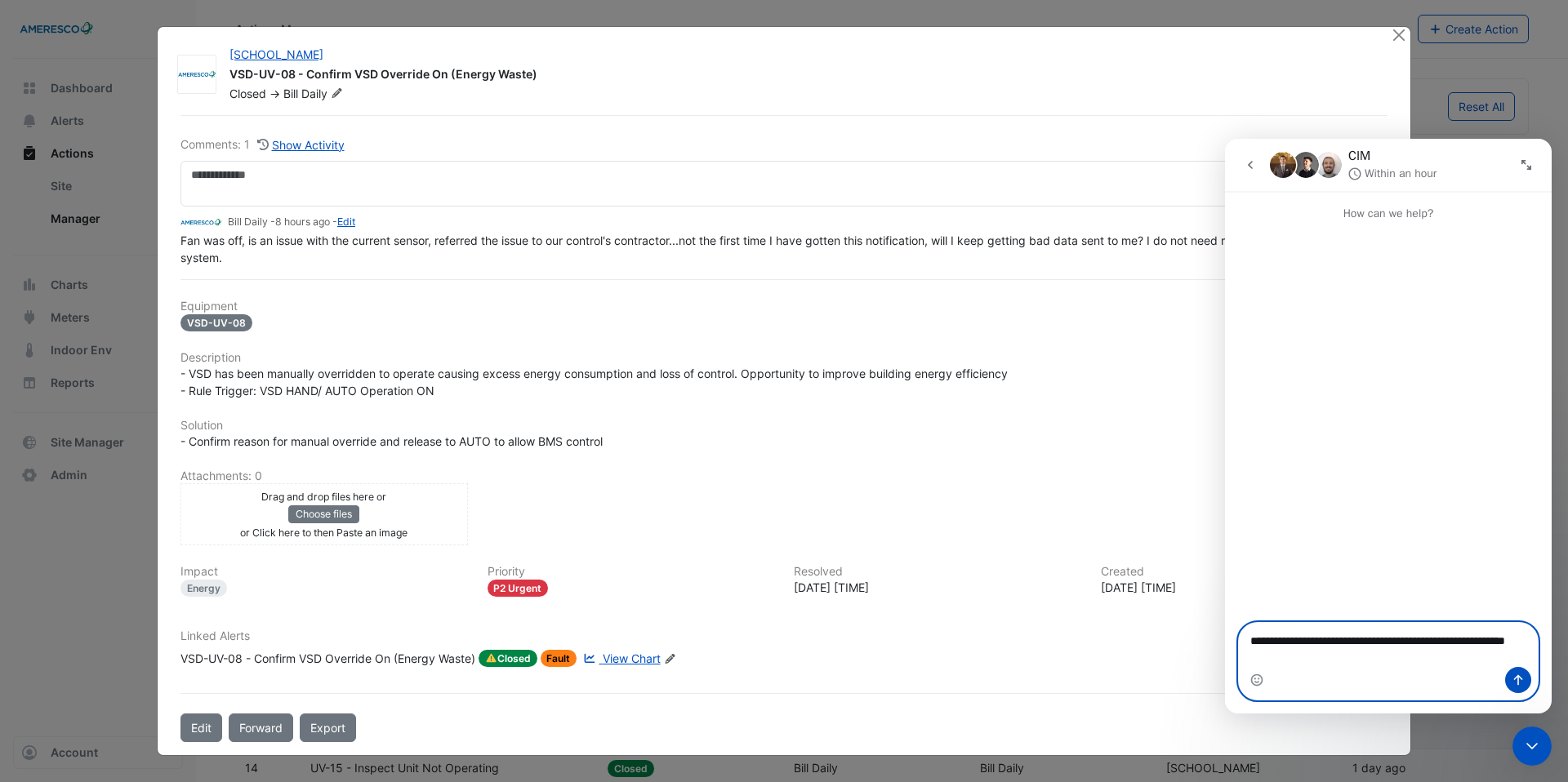 paste on "**********" 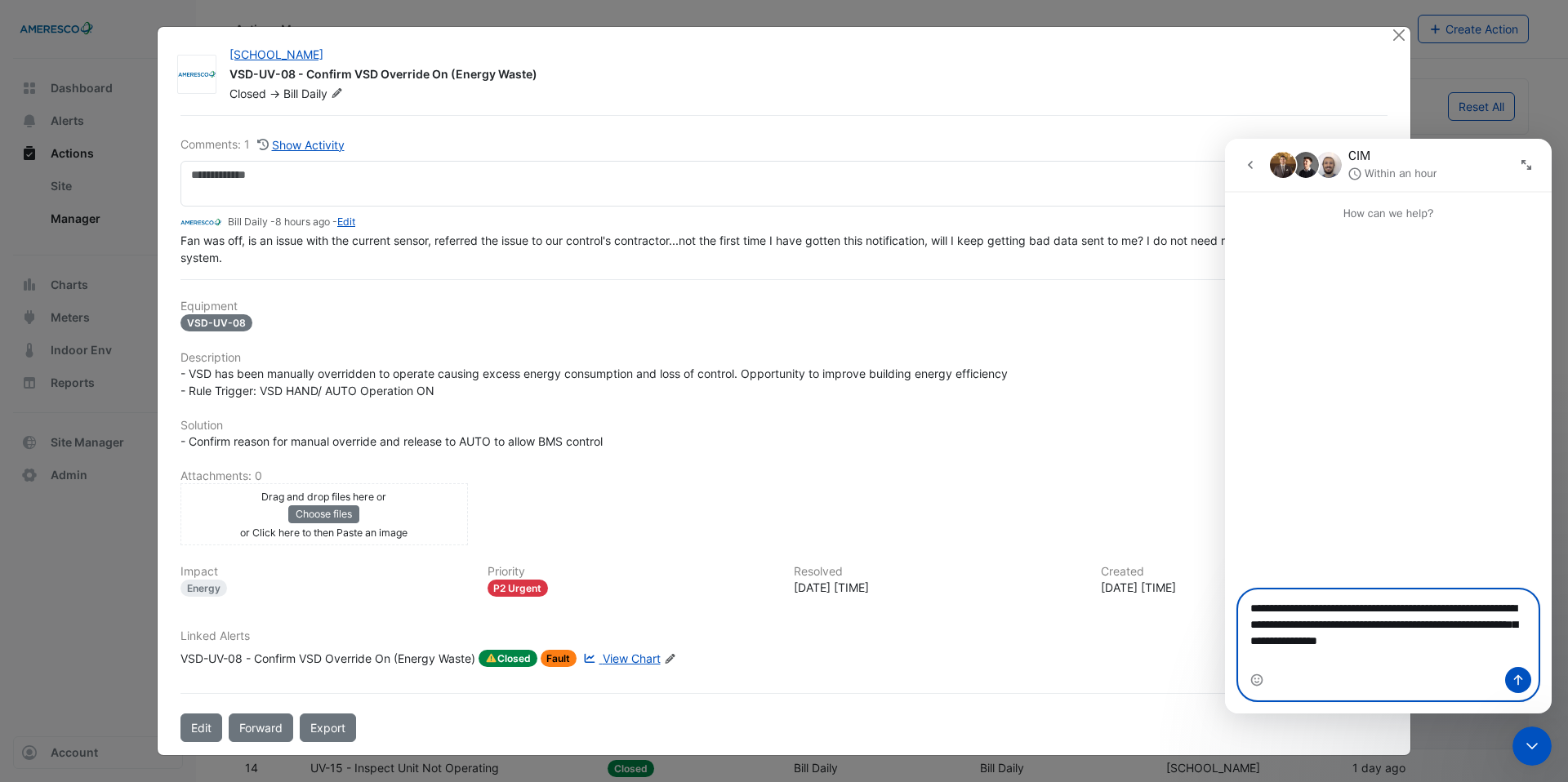 type 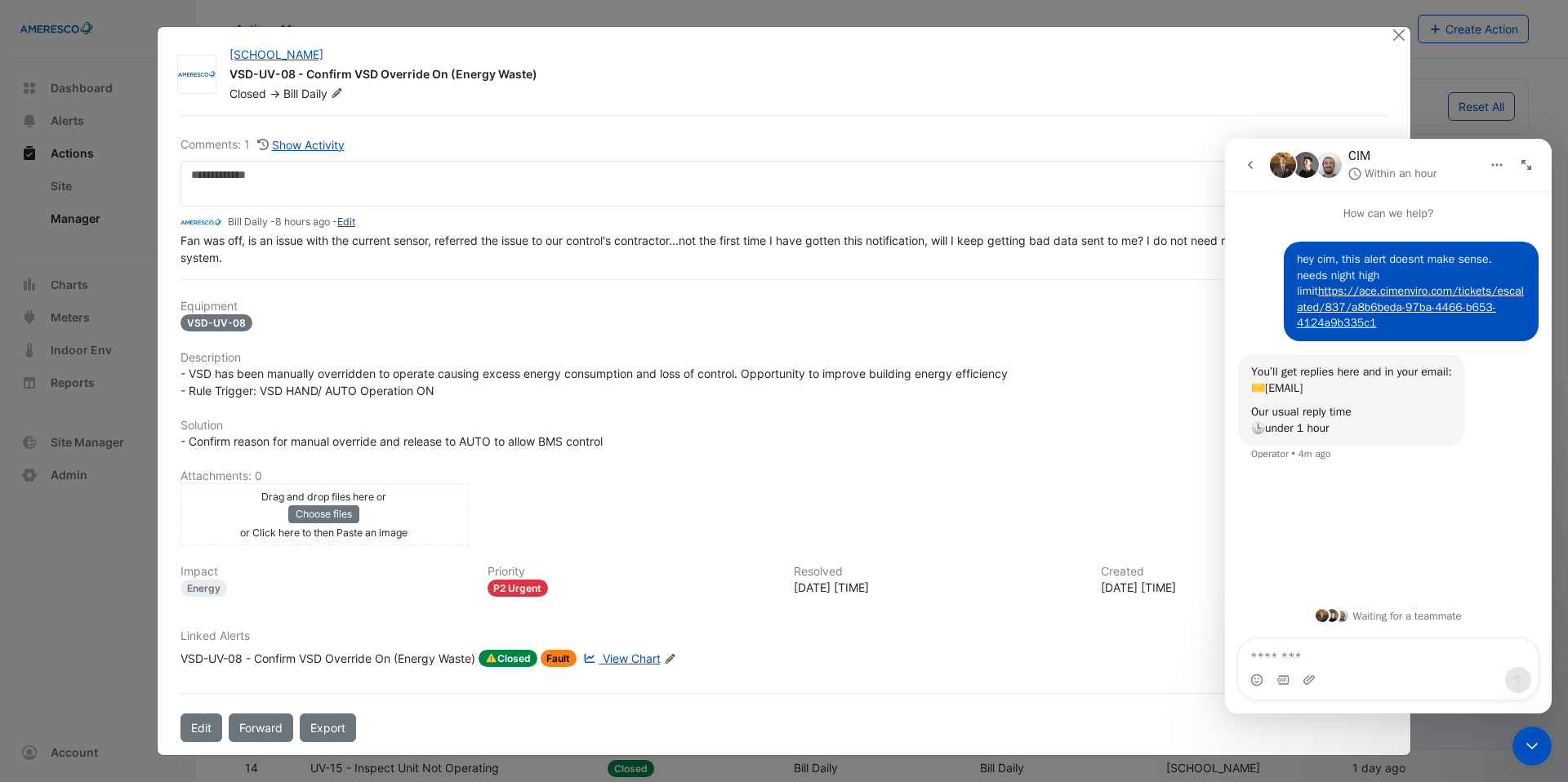 click 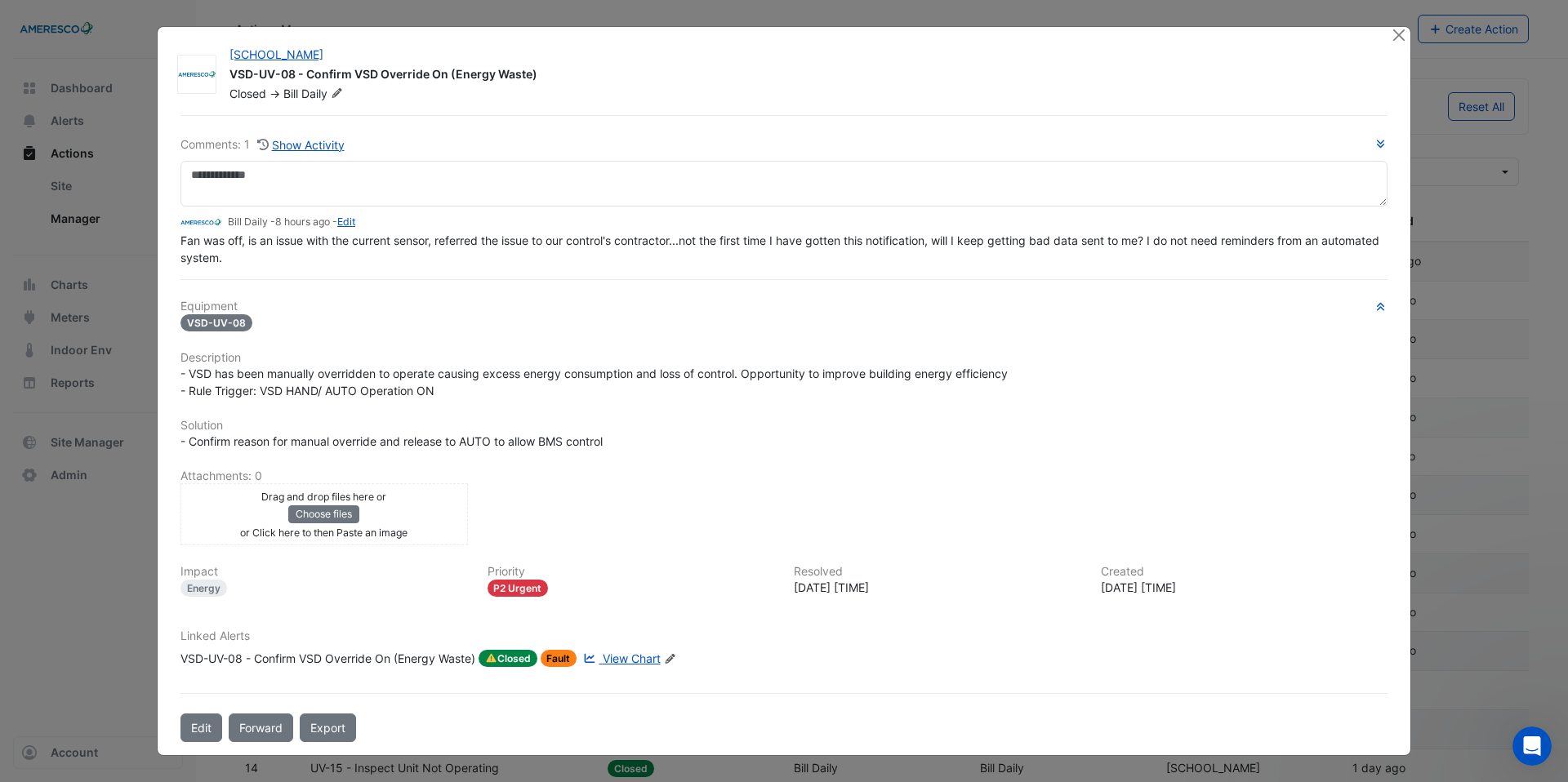 scroll, scrollTop: 0, scrollLeft: 0, axis: both 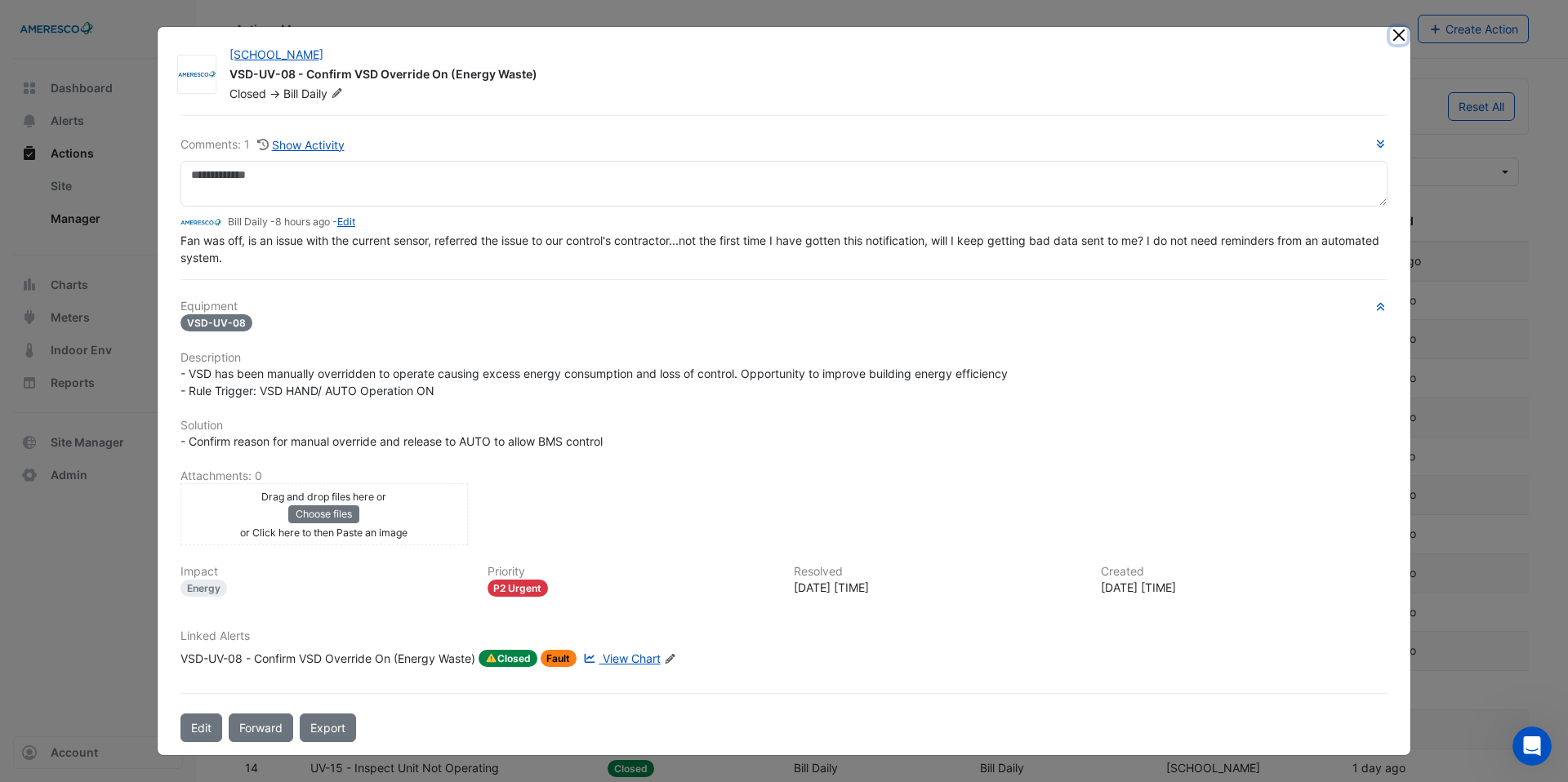 click 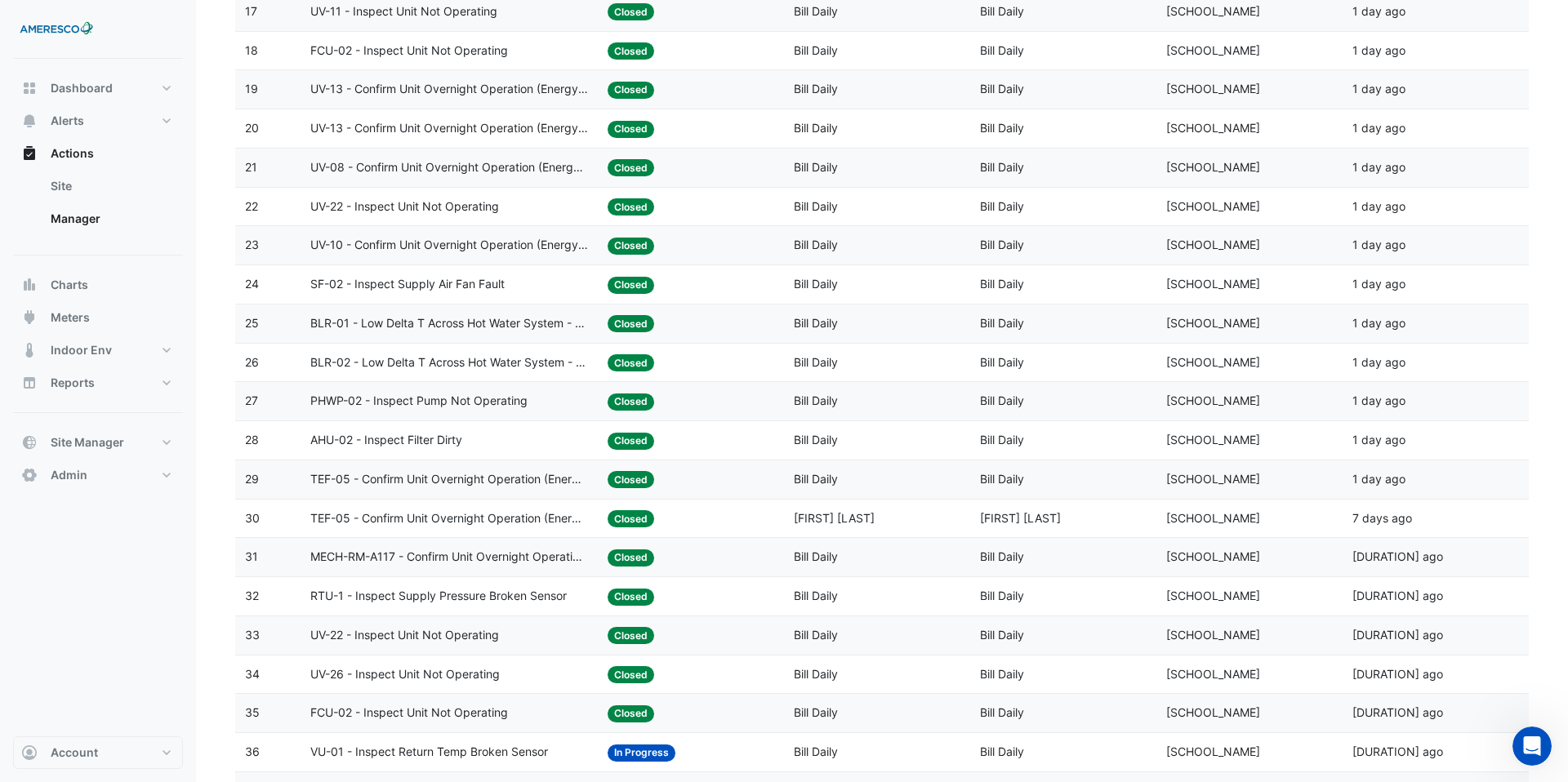 scroll, scrollTop: 1102, scrollLeft: 0, axis: vertical 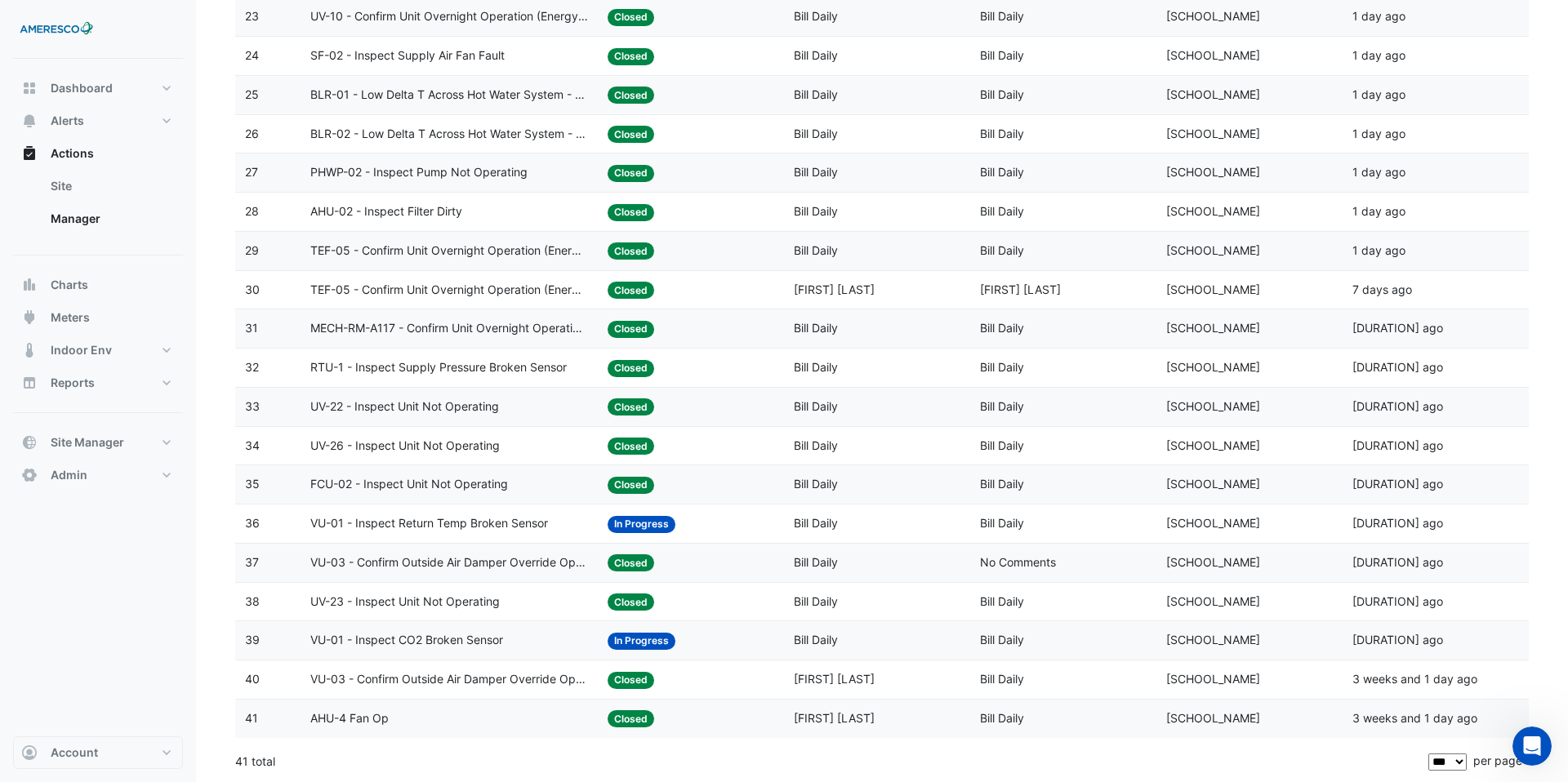 click on "VU-01 - Inspect Return Temp Broken Sensor" 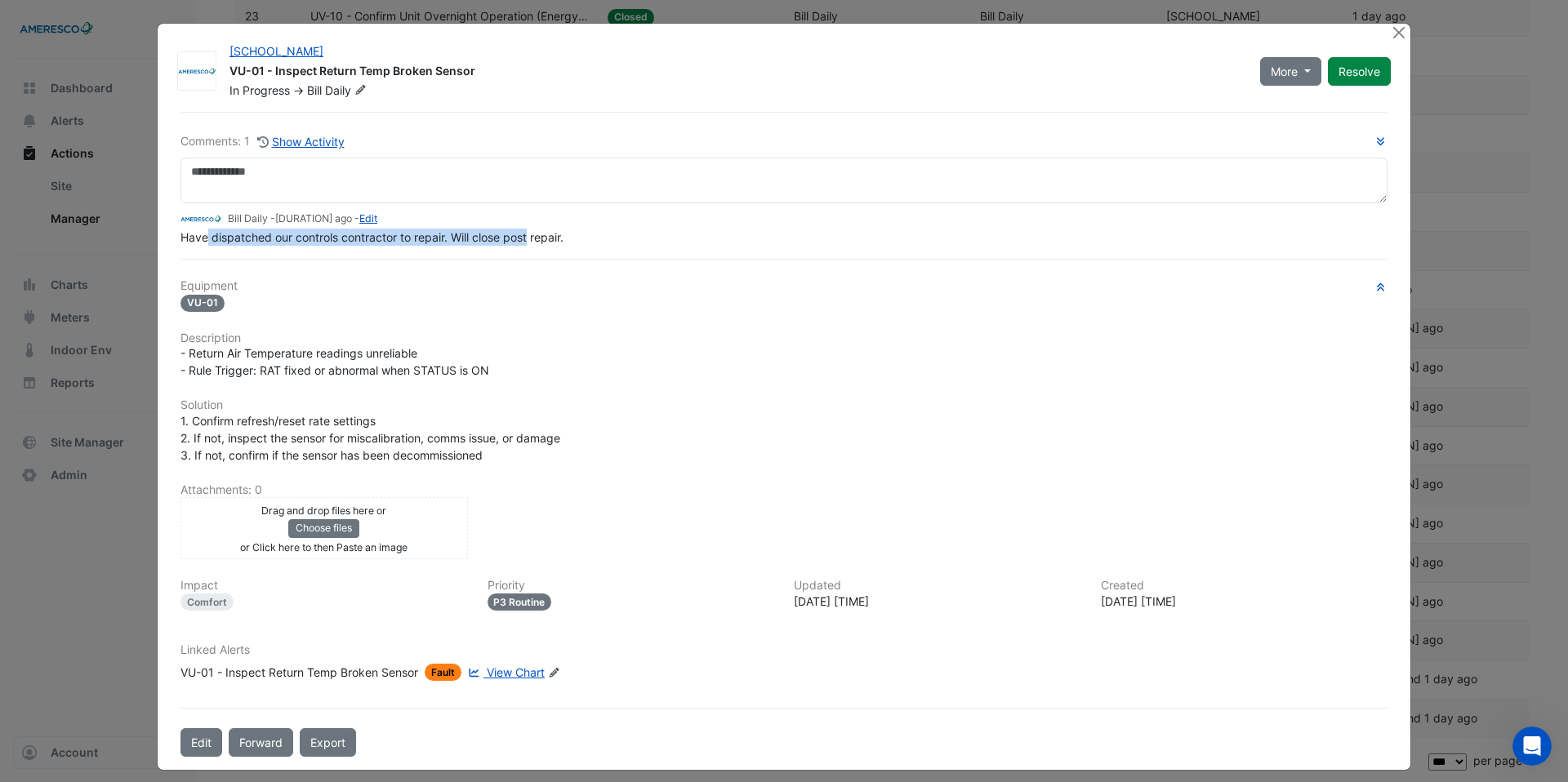 drag, startPoint x: 532, startPoint y: 278, endPoint x: 206, endPoint y: 237, distance: 328.5681 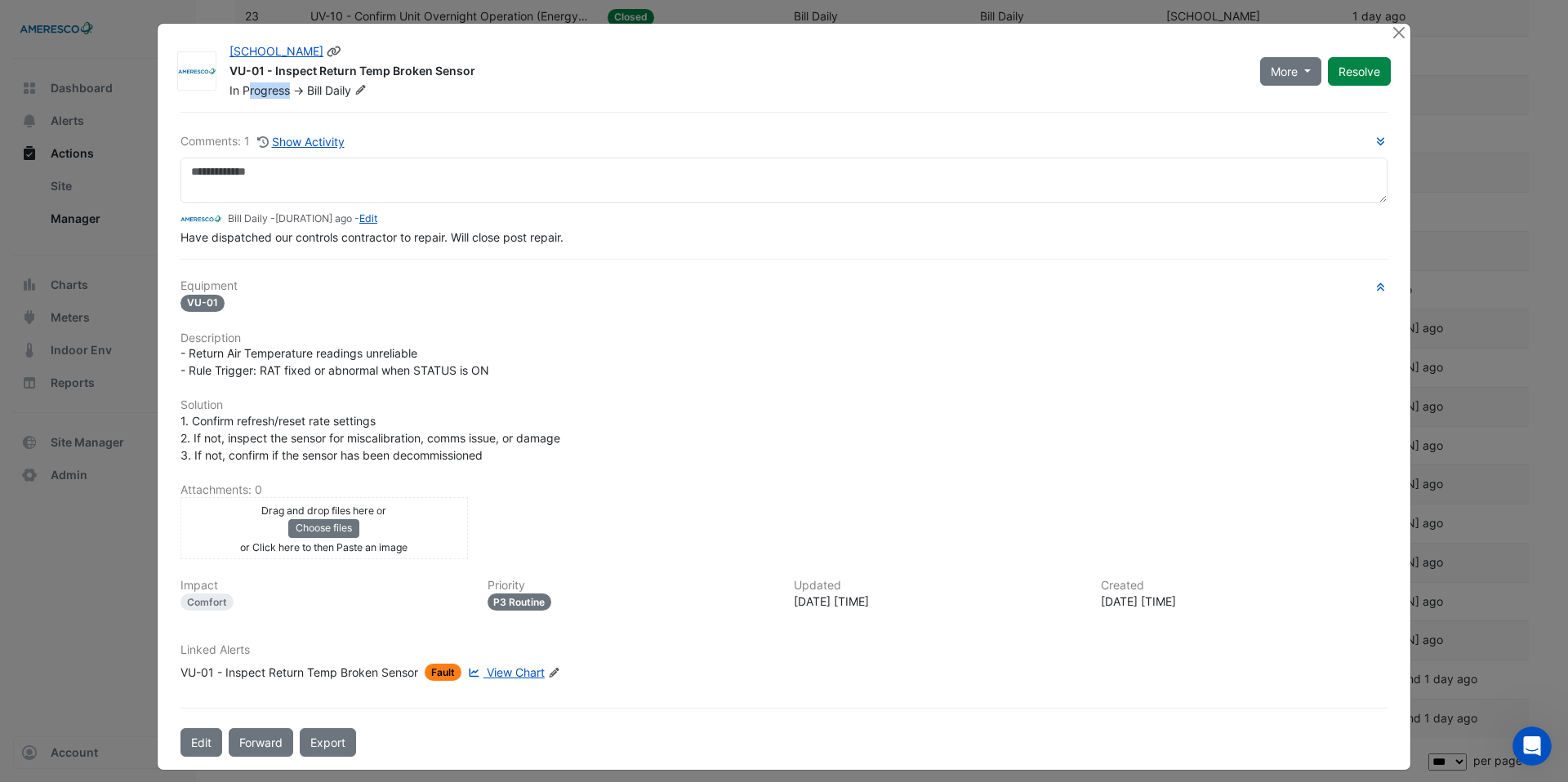 drag, startPoint x: 290, startPoint y: 95, endPoint x: 248, endPoint y: 95, distance: 42 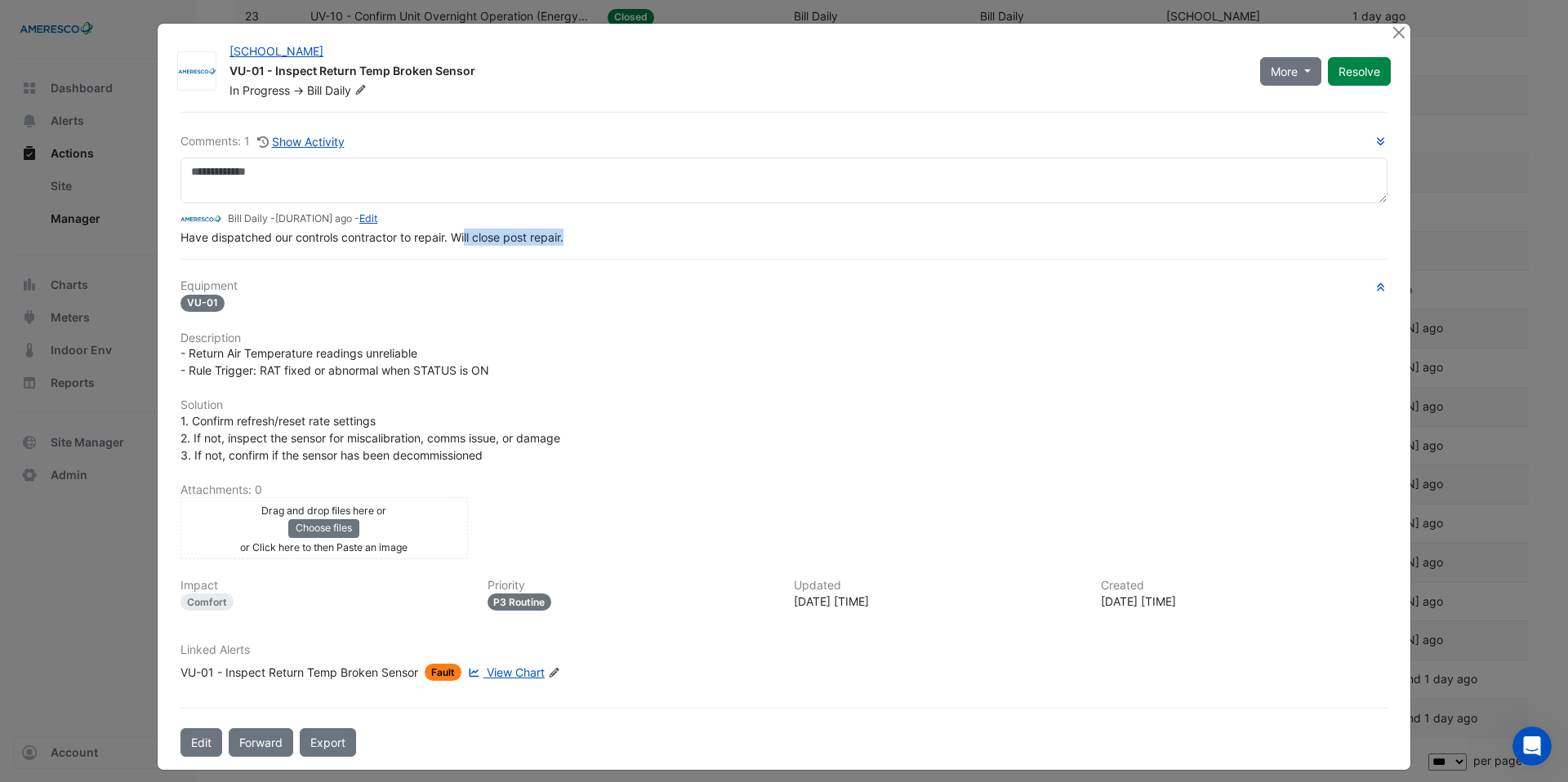 drag, startPoint x: 577, startPoint y: 243, endPoint x: 466, endPoint y: 235, distance: 111.28791 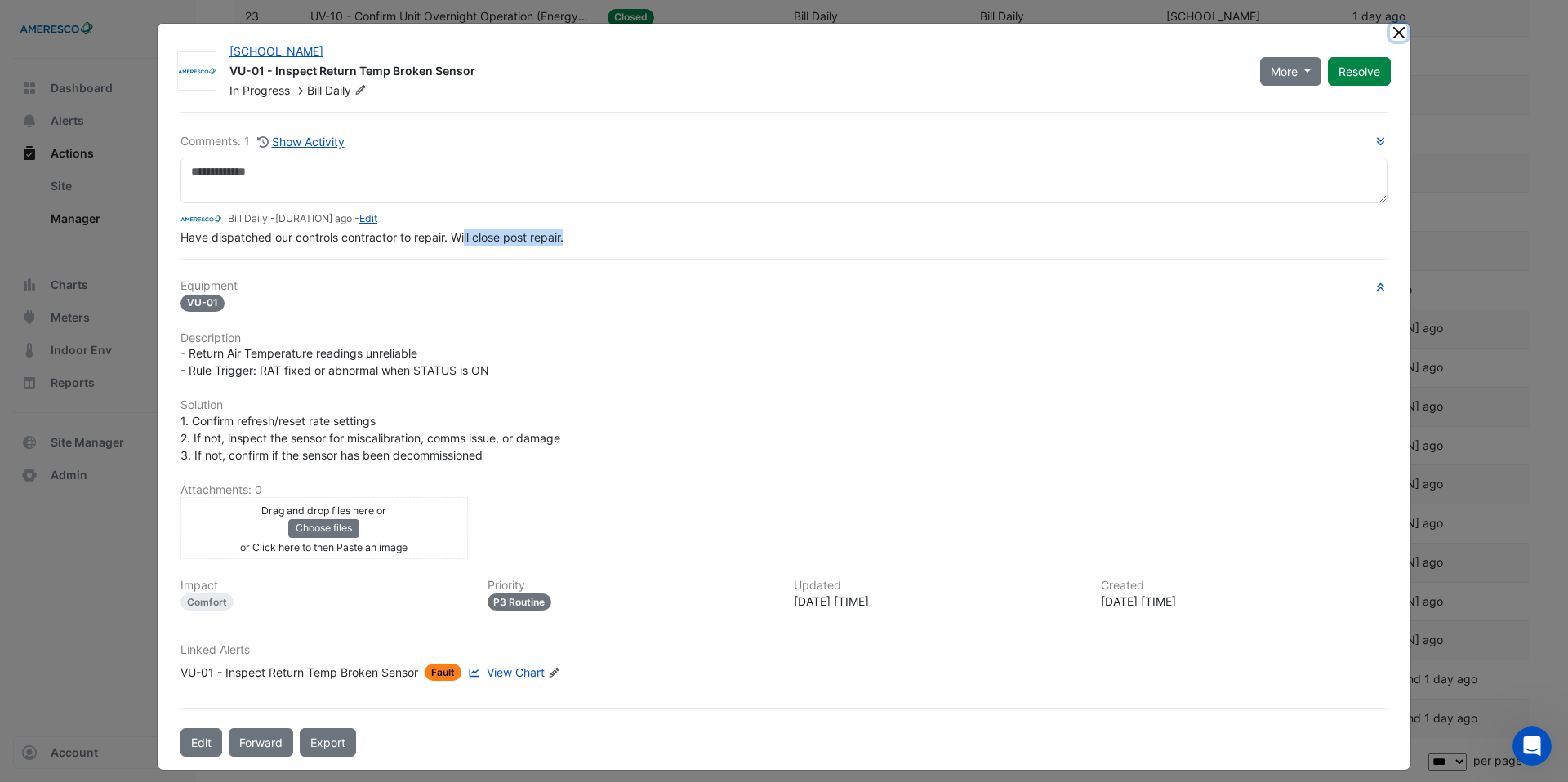 click 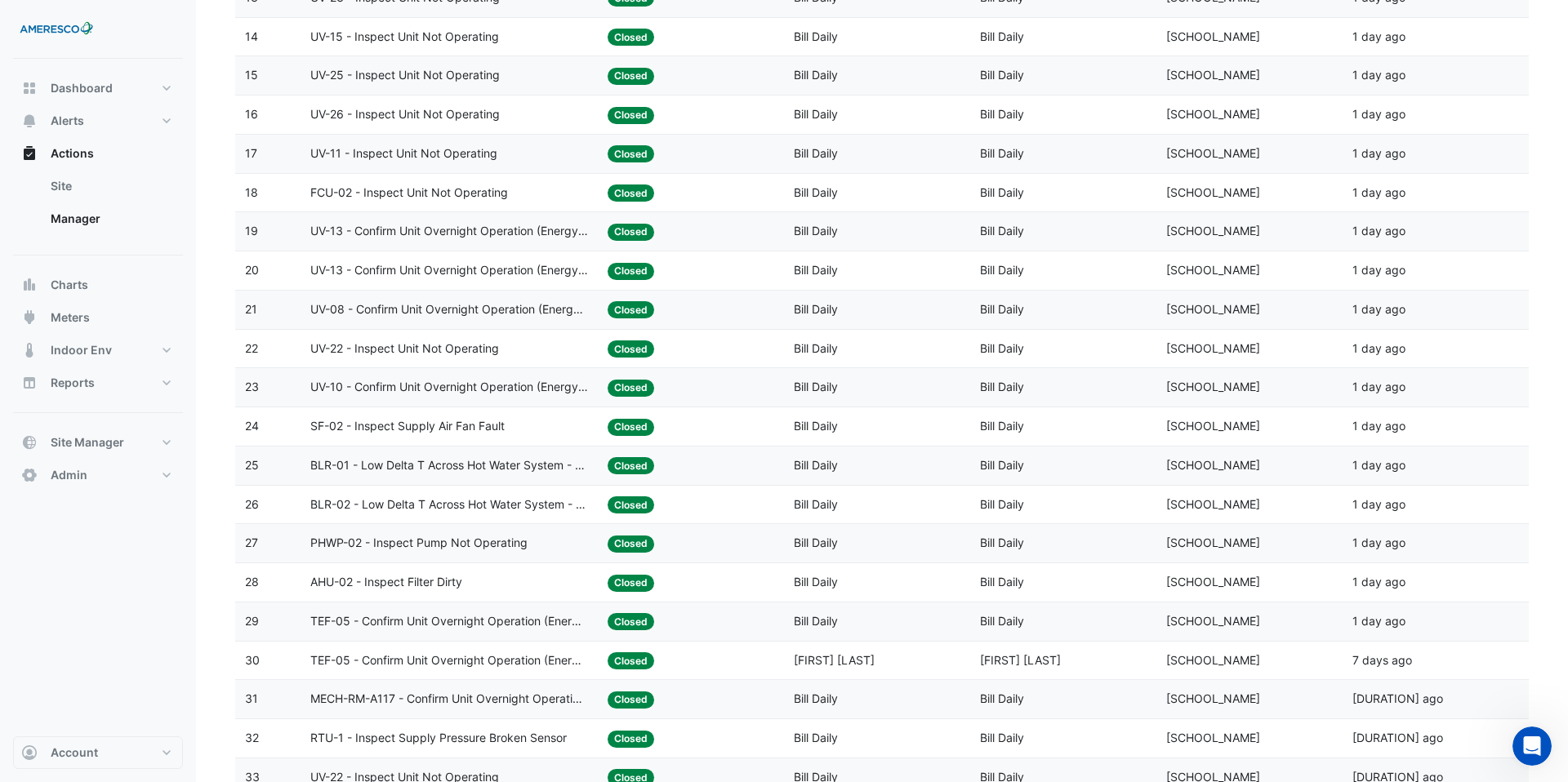 scroll, scrollTop: 0, scrollLeft: 0, axis: both 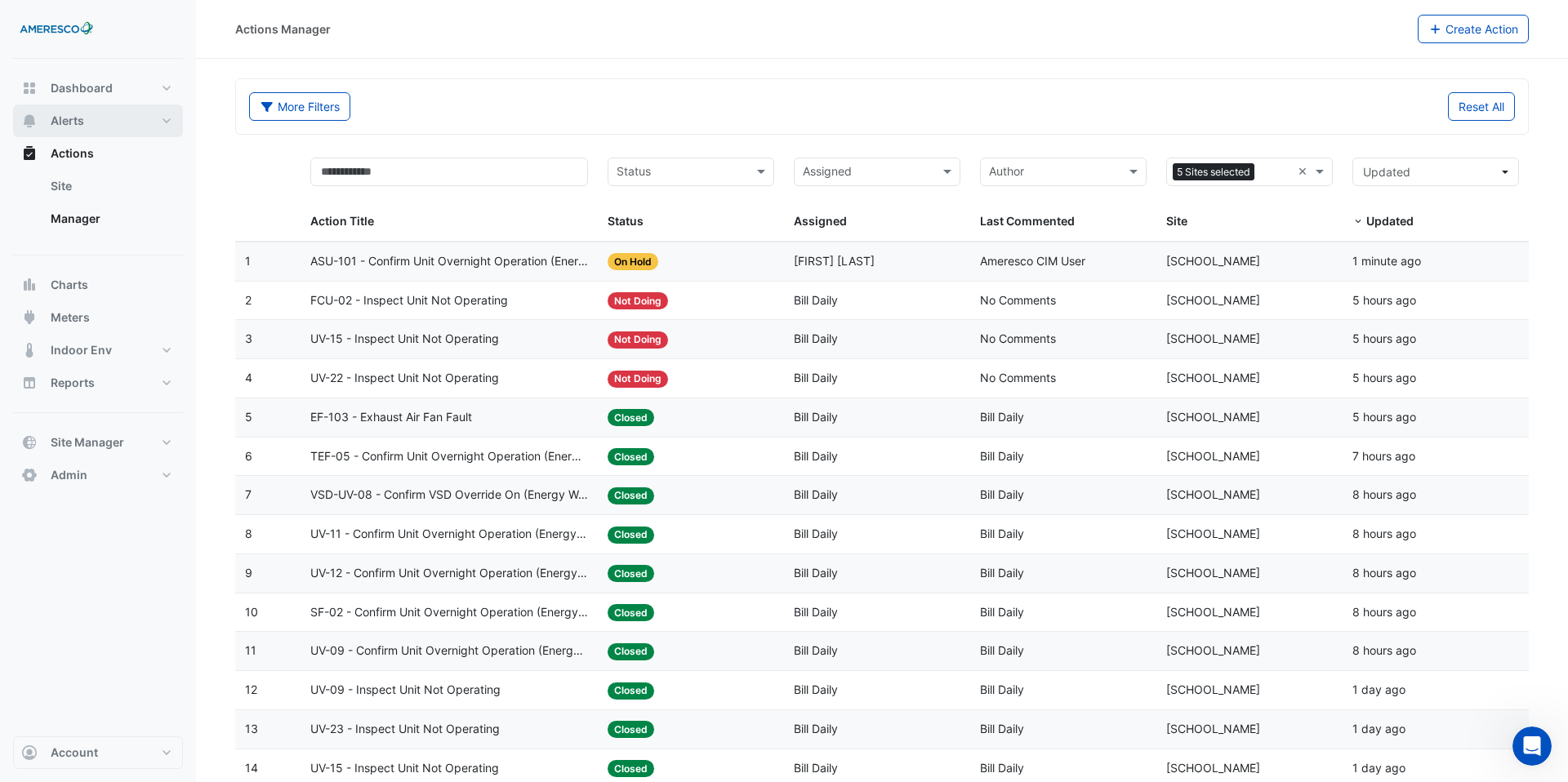 click on "Alerts" at bounding box center [98, 121] 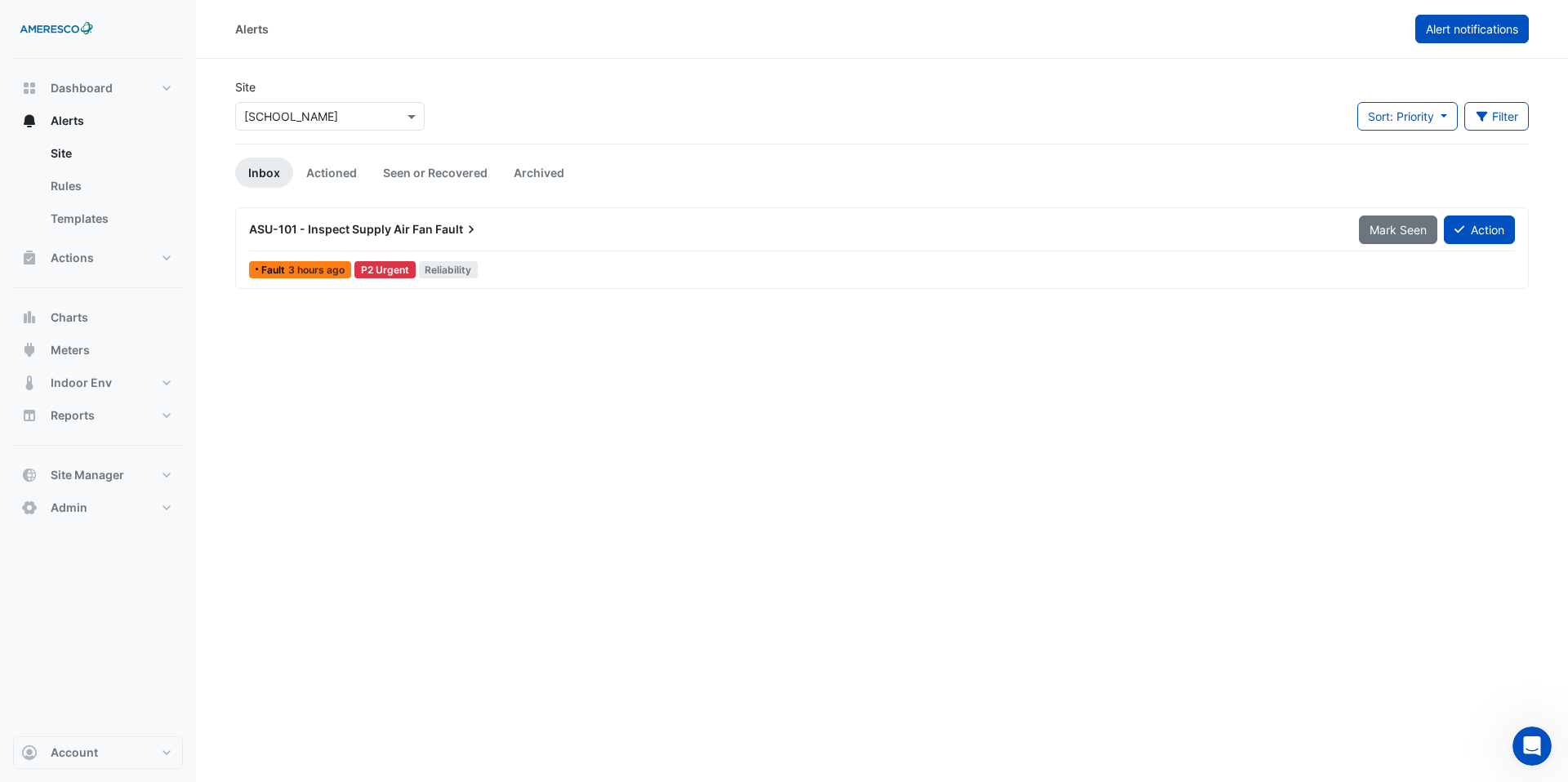 click on "Alert notifications" 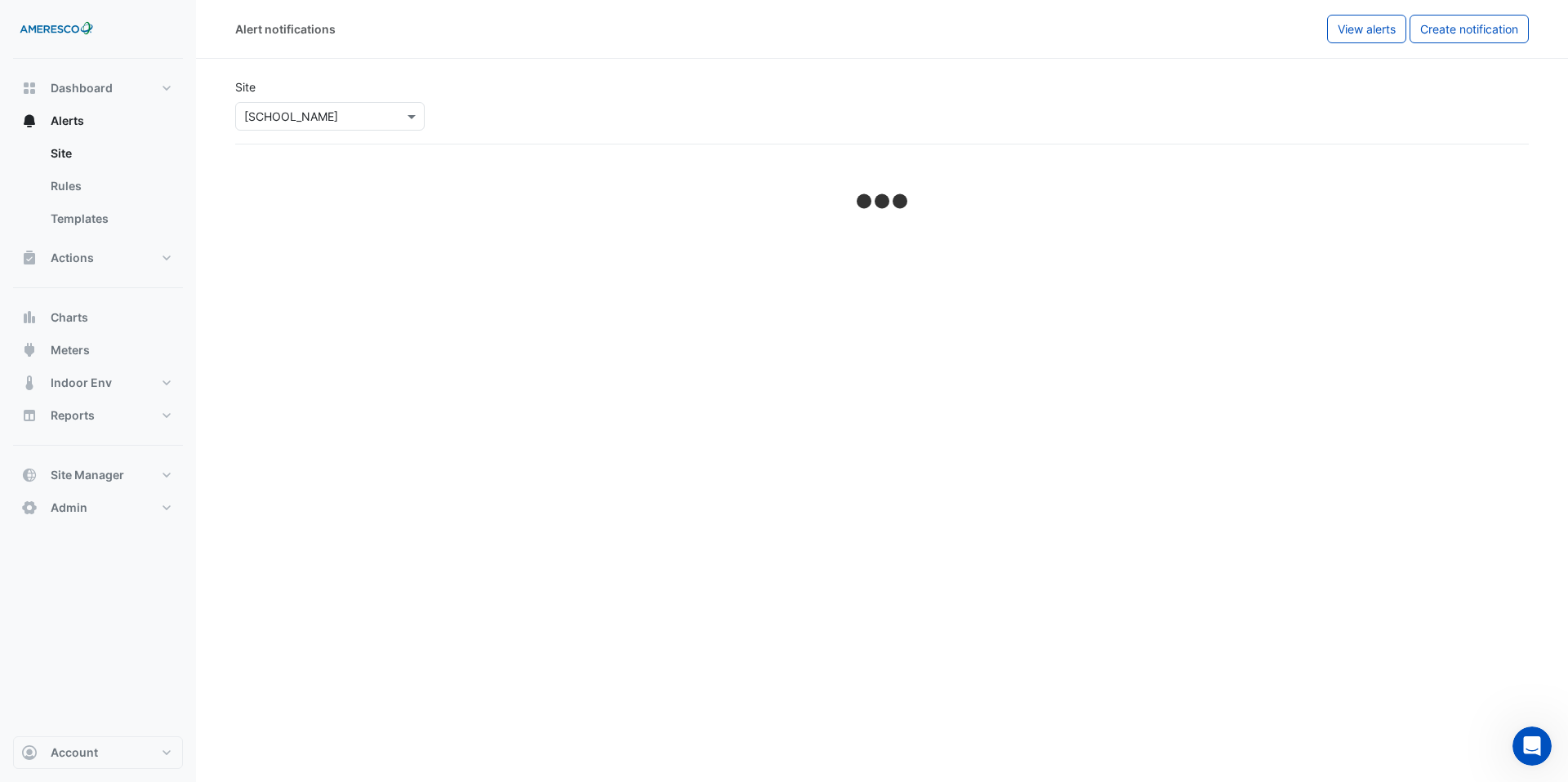 select on "******" 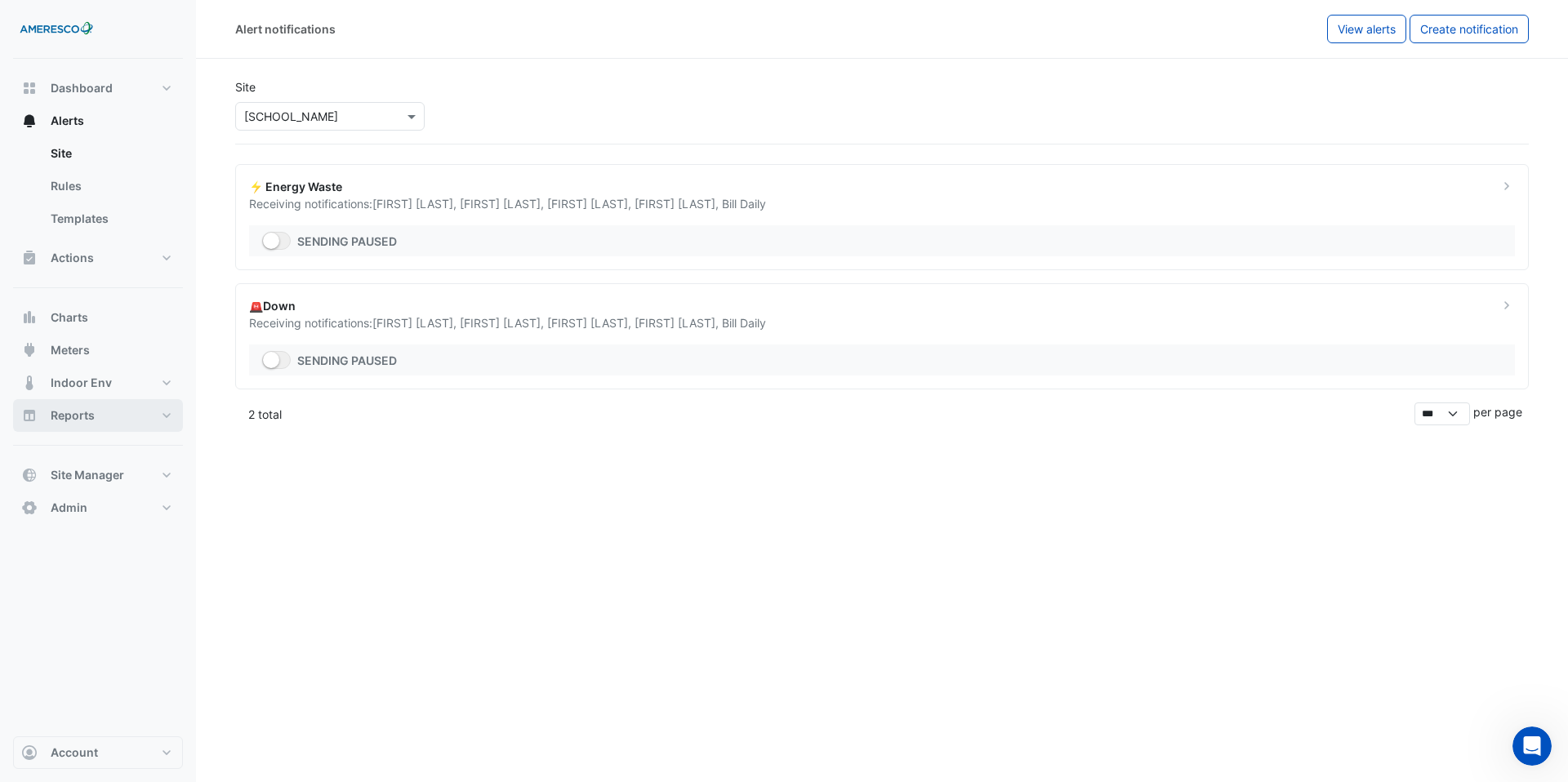 click on "Reports" at bounding box center [98, 415] 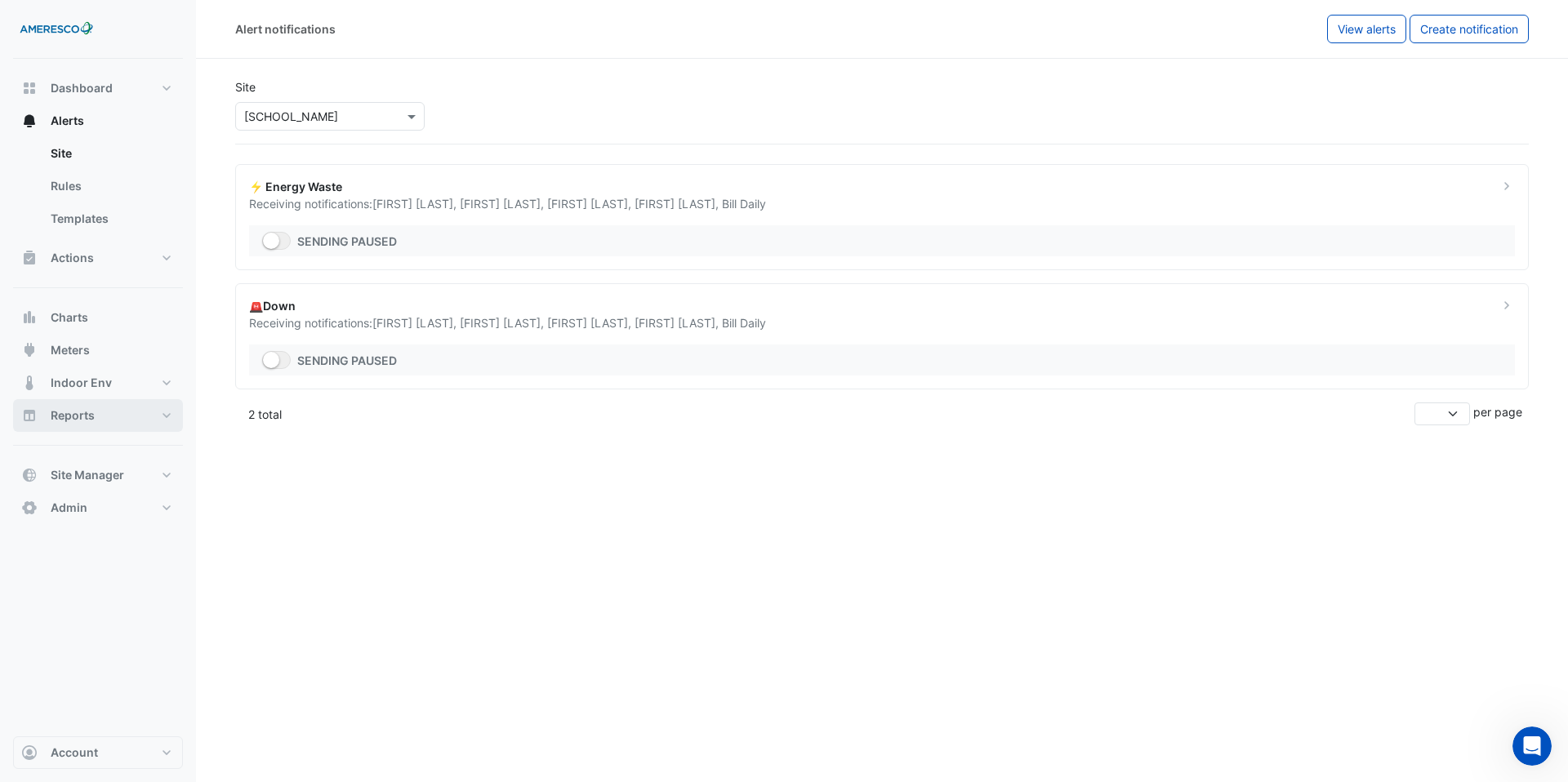 select on "***" 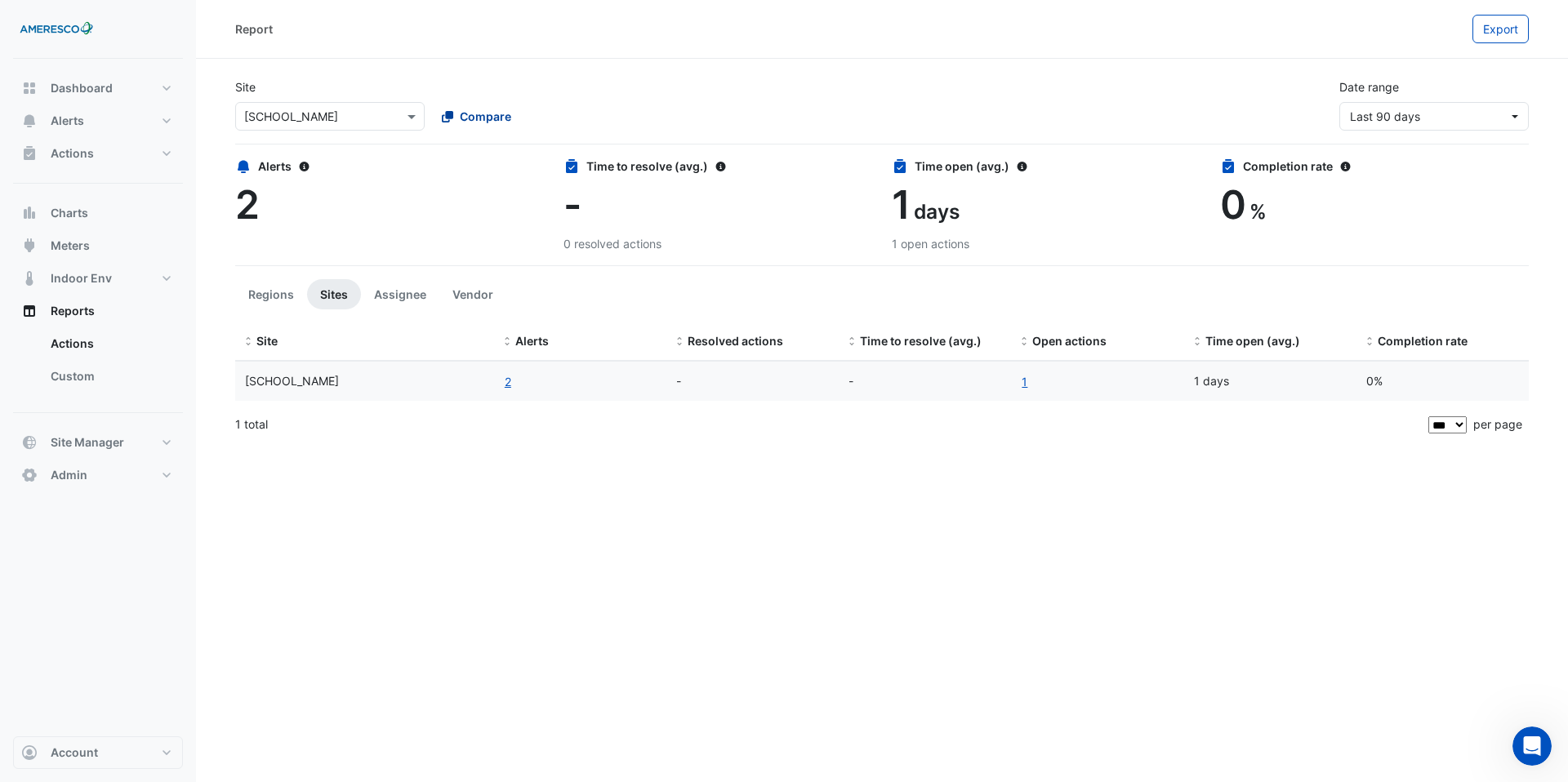 click on "Compare" at bounding box center (485, 116) 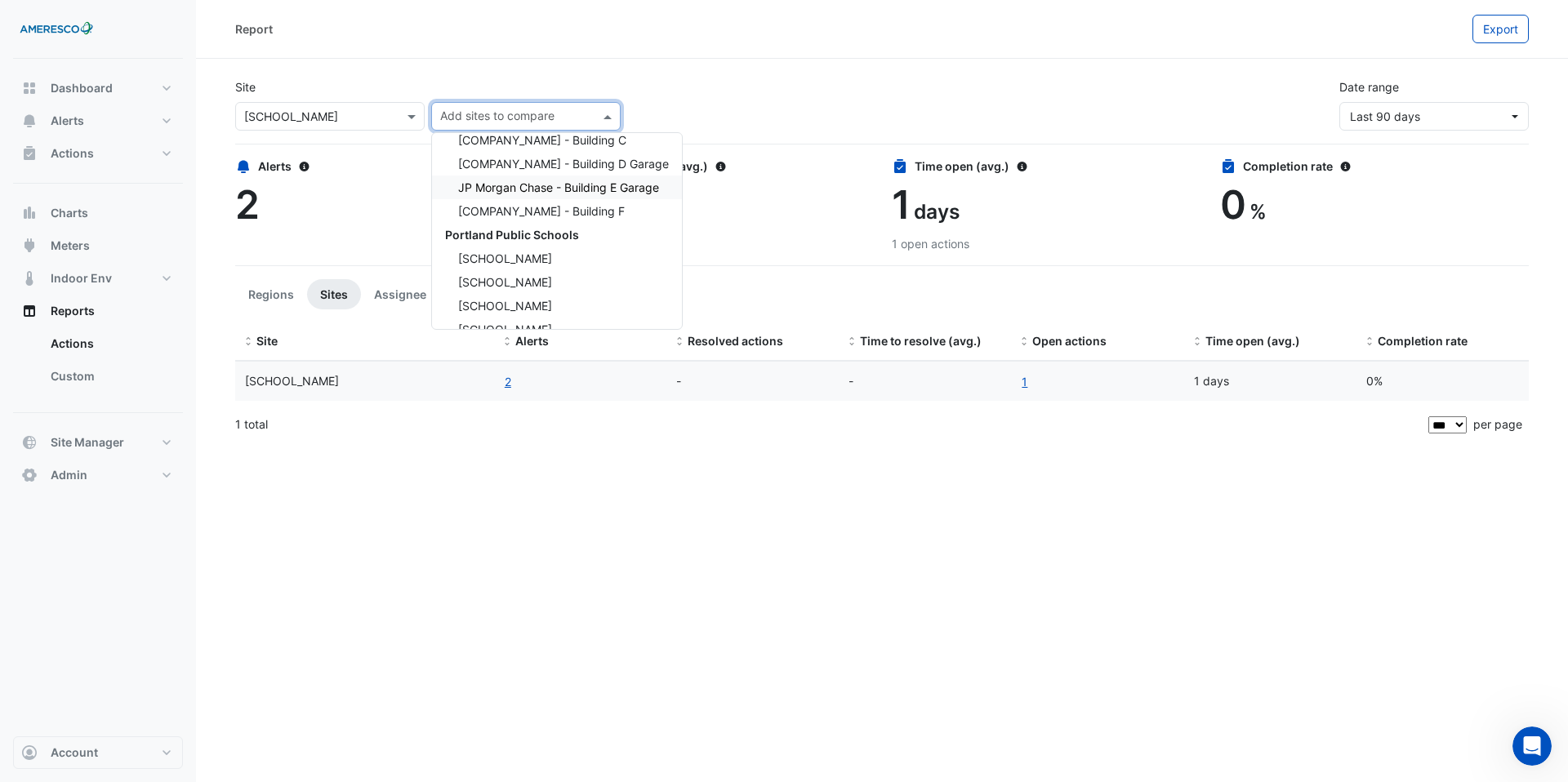 scroll, scrollTop: 85, scrollLeft: 0, axis: vertical 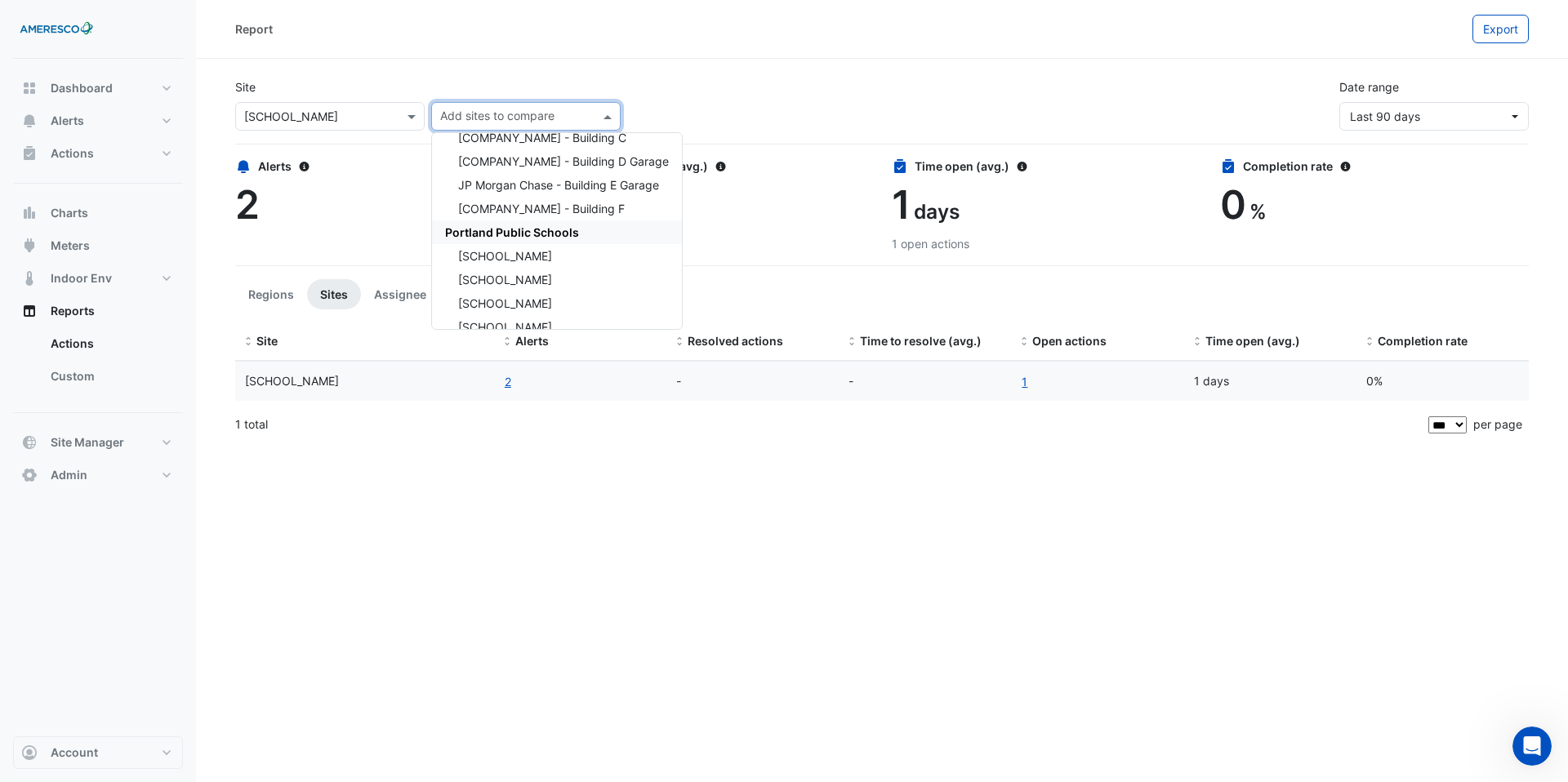click on "Portland Public Schools" at bounding box center (512, 232) 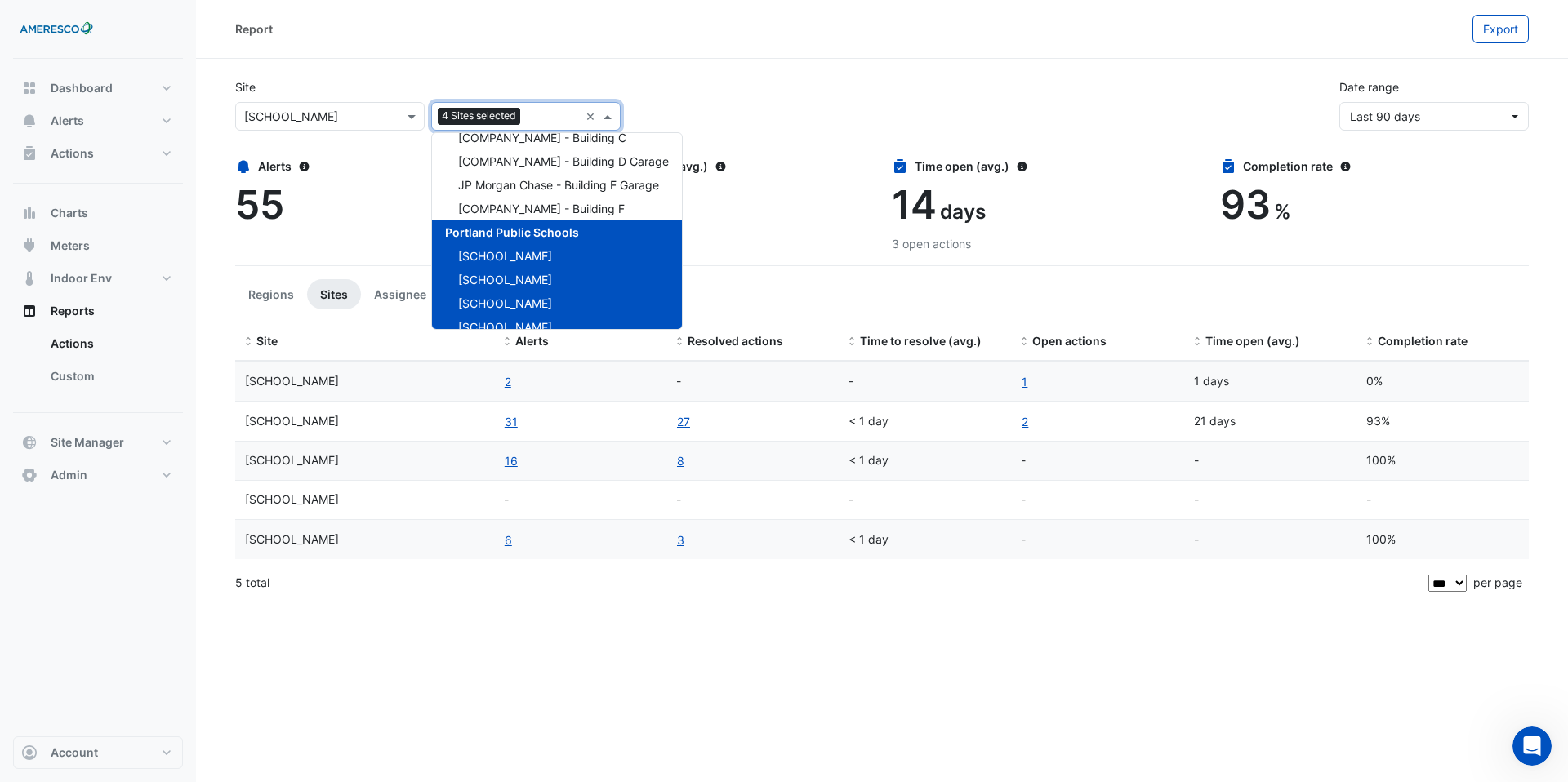 click on "Report
Export
Site
Select a Site × Vernon School
Add sites to compare
4 Sites selected
× JPMorganChase JP Morgan Chase - Building A JP Morgan Chase - Building B JP Morgan Chase - Building C JP Morgan Chase - Building D Garage JP Morgan Chase - Building E Garage JP Morgan Chase - Building F Portland Public Schools Dr. Martin Luther King Jr. Elementary Forest Park Elementary Kelly Elementary Rosa Parks Elementary Vernon School QCoefficient Building Z Sample Building Z
Date range
Last 90 days" 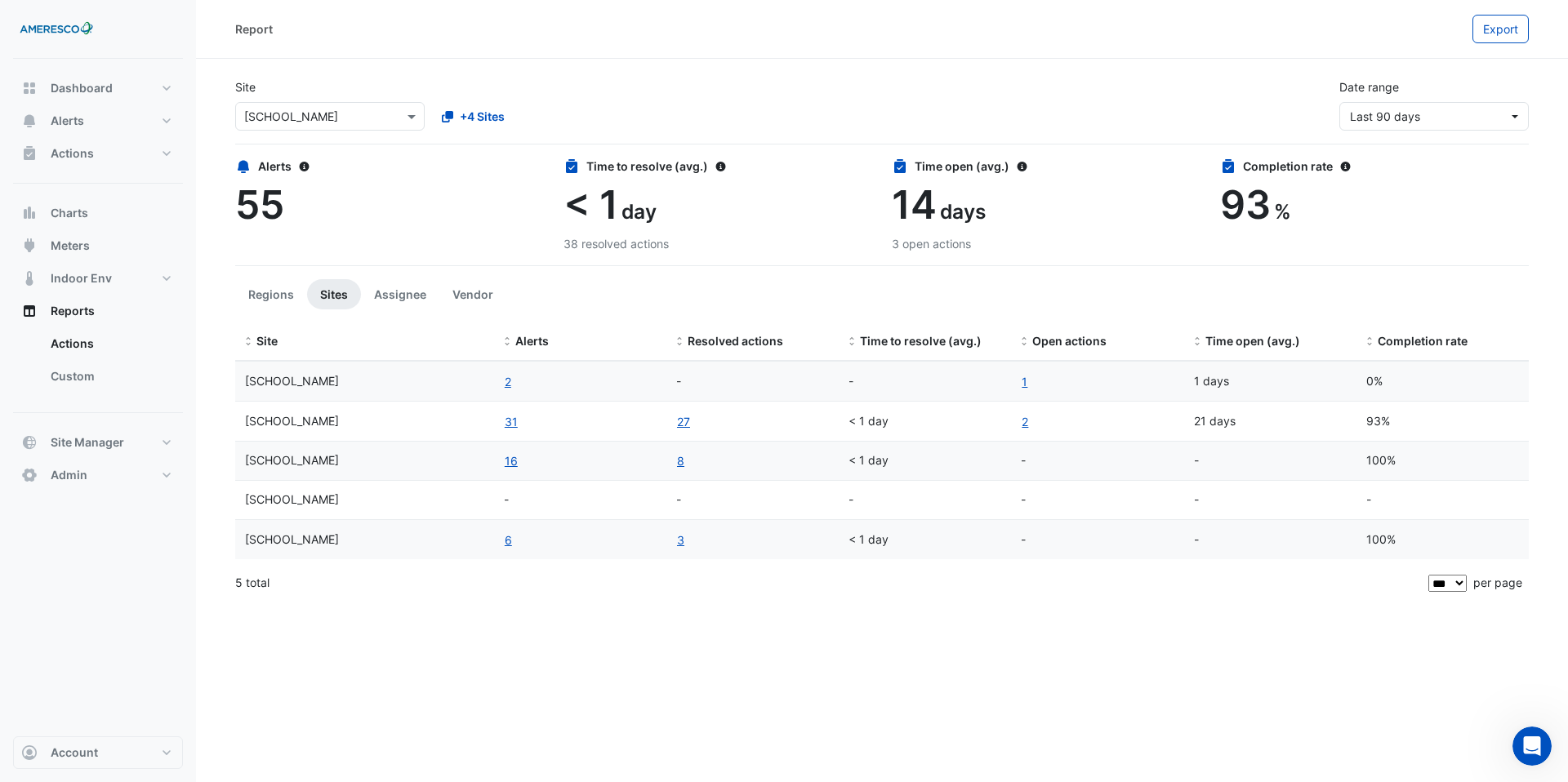 drag, startPoint x: 527, startPoint y: 367, endPoint x: 523, endPoint y: 512, distance: 145.0552 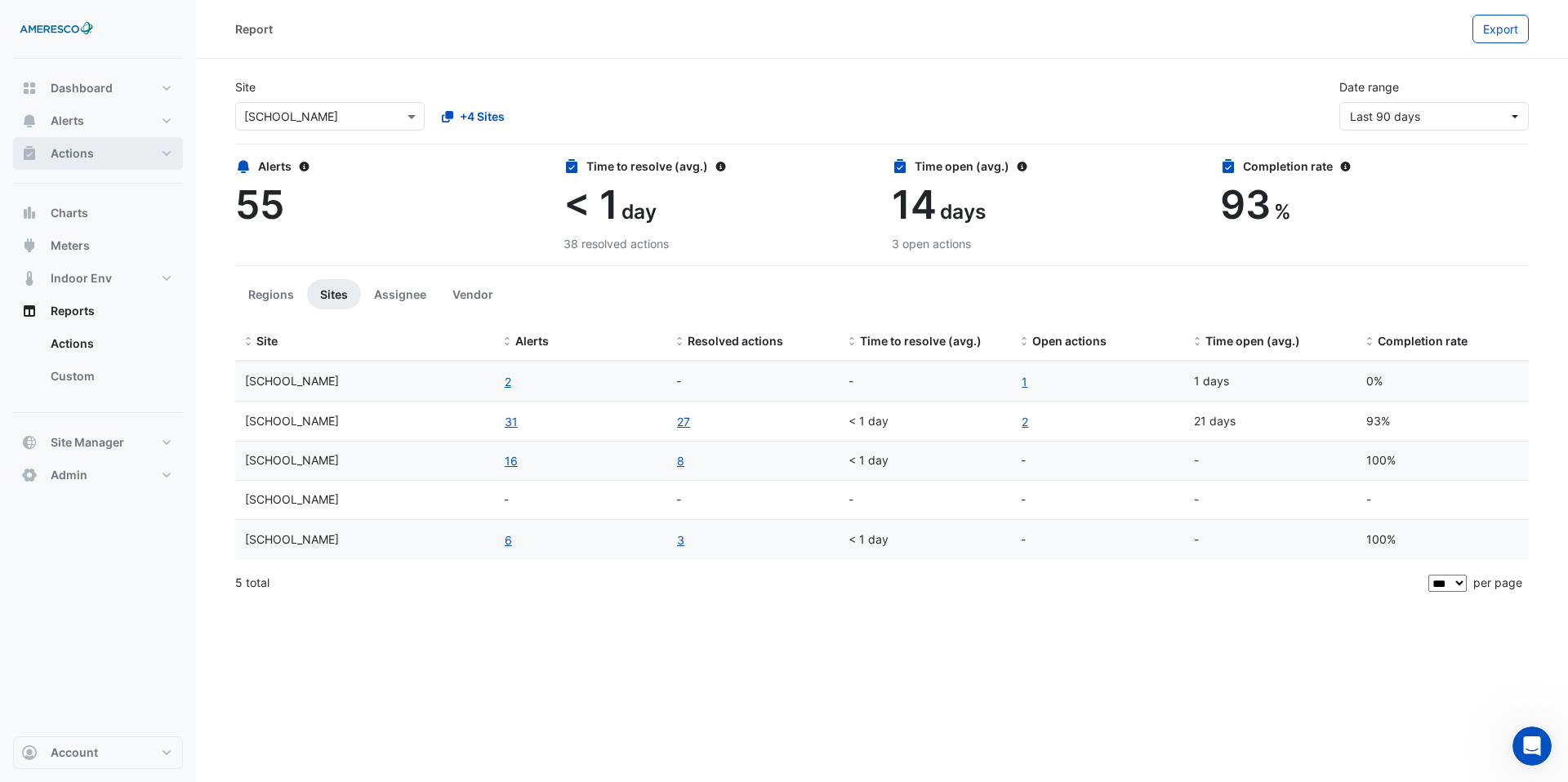 click on "Actions" at bounding box center (98, 153) 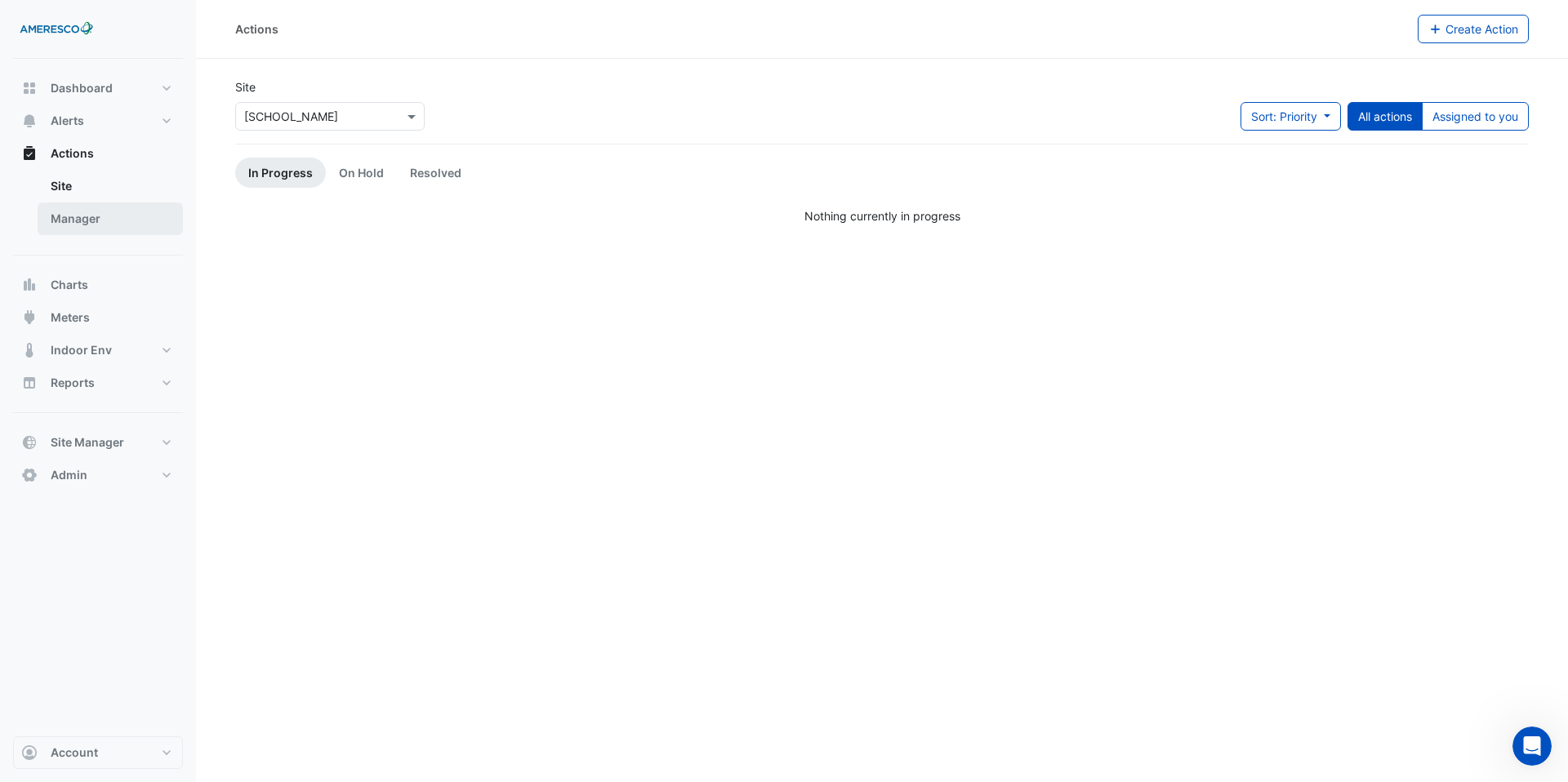 click on "Manager" at bounding box center (110, 219) 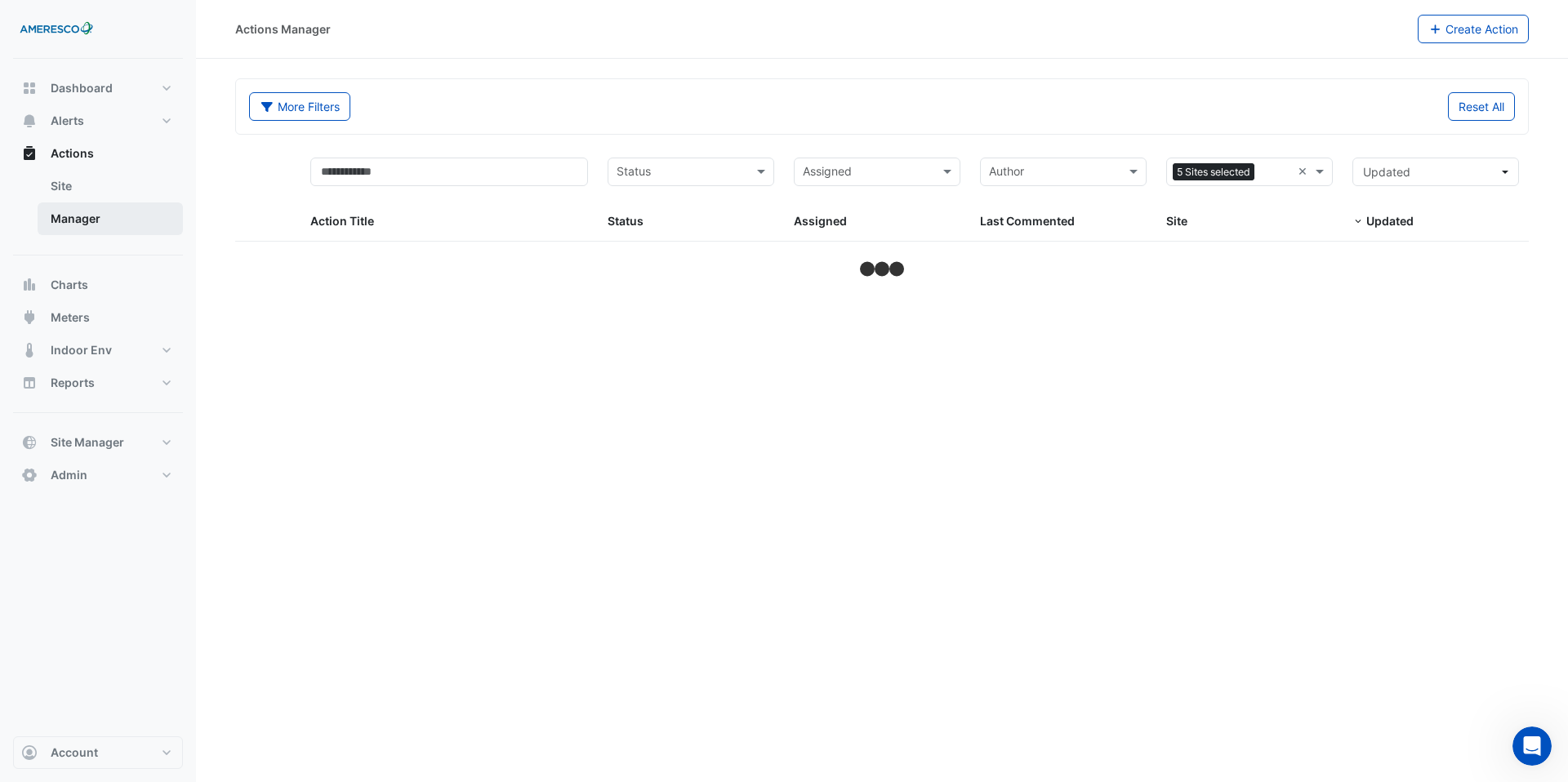 select on "***" 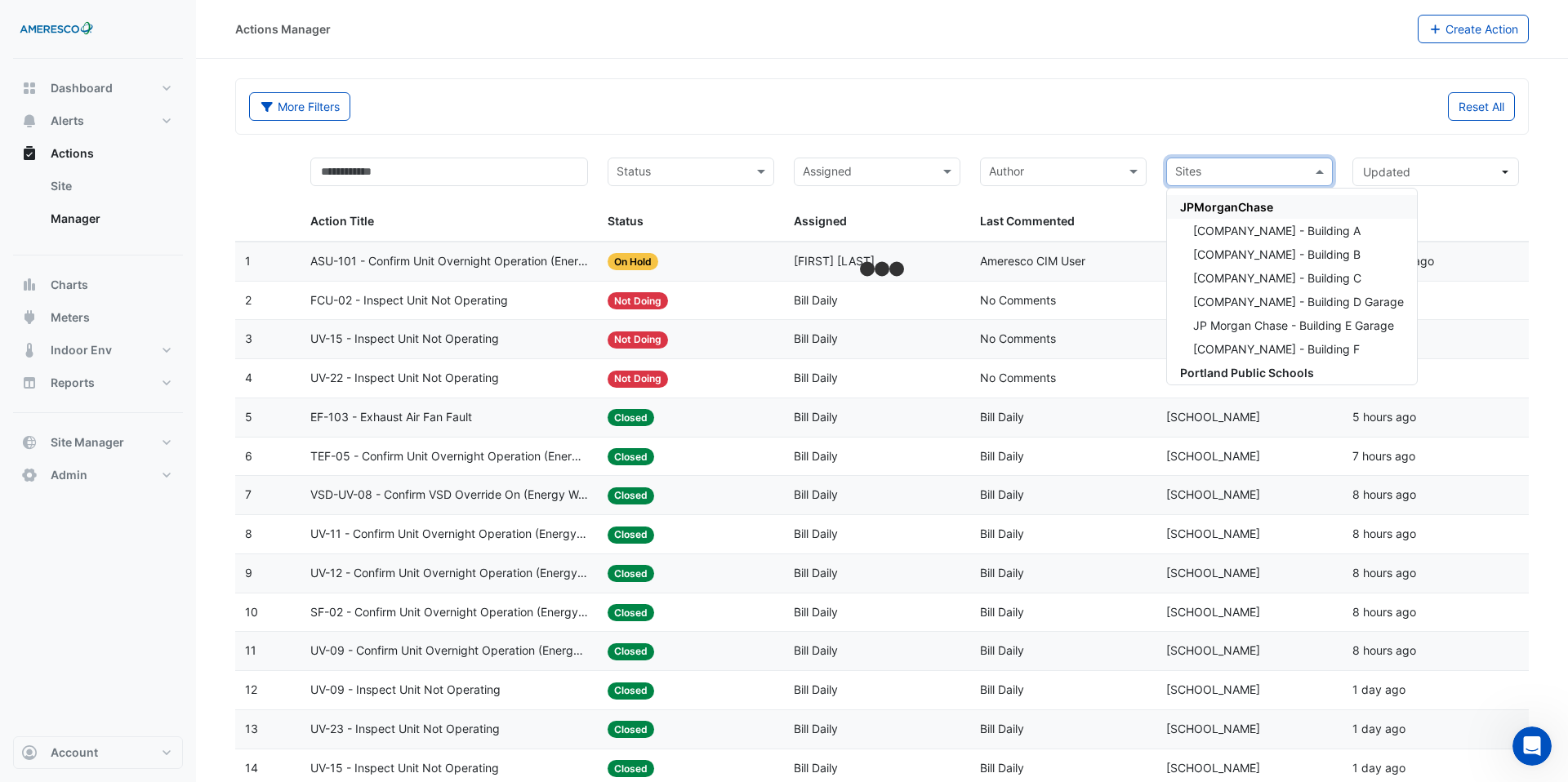 click at bounding box center [1240, 173] 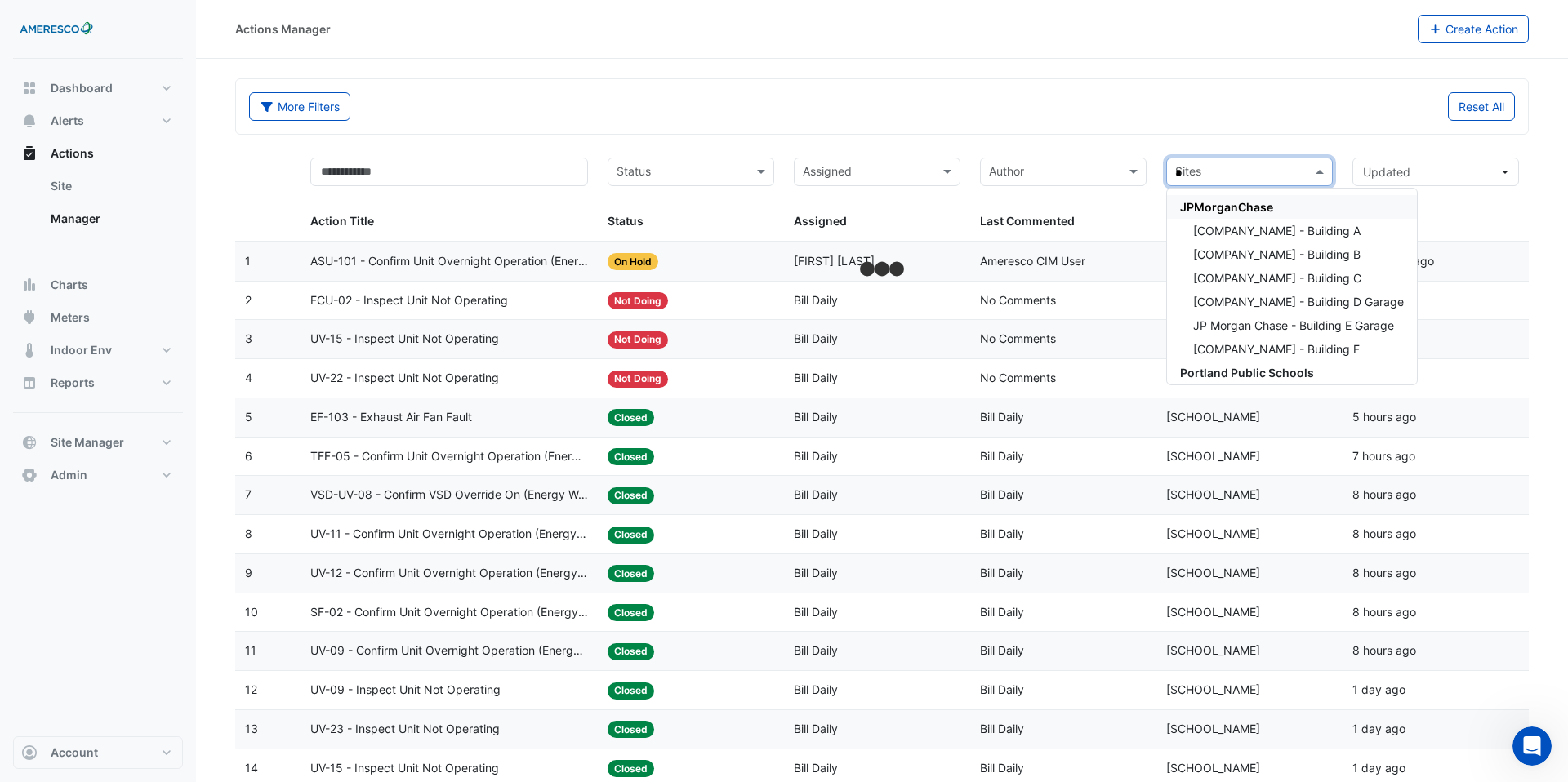 type on "**" 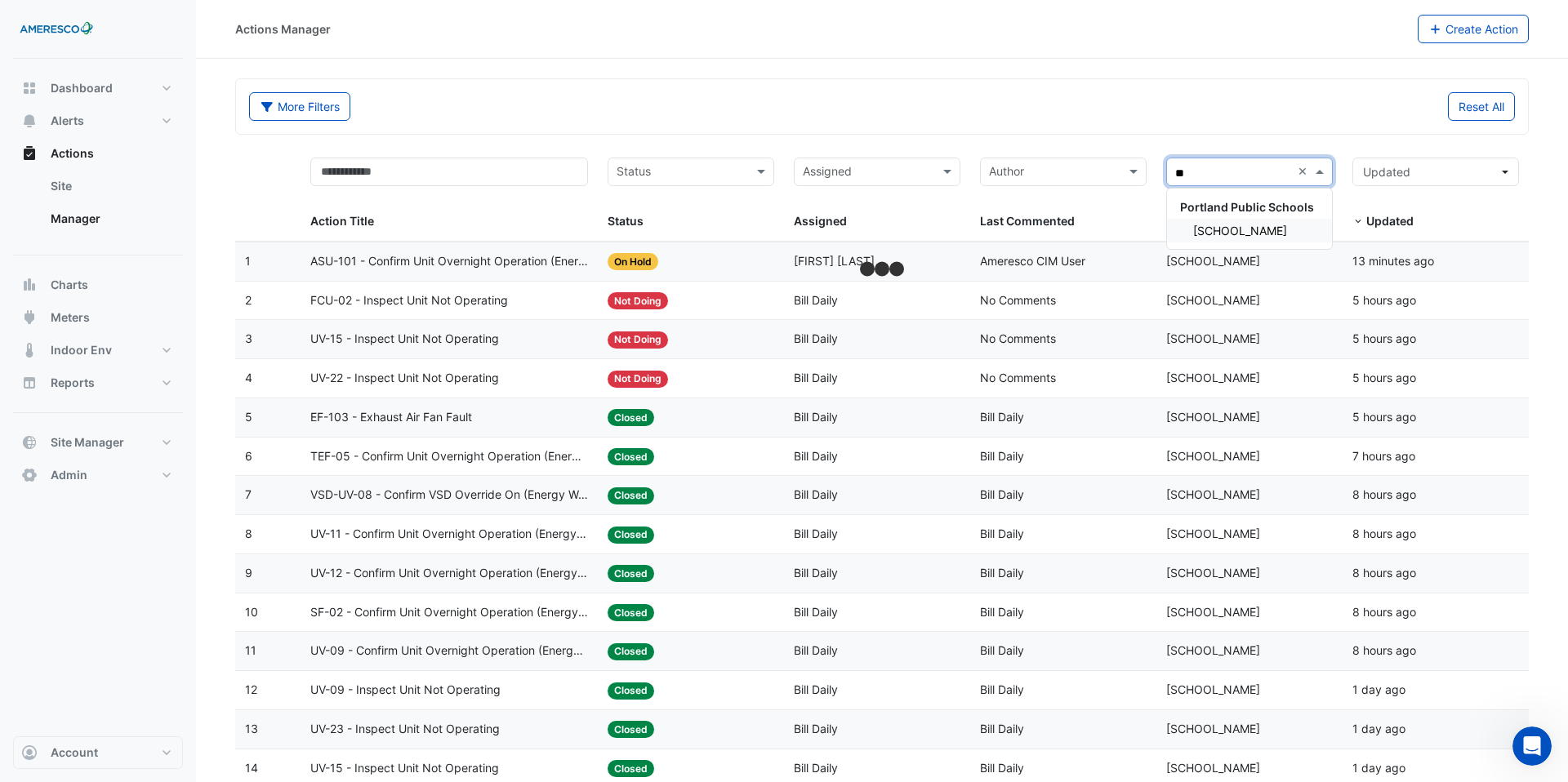 click on "Dr. Martin Luther King Jr. Elementary" at bounding box center (1250, 230) 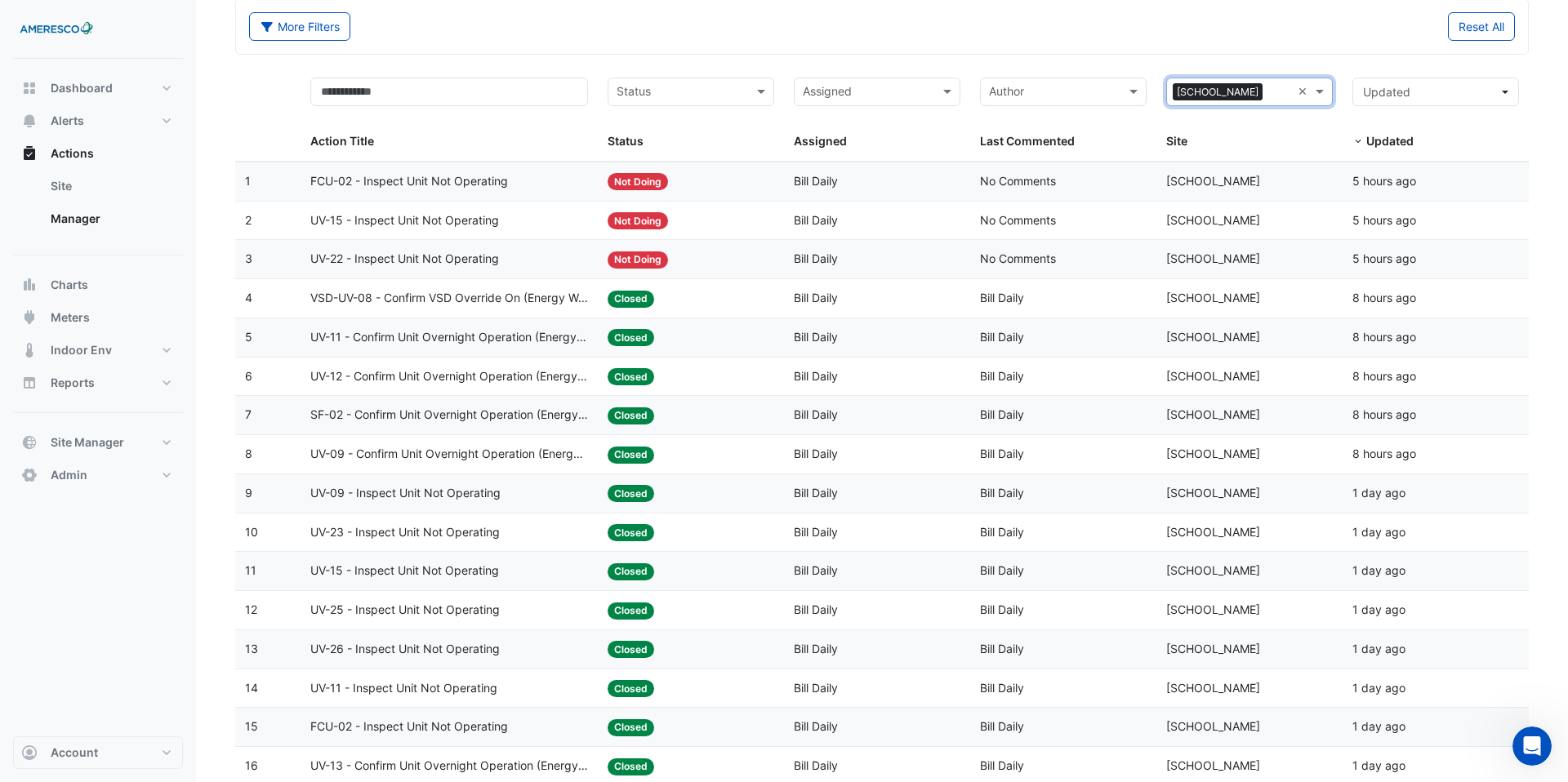 scroll, scrollTop: 0, scrollLeft: 0, axis: both 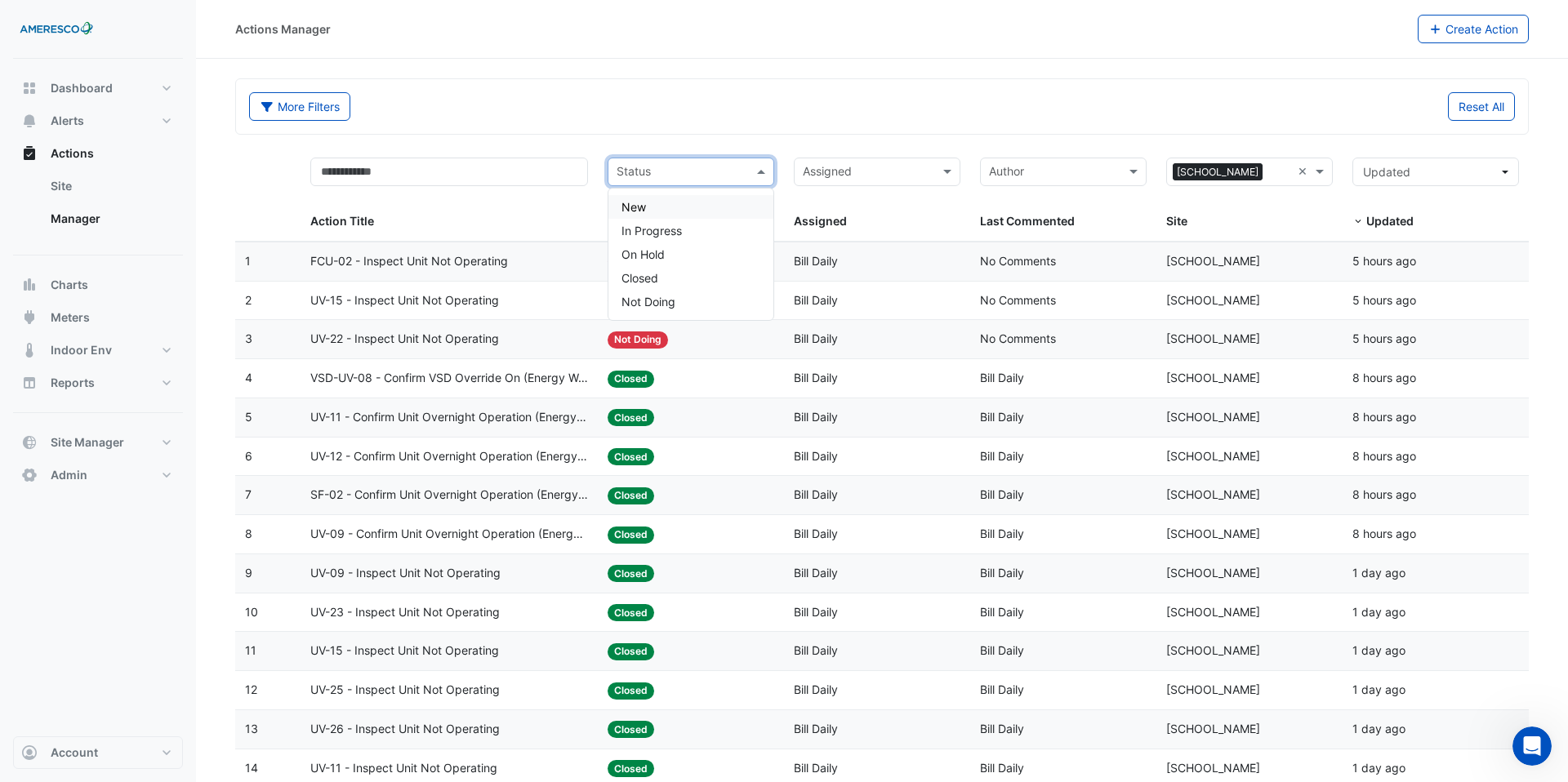 click at bounding box center [681, 173] 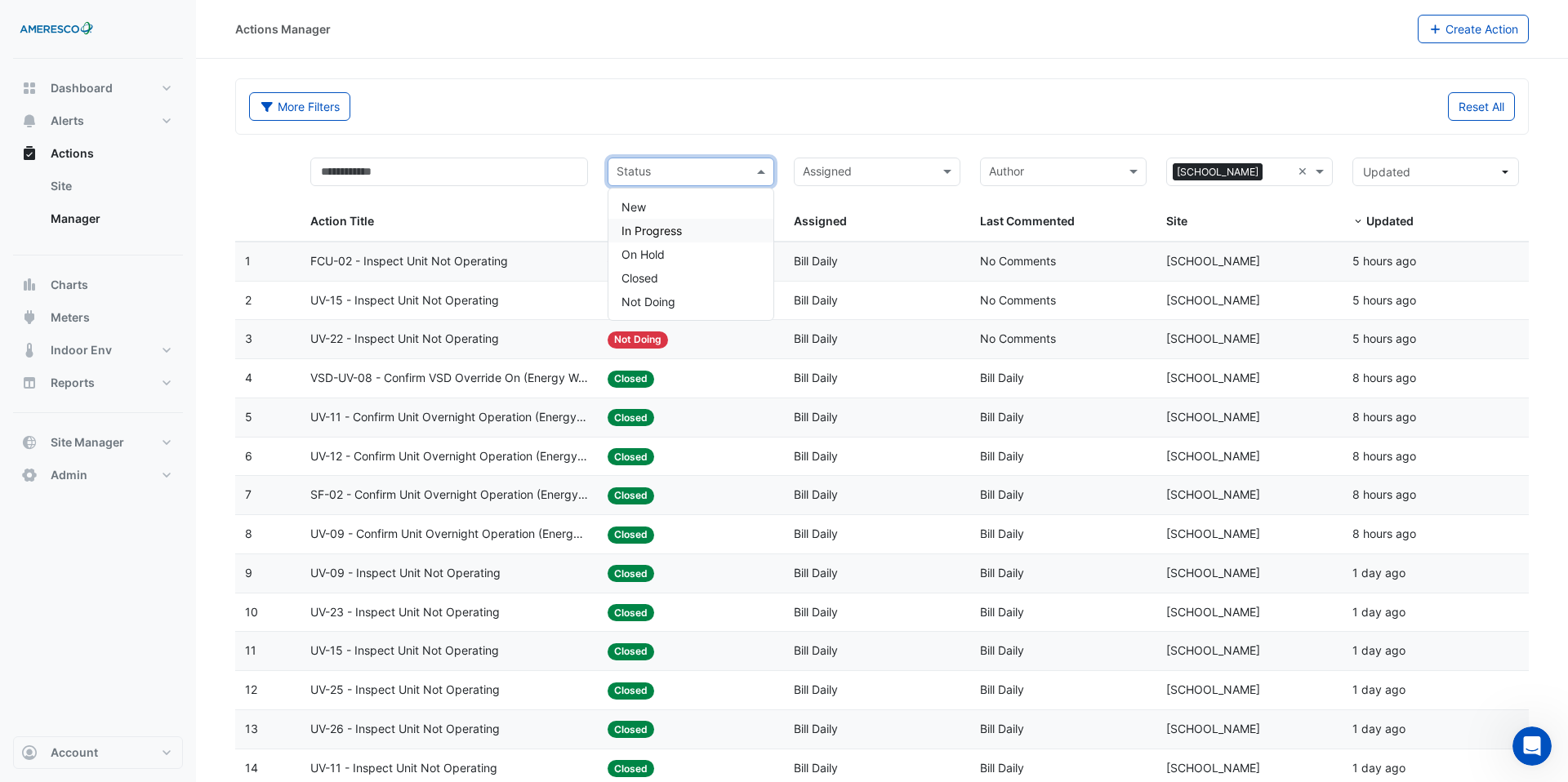 click on "In Progress" at bounding box center (652, 230) 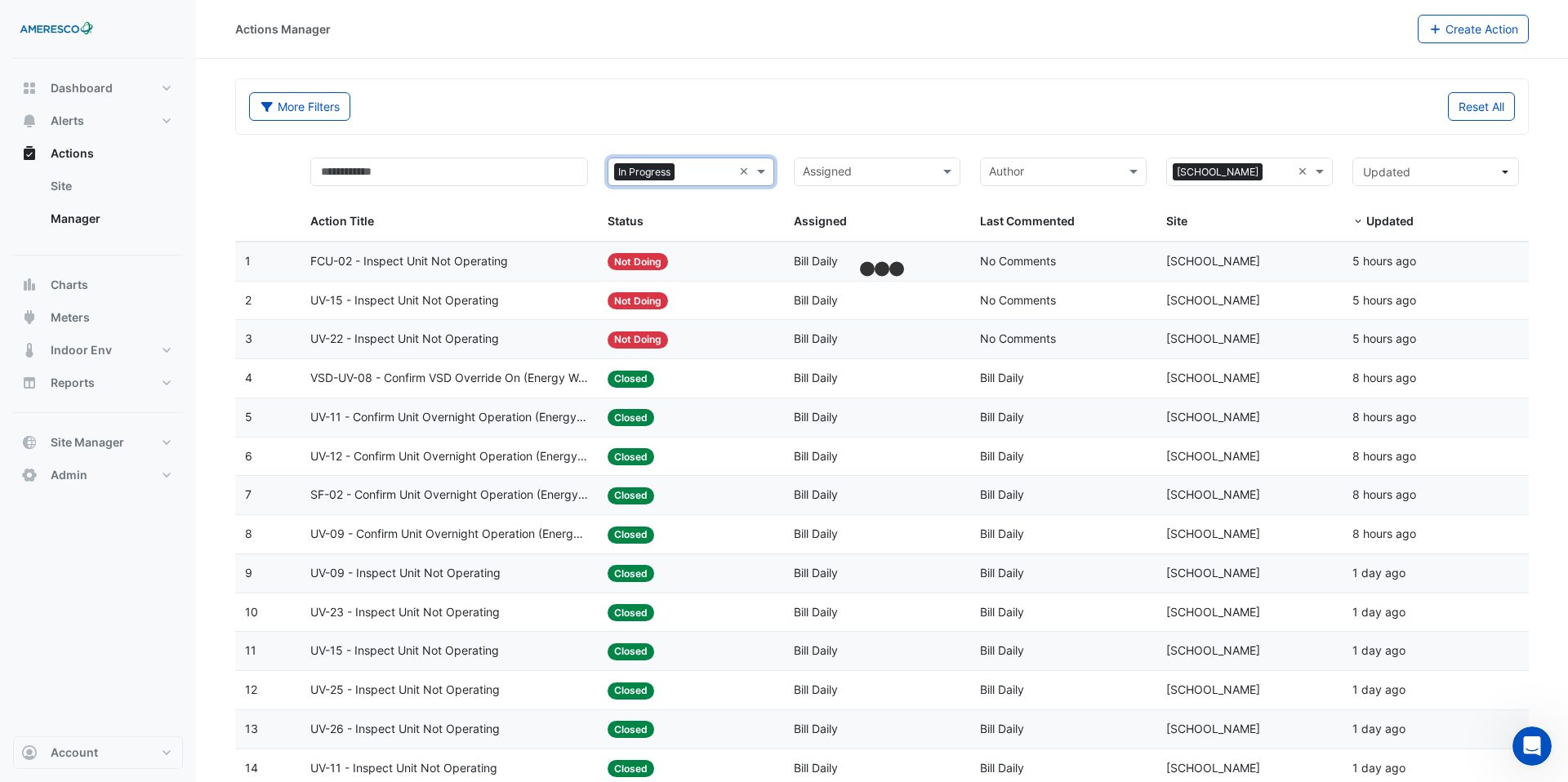 click on "More Filters
Reset All" 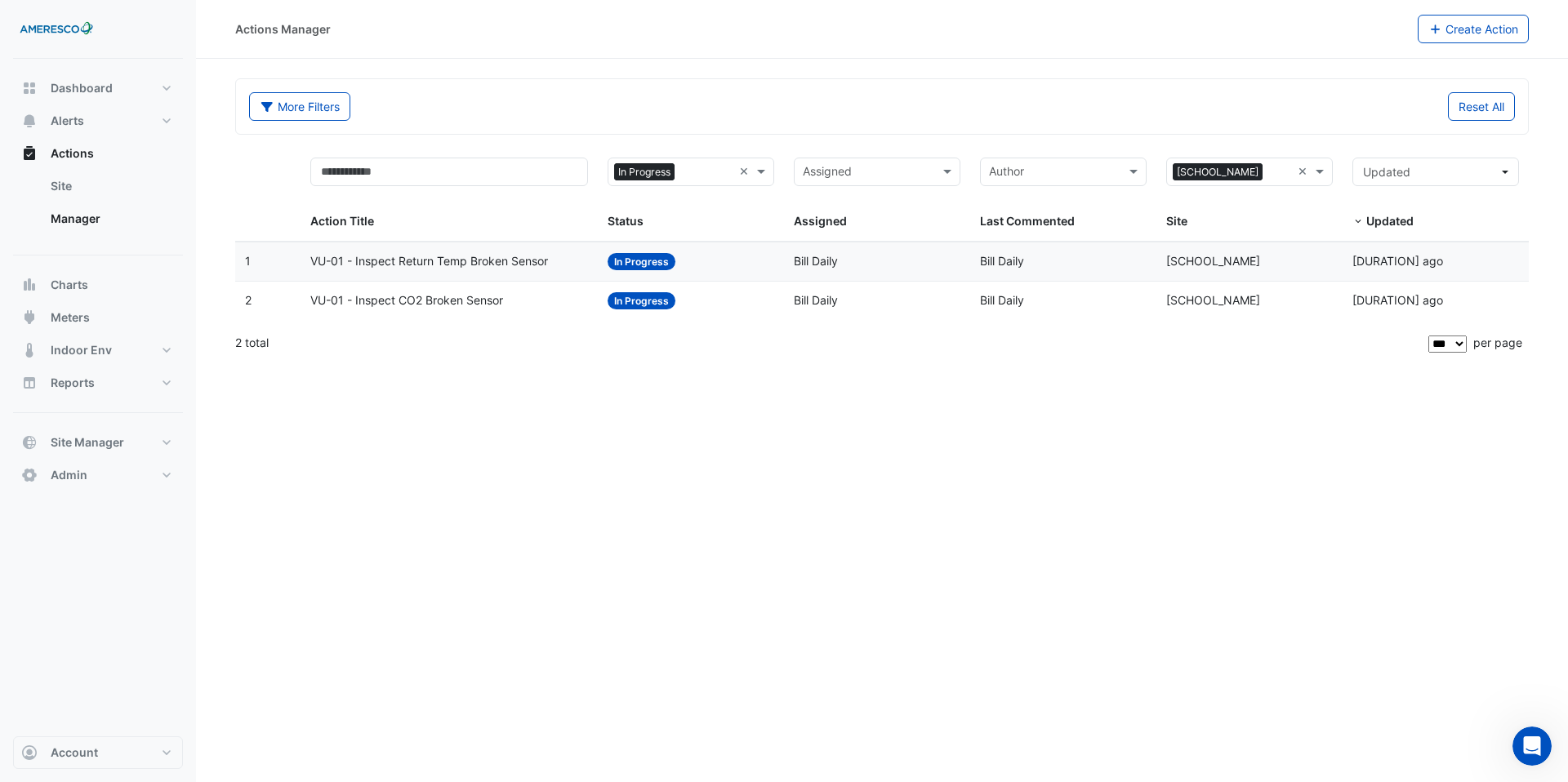 click at bounding box center [706, 173] 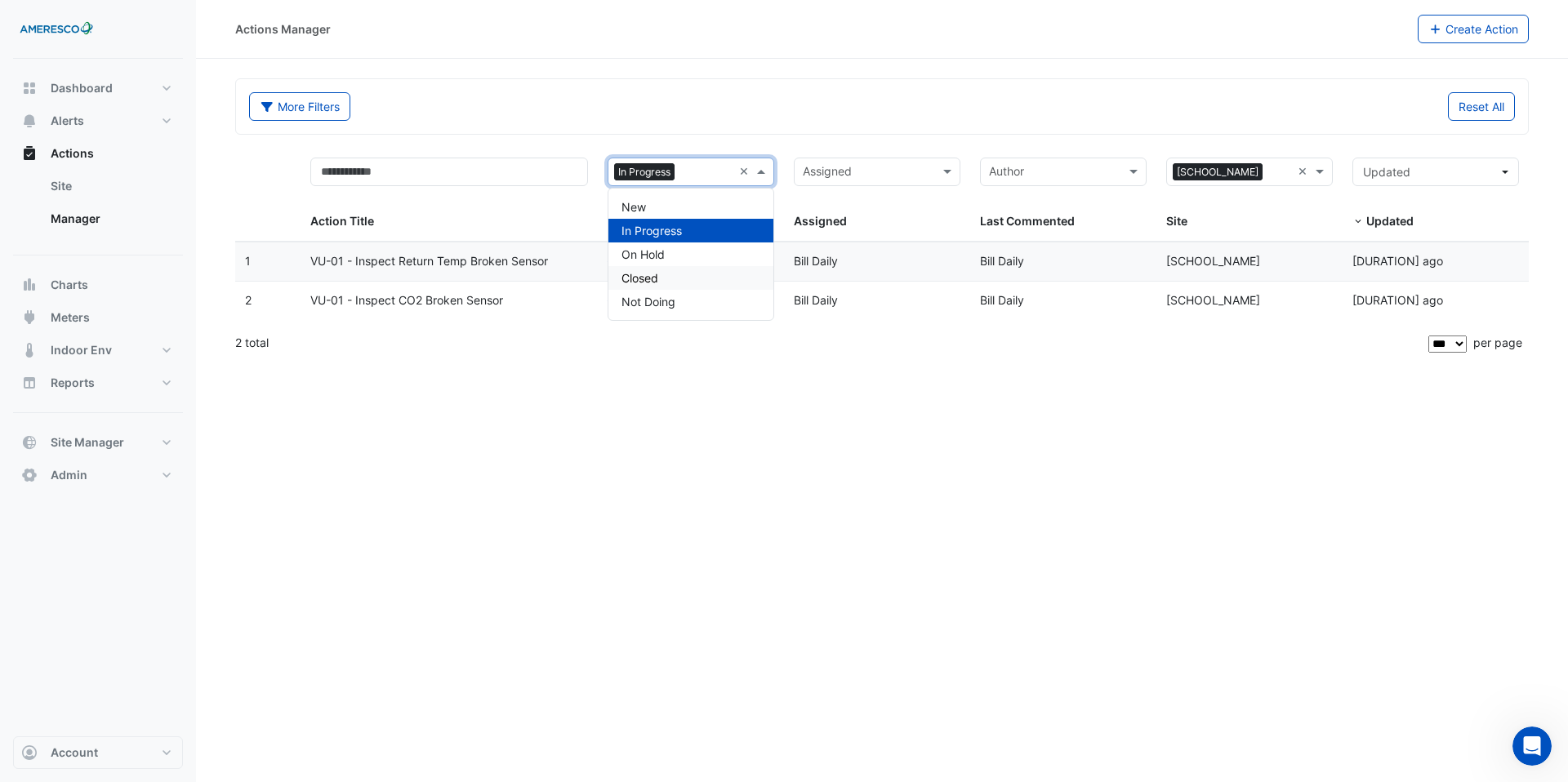 click on "Closed" at bounding box center [691, 278] 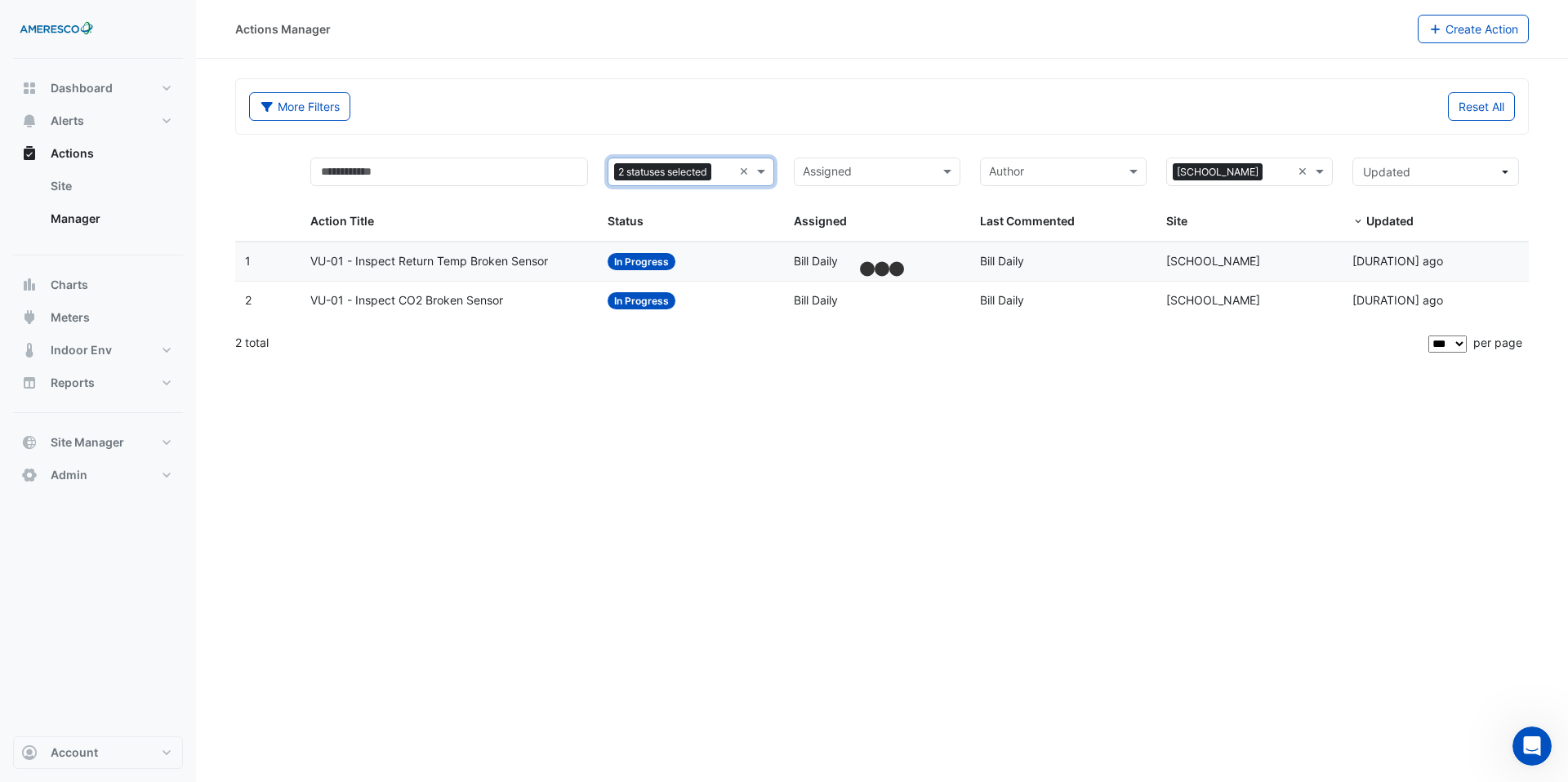 click at bounding box center (725, 173) 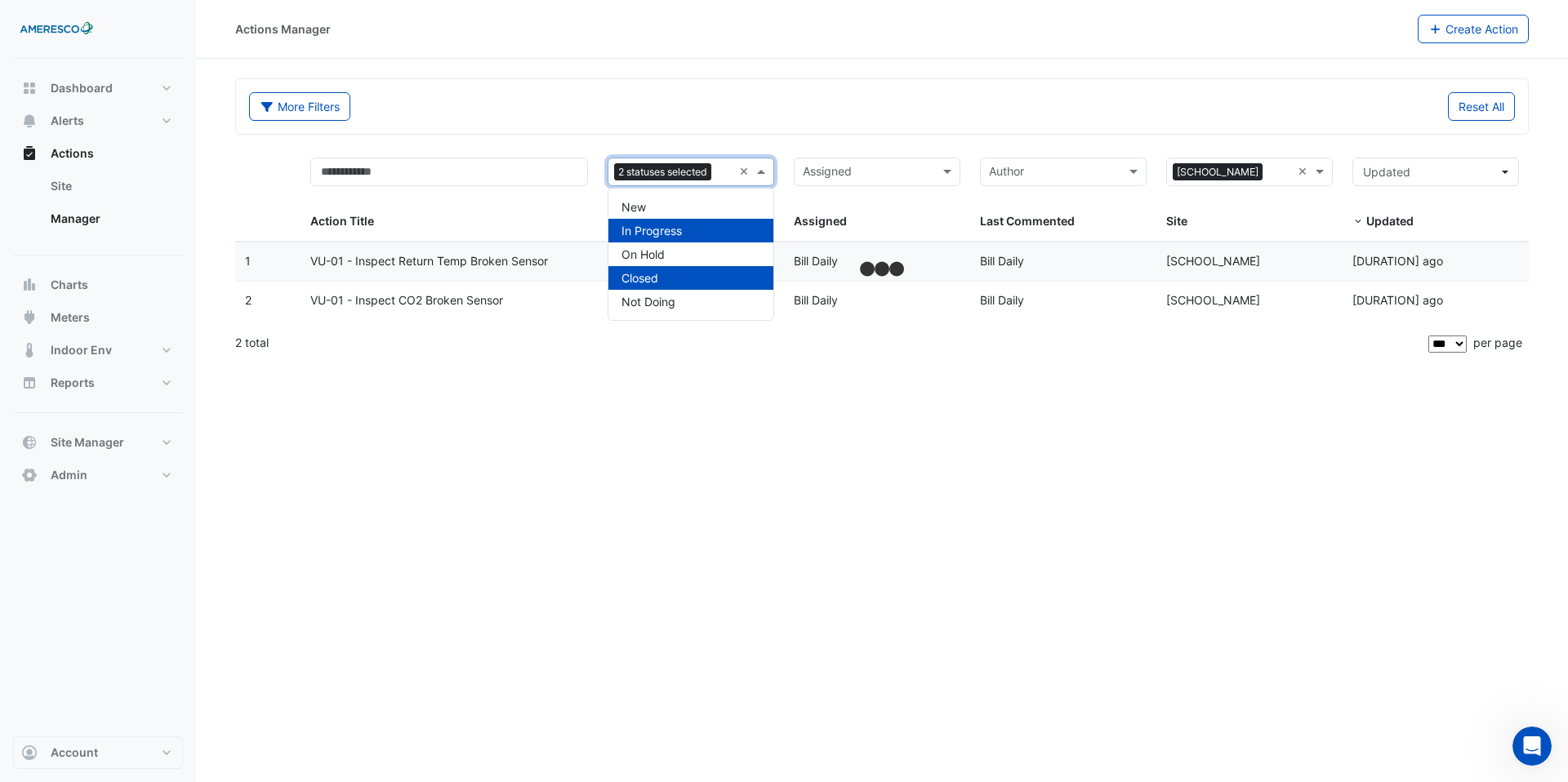 click on "In Progress" at bounding box center [652, 230] 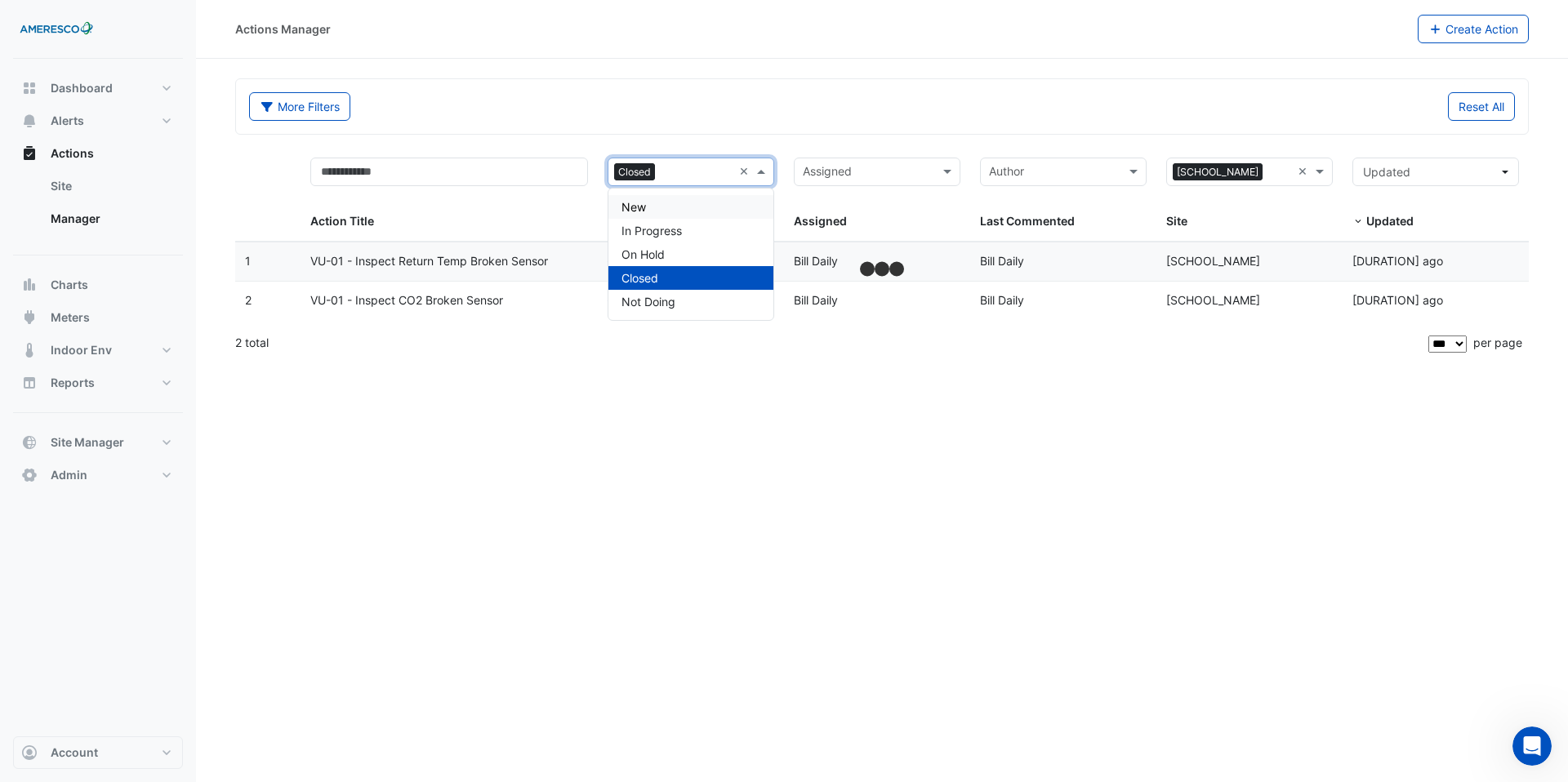 click on "More Filters" 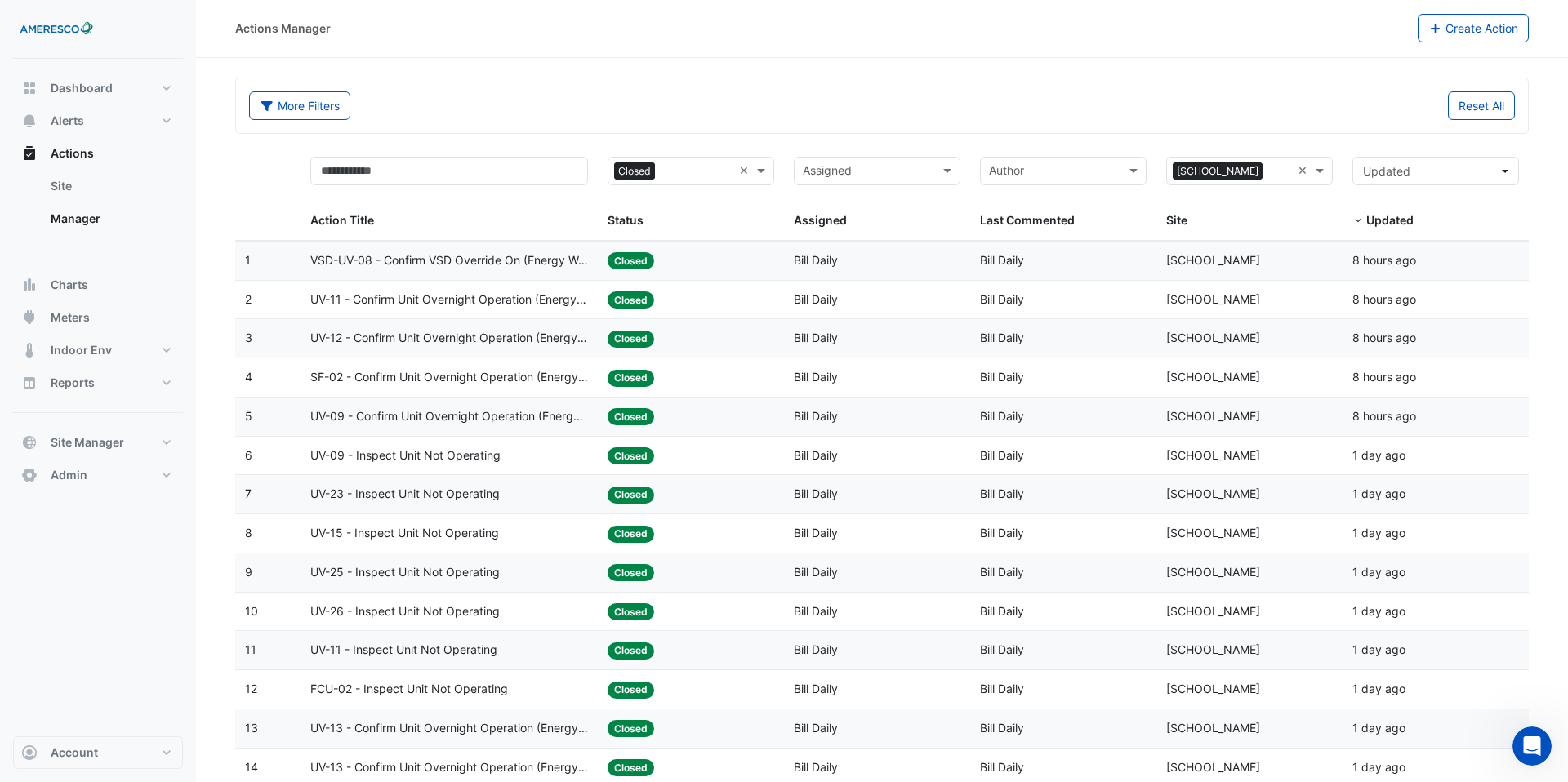 scroll, scrollTop: 0, scrollLeft: 0, axis: both 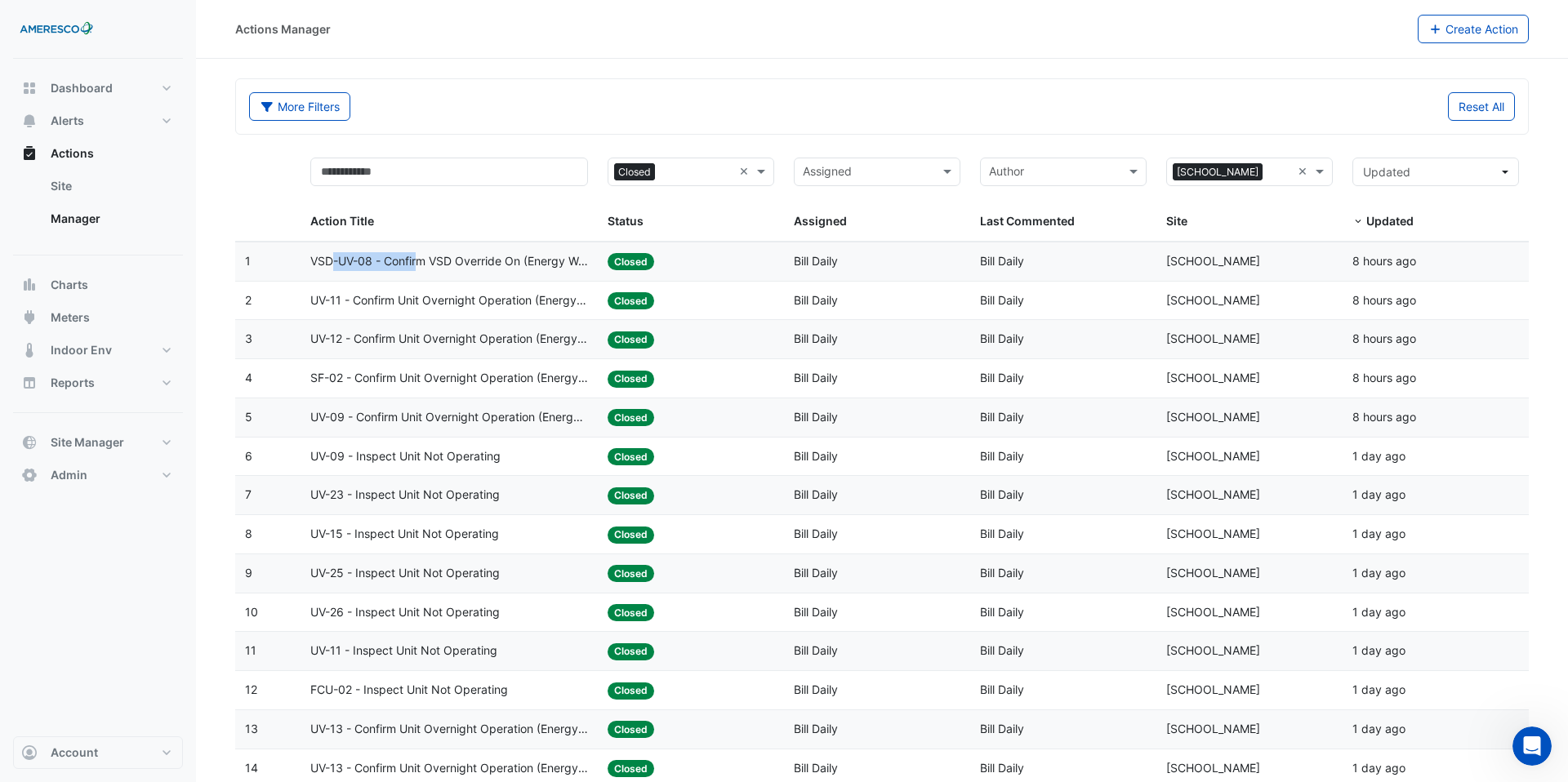 drag, startPoint x: 419, startPoint y: 264, endPoint x: 332, endPoint y: 261, distance: 87.051709 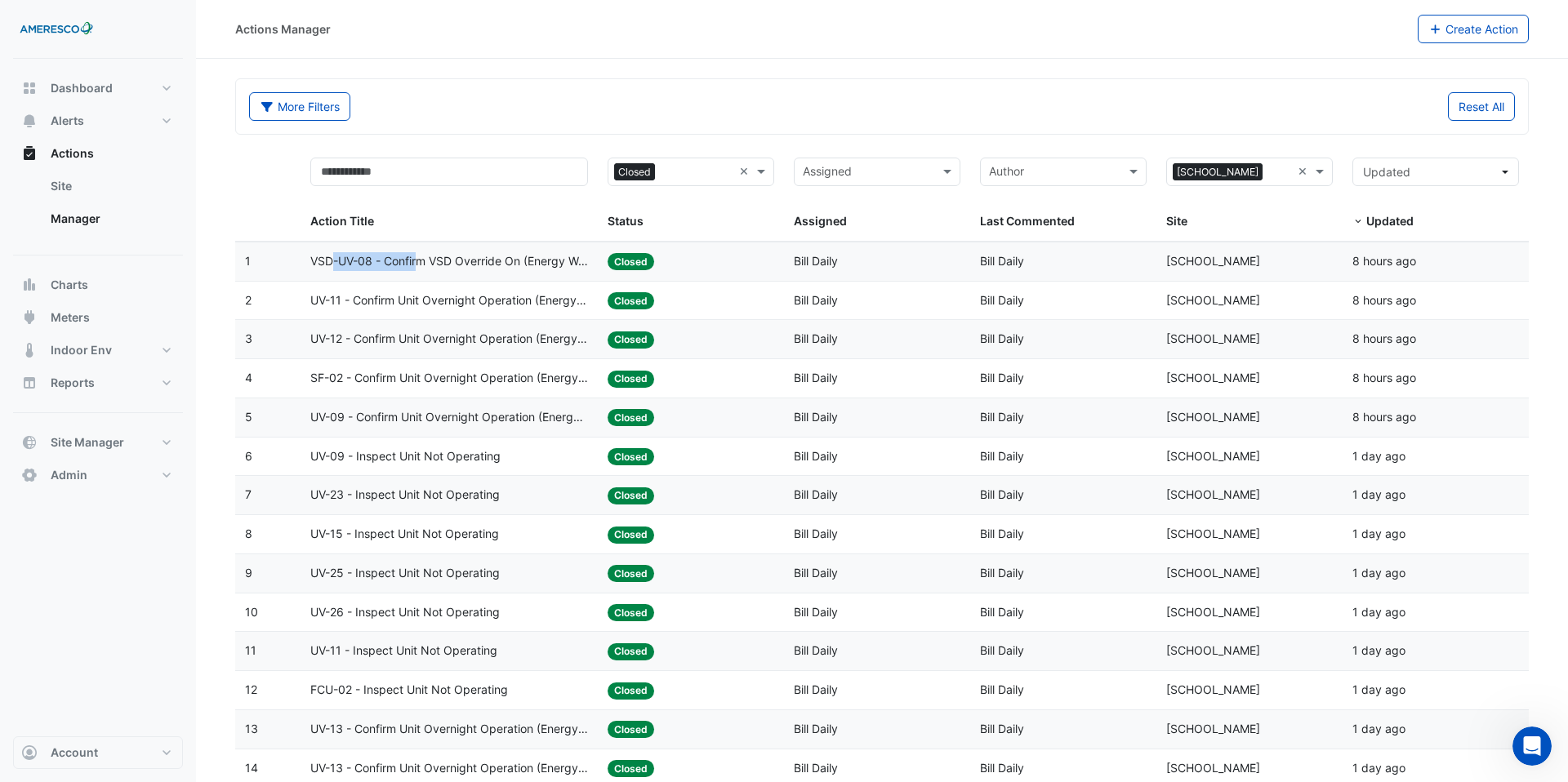 drag, startPoint x: 840, startPoint y: 264, endPoint x: 773, endPoint y: 264, distance: 67 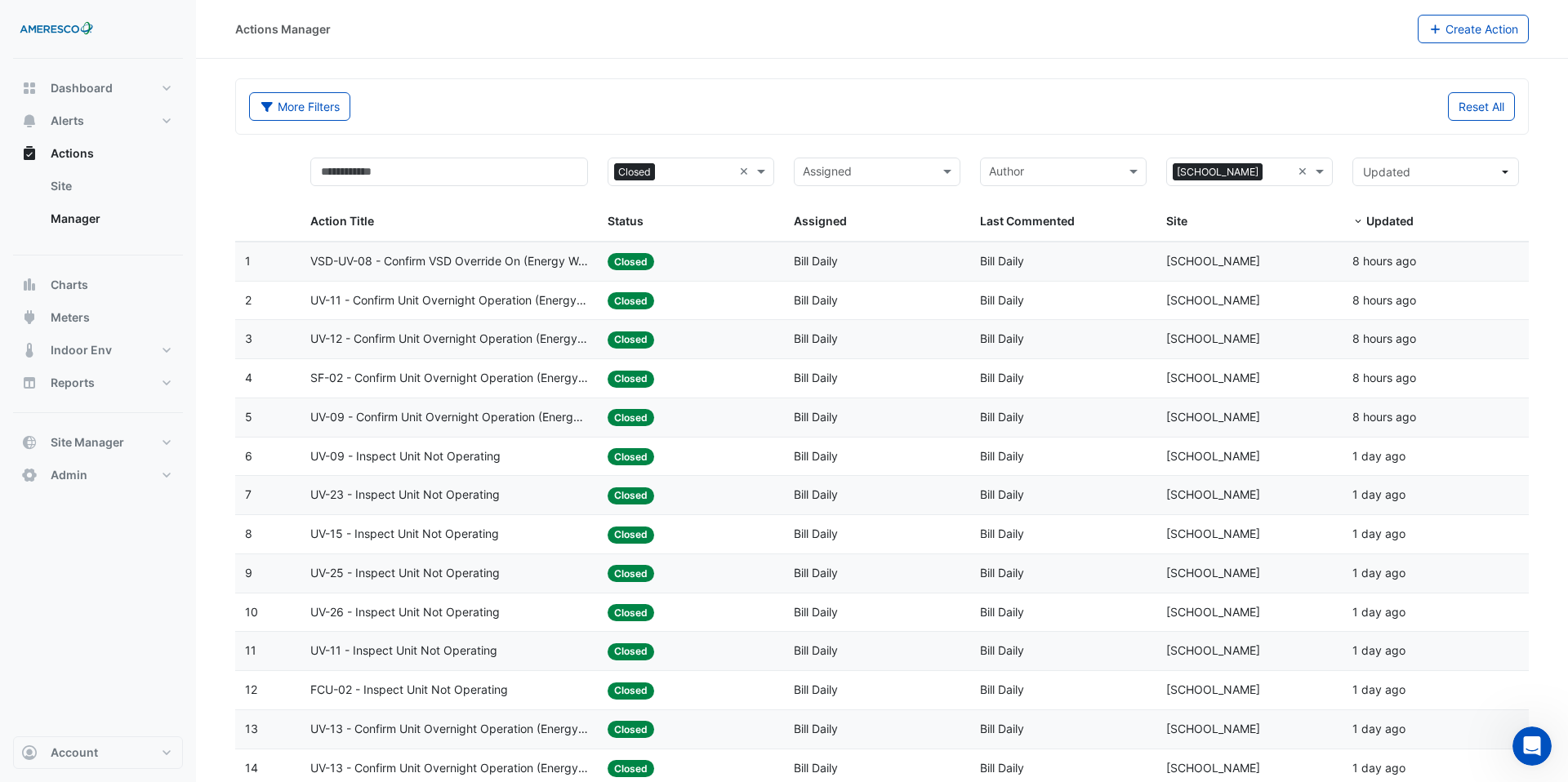 drag, startPoint x: 1018, startPoint y: 261, endPoint x: 943, endPoint y: 261, distance: 75 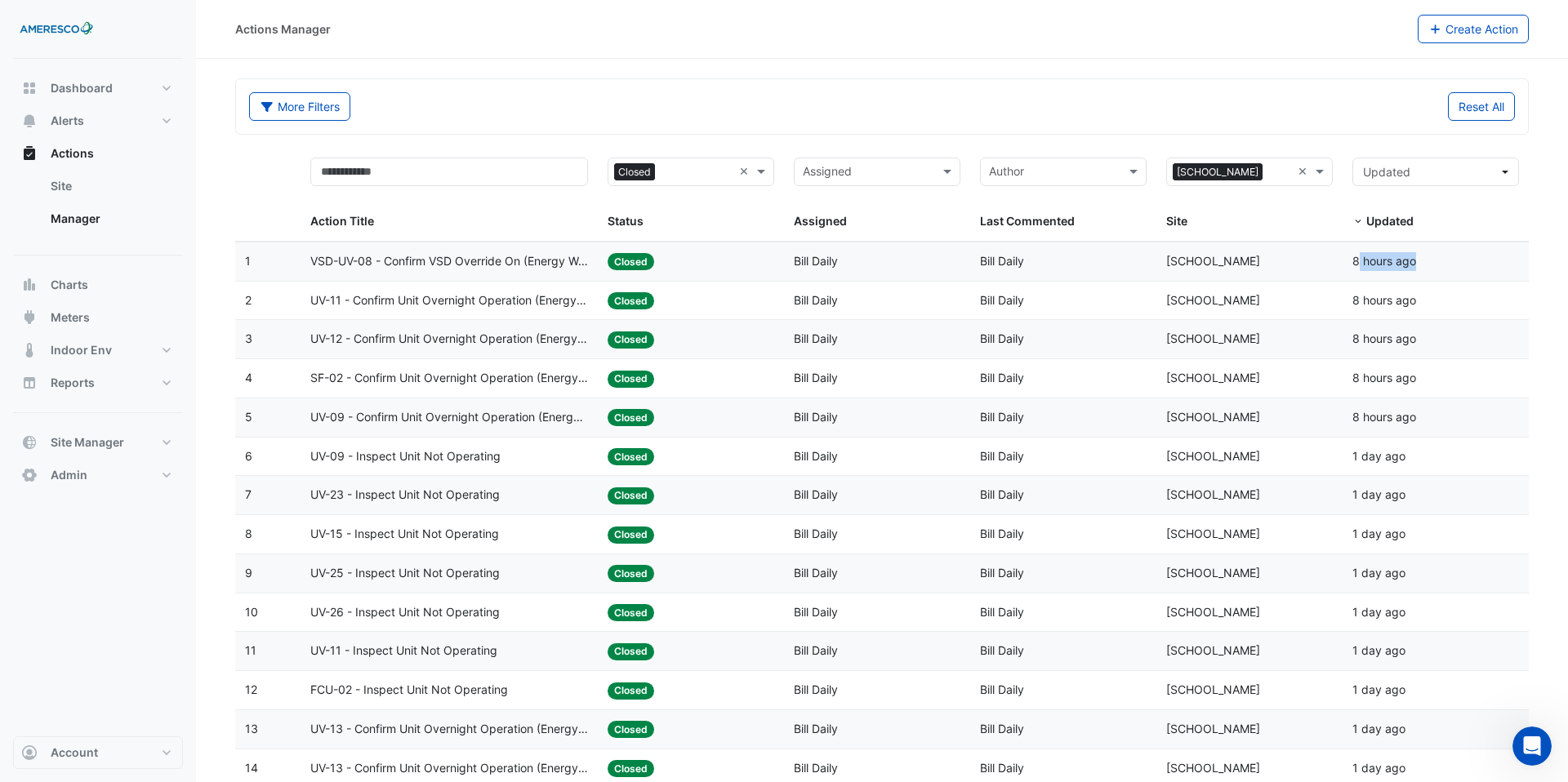 drag, startPoint x: 1414, startPoint y: 255, endPoint x: 1356, endPoint y: 255, distance: 58 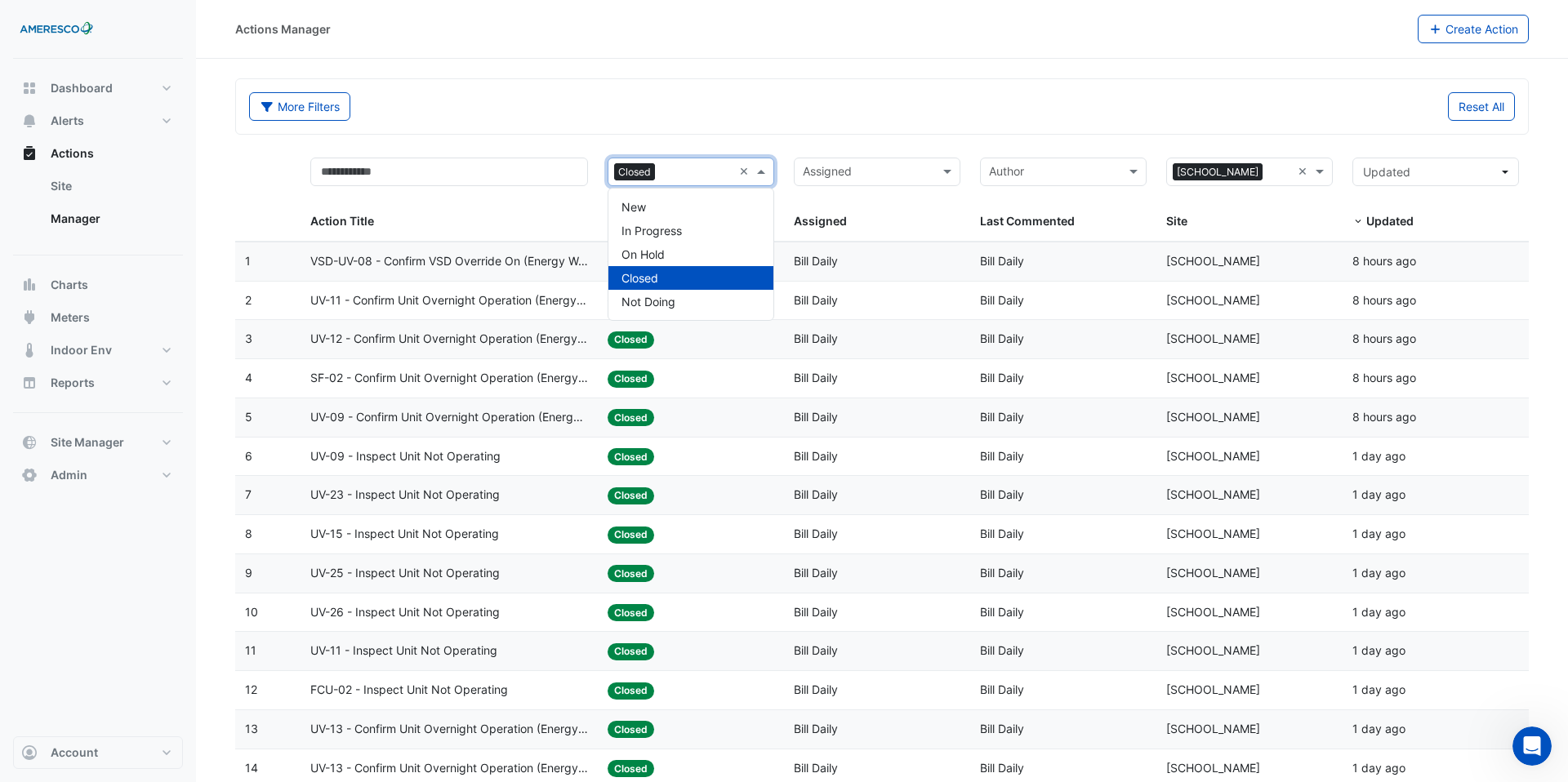 click at bounding box center (697, 173) 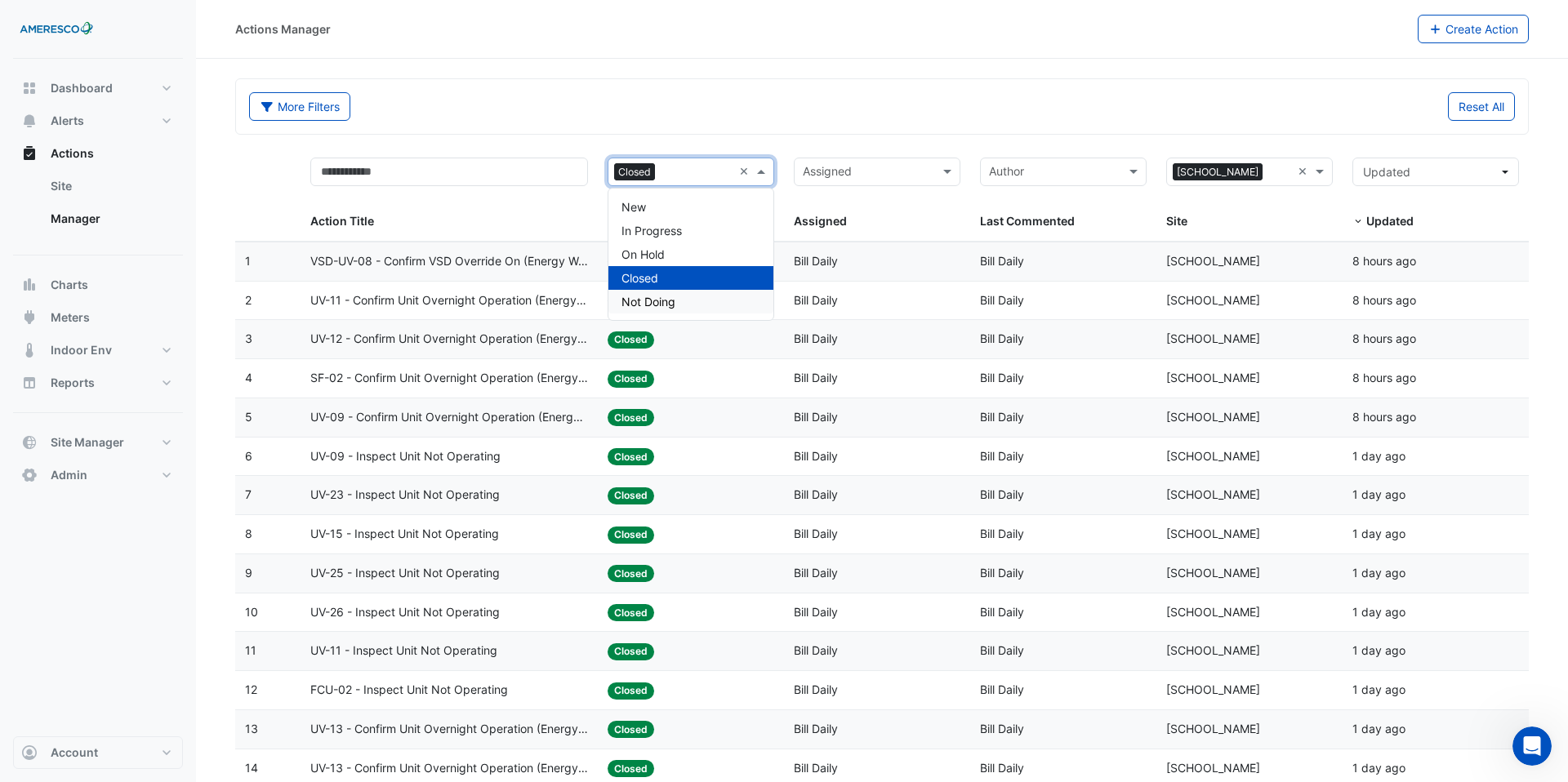 click on "Not Doing" at bounding box center (691, 301) 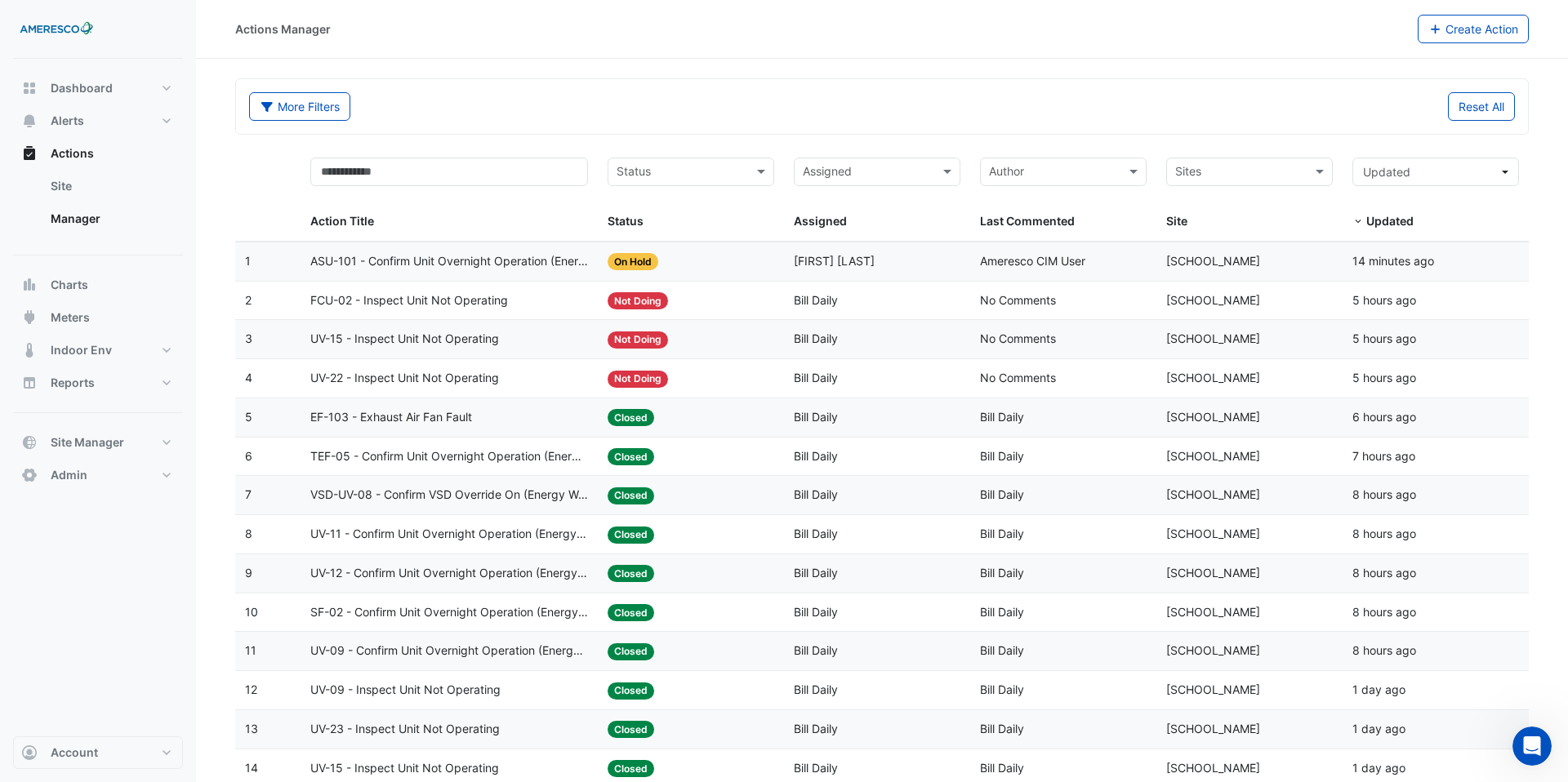 click on "Action Title:
FCU-02 - Inspect Unit Not Operating" 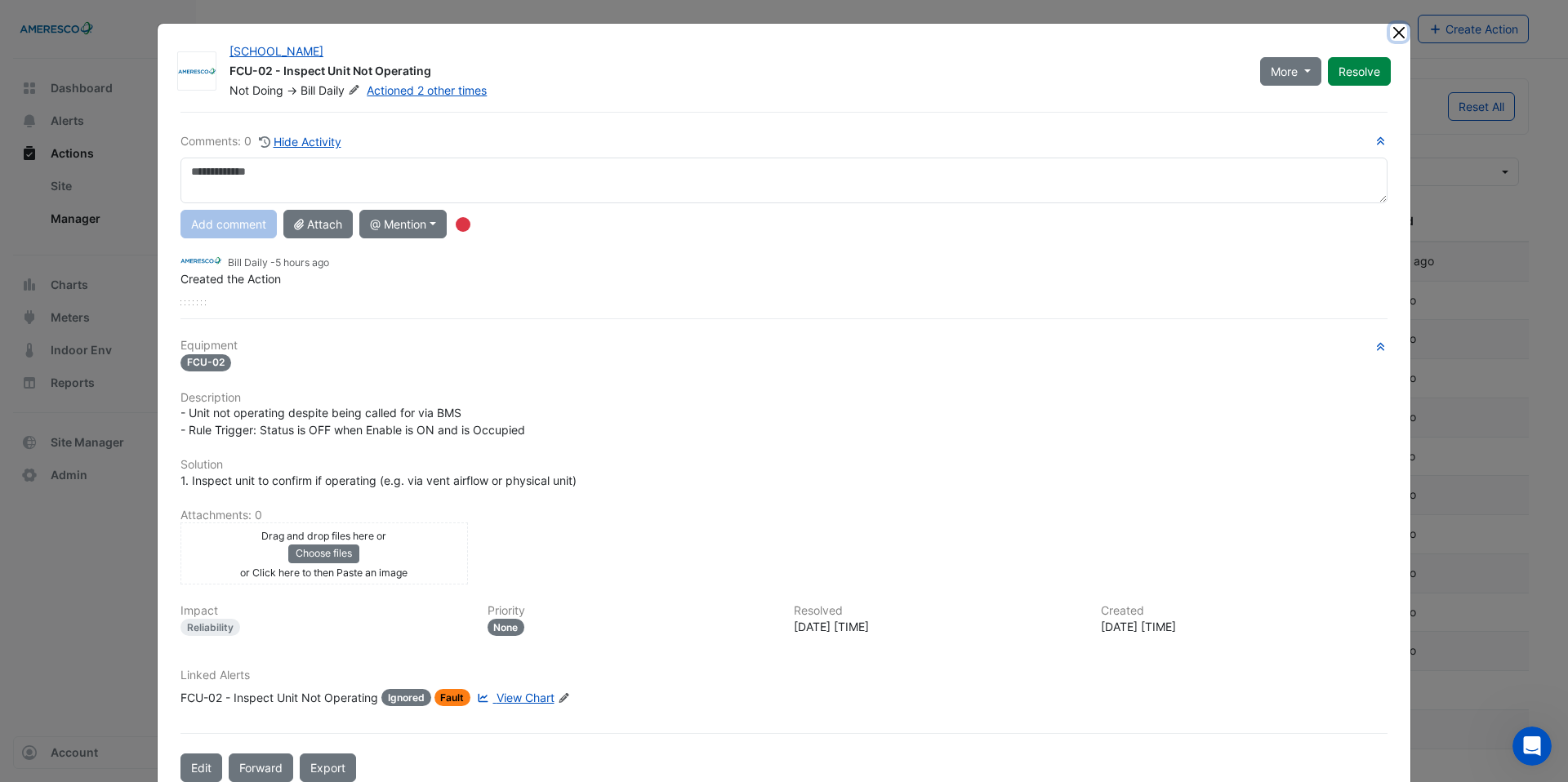 click 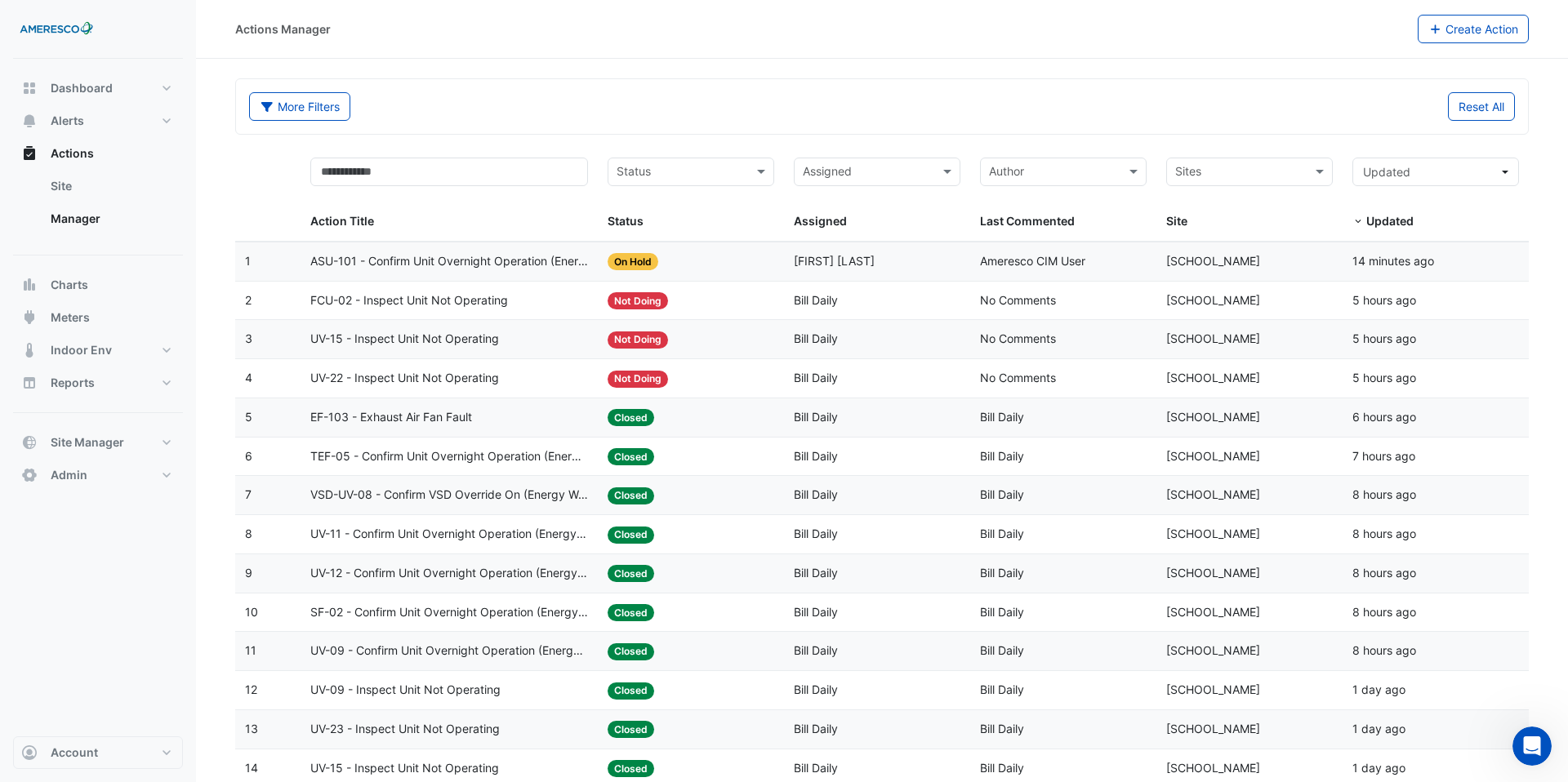 click on "TEF-05 - Confirm Unit Overnight Operation (Energy Waste)" 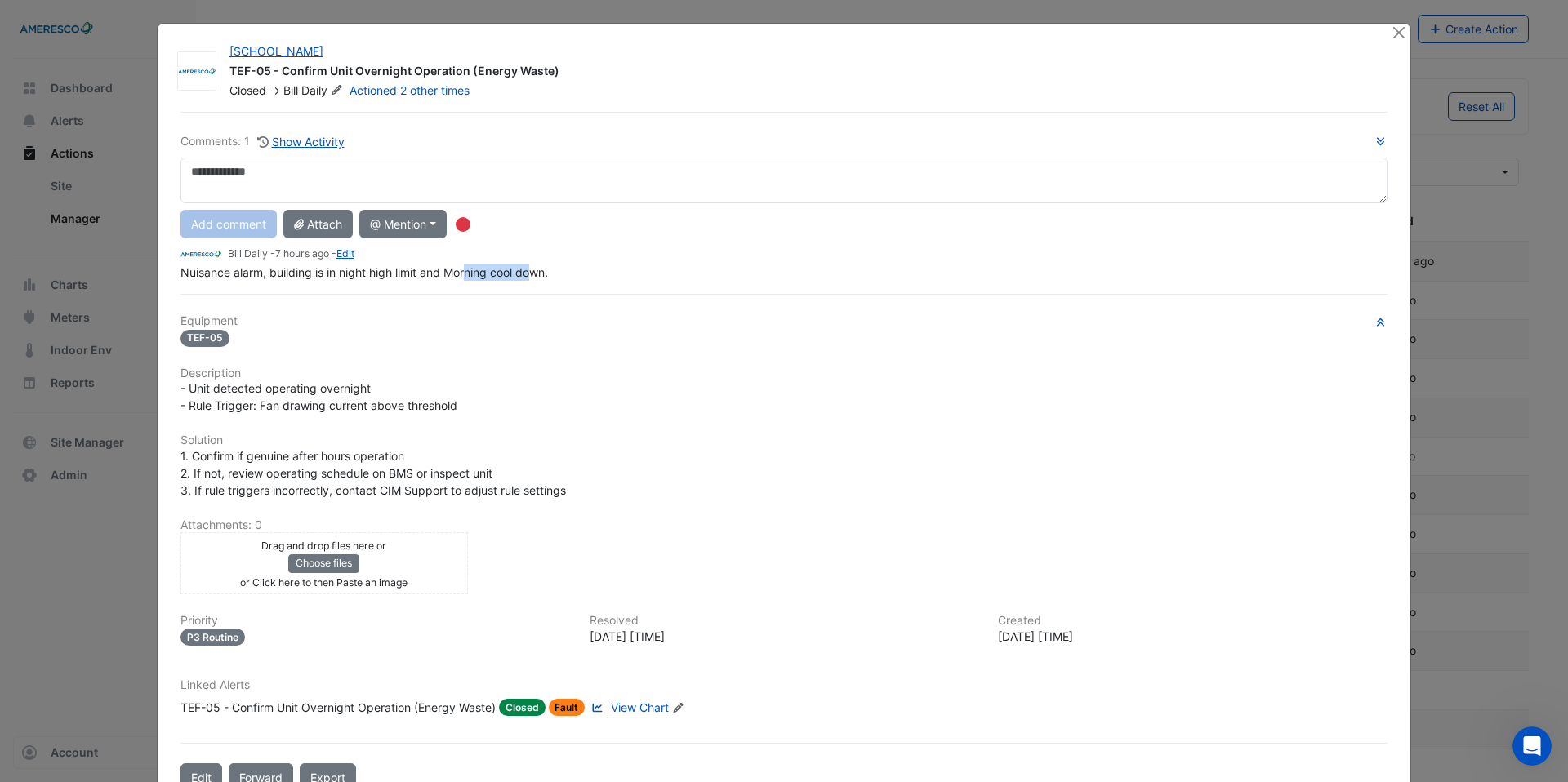 drag, startPoint x: 531, startPoint y: 274, endPoint x: 453, endPoint y: 274, distance: 78 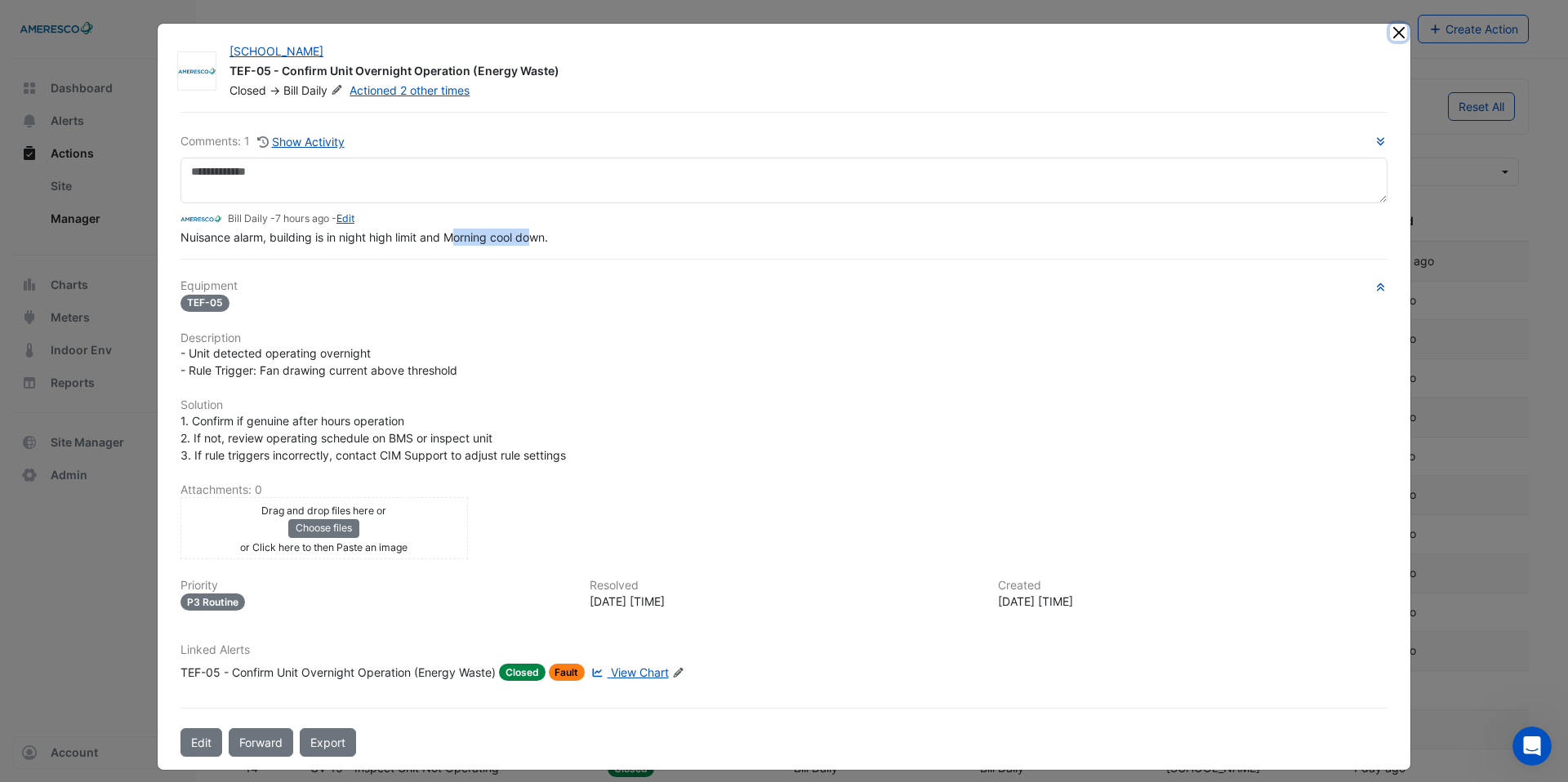 click 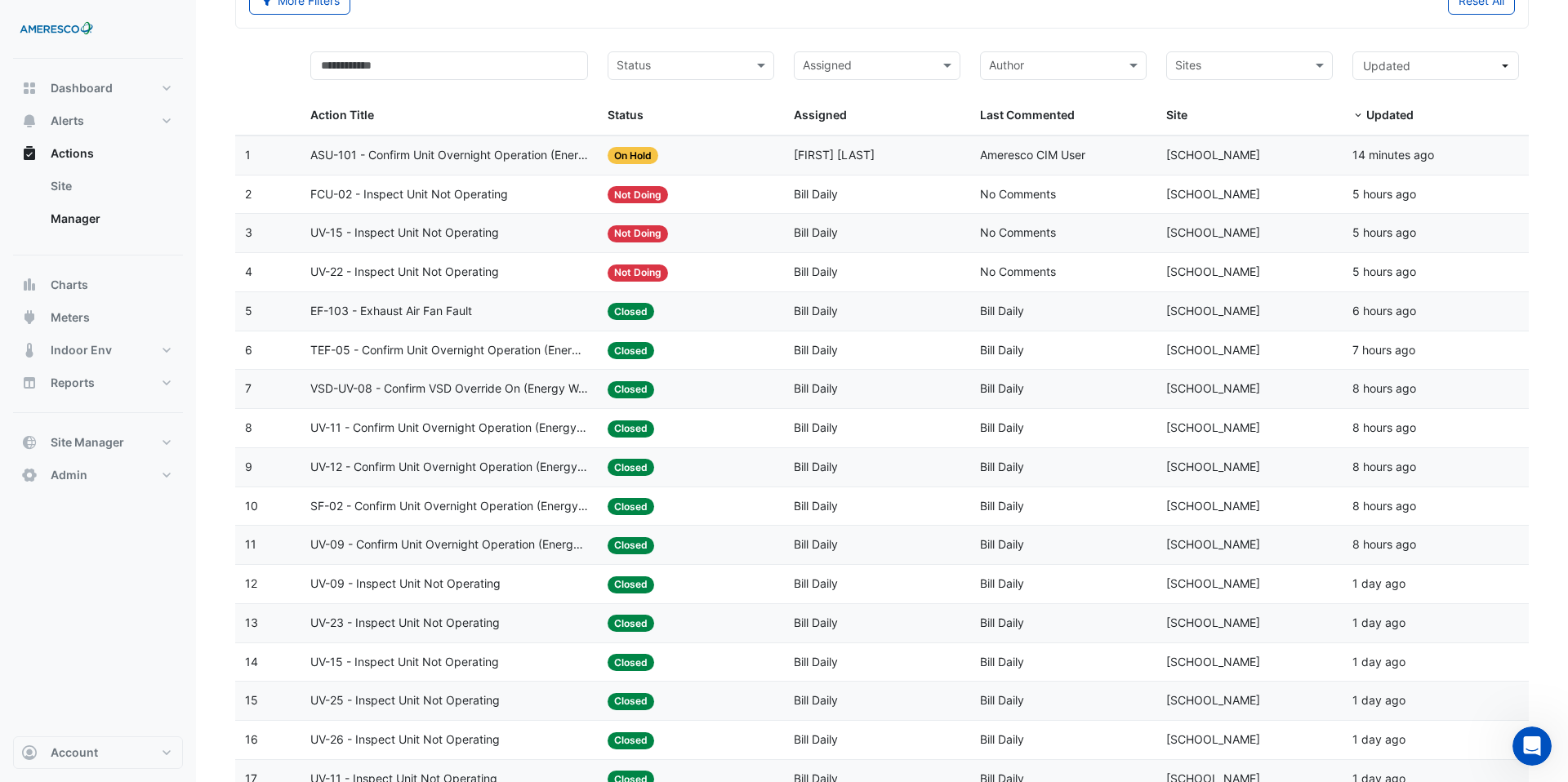 scroll, scrollTop: 125, scrollLeft: 0, axis: vertical 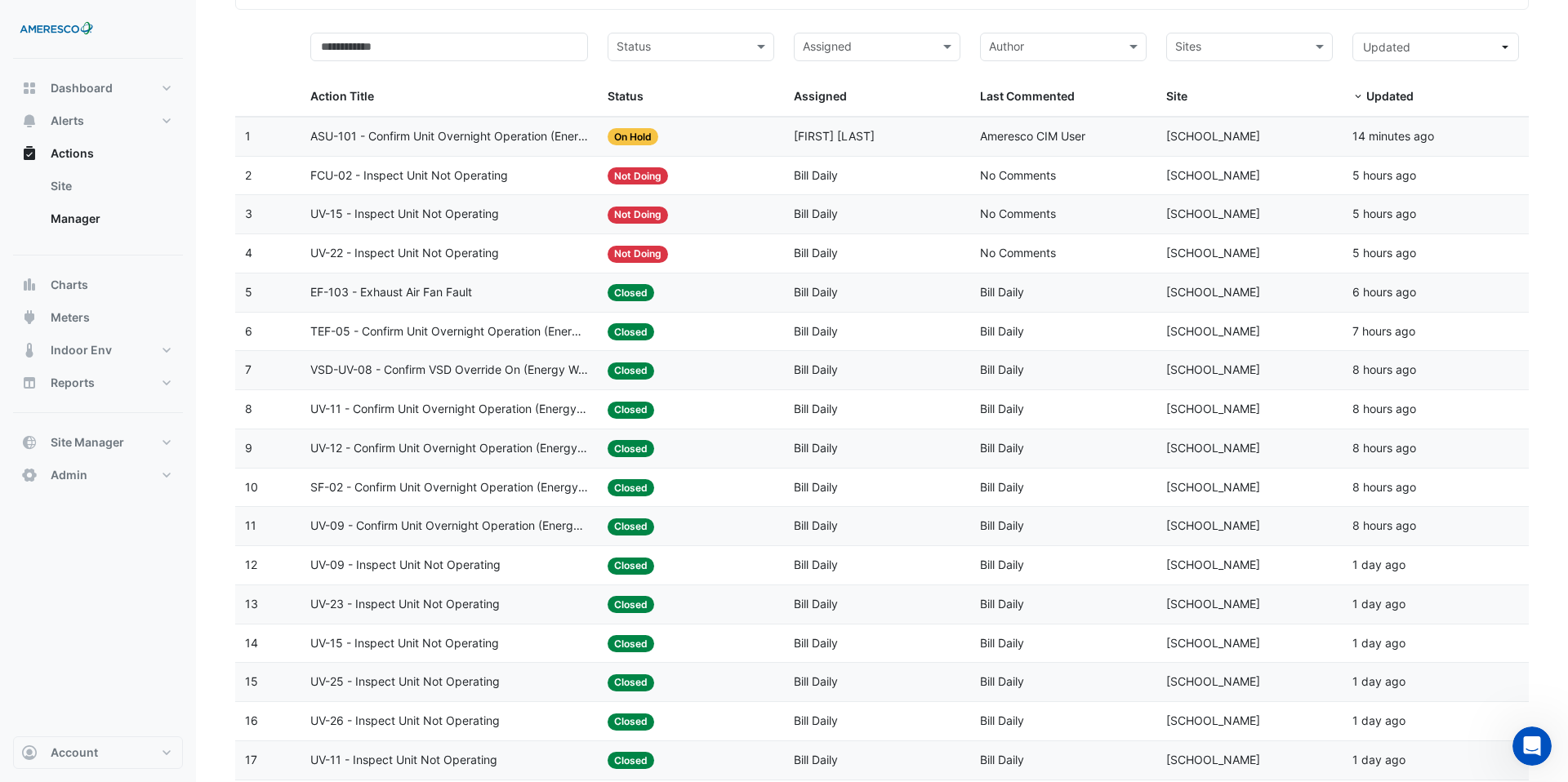 click on "UV-09 - Inspect Unit Not Operating" 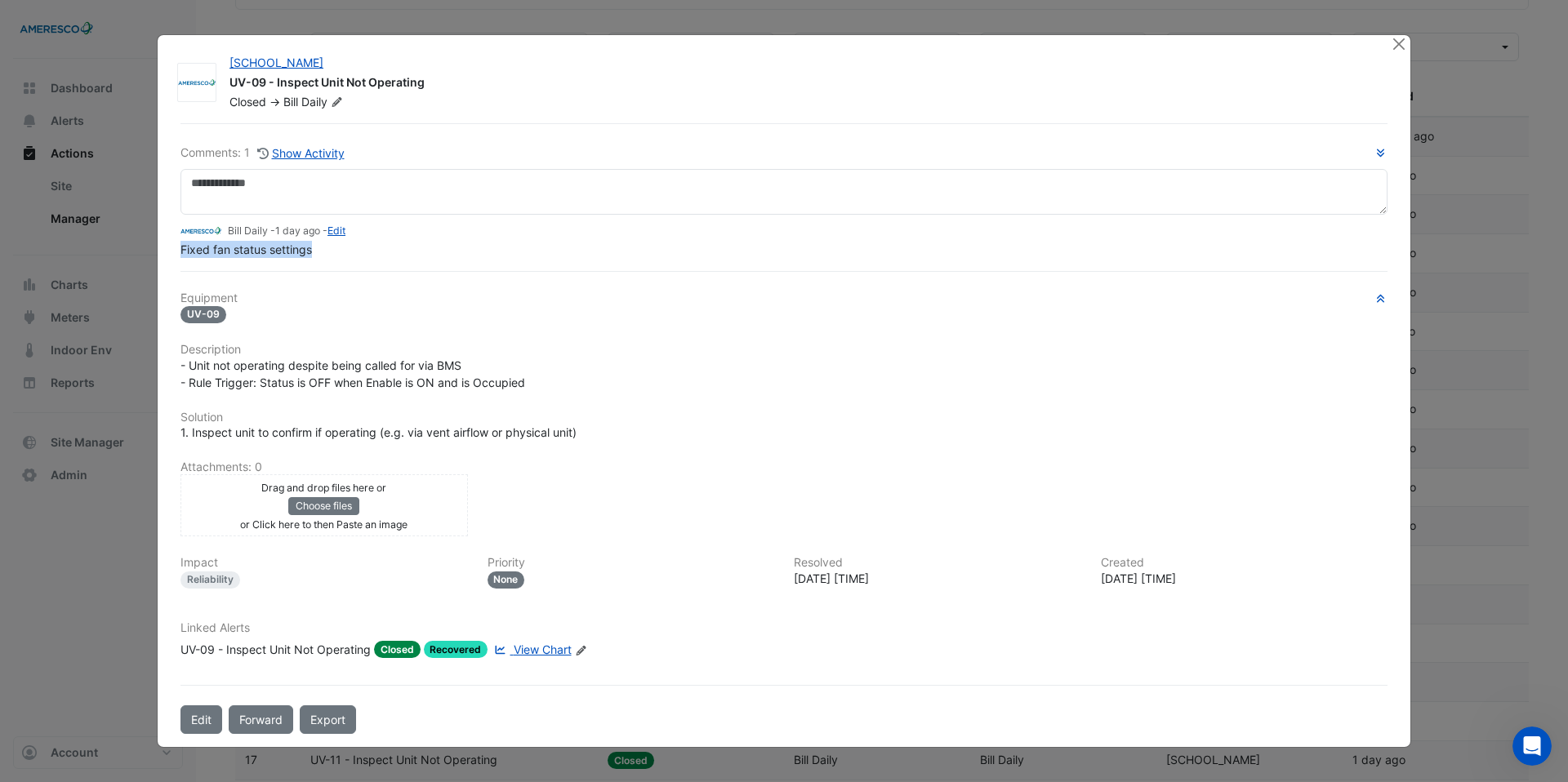 drag, startPoint x: 413, startPoint y: 275, endPoint x: 176, endPoint y: 245, distance: 238.89119 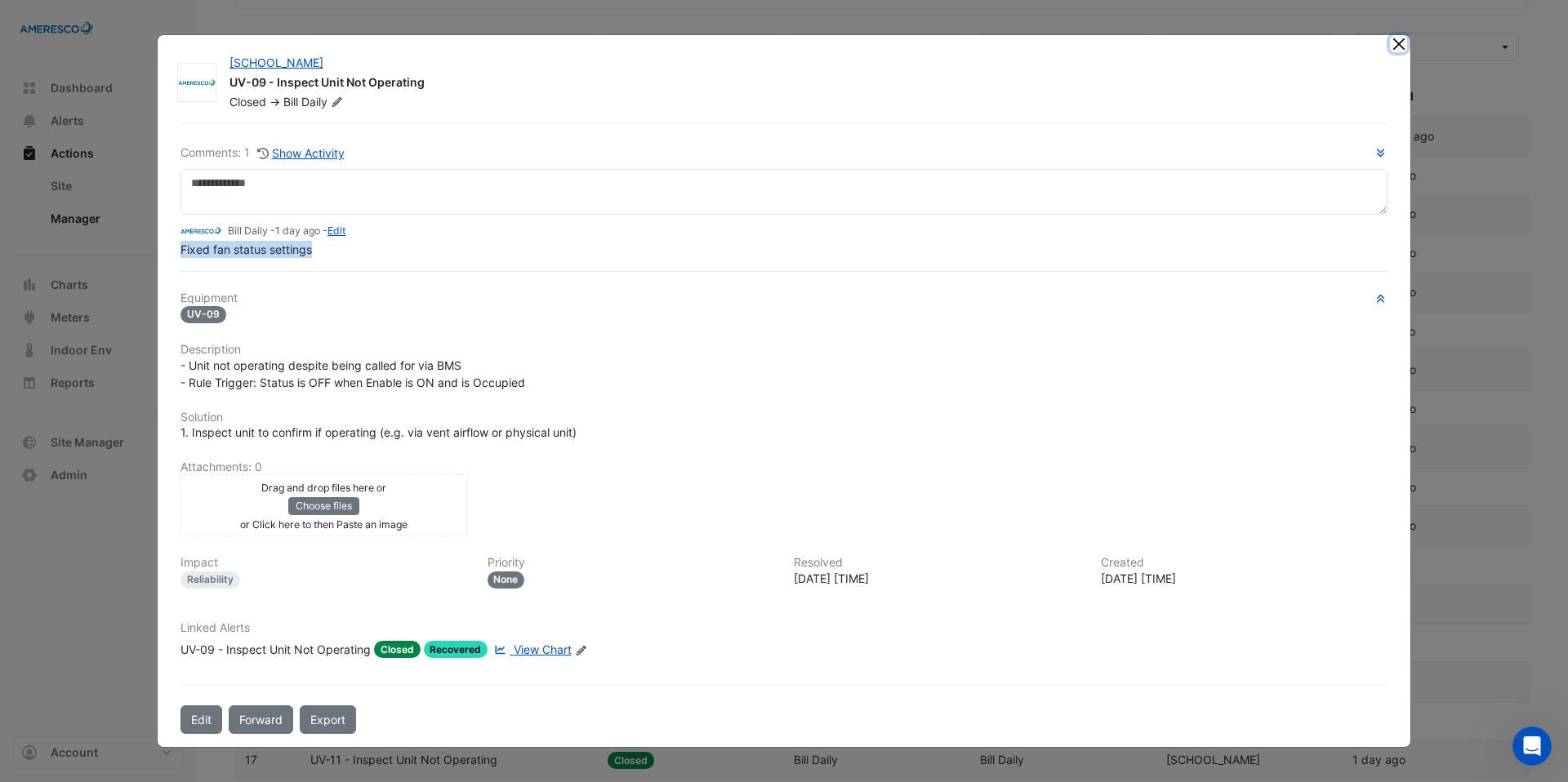 click 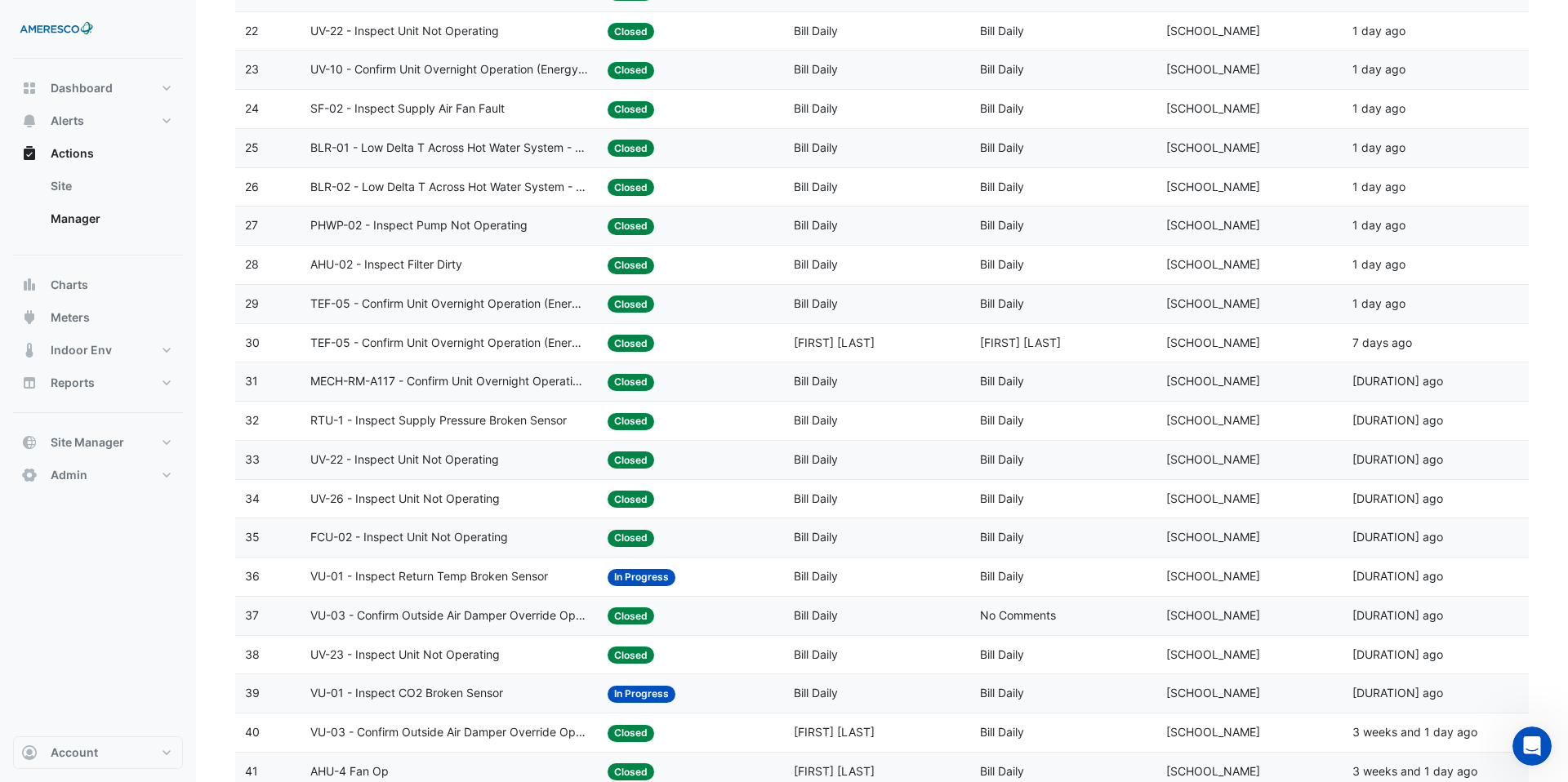 scroll, scrollTop: 1050, scrollLeft: 0, axis: vertical 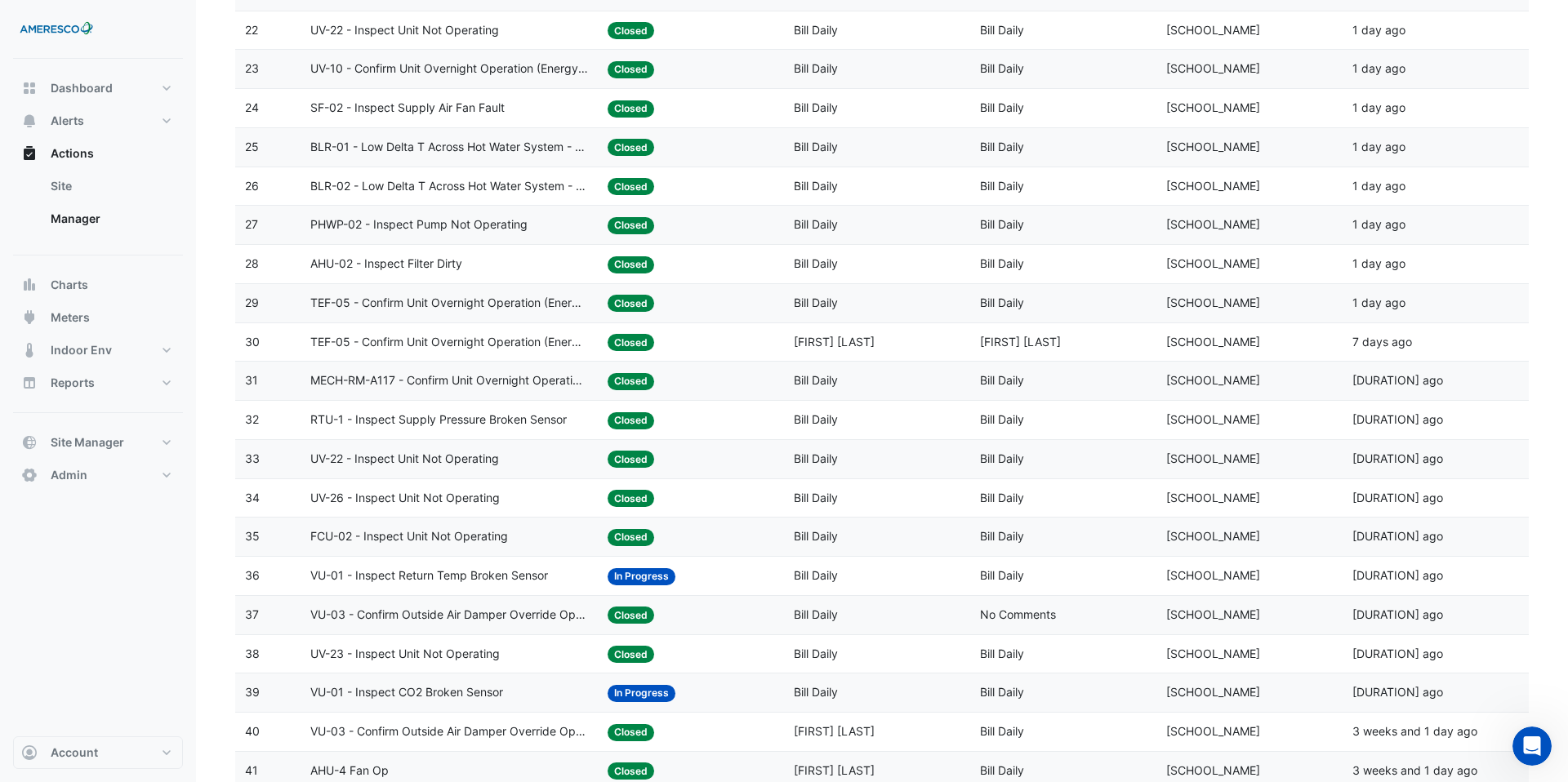 click on "BLR-01 - Low Delta T Across Hot Water System - Enable Point" 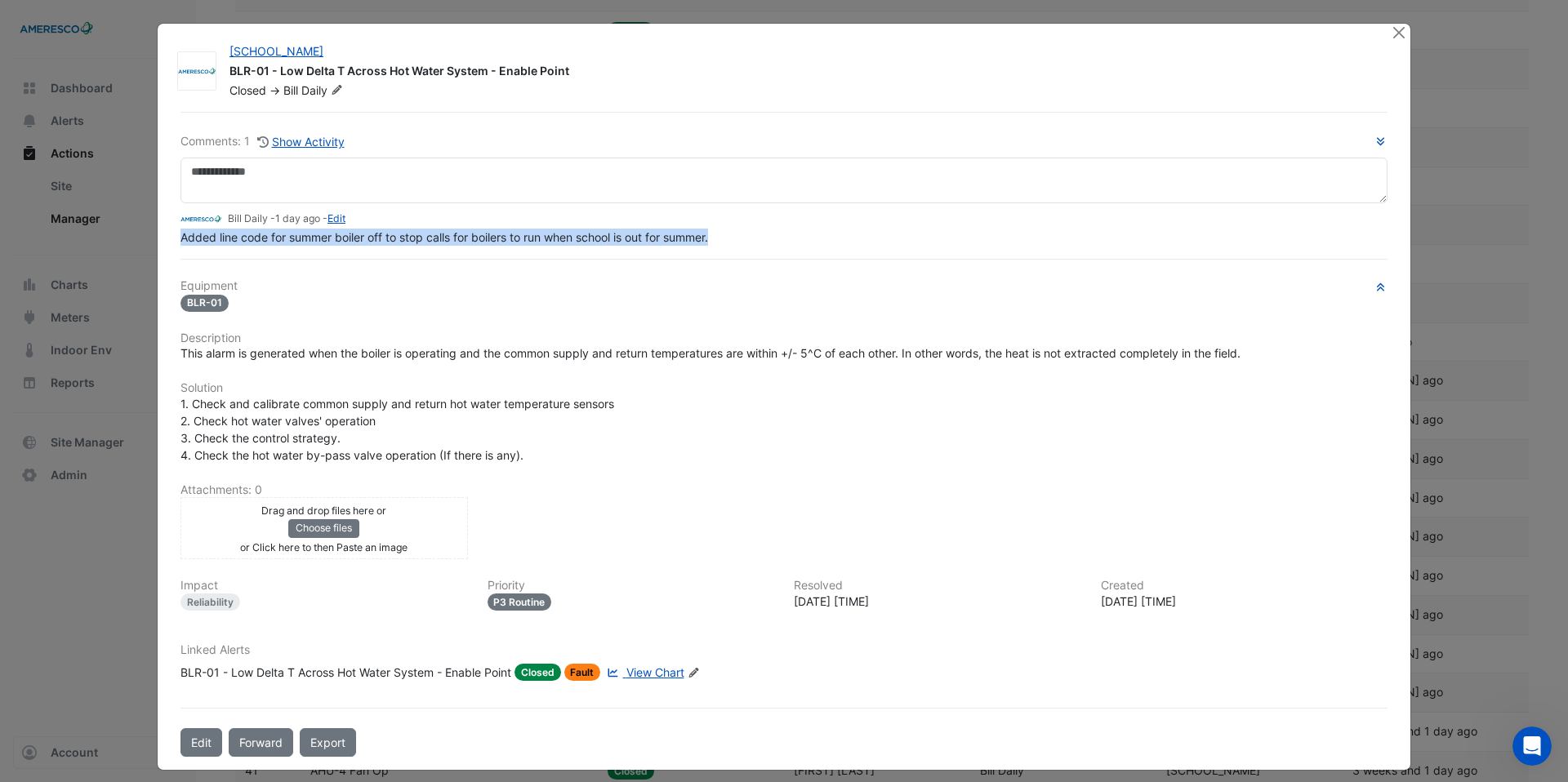 drag, startPoint x: 694, startPoint y: 276, endPoint x: 182, endPoint y: 239, distance: 513.33517 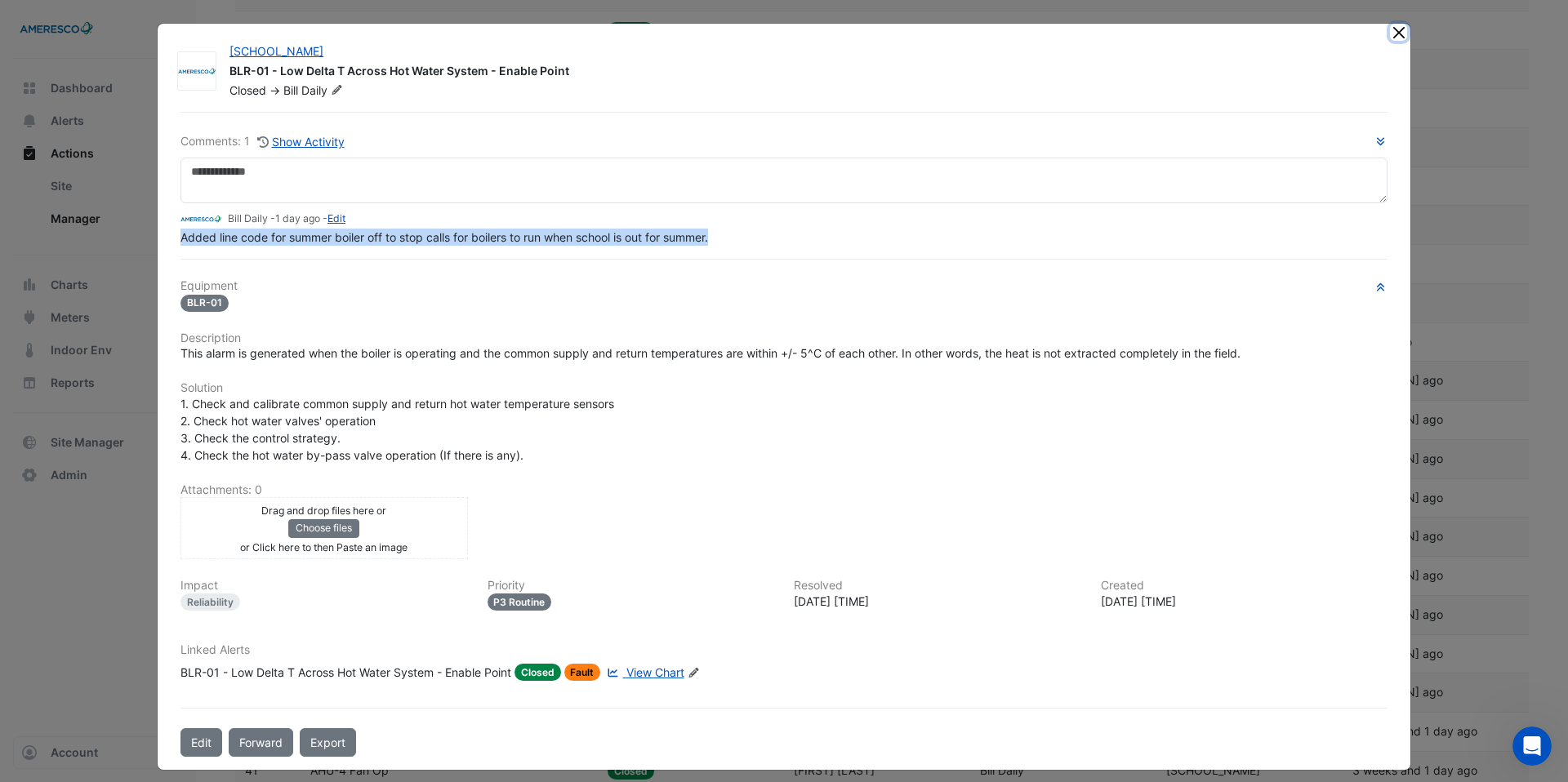 click 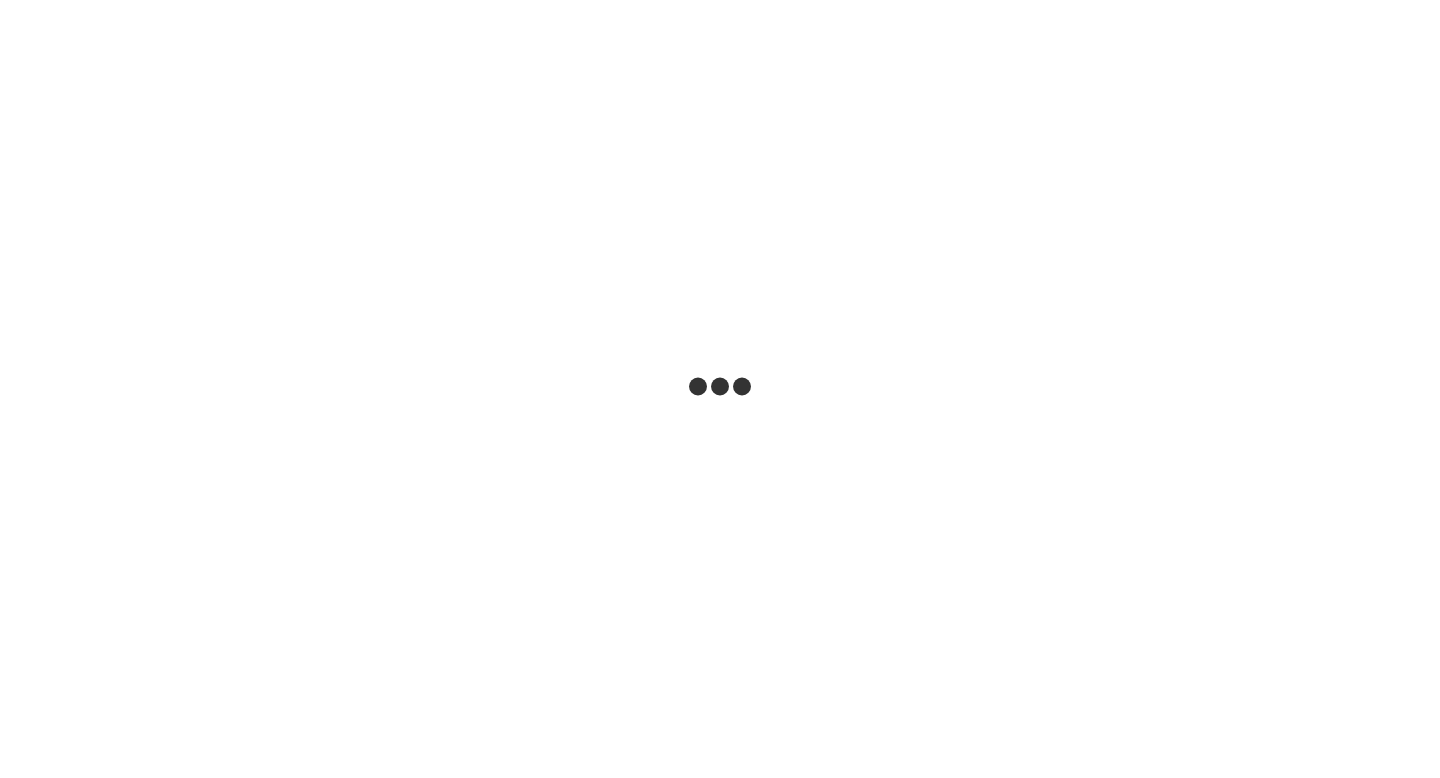 scroll, scrollTop: 0, scrollLeft: 0, axis: both 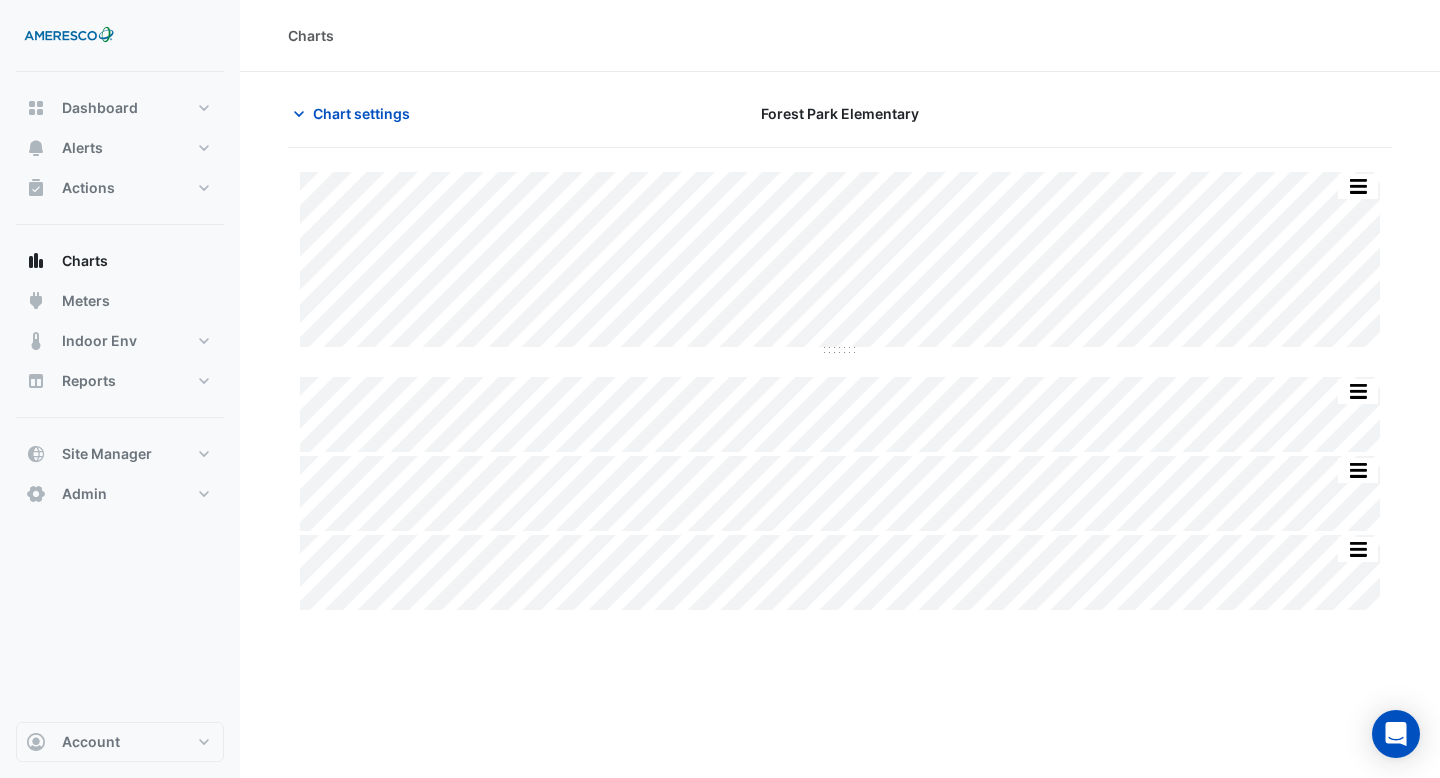 type on "**********" 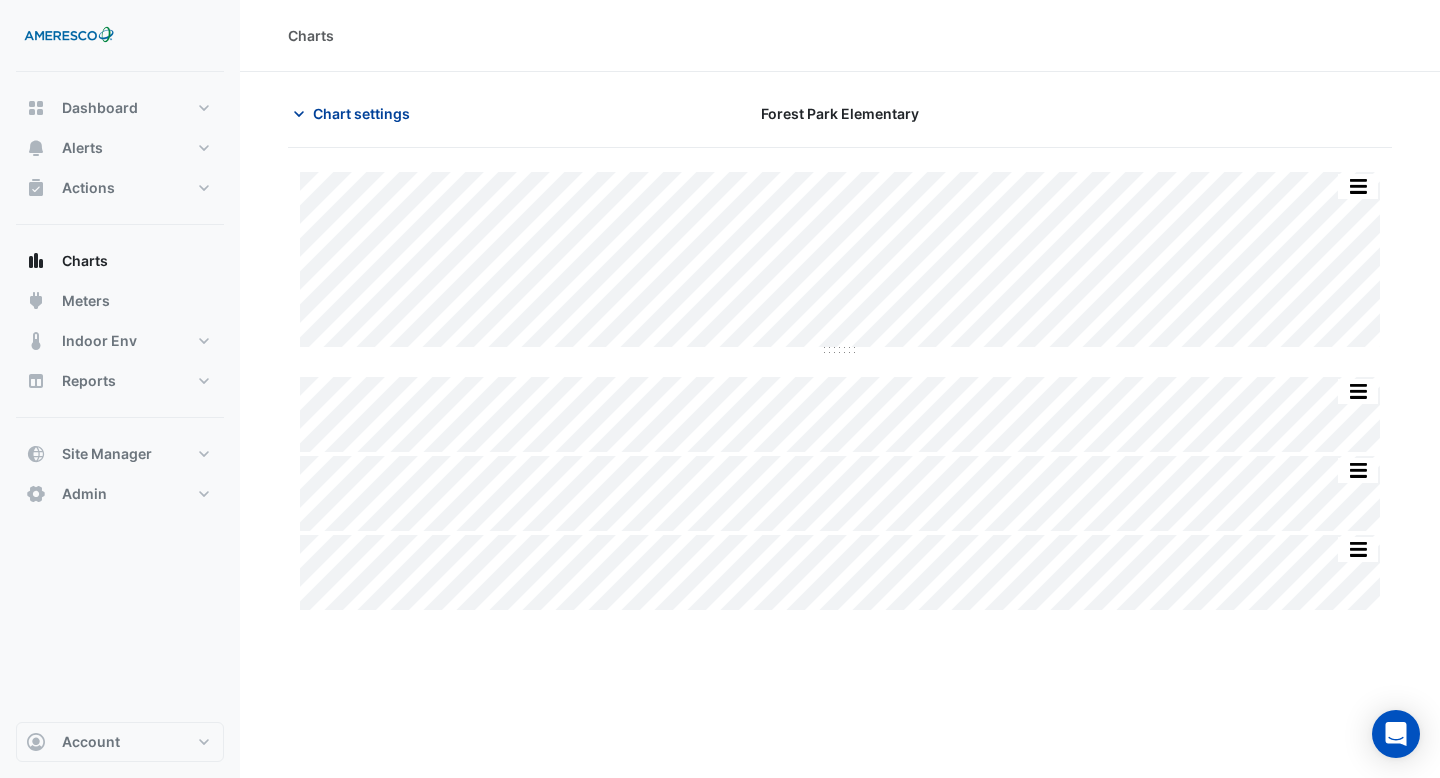 click on "Chart settings" 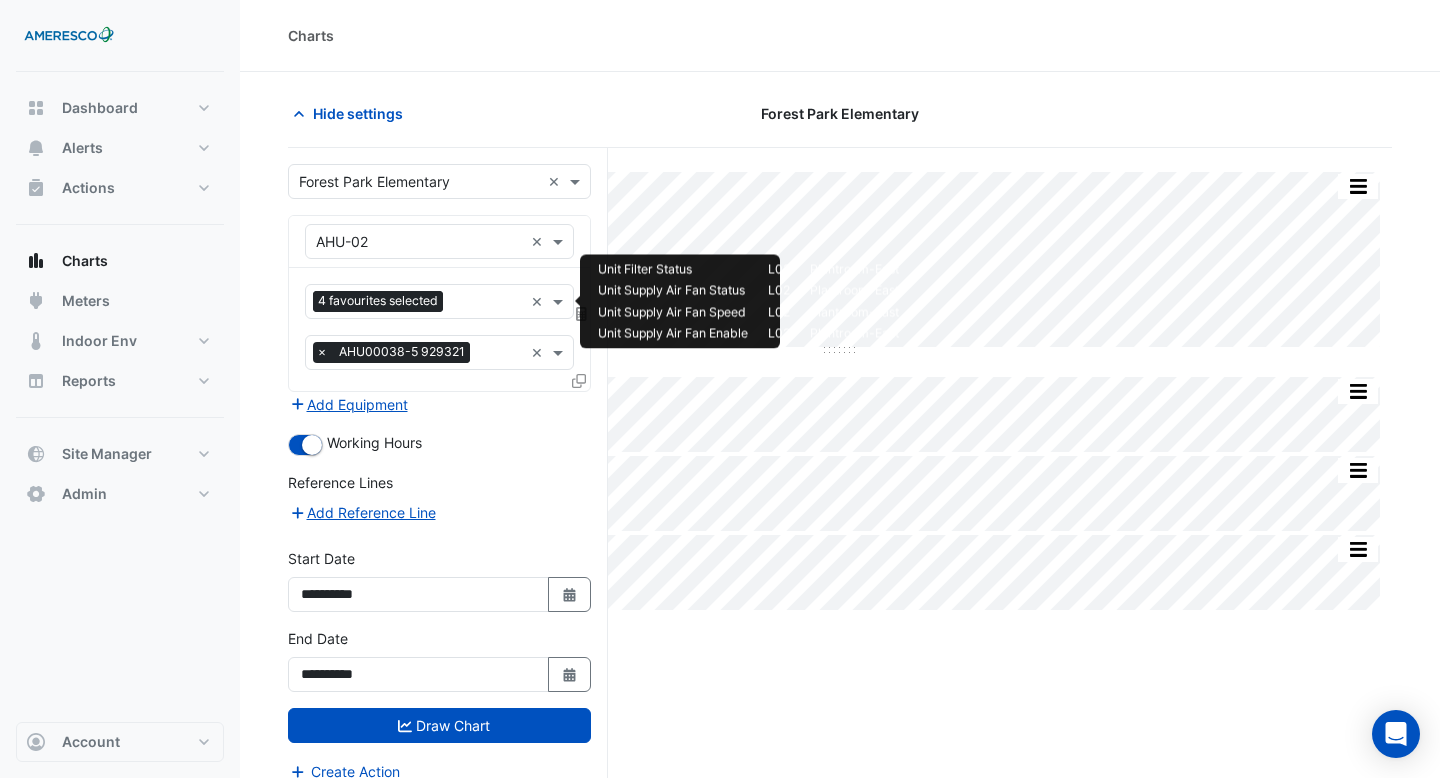 click at bounding box center [487, 303] 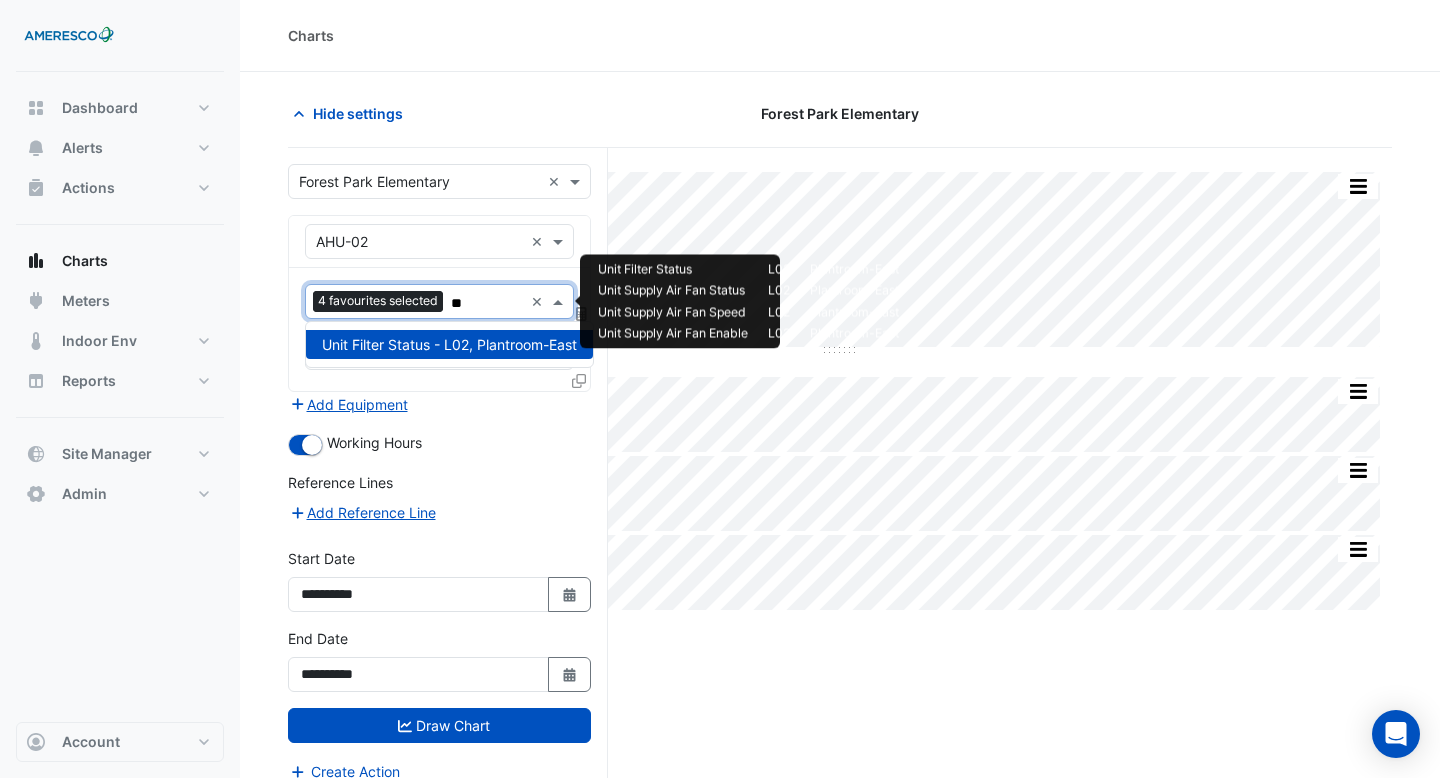 type on "*" 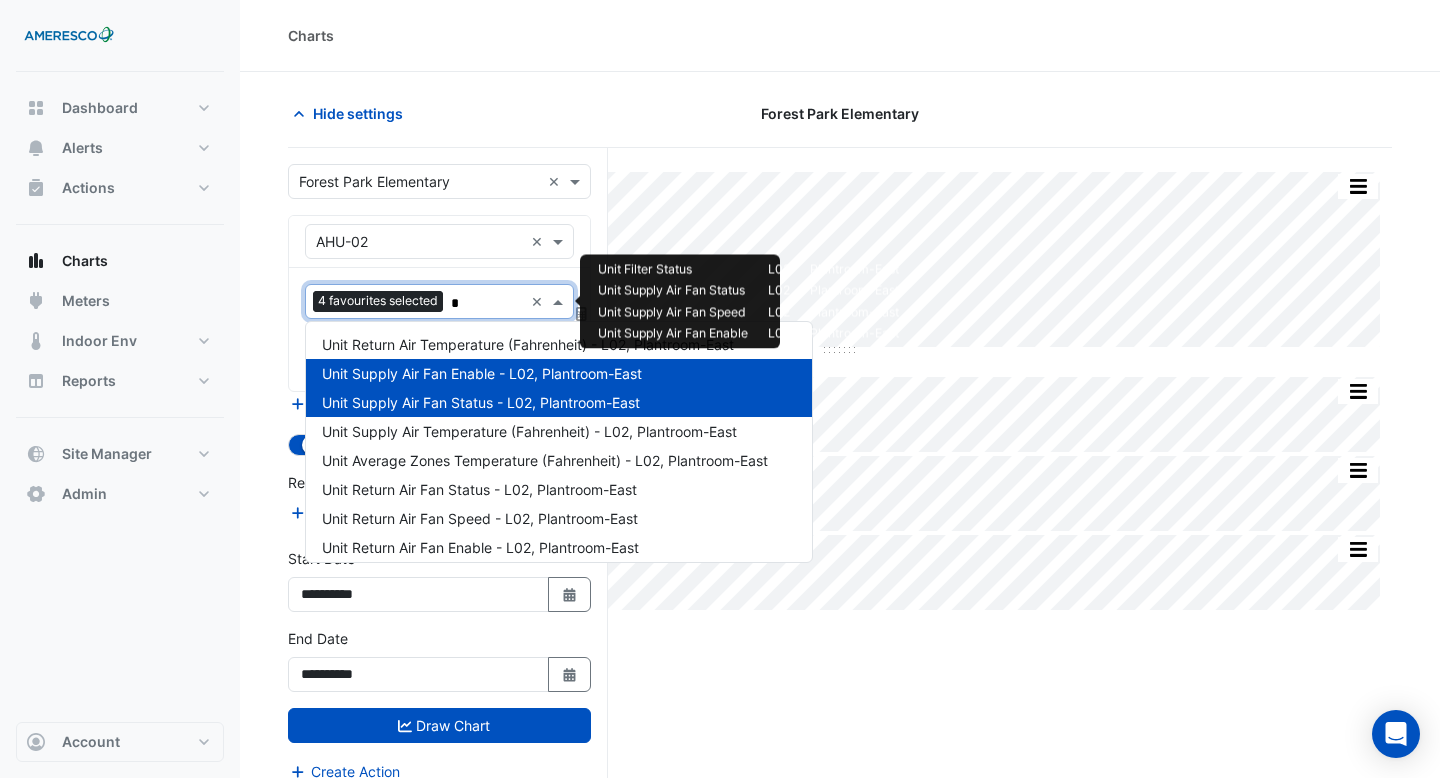 type 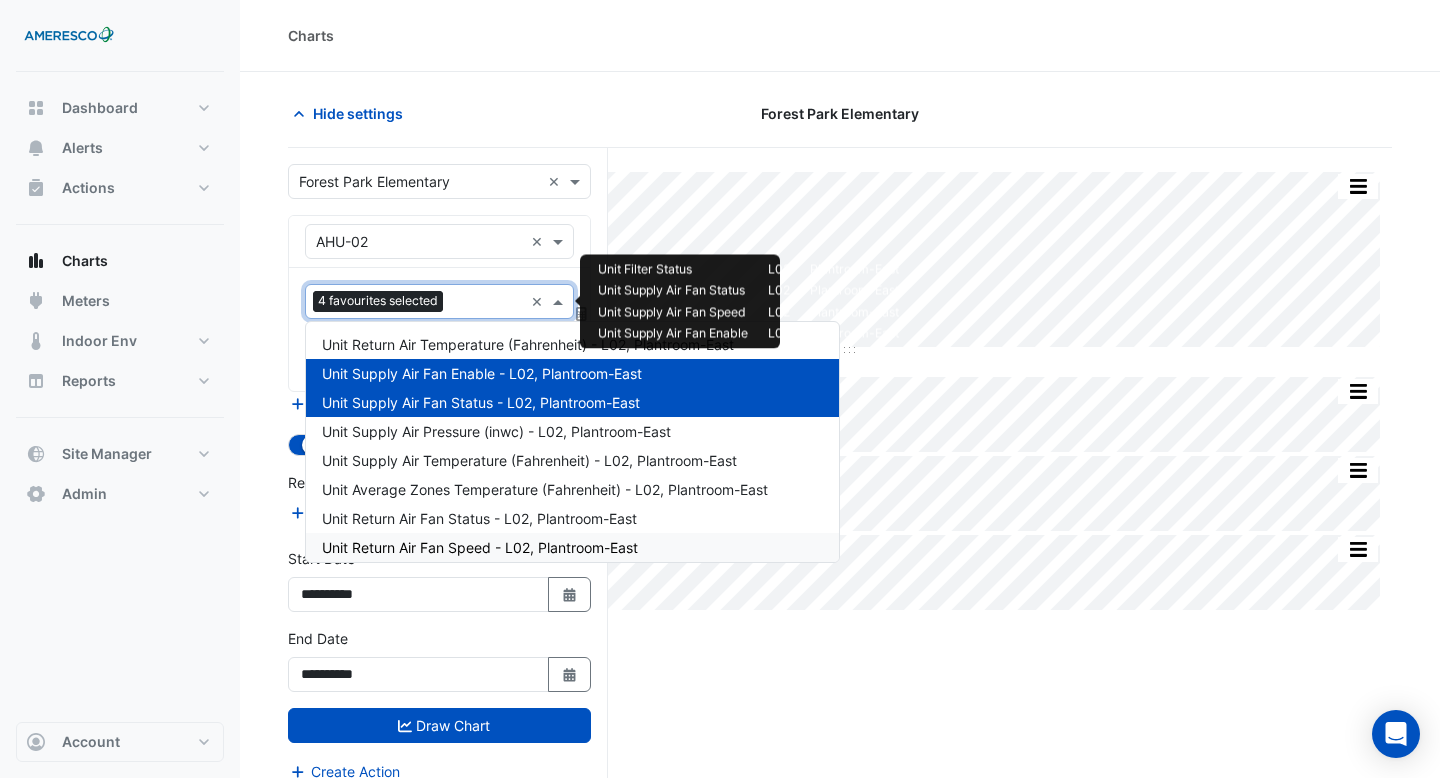 click on "Split All Split None Print Save as JPEG Save as PNG Pivot Data Table Export CSV - Flat Export CSV - Pivot Select Chart Type Select Timezone    —    AHU-02    Unit Supply Air Fan Speed       L02 Plantroom-East    [DAY] [DATE]-[MONTH]-[YEAR] [TIME]       0 %    Timezone: America/Los_Angeles (PDT)
Split All Split None Print Save as JPEG Save as PNG Pivot Data Table Export CSV - Flat Export CSV - Pivot Select Chart Type Select Timezone    ◼    AHU-02    Unit Filter Status       L02 Plantroom-East    [DAY] [DATE]-[MONTH]-[YEAR] [TIME]       Dirty (1)    Timezone: America/Los_Angeles (PDT)
Split All Split None Print Save as JPEG Save as PNG Pivot Data Table Export CSV - Flat Export CSV - Pivot Select Chart Type Select Timezone    ◼    AHU-02    Unit Supply Air Fan Status       L02 Plantroom-East    [DAY] [DATE]-[MONTH]-[YEAR] [TIME]       Off (0)    Timezone: America/Los_Angeles (PDT)
Split All Split None Print Save as JPEG Save as PNG    ◼" 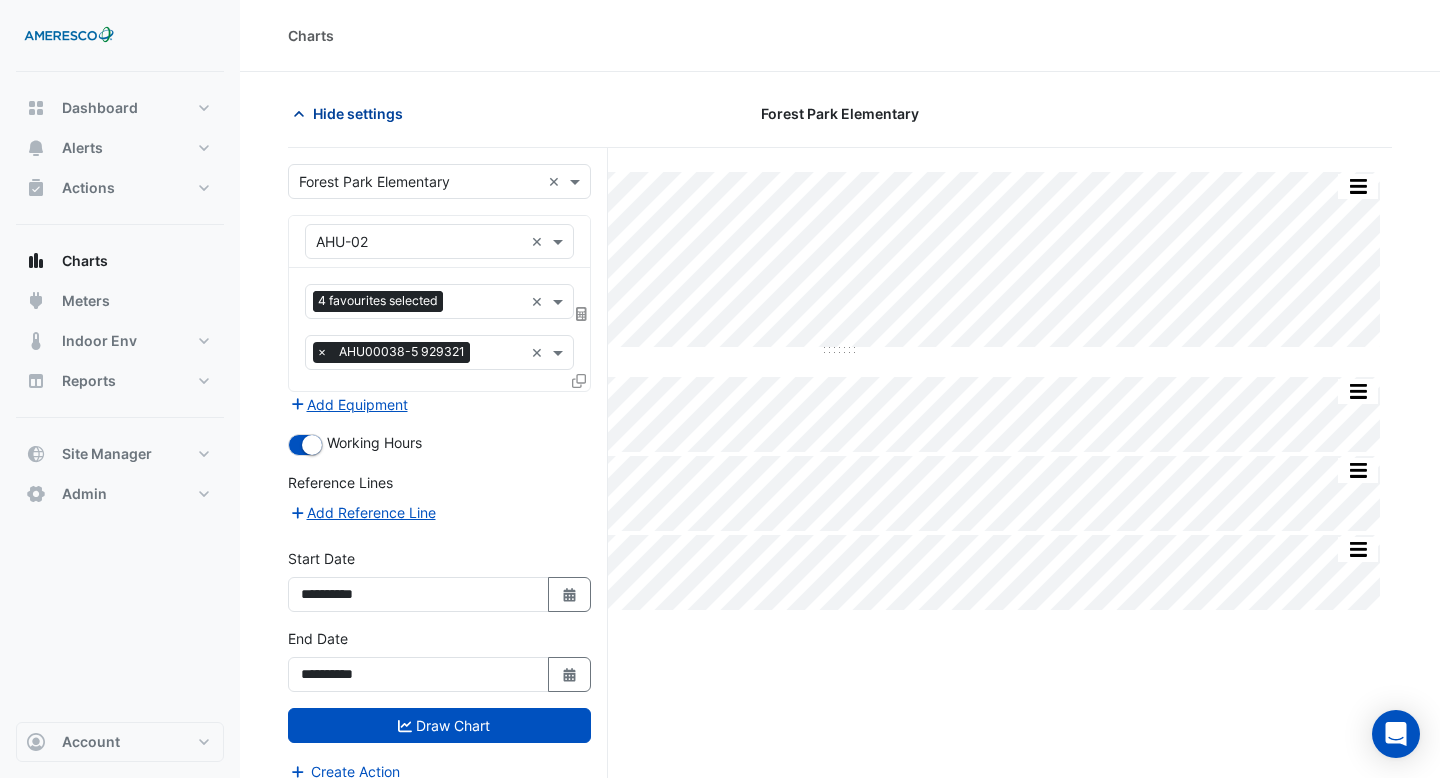 click on "Hide settings" 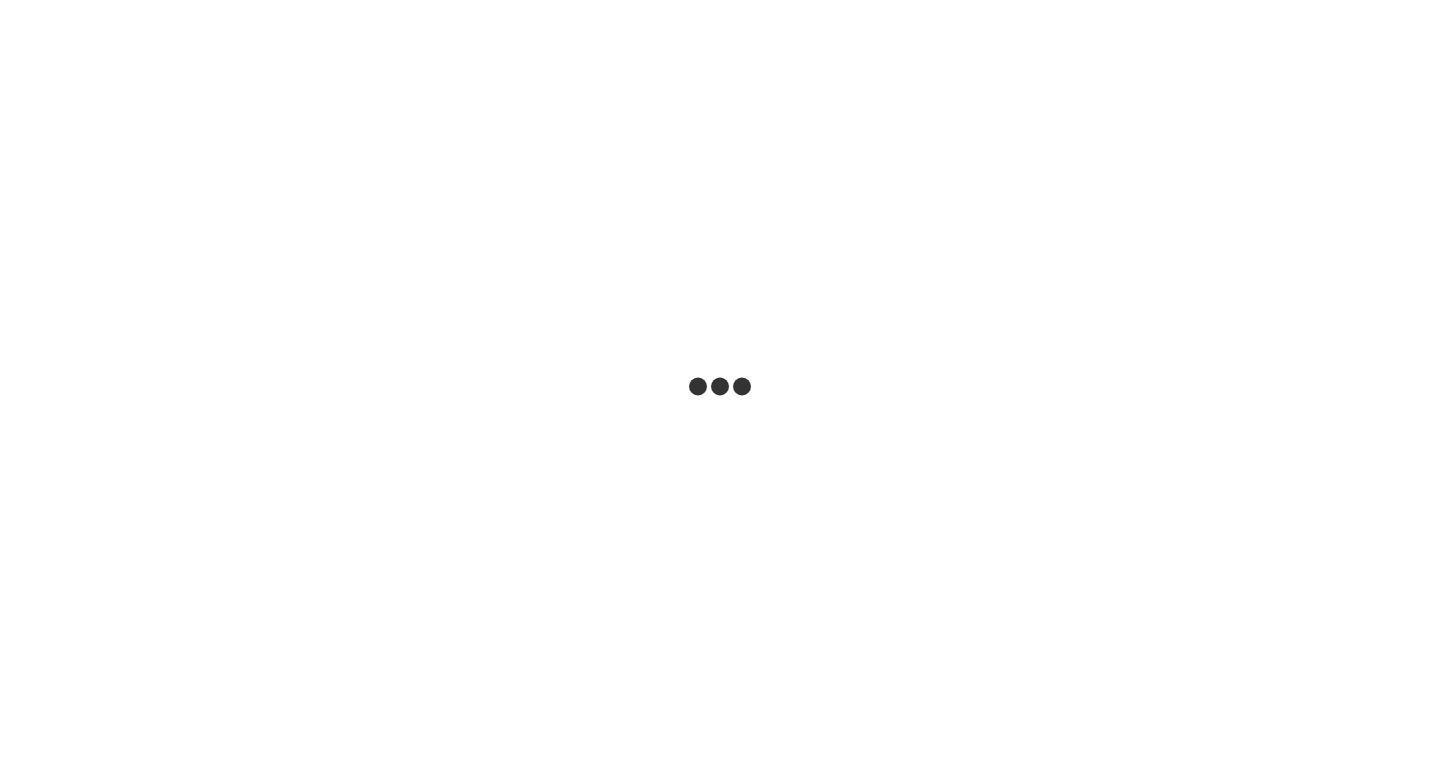 scroll, scrollTop: 0, scrollLeft: 0, axis: both 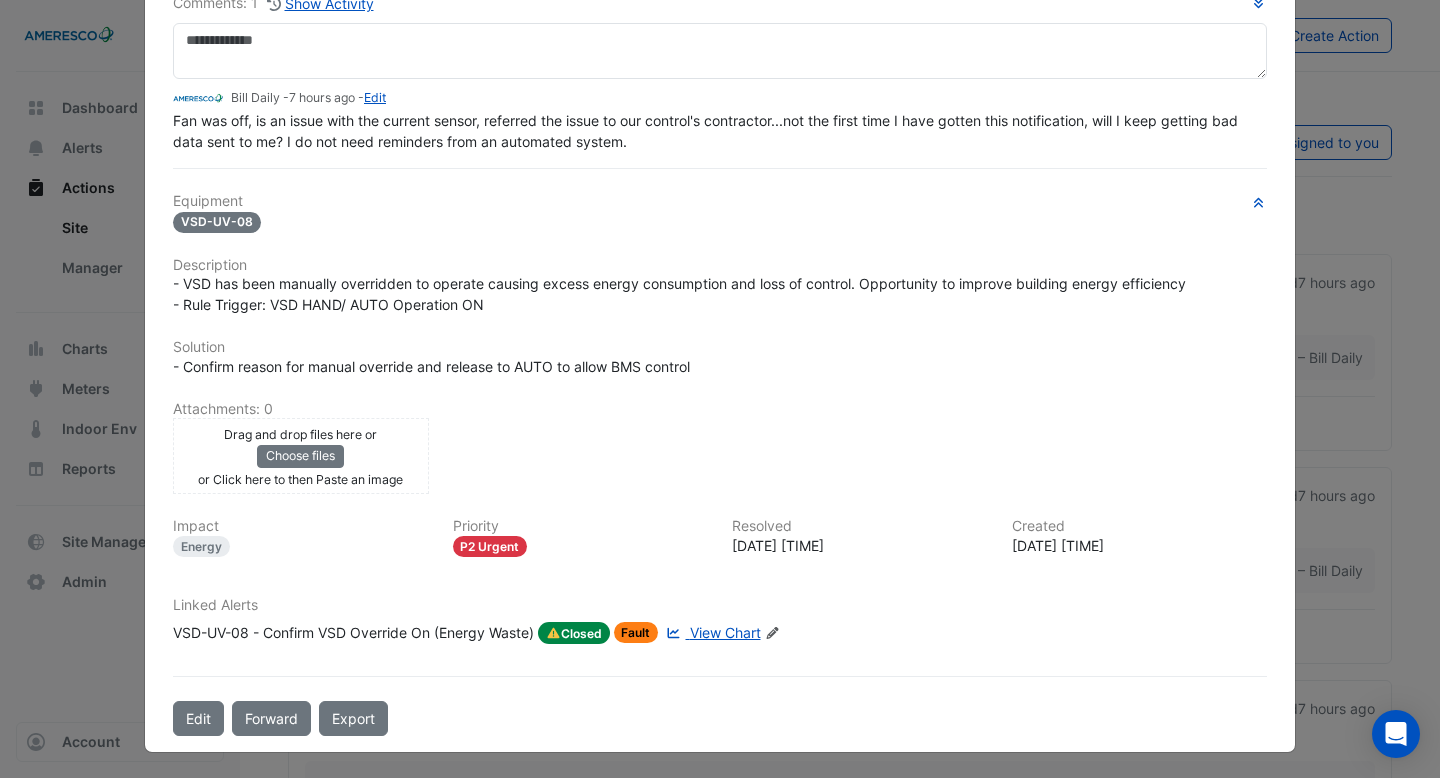 click on "Comments: 1
Show Activity
Bill Daily -
7 hours ago
-  Edit
Fan was off, is an issue with the current sensor, referred the issue to our control's contractor...not the first time I have gotten this notification, will I keep getting bad data sent to me? I do not need reminders from an automated system.
Equipment
VSD-UV-08" 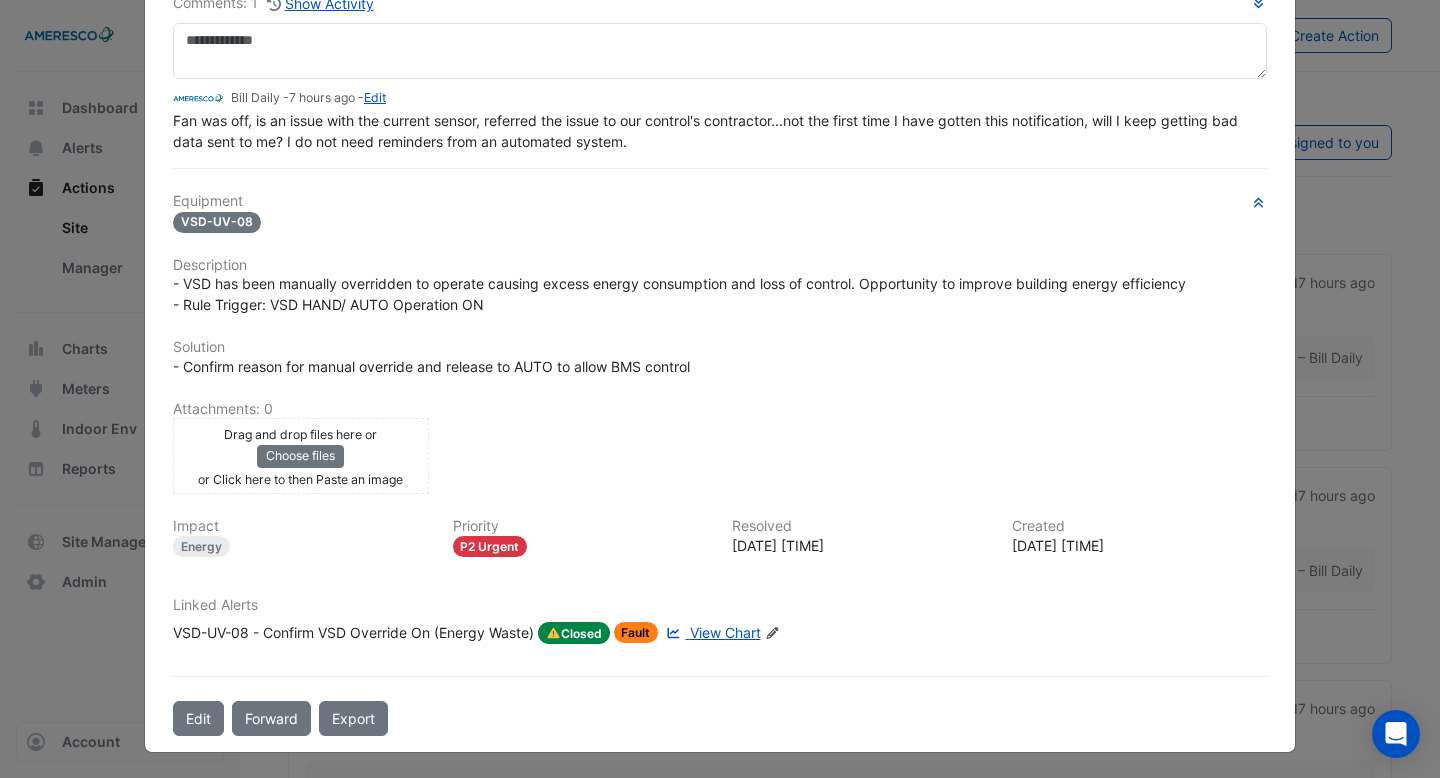 click on "View Chart" 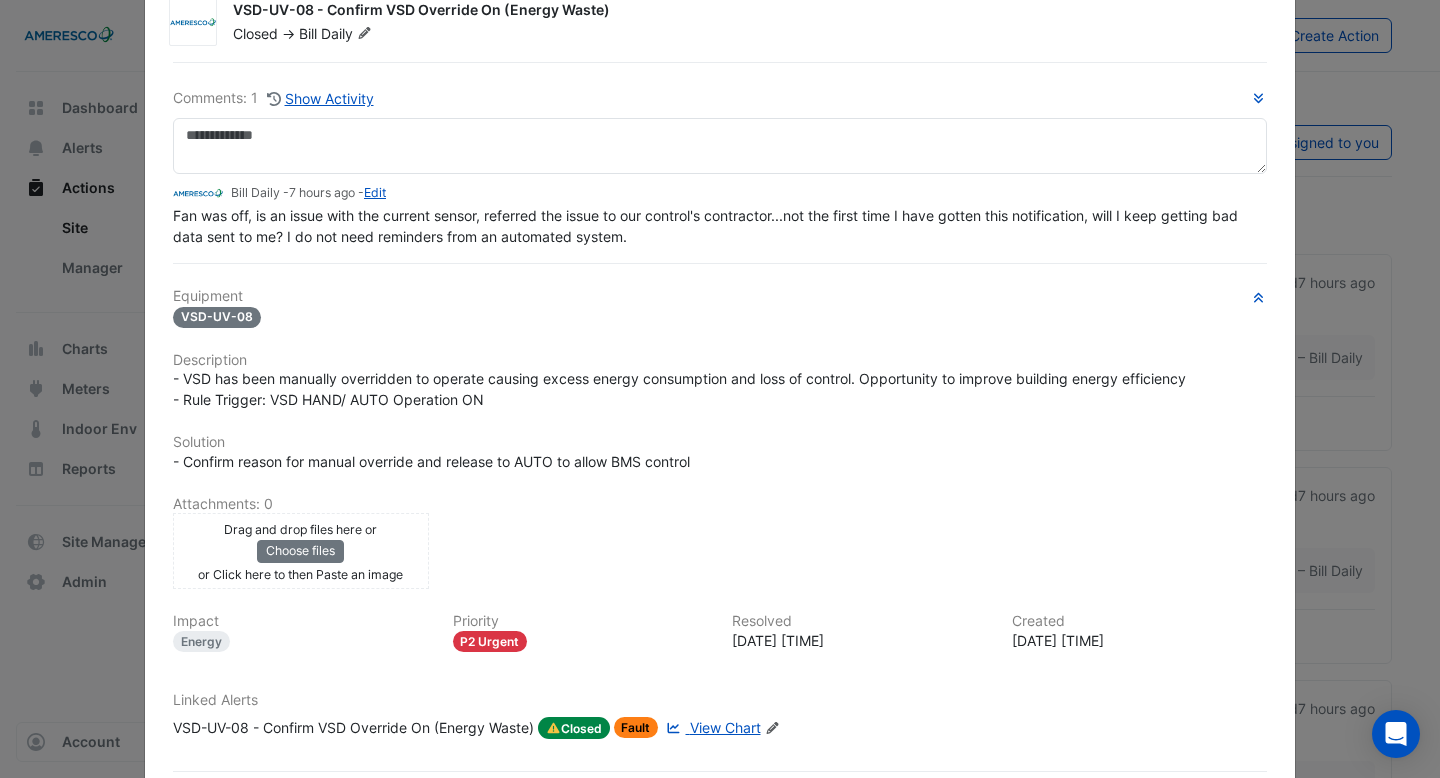 scroll, scrollTop: 0, scrollLeft: 0, axis: both 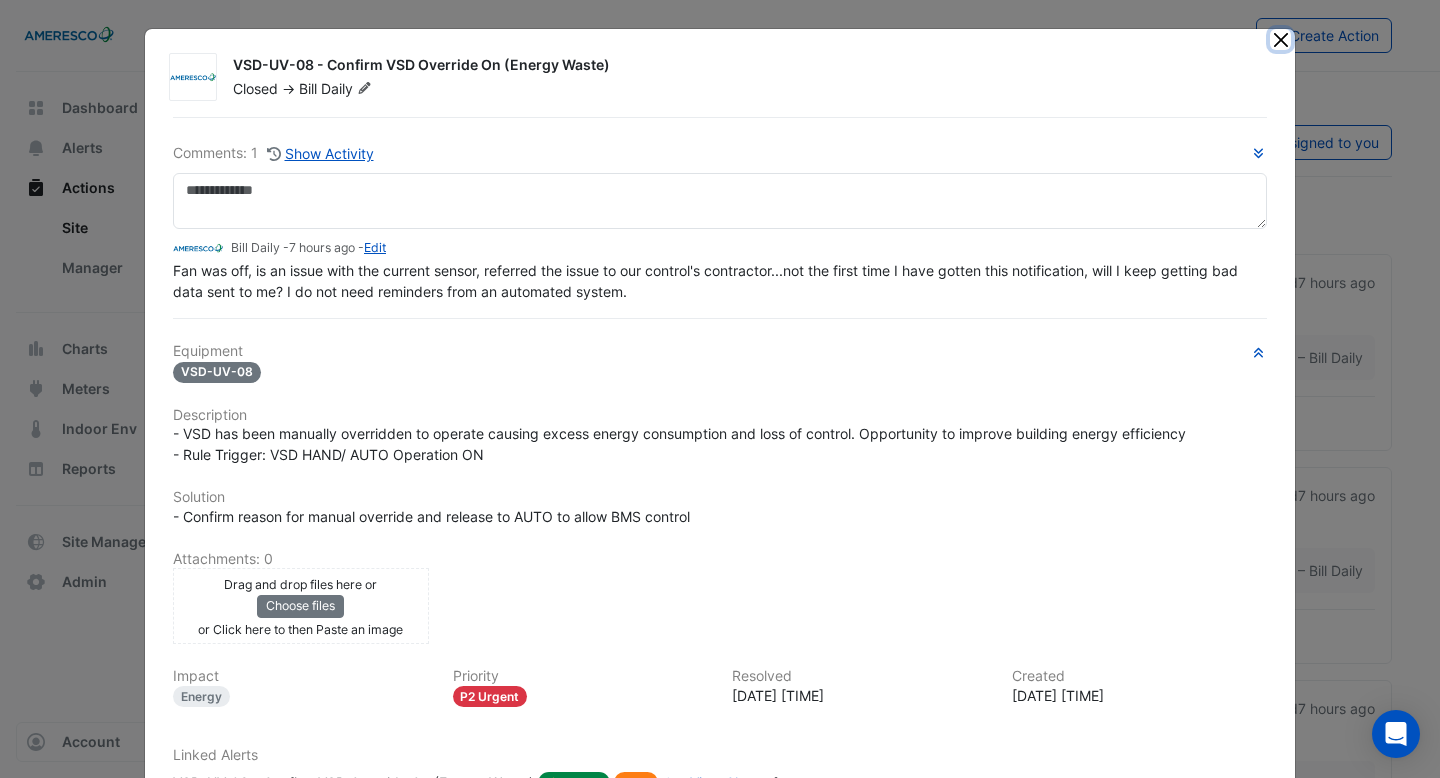 click 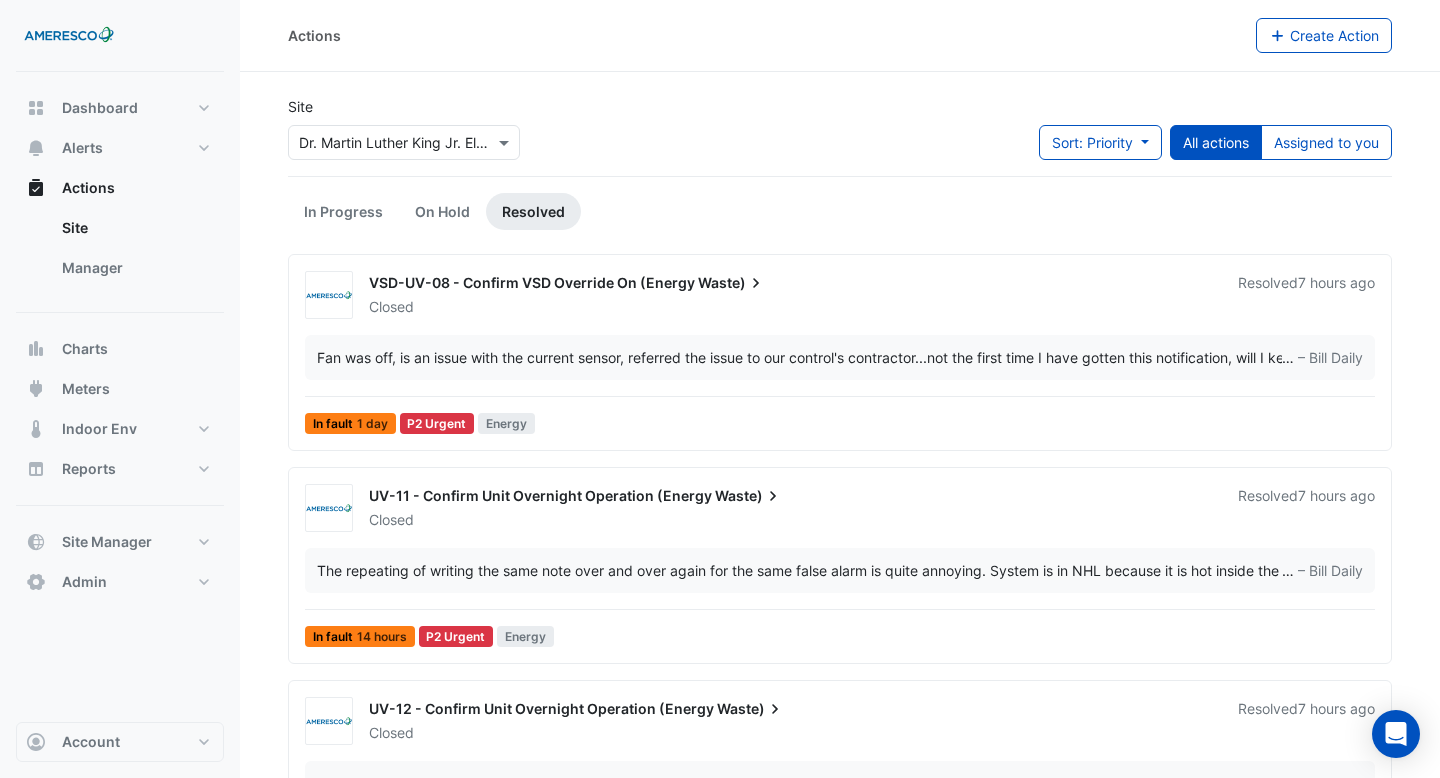 click on "VSD-UV-08 - Confirm VSD Override On (Energy
Waste)
Closed
Resolved
7 hours ago" at bounding box center (840, 295) 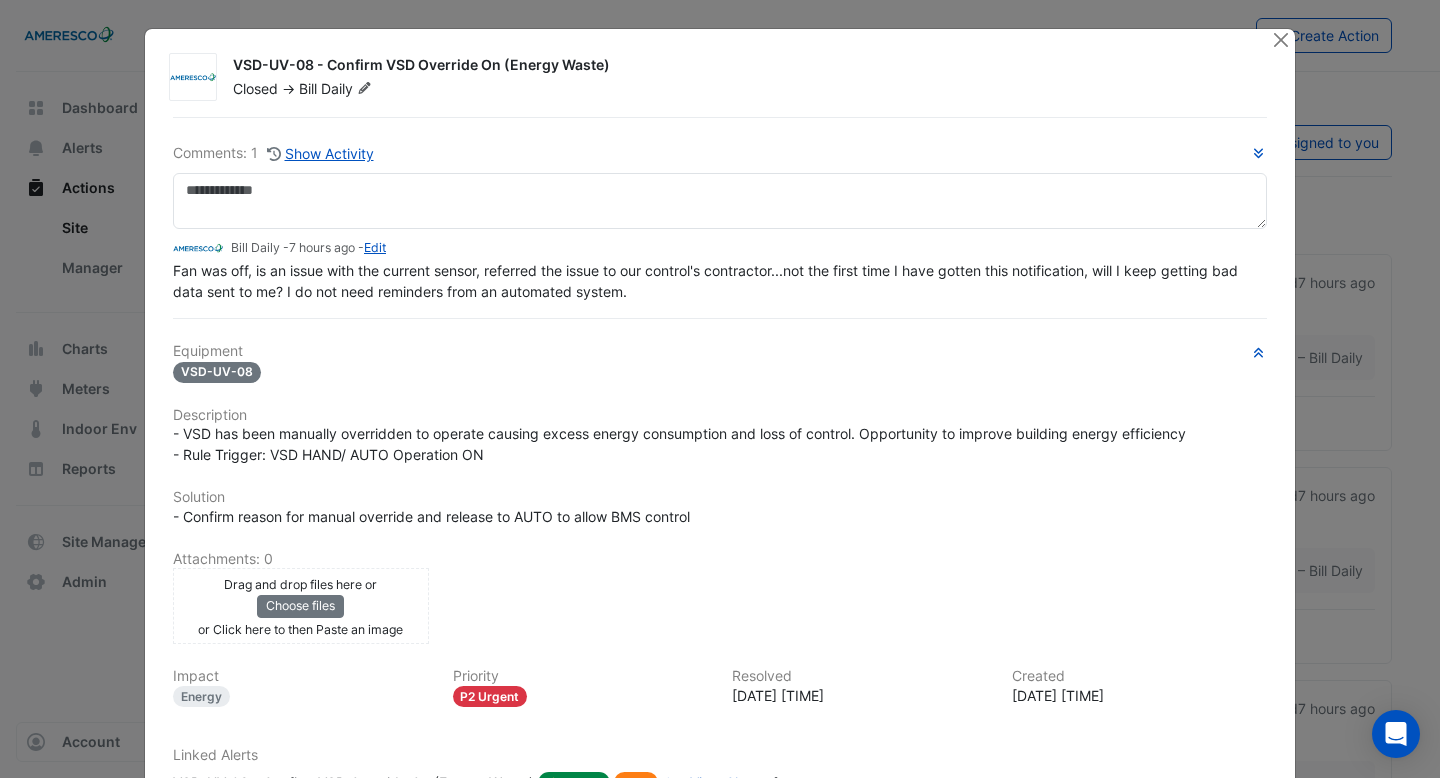 click 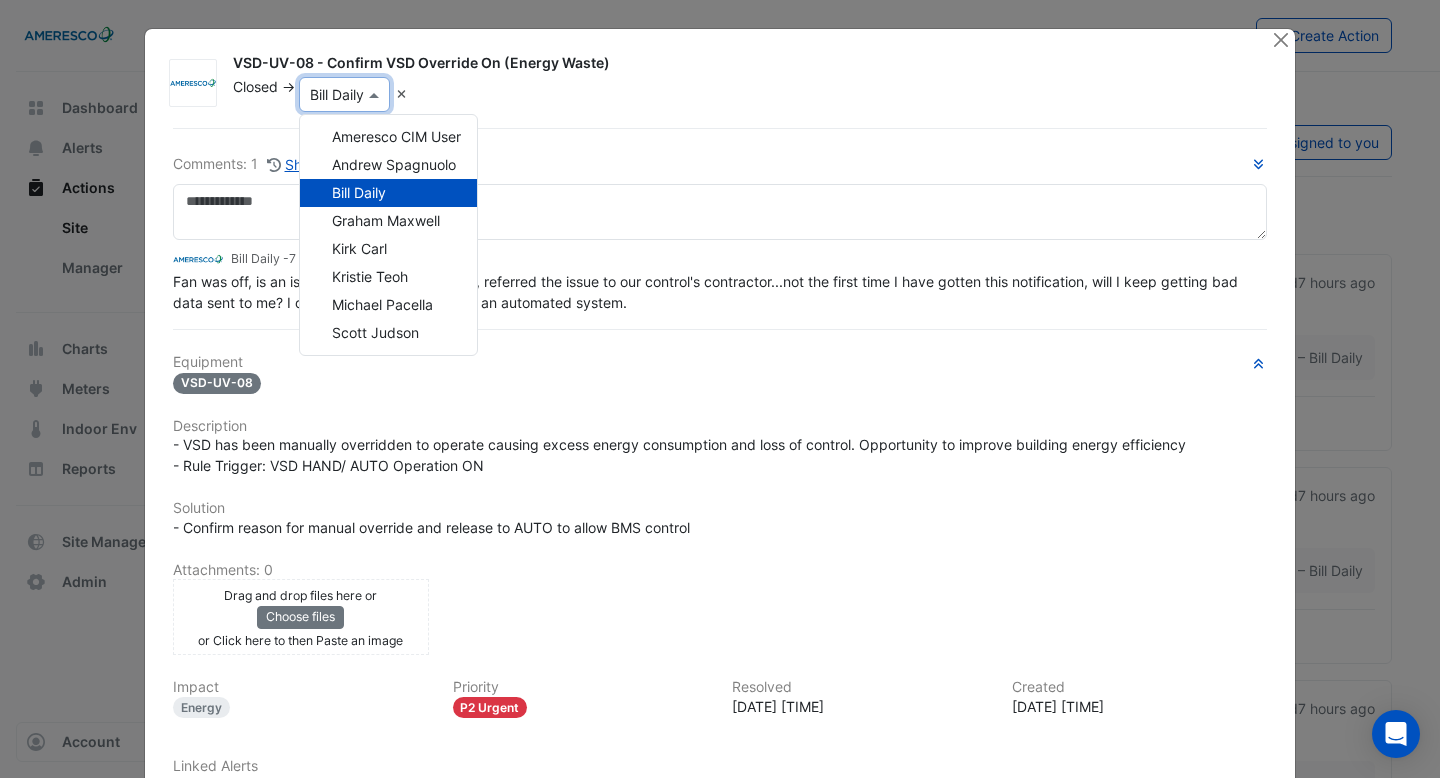 scroll, scrollTop: 0, scrollLeft: 0, axis: both 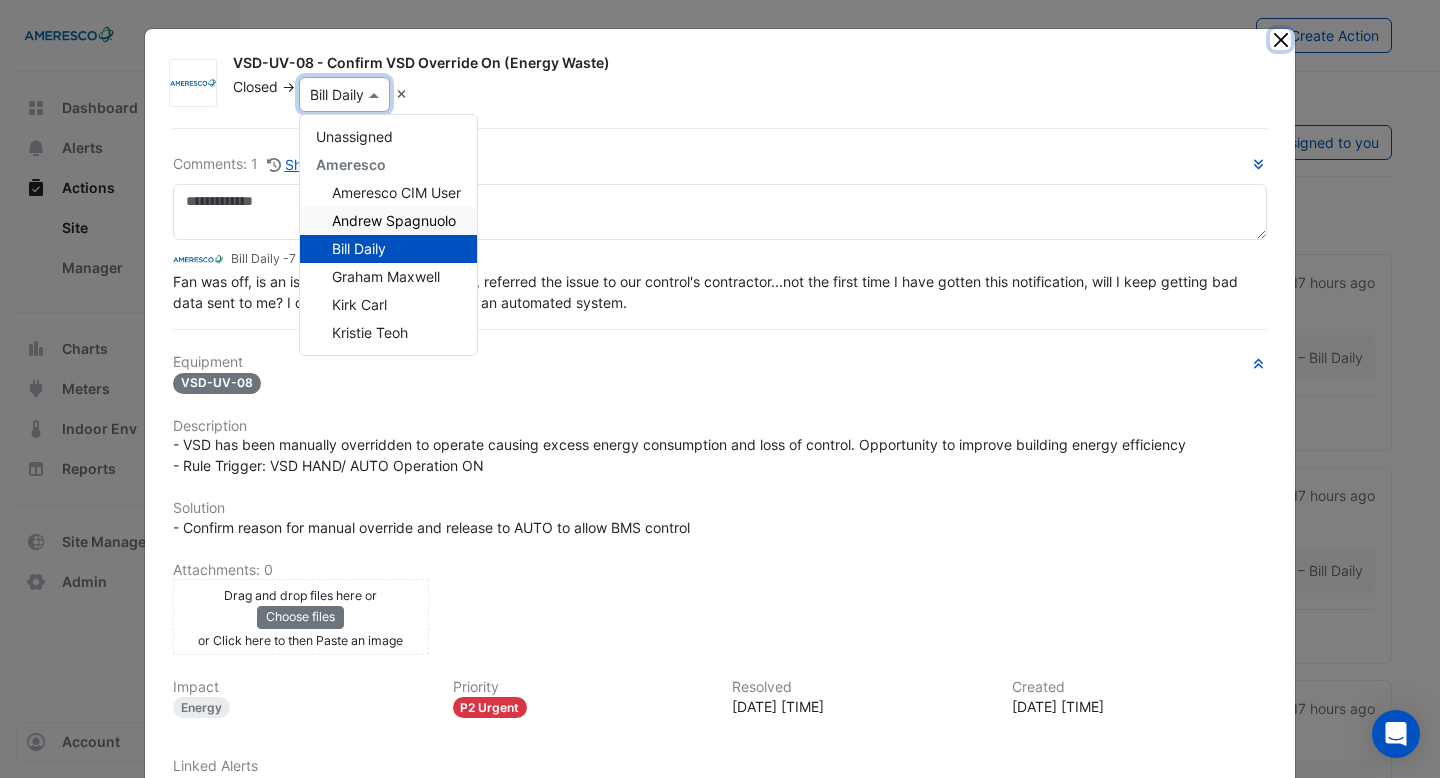 click 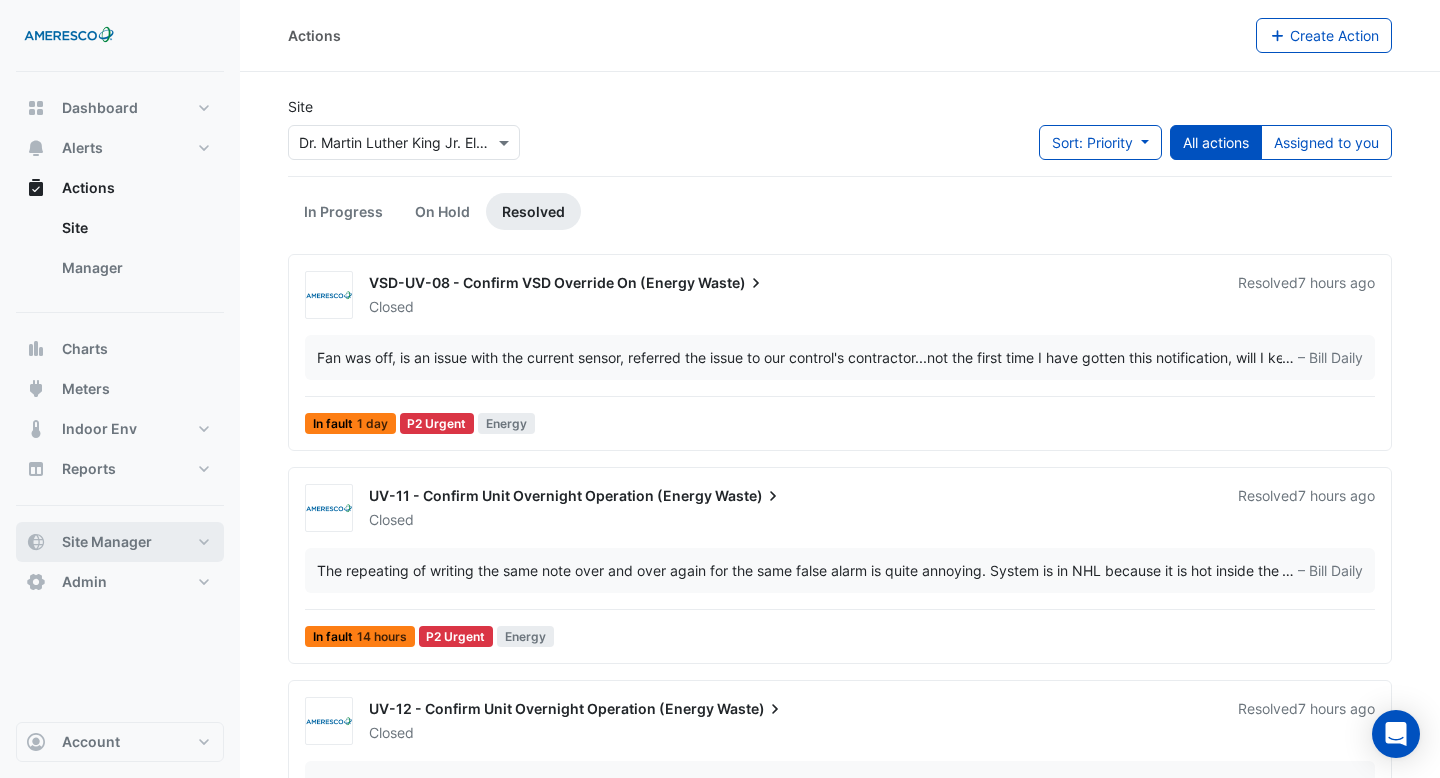 click on "Site Manager" at bounding box center [120, 542] 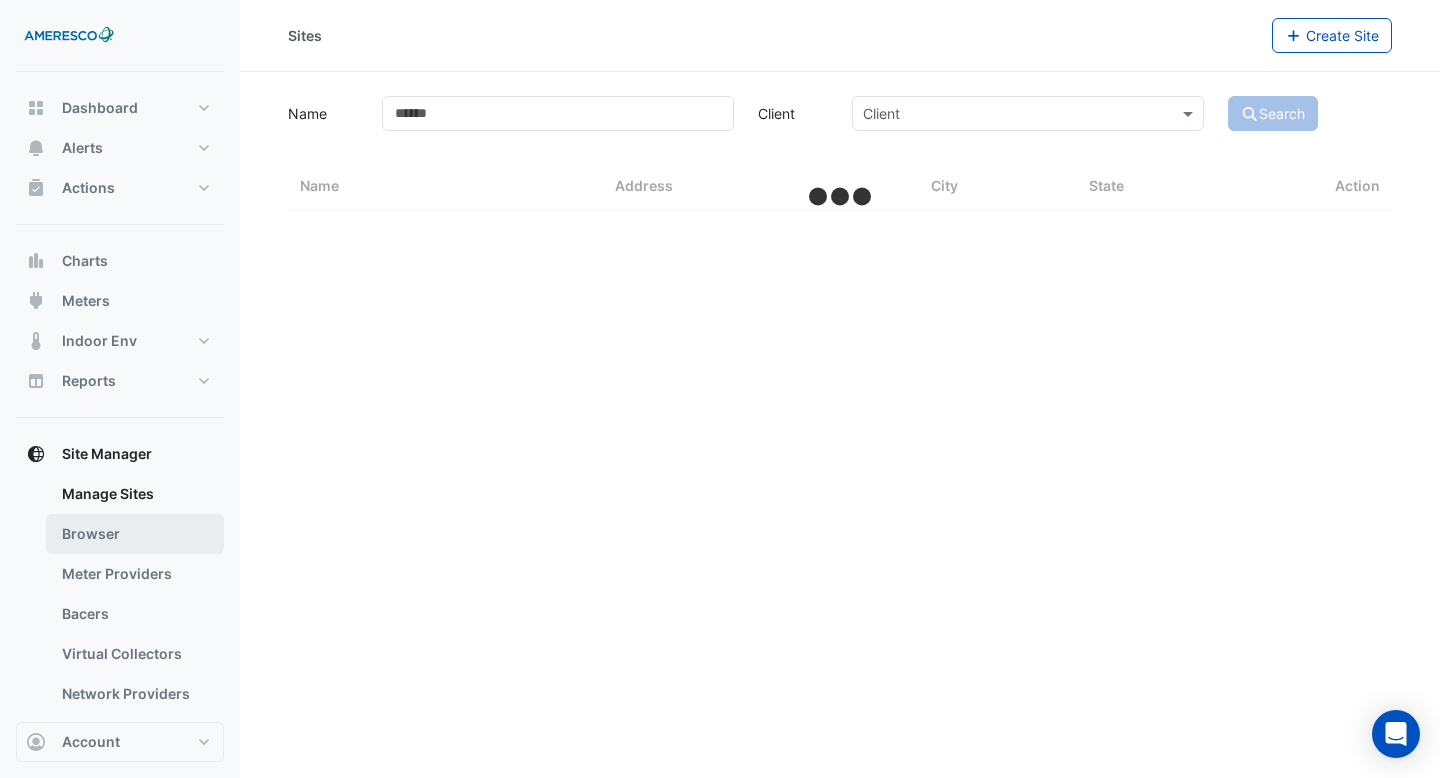 select on "***" 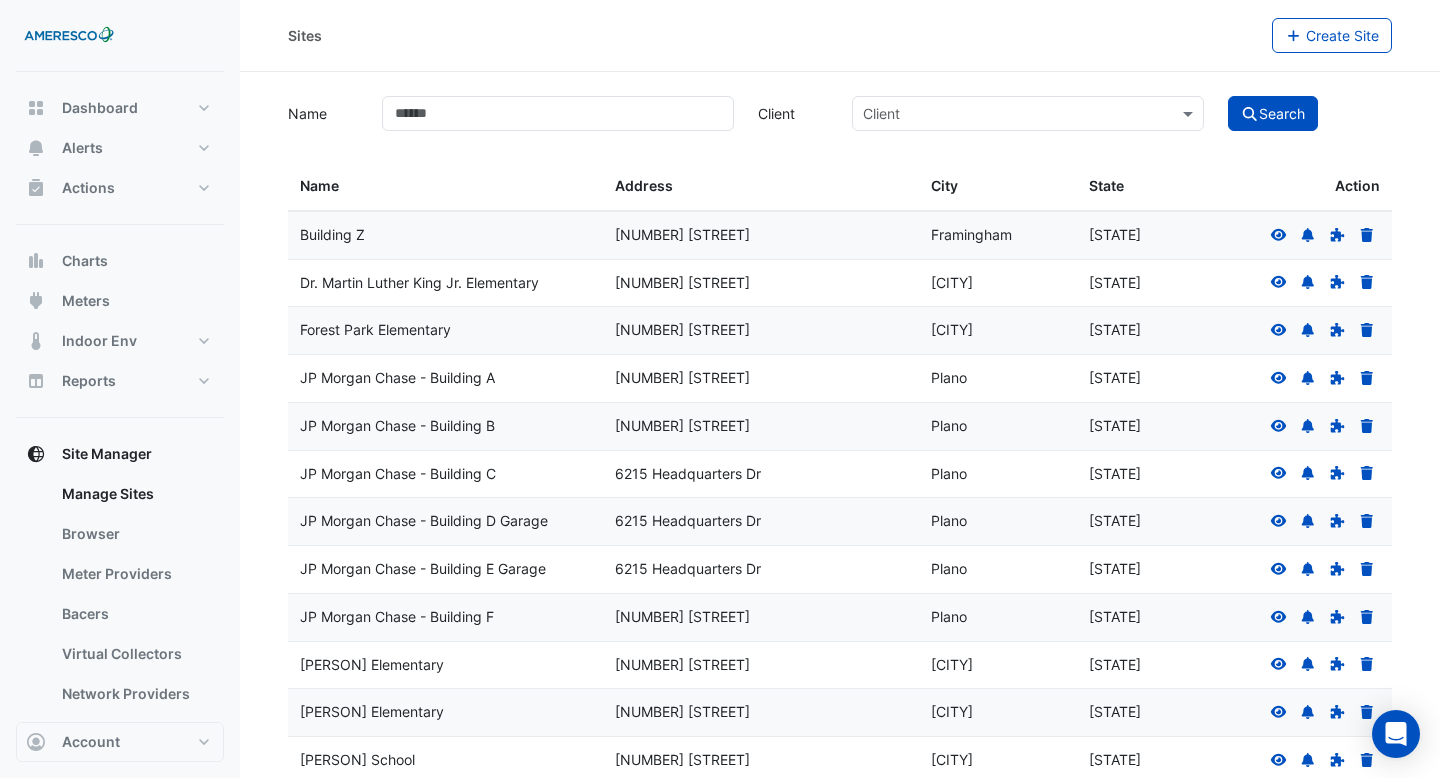 click 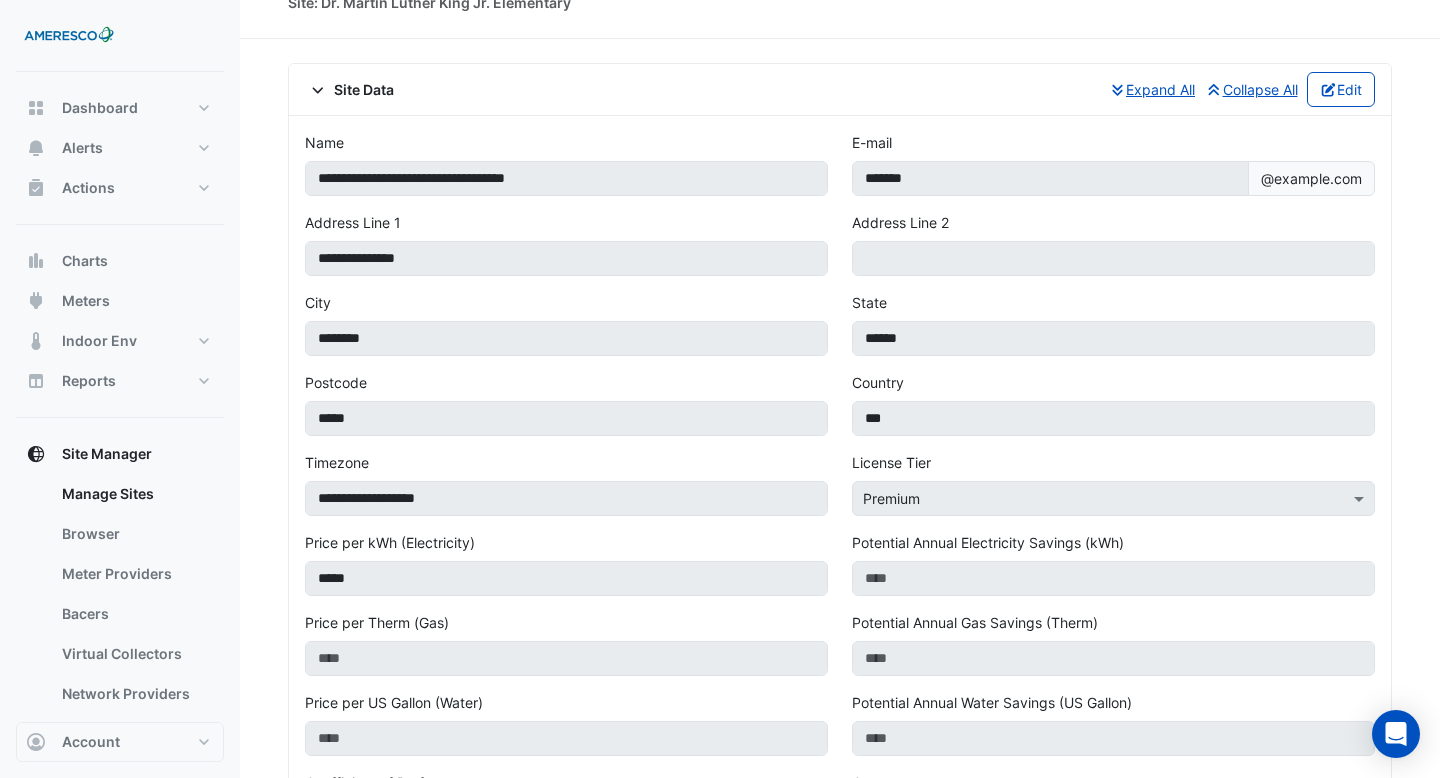 scroll, scrollTop: 0, scrollLeft: 0, axis: both 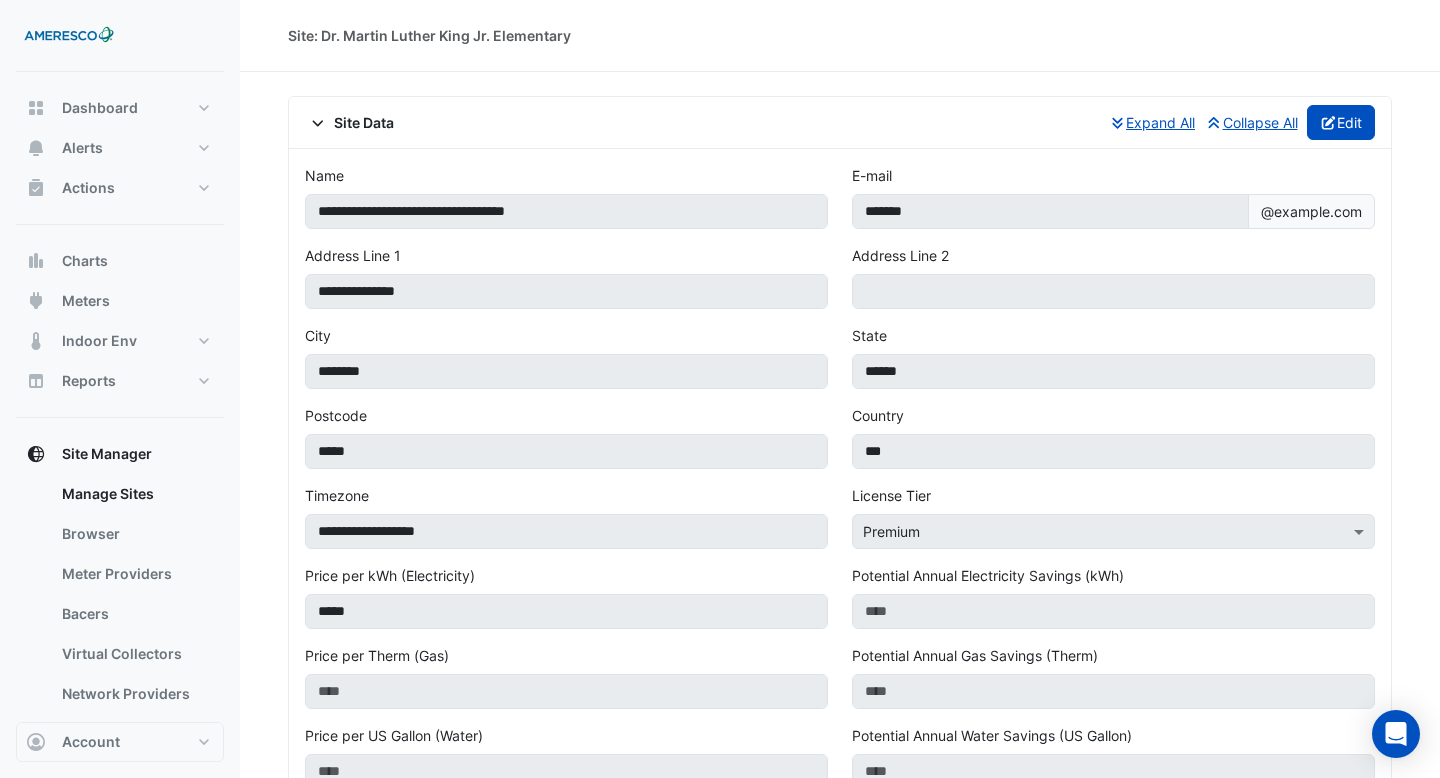 click on "Edit" 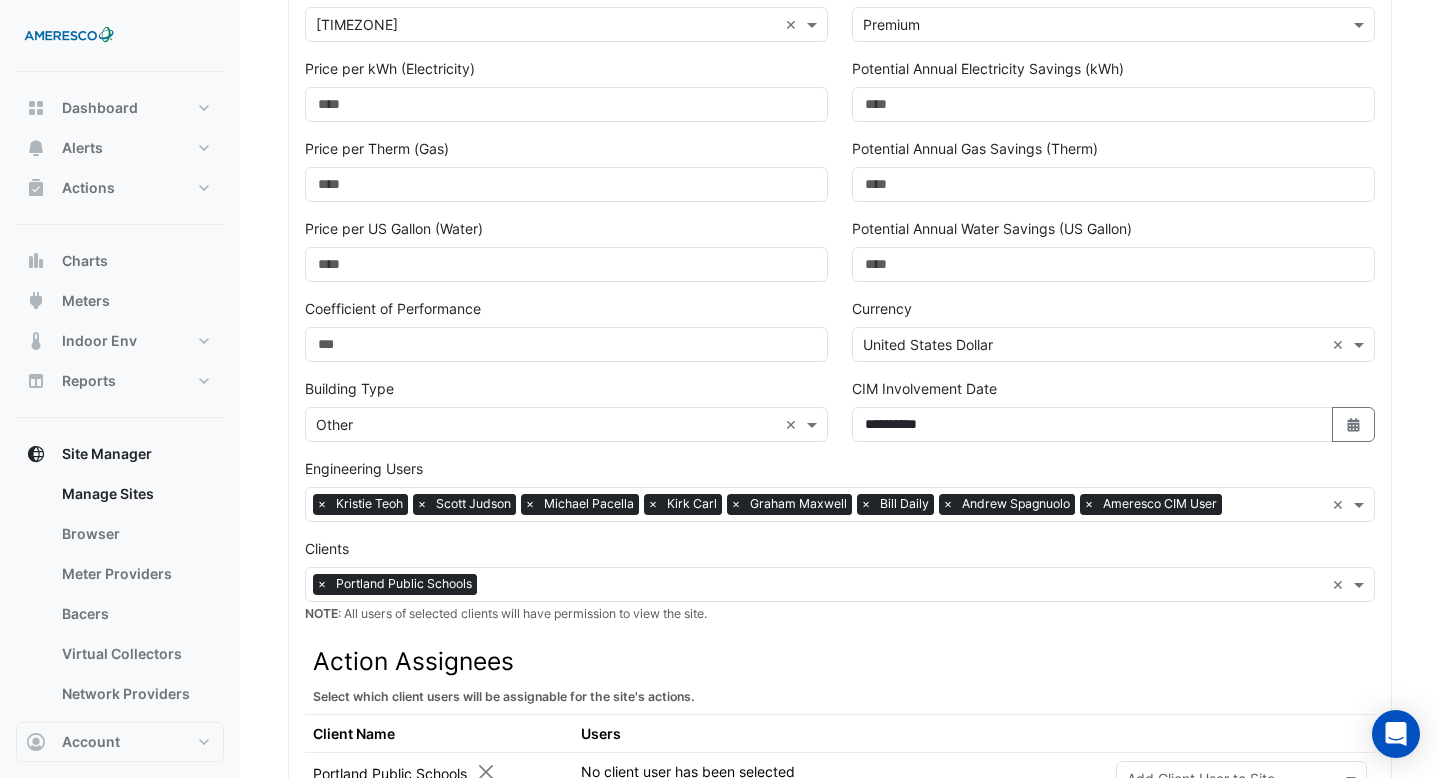 scroll, scrollTop: 565, scrollLeft: 0, axis: vertical 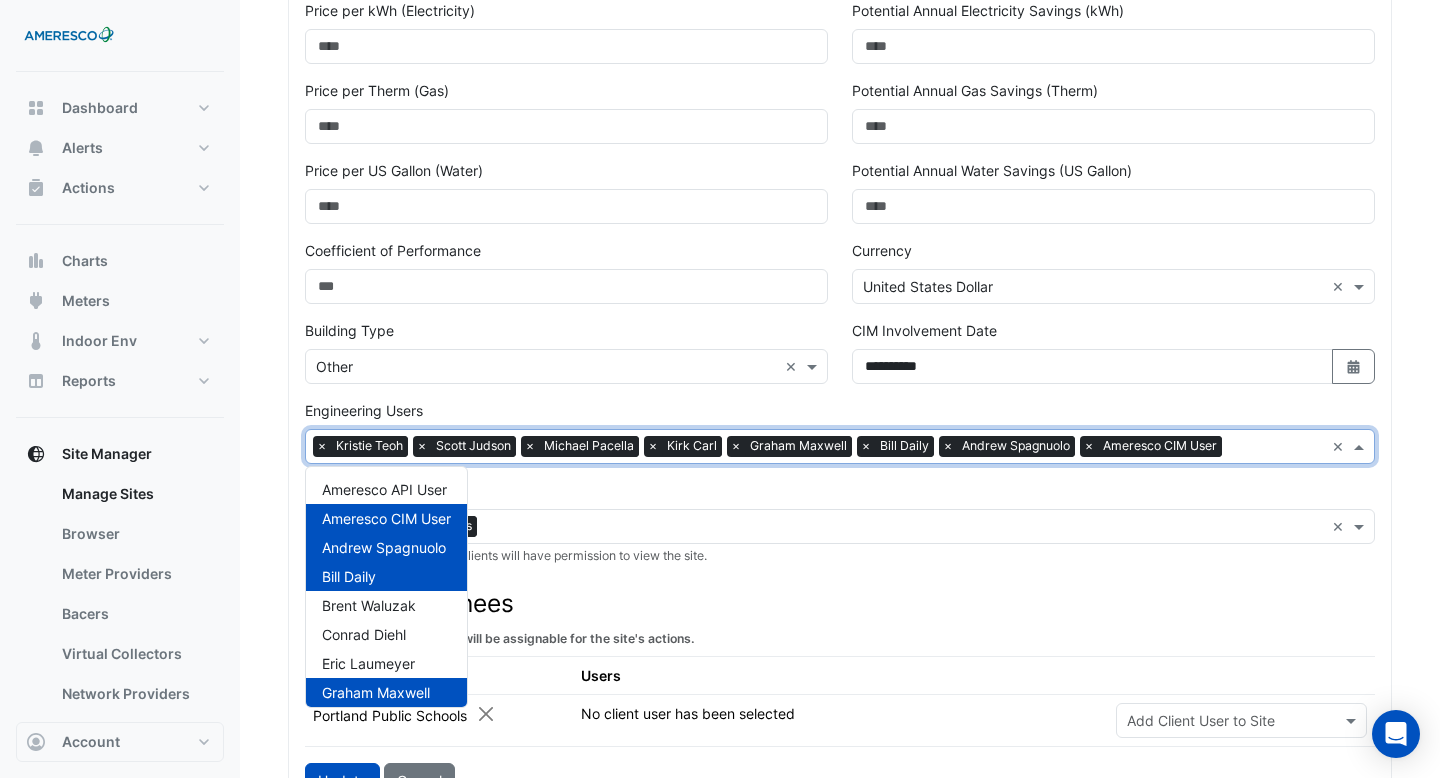 click at bounding box center [1277, 448] 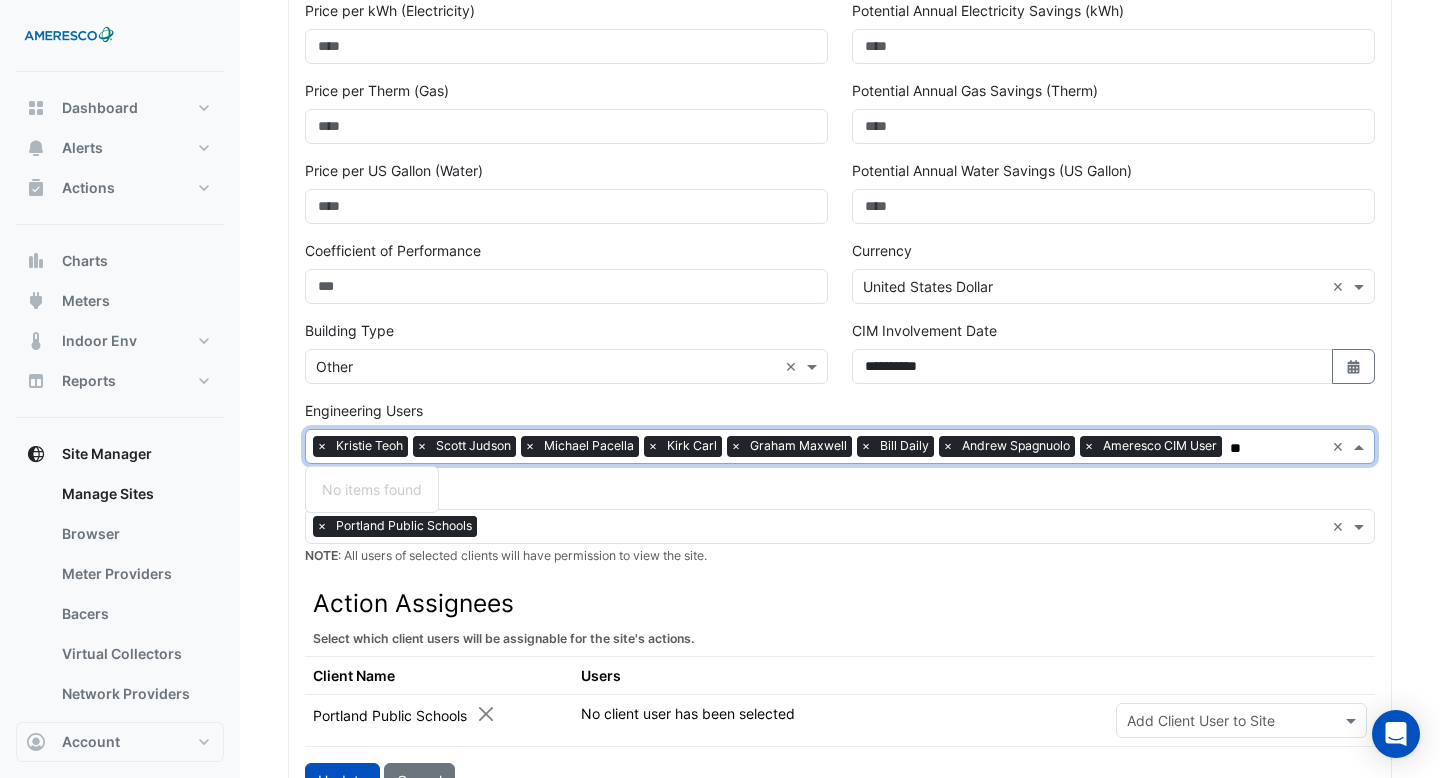 type on "*" 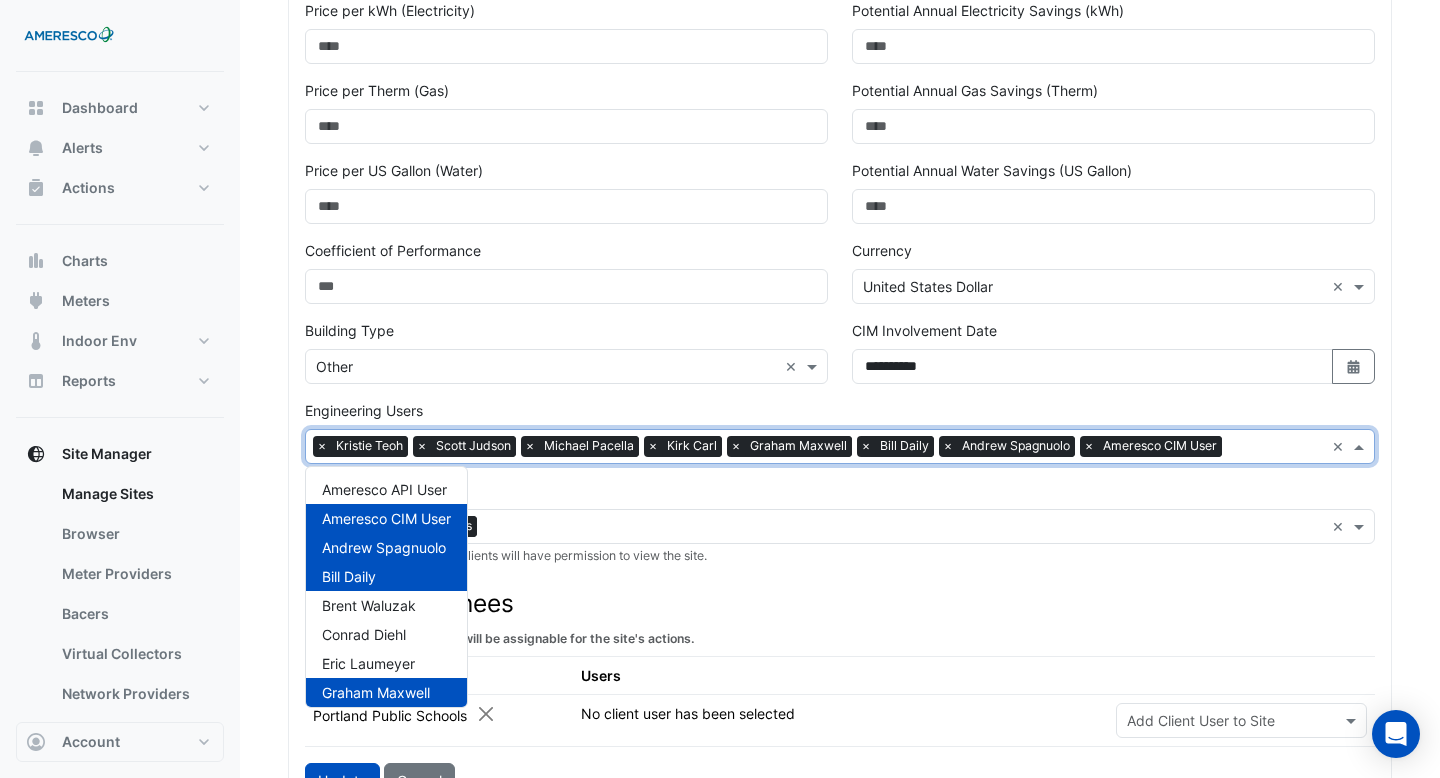 type 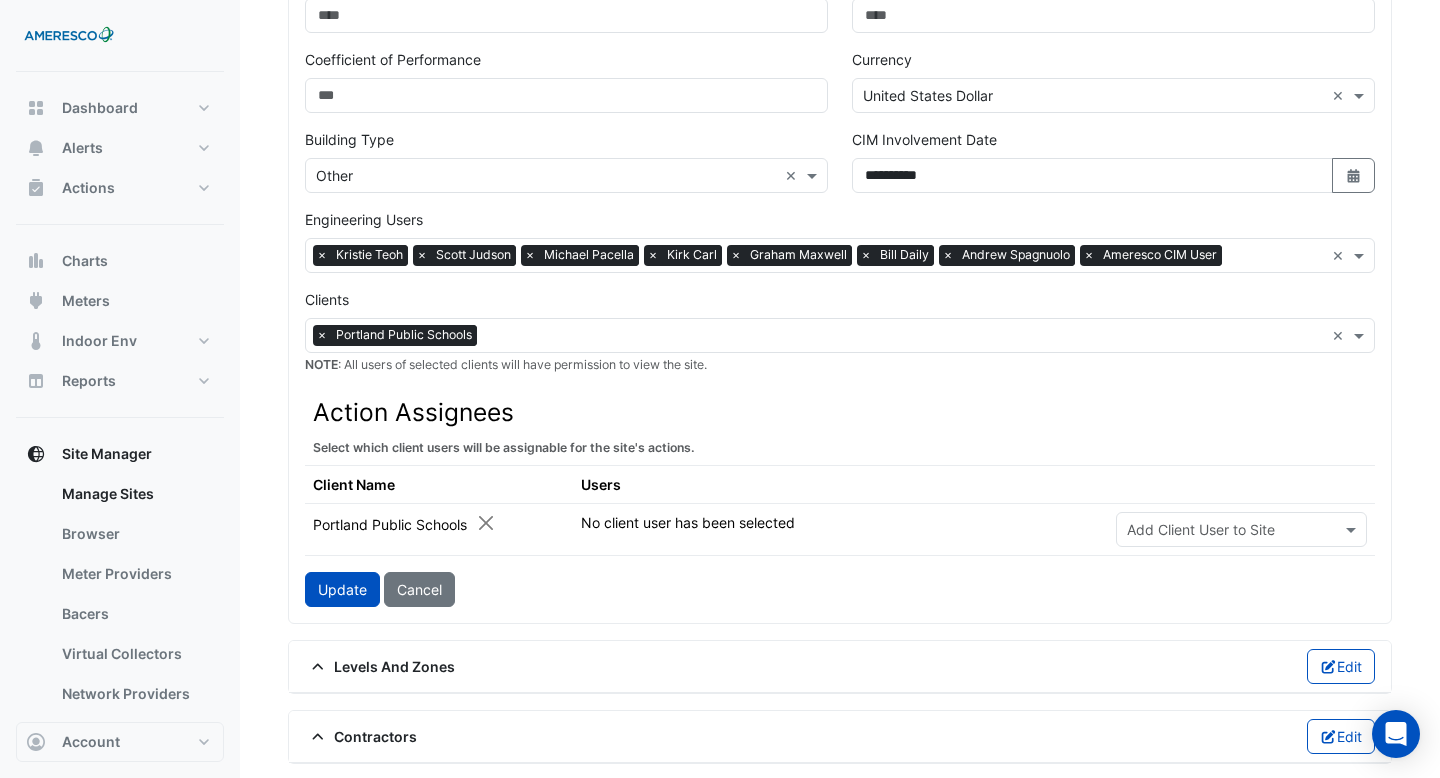 scroll, scrollTop: 799, scrollLeft: 0, axis: vertical 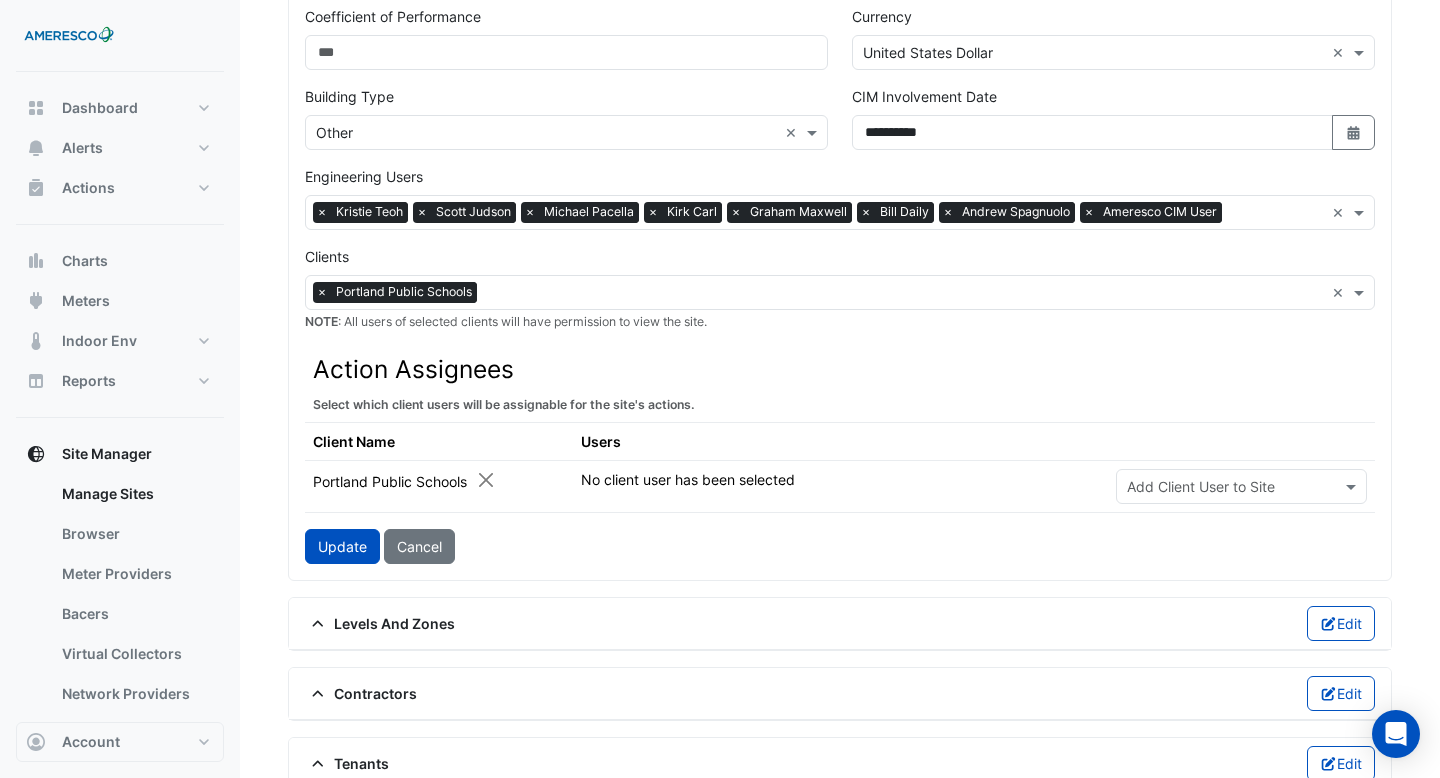 click 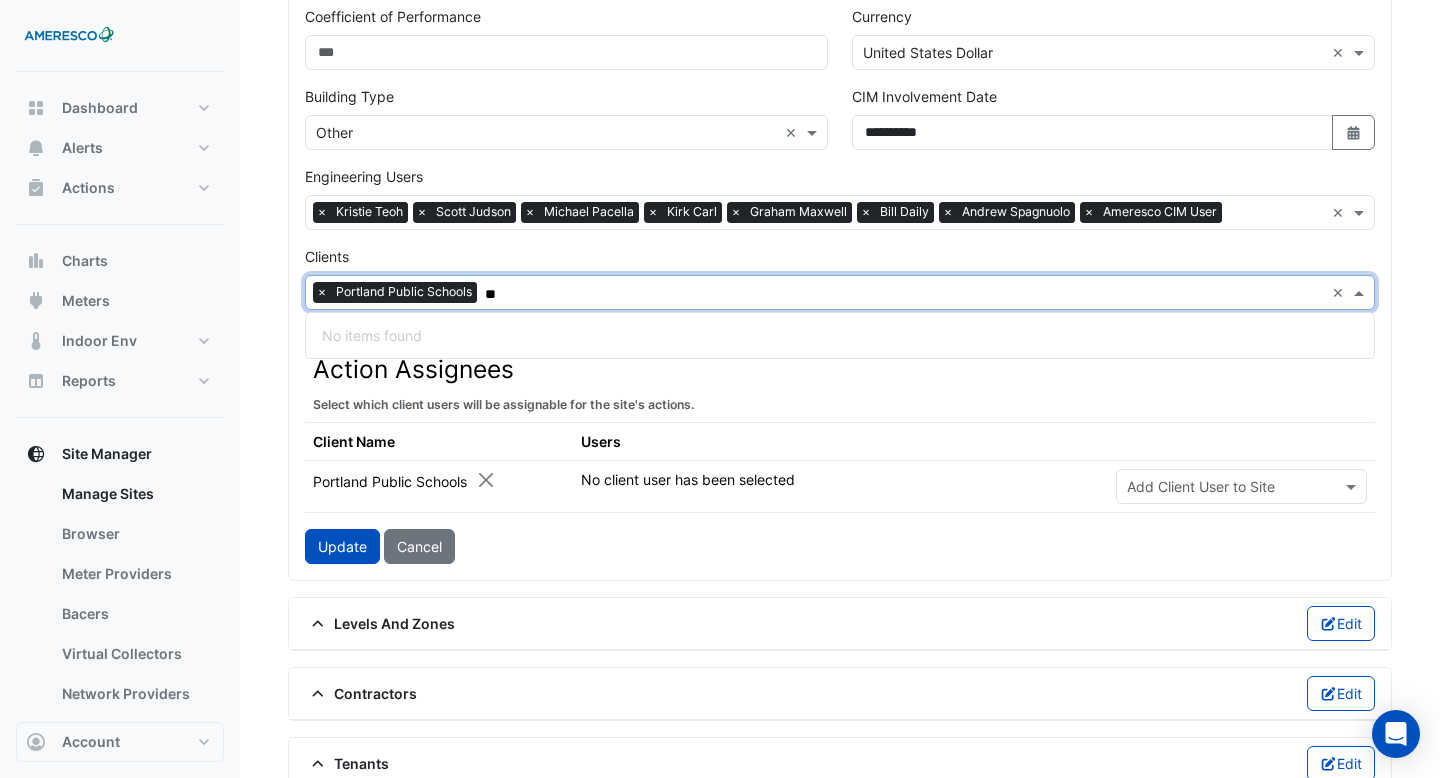 type on "*" 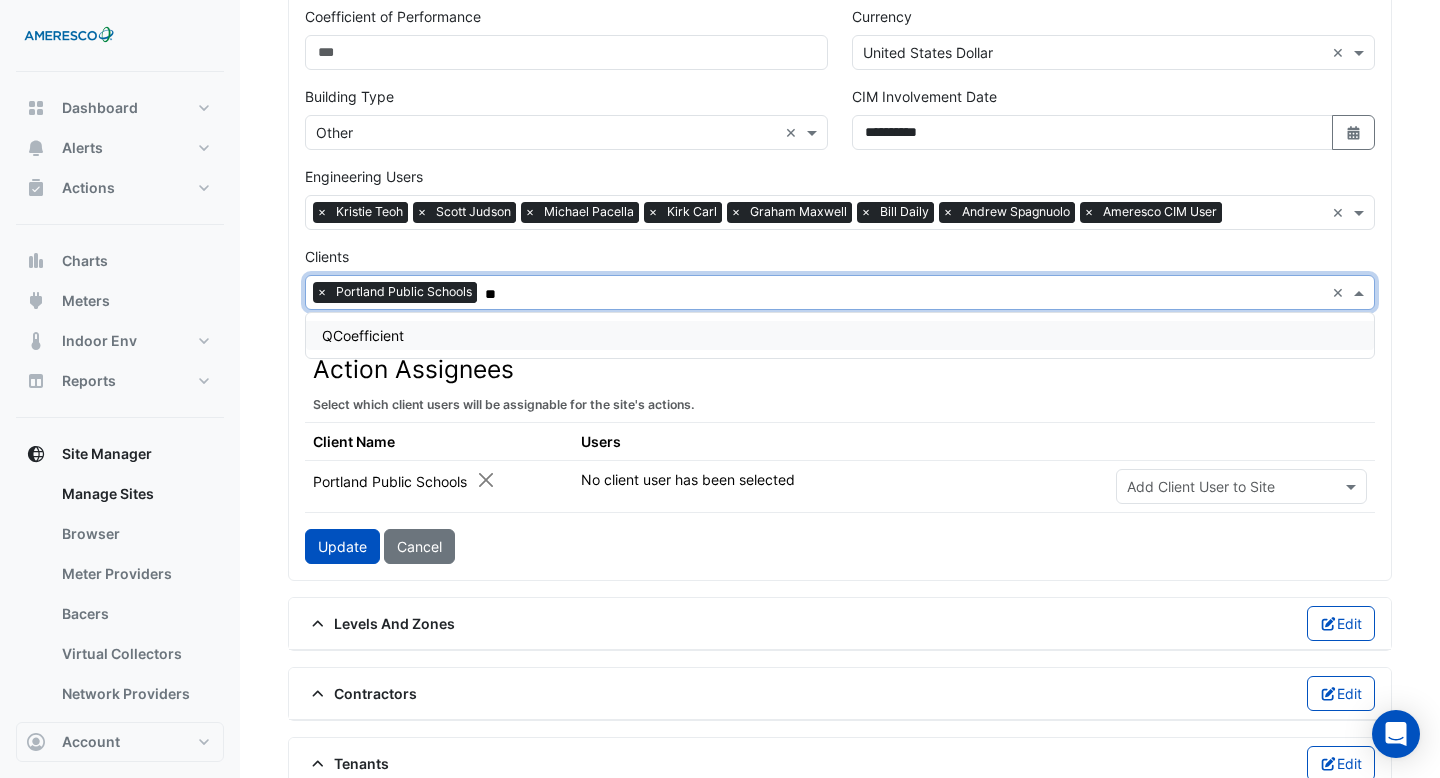 type on "*" 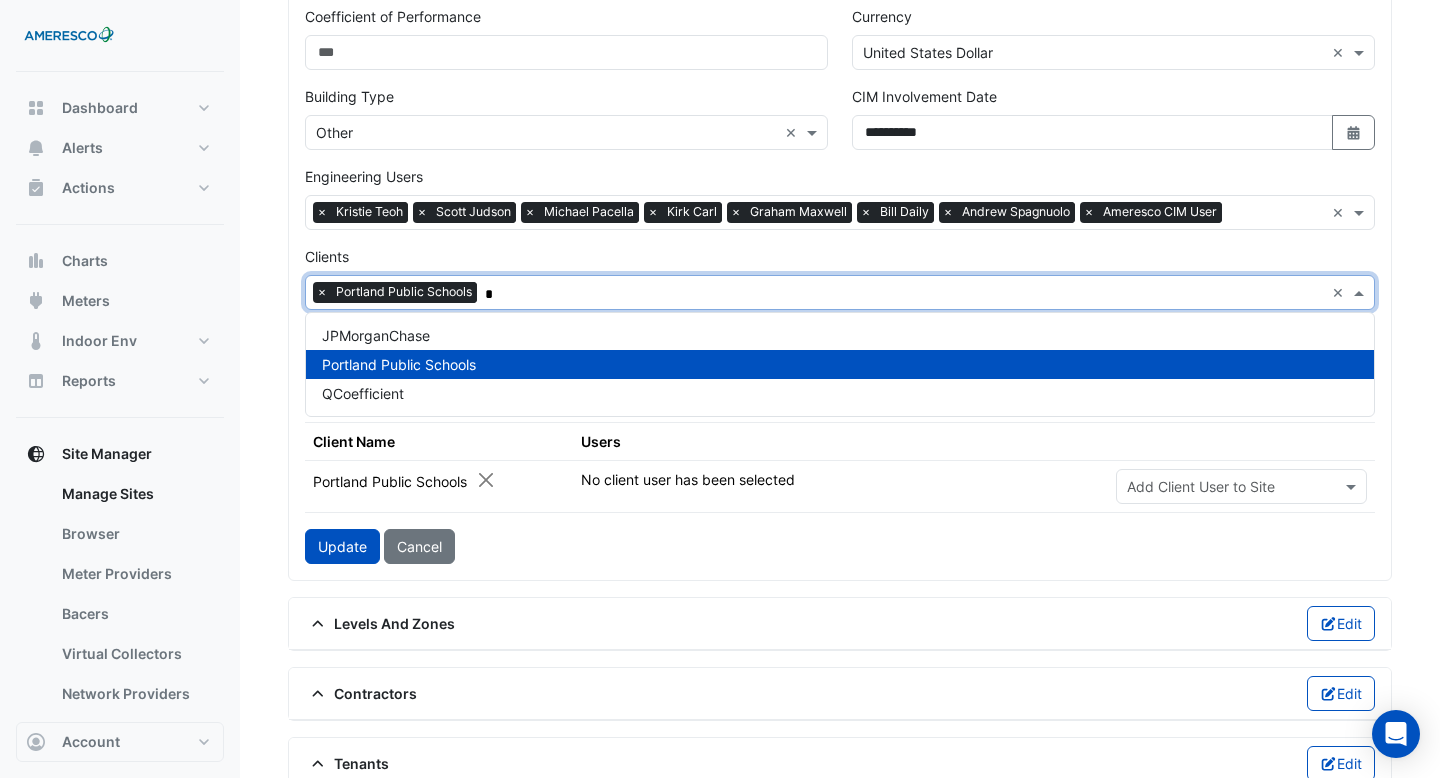 type 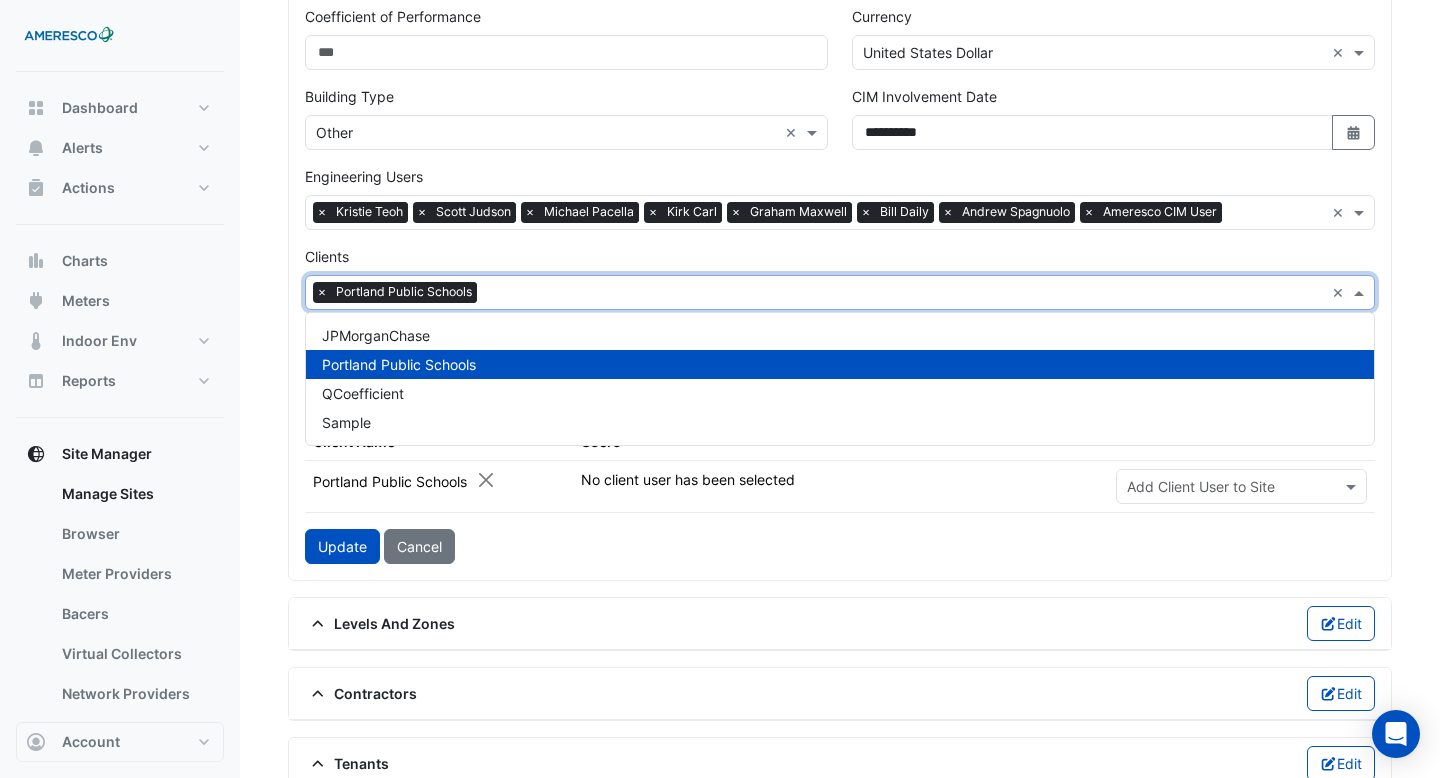 click at bounding box center [1277, 214] 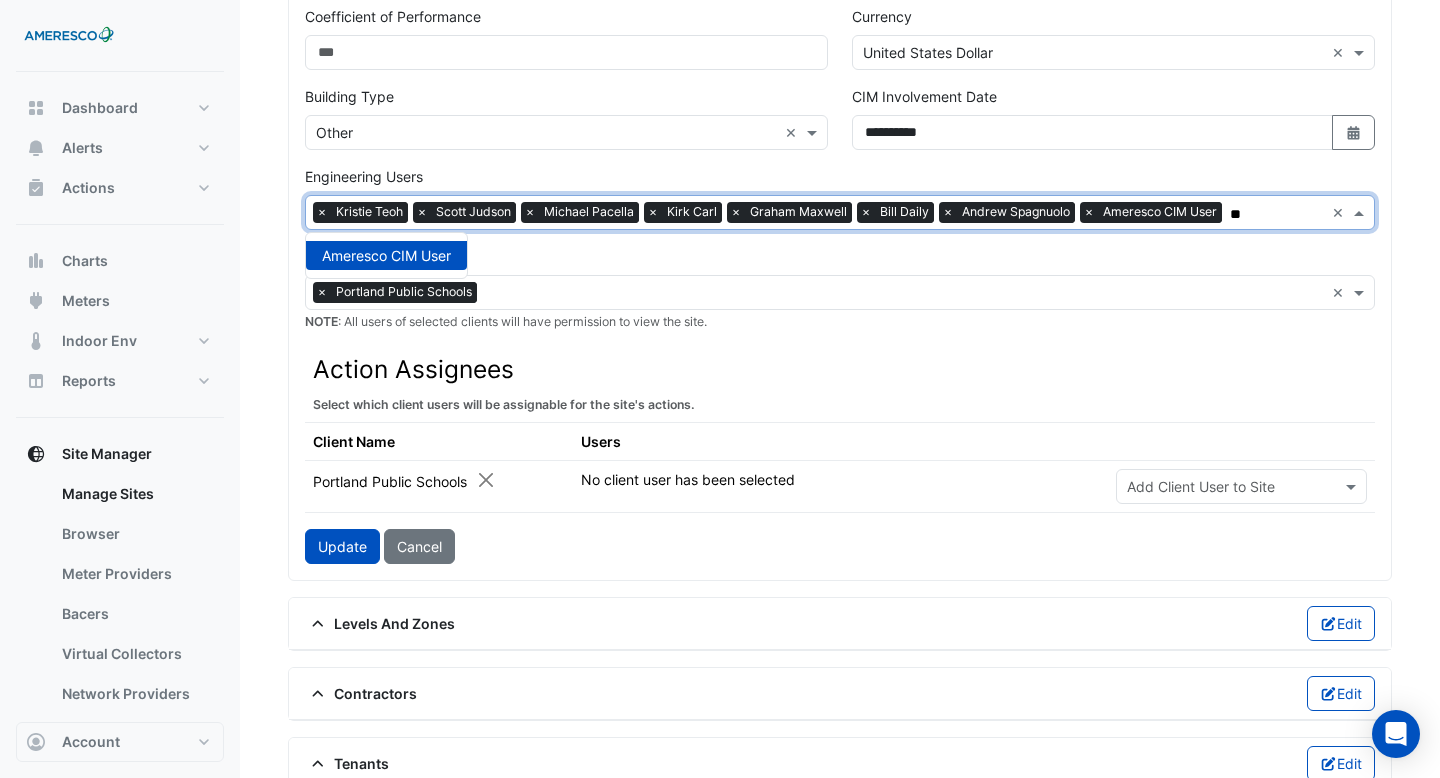 type on "*" 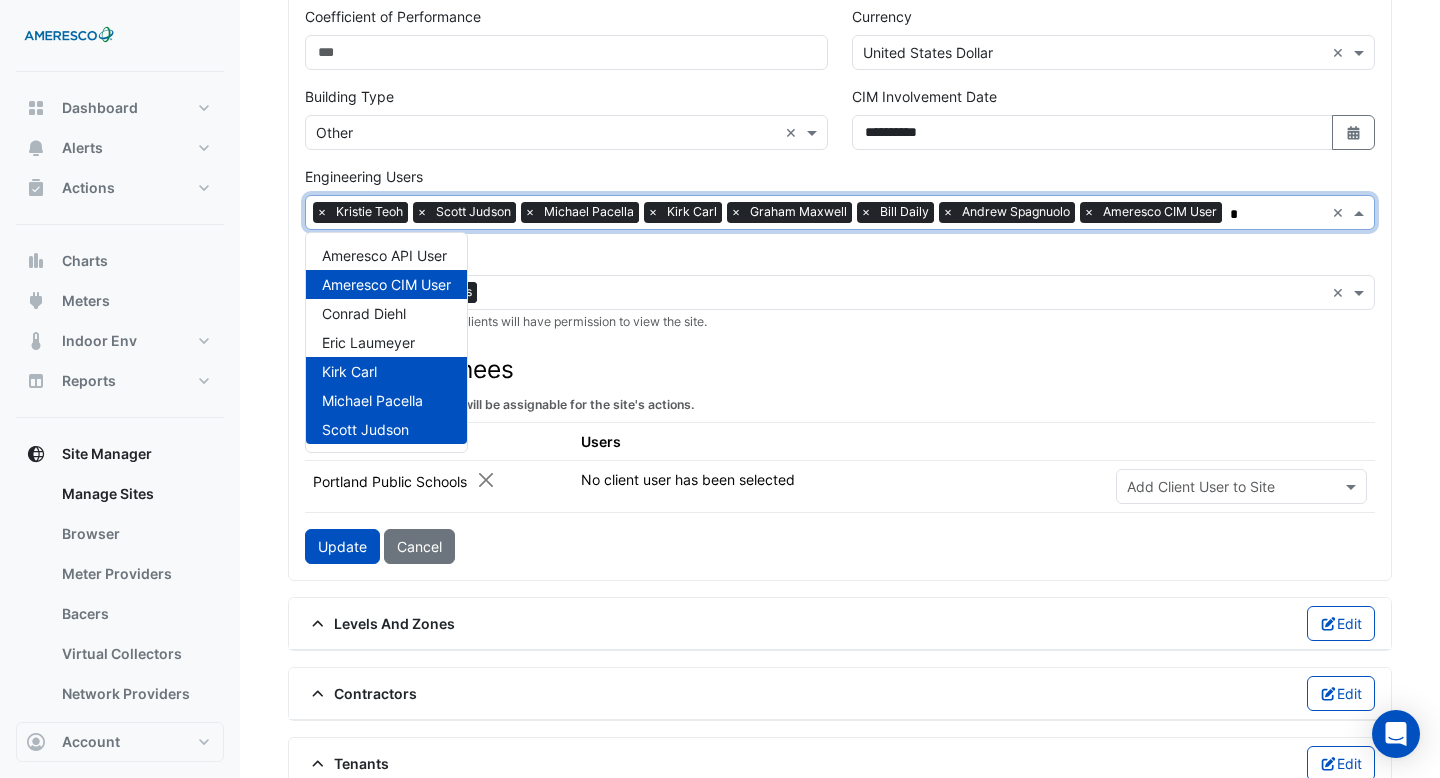 type 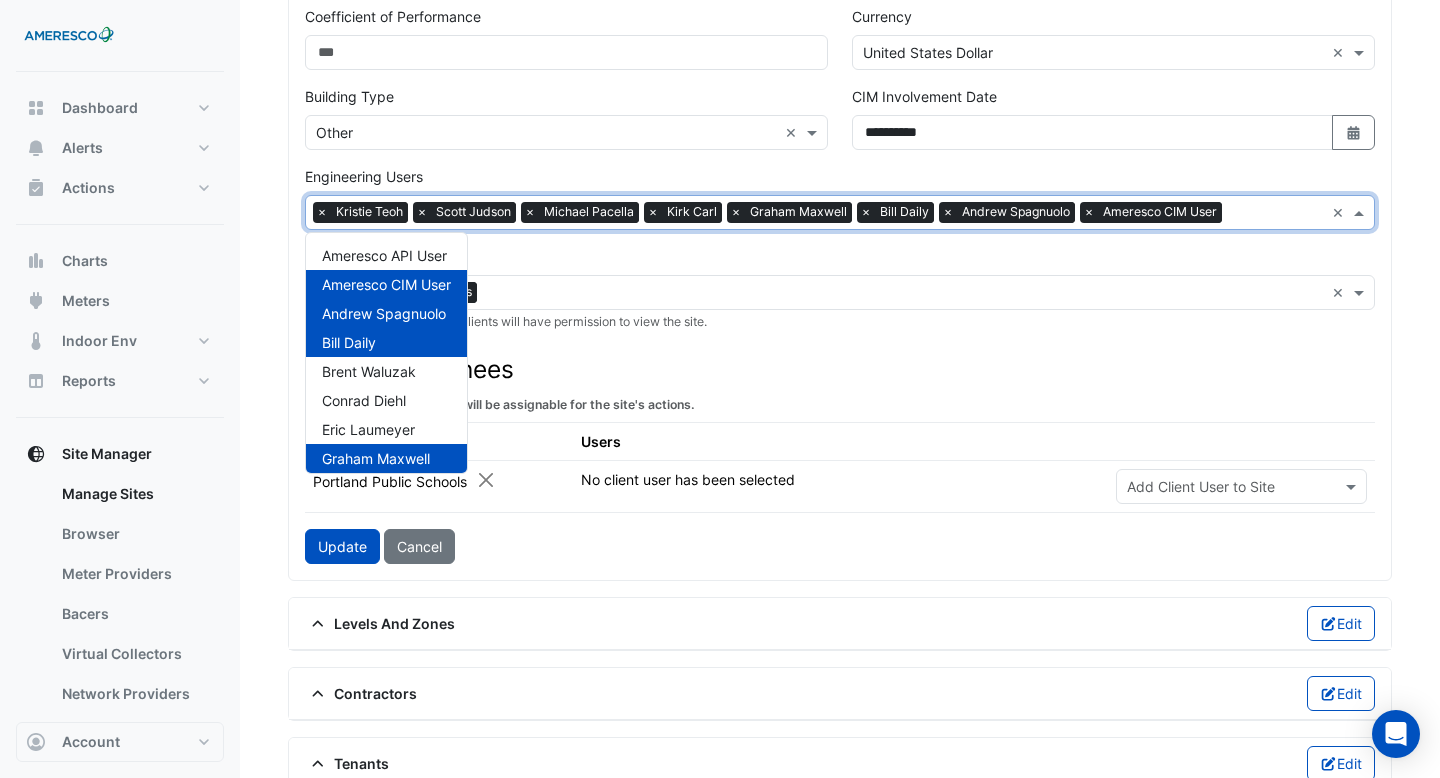 click on "Action Assignees
Select which client users will be assignable for the site's actions." 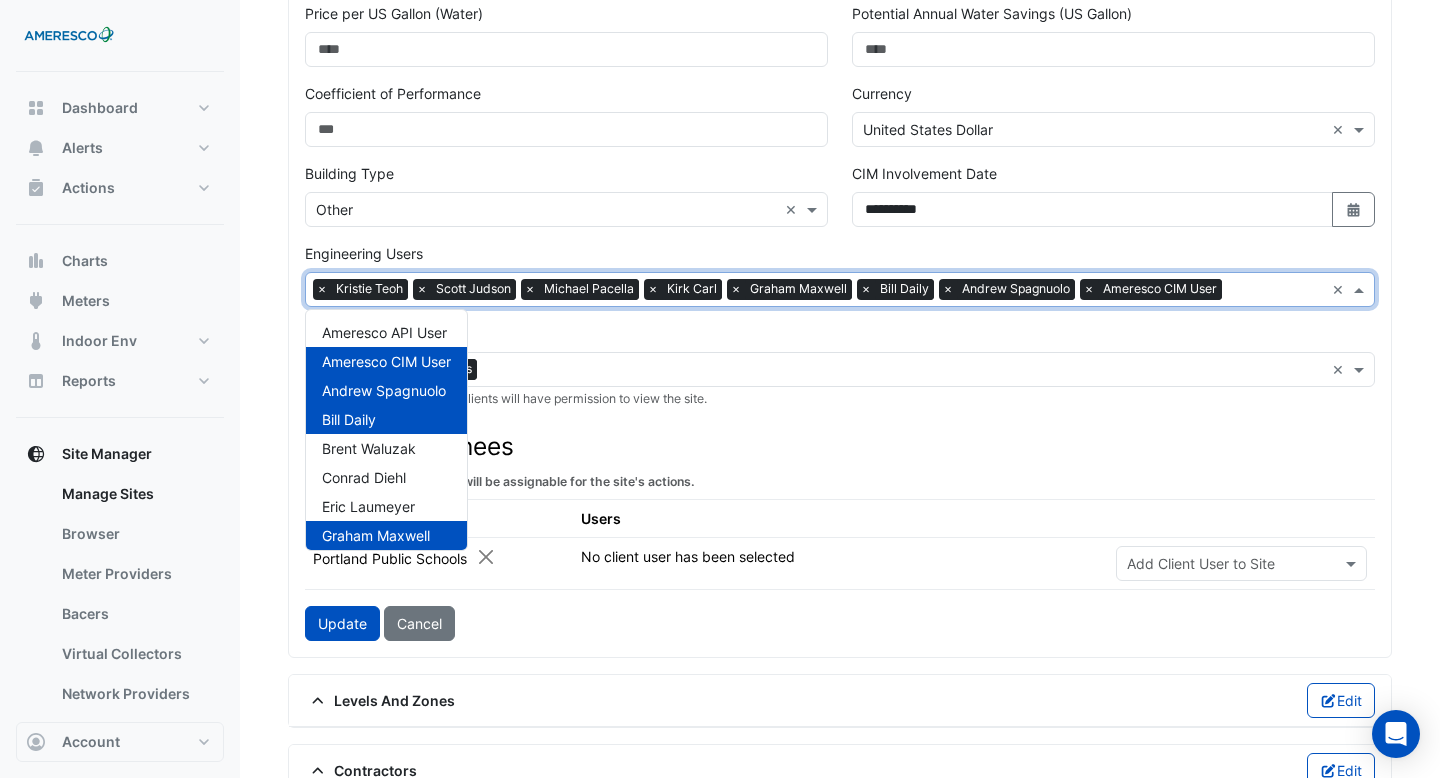 scroll, scrollTop: 698, scrollLeft: 0, axis: vertical 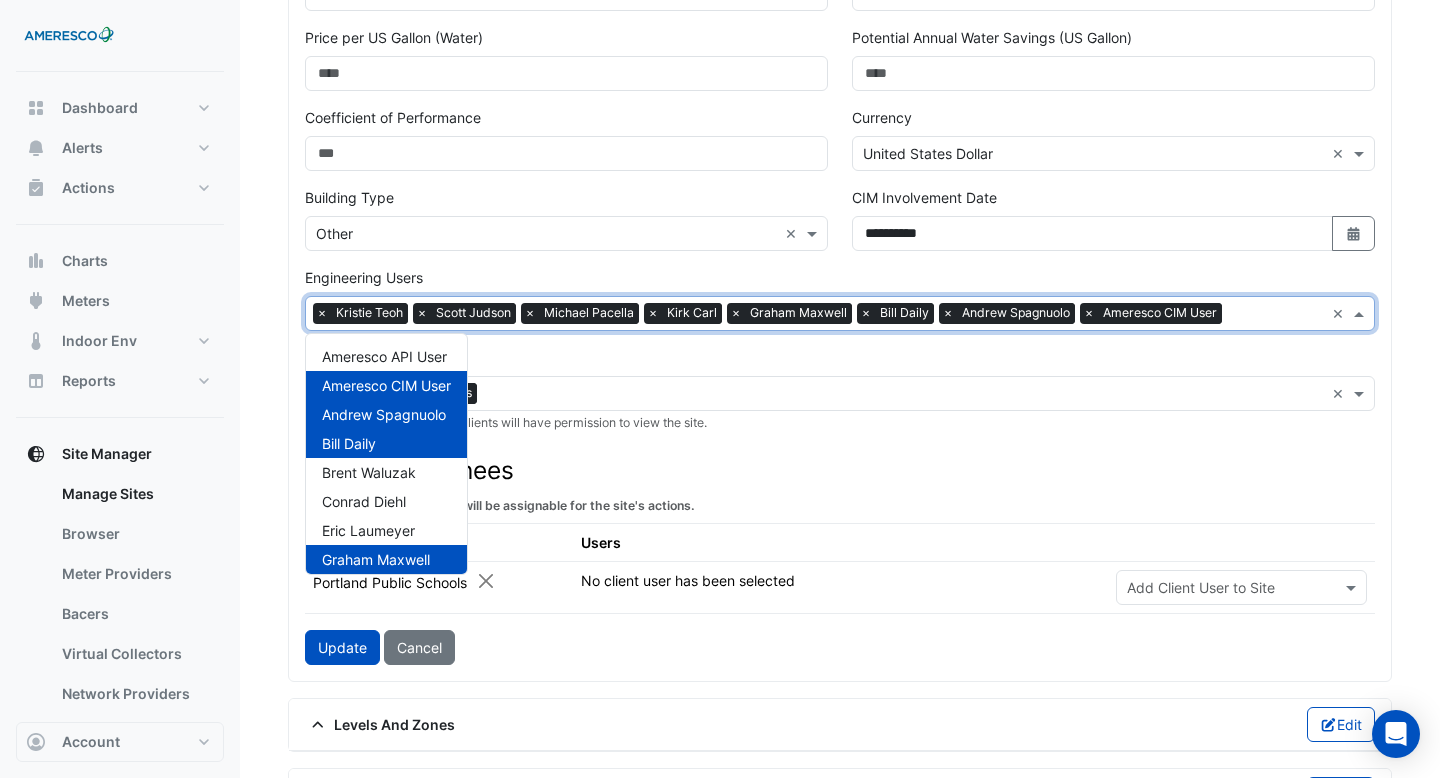 click on "Clients
Select Client × Portland Public Schools ×
NOTE : All users of selected clients will have permission to view the site." 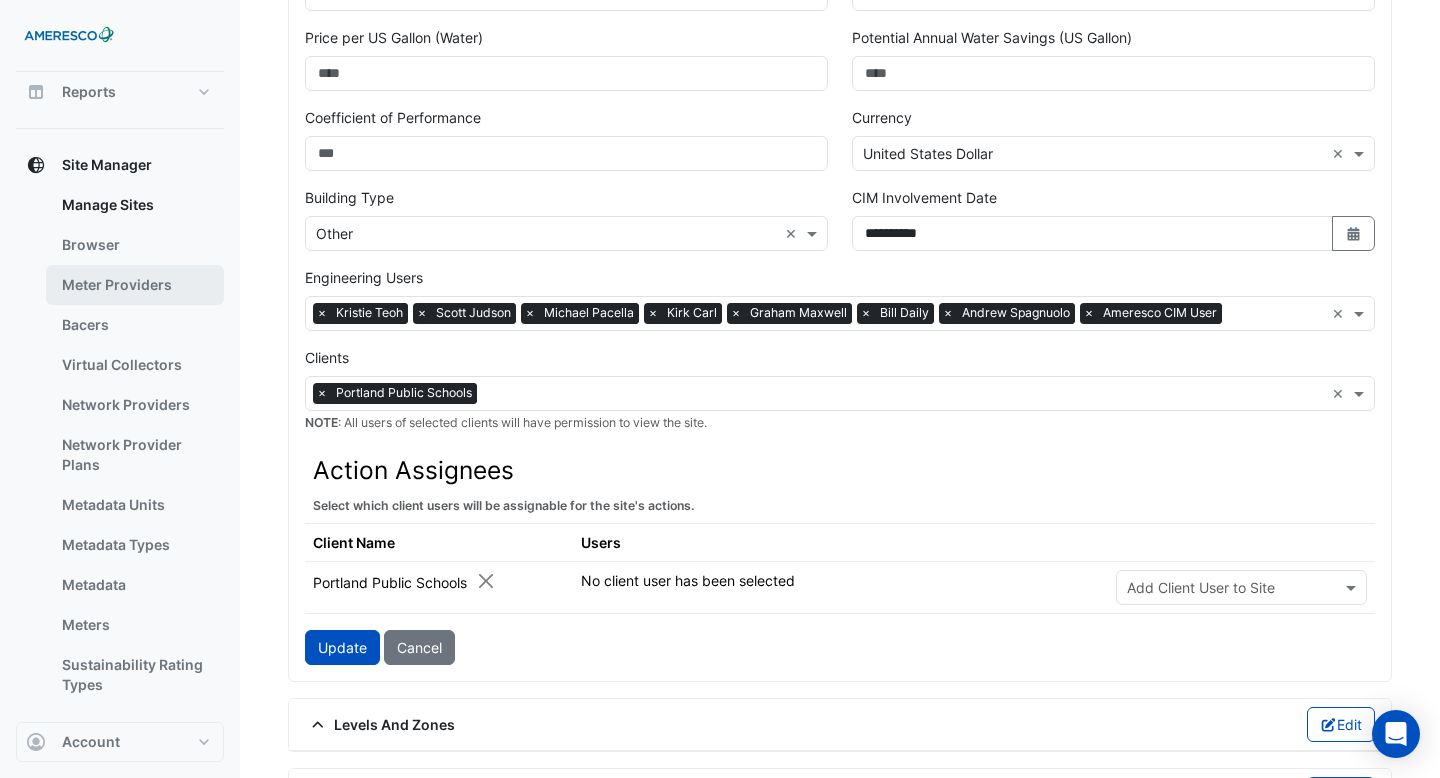 scroll, scrollTop: 344, scrollLeft: 0, axis: vertical 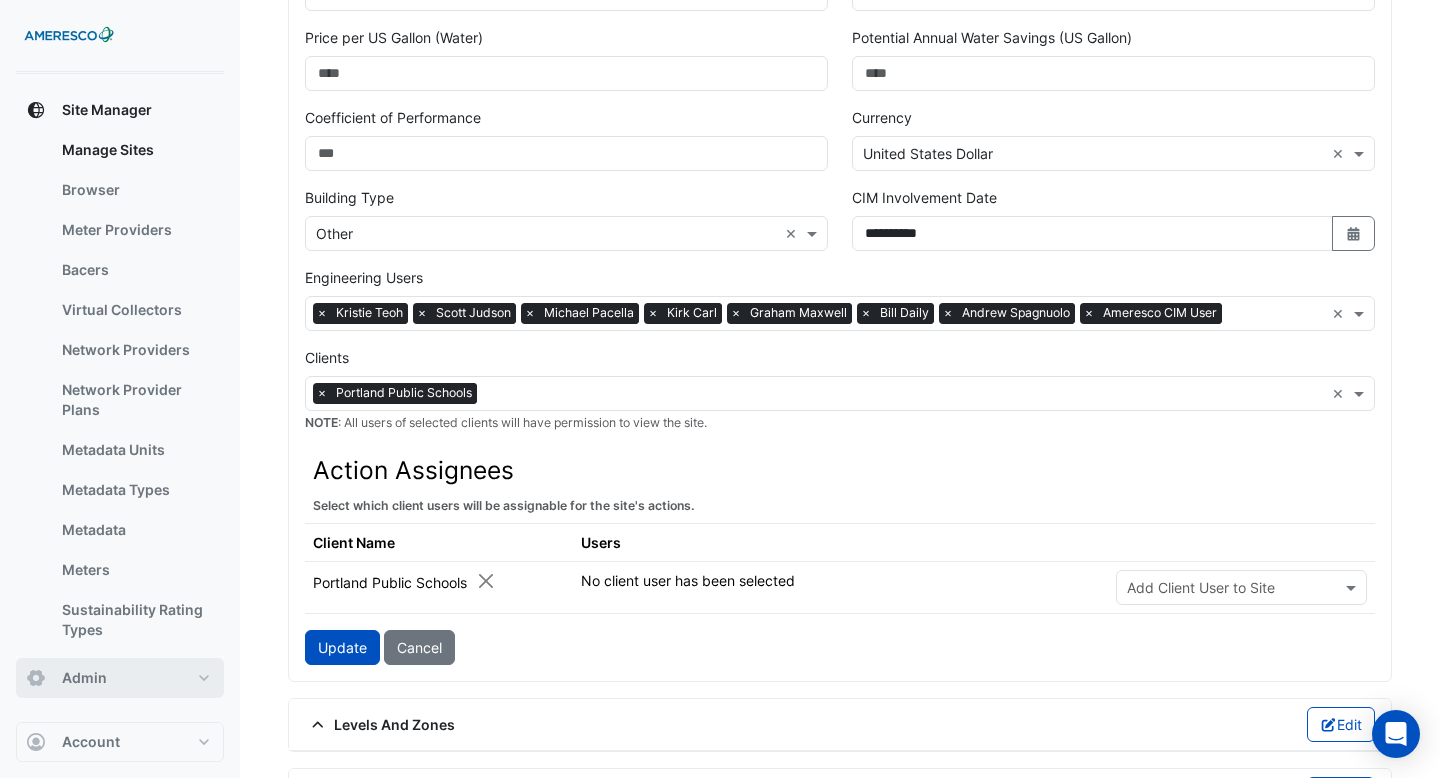 click on "Admin" at bounding box center (120, 678) 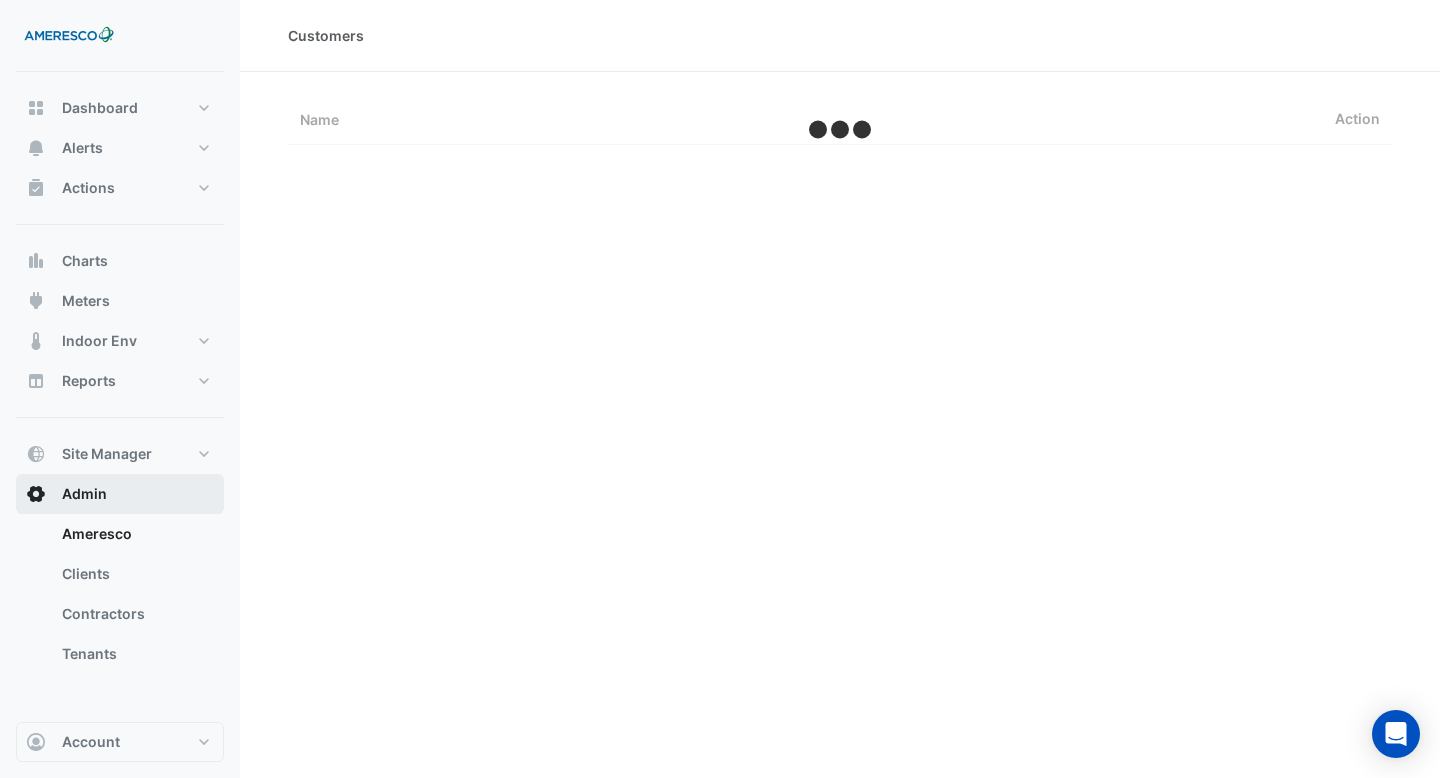 scroll, scrollTop: 0, scrollLeft: 0, axis: both 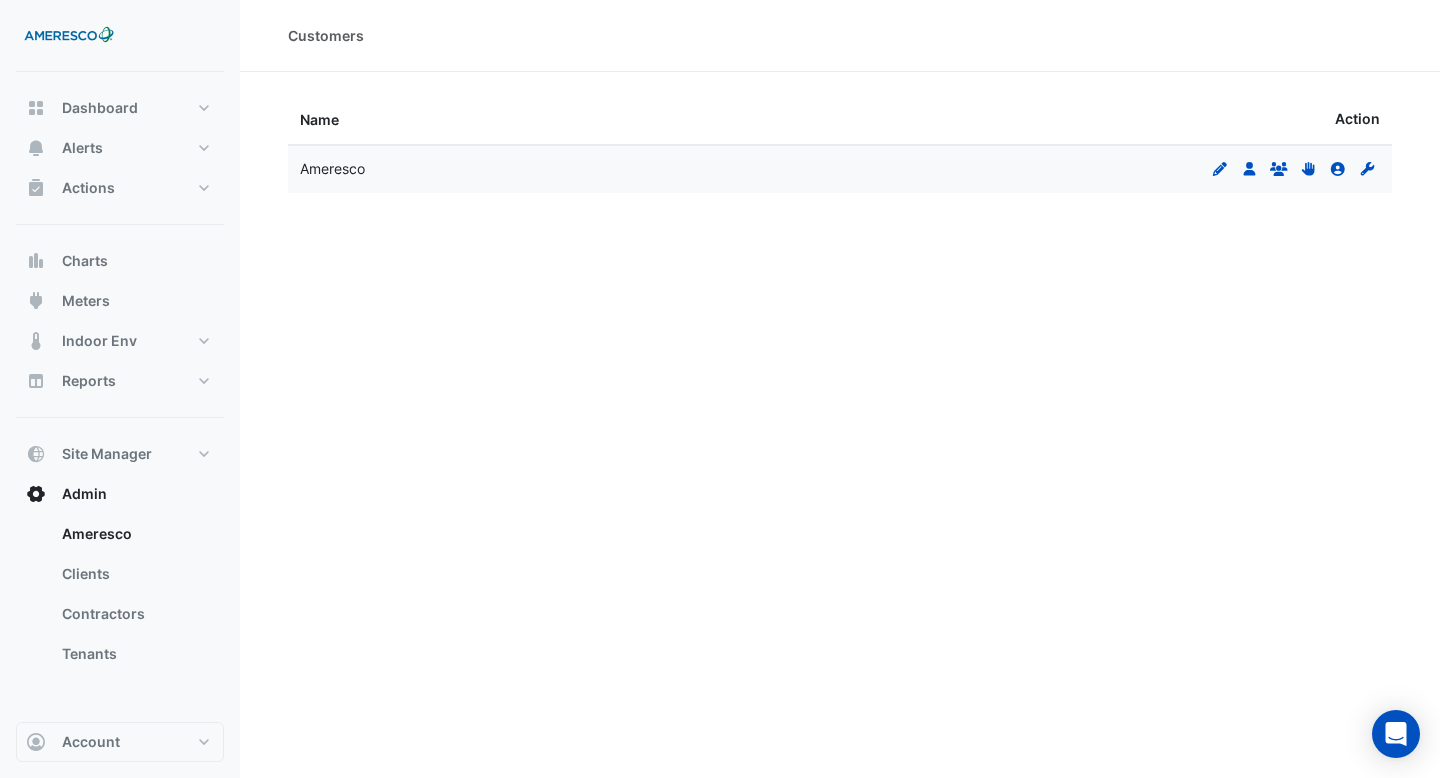 type 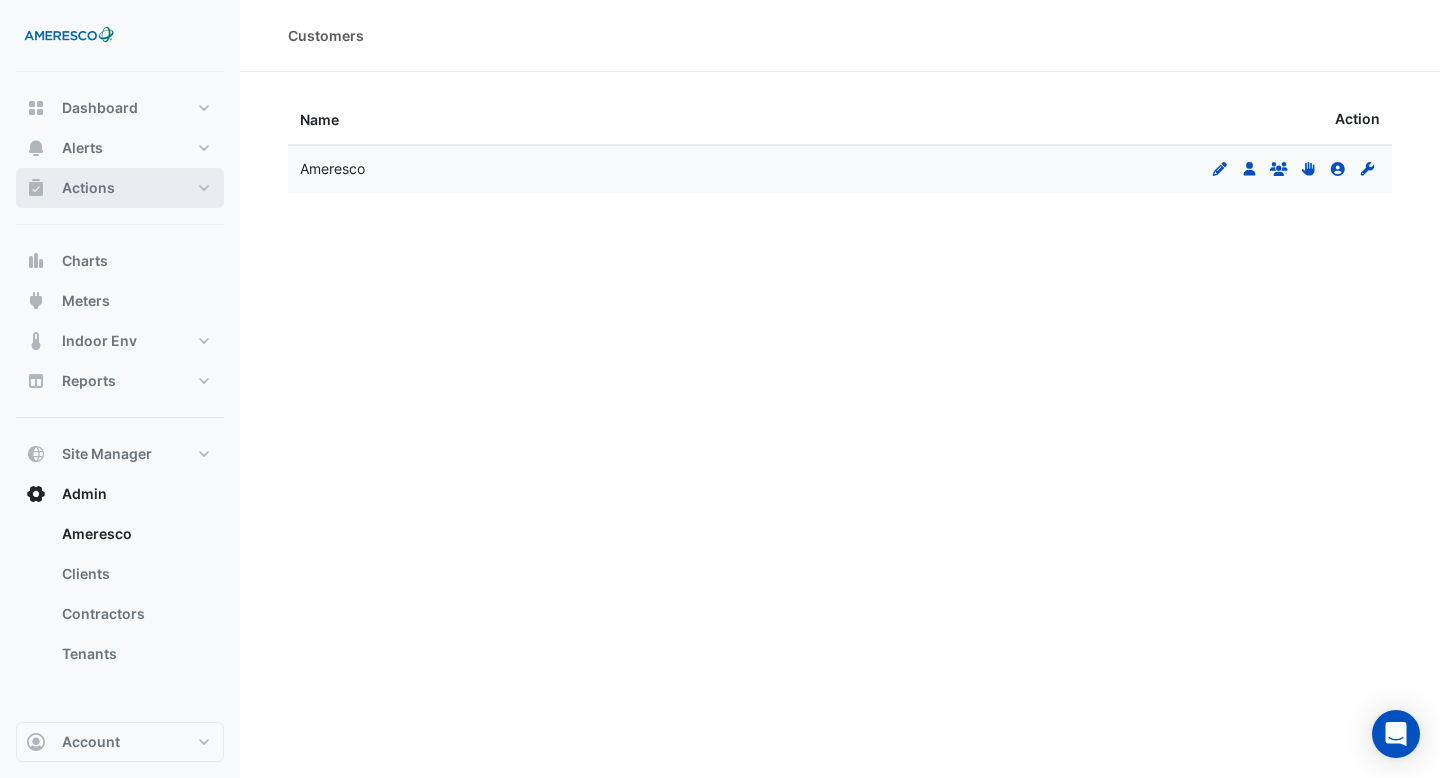 click on "Actions" at bounding box center (120, 188) 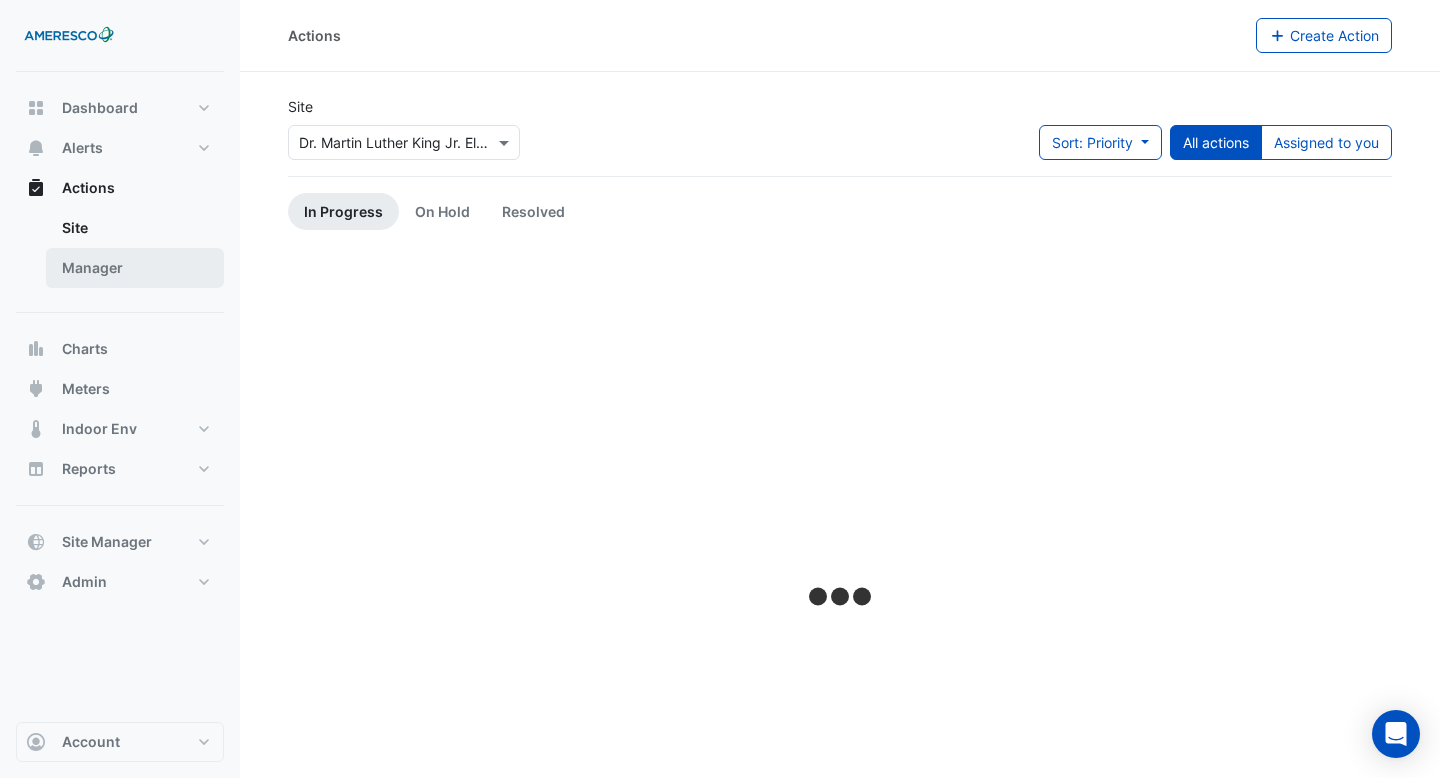 click on "Manager" at bounding box center [135, 268] 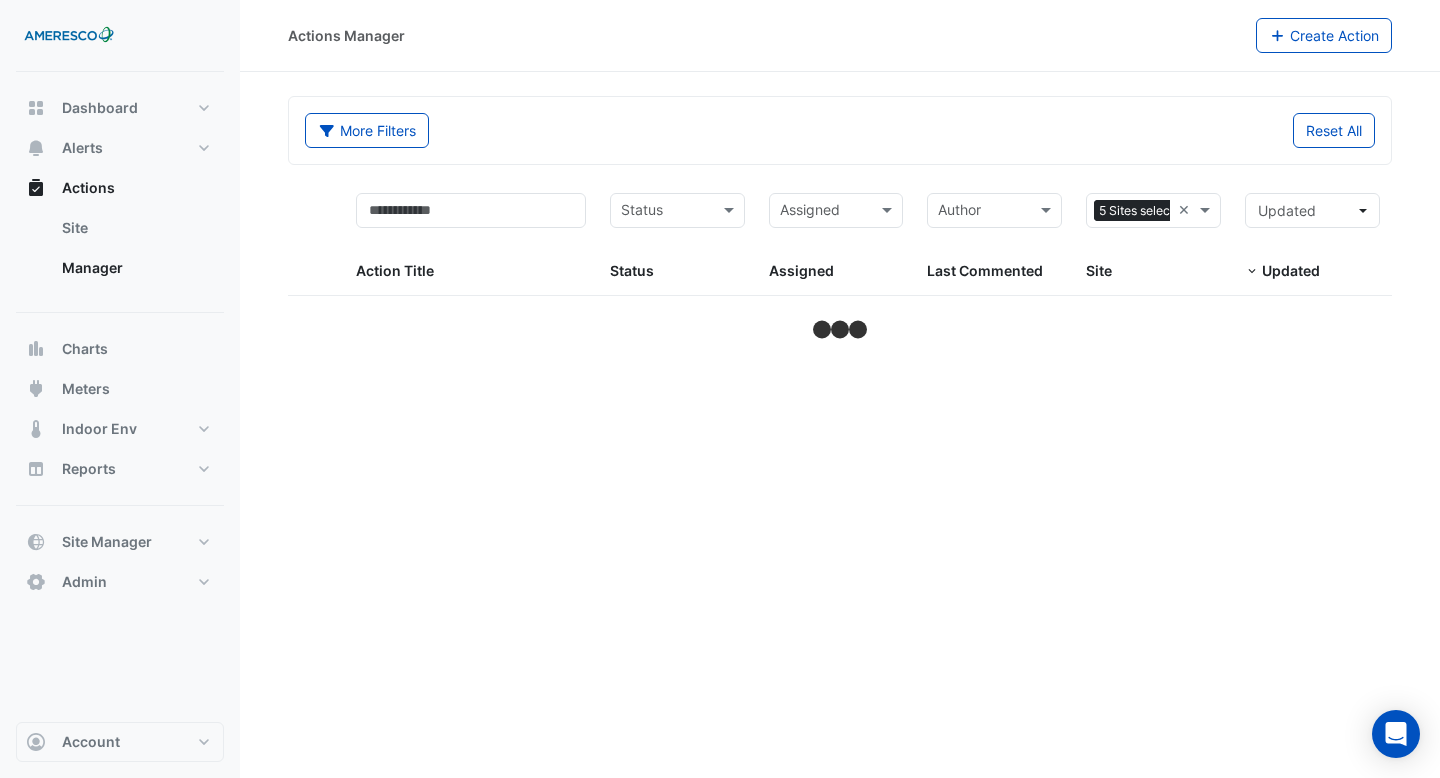 select on "***" 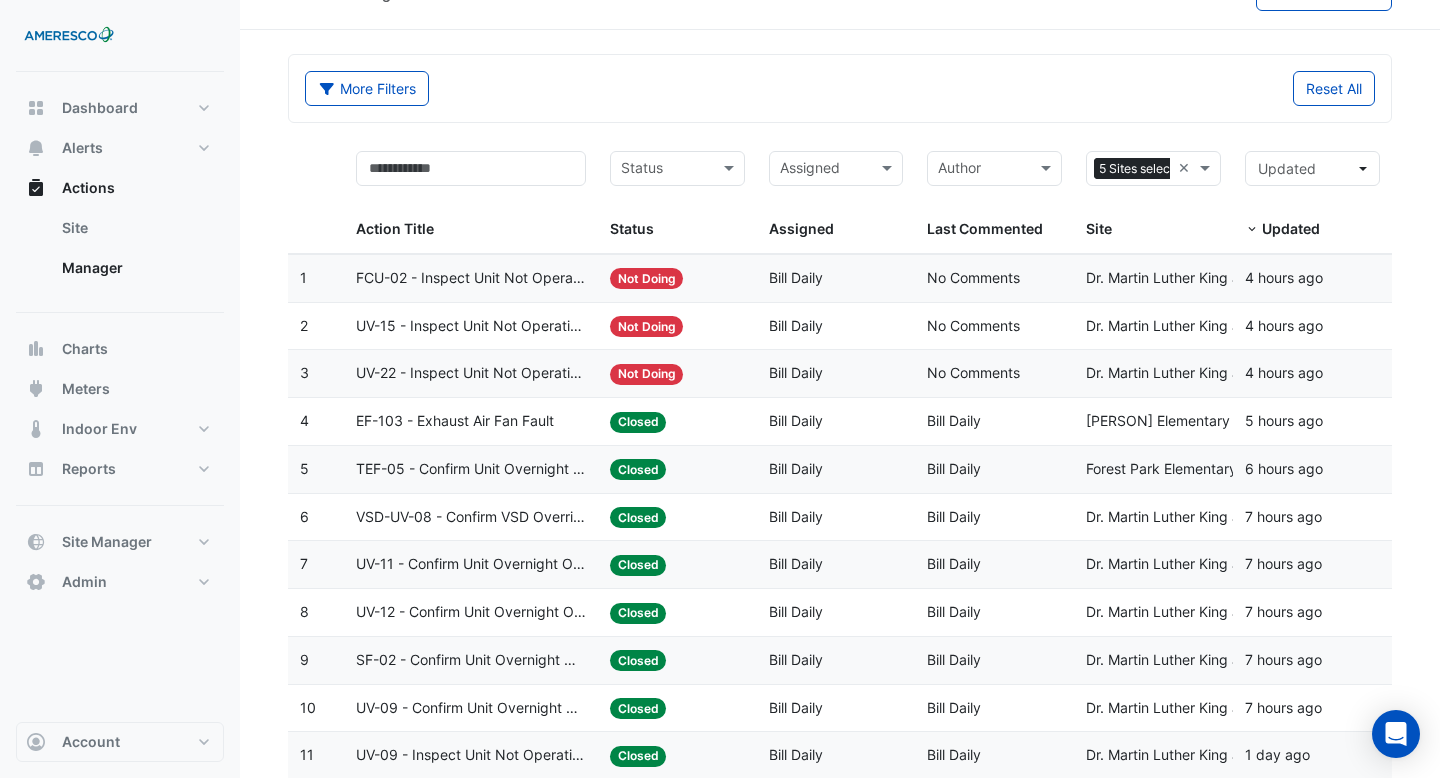 scroll, scrollTop: 44, scrollLeft: 0, axis: vertical 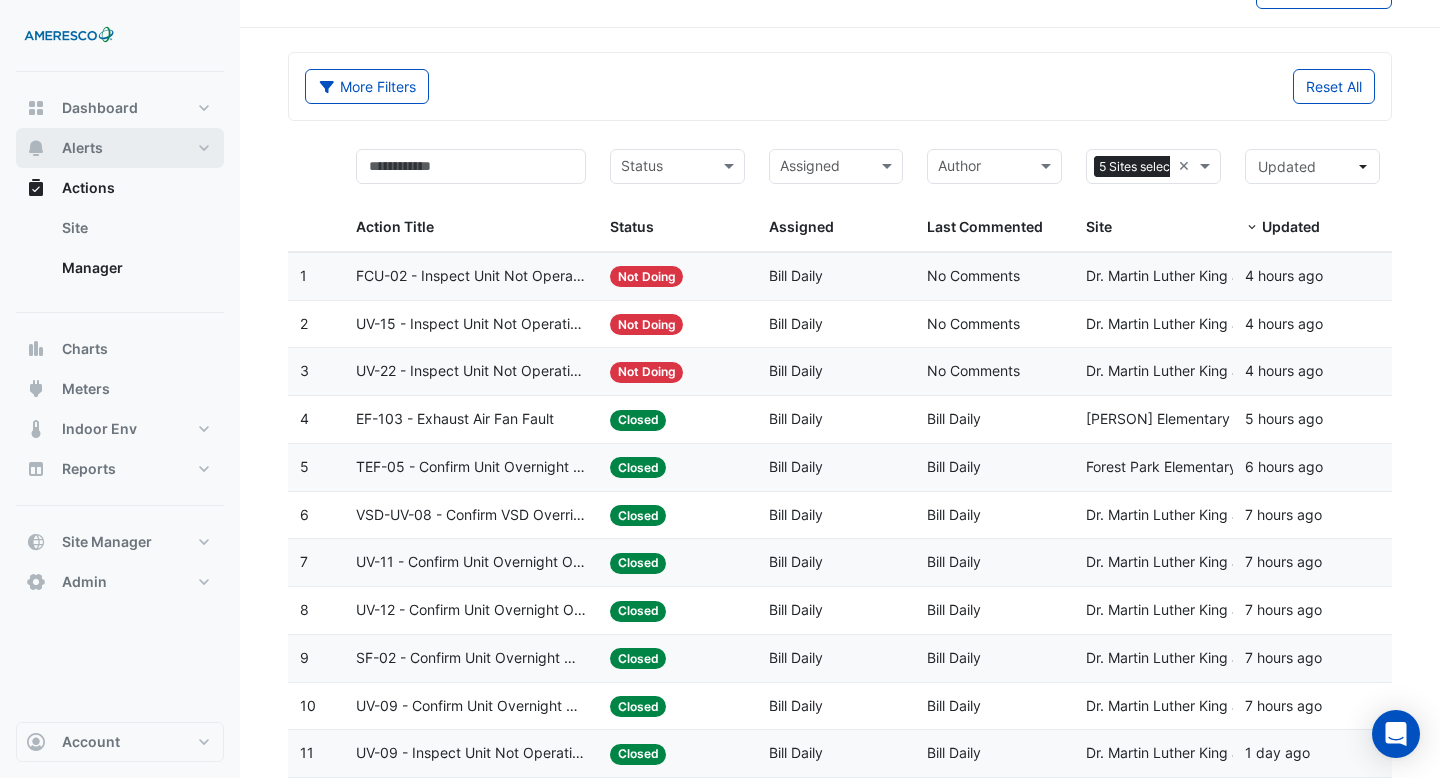 click on "Alerts" at bounding box center [120, 148] 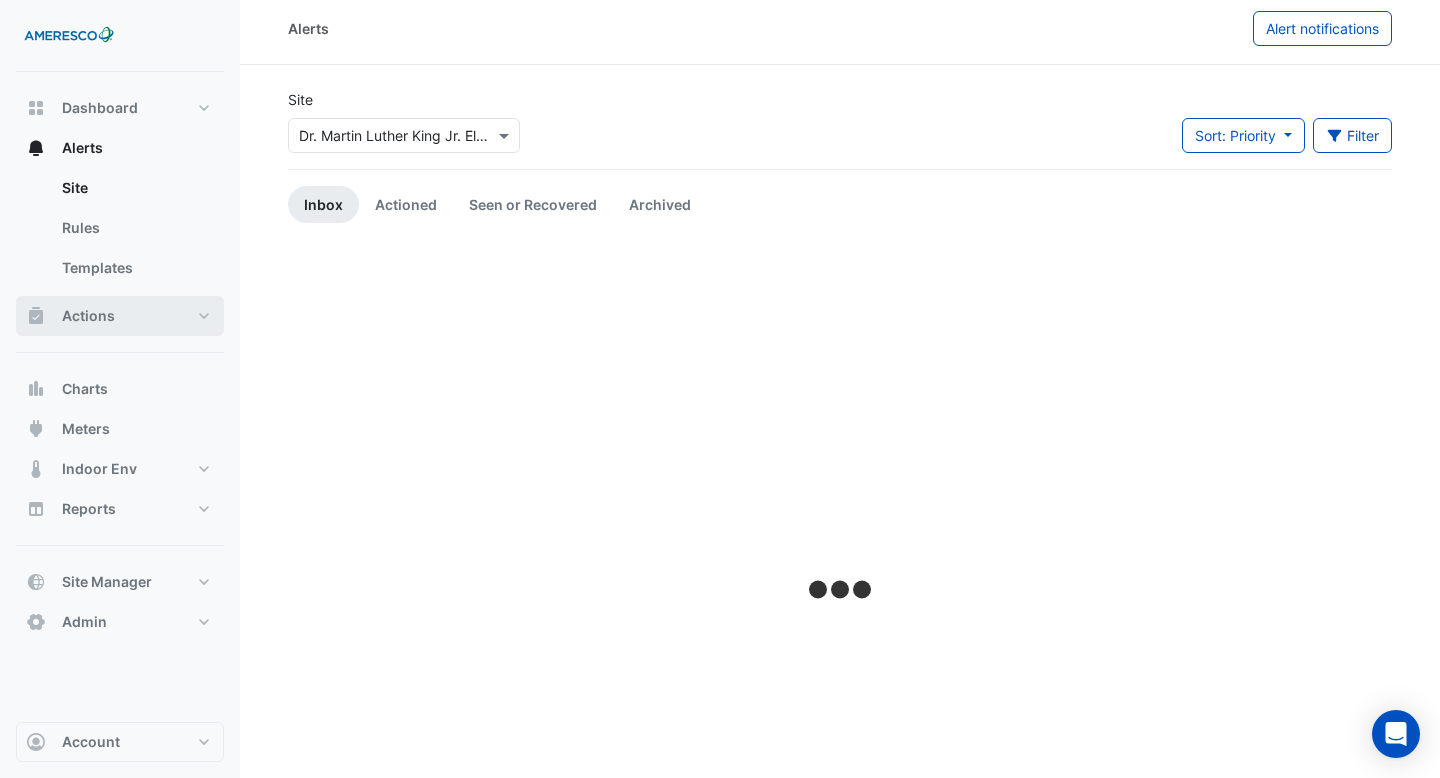 scroll, scrollTop: 0, scrollLeft: 0, axis: both 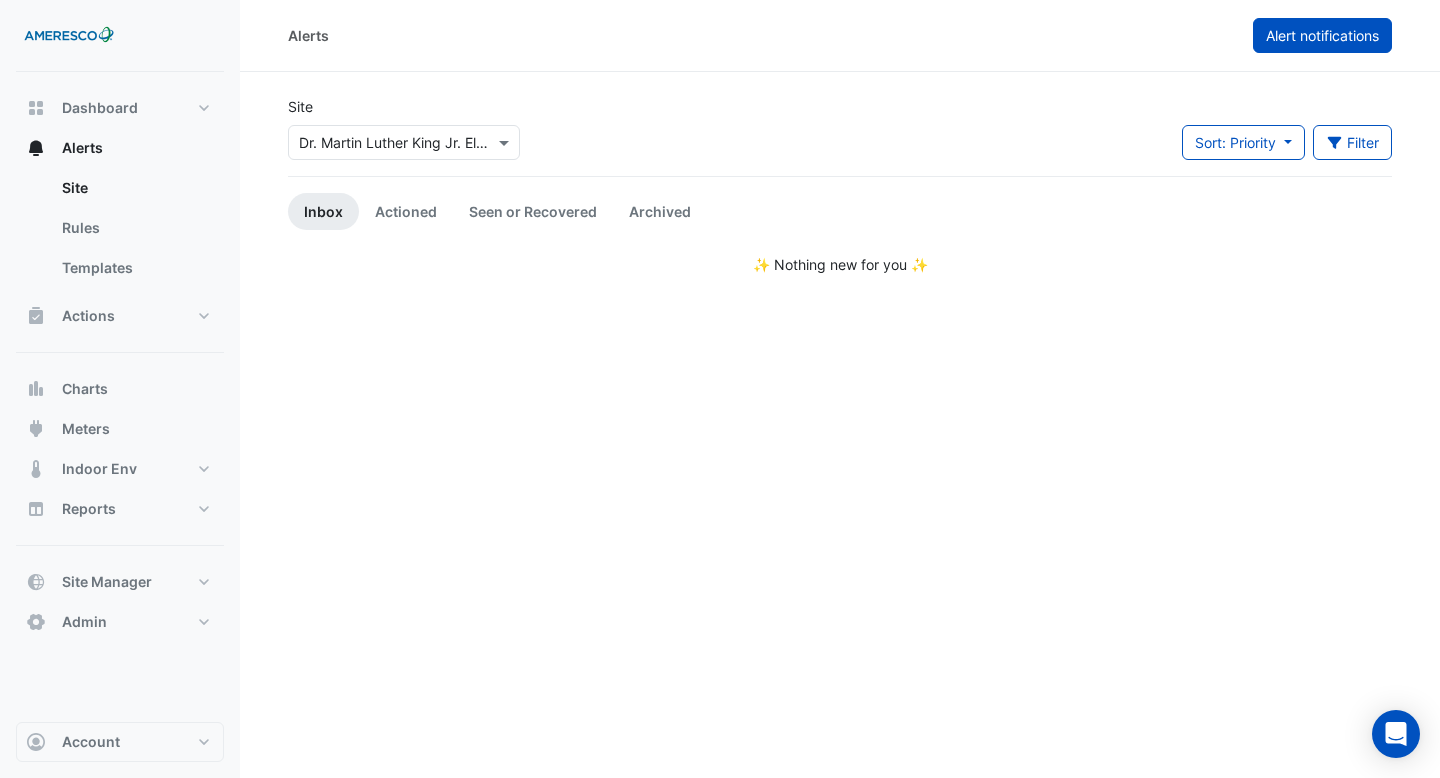 click on "Alert notifications" 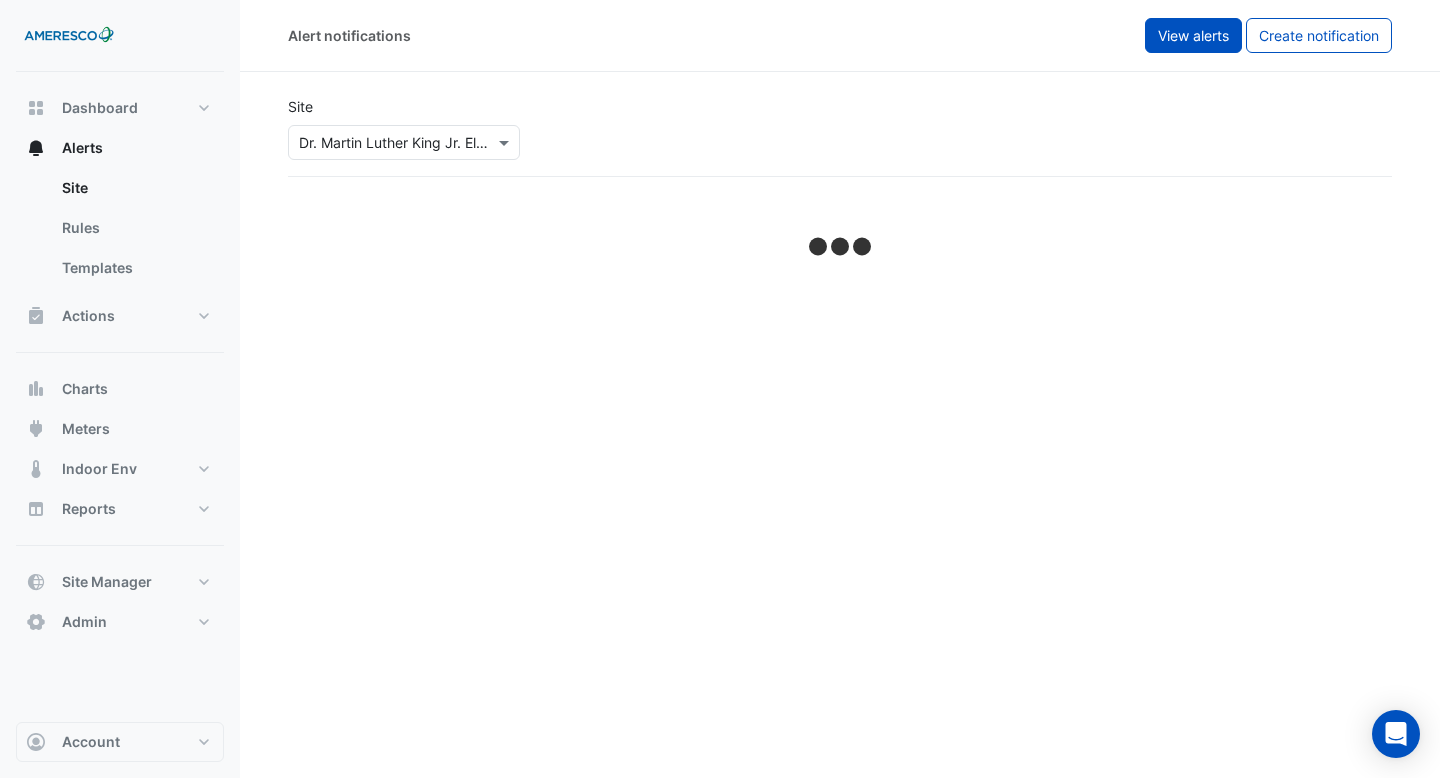 select on "******" 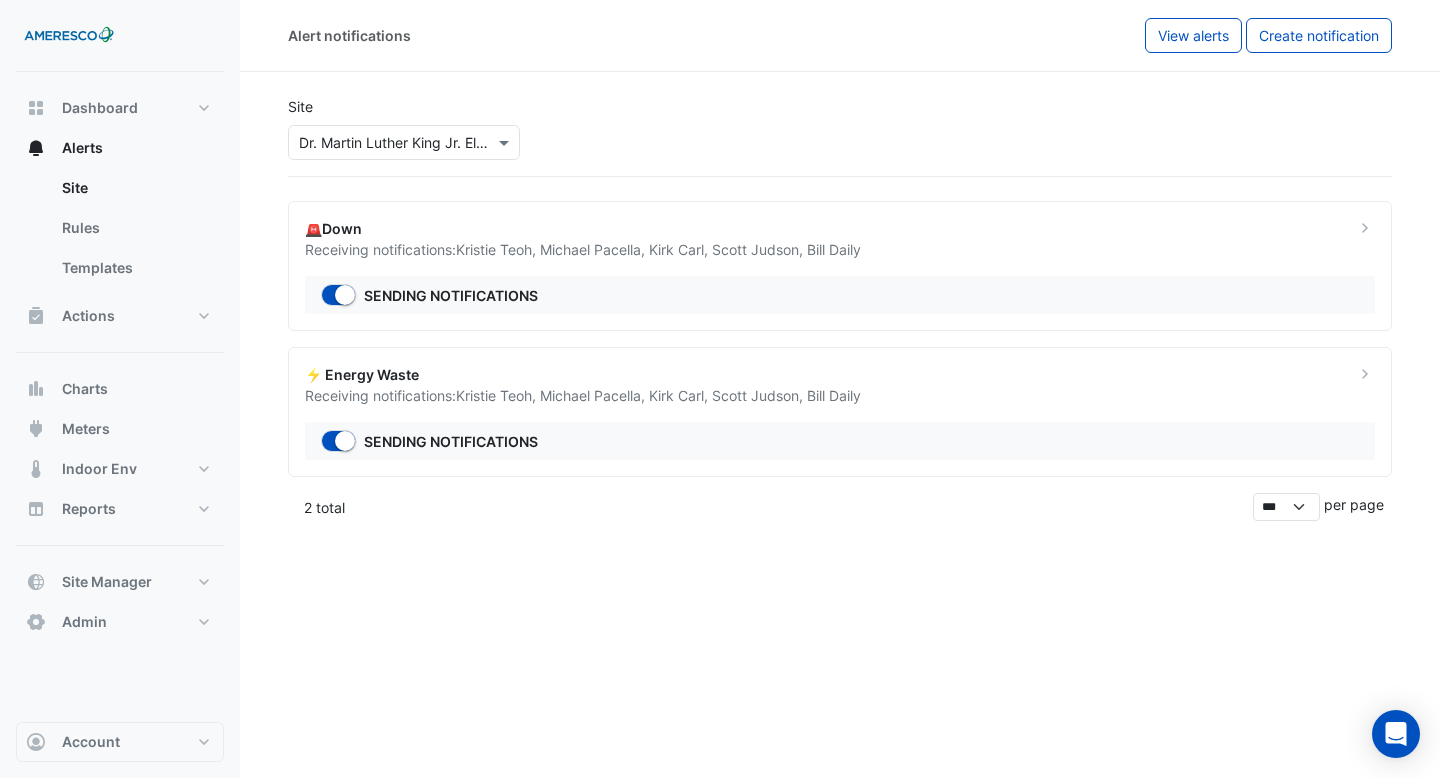 click on "🚨Down
Receiving notifications:
Kristie Teoh ,
Michael Pacella ,
Kirk Carl ,
Scott Judson ,
Bill Daily
Sending notifications" 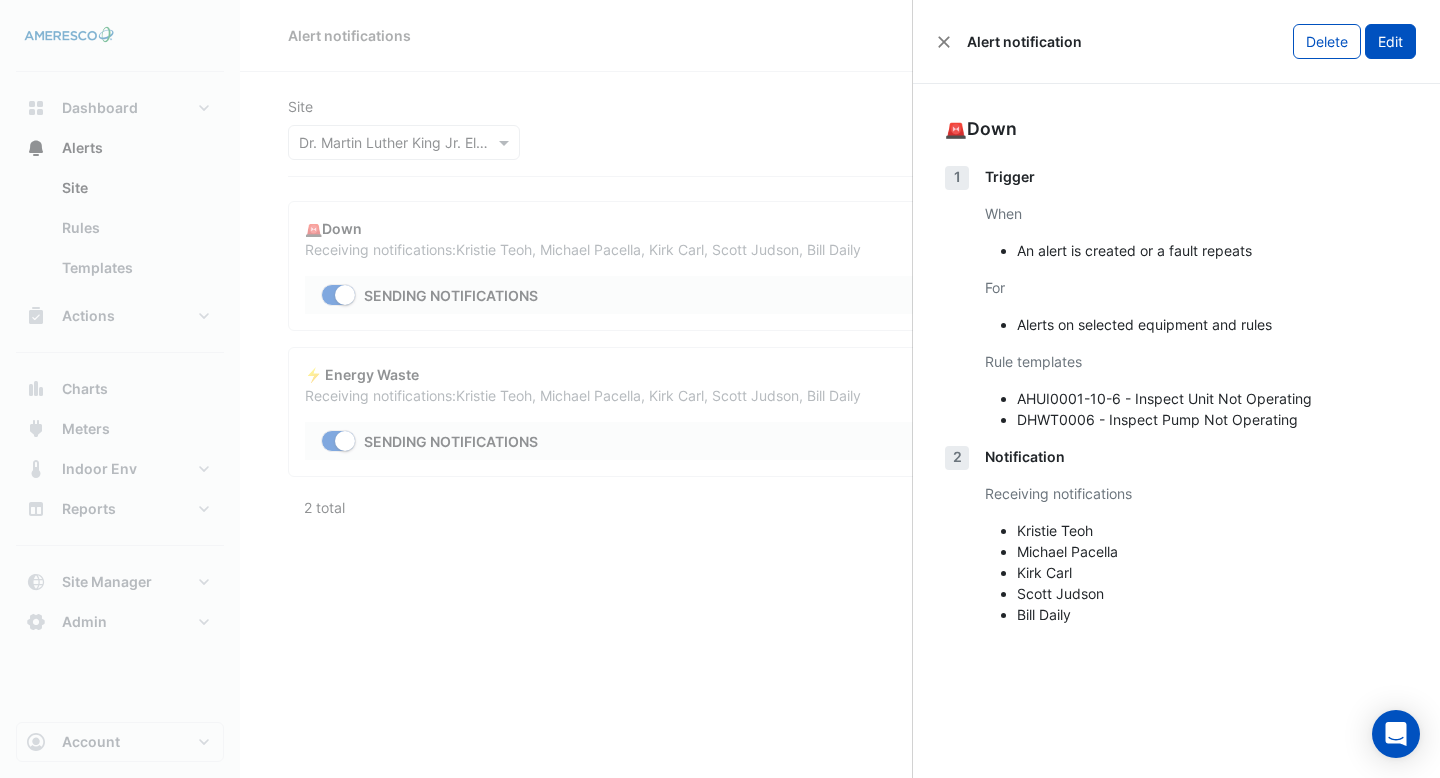 click on "Edit" 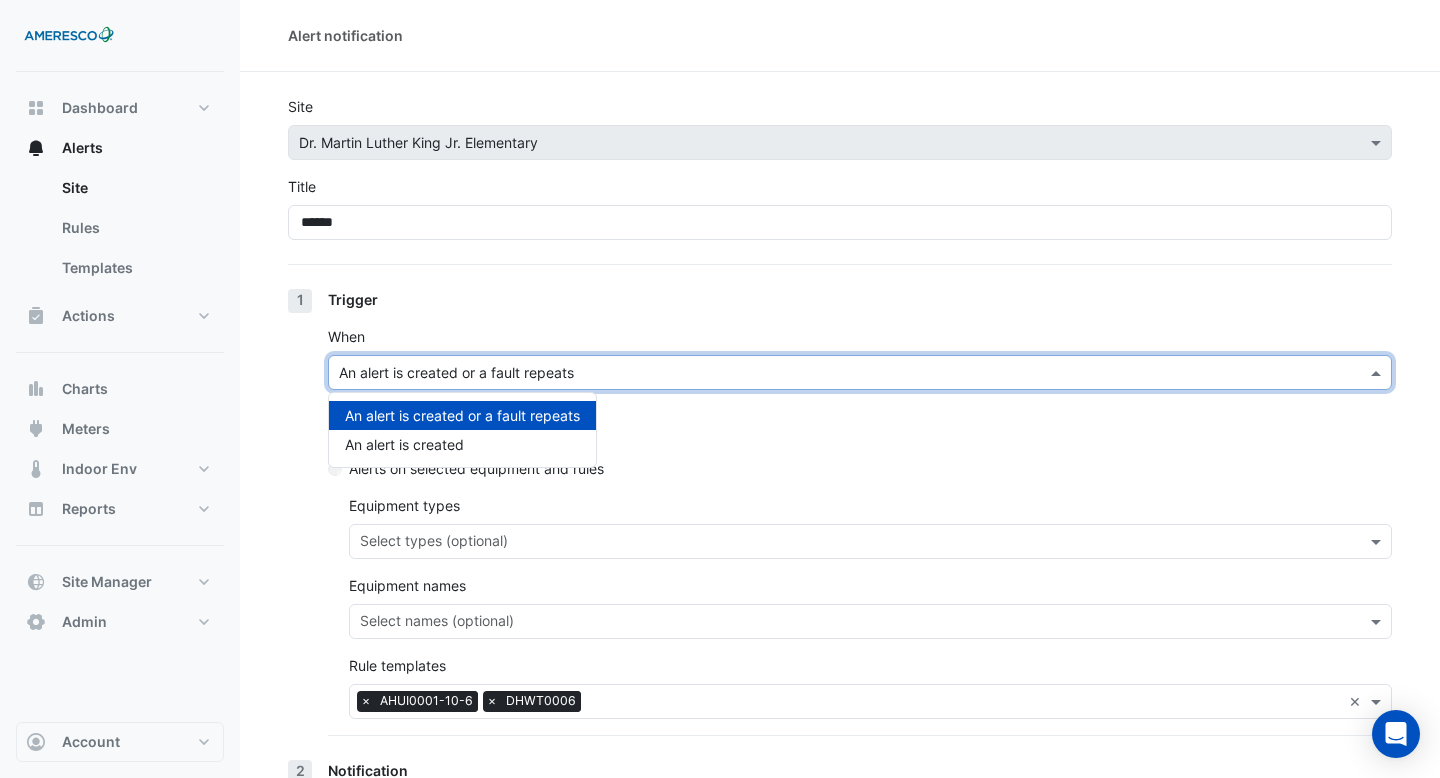 click at bounding box center (840, 373) 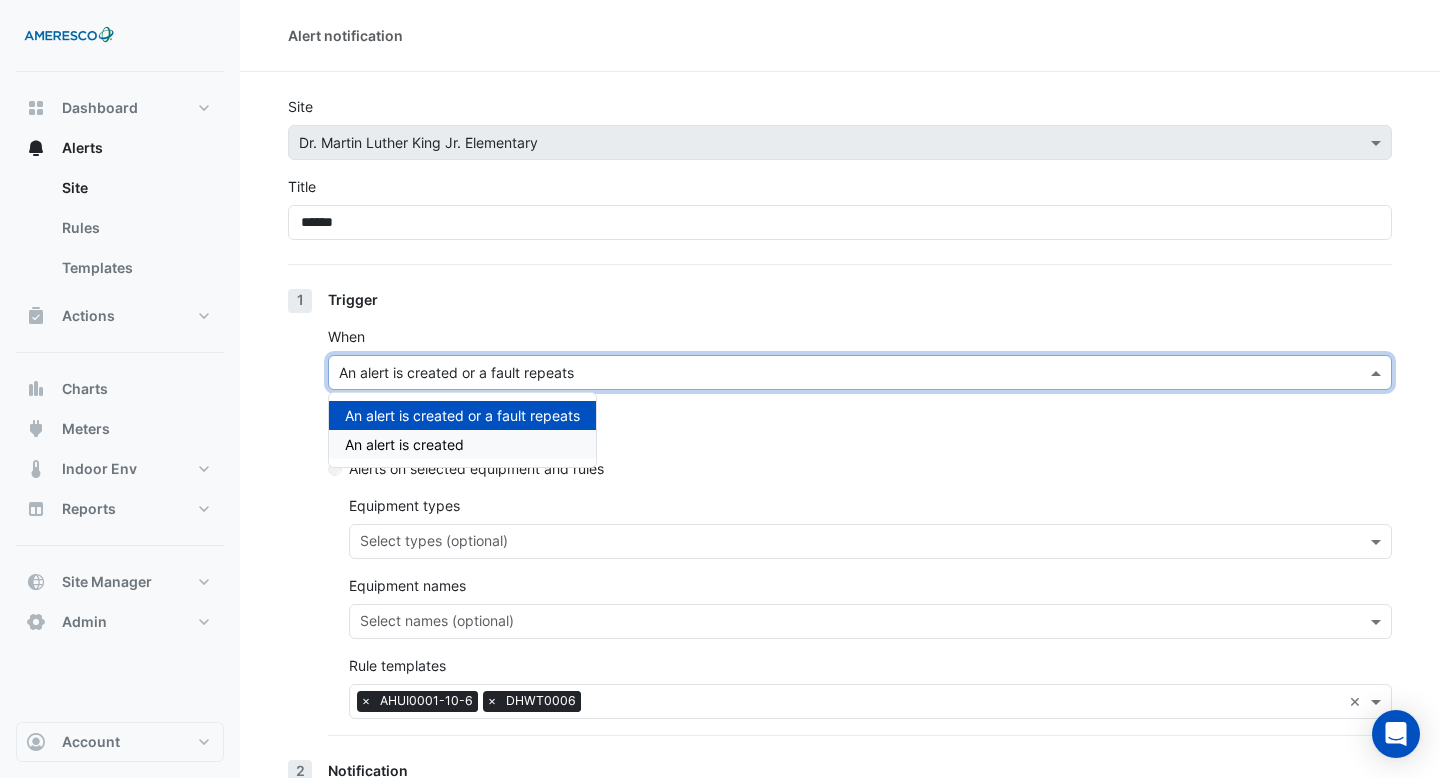 click on "An alert is created" at bounding box center (462, 444) 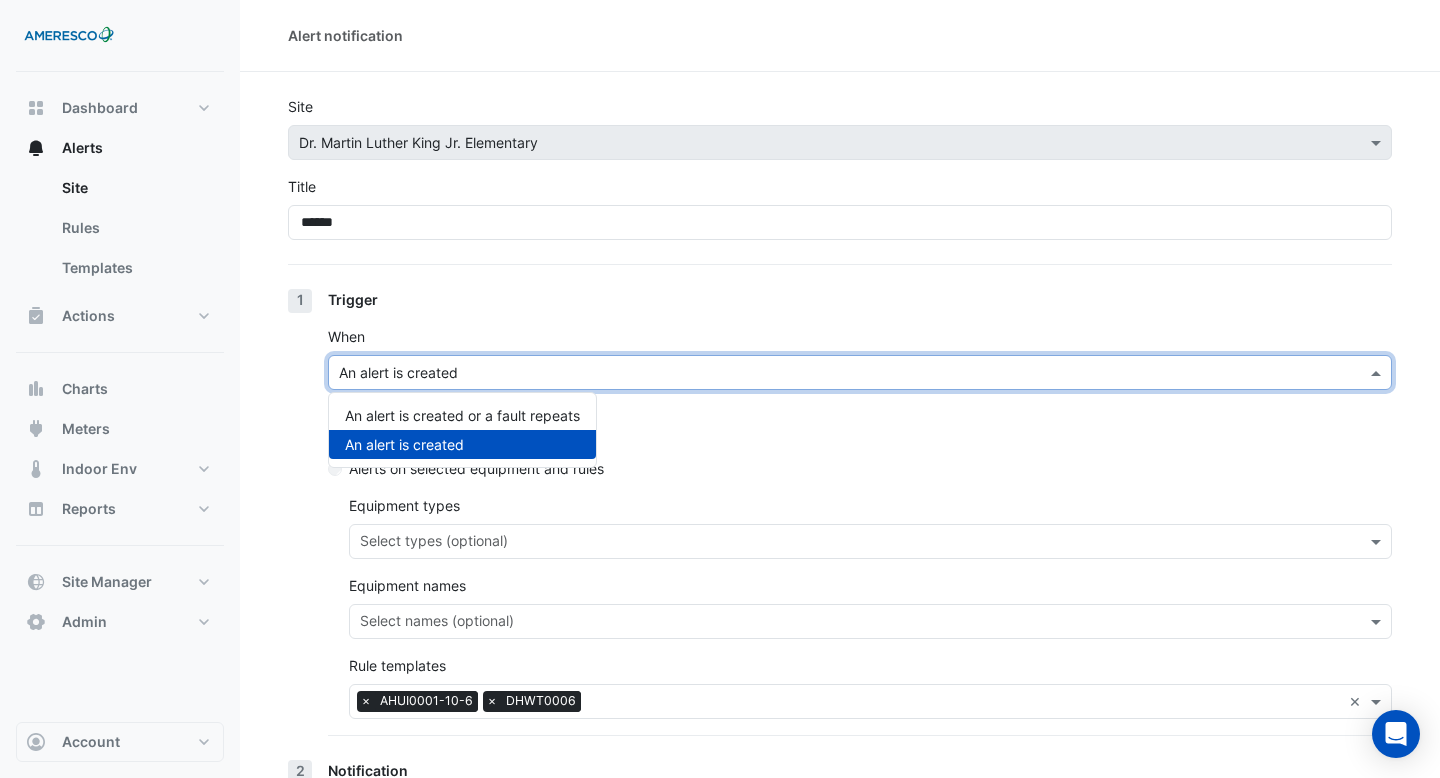 click at bounding box center (840, 373) 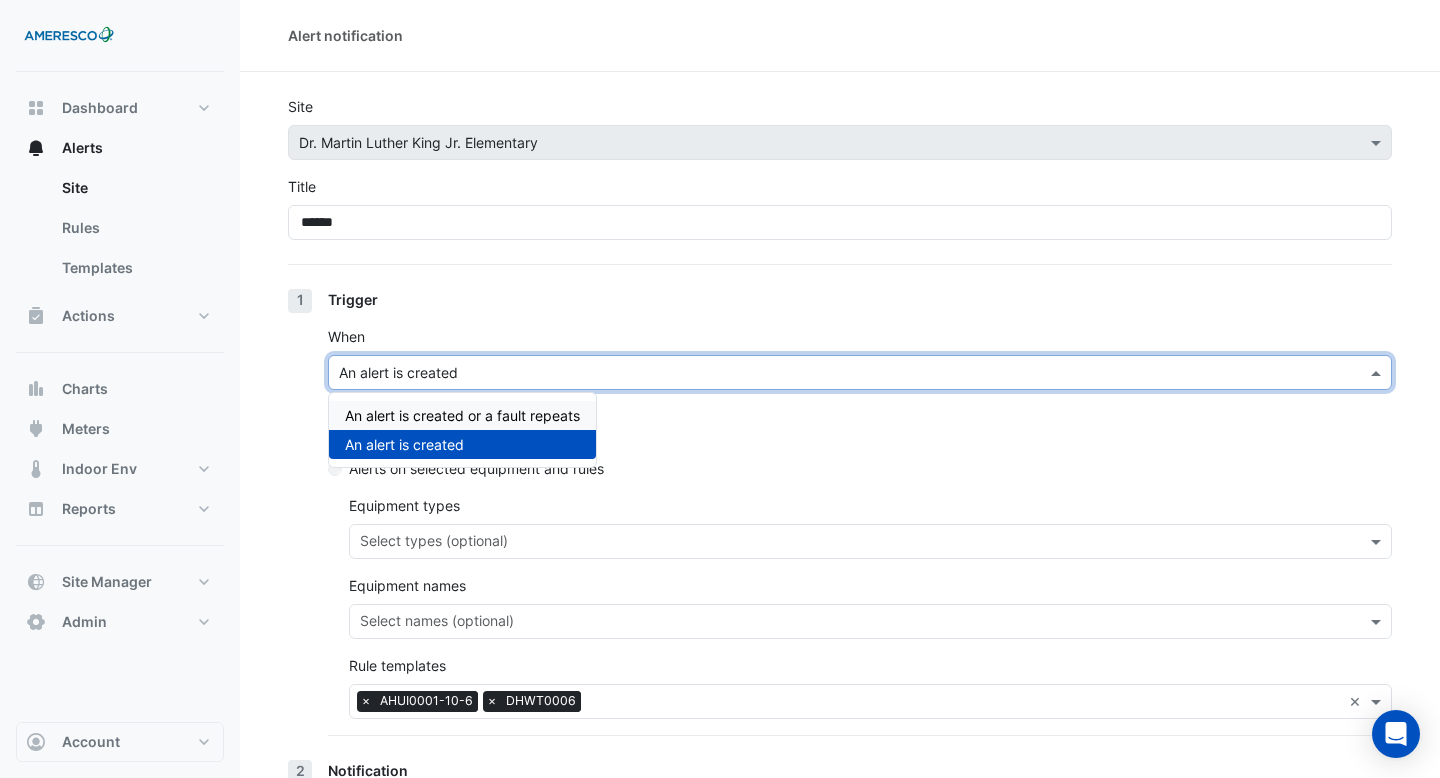 click on "An alert is created or a fault repeats" at bounding box center [462, 415] 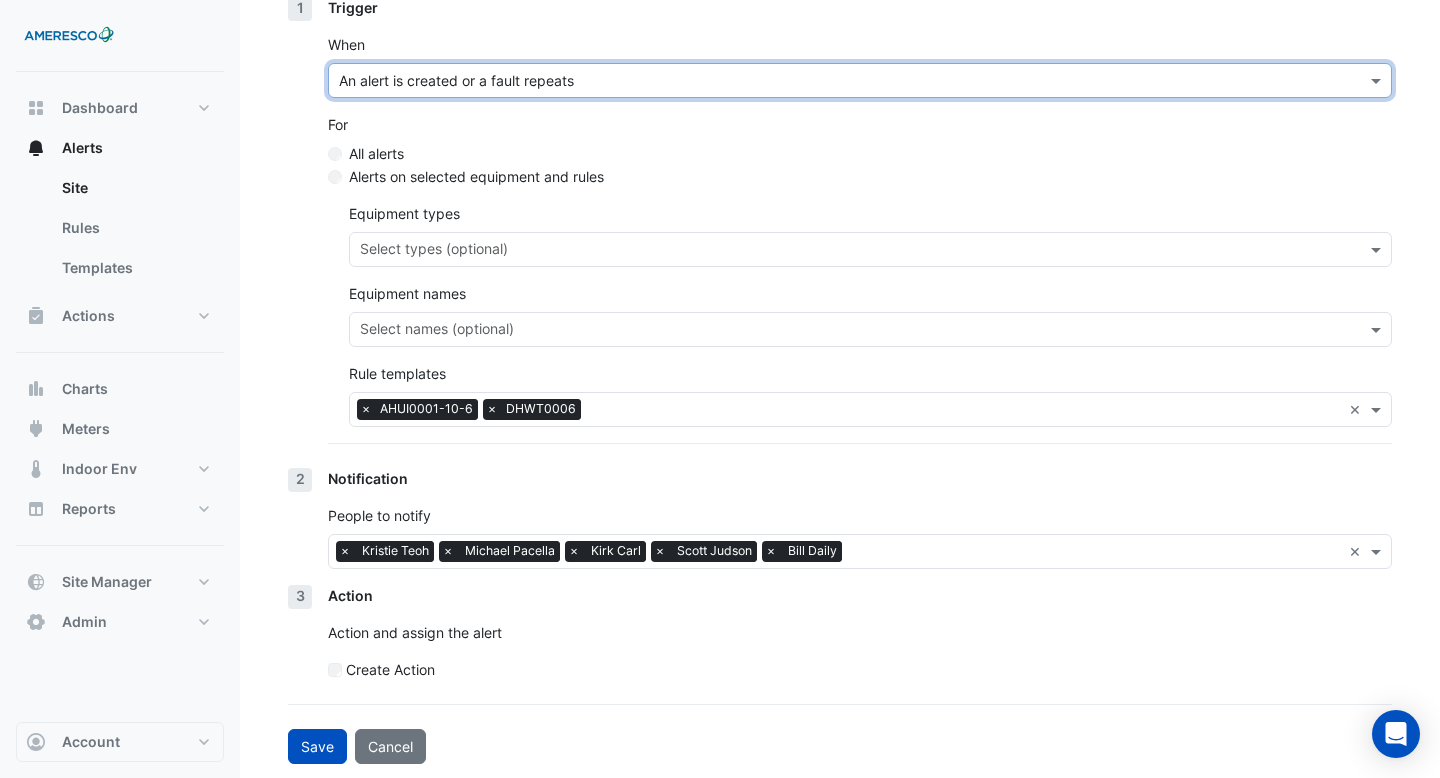 scroll, scrollTop: 294, scrollLeft: 0, axis: vertical 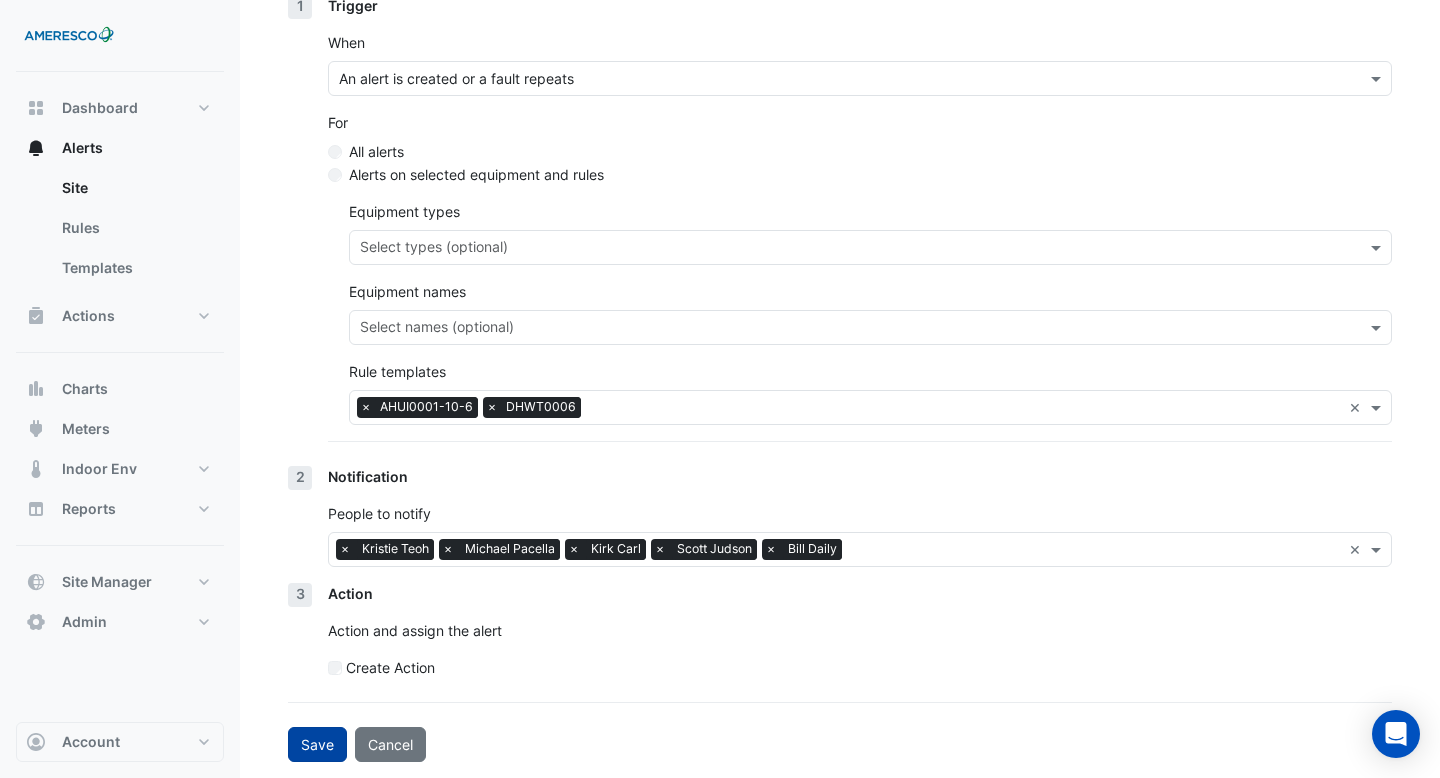 click on "Save" 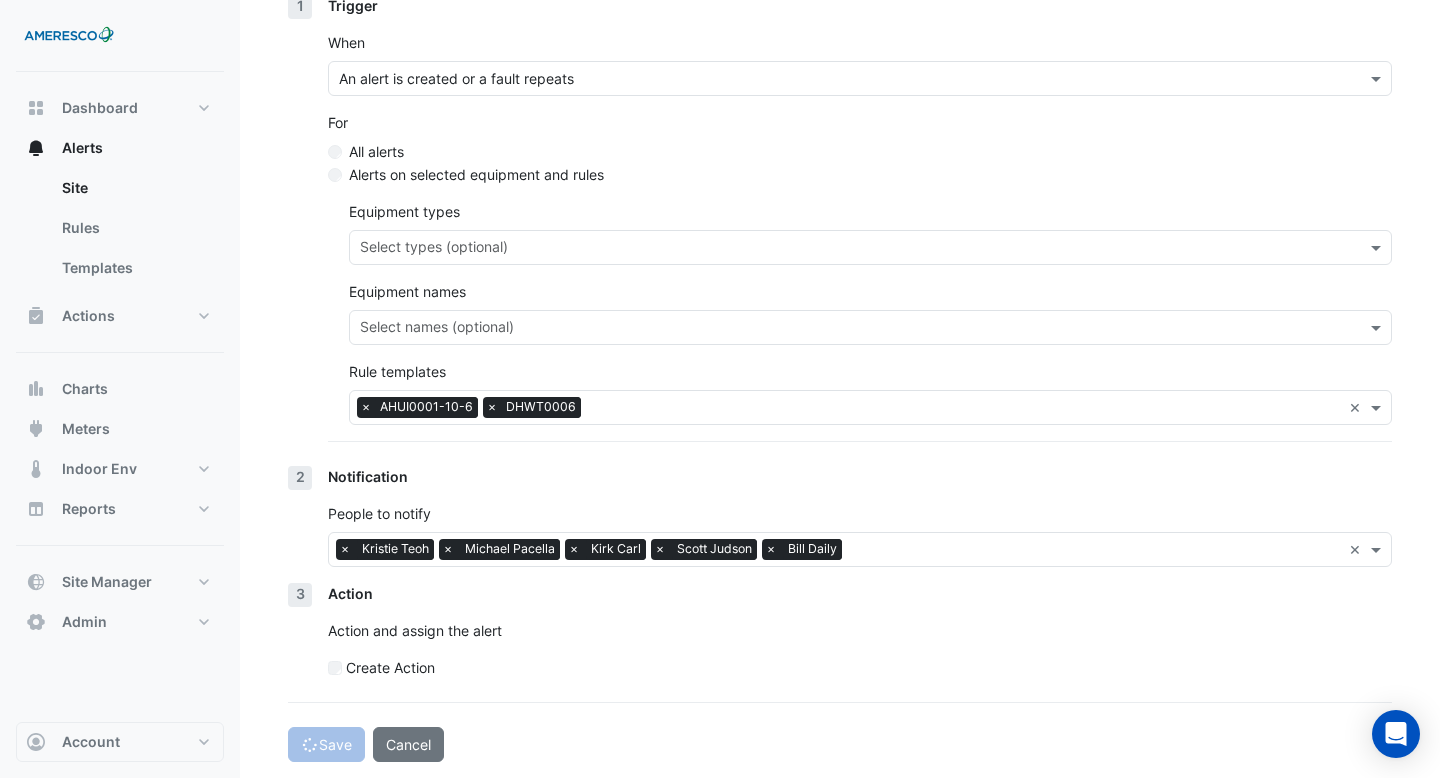 select on "******" 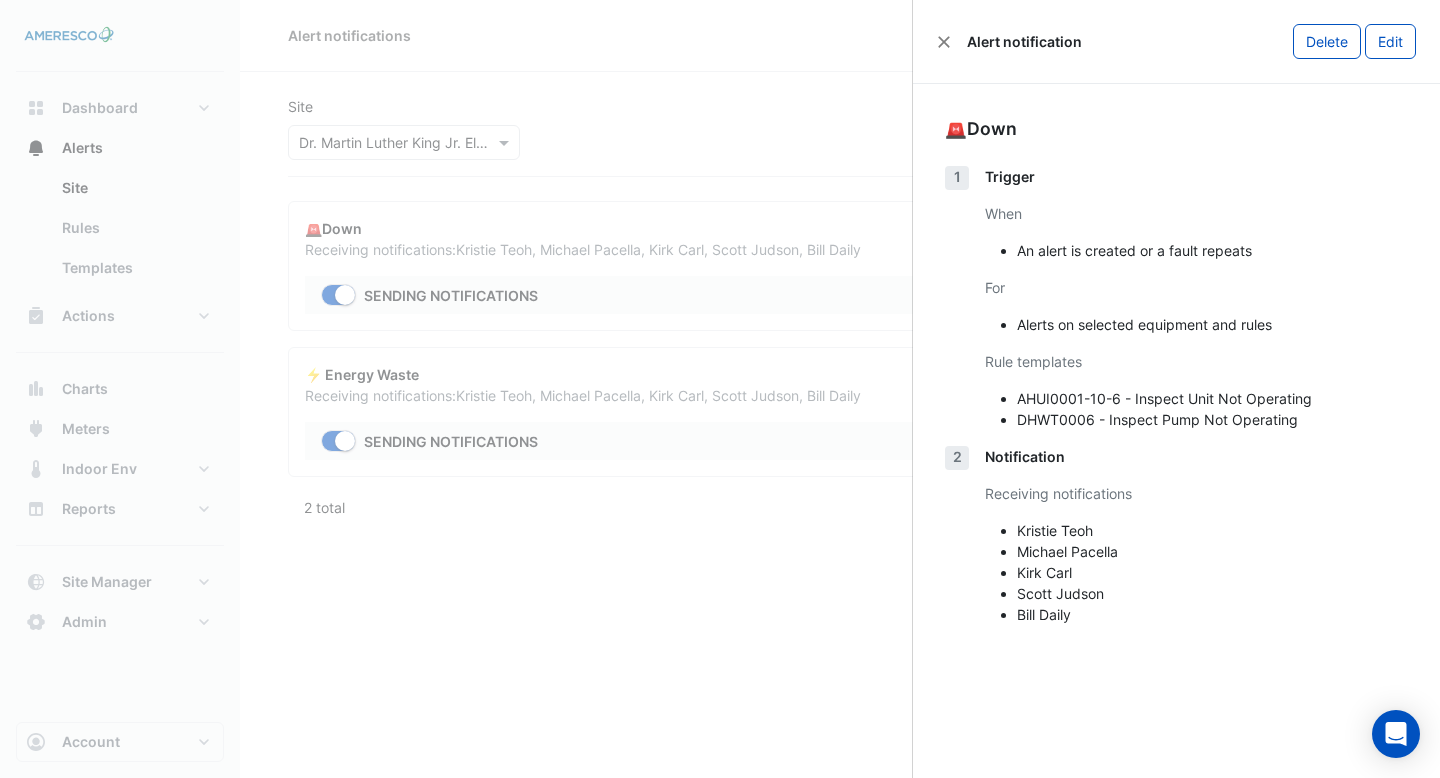 scroll, scrollTop: 0, scrollLeft: 0, axis: both 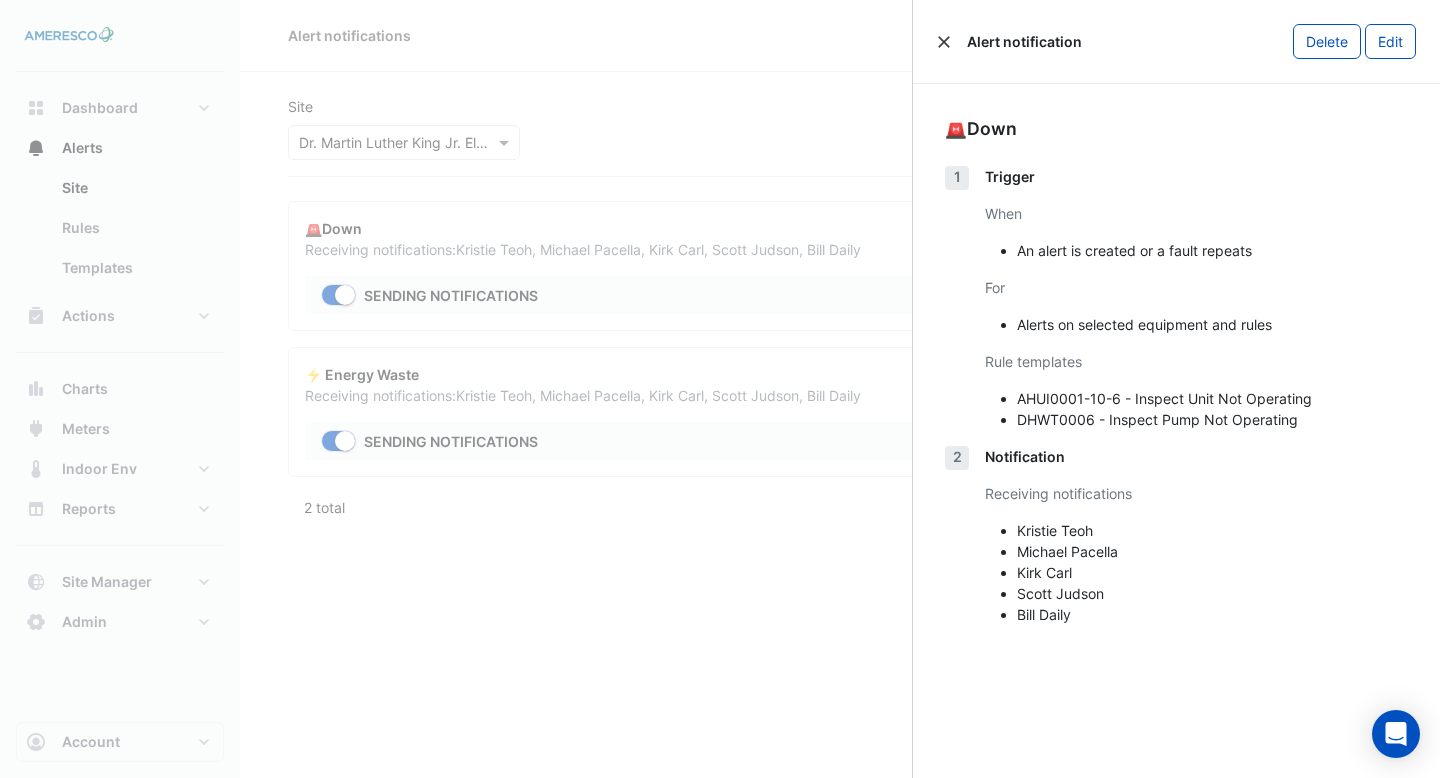 click 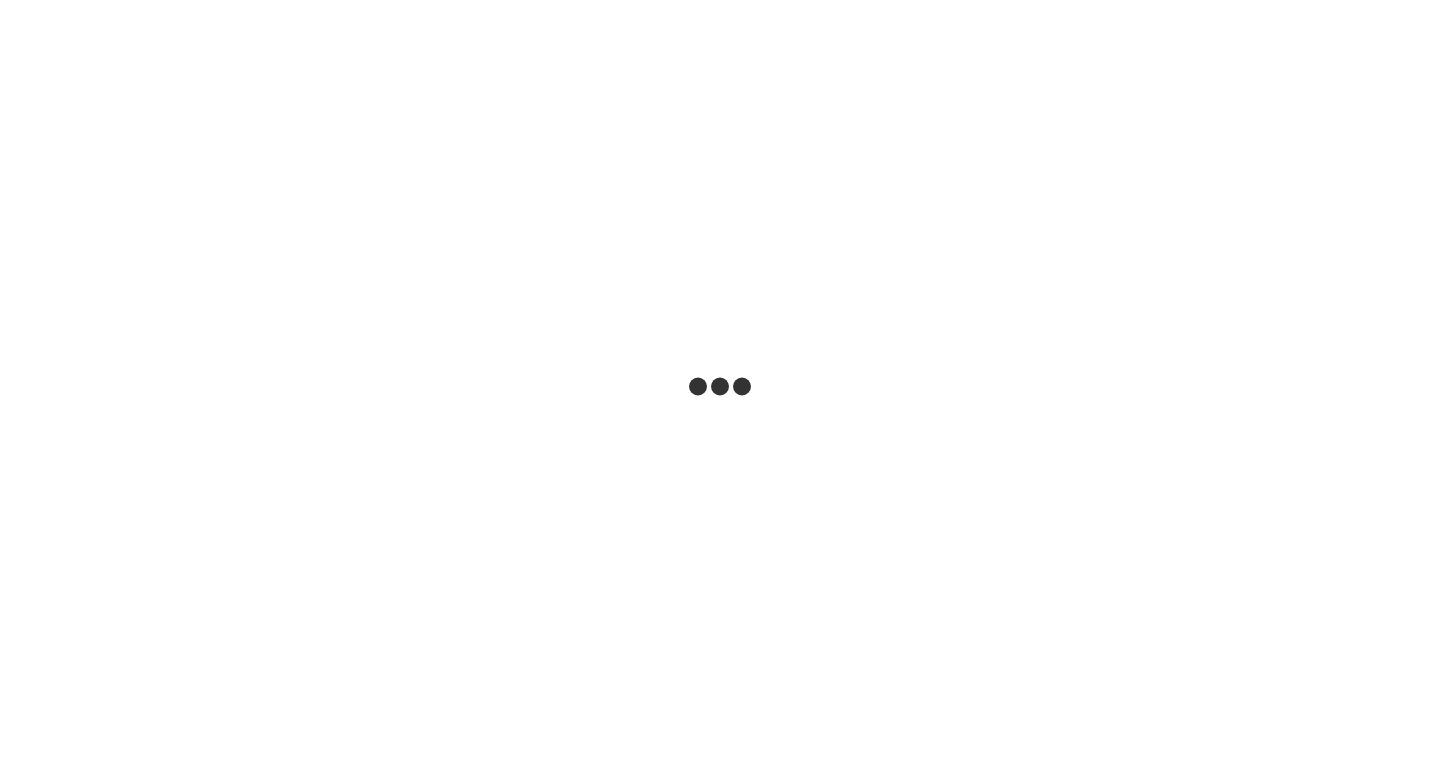 scroll, scrollTop: 0, scrollLeft: 0, axis: both 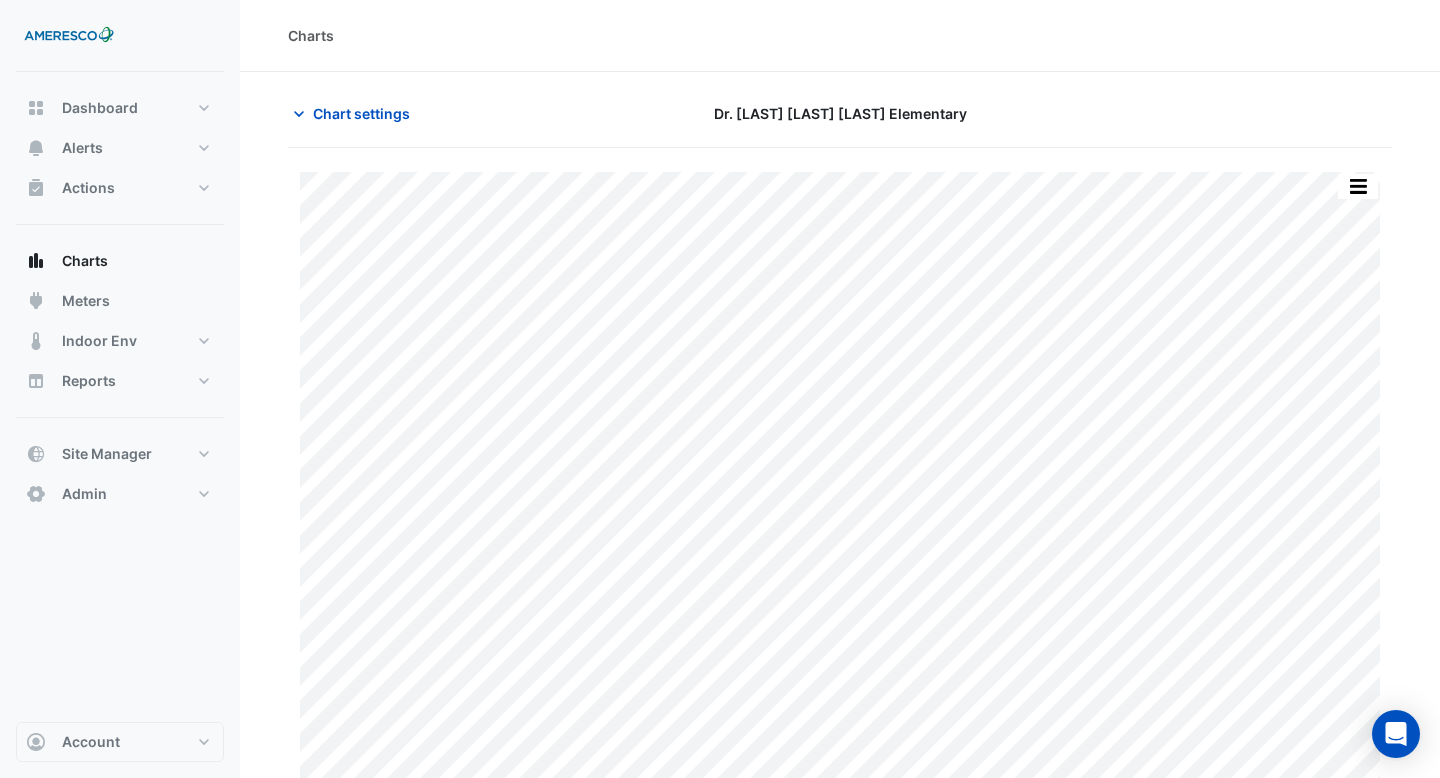 type on "**********" 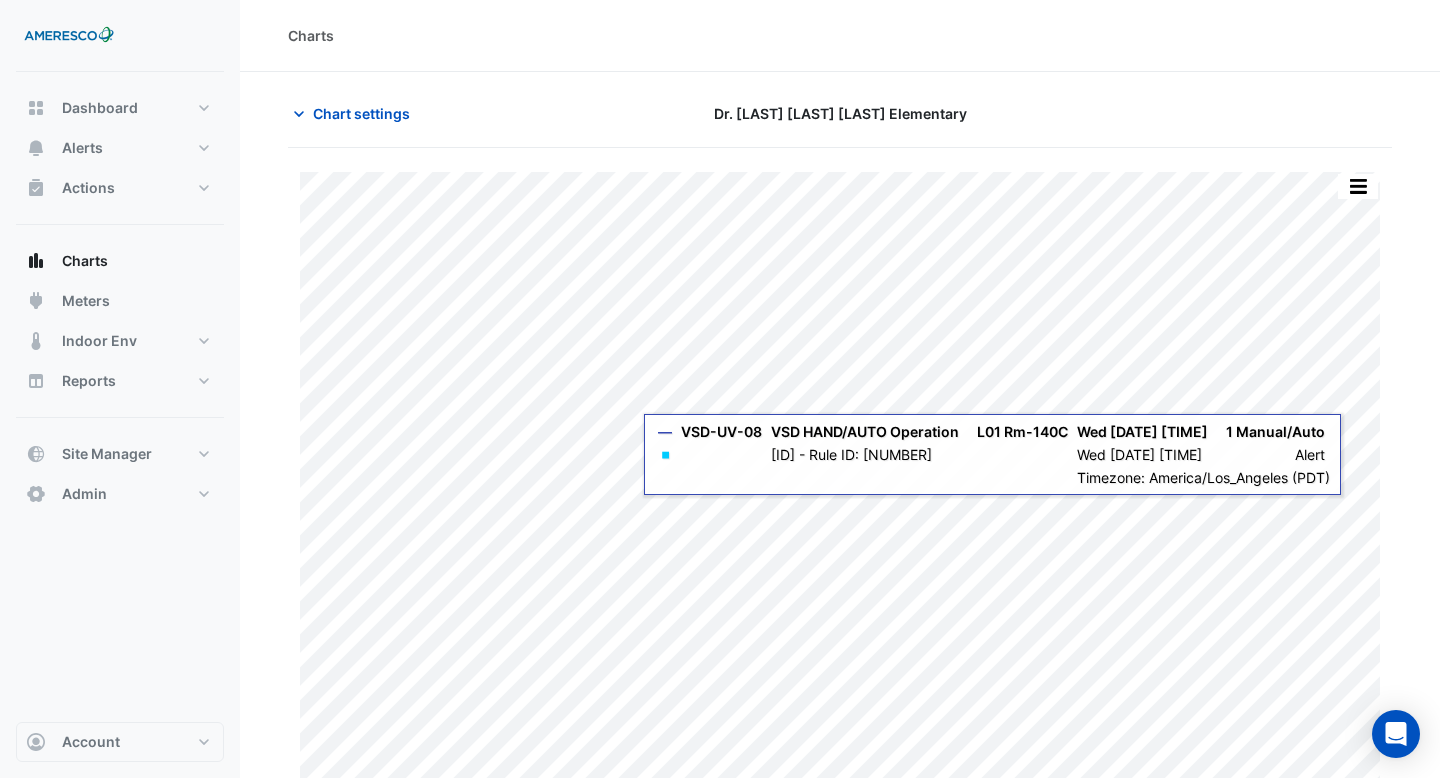 scroll, scrollTop: 34, scrollLeft: 0, axis: vertical 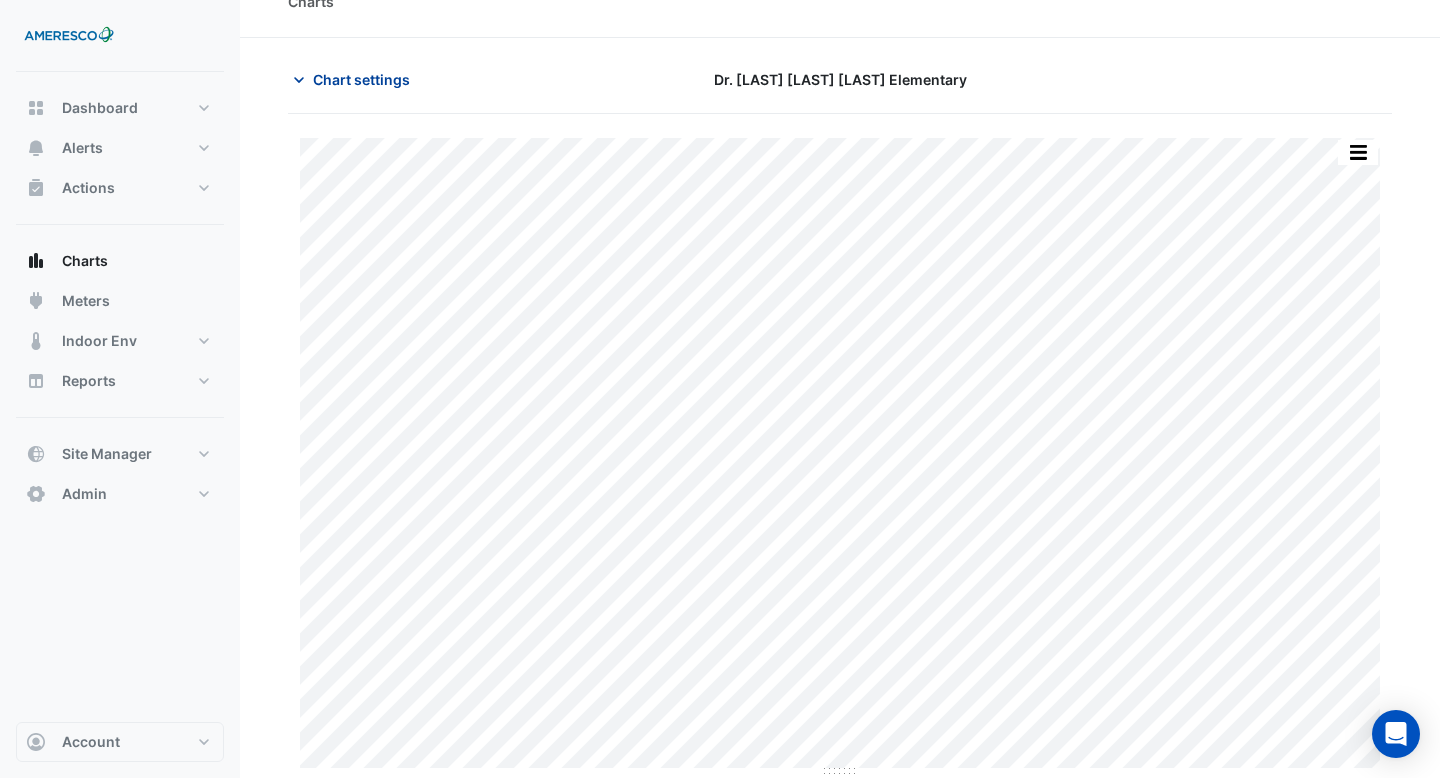 click on "Chart settings" 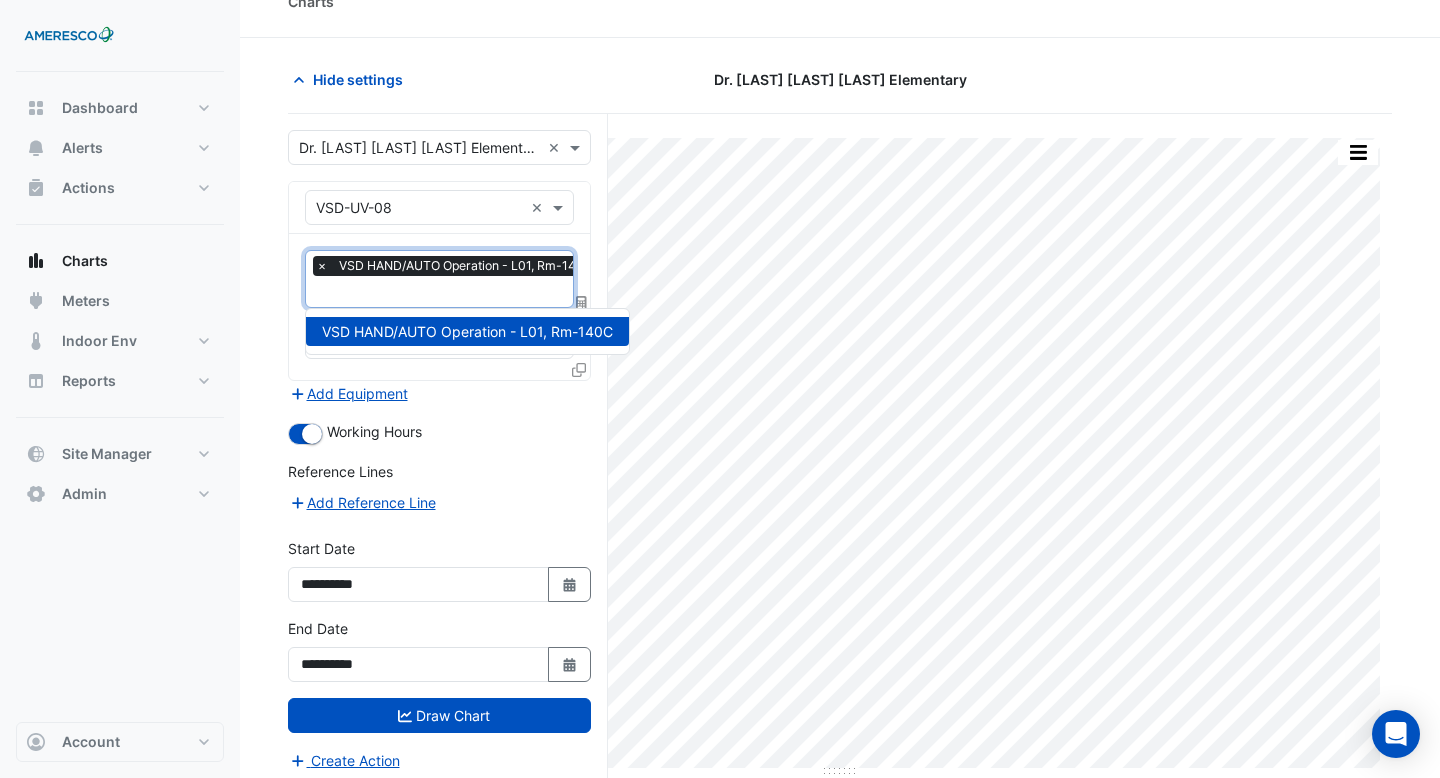 scroll, scrollTop: 0, scrollLeft: 10, axis: horizontal 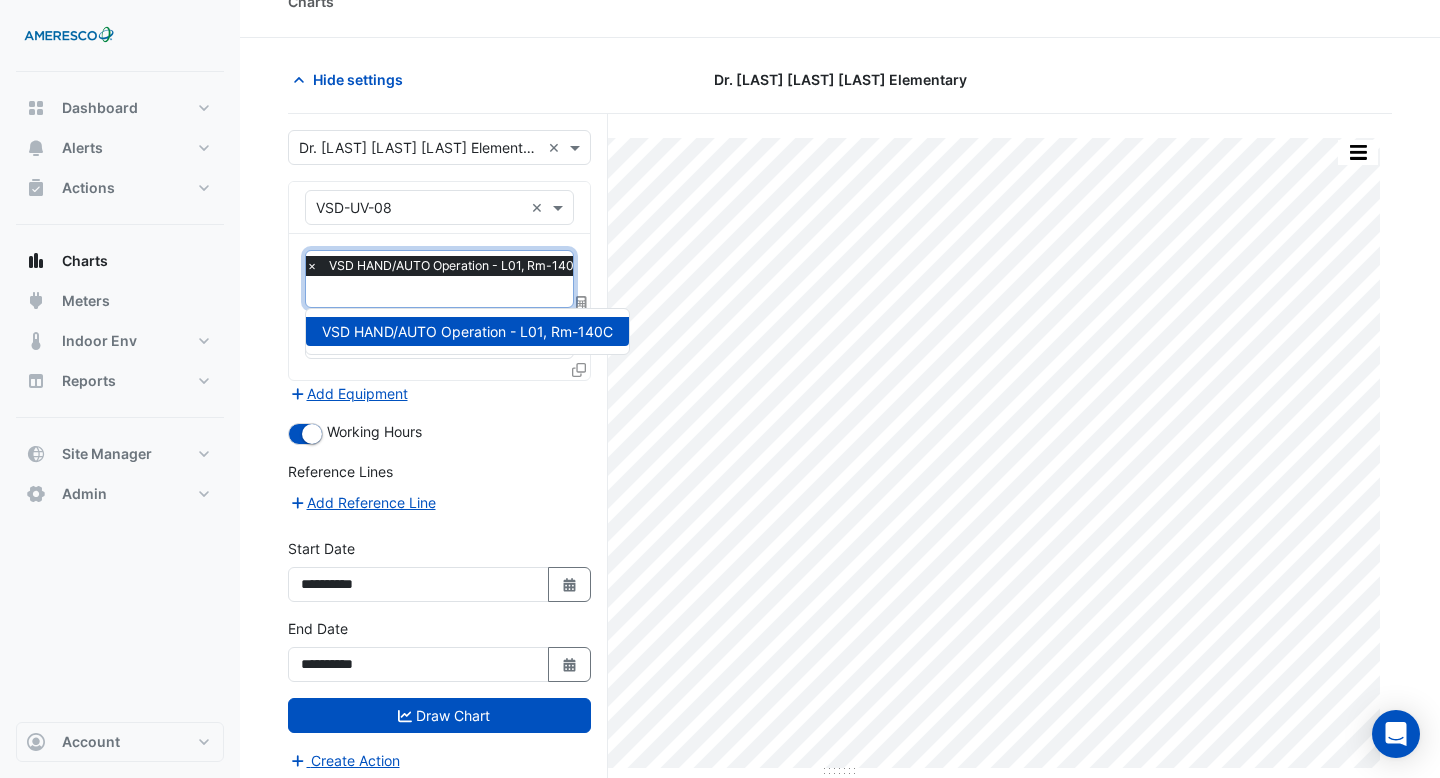 click at bounding box center [449, 293] 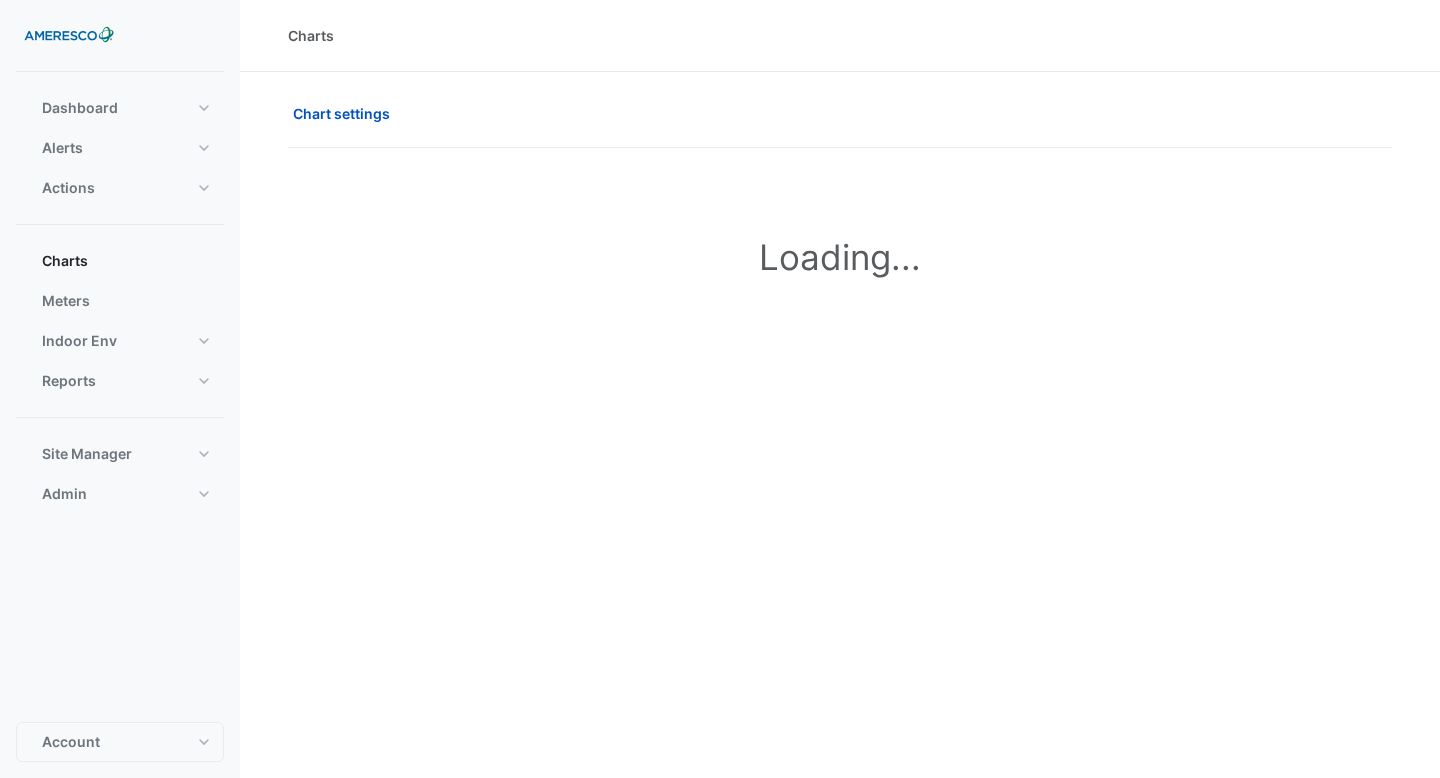 scroll, scrollTop: 0, scrollLeft: 0, axis: both 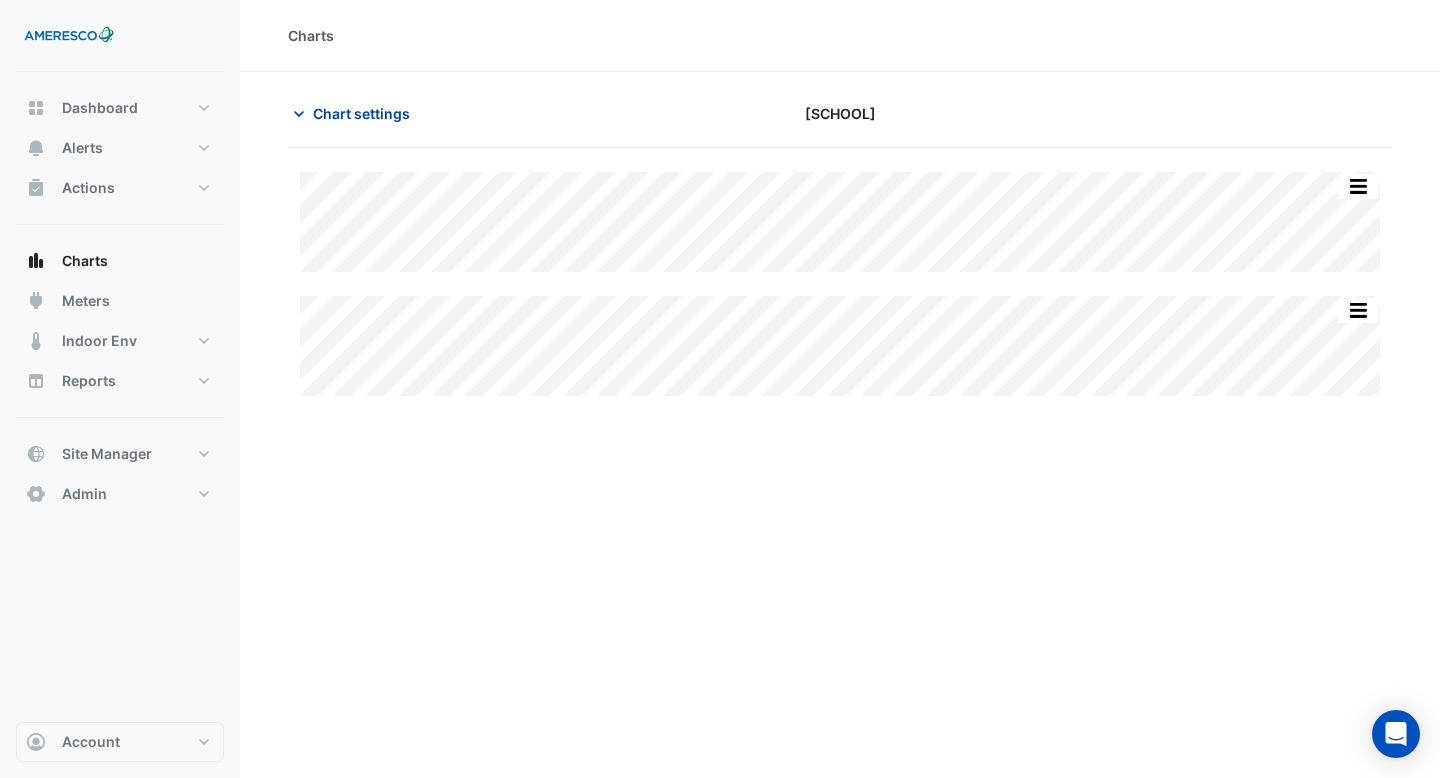 click on "Chart settings" 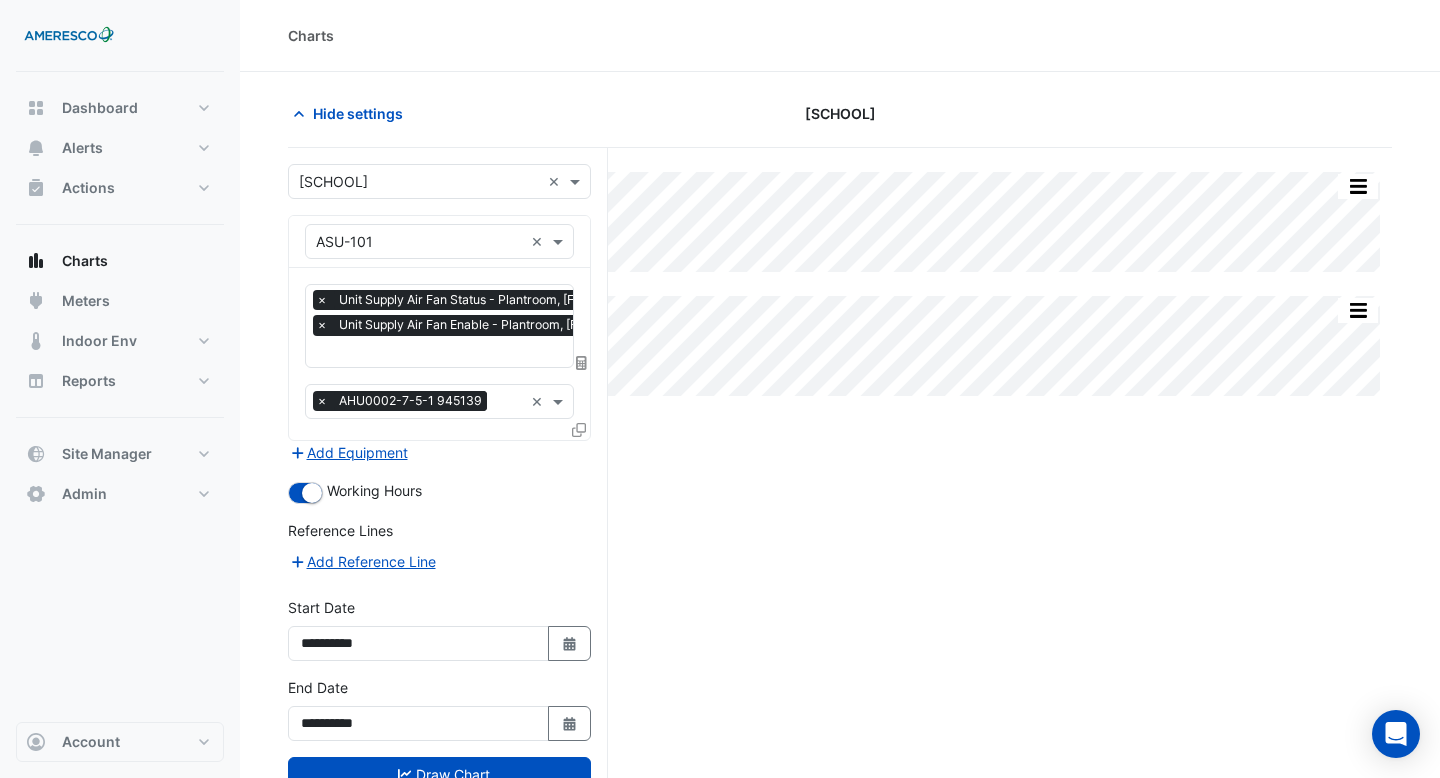 scroll, scrollTop: 0, scrollLeft: 10, axis: horizontal 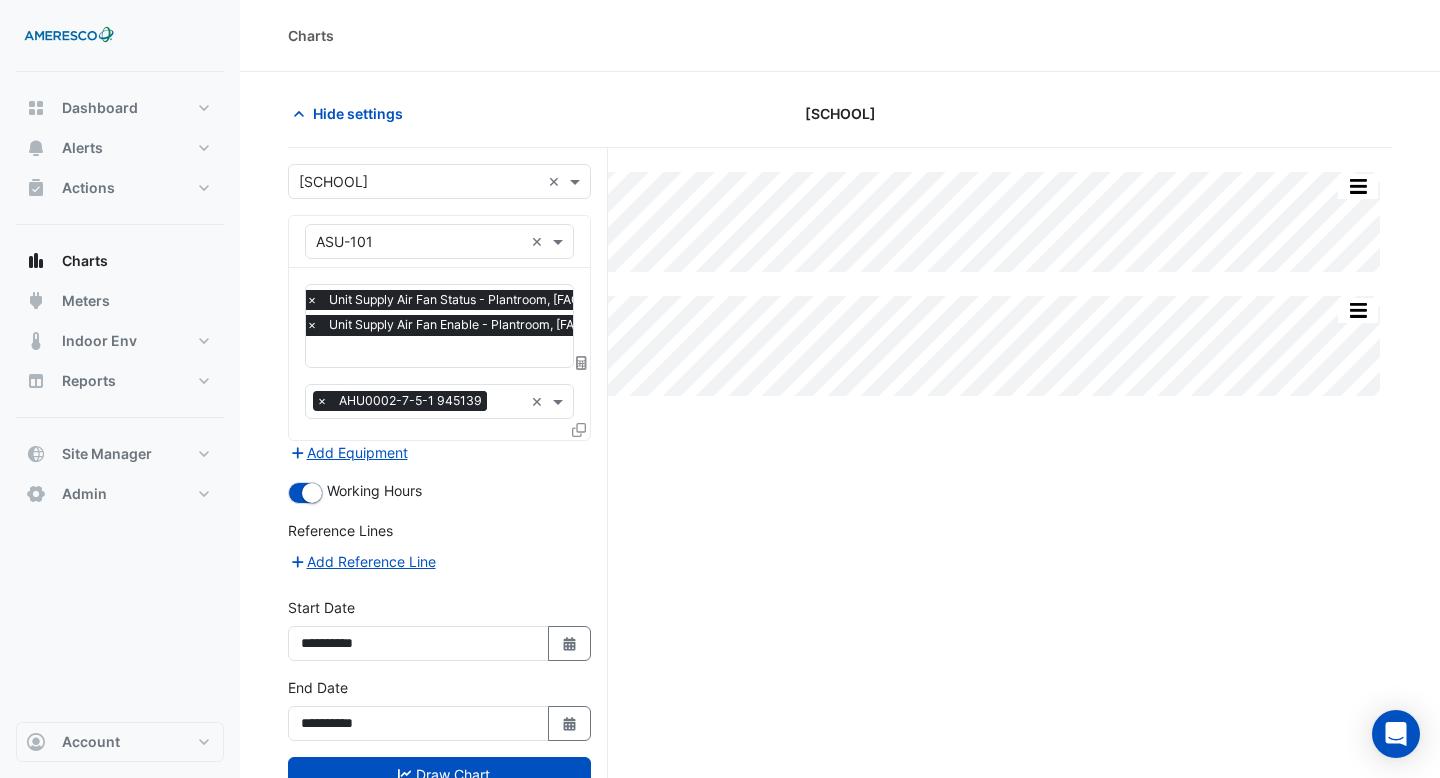 click at bounding box center [466, 353] 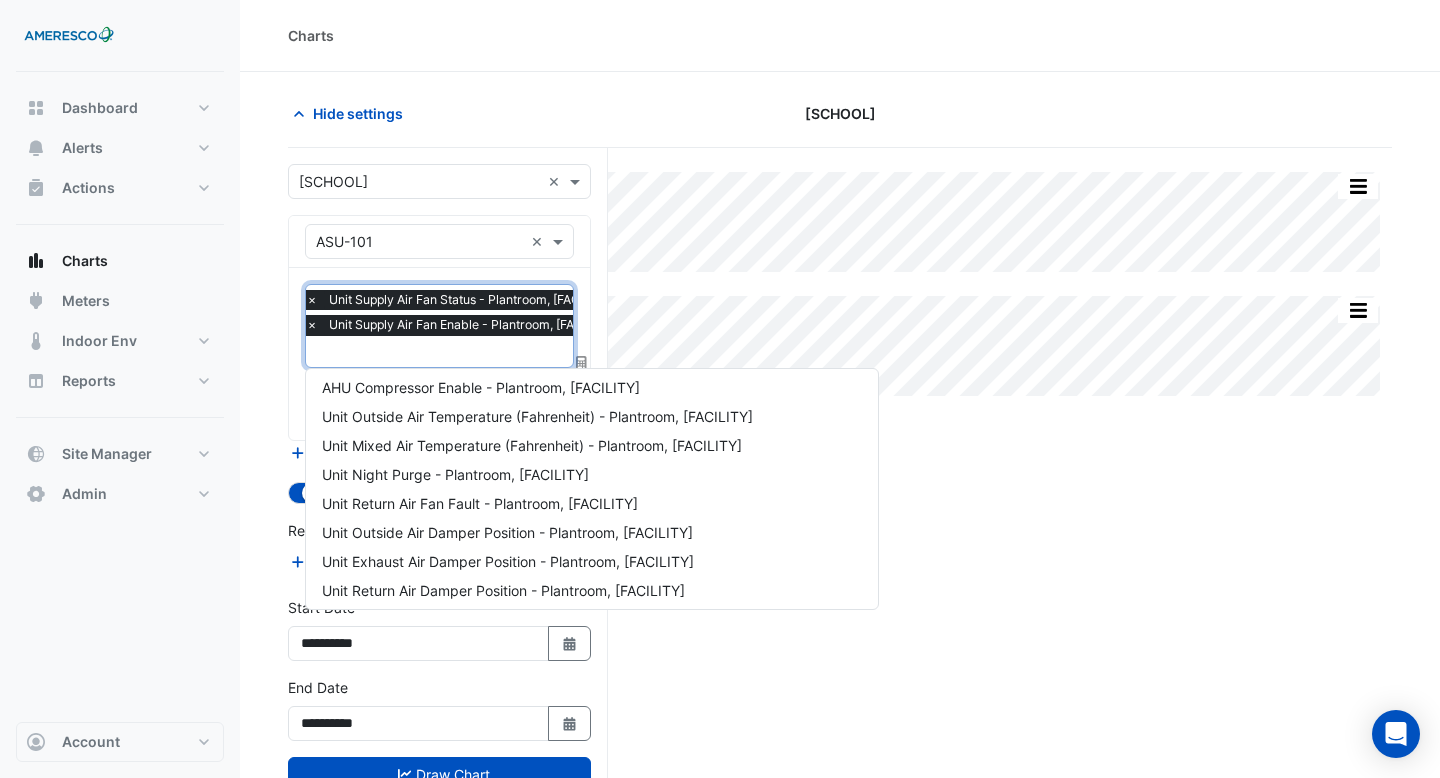 scroll, scrollTop: 559, scrollLeft: 0, axis: vertical 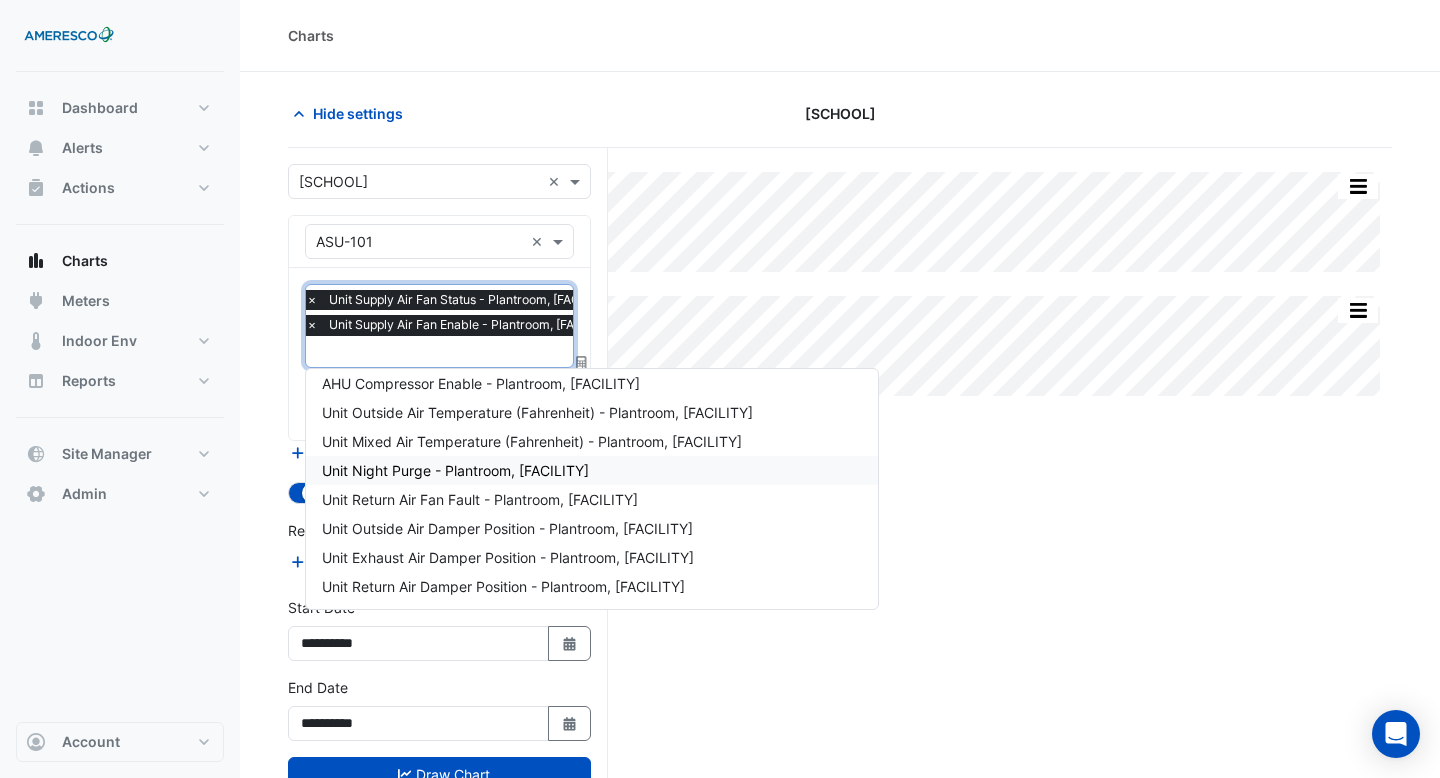 click on "Unit Night Purge - Plantroom, [FACILITY]" at bounding box center [592, 470] 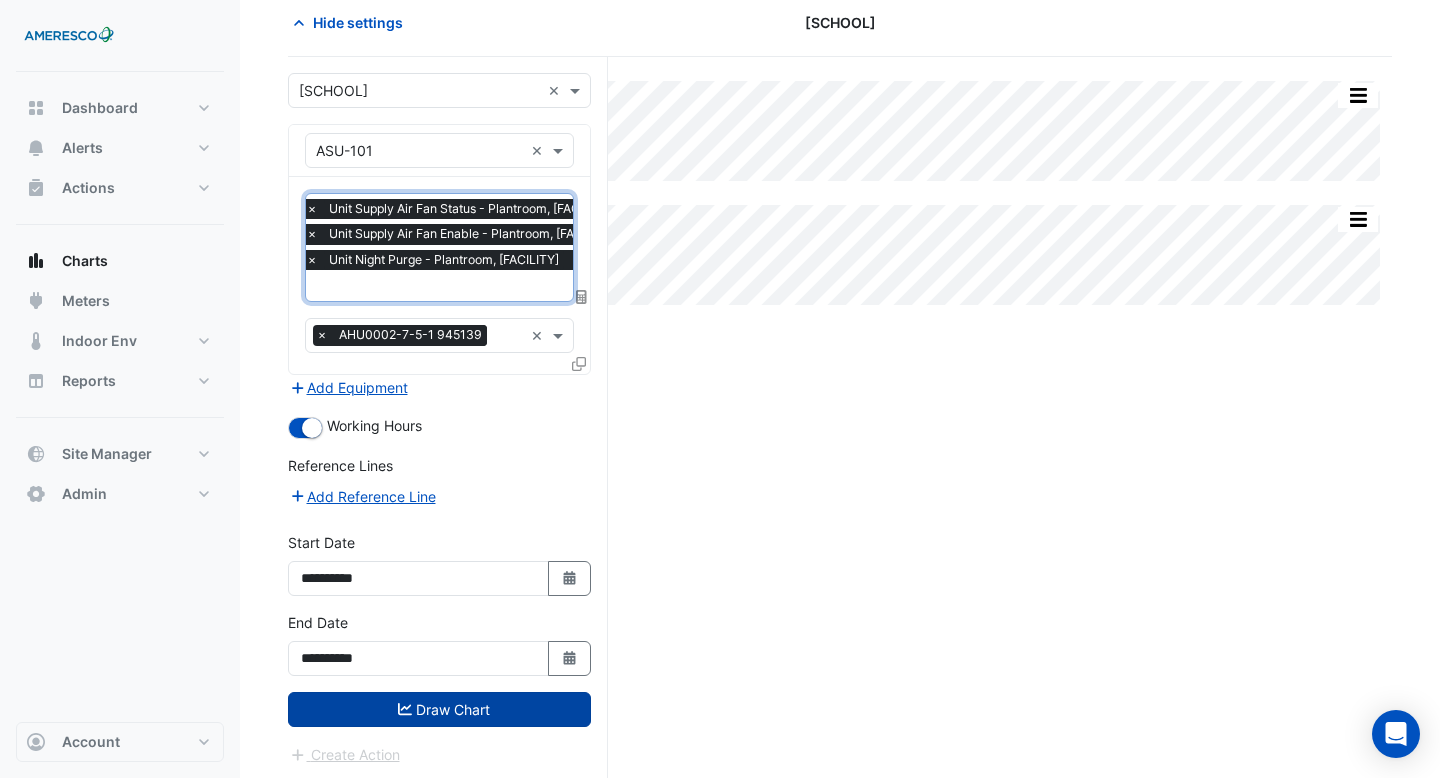click on "Draw Chart" at bounding box center [439, 709] 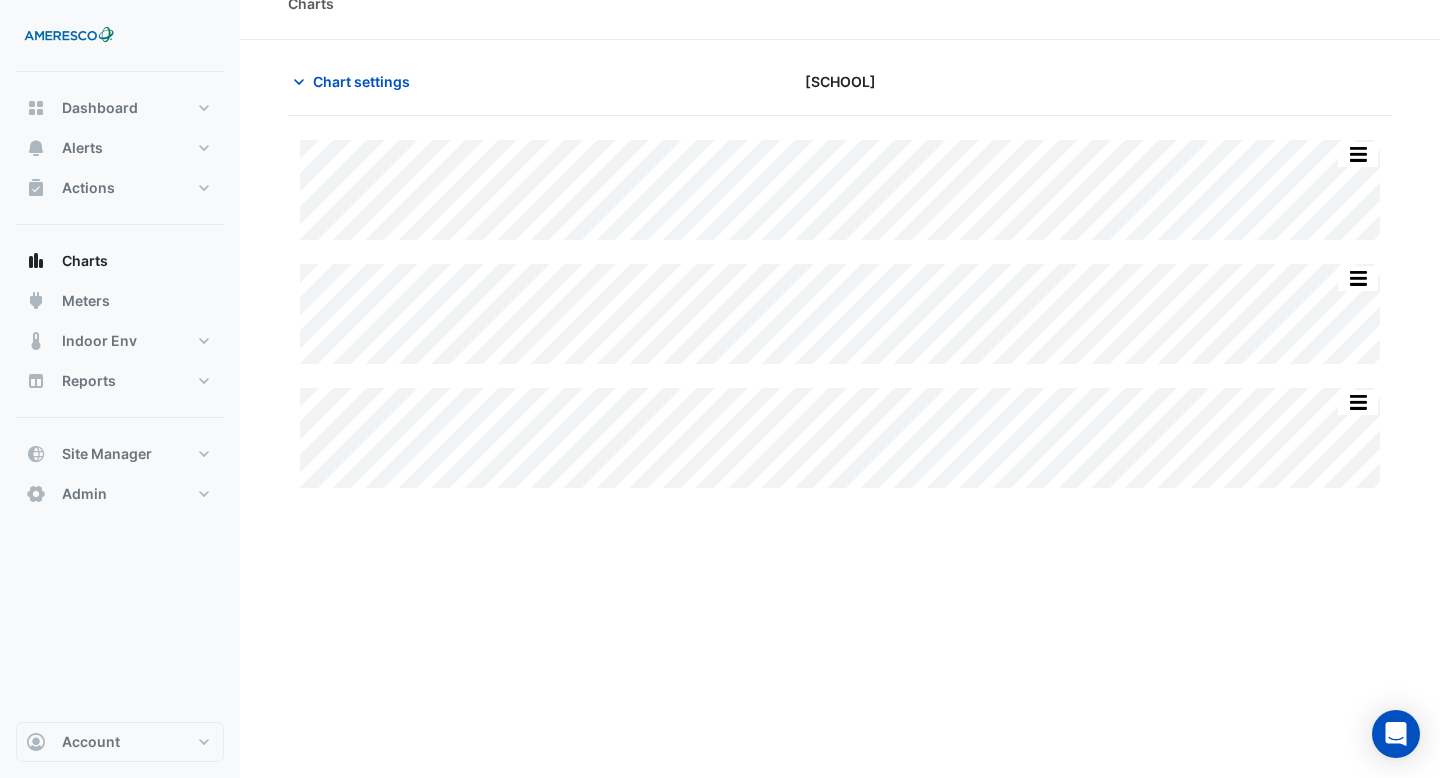 scroll, scrollTop: 0, scrollLeft: 0, axis: both 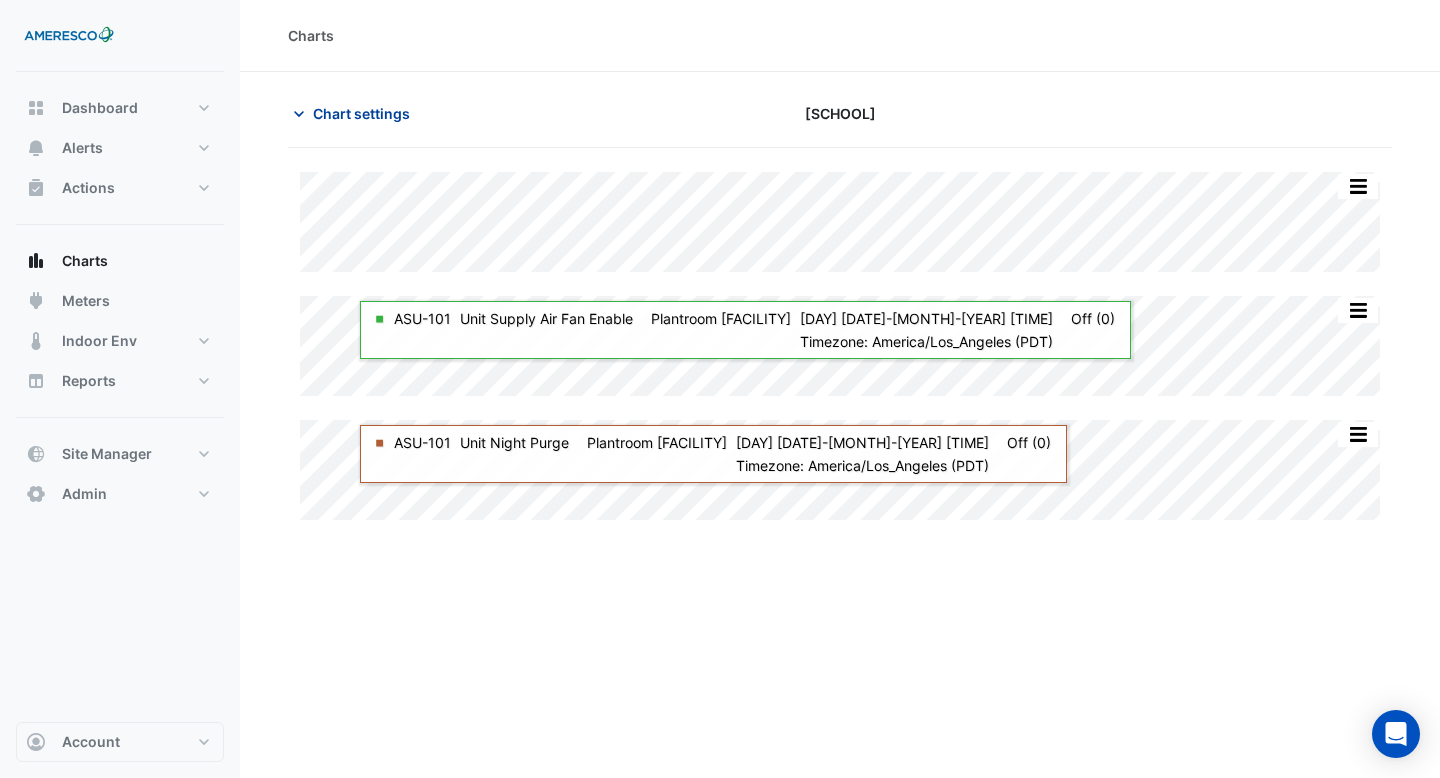 click on "Chart settings" 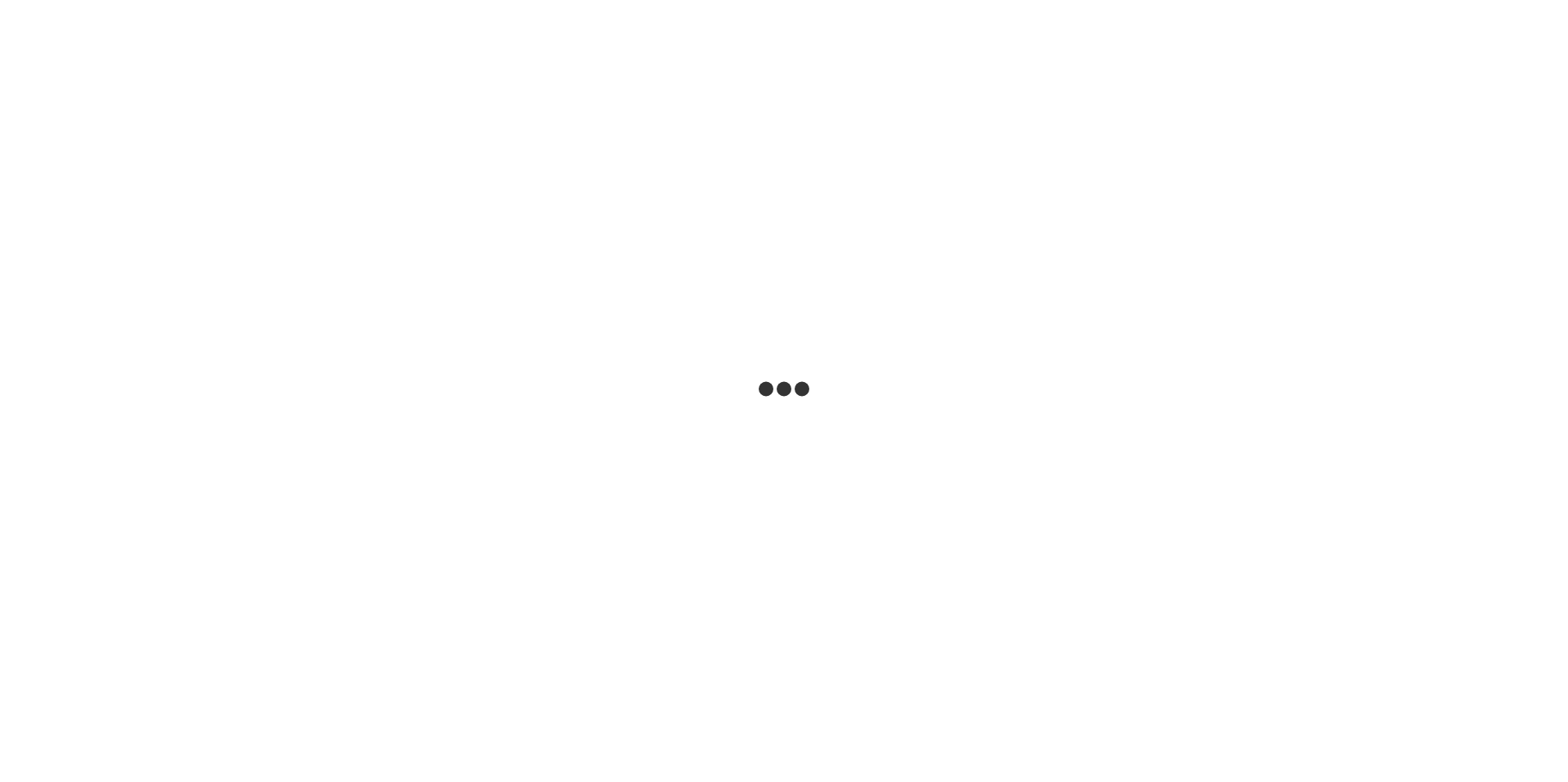scroll, scrollTop: 0, scrollLeft: 0, axis: both 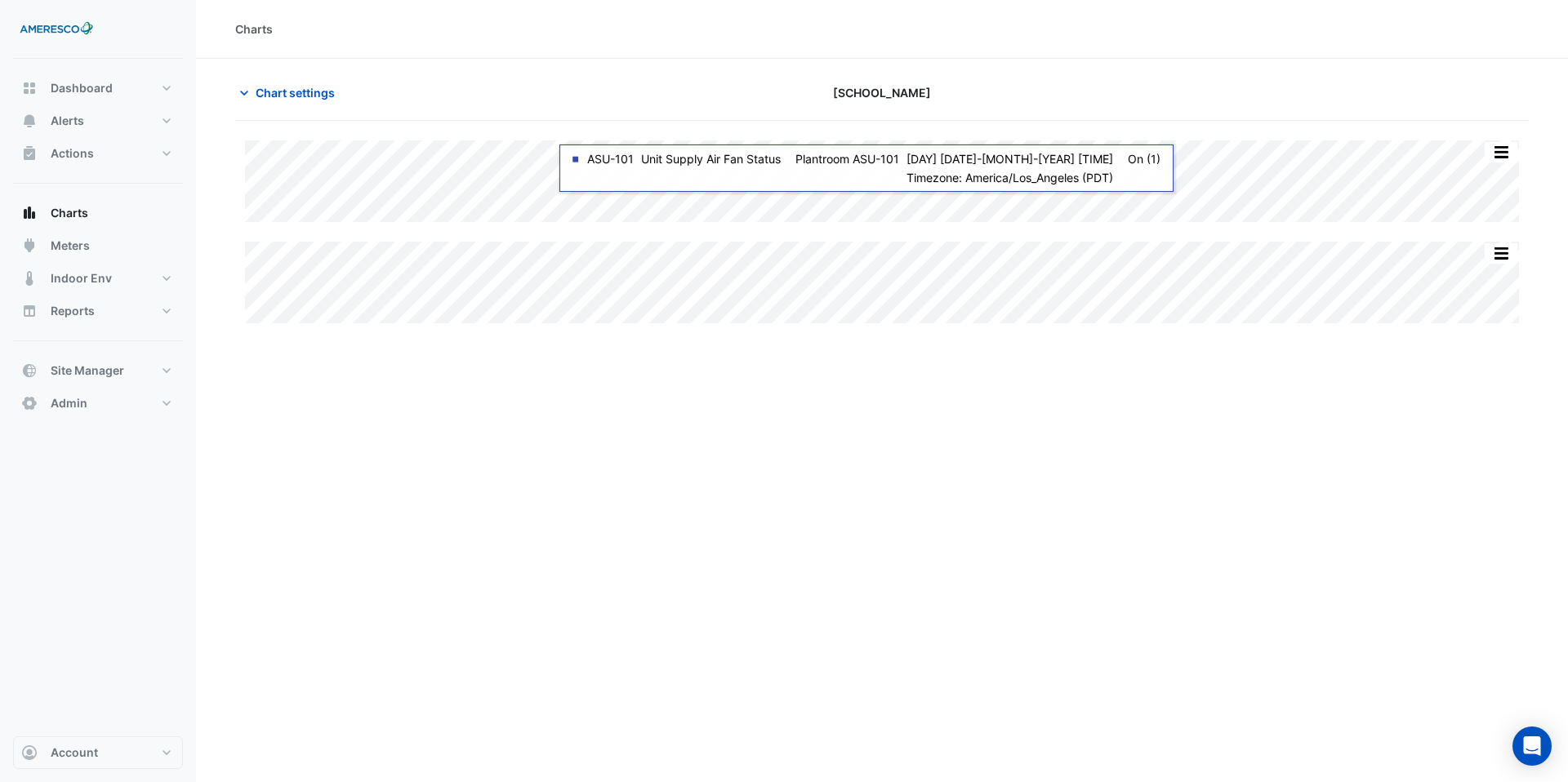click on "Charts
Chart settings
[SCHOOL_NAME]
Split All Split None Print Save as JPEG Save as PNG Pivot Data Table Export CSV - Flat Export CSV - Pivot Select Chart Type Select Timezone    ◼    ASU-101    Unit Supply Air Fan Status       Plantroom ASU-101    [DAY] [DATE]-[MONTH]-[YEAR] [TIME]       On (1)    Timezone: America/Los_Angeles (PDT)
Split All Split None Print Save as JPEG Save as PNG Pivot Data Table Export CSV - Flat Export CSV - Pivot Select Chart Type Select Timezone    ◼    ASU-101    Unit Supply Air Fan Enable       Plantroom ASU-101    [DAY] [DATE]-[MONTH]-[YEAR] [TIME]       On (1)    Timezone: America/Los_Angeles (PDT)" 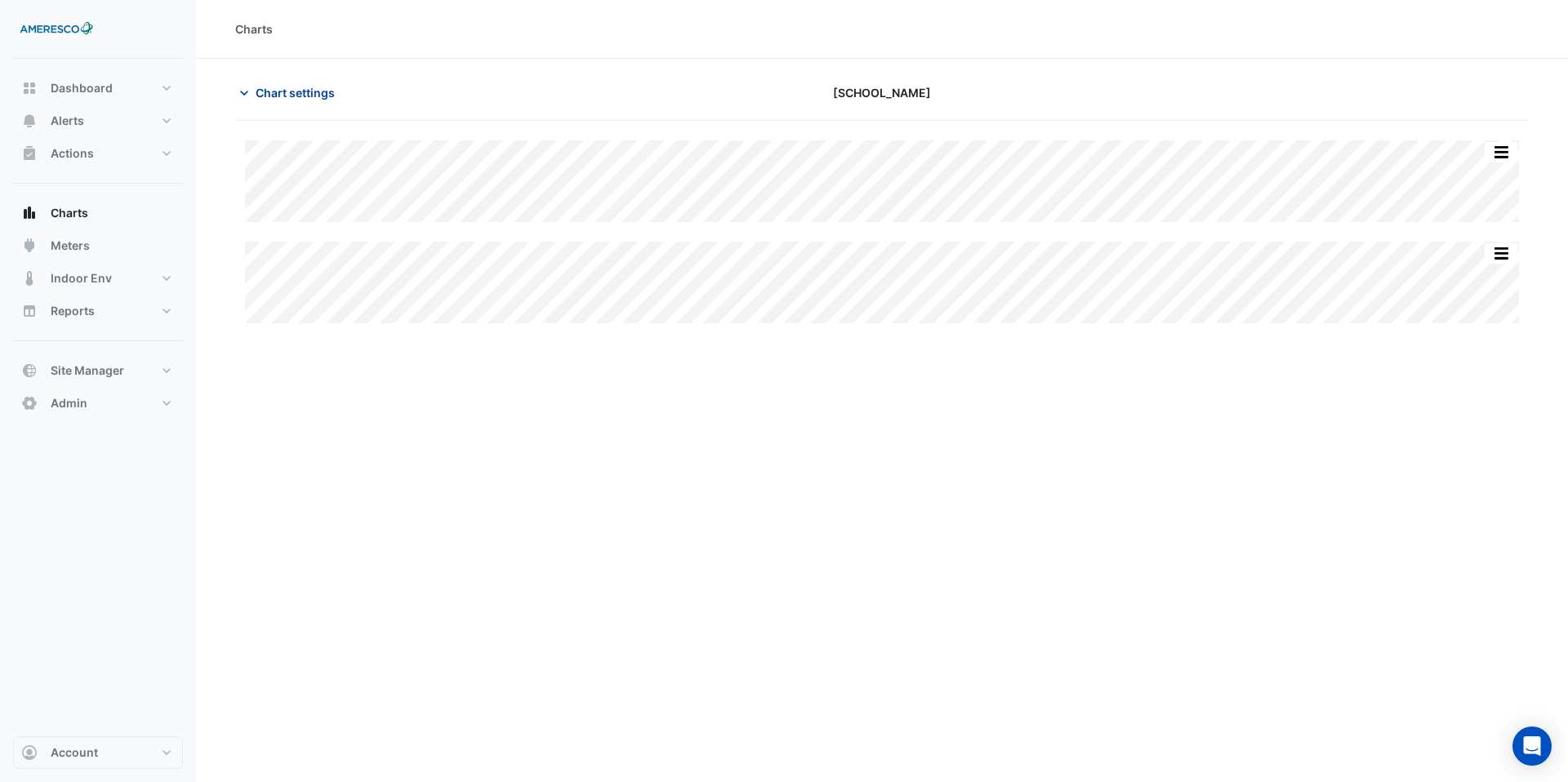 click on "Chart settings" 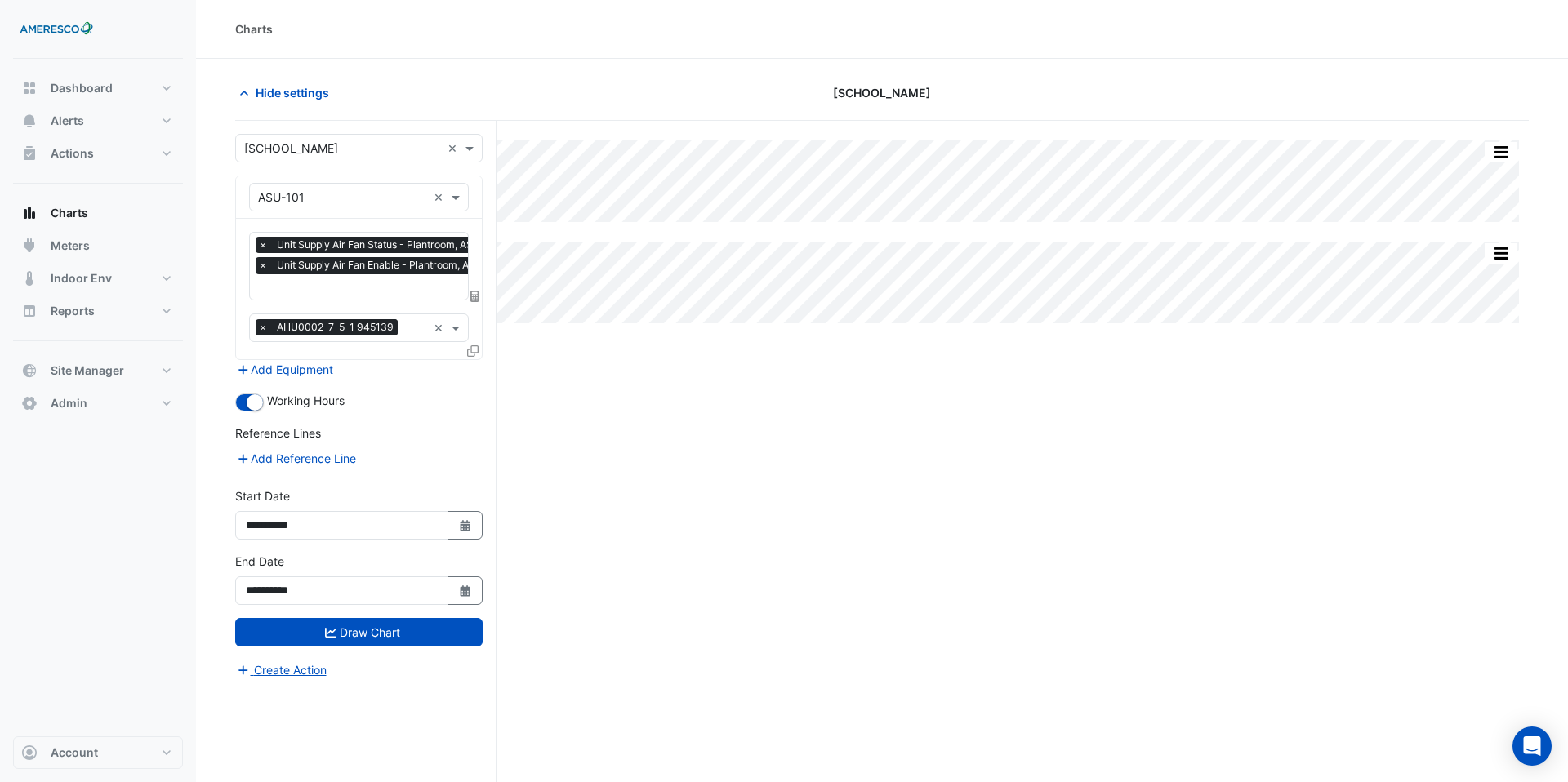 click on "Favourites
×
Unit Supply Air Fan Status - Plantroom, ASU-101
×
Unit Supply Air Fan Enable - Plantroom, ASU-101
×
Tasks
×
AHU0002-7-5-1 945139
×" at bounding box center (359, 289) 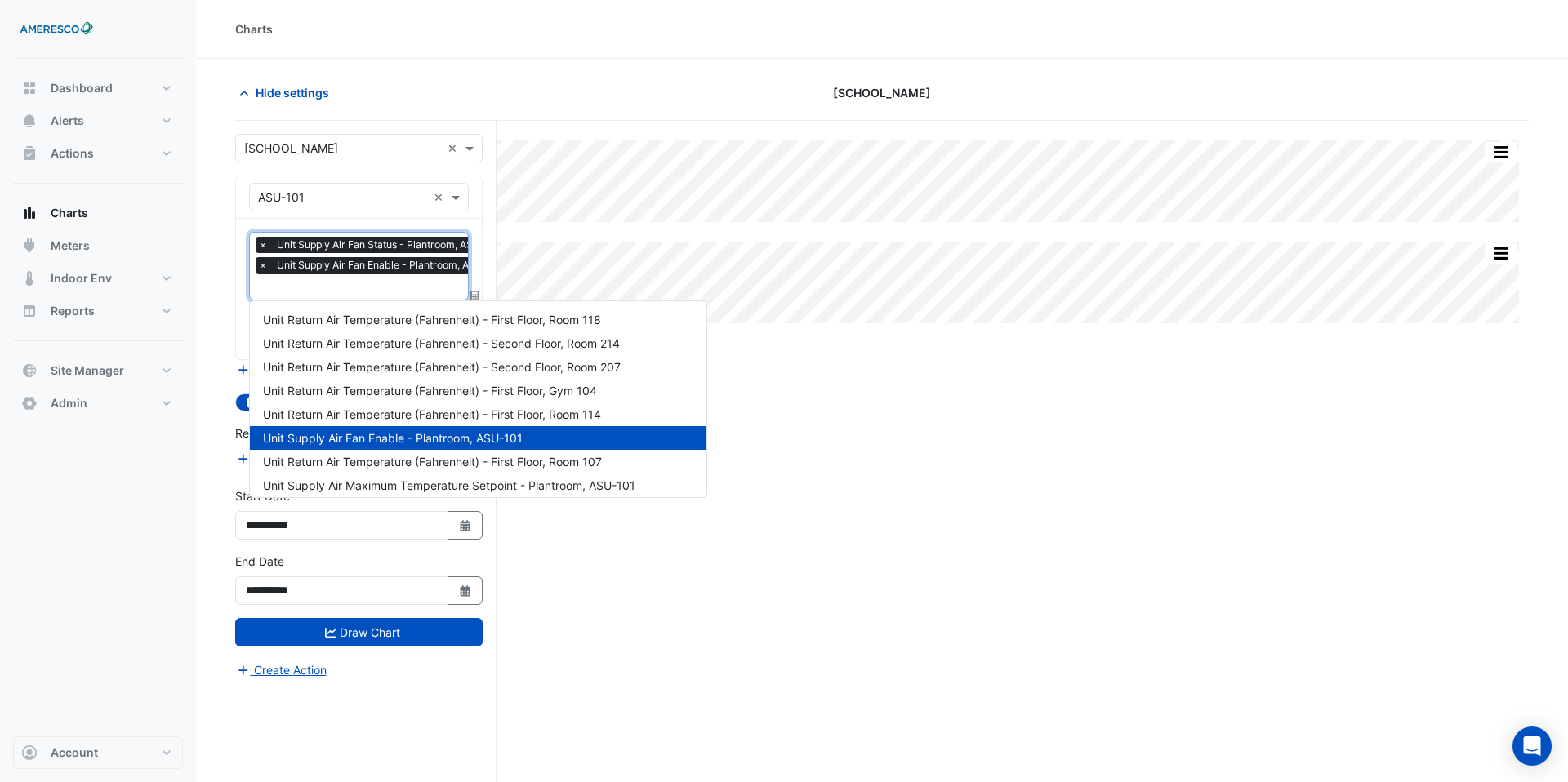 scroll, scrollTop: 0, scrollLeft: 8, axis: horizontal 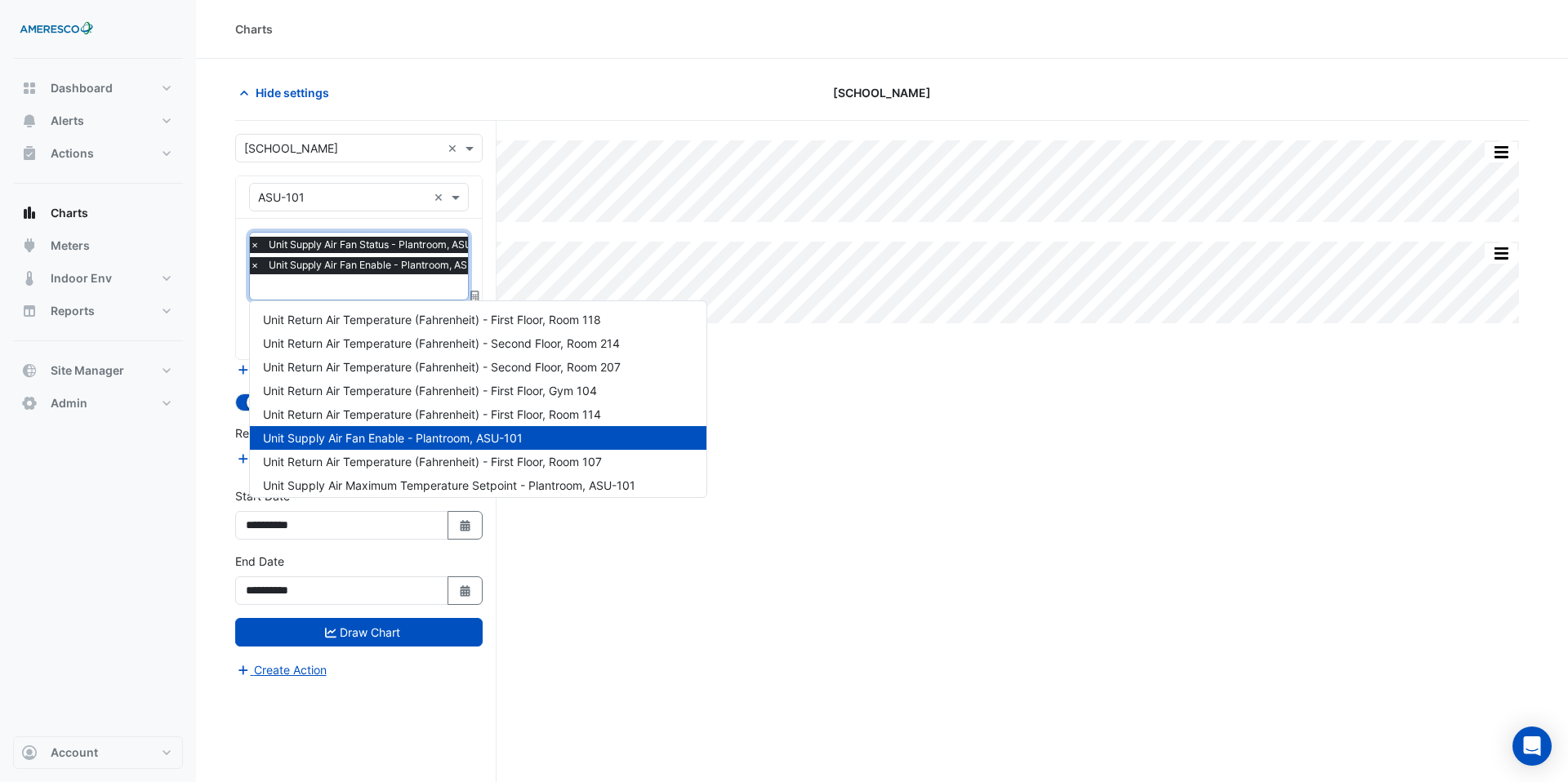click at bounding box center [376, 288] 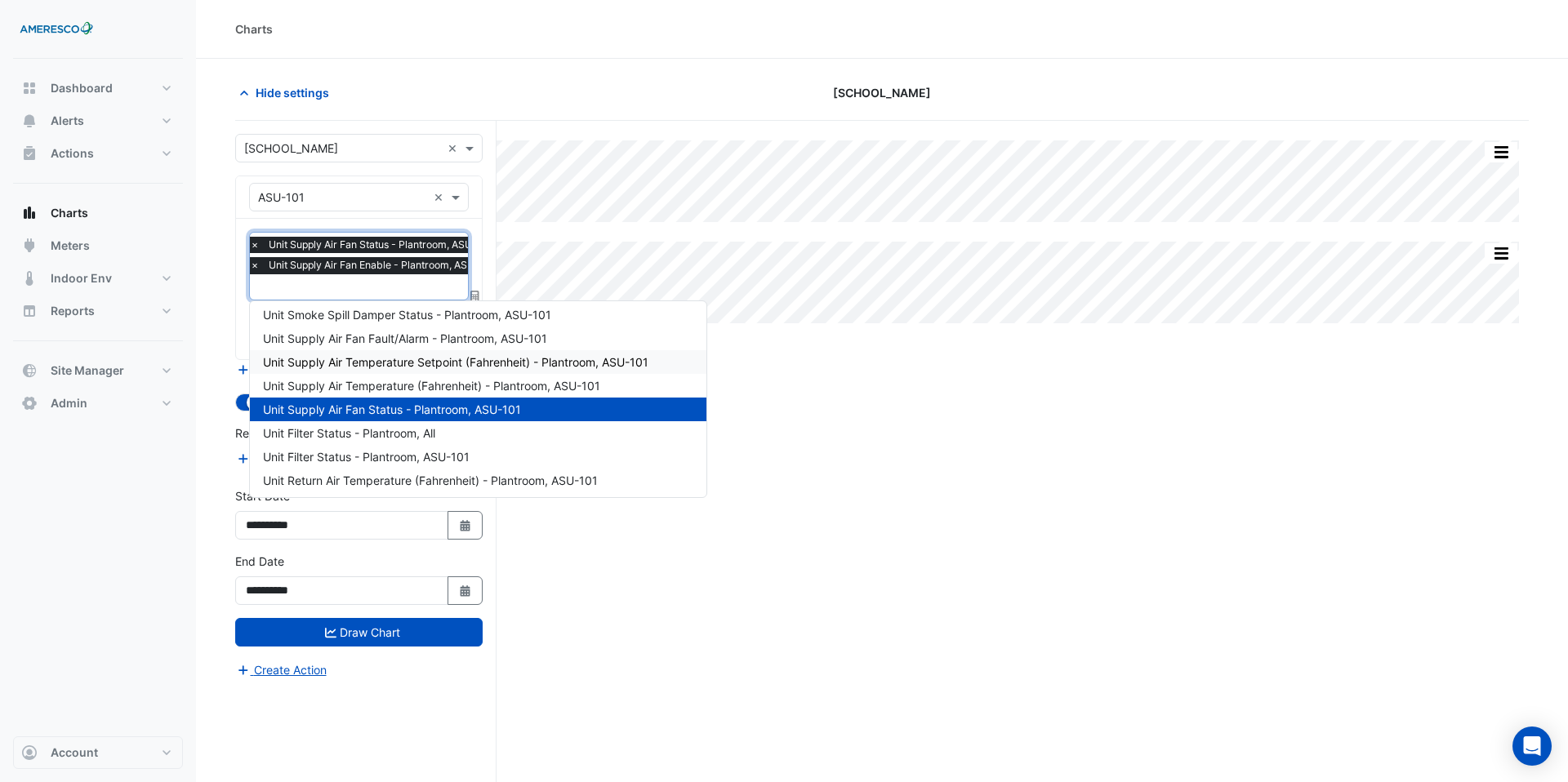 scroll, scrollTop: 456, scrollLeft: 0, axis: vertical 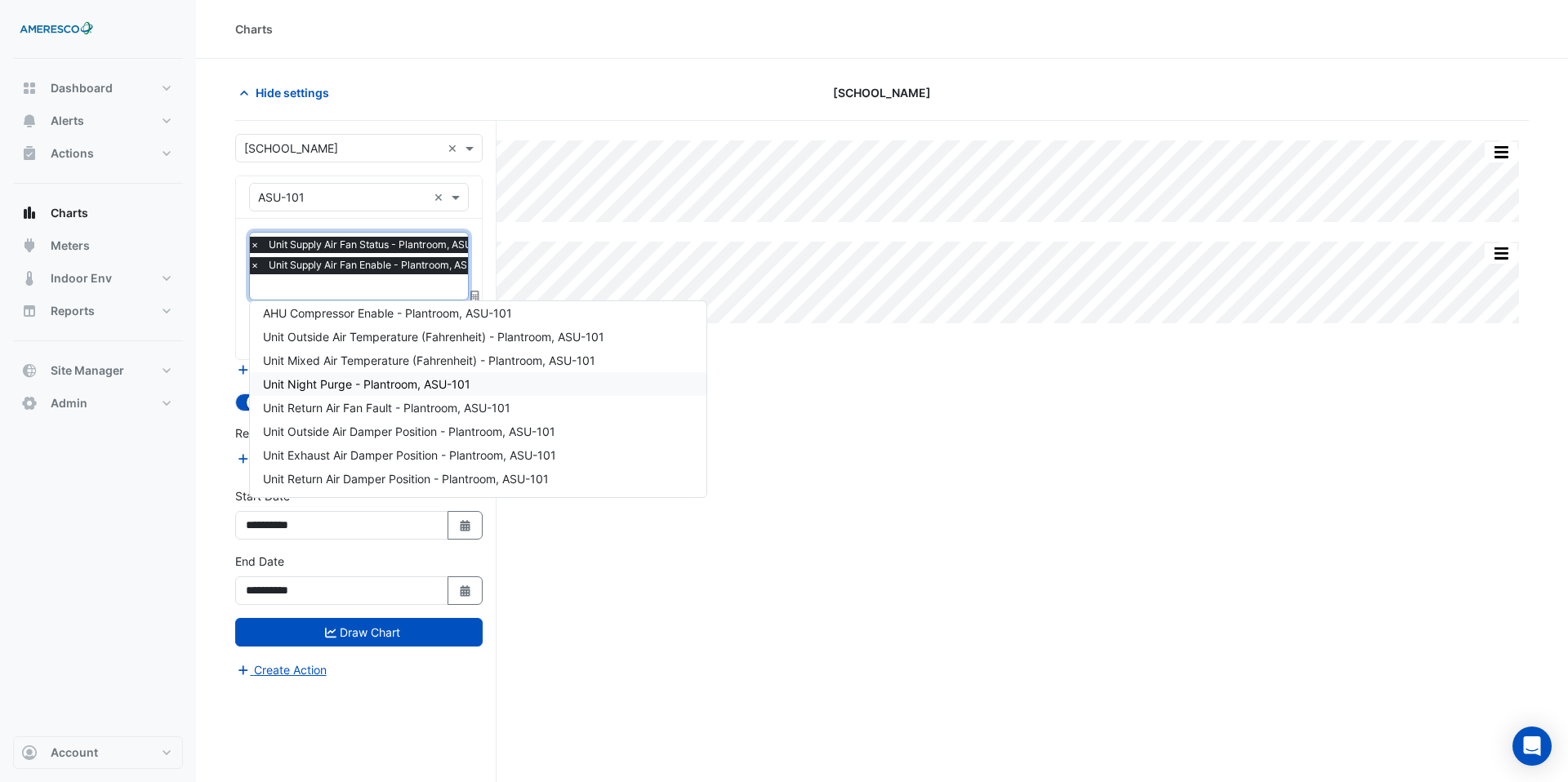 click on "Unit Night Purge - Plantroom, ASU-101" at bounding box center (478, 384) 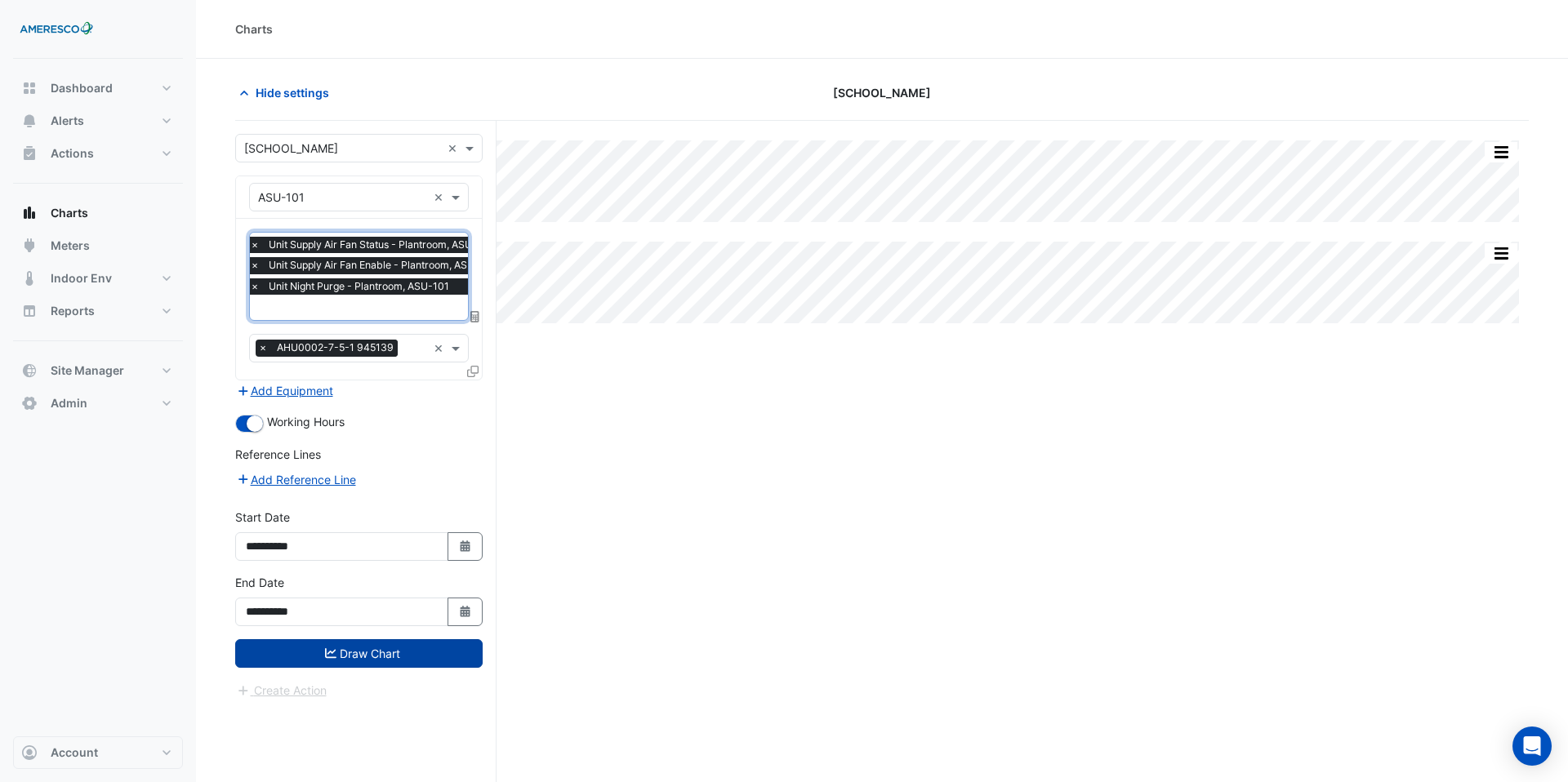 click on "Draw Chart" at bounding box center (359, 653) 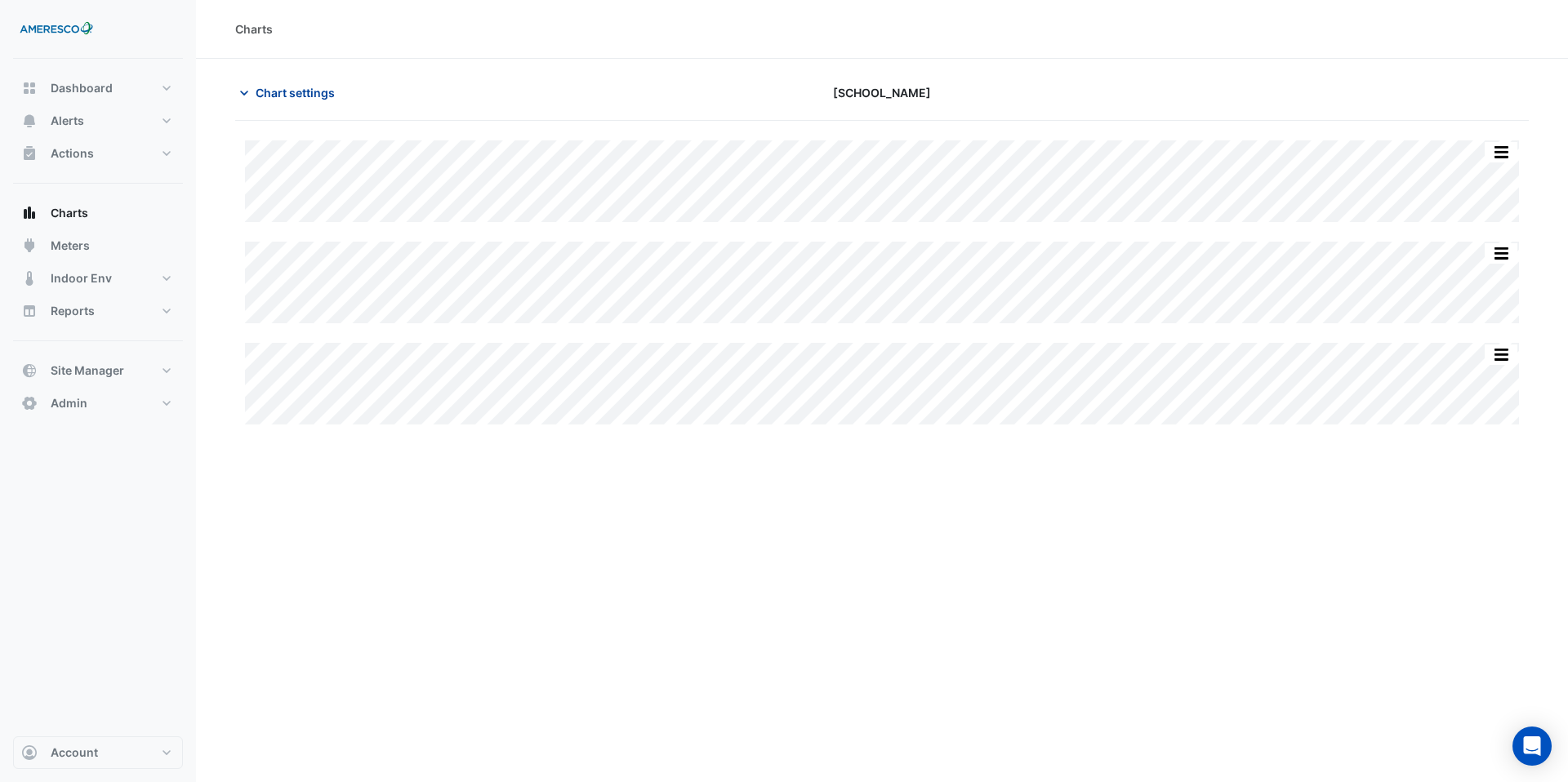 click on "Chart settings" 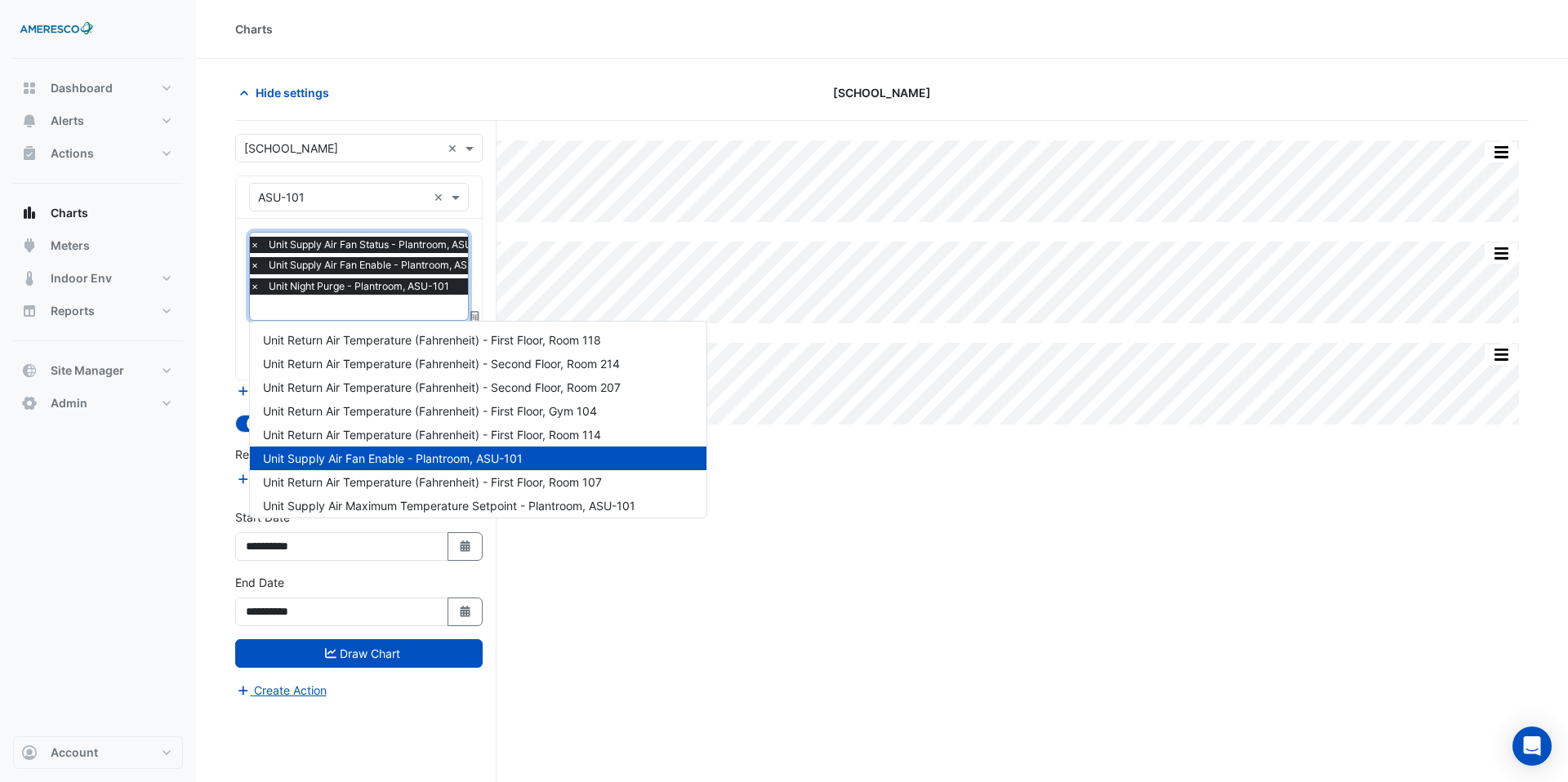 click at bounding box center [376, 309] 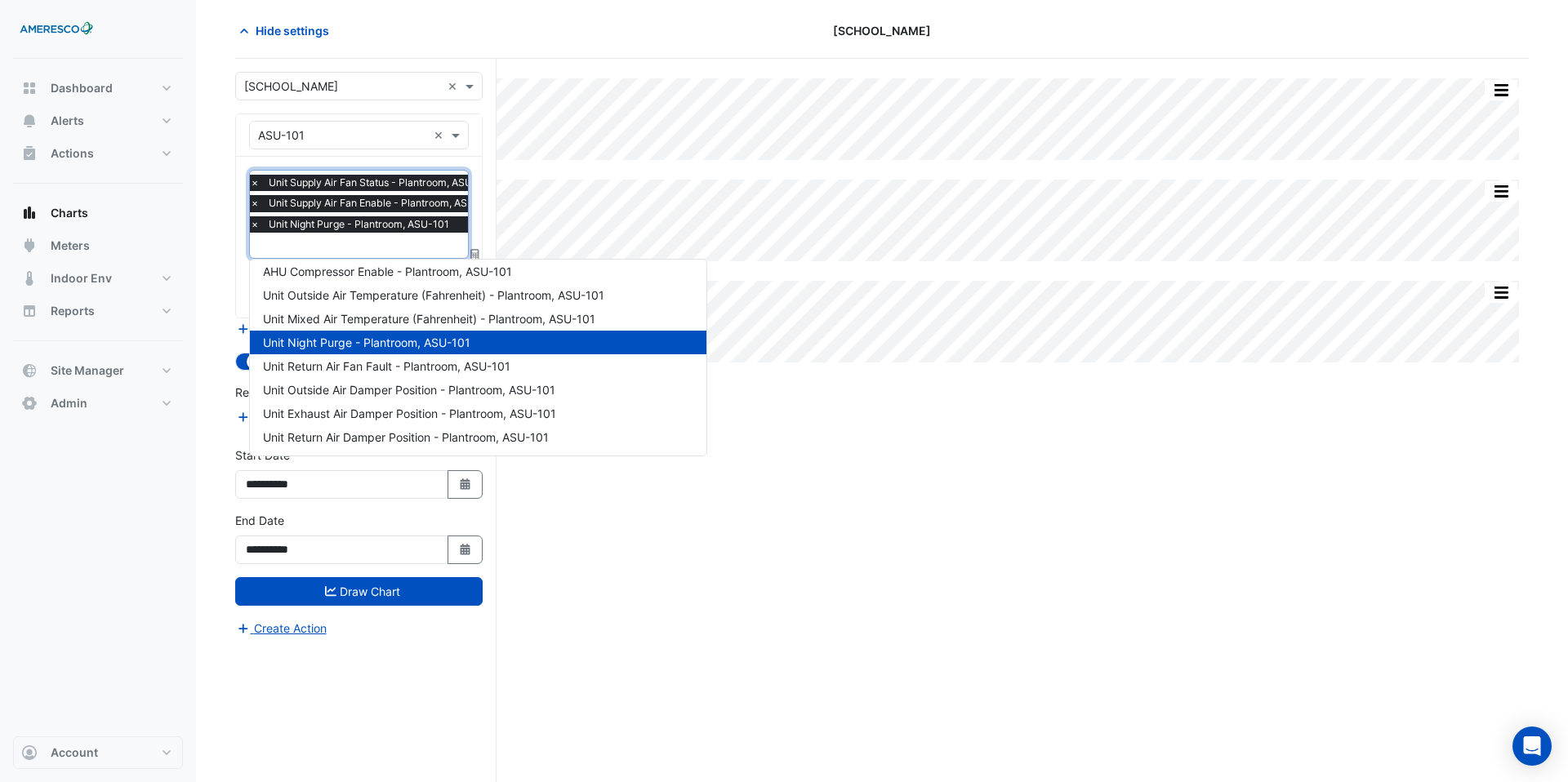 scroll, scrollTop: 61, scrollLeft: 0, axis: vertical 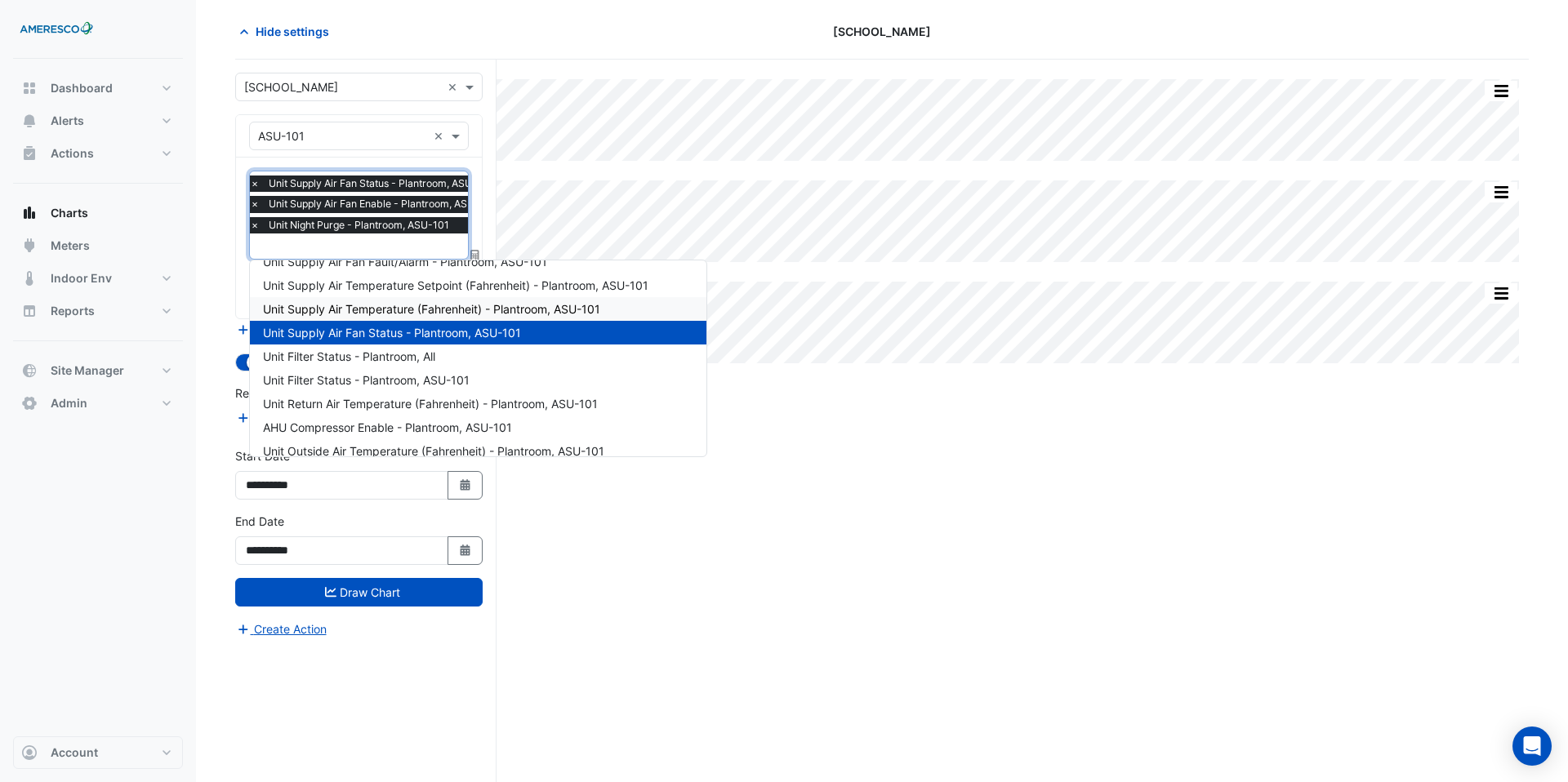 click on "Unit Supply Air Temperature (Fahrenheit) - Plantroom, ASU-101" at bounding box center (431, 309) 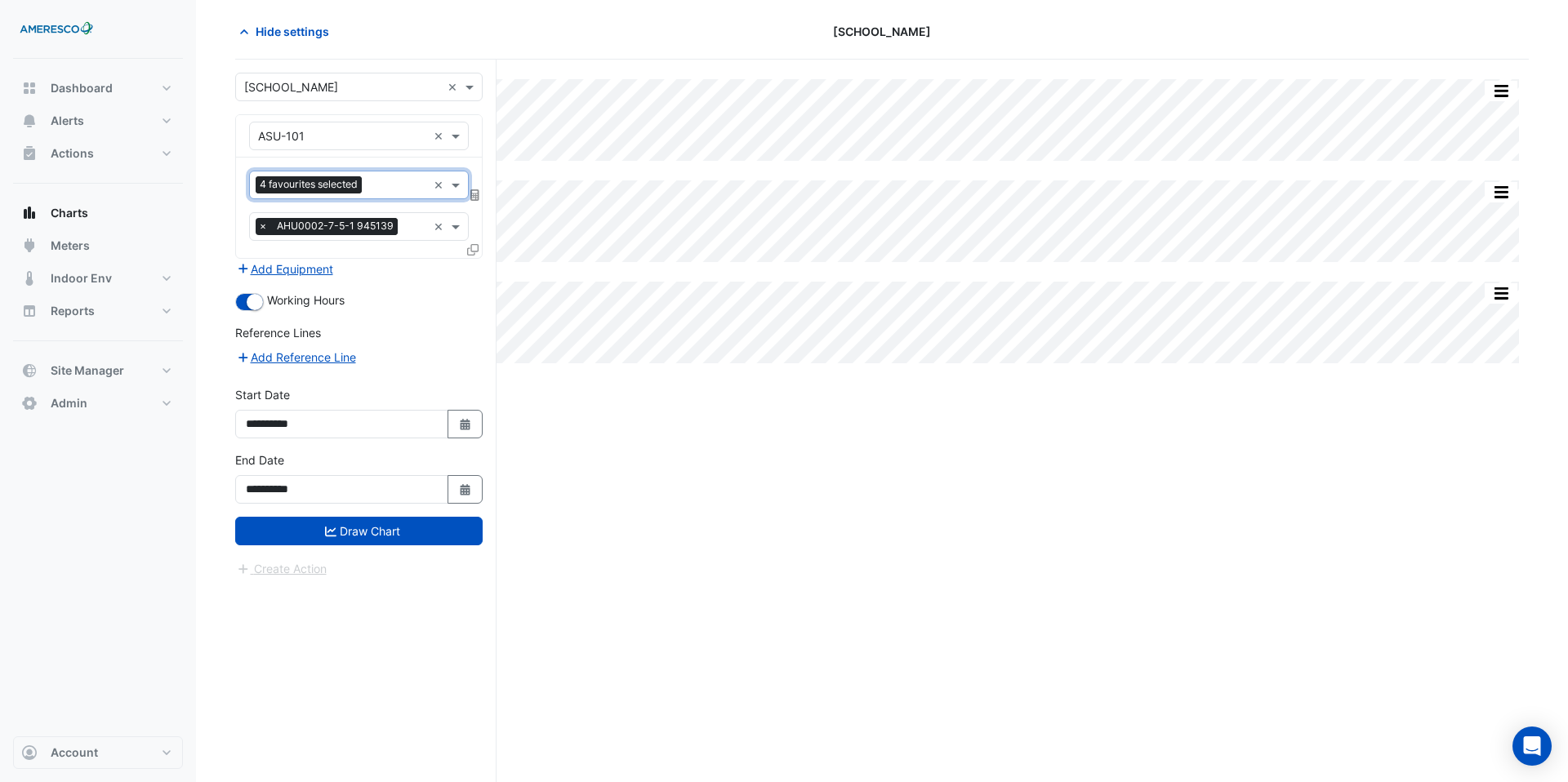 scroll, scrollTop: 0, scrollLeft: 0, axis: both 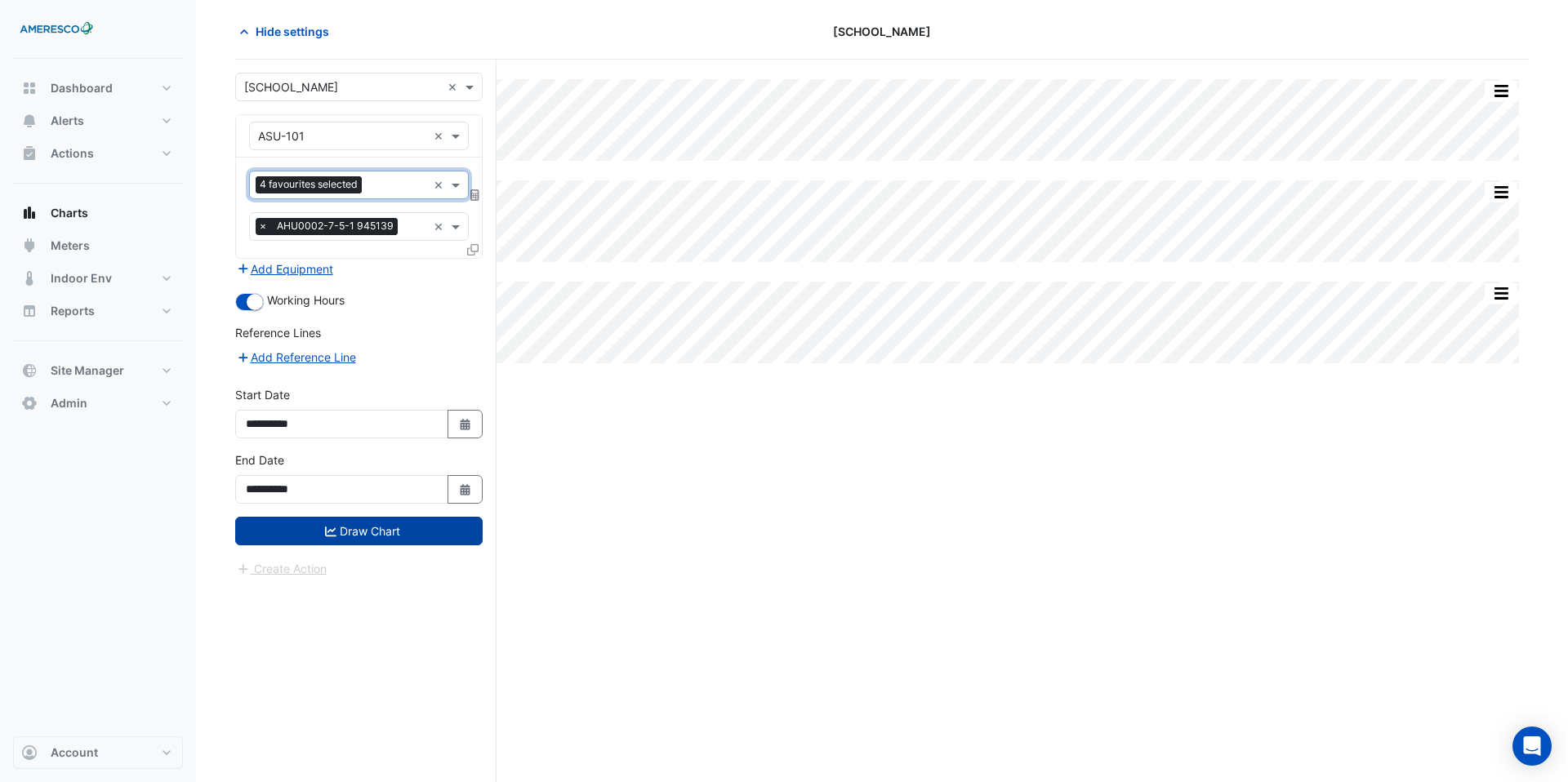 click on "Draw Chart" at bounding box center [359, 531] 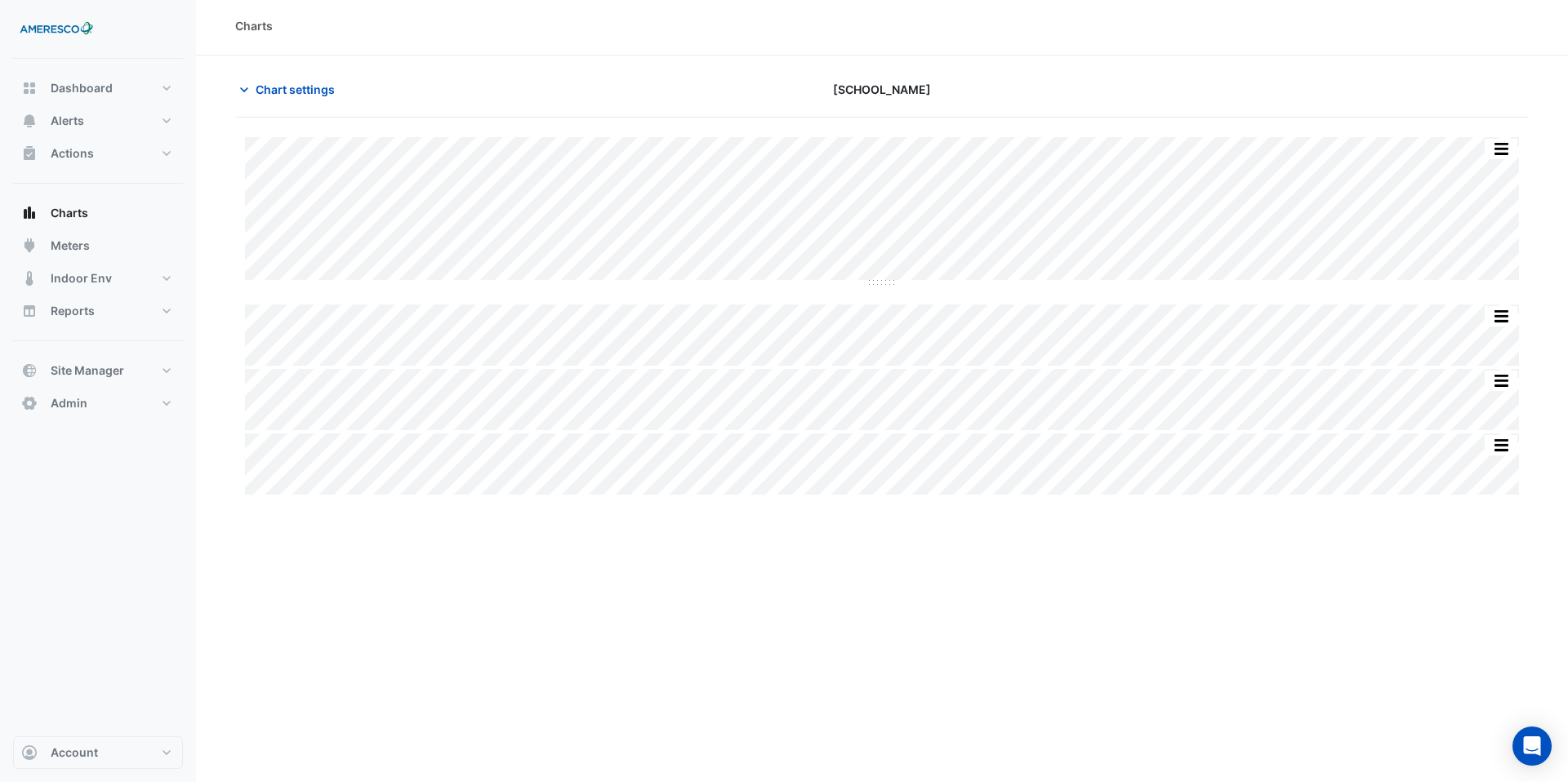 scroll, scrollTop: 0, scrollLeft: 0, axis: both 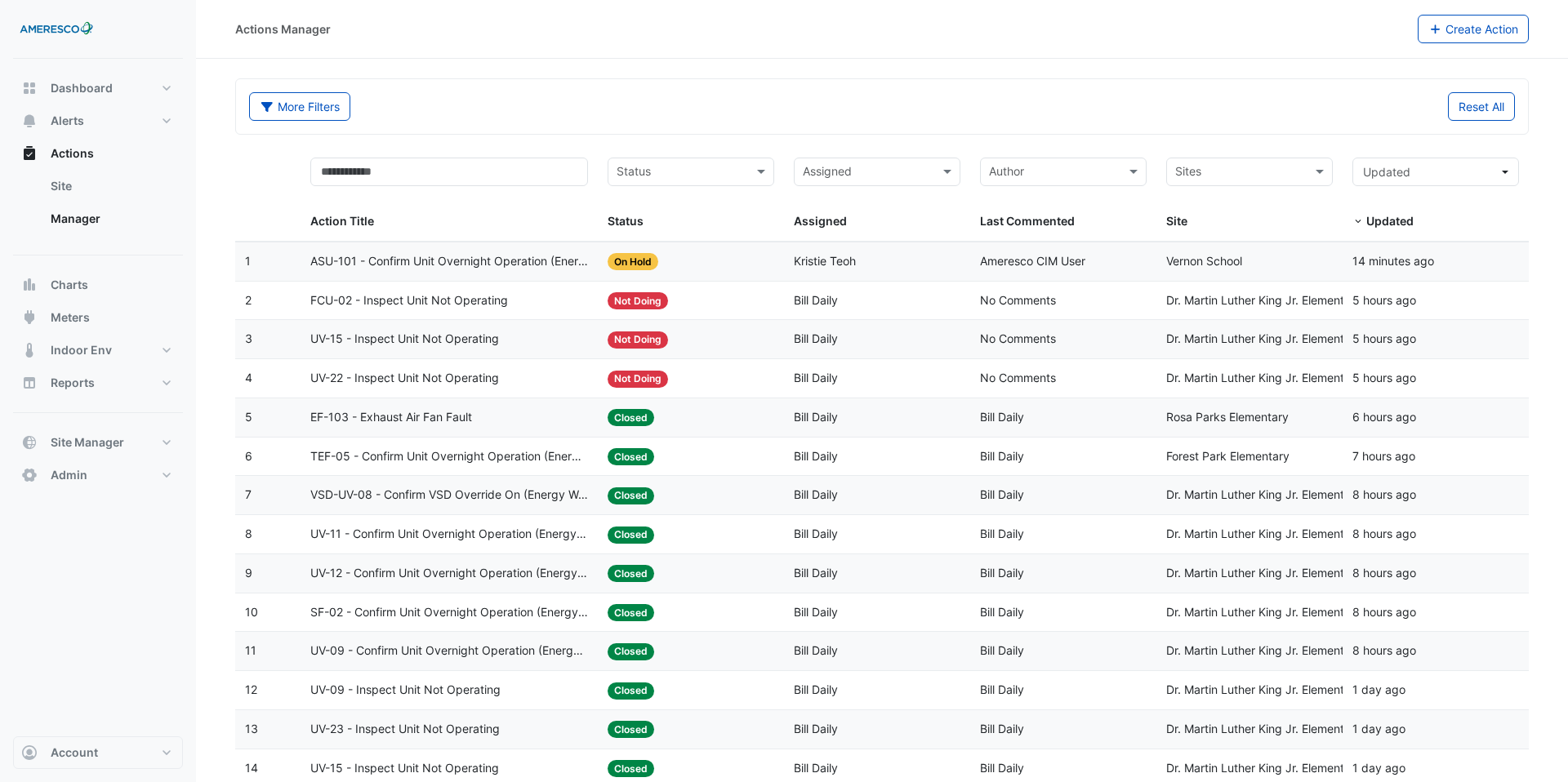 select on "***" 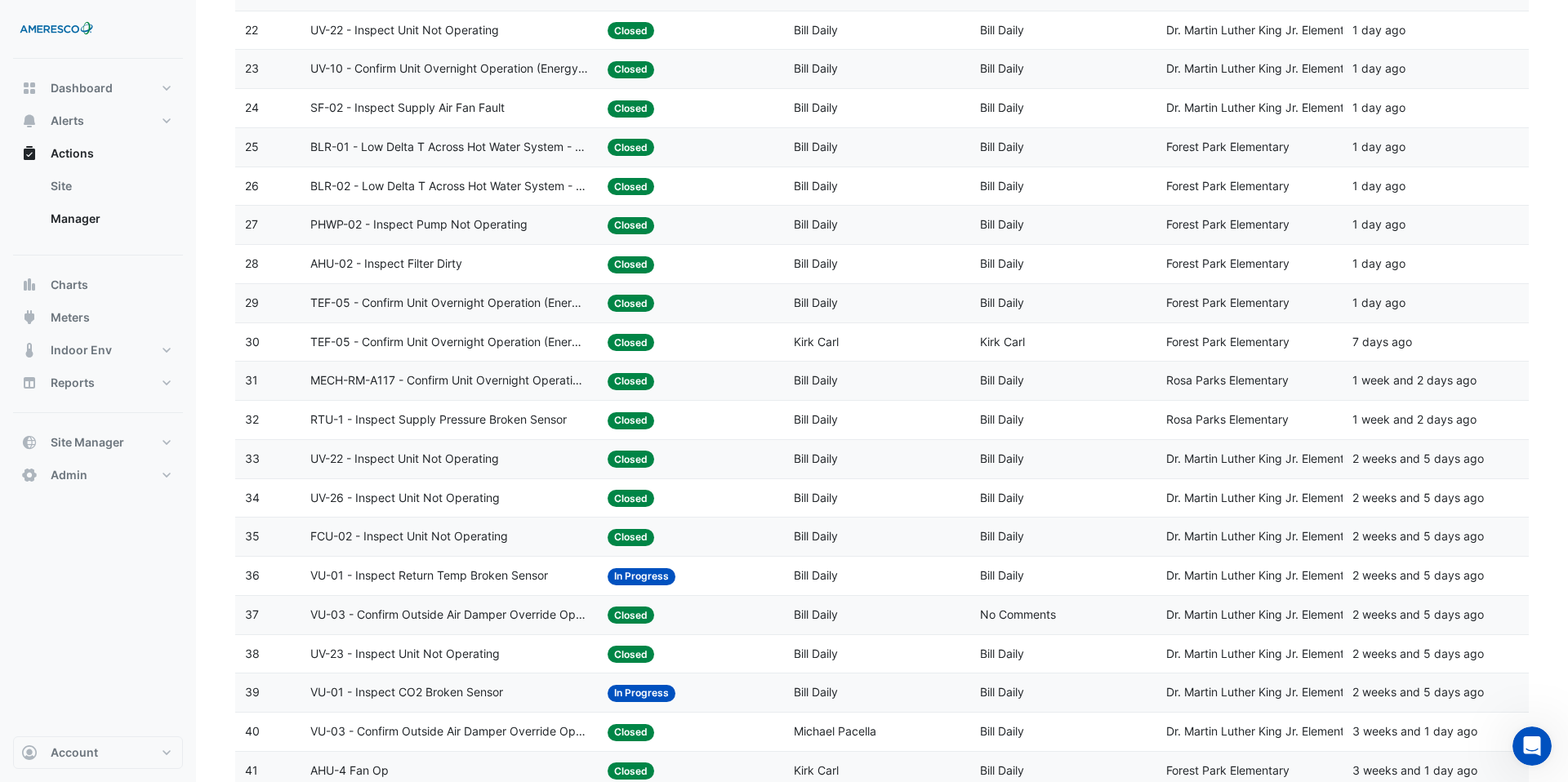 scroll, scrollTop: 0, scrollLeft: 0, axis: both 